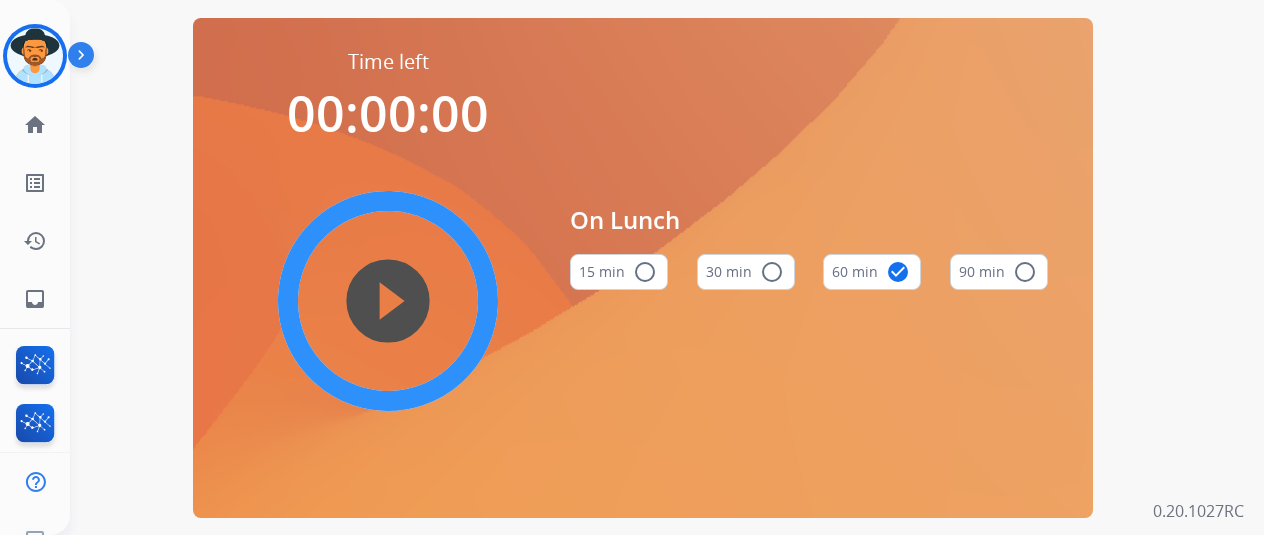 scroll, scrollTop: 0, scrollLeft: 0, axis: both 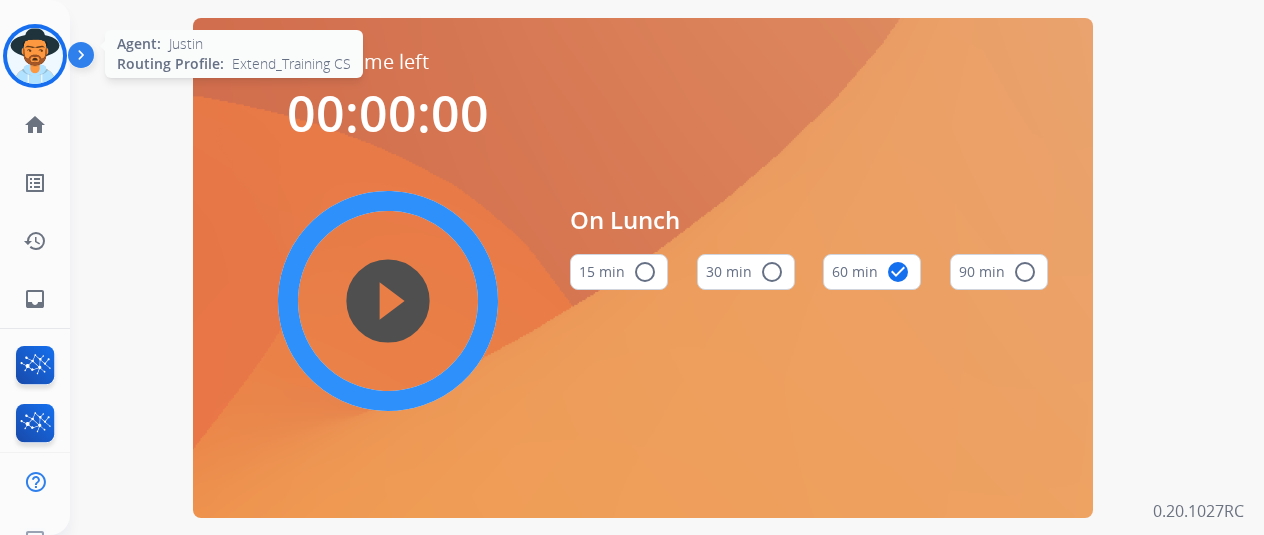 click at bounding box center (35, 56) 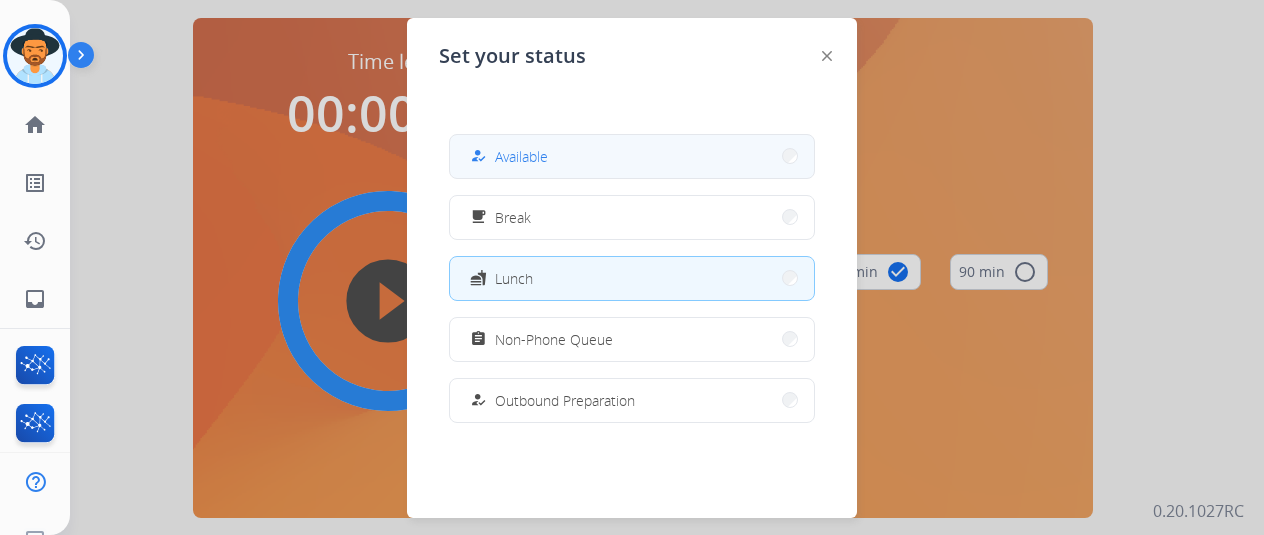click on "how_to_reg Available" at bounding box center (632, 156) 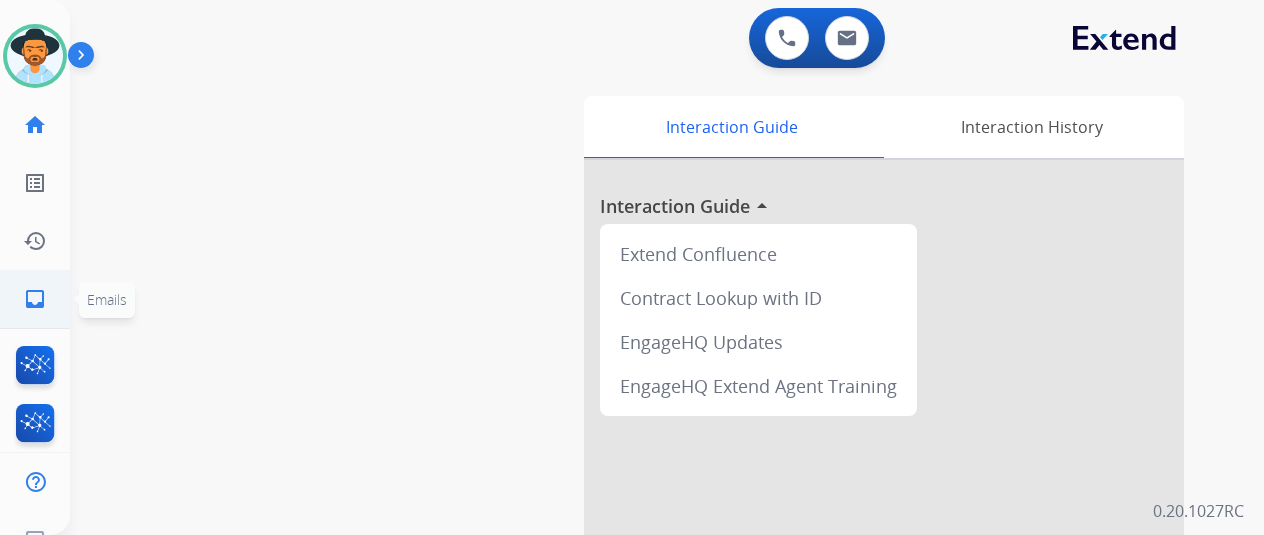 click on "inbox  Emails" 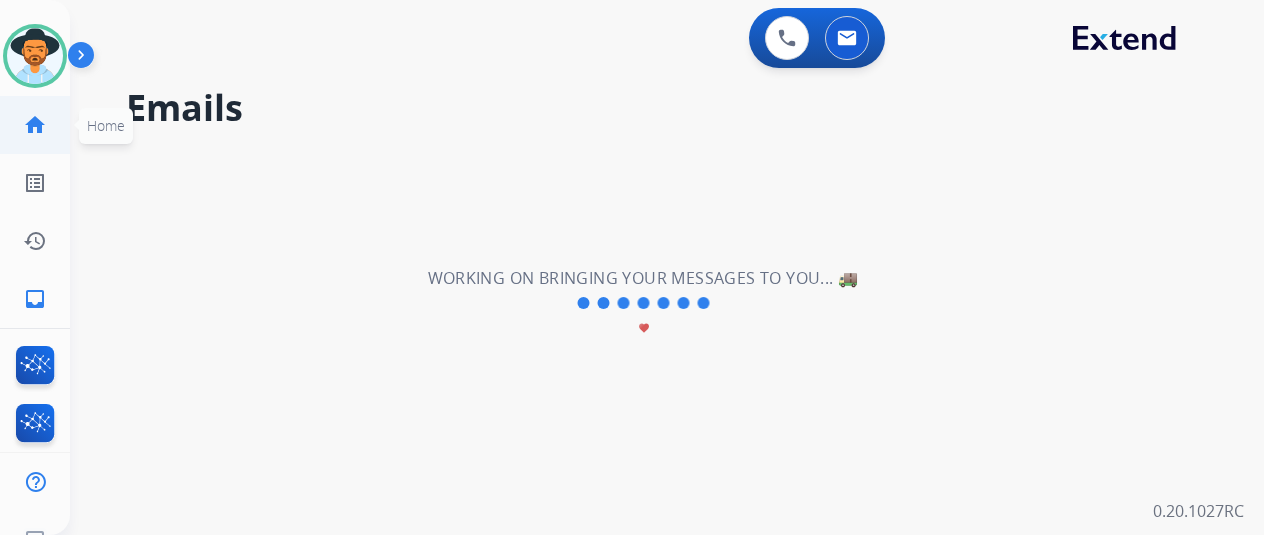 click on "home" 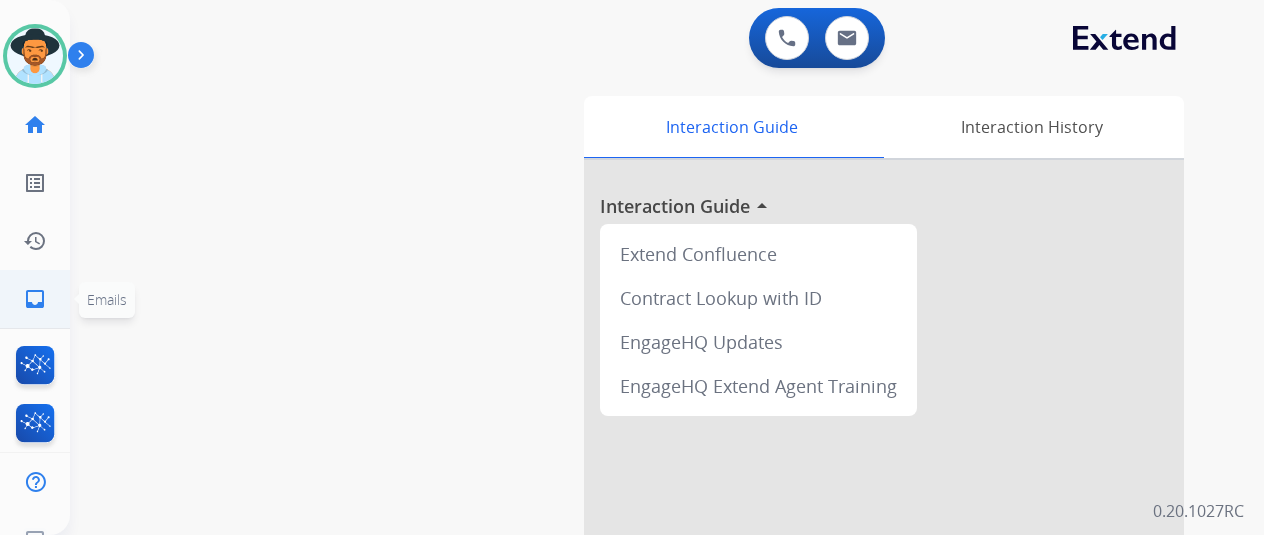 click on "inbox" 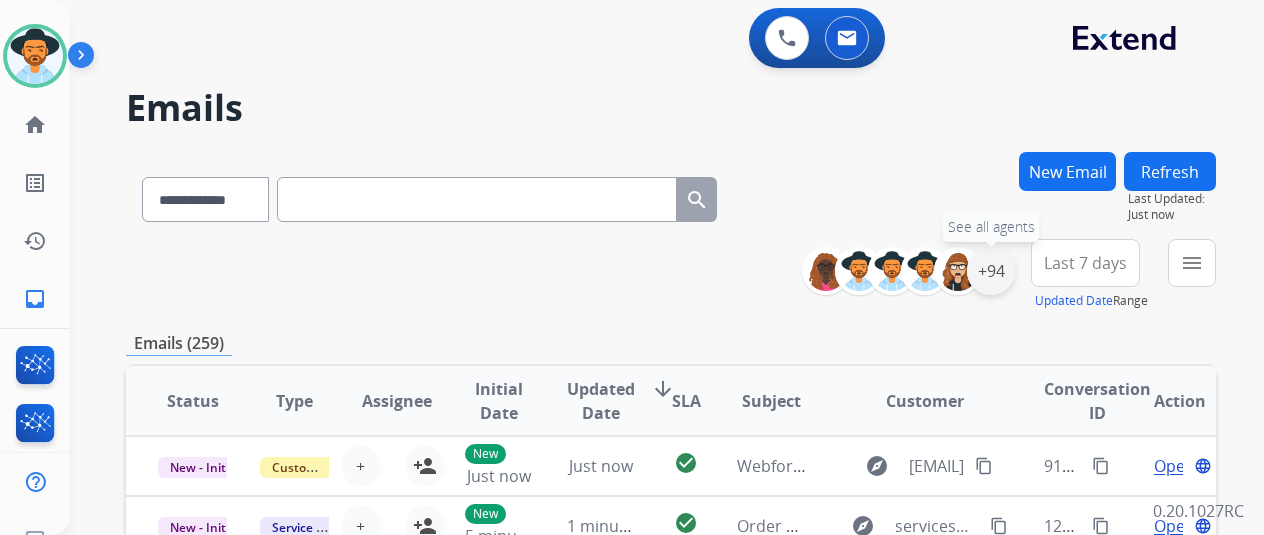 click on "+94" at bounding box center [991, 271] 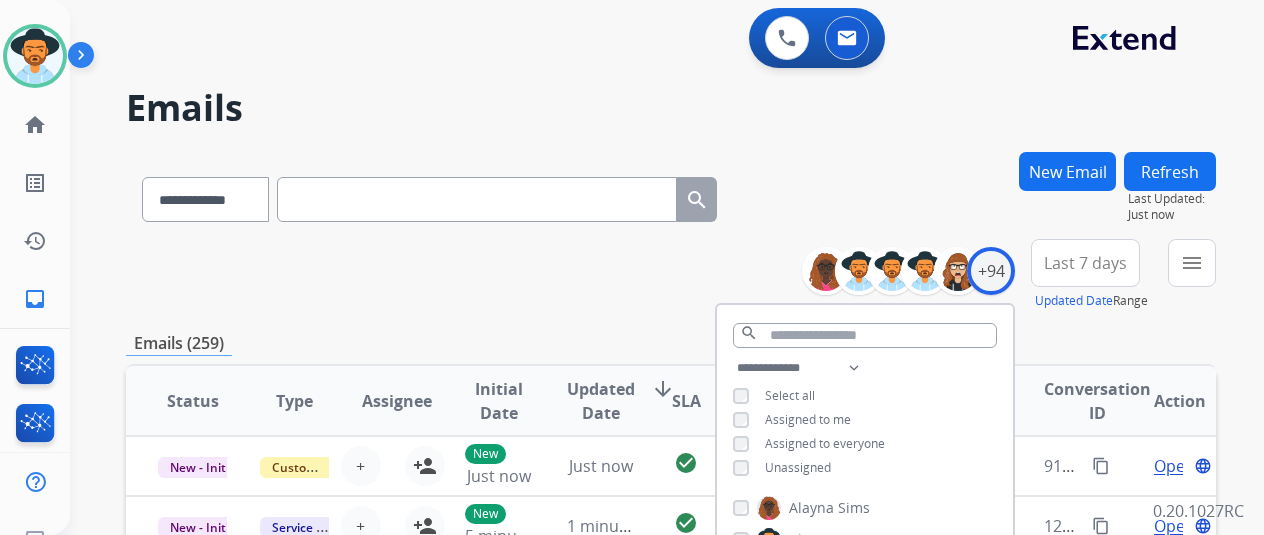 click on "Unassigned" at bounding box center (798, 467) 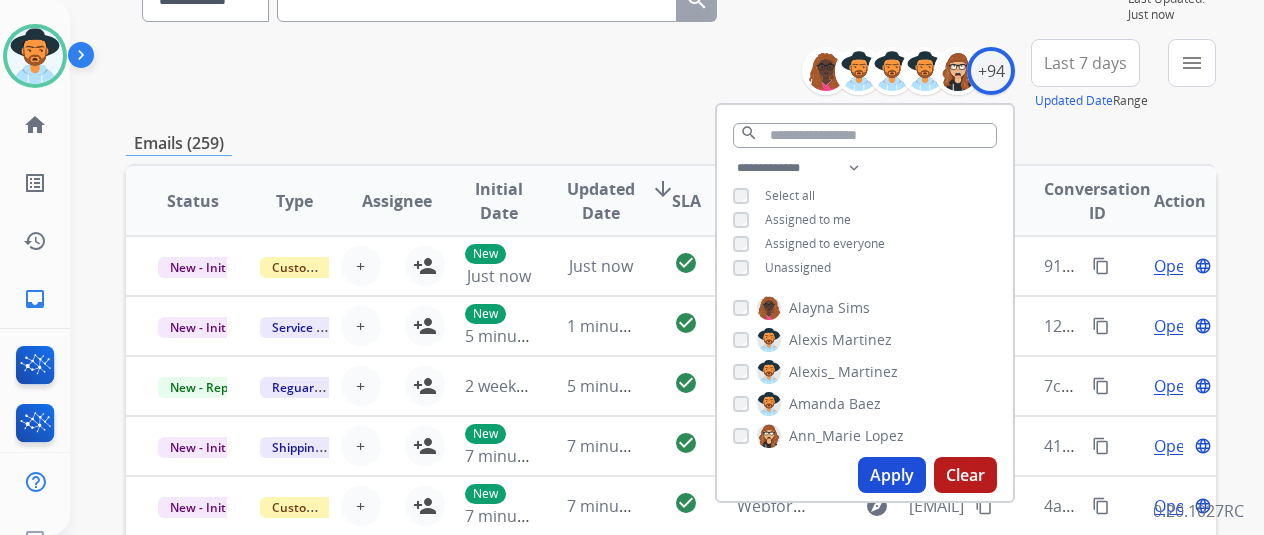 click on "Apply" at bounding box center (892, 475) 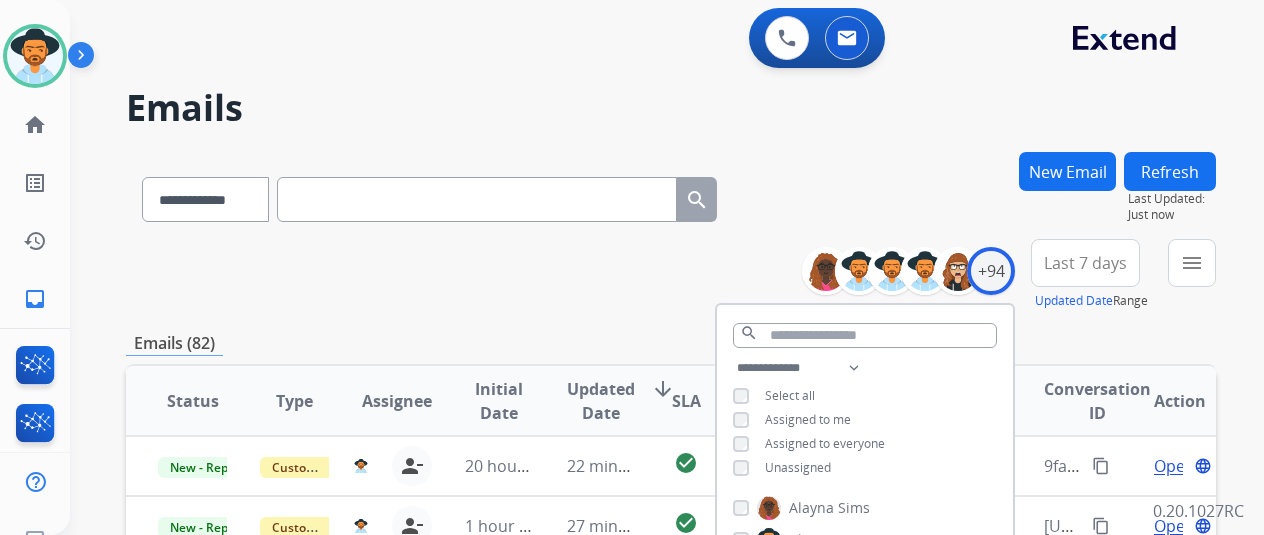 scroll, scrollTop: 400, scrollLeft: 0, axis: vertical 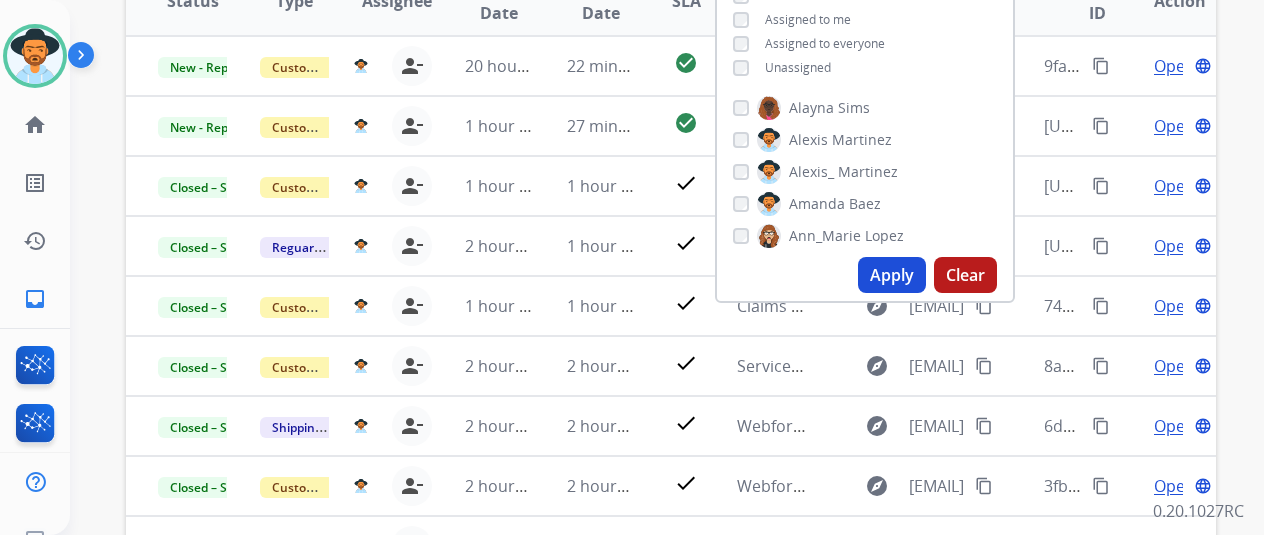 click on "**********" at bounding box center [667, 267] 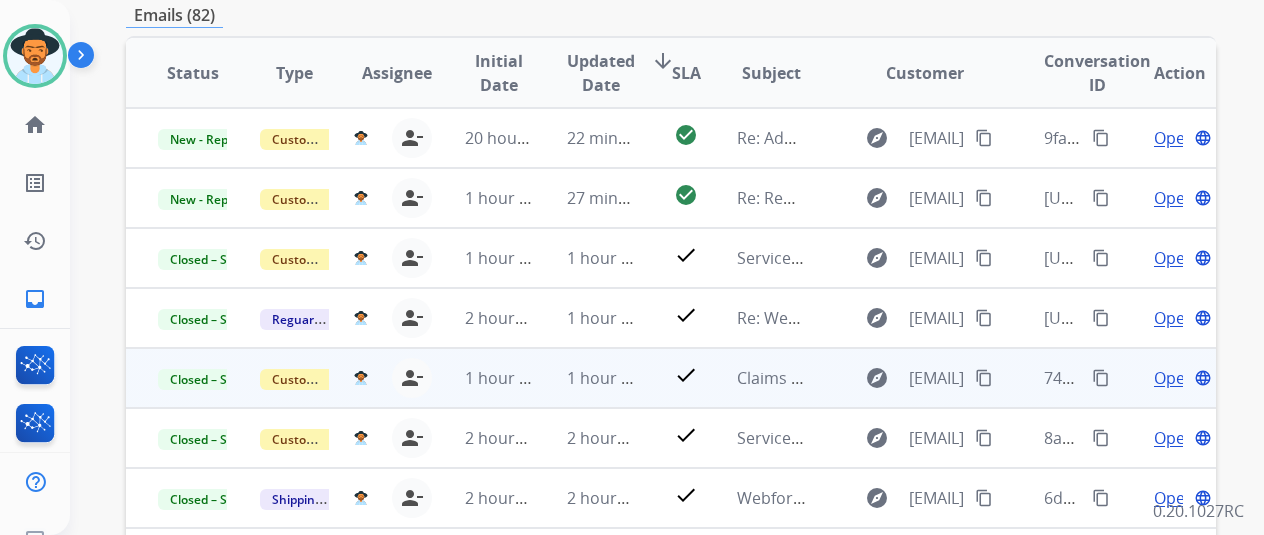 scroll, scrollTop: 300, scrollLeft: 0, axis: vertical 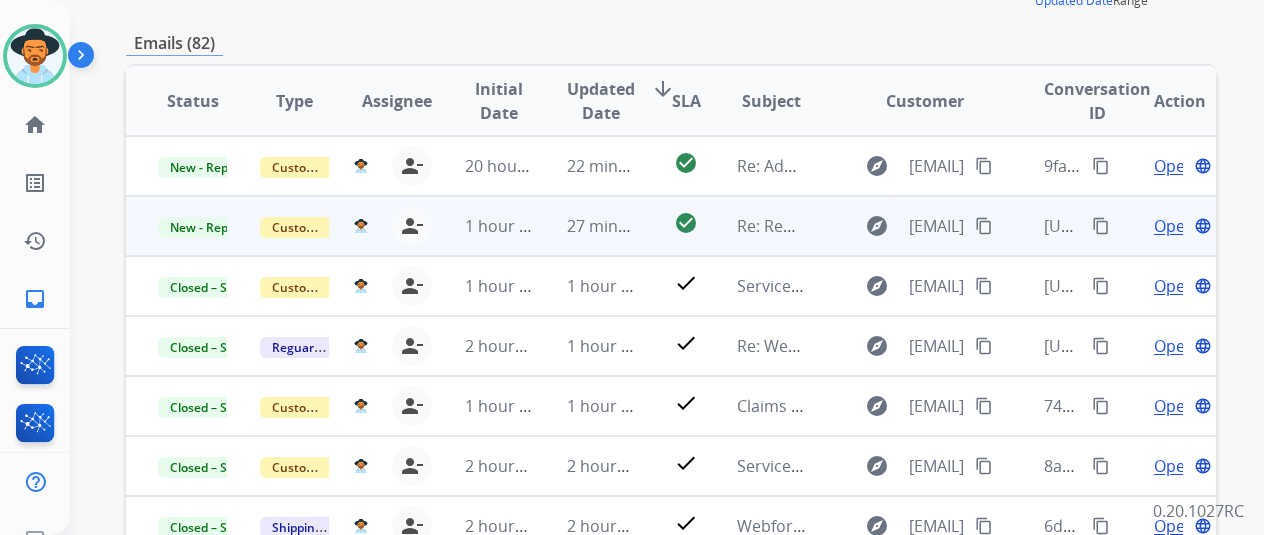 click on "Open" at bounding box center (1174, 226) 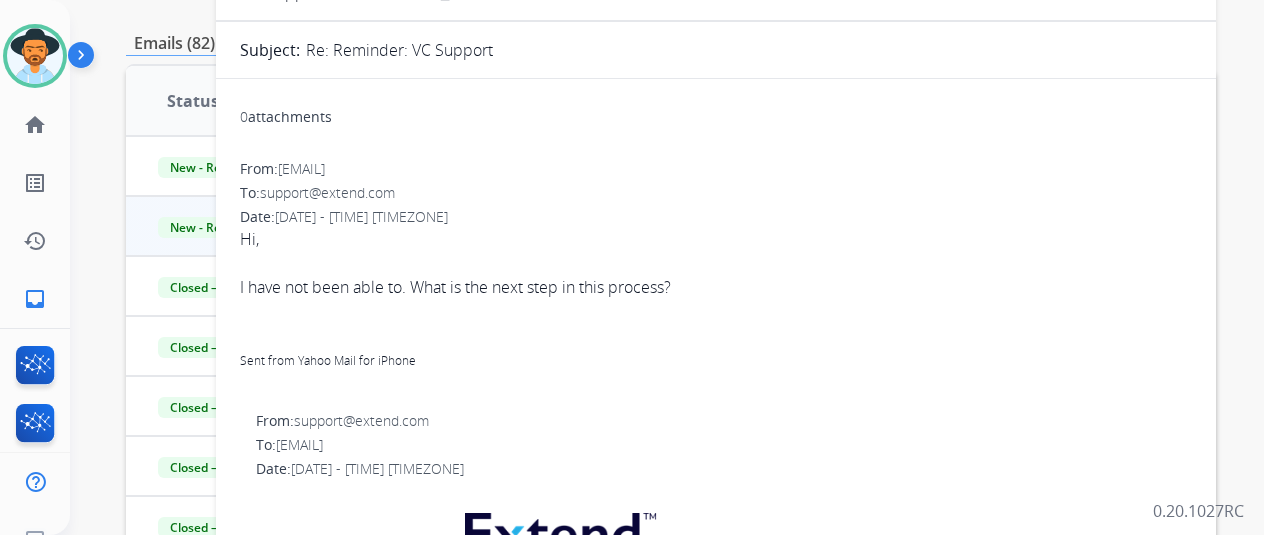 scroll, scrollTop: 0, scrollLeft: 0, axis: both 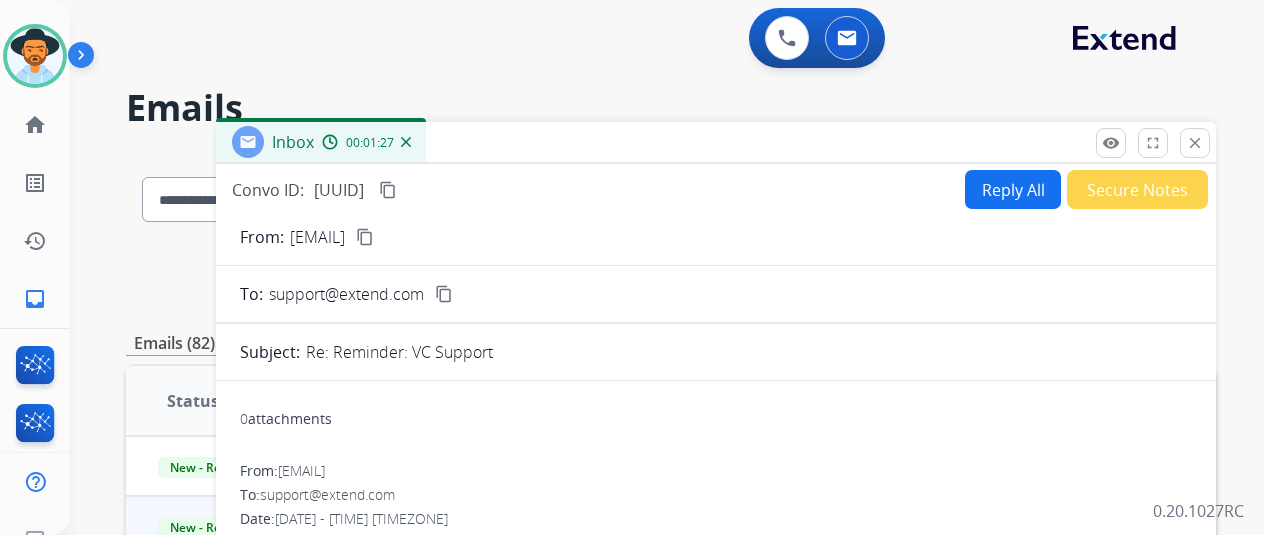 click on "From: [EMAIL] content_copy" at bounding box center (716, 237) 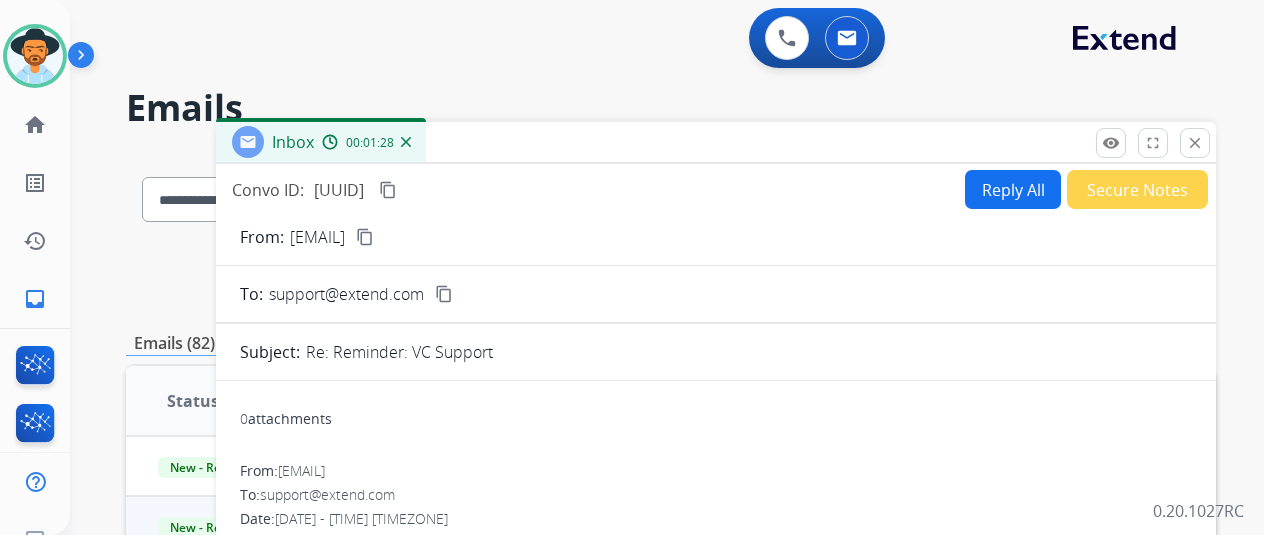 click on "content_copy" at bounding box center [365, 237] 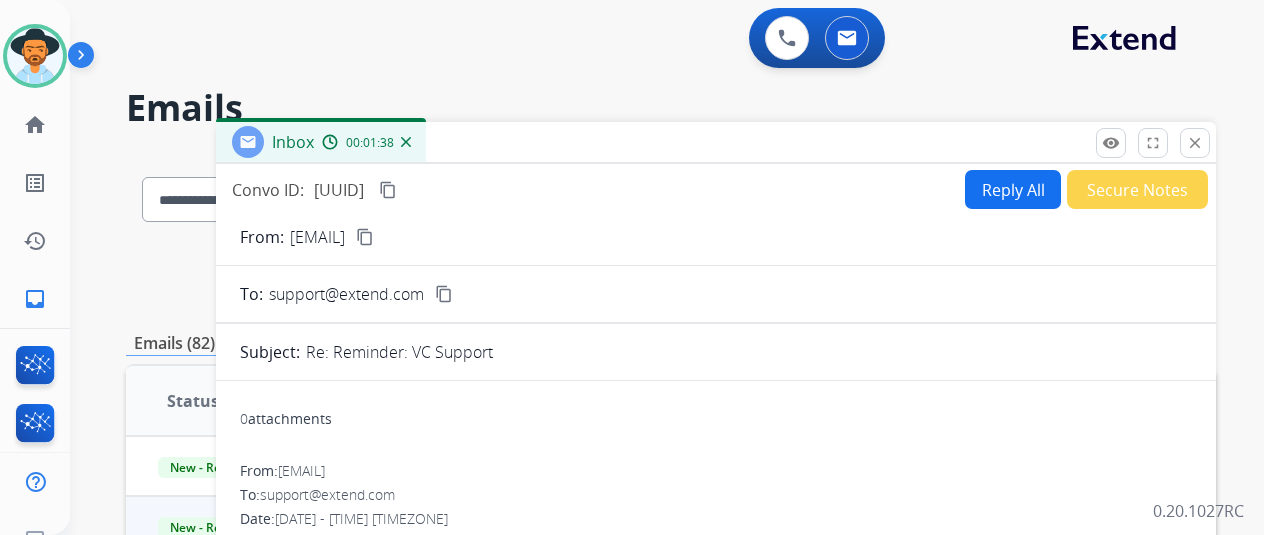 click on "content_copy" at bounding box center [365, 237] 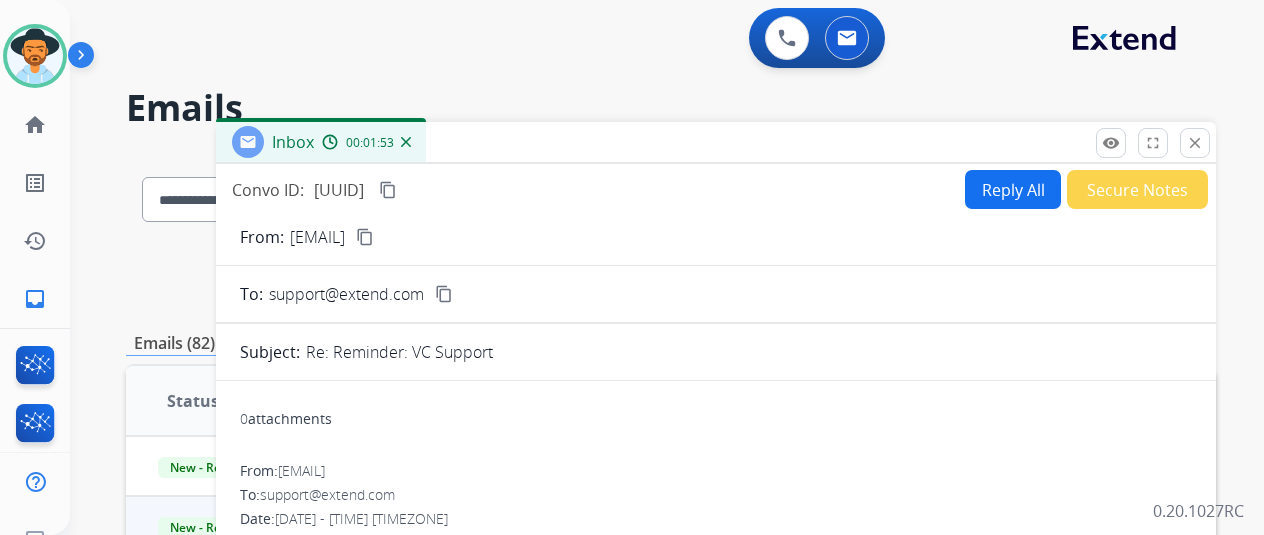 click on "close" at bounding box center (1195, 143) 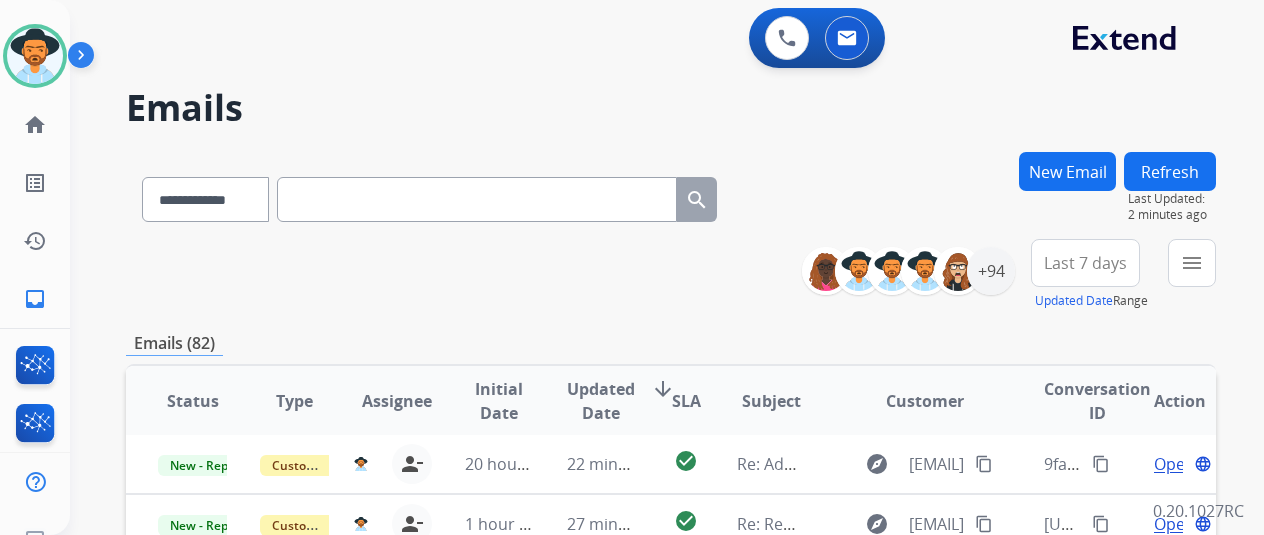 scroll, scrollTop: 2, scrollLeft: 0, axis: vertical 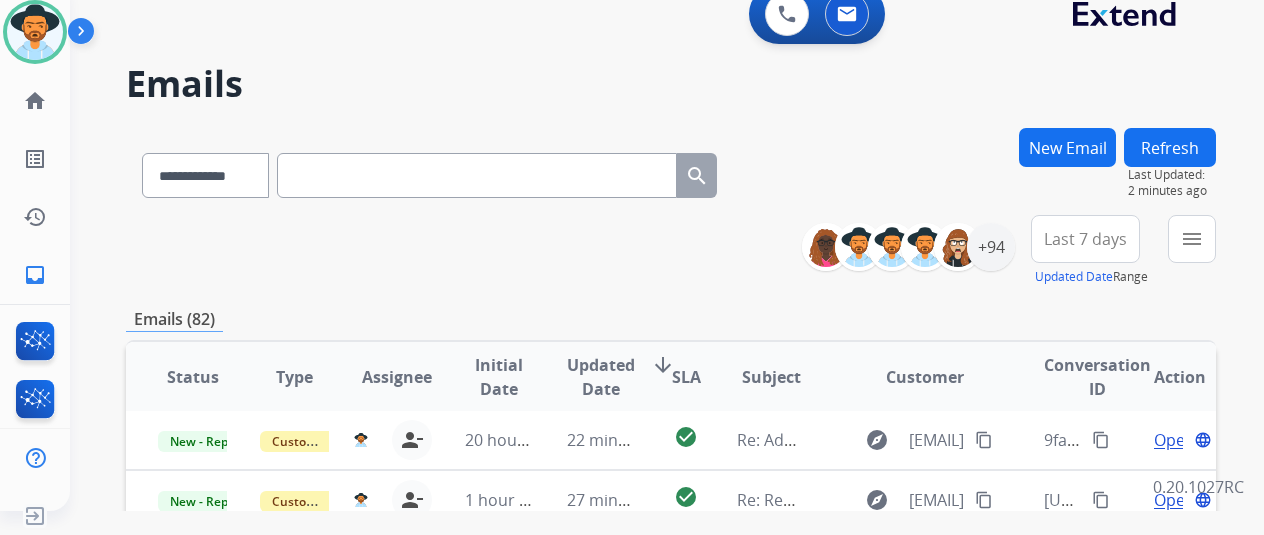 click on "0.20.1027RC" at bounding box center (1198, 487) 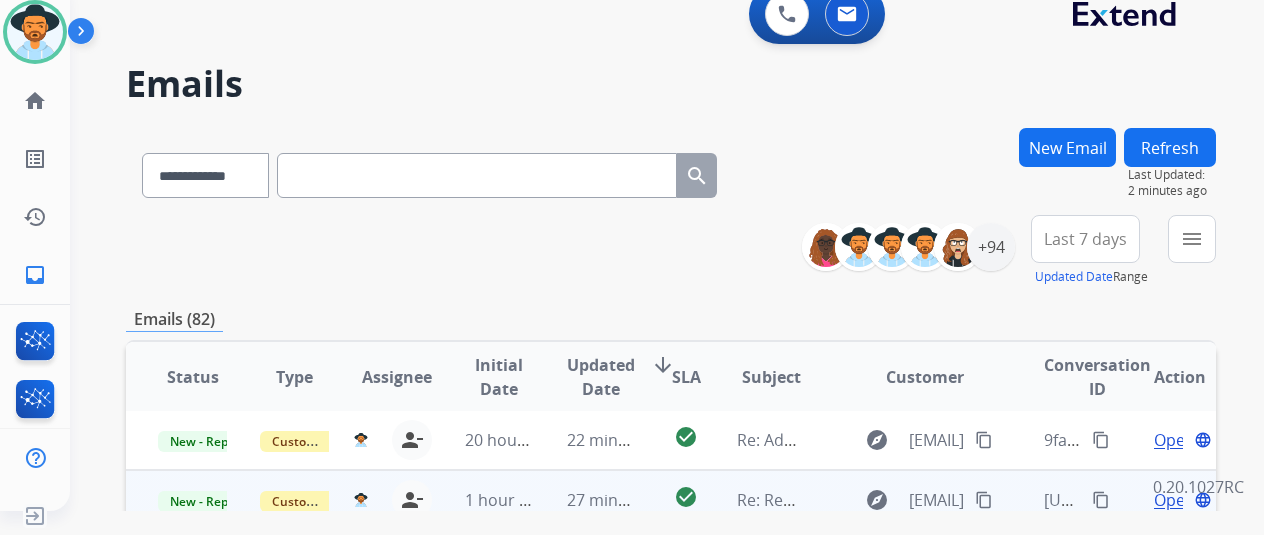 click on "Open" at bounding box center (1174, 500) 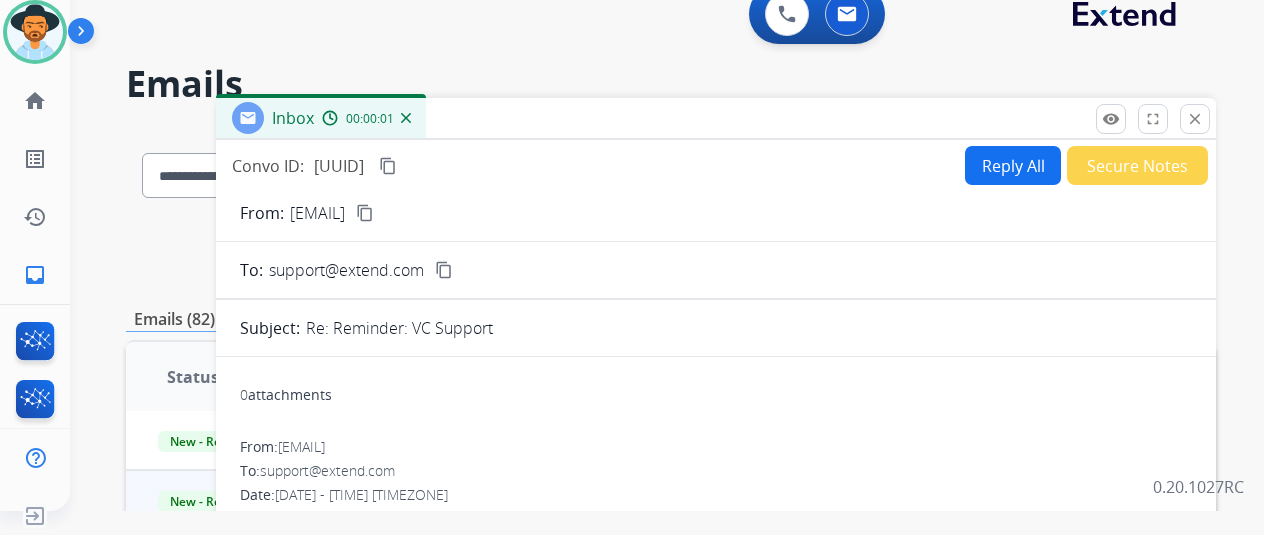 click on "content_copy" at bounding box center (365, 213) 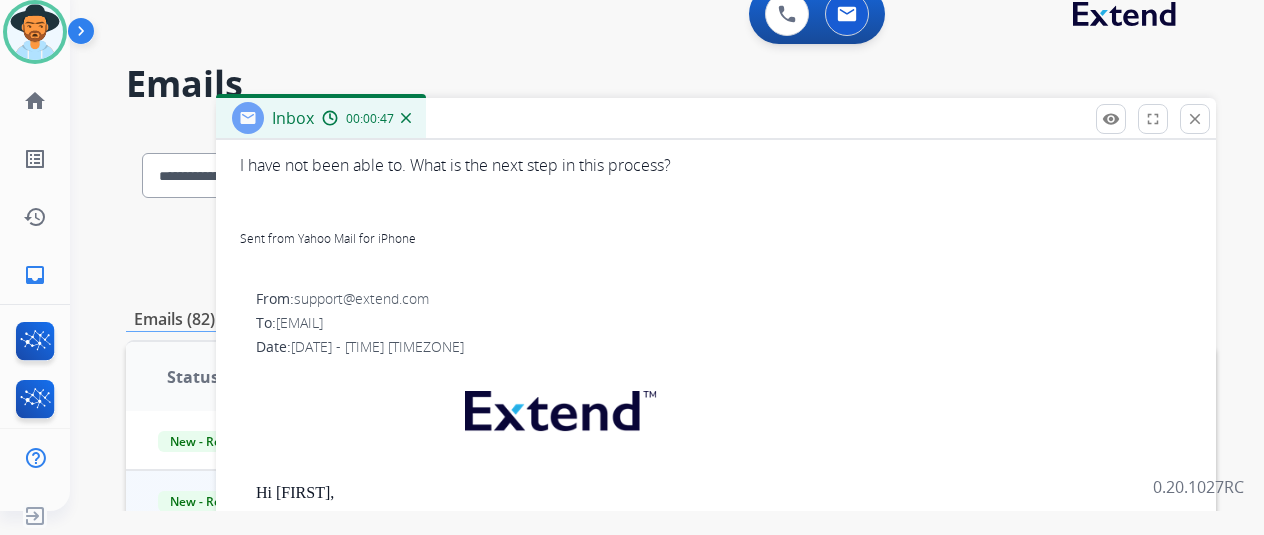 scroll, scrollTop: 502, scrollLeft: 0, axis: vertical 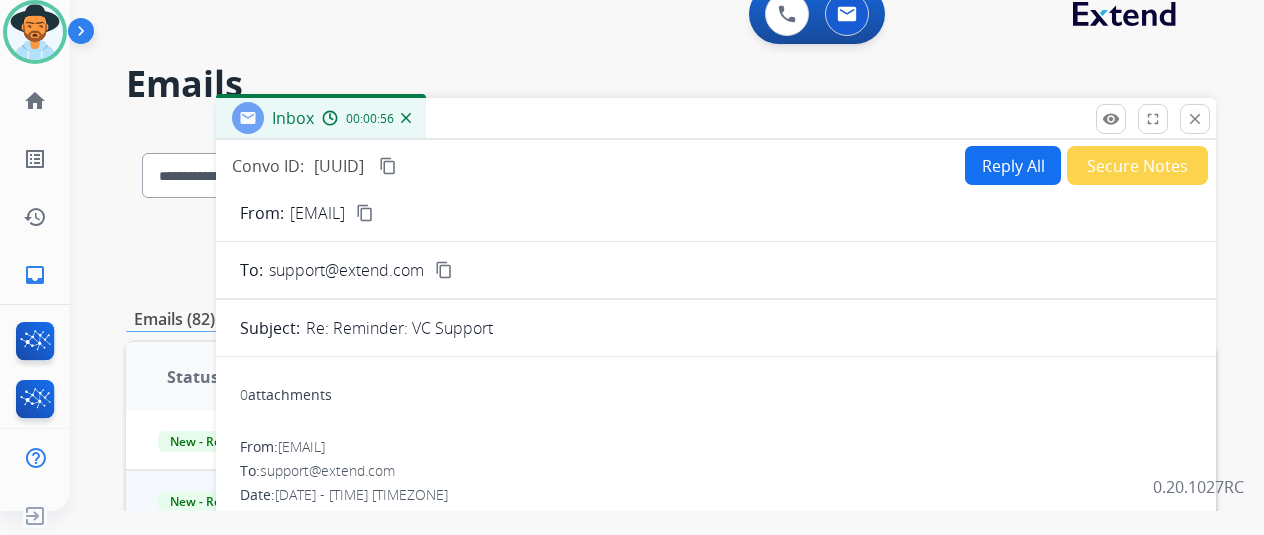 click on "Reply All" at bounding box center [1013, 165] 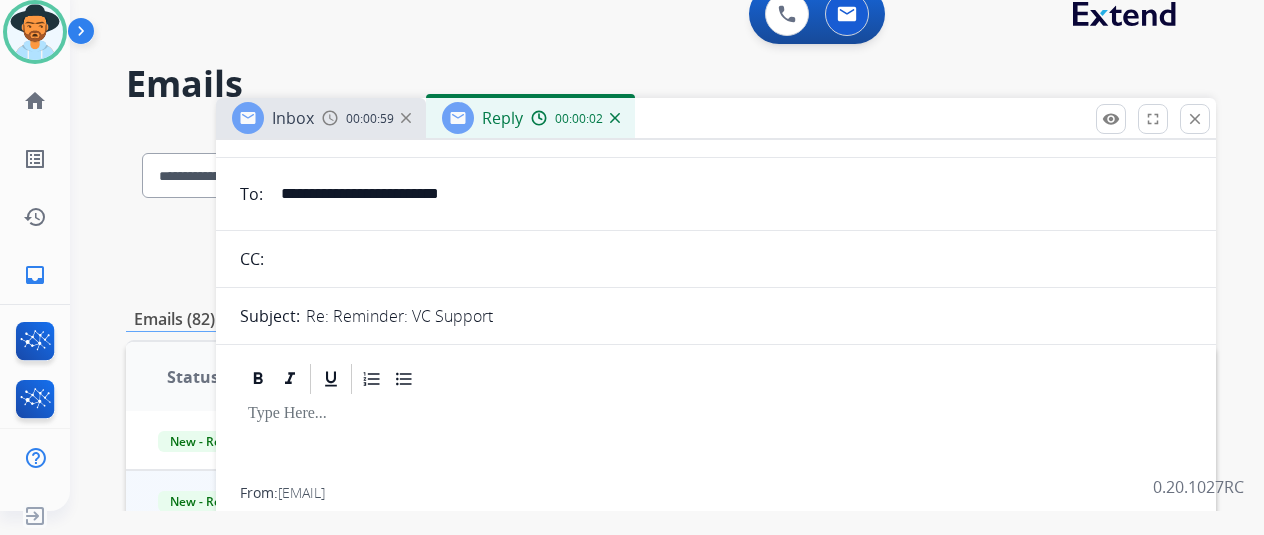 scroll, scrollTop: 0, scrollLeft: 0, axis: both 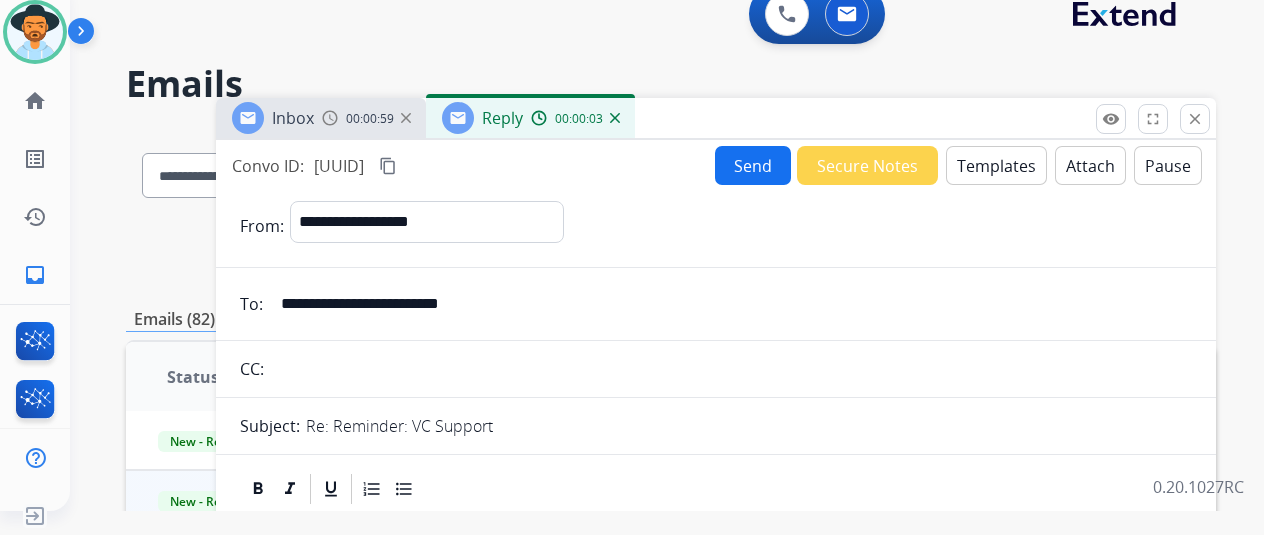 click on "Templates" at bounding box center (996, 165) 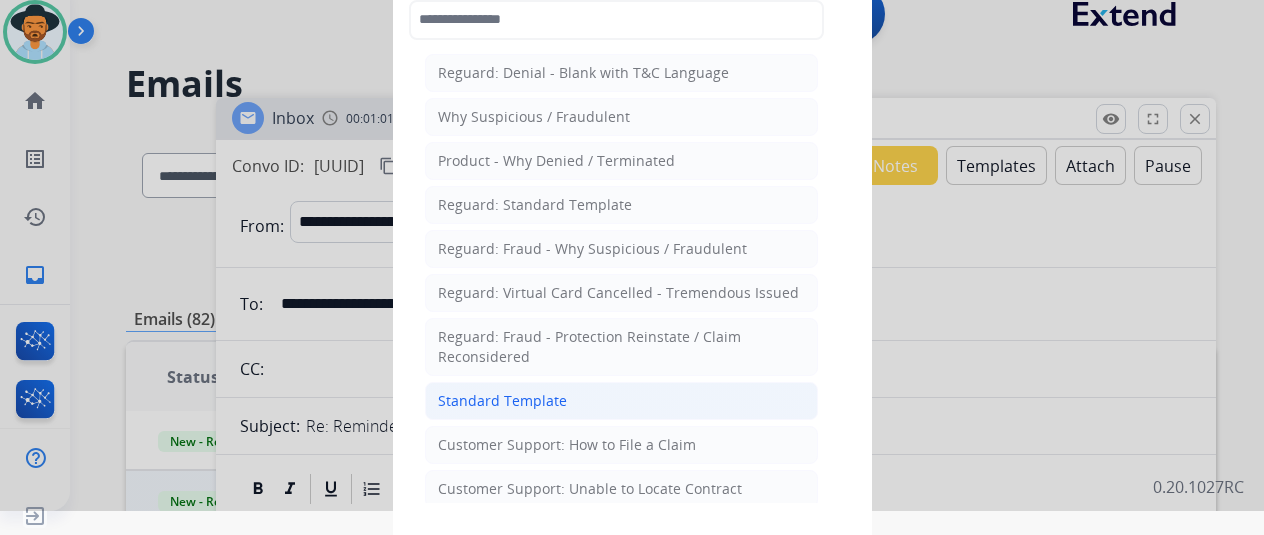 click on "Standard Template" 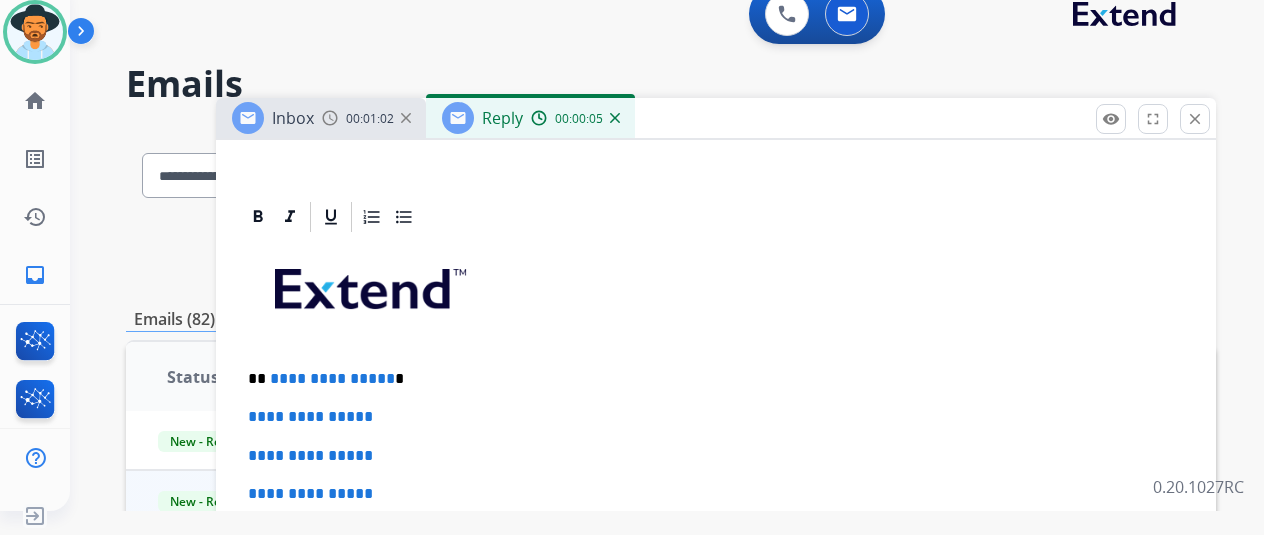 scroll, scrollTop: 600, scrollLeft: 0, axis: vertical 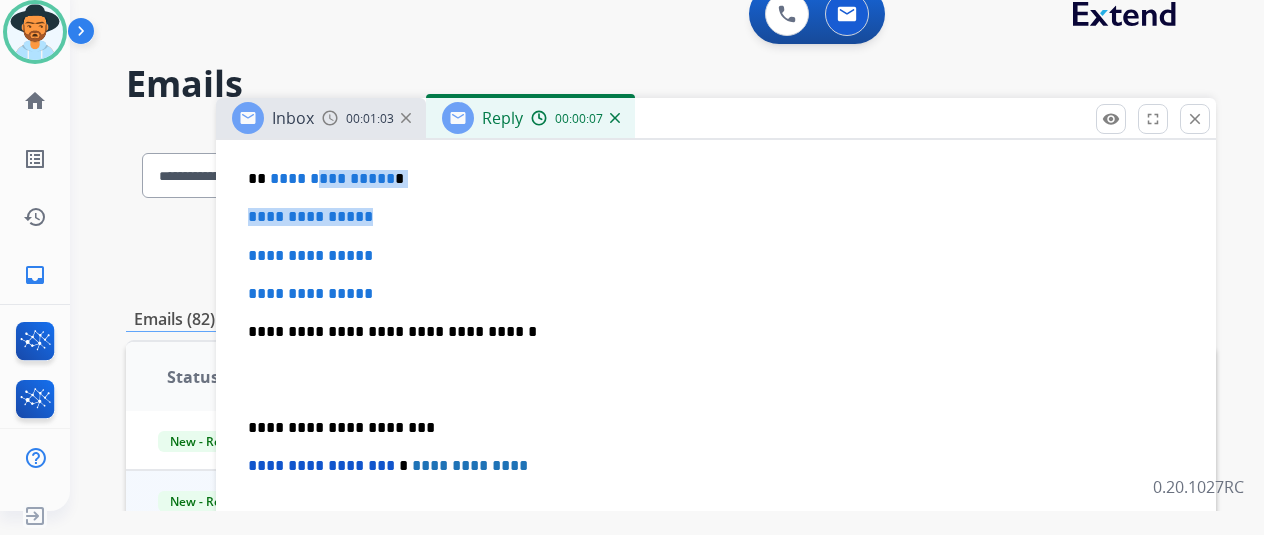drag, startPoint x: 399, startPoint y: 187, endPoint x: 332, endPoint y: 182, distance: 67.18631 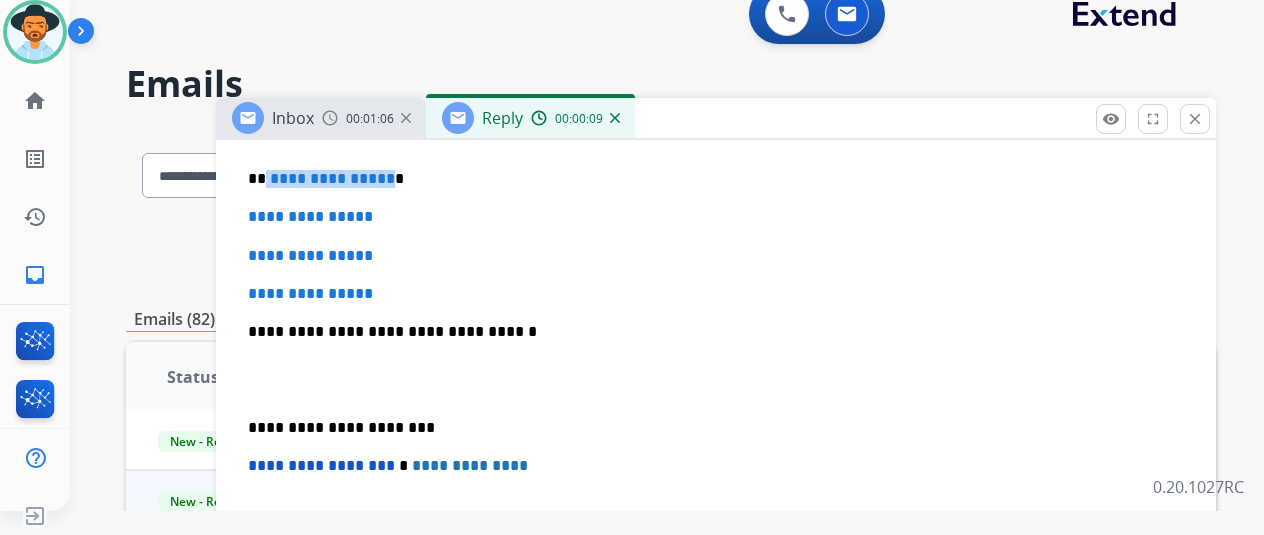 drag, startPoint x: 397, startPoint y: 176, endPoint x: 279, endPoint y: 179, distance: 118.03813 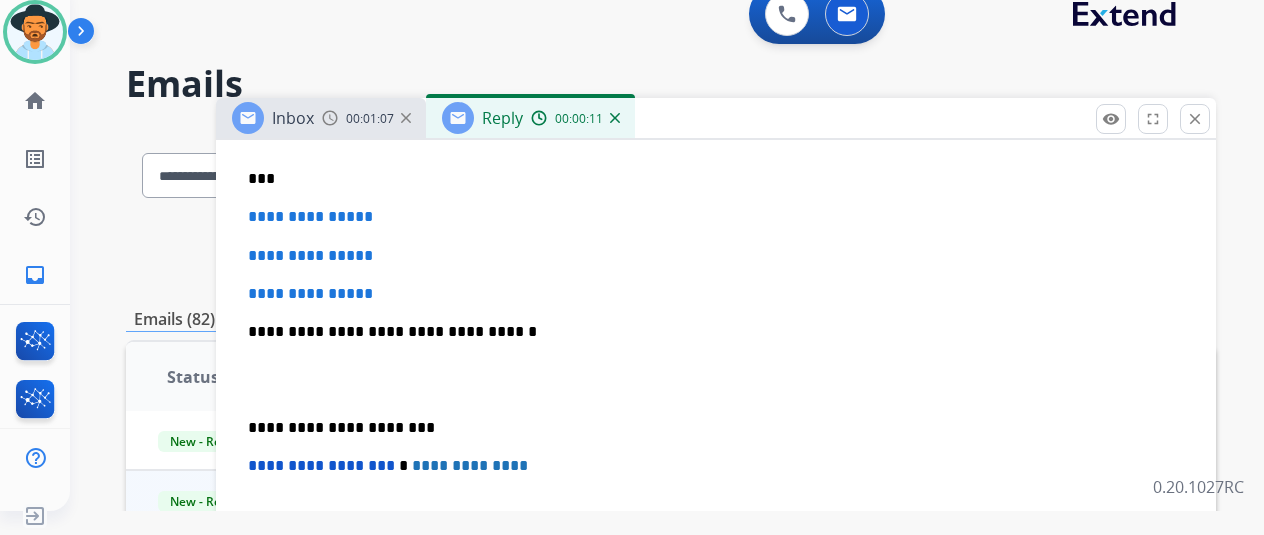type 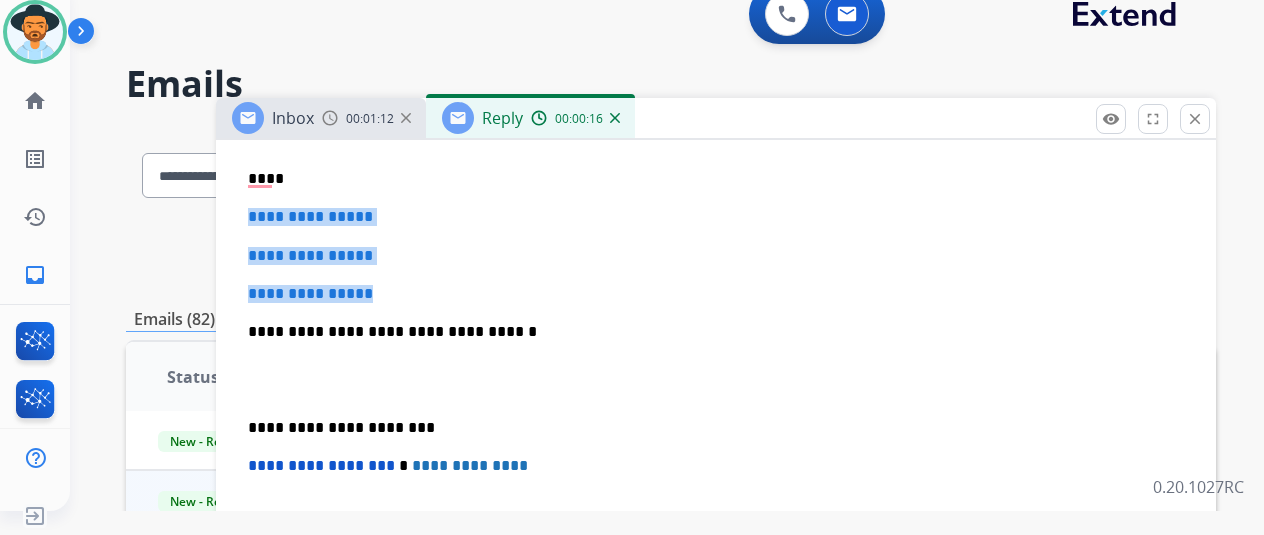 drag, startPoint x: 419, startPoint y: 289, endPoint x: 294, endPoint y: 201, distance: 152.86923 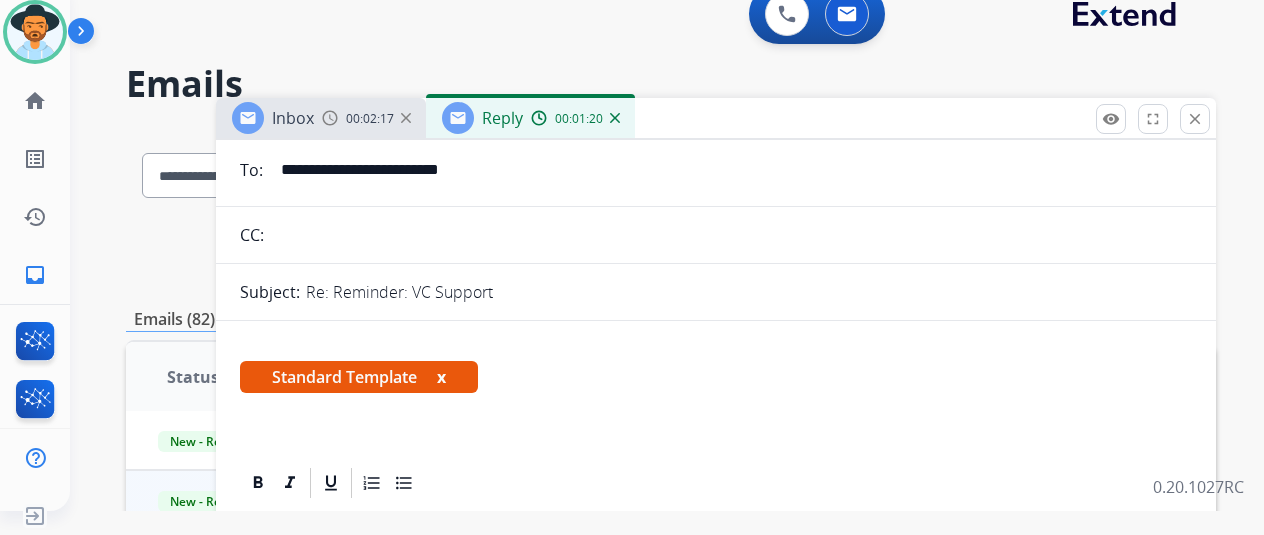 scroll, scrollTop: 0, scrollLeft: 0, axis: both 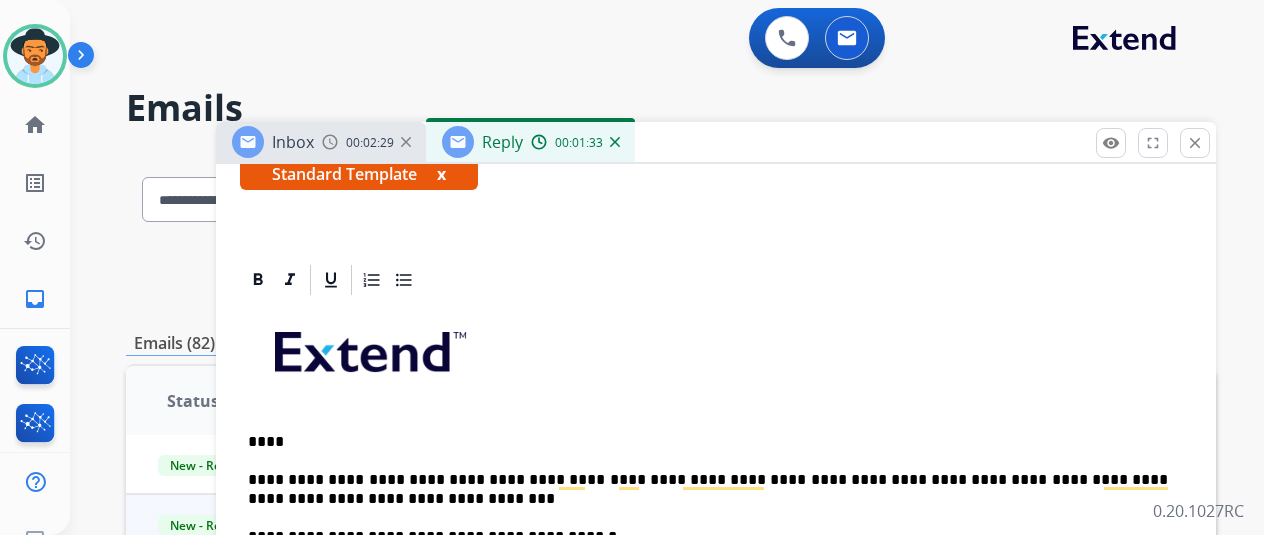 click on "****" at bounding box center (708, 442) 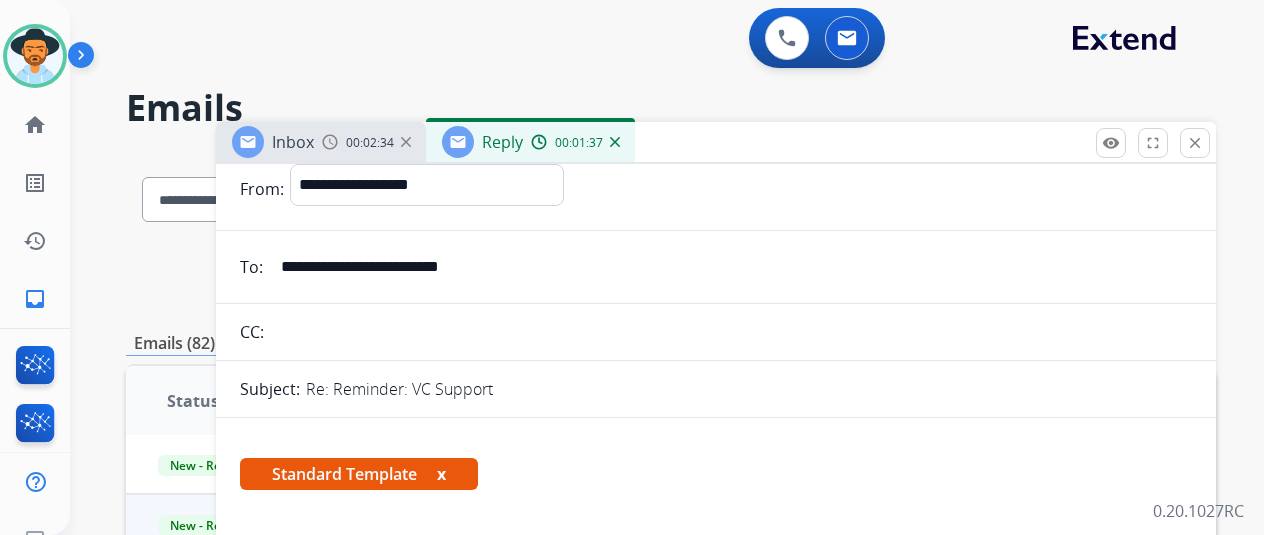 scroll, scrollTop: 0, scrollLeft: 0, axis: both 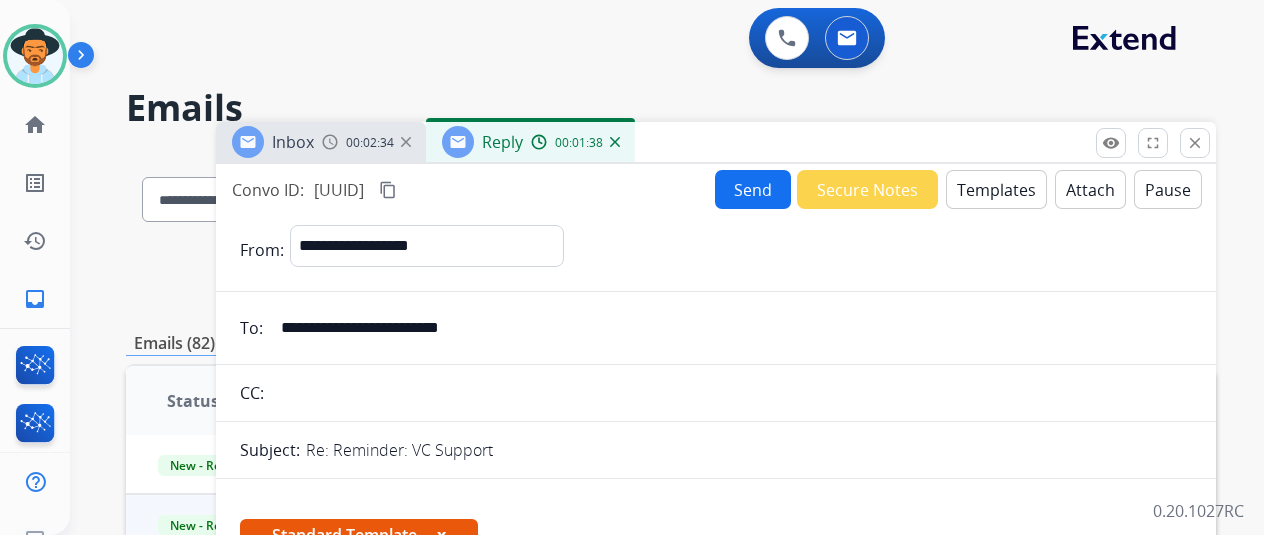 click on "Send" at bounding box center [753, 189] 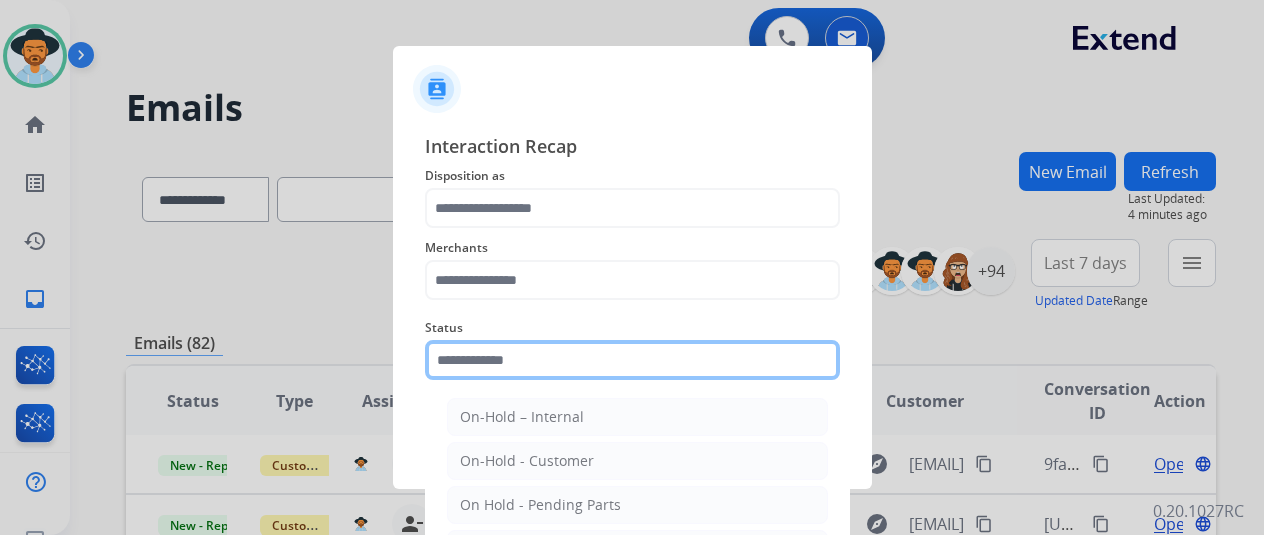 click 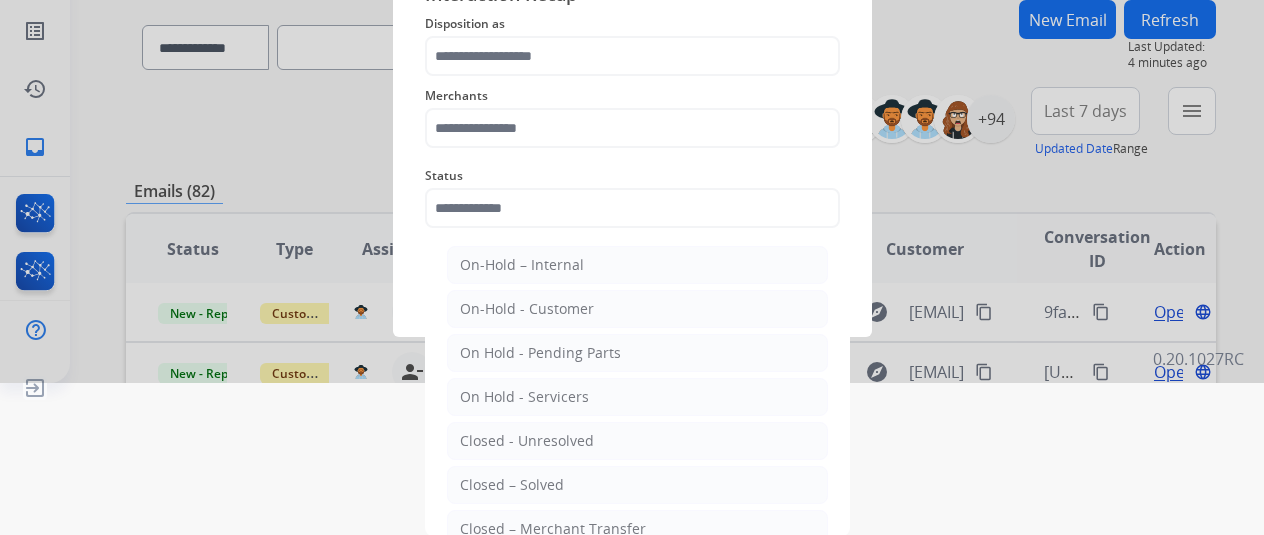 click on "Closed – Solved" 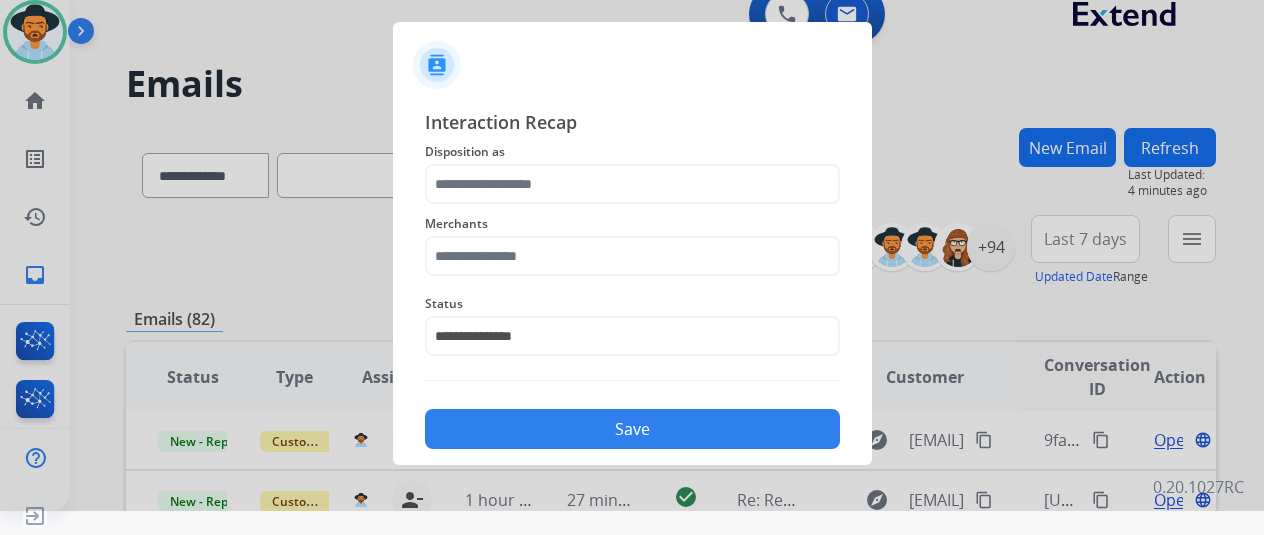 scroll, scrollTop: 24, scrollLeft: 0, axis: vertical 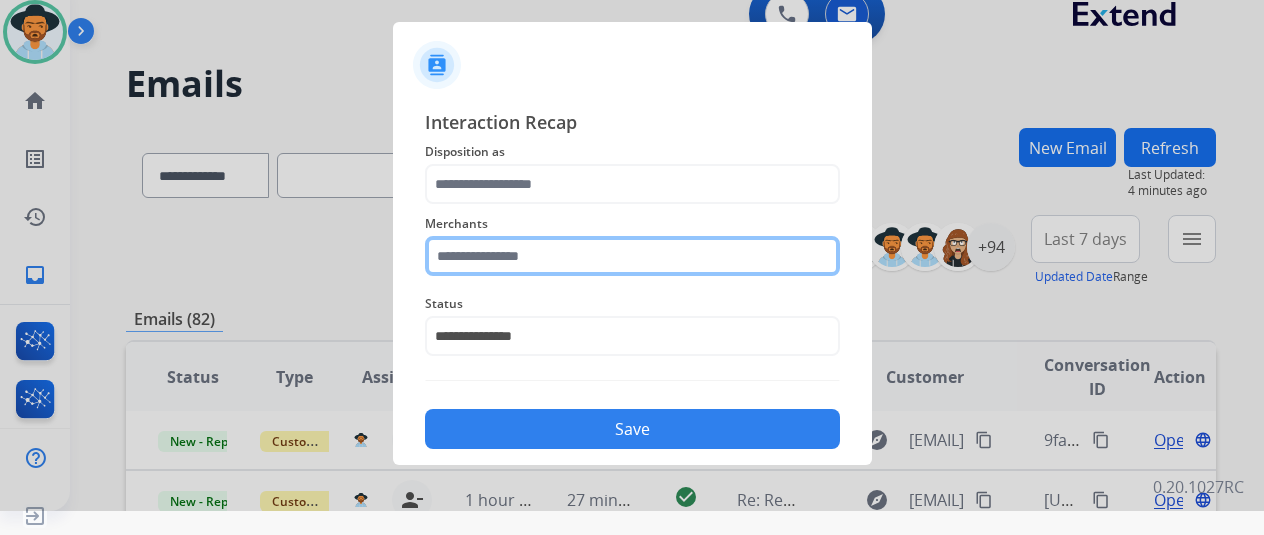click on "Merchants" 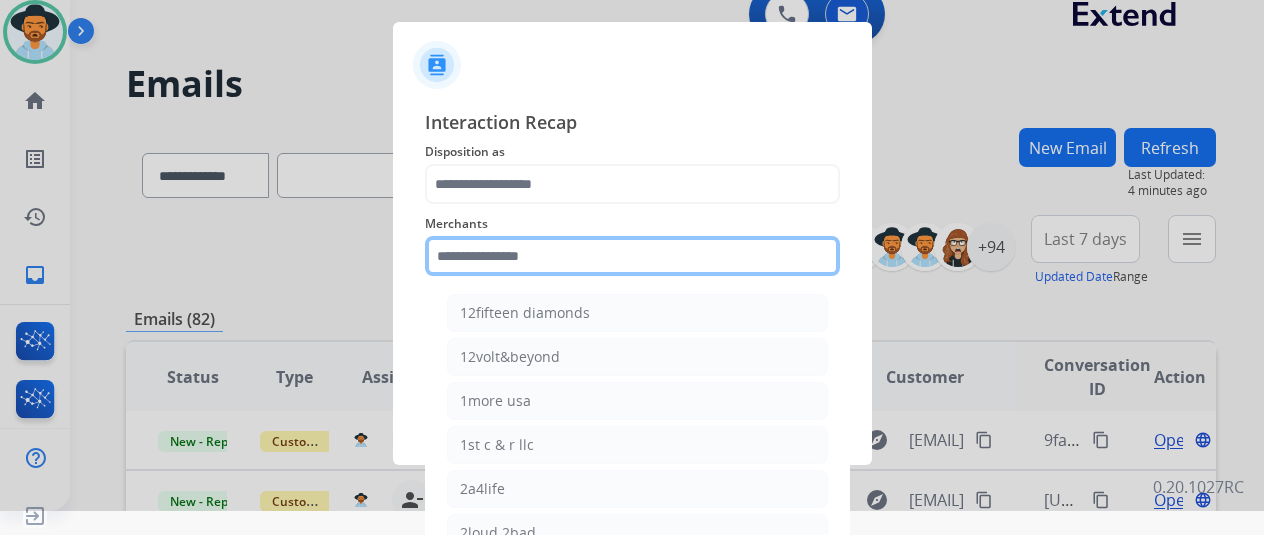 scroll, scrollTop: 72, scrollLeft: 0, axis: vertical 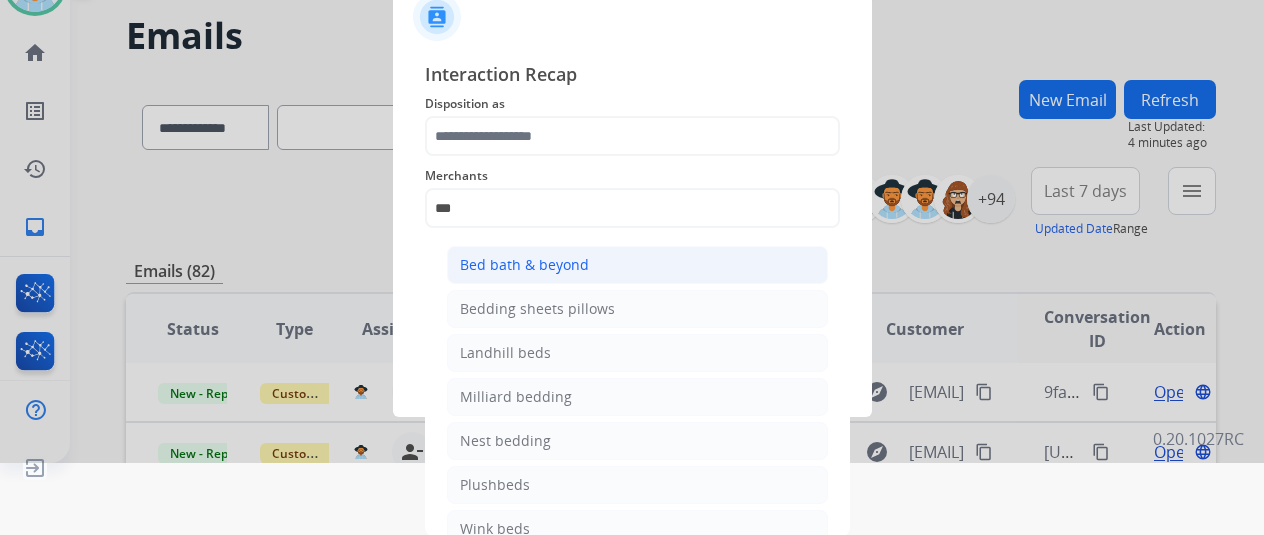 click on "Bed bath & beyond" 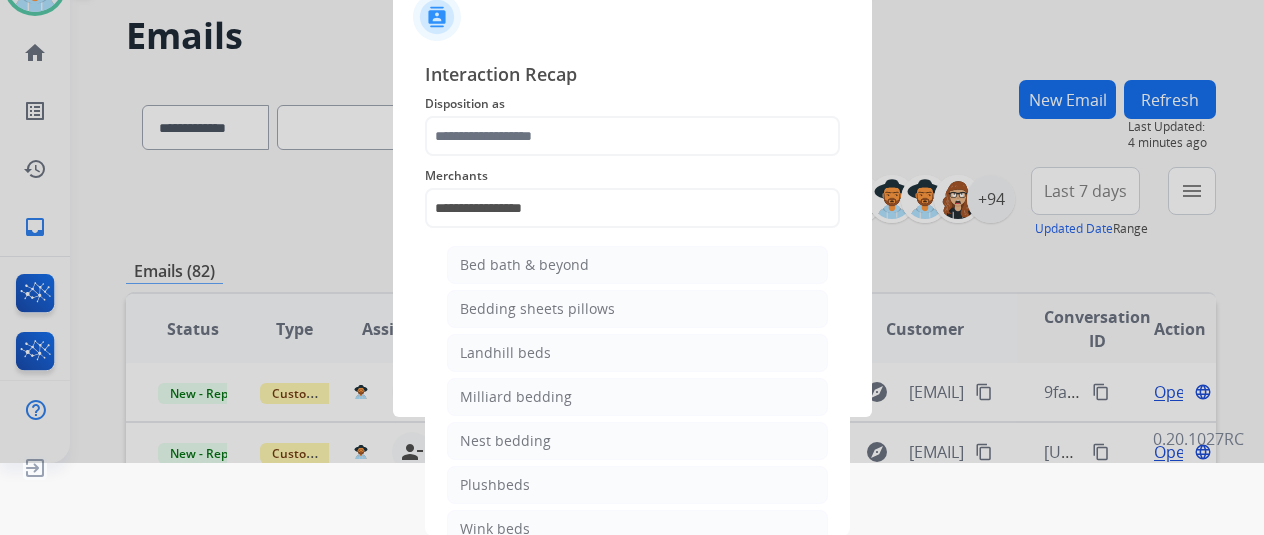 scroll, scrollTop: 24, scrollLeft: 0, axis: vertical 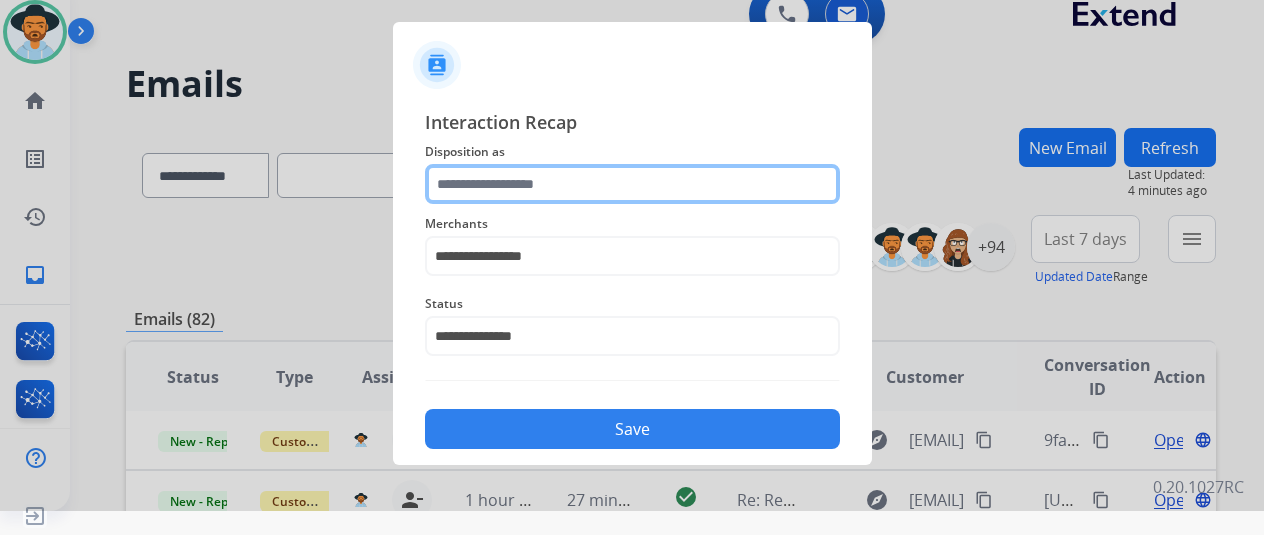 click 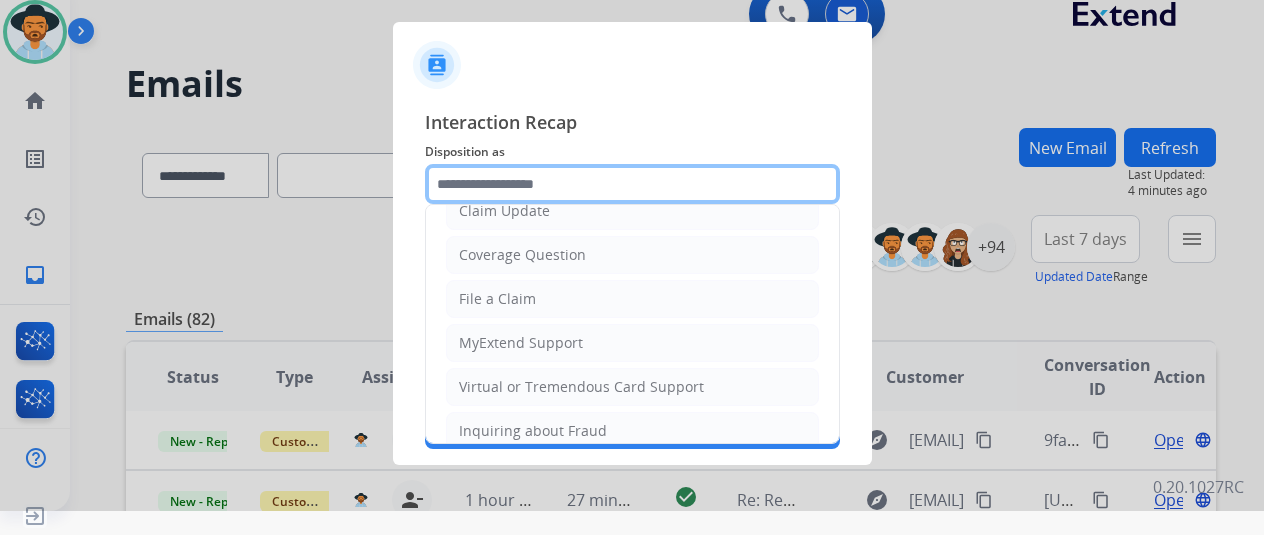 scroll, scrollTop: 0, scrollLeft: 0, axis: both 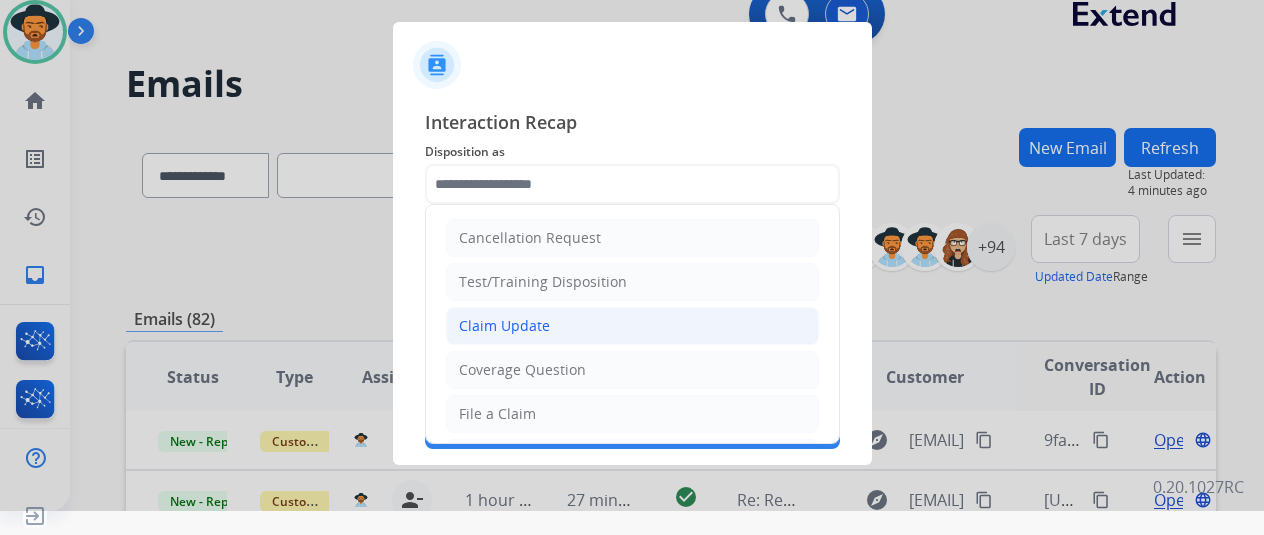 click on "Claim Update" 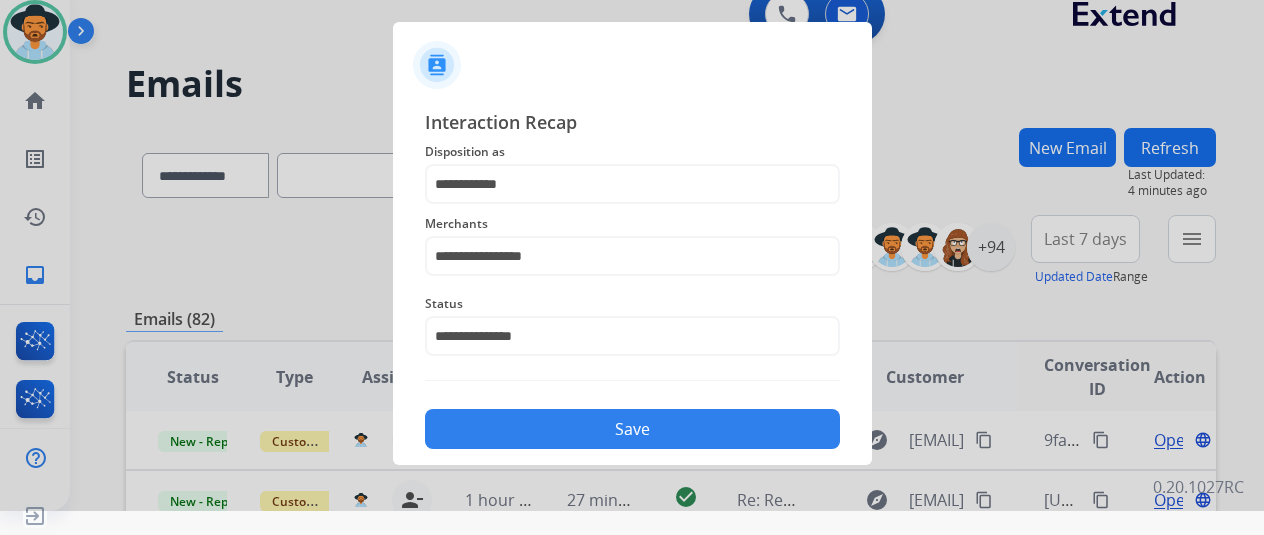 click on "Save" 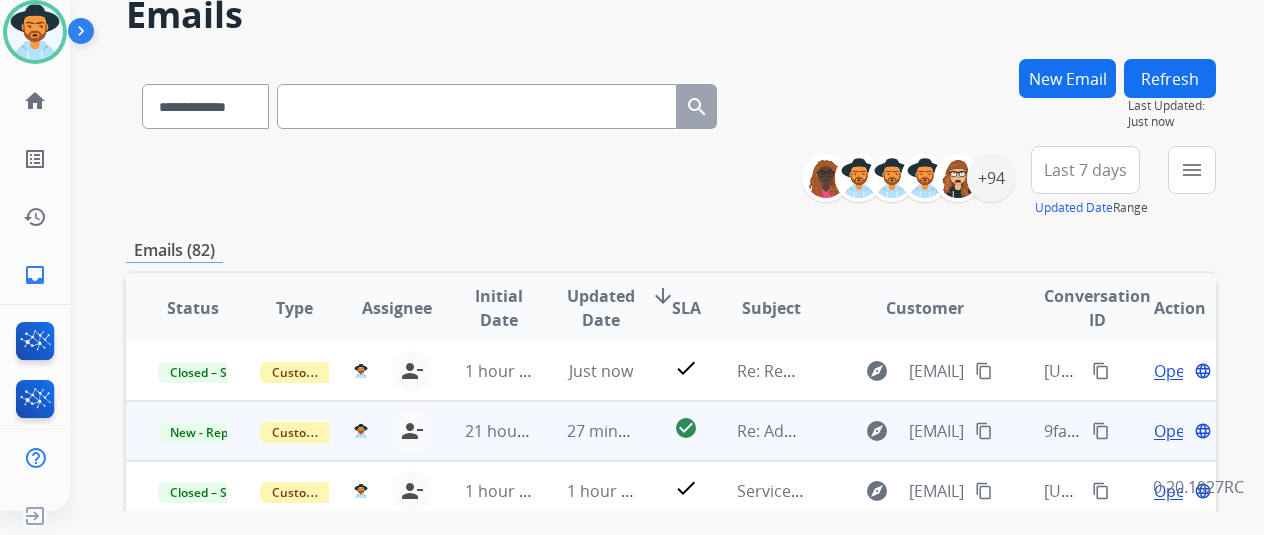 scroll, scrollTop: 100, scrollLeft: 0, axis: vertical 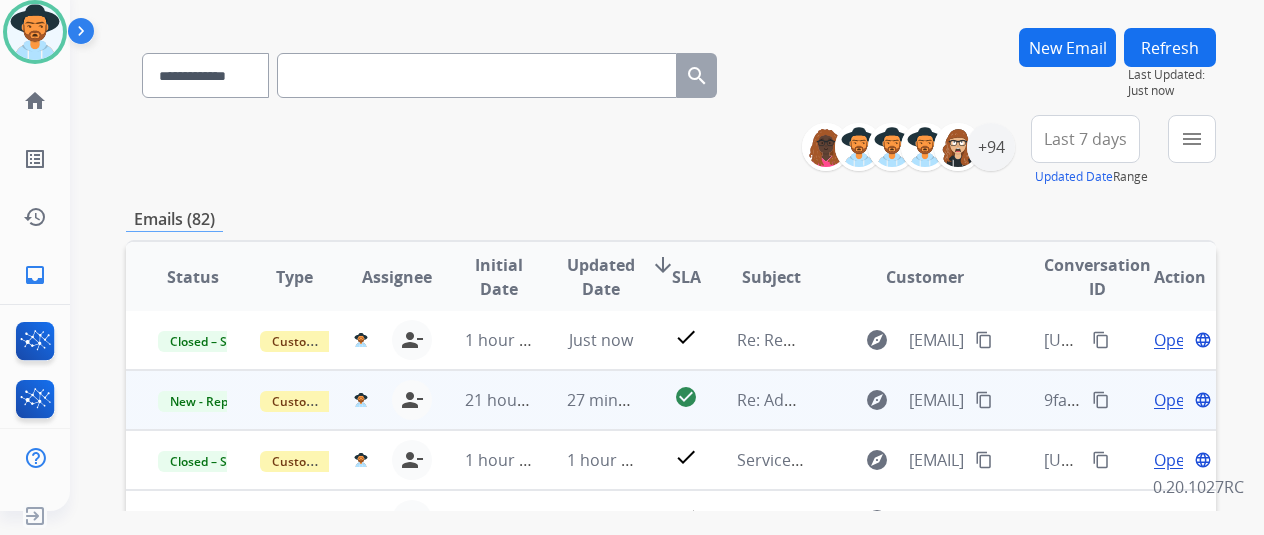 click on "Open" at bounding box center [1174, 400] 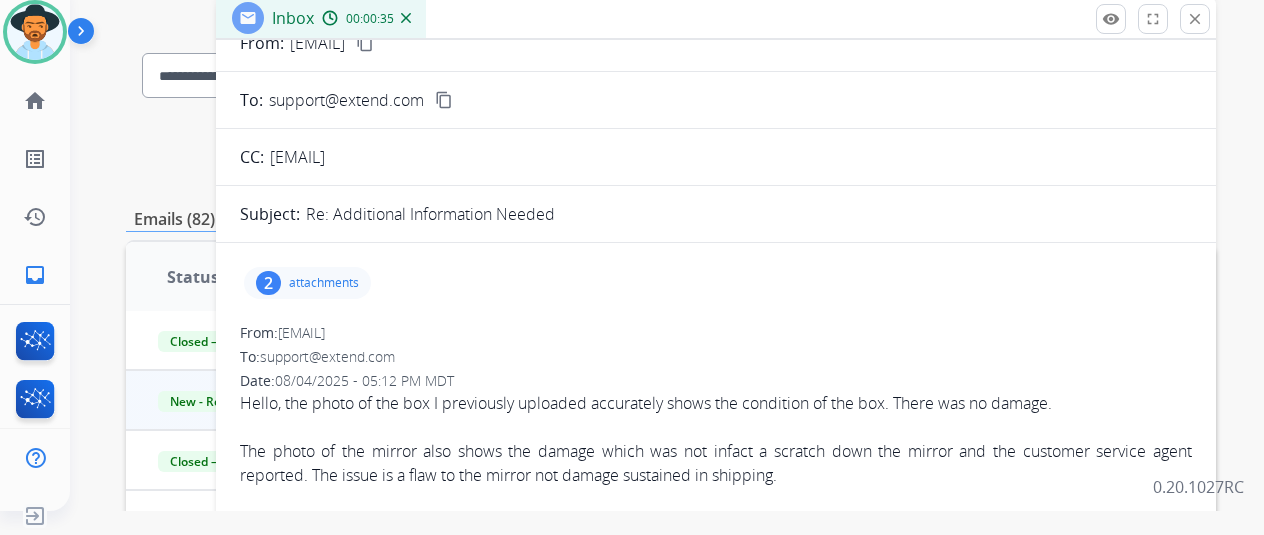 scroll, scrollTop: 24, scrollLeft: 0, axis: vertical 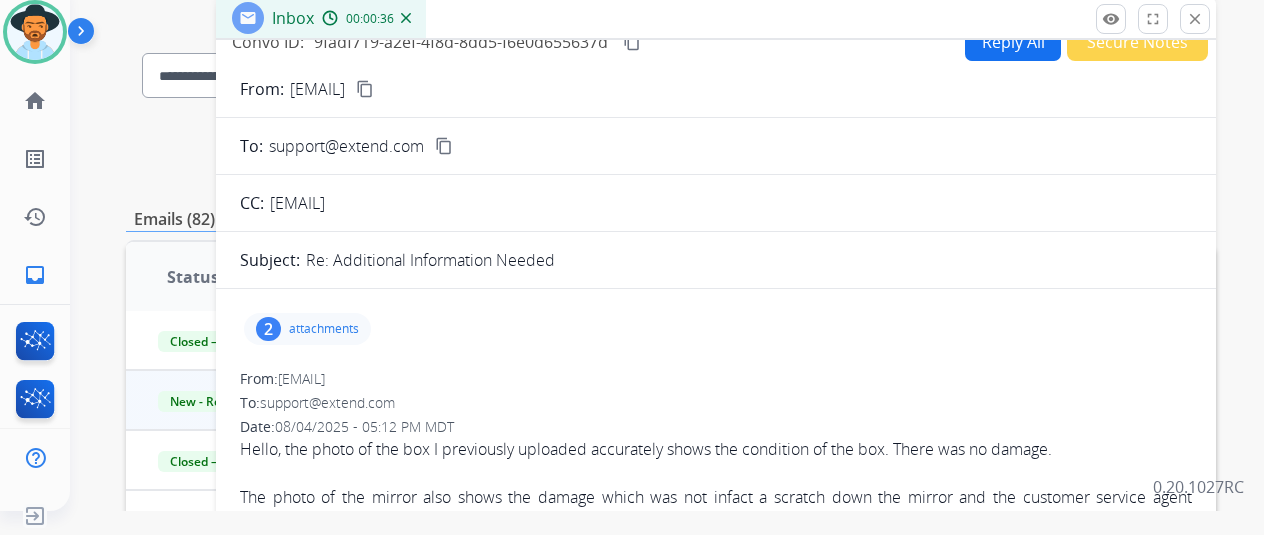 click on "From: [EMAIL] content_copy To:  [EMAIL]  content_copy CC: [EMAIL] Subject:  Re: Additional Information Needed  2 attachments  From:  [EMAIL]   To:  [EMAIL]  Date:  08/04/2025 - 05:12 PM MDT Hello, the photo of the box I previously uploaded accurately shows the condition of the box. There was no damage.  The photo of the mirror also shows the damage which was not infact a scratch down the mirror and the customer service agent reported. The issue is a flaw to the mirror not damage sustained in shipping.  Sent from my iPhone  From:  [EMAIL]   To:  [EMAIL]  Date:  08/04/2025 - 05:03 PM MDT Hi Samantha, Thank you for filing your claim with Extend. In order to continue we would need some additional information. Please attach a close up photo of the scratch on your mirror. Please also attach photos of the box your mirror was shipped in highlighting any damages the box may have sustained in transit." at bounding box center [716, 724] 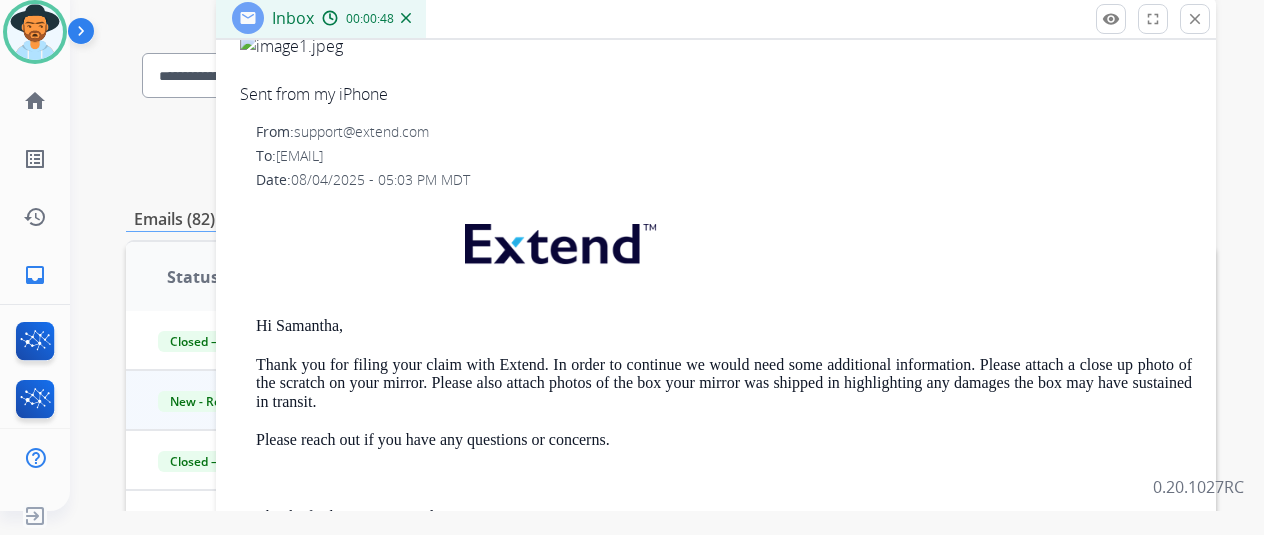 scroll, scrollTop: 624, scrollLeft: 0, axis: vertical 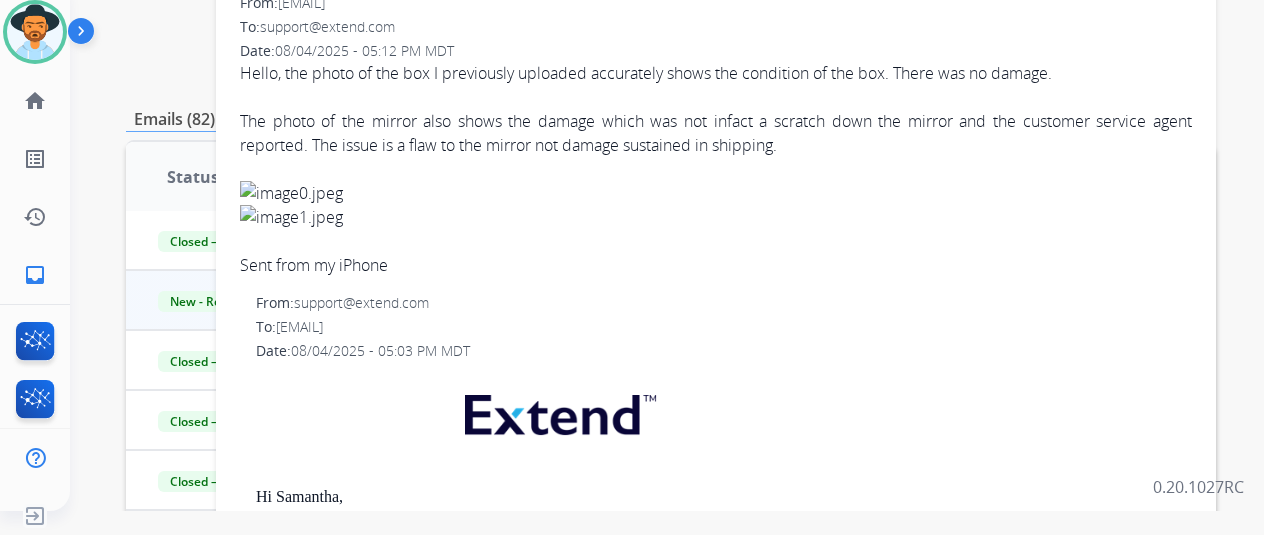 click on "From: [EMAIL] To: [EMAIL] Date: [DATE] - [TIME] [TIMEZONE] Hi [FIRST], Thank you for filing your claim with Extend. In order to continue we would need some additional information. Please attach a close up photo of the scratch on your mirror. Please also attach photos of the box your mirror was shipped in highlighting any damages the box may have sustained in transit. Please reach out if you have any questions or concerns. Thanks for being an Extend customer. Extend Customer Support support@extend.com | www.extend.com If you have any questions or need further assistance, reply to this email or give us a call at ([PHONE]) Monday-Friday [TIME] - [TIME] [TIMEZONE] or Saturdays and Sundays [TIME] - [TIME] [TIMEZONE]." at bounding box center [716, 636] 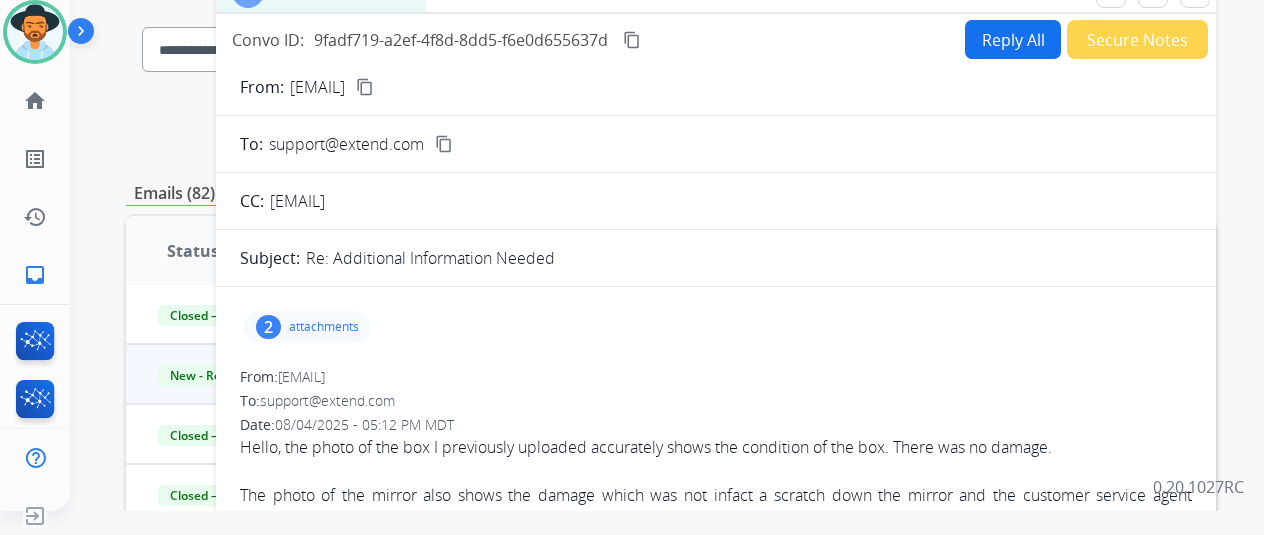 scroll, scrollTop: 100, scrollLeft: 0, axis: vertical 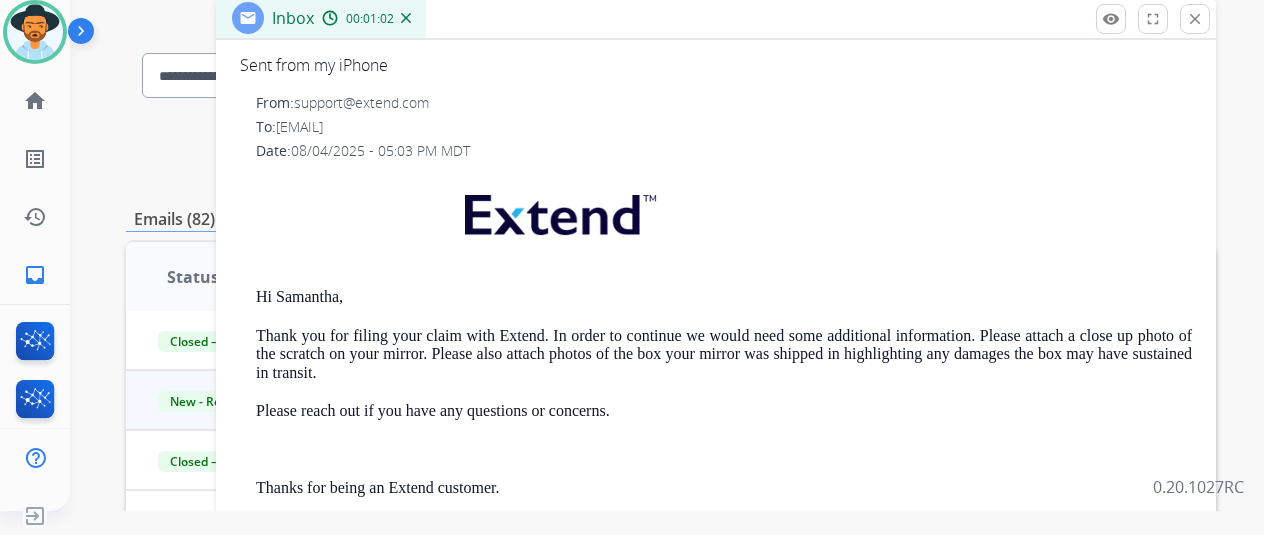 click on "To:  [EMAIL]" at bounding box center (724, 127) 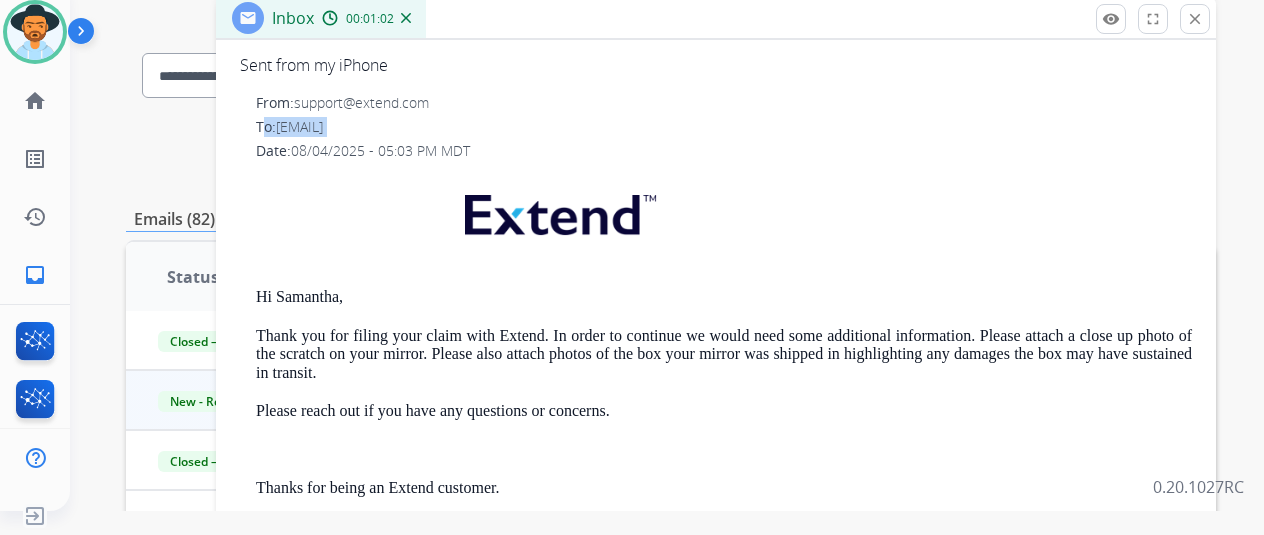 click on "[EMAIL]" at bounding box center (299, 126) 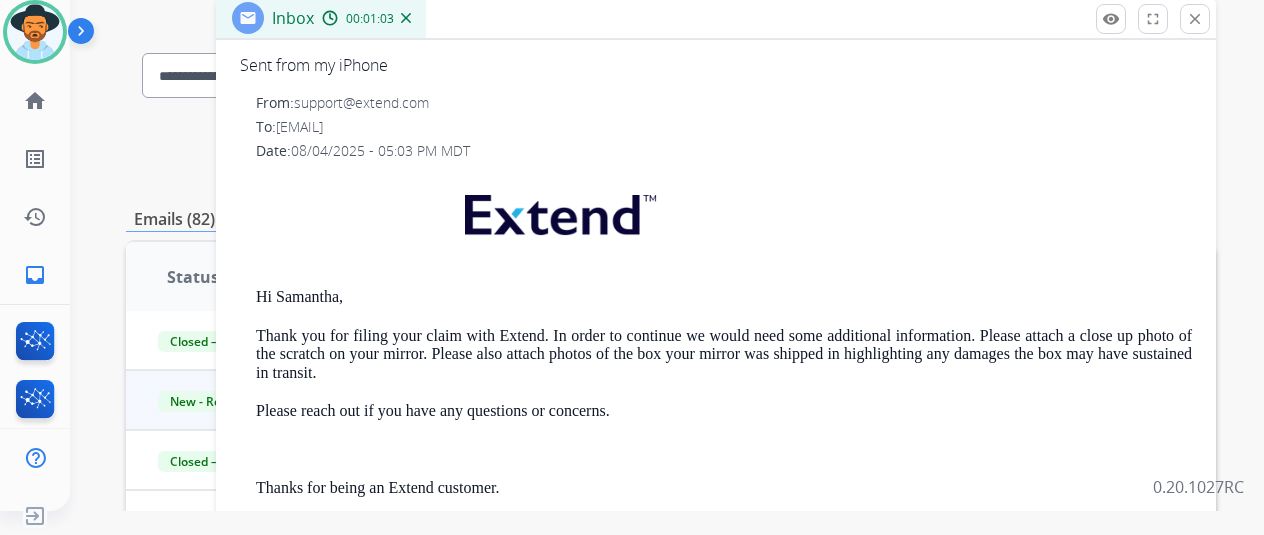 click on "Date:  08/04/2025 - 05:03 PM MDT" at bounding box center [724, 151] 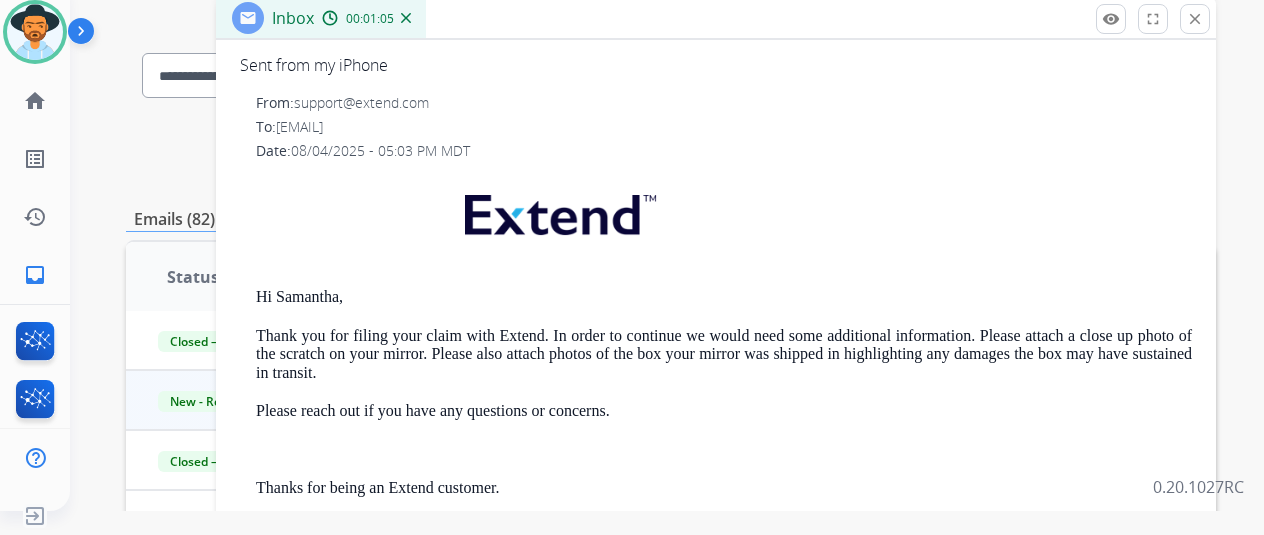 drag, startPoint x: 468, startPoint y: 127, endPoint x: 296, endPoint y: 129, distance: 172.01163 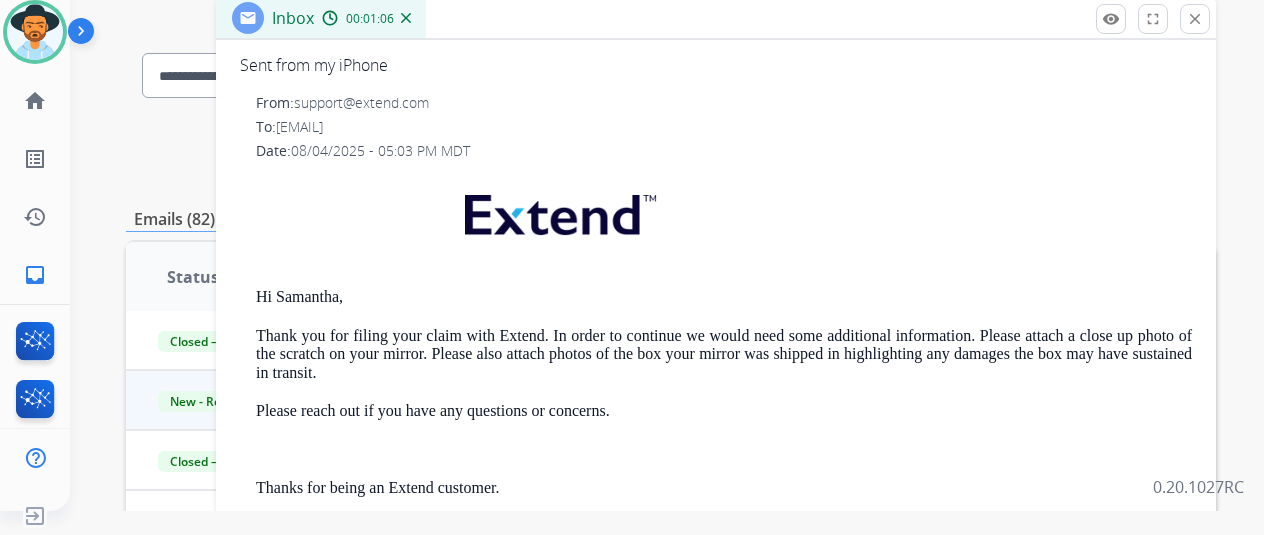 copy on "[EMAIL]" 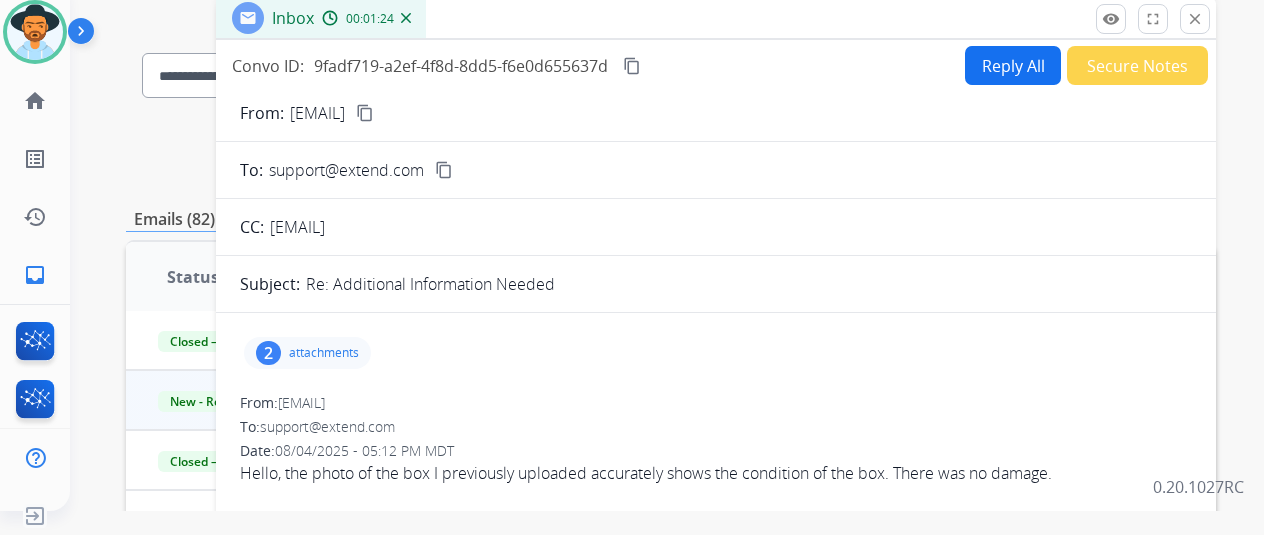 scroll, scrollTop: 100, scrollLeft: 0, axis: vertical 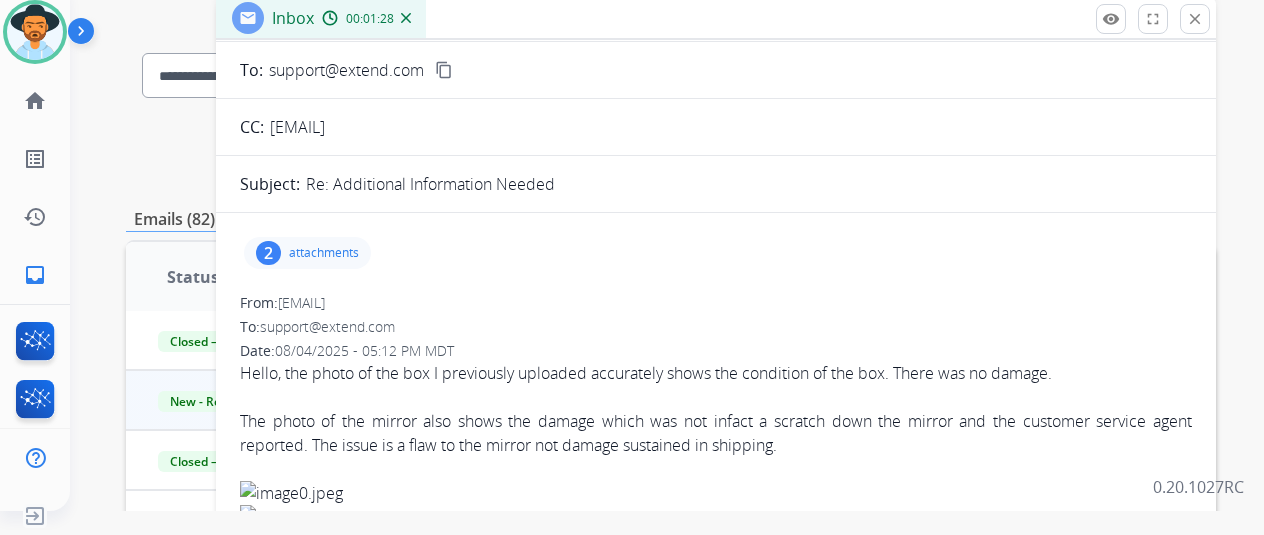 click on "attachments" at bounding box center [324, 253] 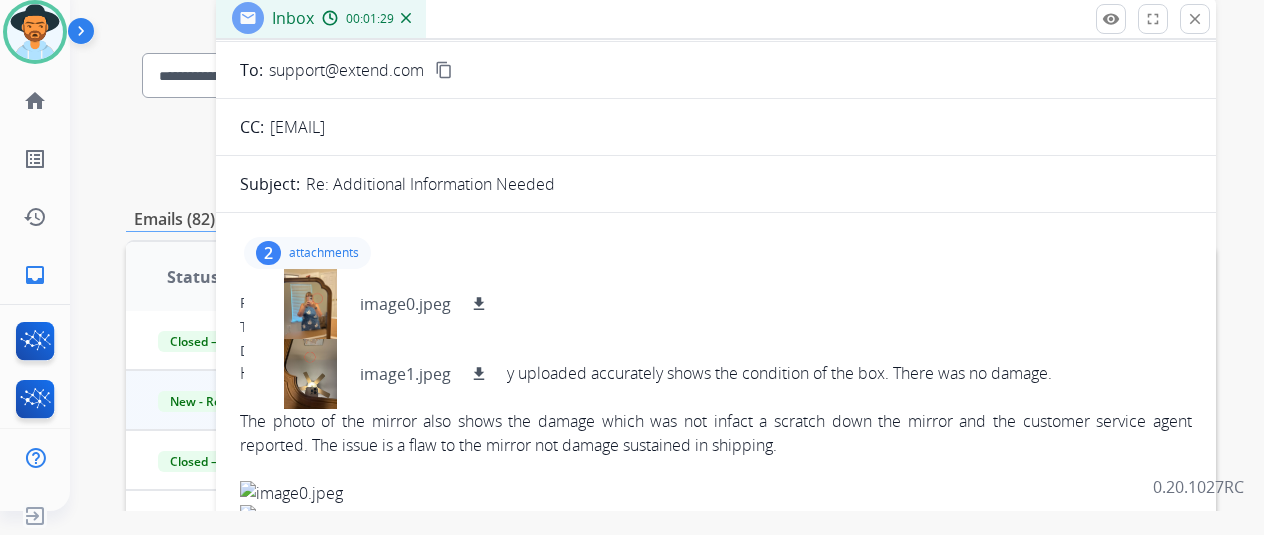 drag, startPoint x: 348, startPoint y: 245, endPoint x: 785, endPoint y: 308, distance: 441.51782 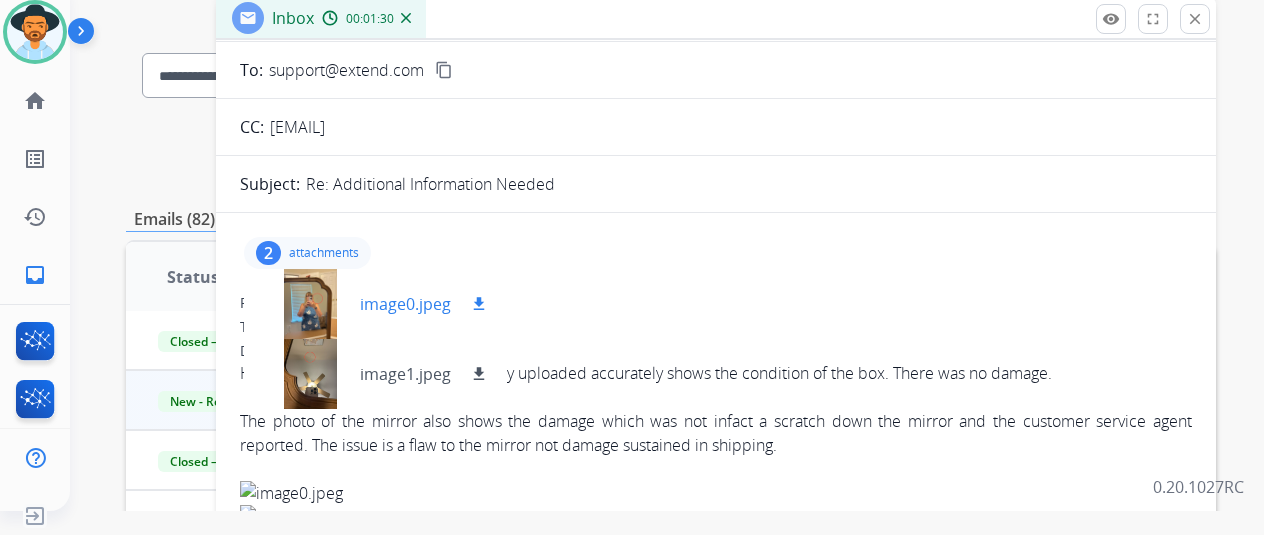 click on "image0.jpeg  download" at bounding box center (375, 304) 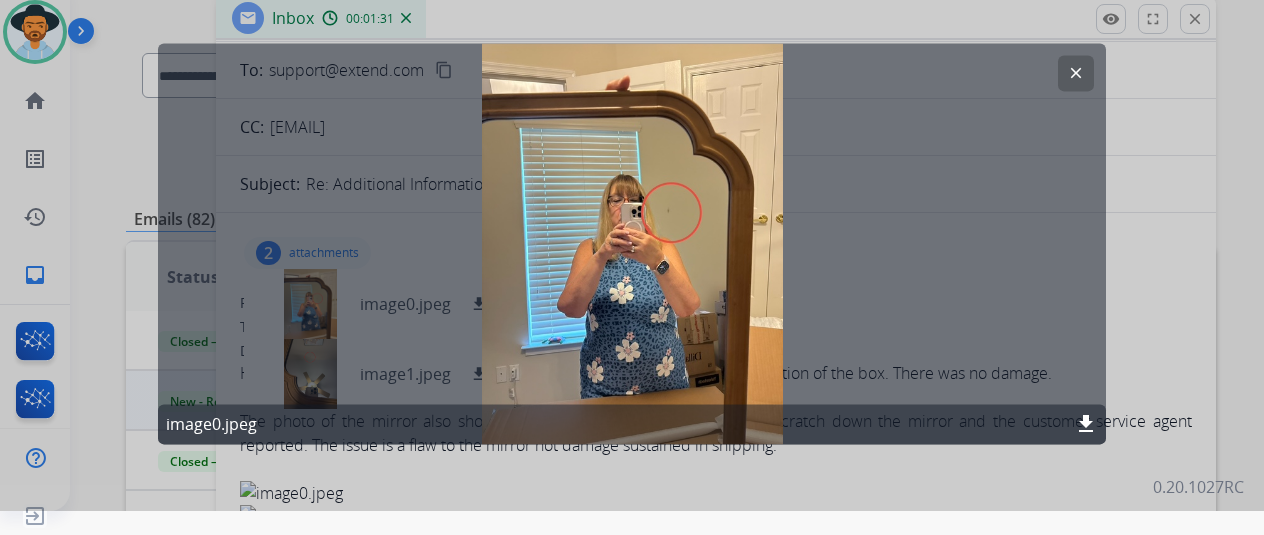 click on "clear" 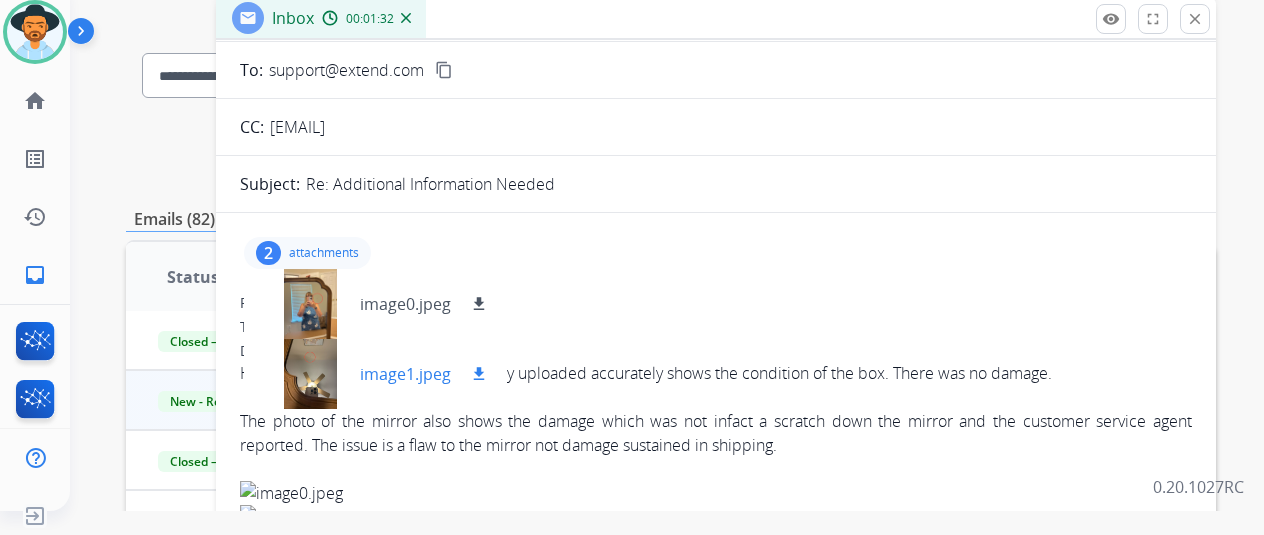 click at bounding box center [310, 374] 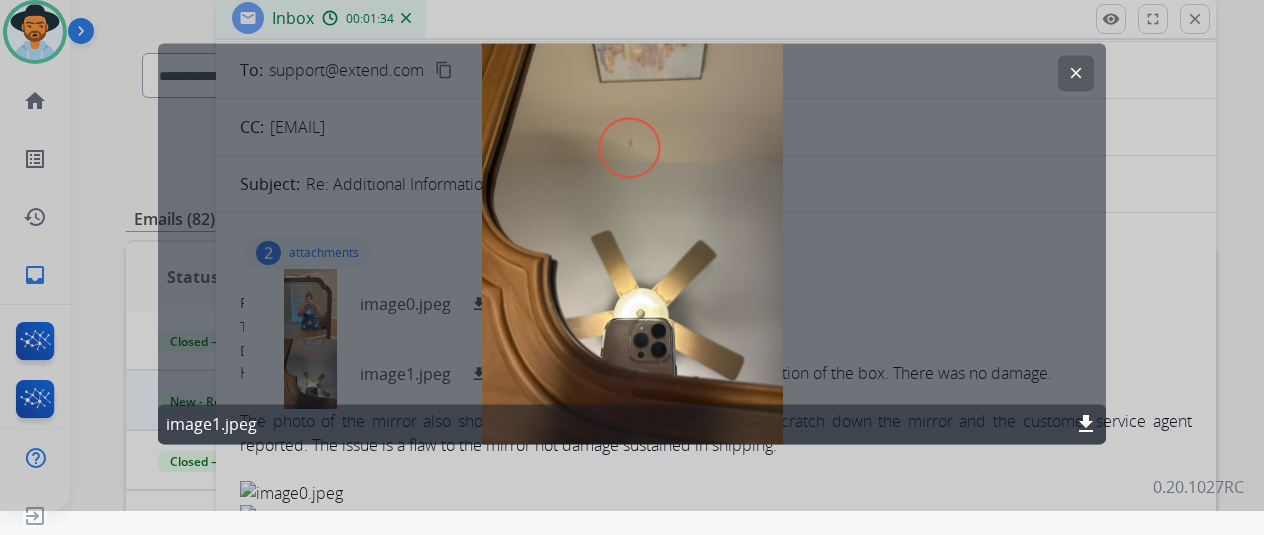 click on "clear" 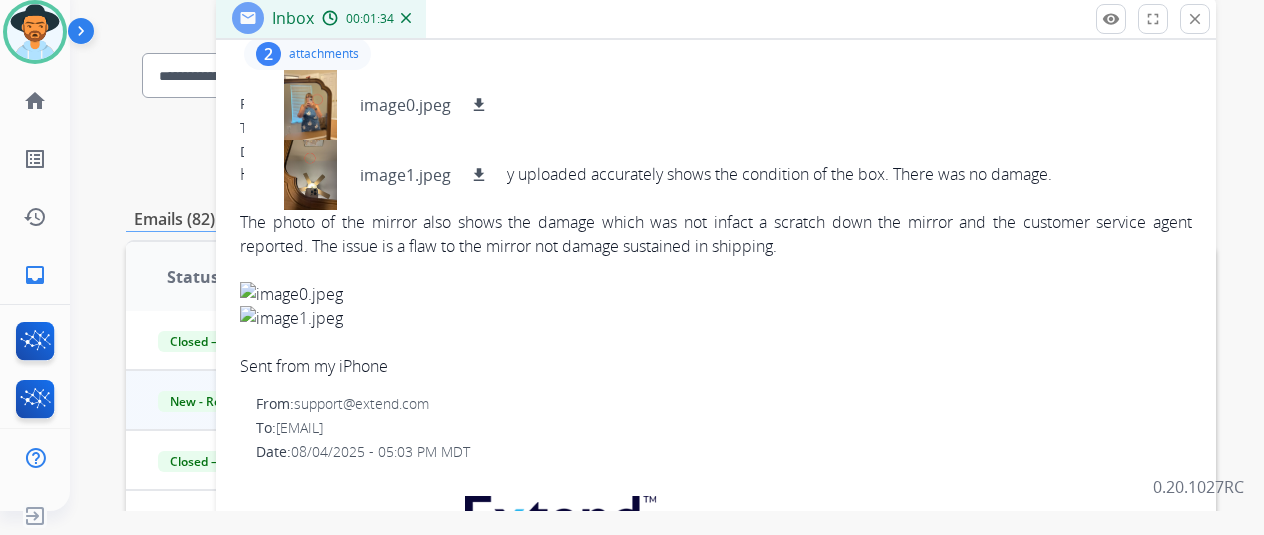 scroll, scrollTop: 300, scrollLeft: 0, axis: vertical 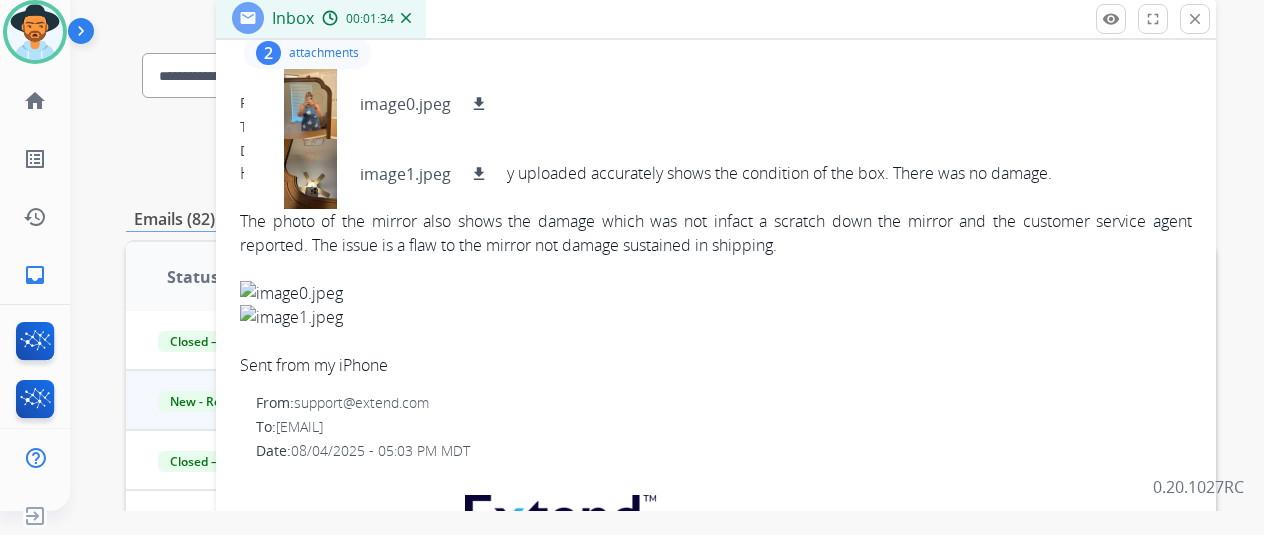 click on "The photo of the mirror also shows the damage which was not infact a scratch down the mirror and the customer service agent reported. The issue is a flaw to the mirror not damage sustained in shipping." at bounding box center [716, 233] 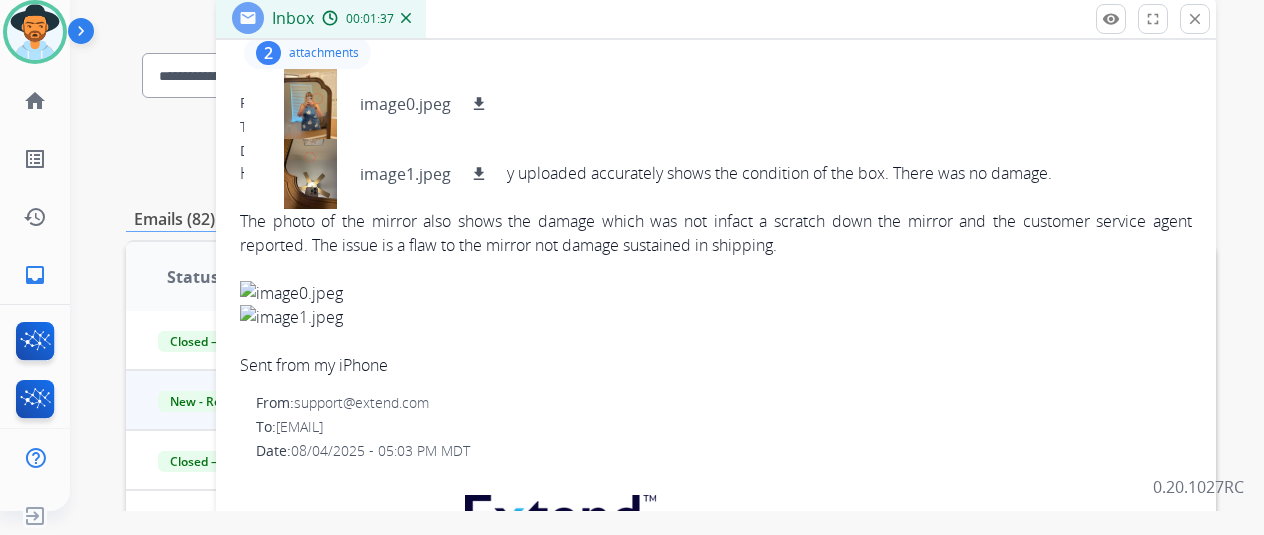 scroll, scrollTop: 200, scrollLeft: 0, axis: vertical 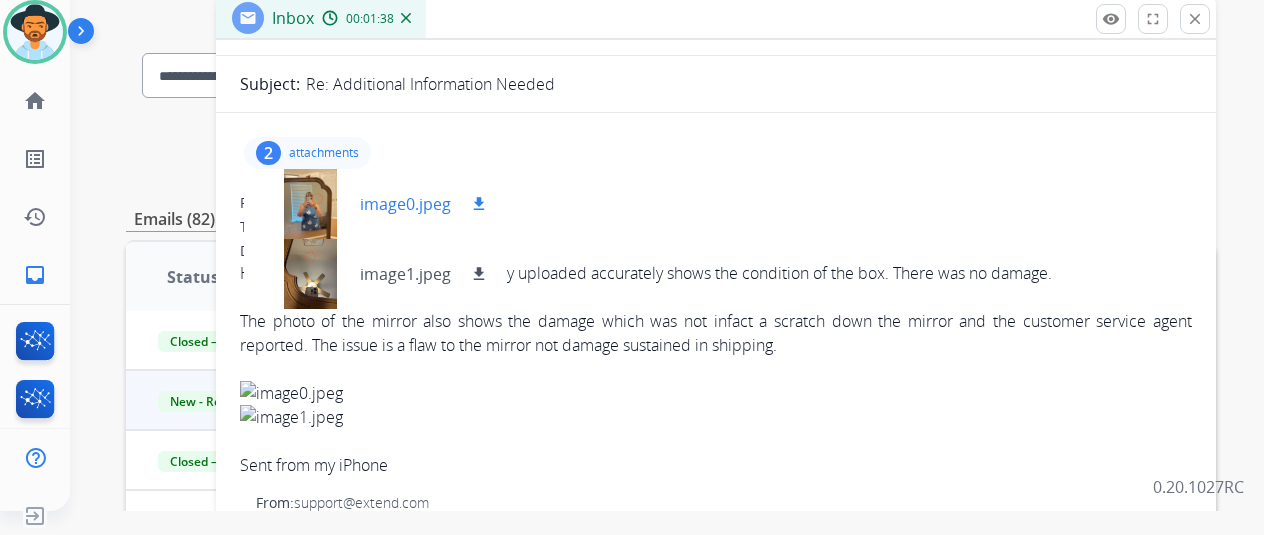 click on "image0.jpeg  download" at bounding box center (375, 204) 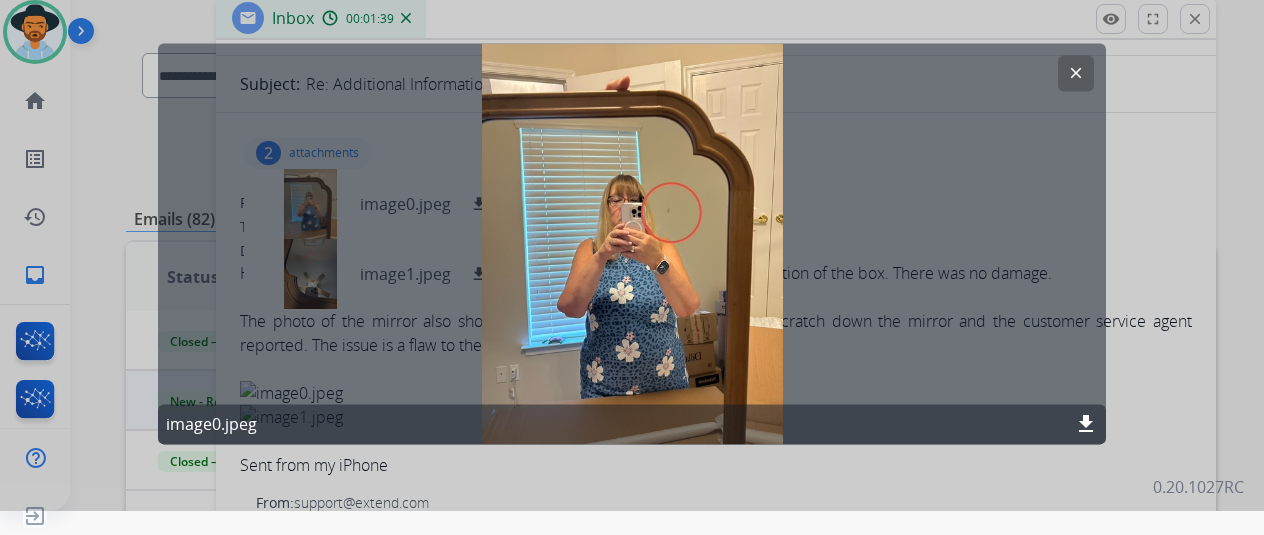 click on "clear" 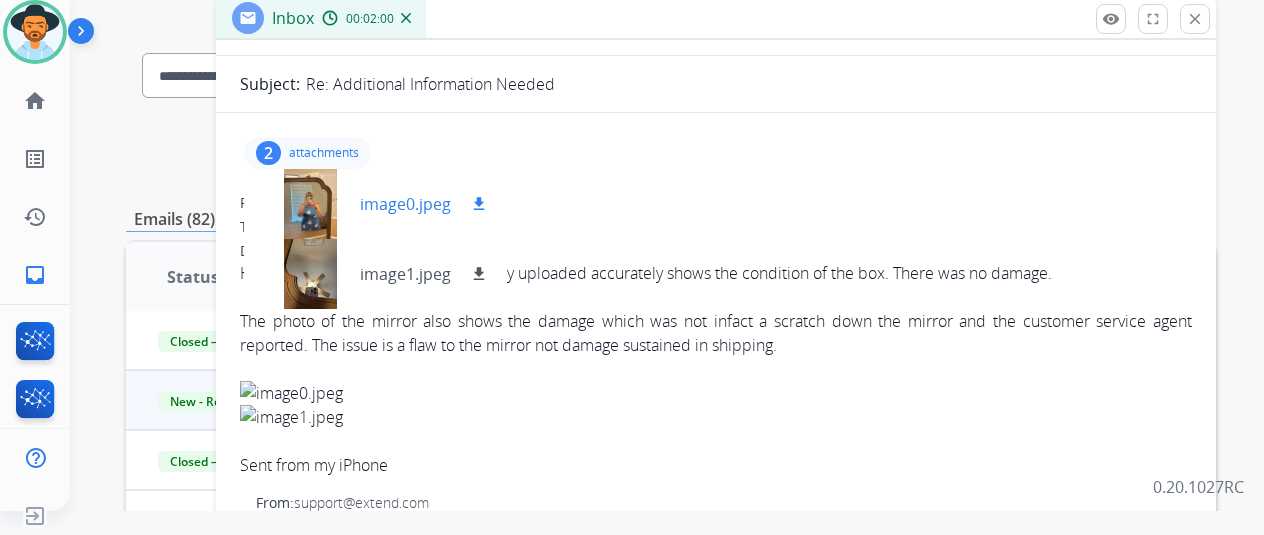 click at bounding box center [310, 204] 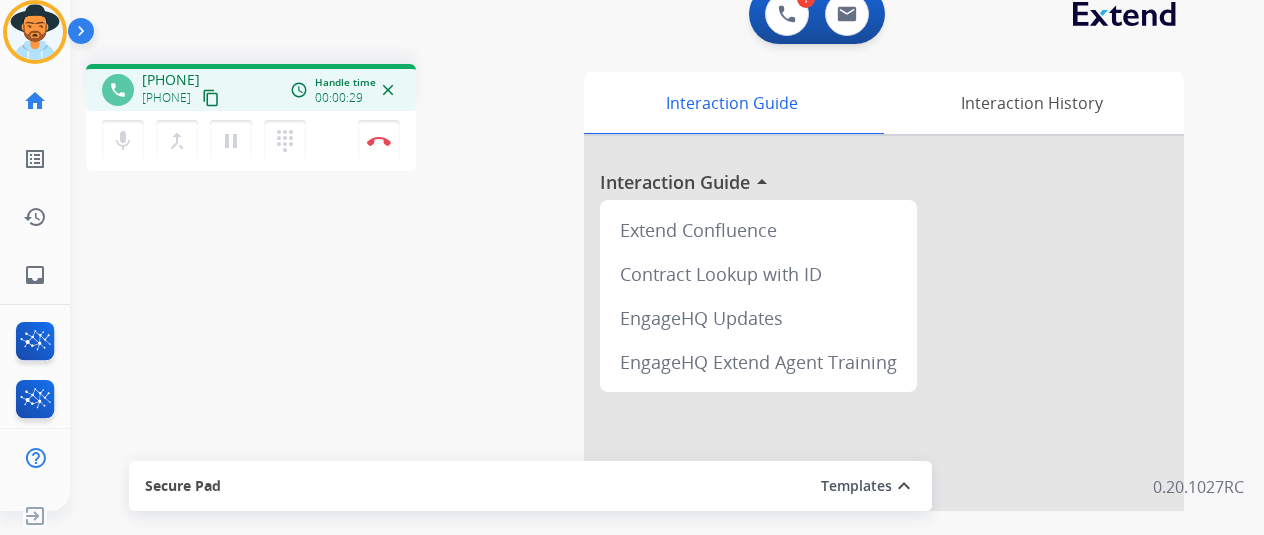 click on "content_copy" at bounding box center (211, 98) 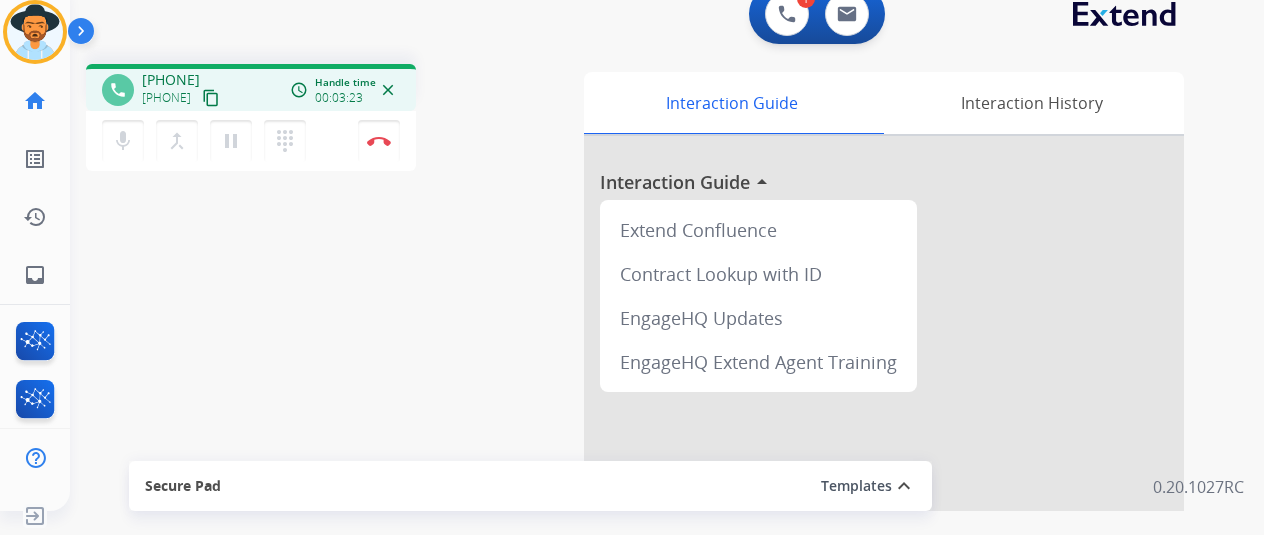 click on "content_copy" at bounding box center (211, 98) 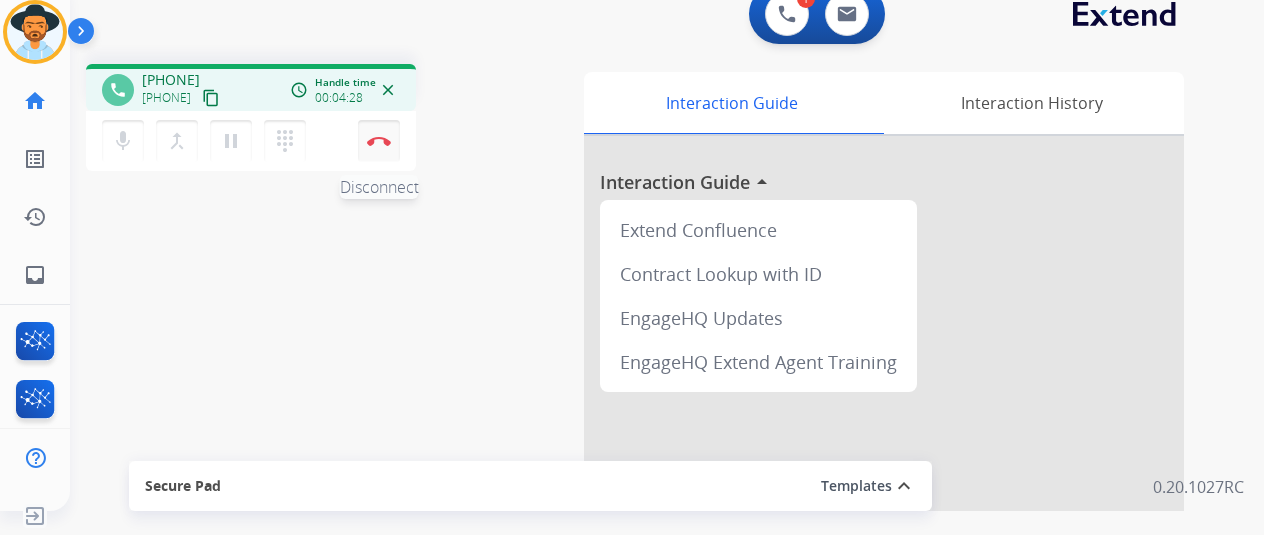click at bounding box center [379, 141] 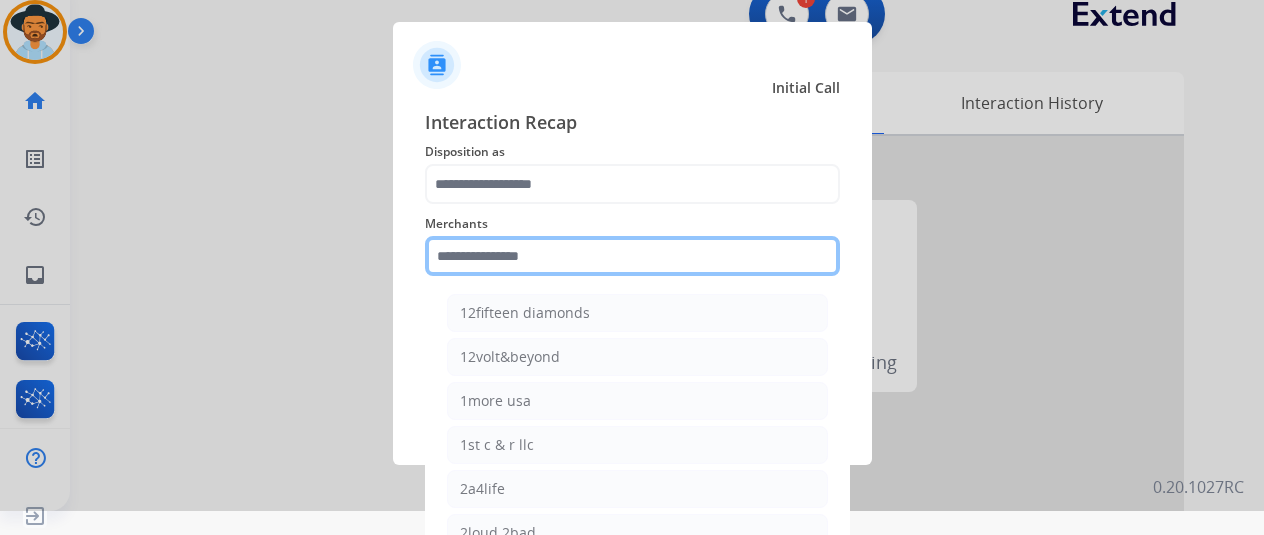 click 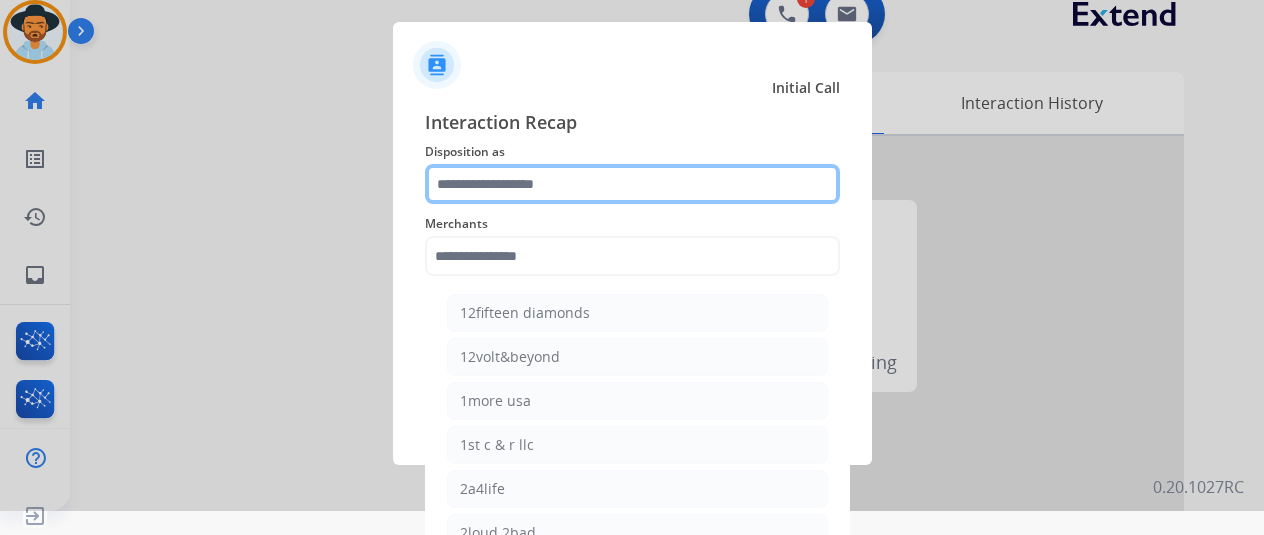 click 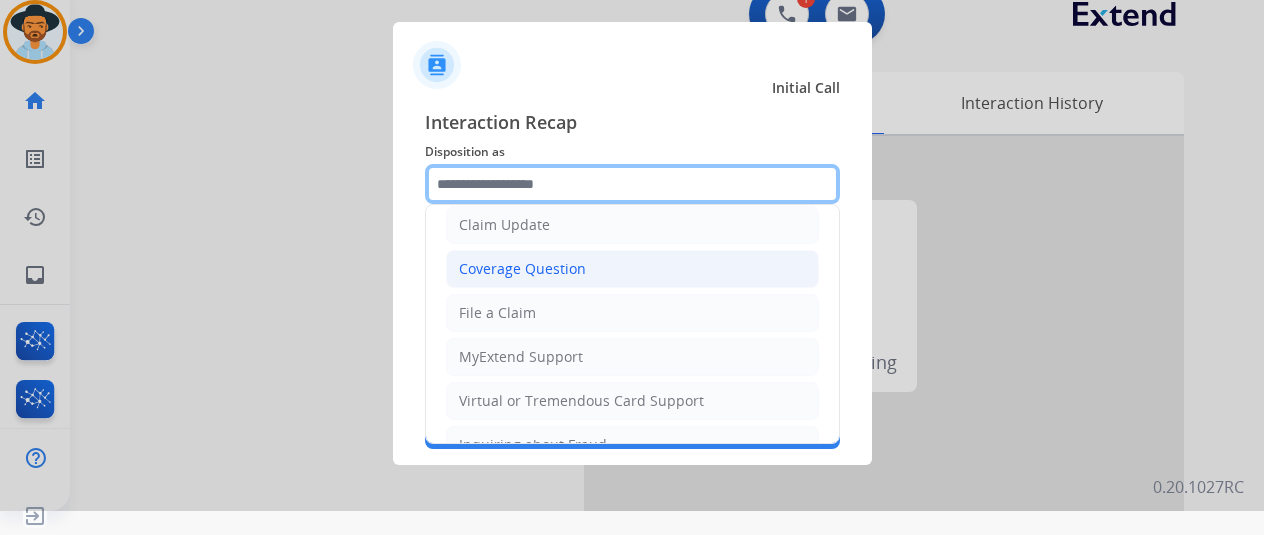 scroll, scrollTop: 100, scrollLeft: 0, axis: vertical 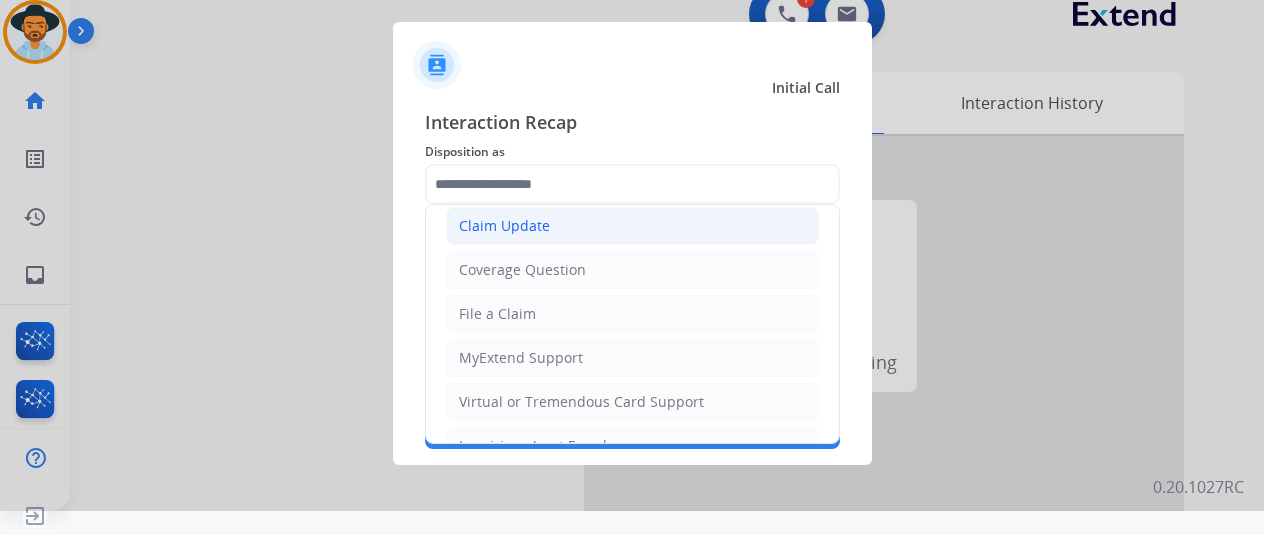click on "Claim Update" 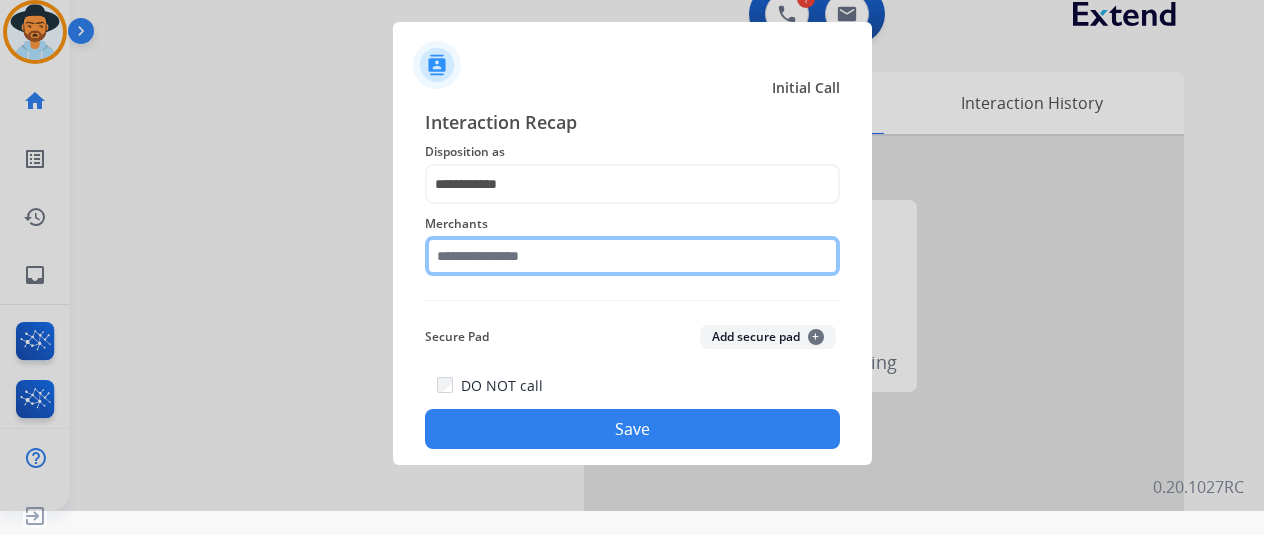 click 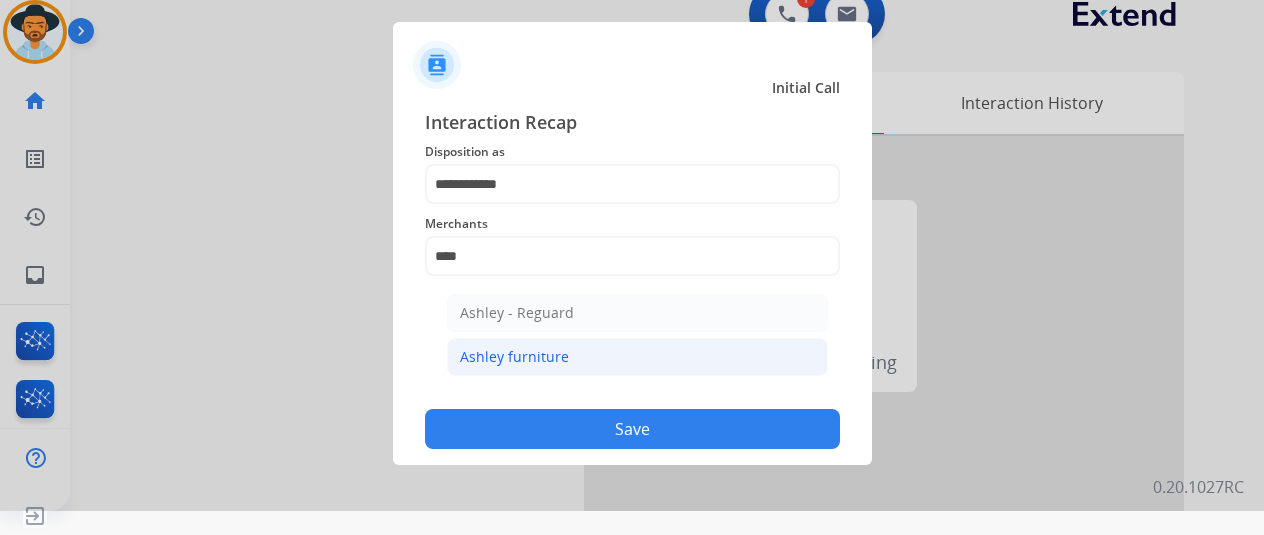 click on "Ashley furniture" 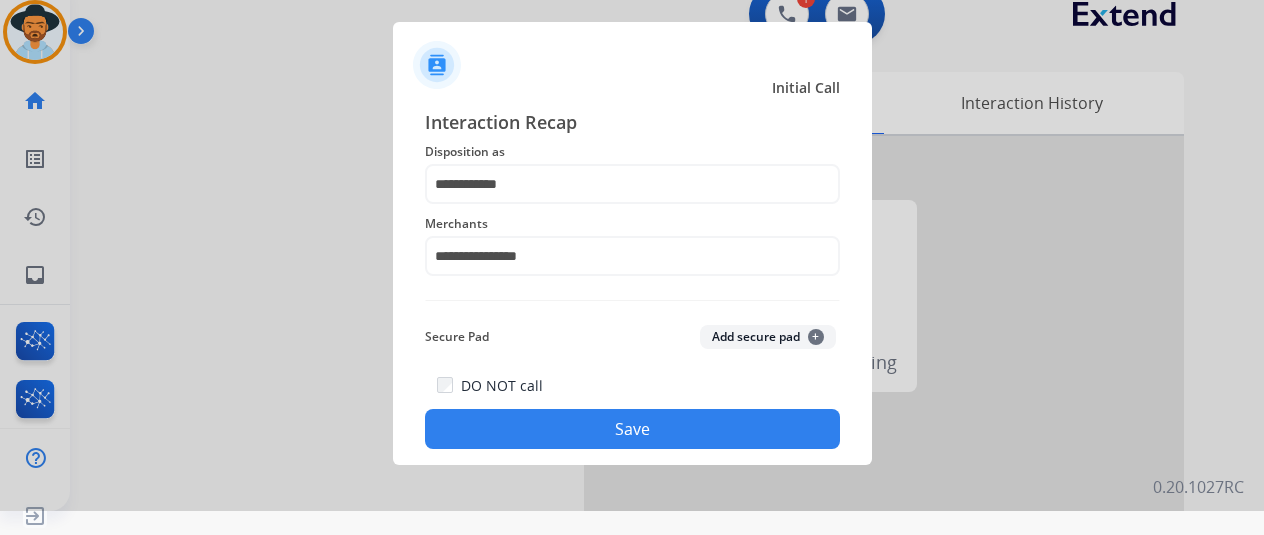 click on "Save" 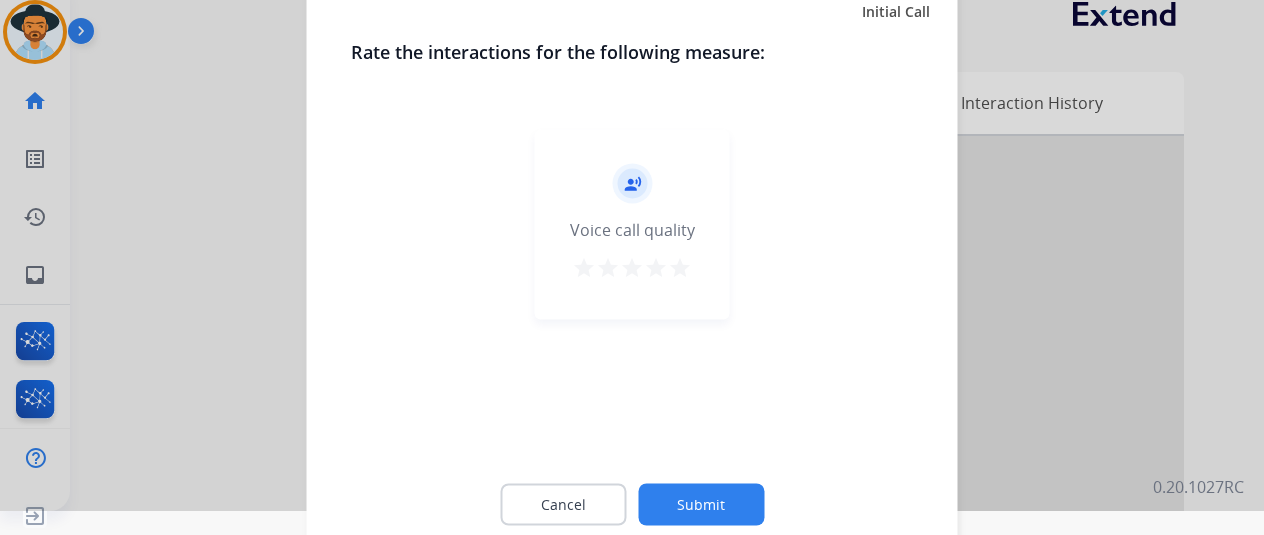 click on "star" at bounding box center [680, 267] 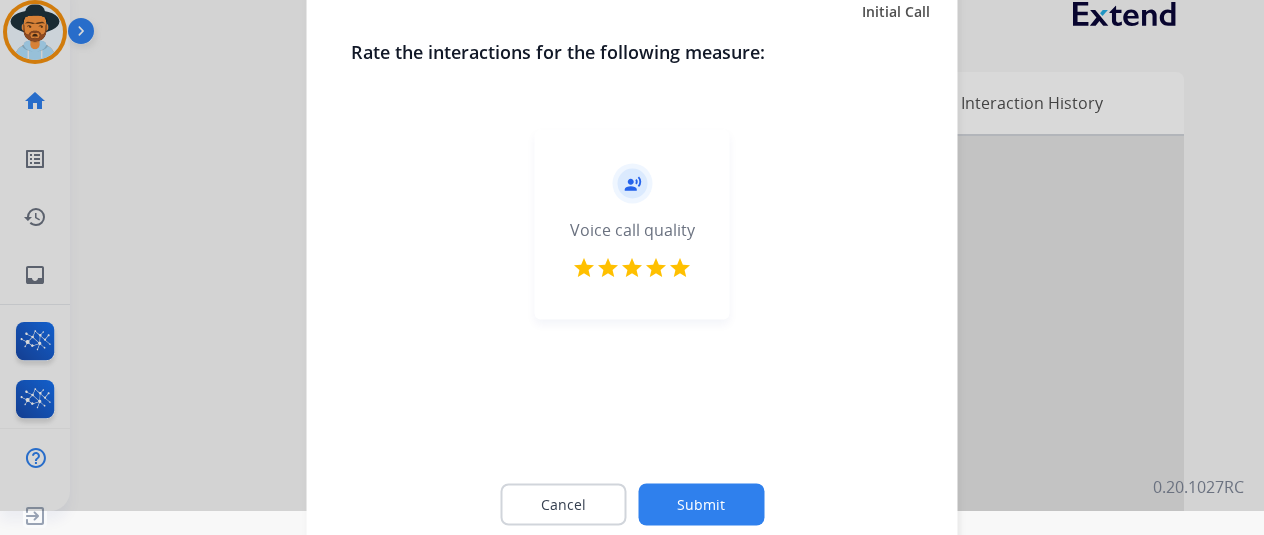 click on "Cancel Submit" 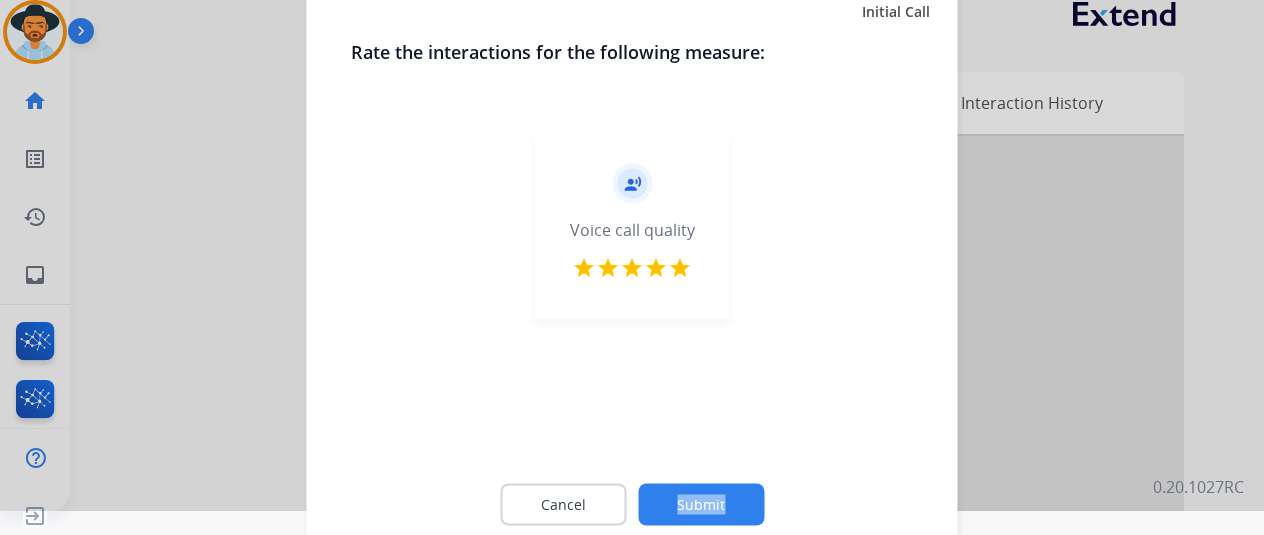 click on "Cancel Submit" 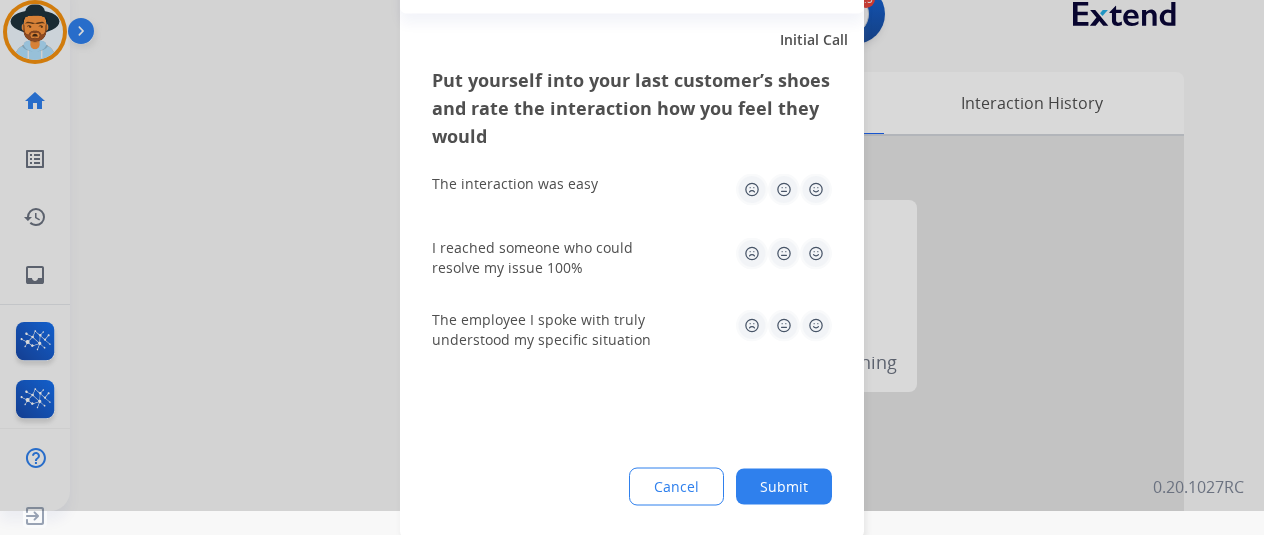 click 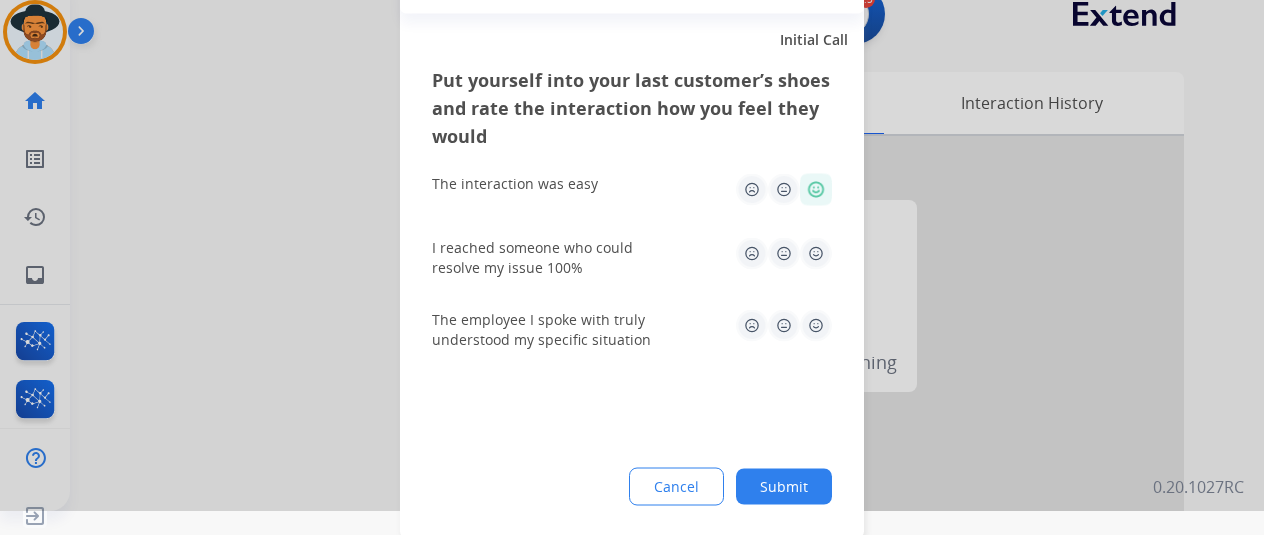 click 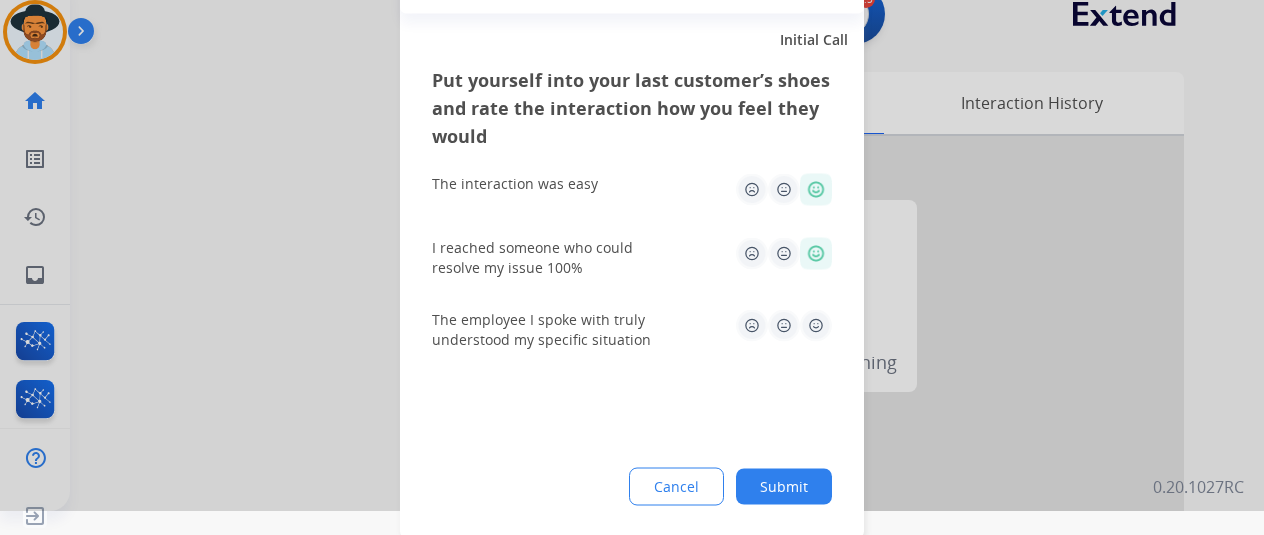 click 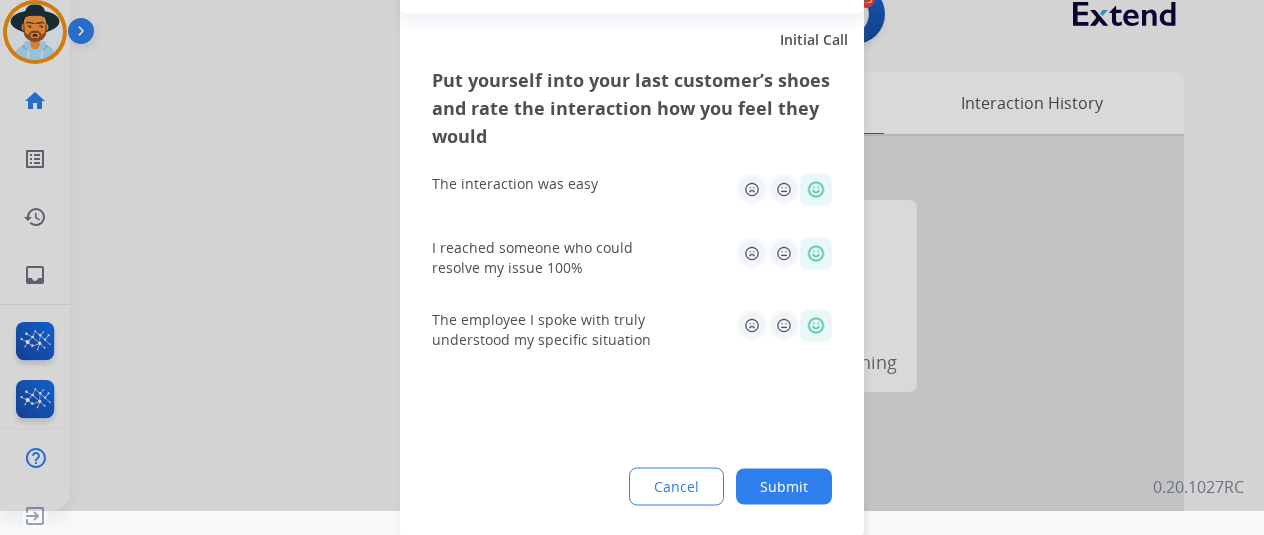 click on "Submit" 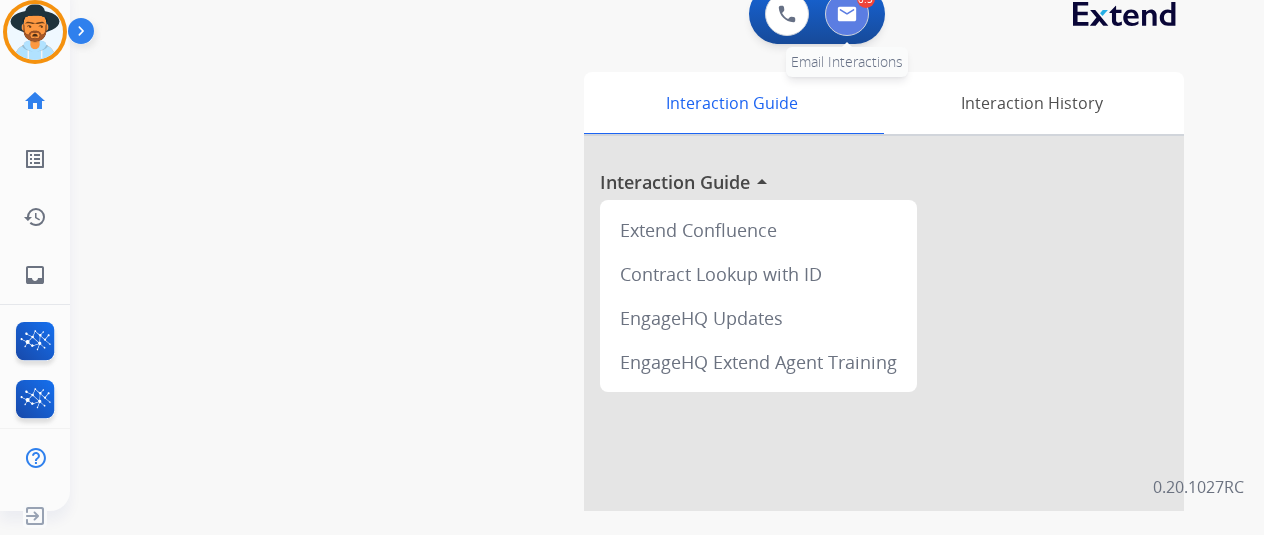 click at bounding box center [847, 14] 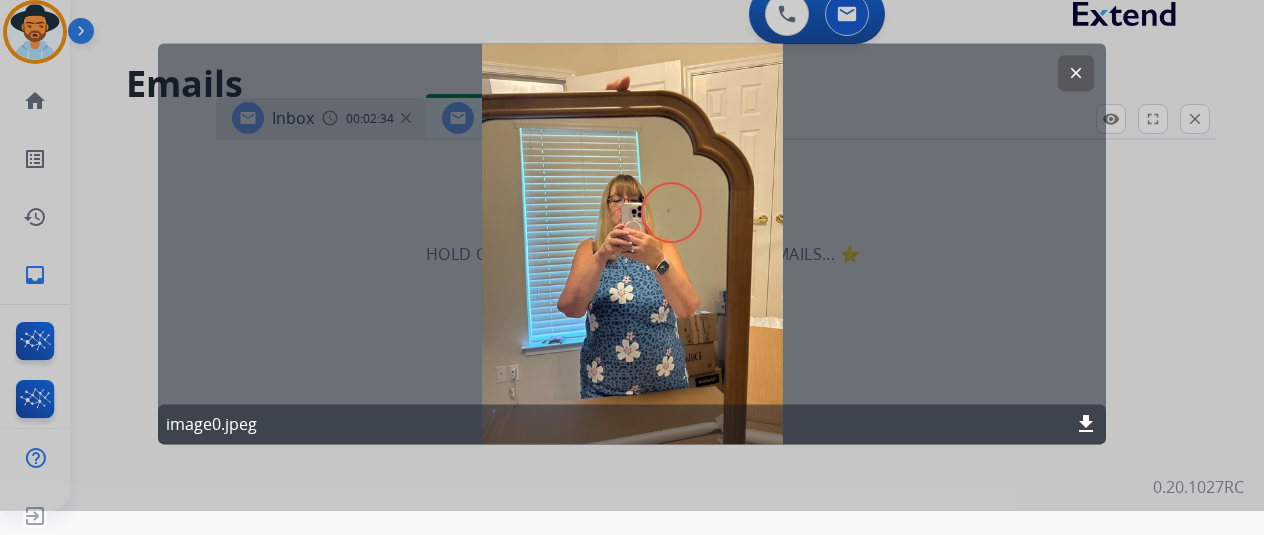 scroll, scrollTop: 0, scrollLeft: 0, axis: both 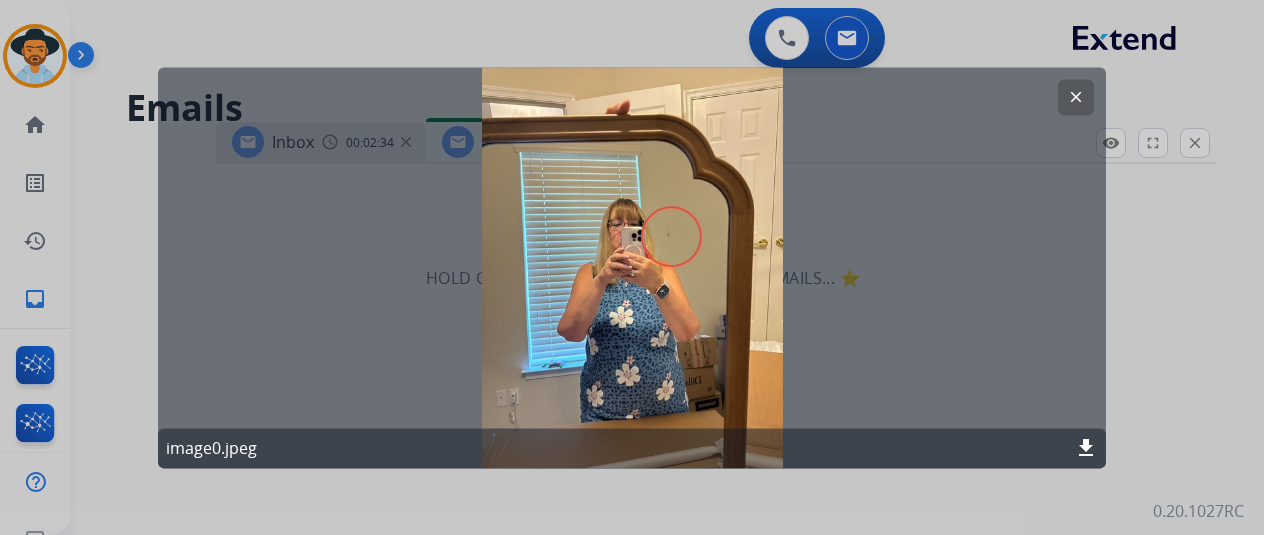 select on "**********" 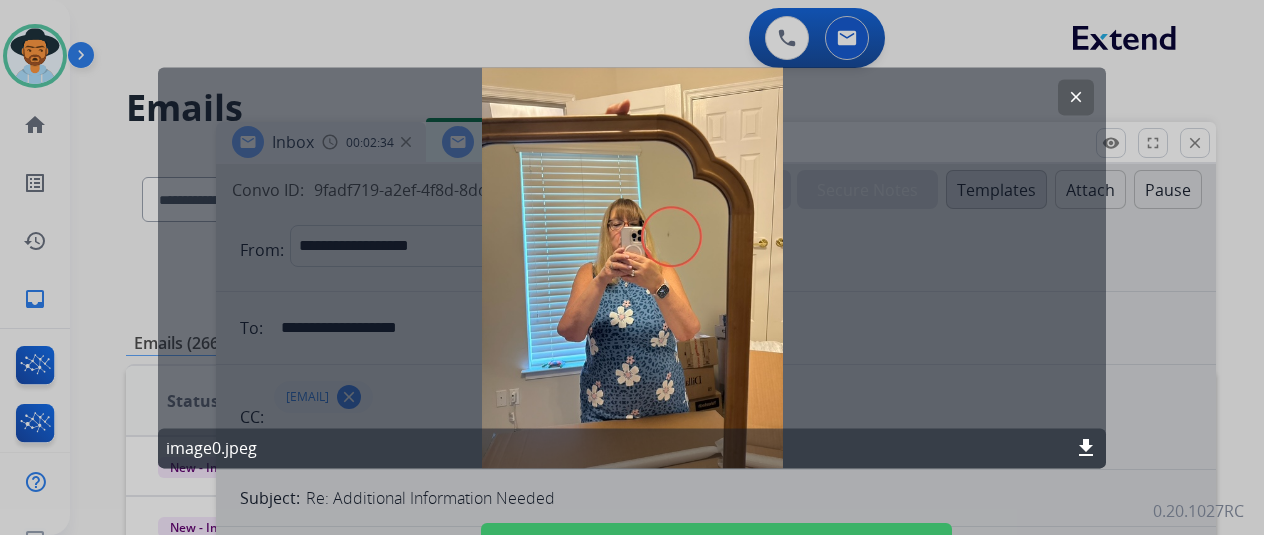 drag, startPoint x: 1072, startPoint y: 81, endPoint x: 1049, endPoint y: 97, distance: 28.01785 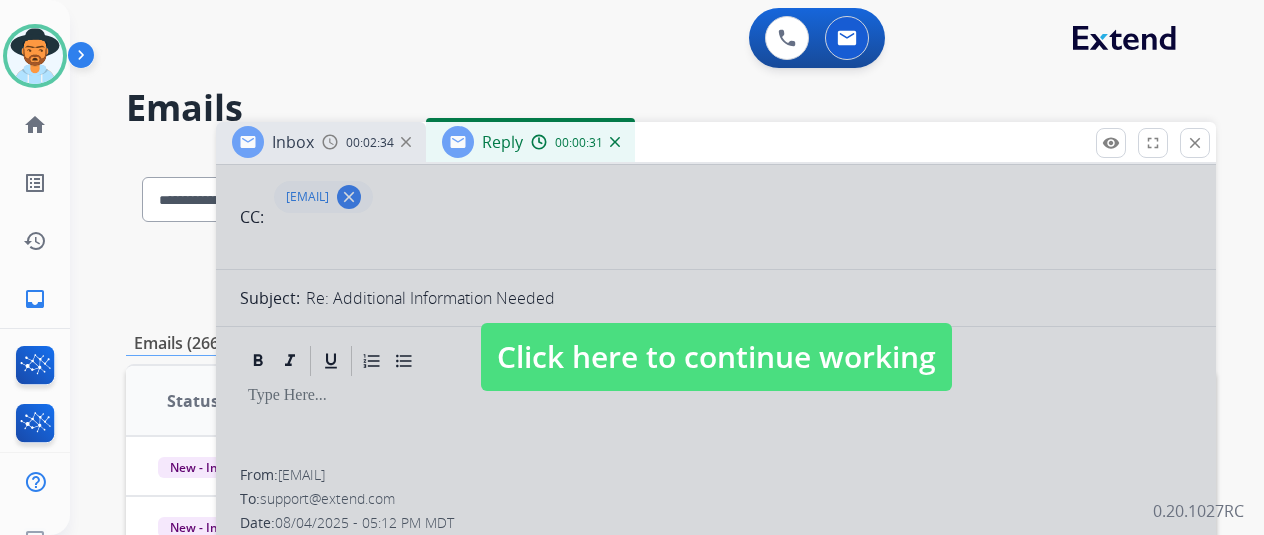 click on "Click here to continue working" at bounding box center [716, 357] 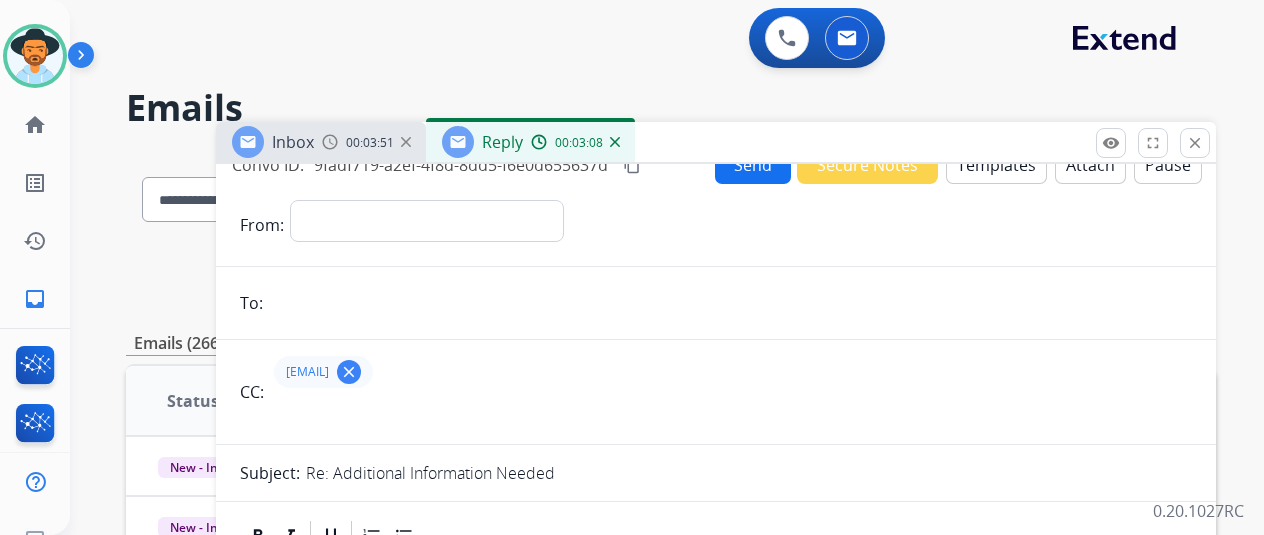 scroll, scrollTop: 0, scrollLeft: 0, axis: both 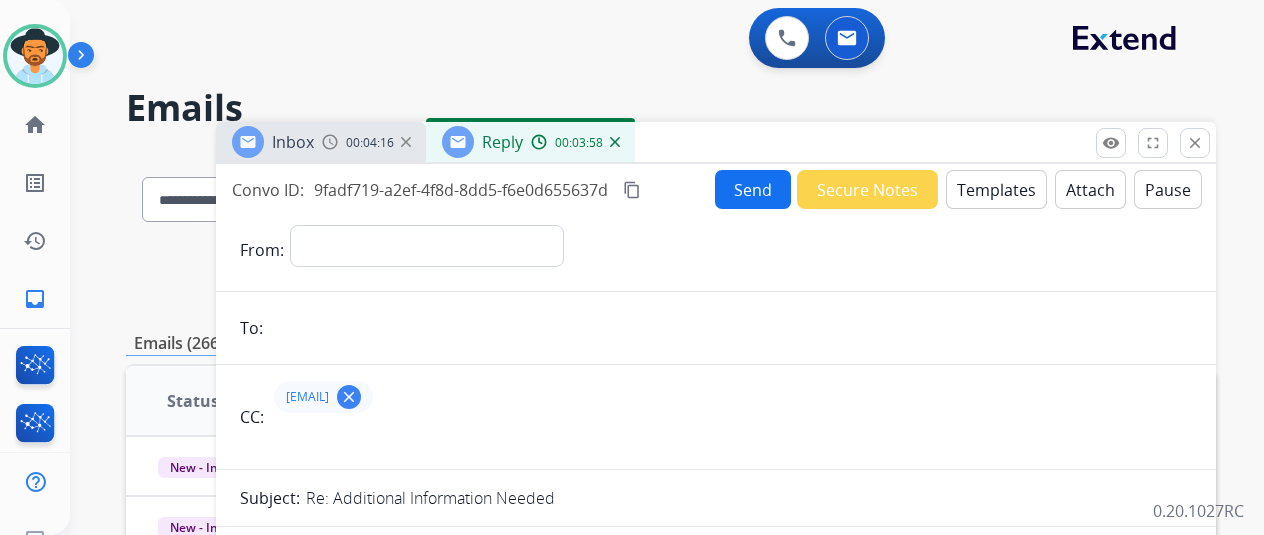 click on "content_copy" at bounding box center (632, 190) 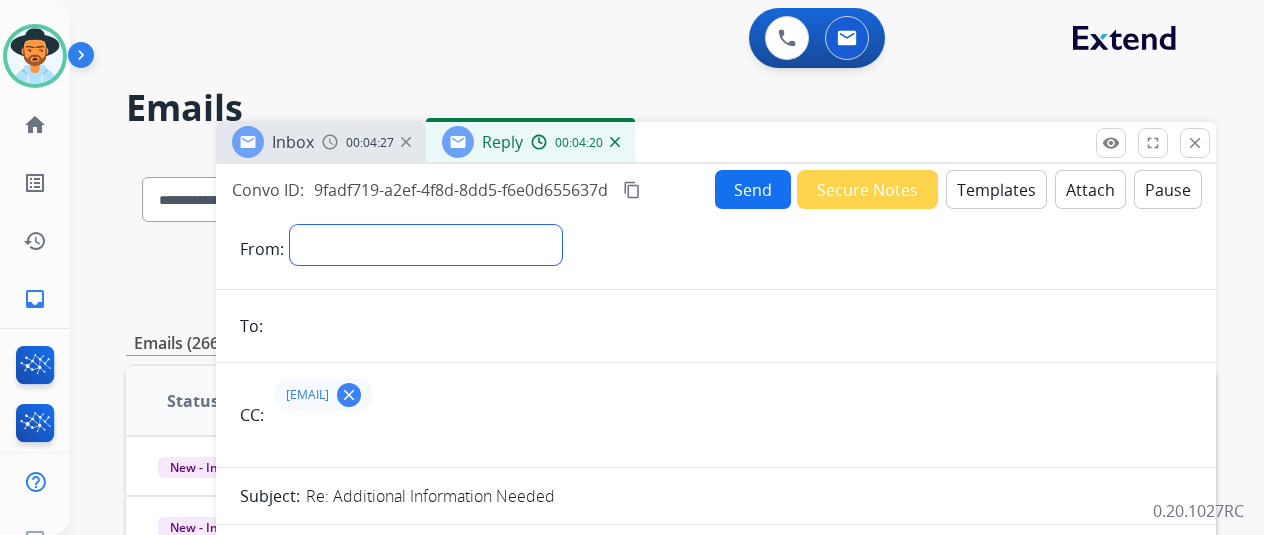 click on "**********" at bounding box center (426, 245) 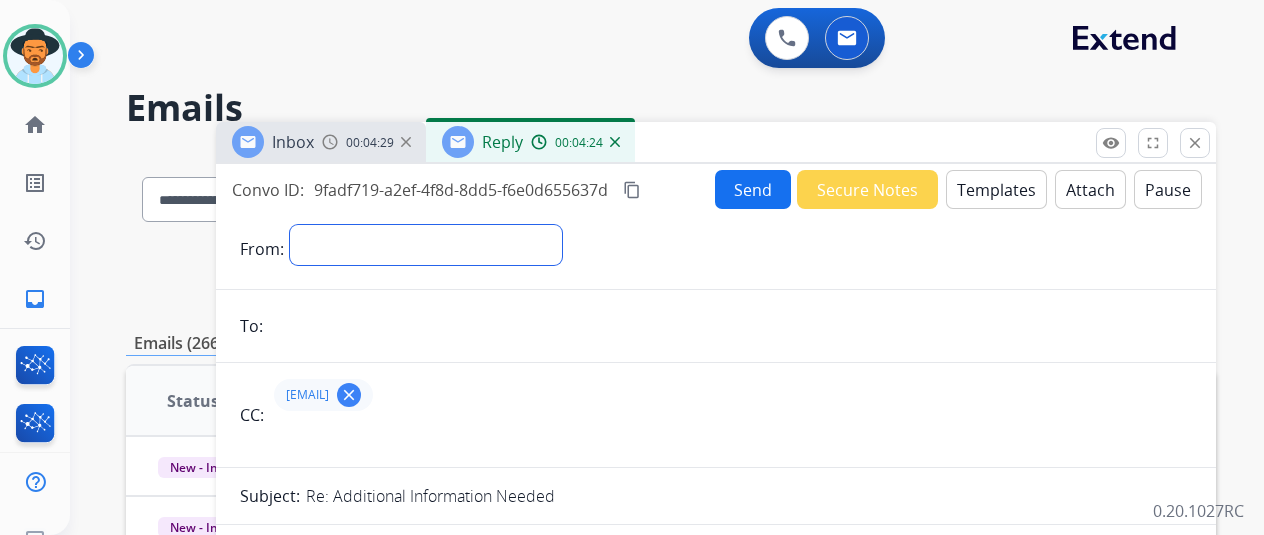 select on "**********" 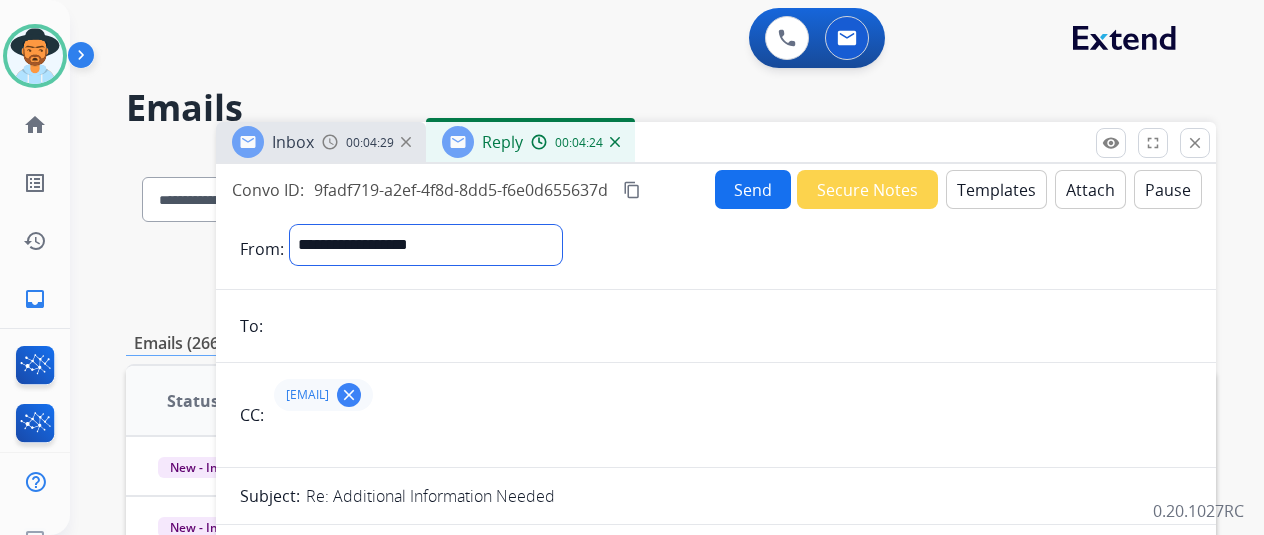 click on "**********" at bounding box center (426, 245) 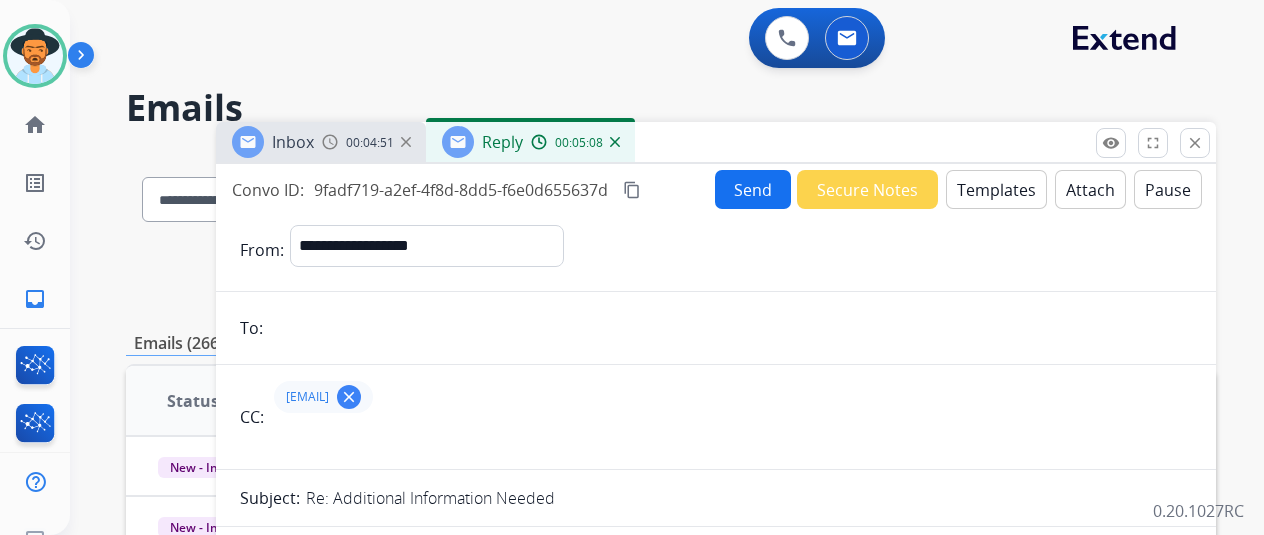 drag, startPoint x: 348, startPoint y: 342, endPoint x: 364, endPoint y: 339, distance: 16.27882 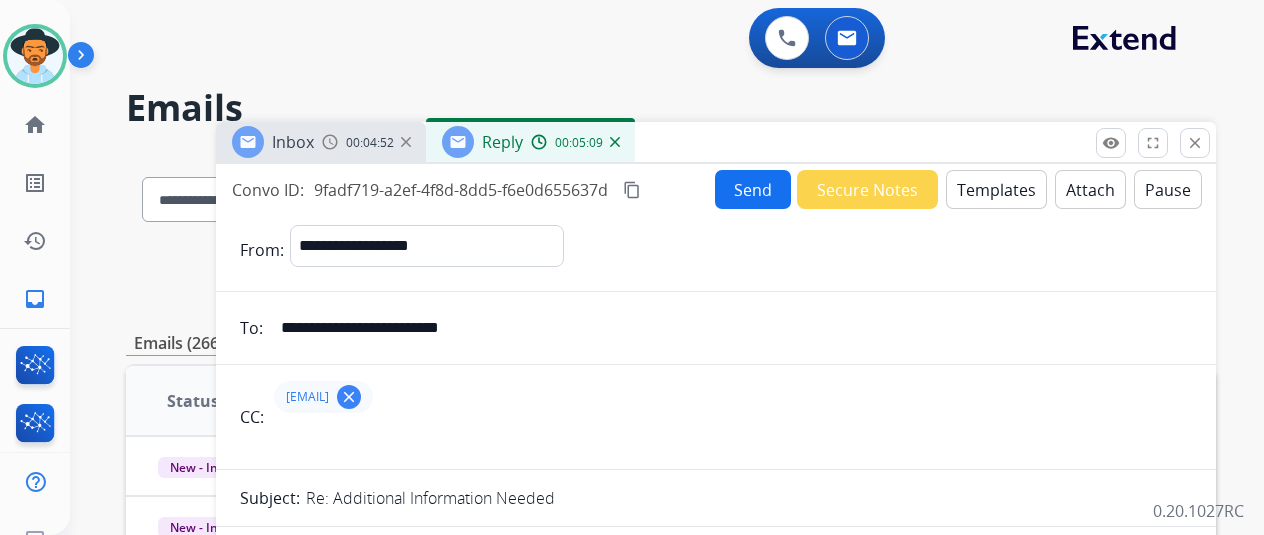 type on "**********" 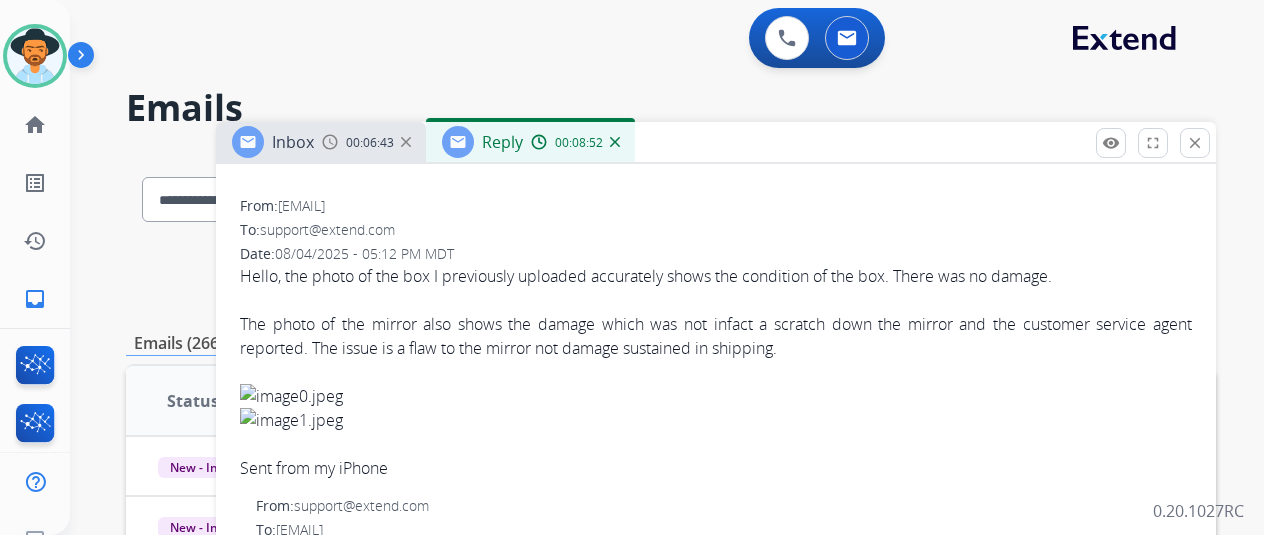 scroll, scrollTop: 500, scrollLeft: 0, axis: vertical 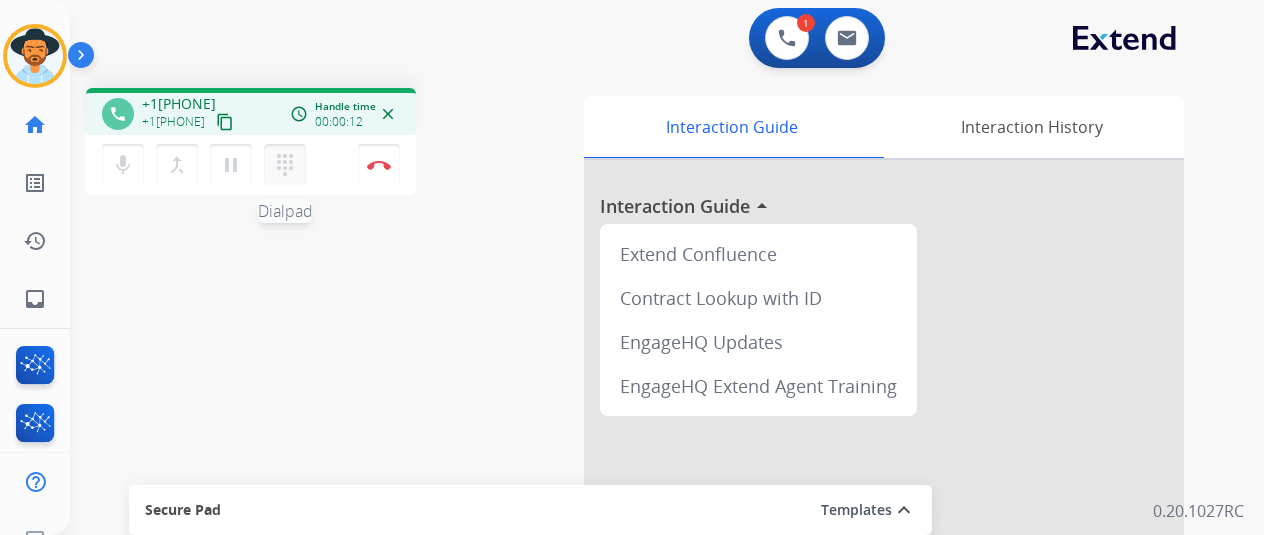 click on "dialpad Dialpad" at bounding box center (285, 165) 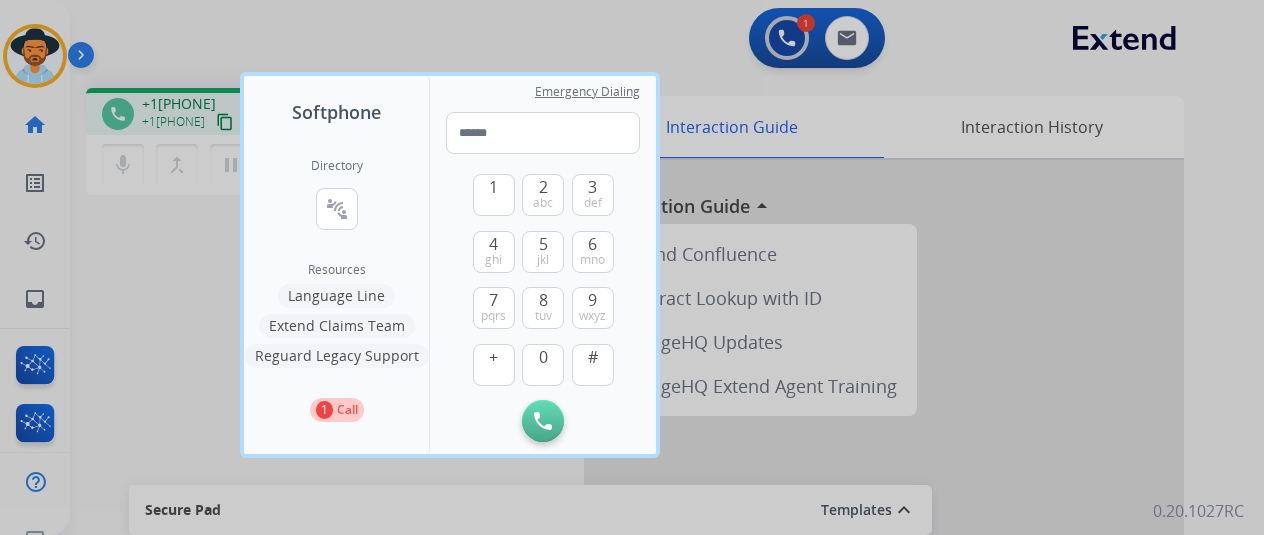 click on "Language Line" at bounding box center [336, 296] 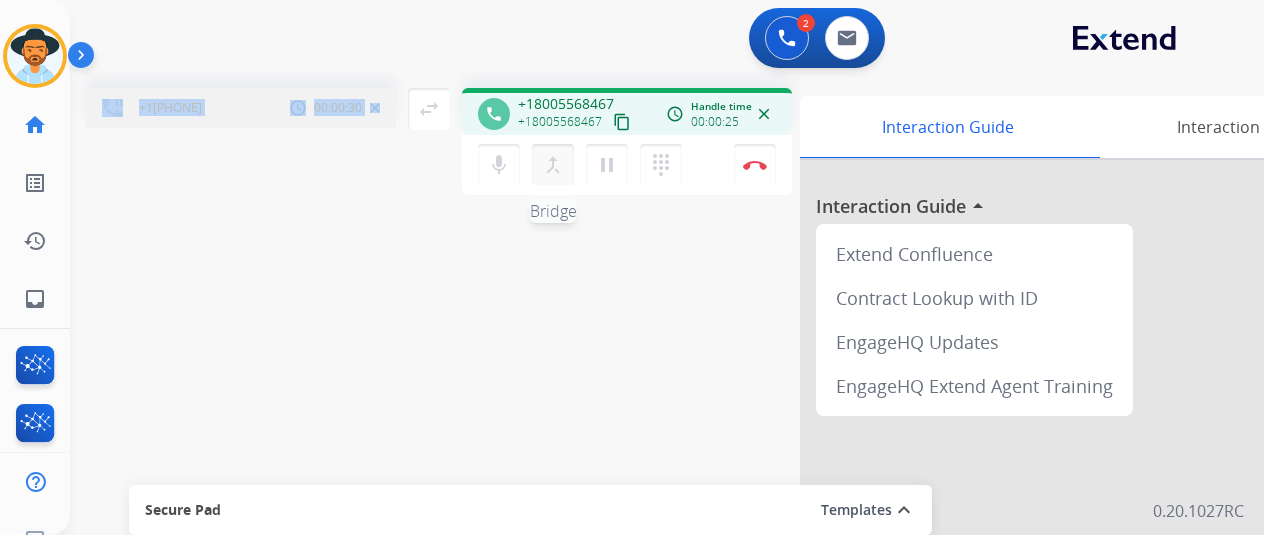 click on "merge_type Bridge" at bounding box center (553, 165) 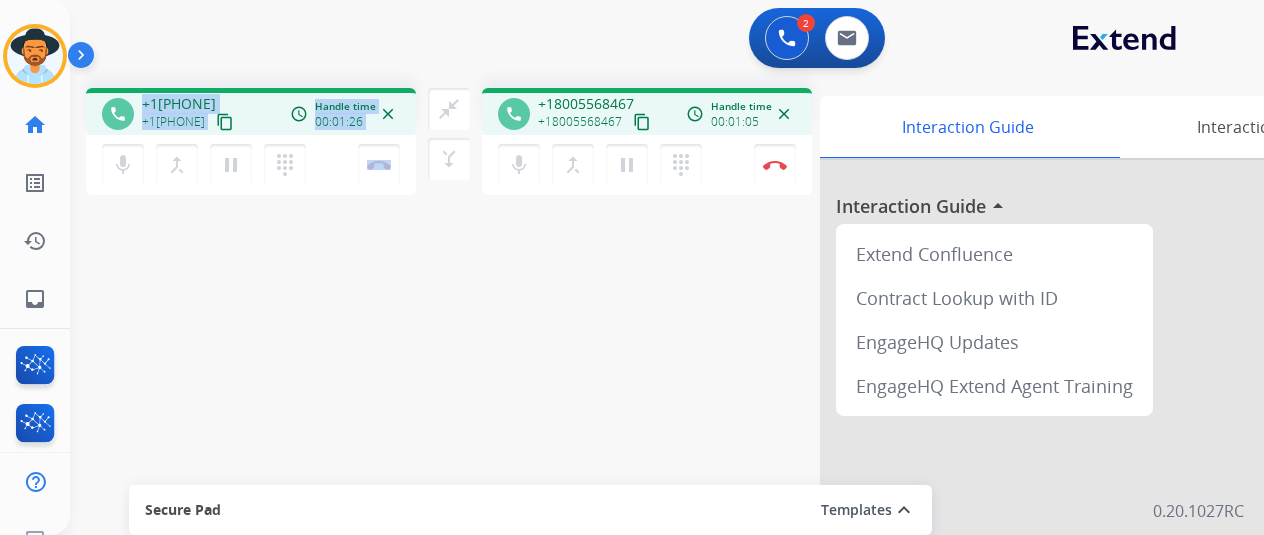 click on "phone +18493773941 +18493773941 content_copy access_time Call metrics Queue   00:10 Hold   00:30 Talk   00:57 Total   01:36 Handle time 00:01:26 close" at bounding box center (251, 114) 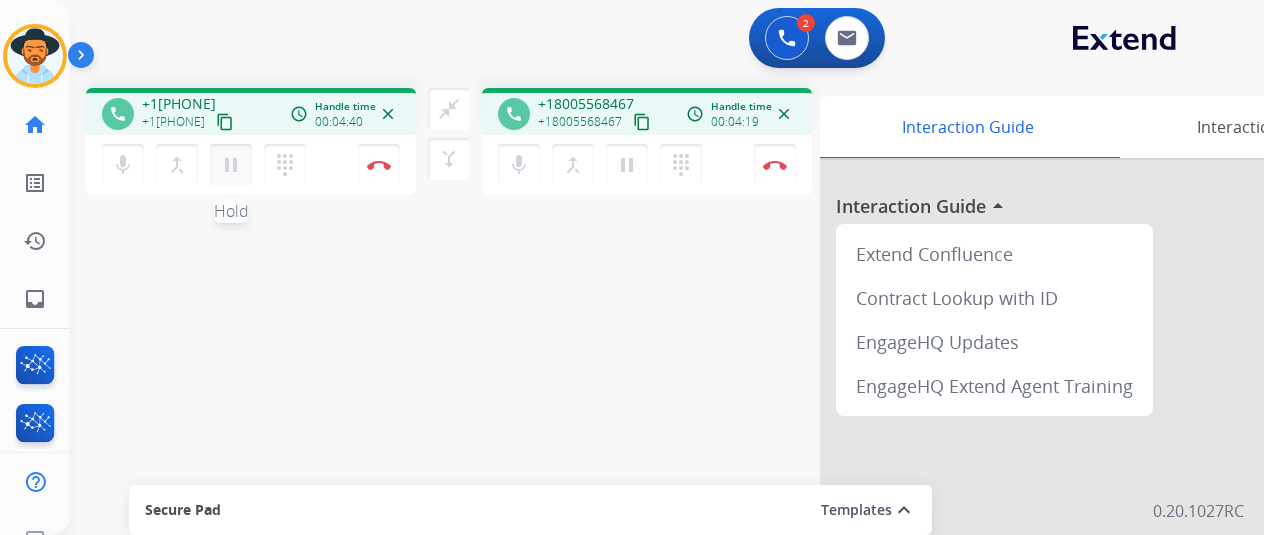 click on "pause" at bounding box center [231, 165] 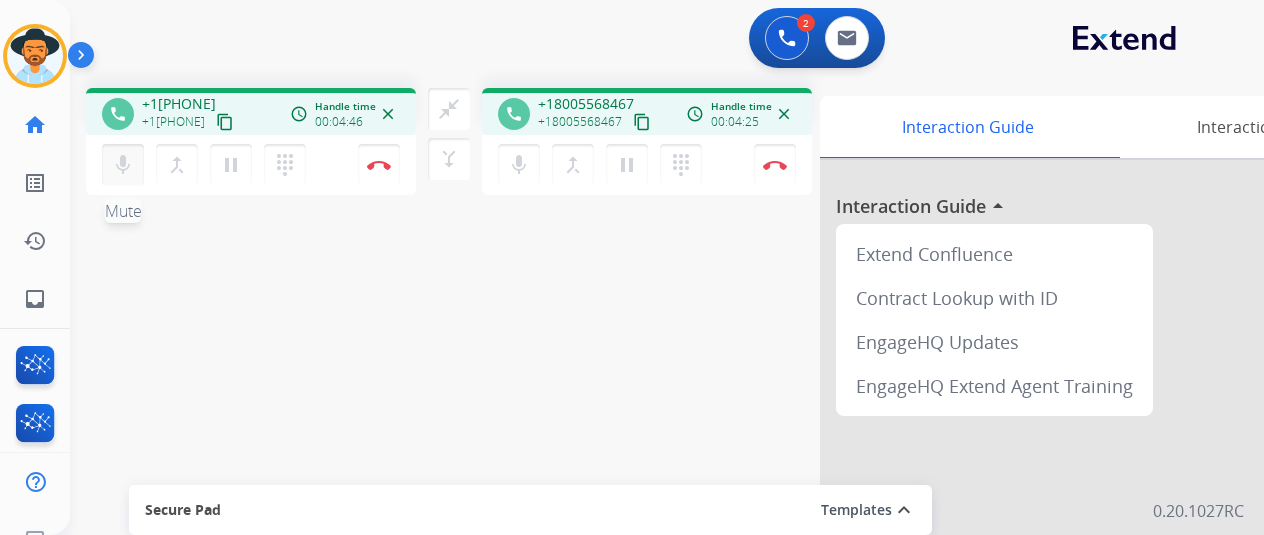 click on "mic Mute" at bounding box center [123, 165] 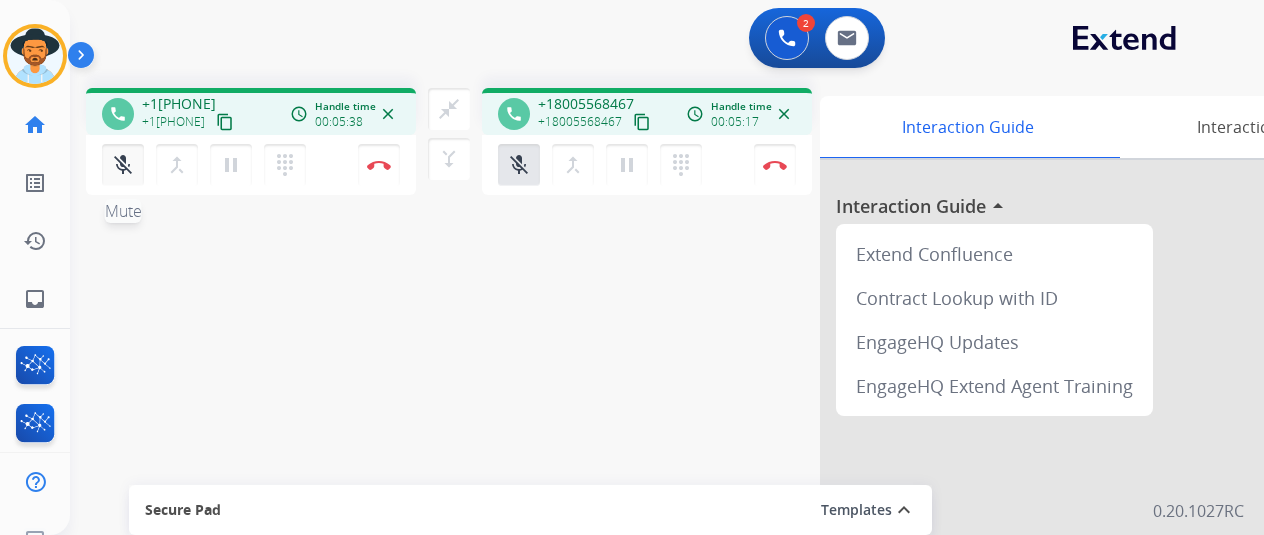 click on "mic_off Mute" at bounding box center (123, 165) 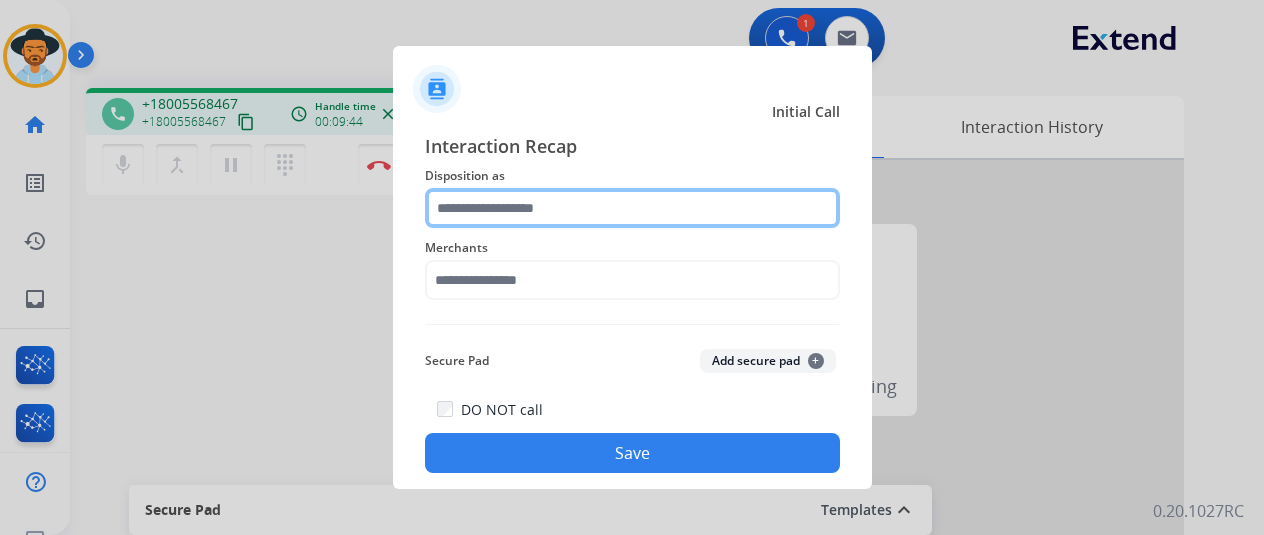 click 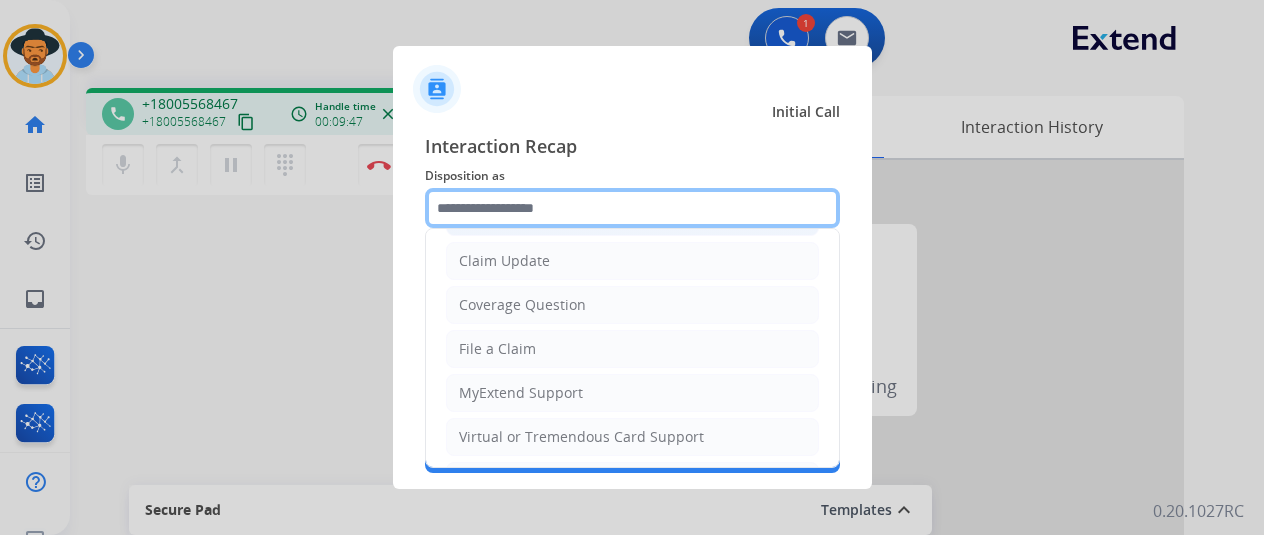 scroll, scrollTop: 0, scrollLeft: 0, axis: both 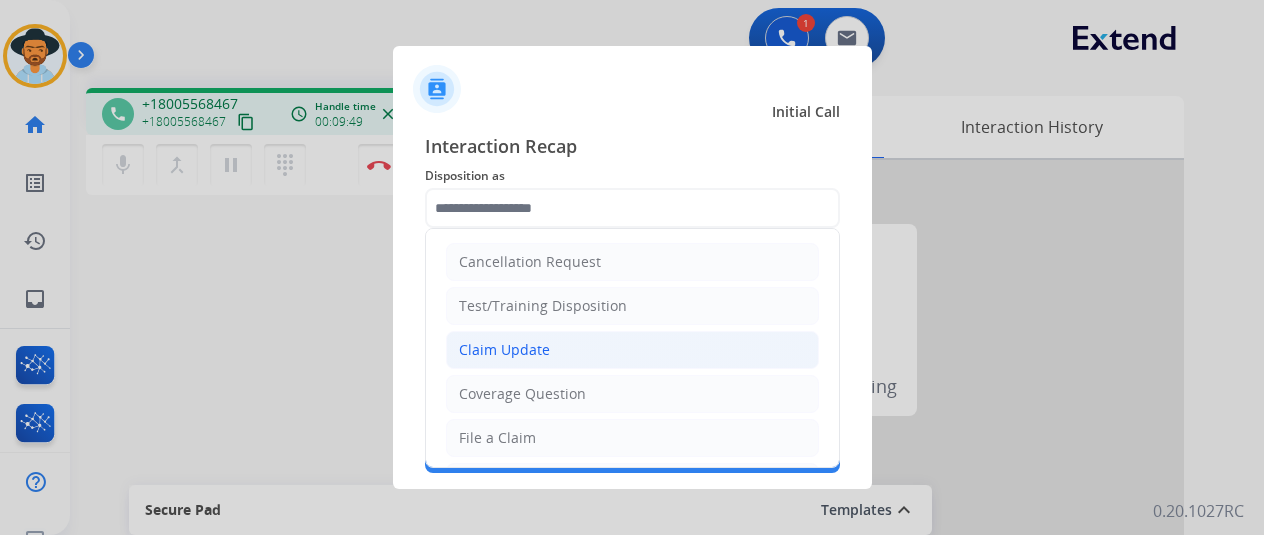 click on "Claim Update" 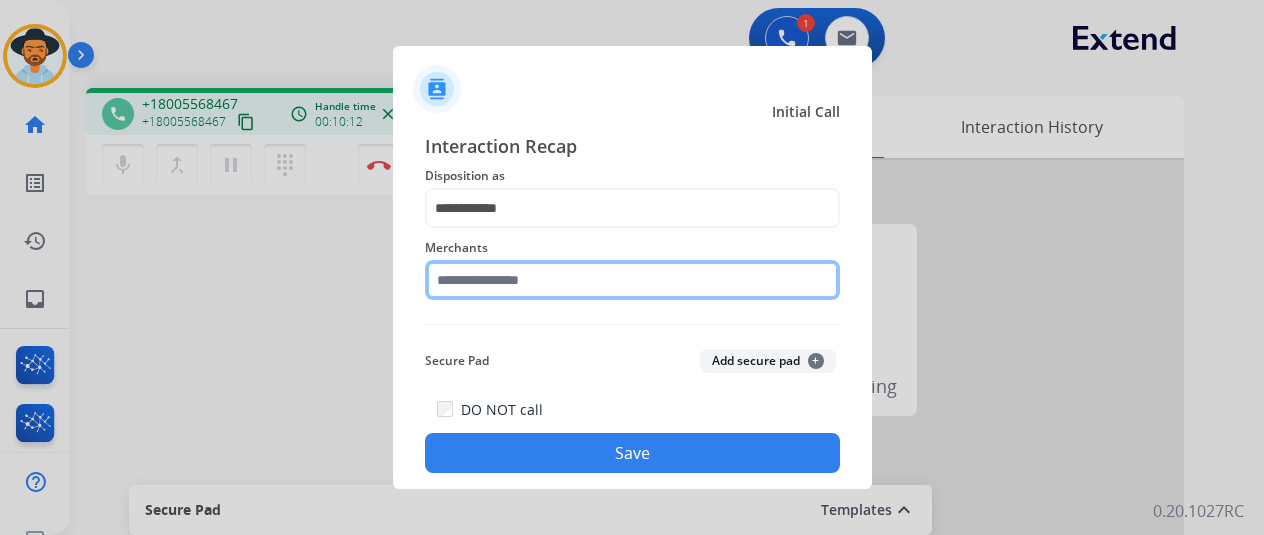 click 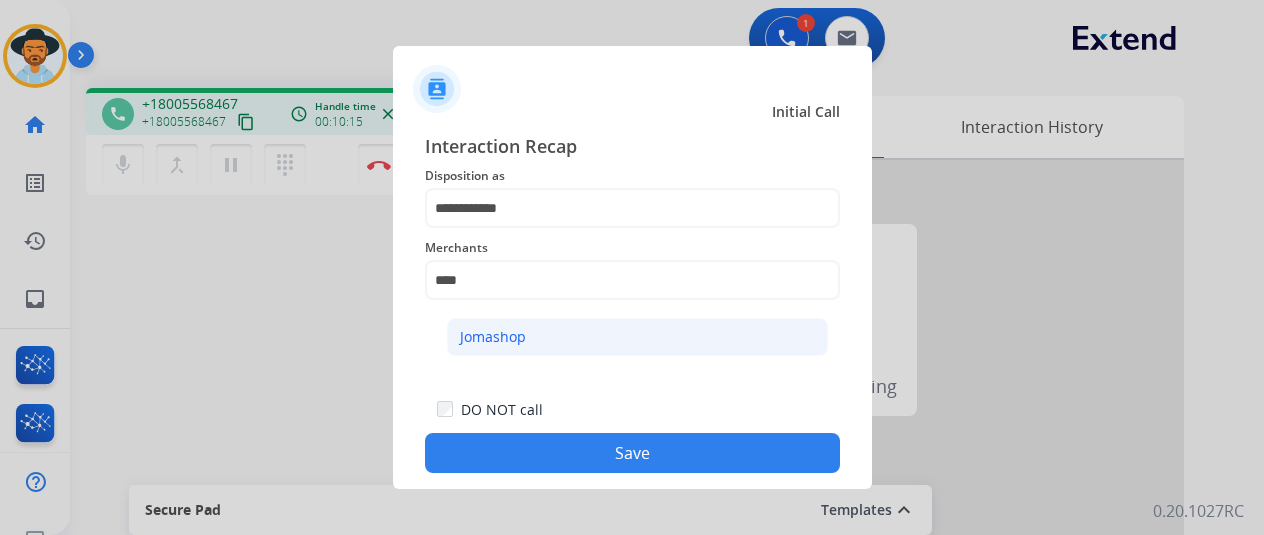 click on "Jomashop" 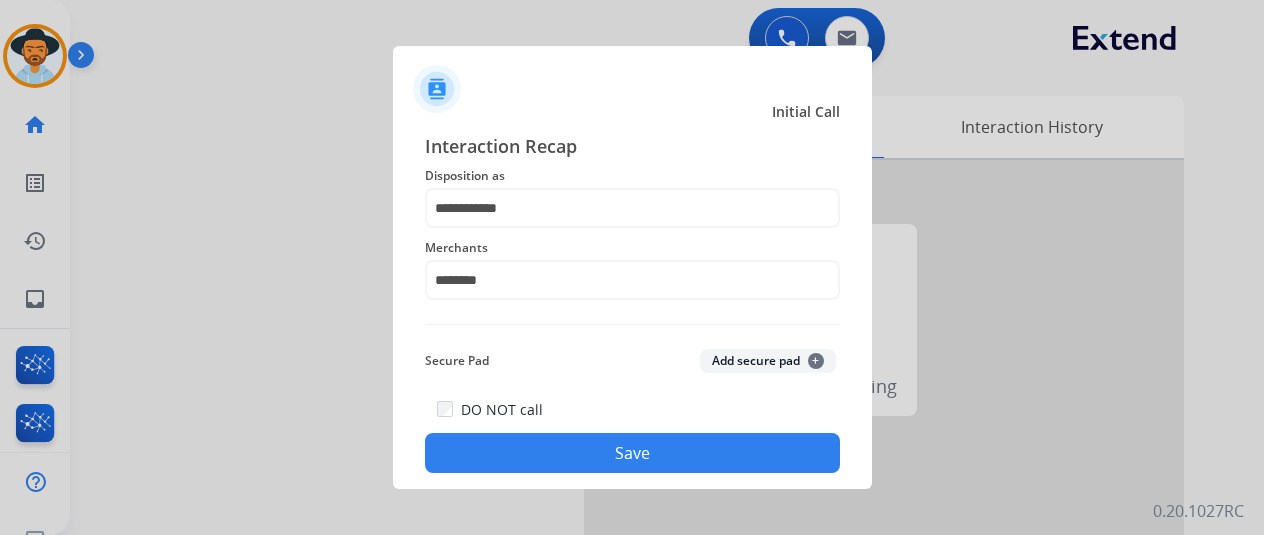 click on "Save" 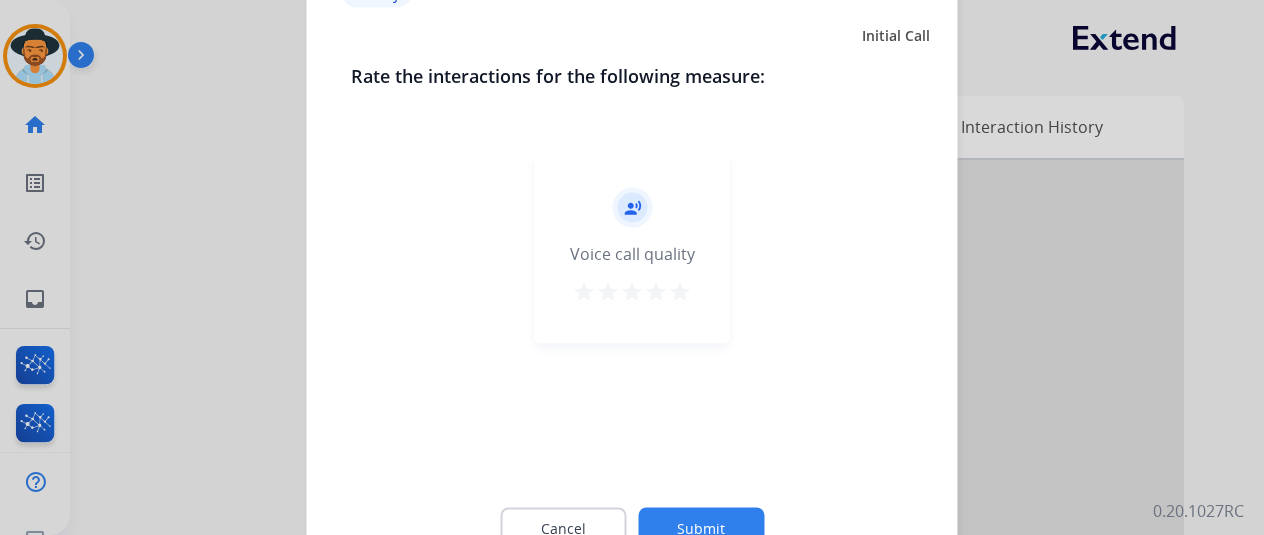 click on "record_voice_over   Voice call quality   star   star   star   star   star" 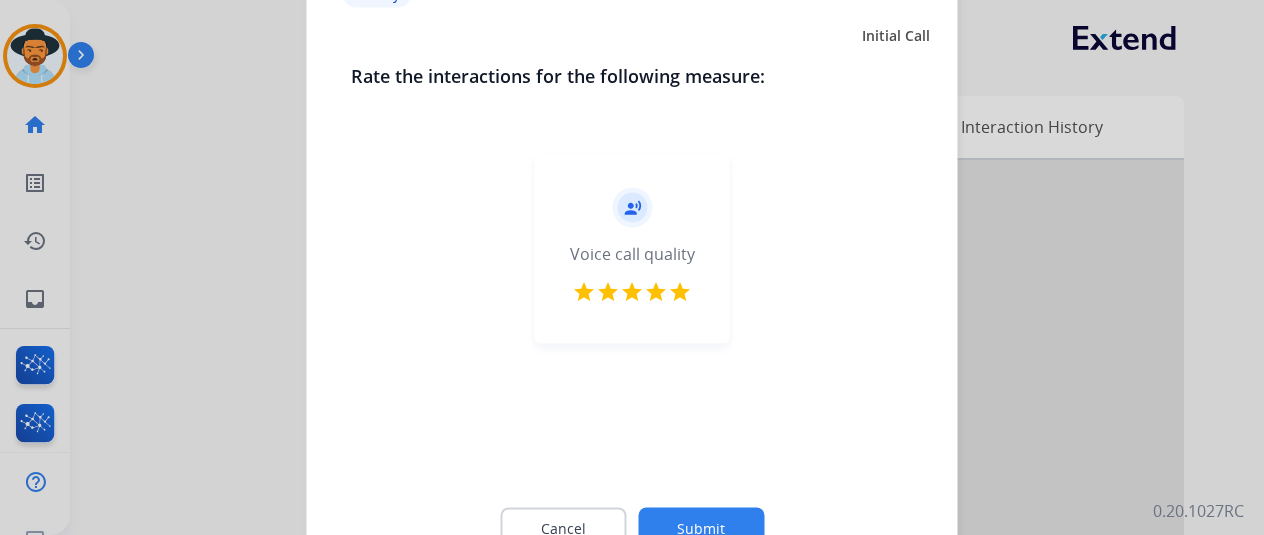 click on "star" at bounding box center [632, 294] 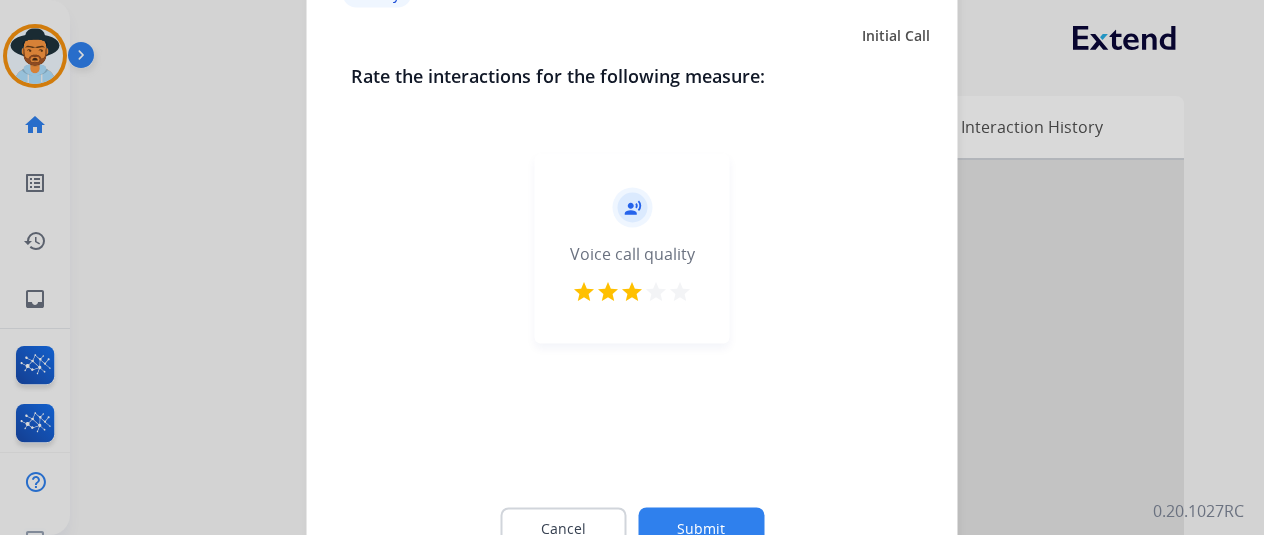 click on "Cancel Submit" 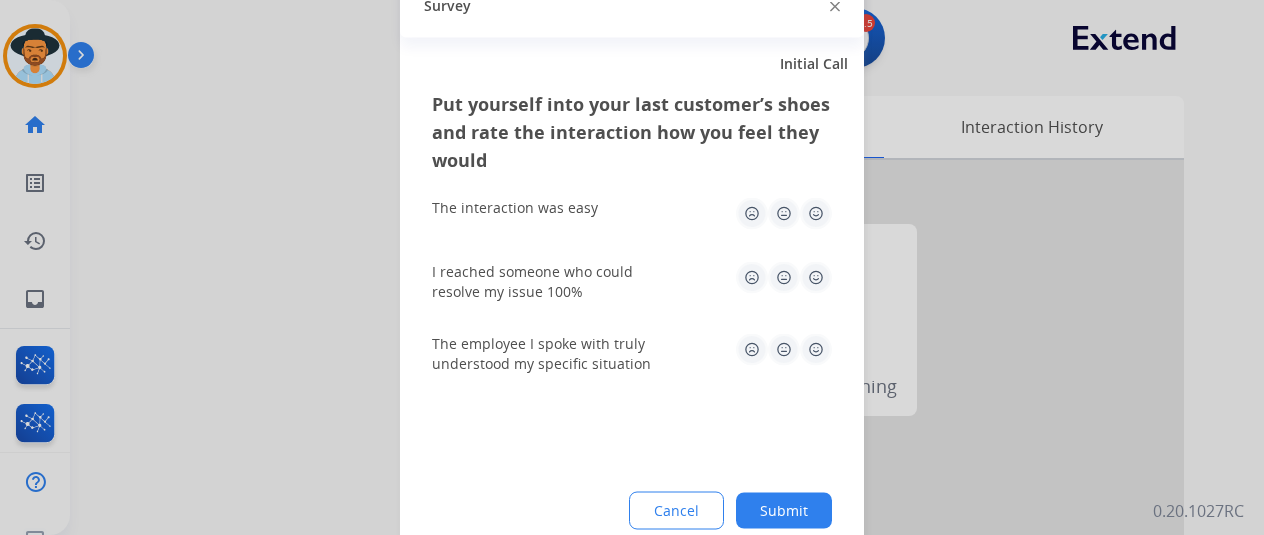 click 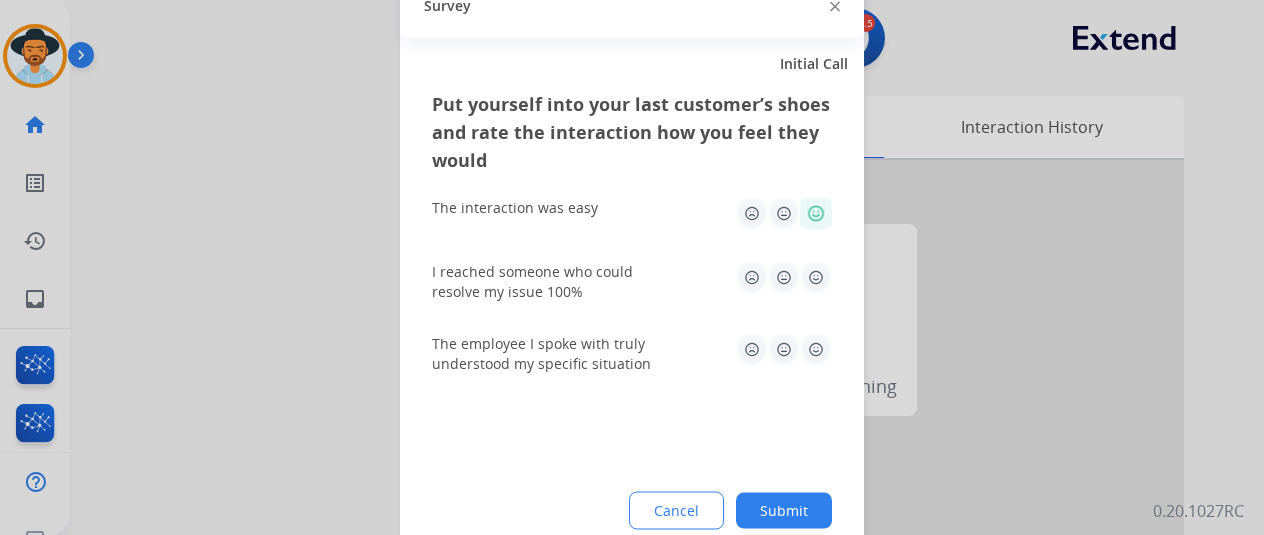 click 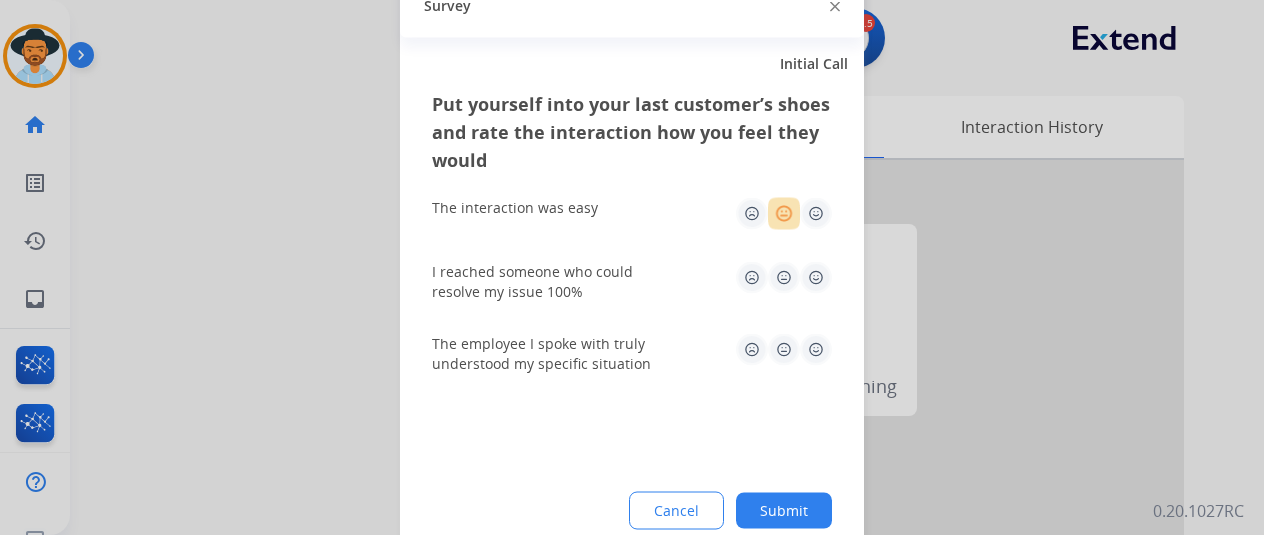 click 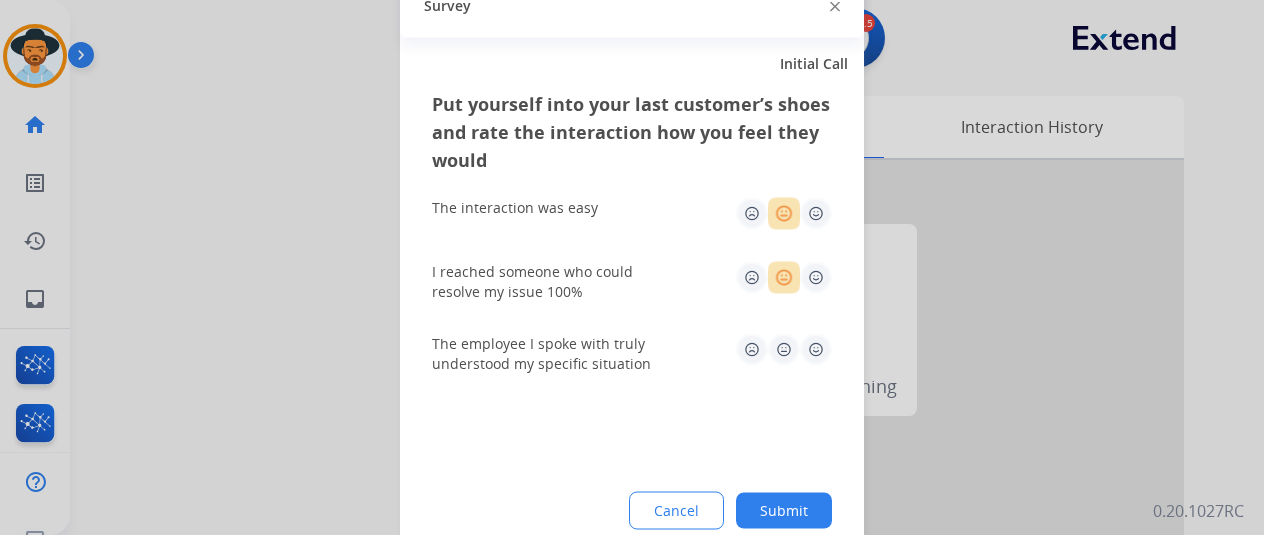 click on "The employee I spoke with truly understood my specific situation" 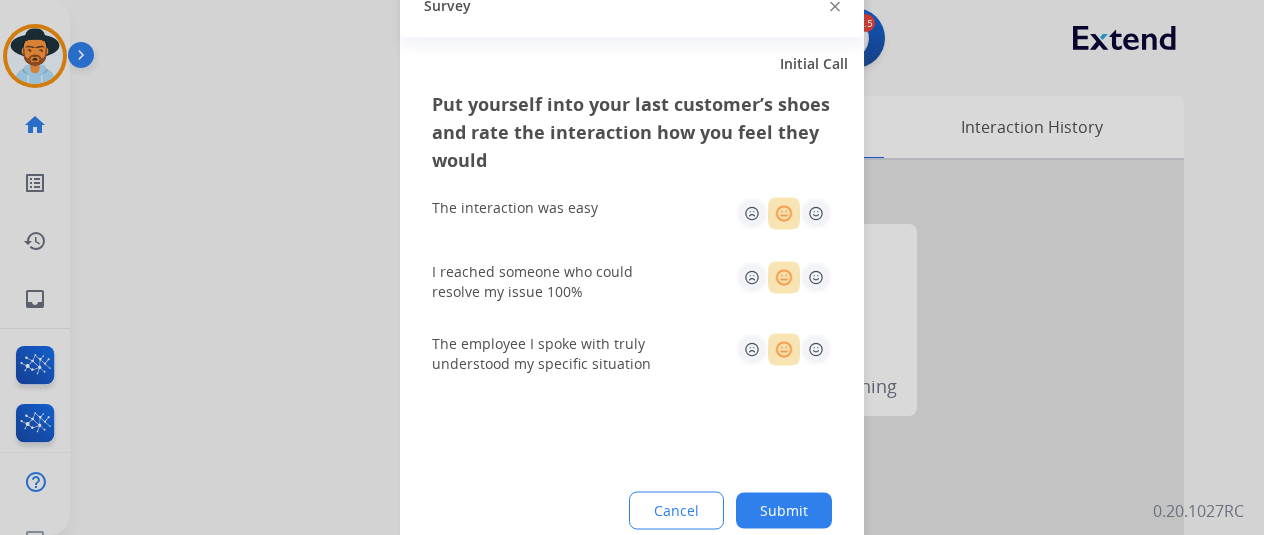 click on "Submit" 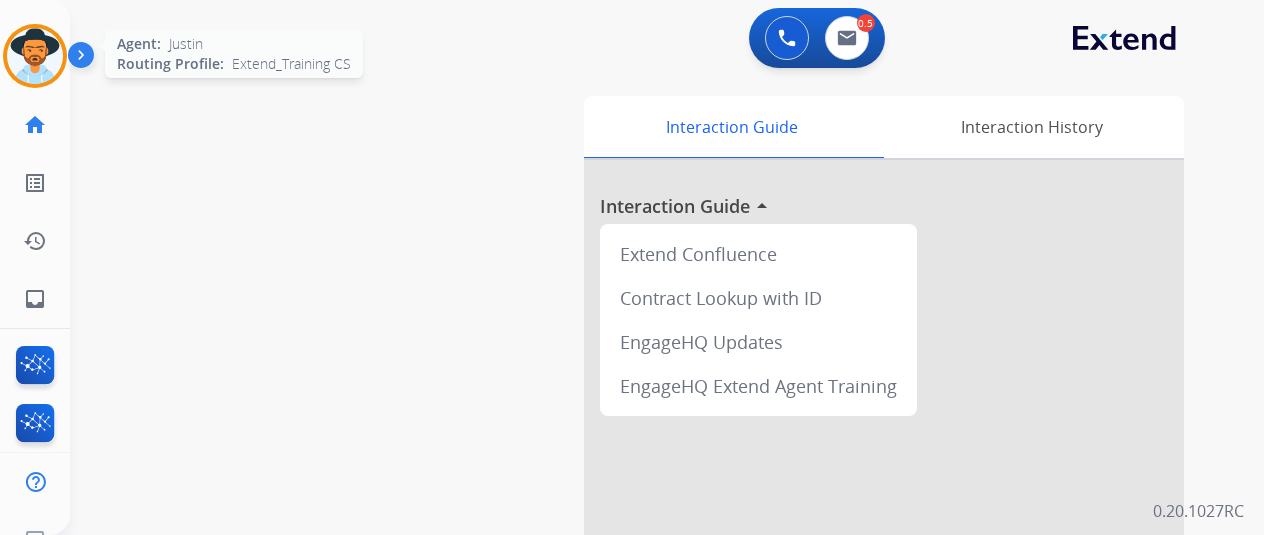 click at bounding box center [35, 56] 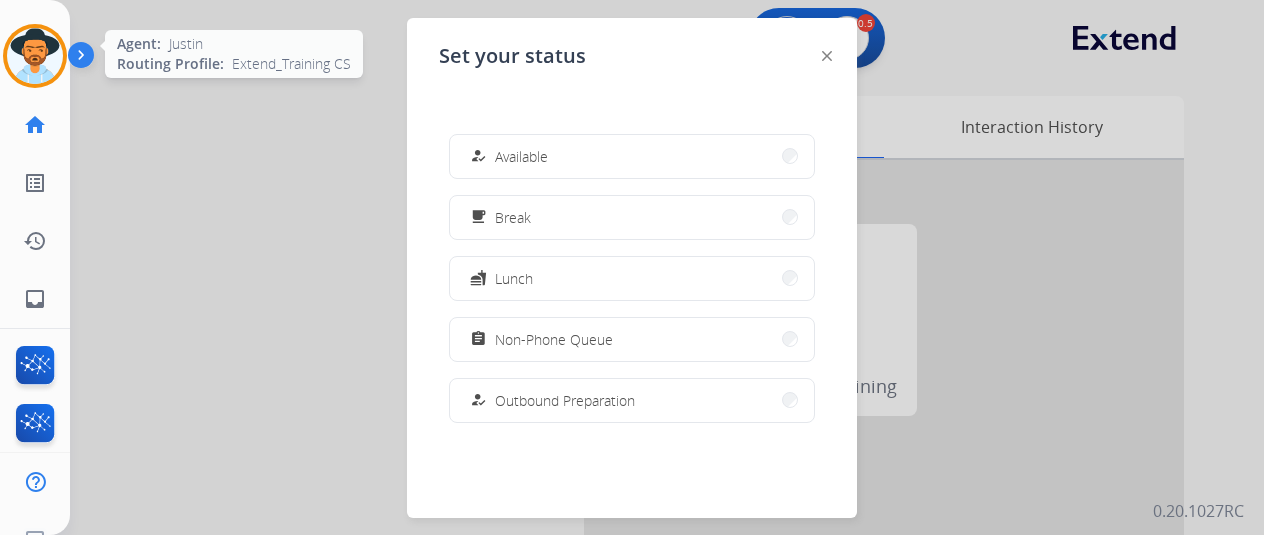 click at bounding box center [35, 56] 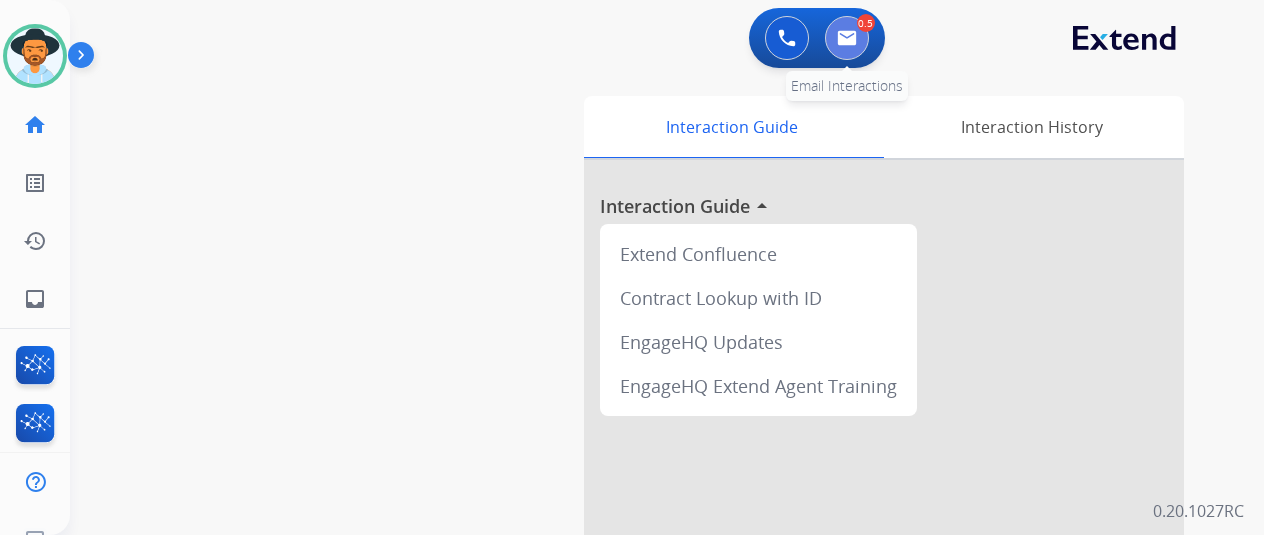 click at bounding box center [847, 38] 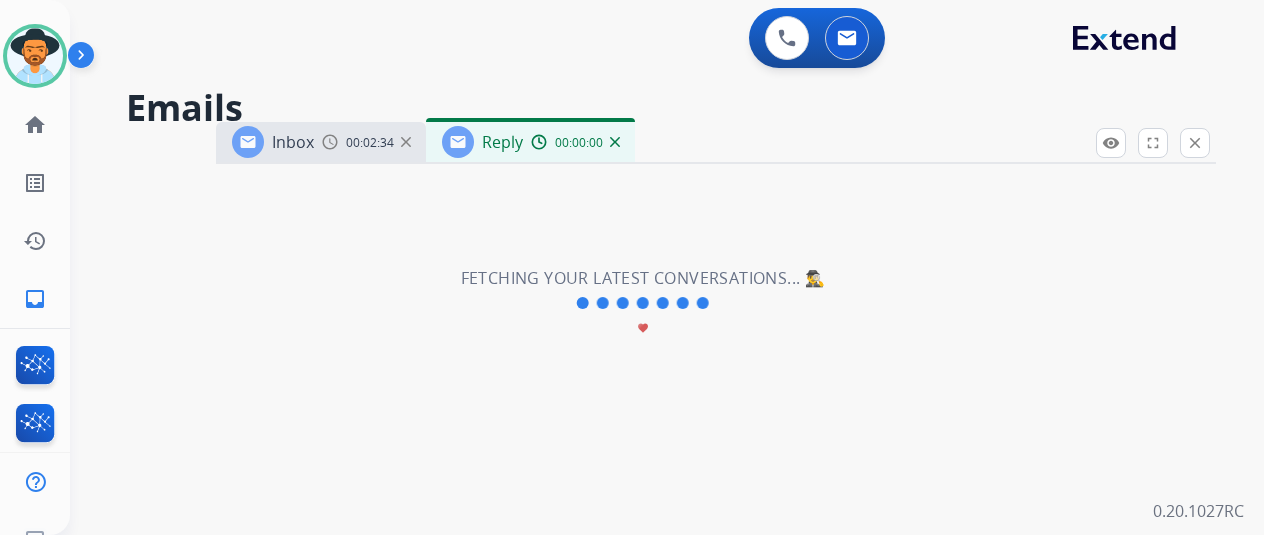 select on "**********" 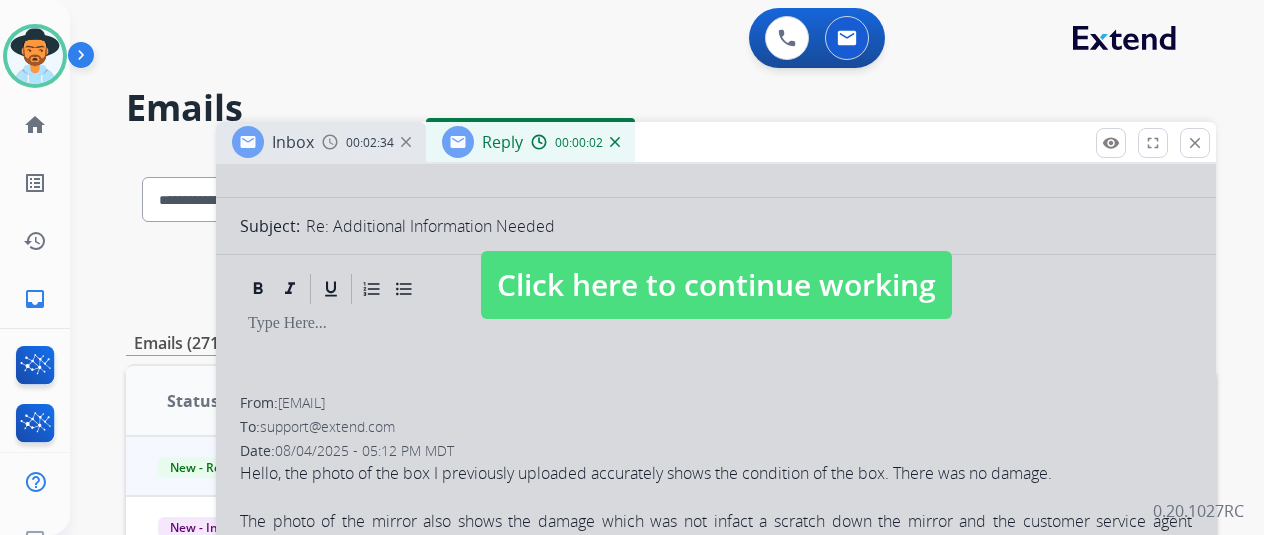 scroll, scrollTop: 300, scrollLeft: 0, axis: vertical 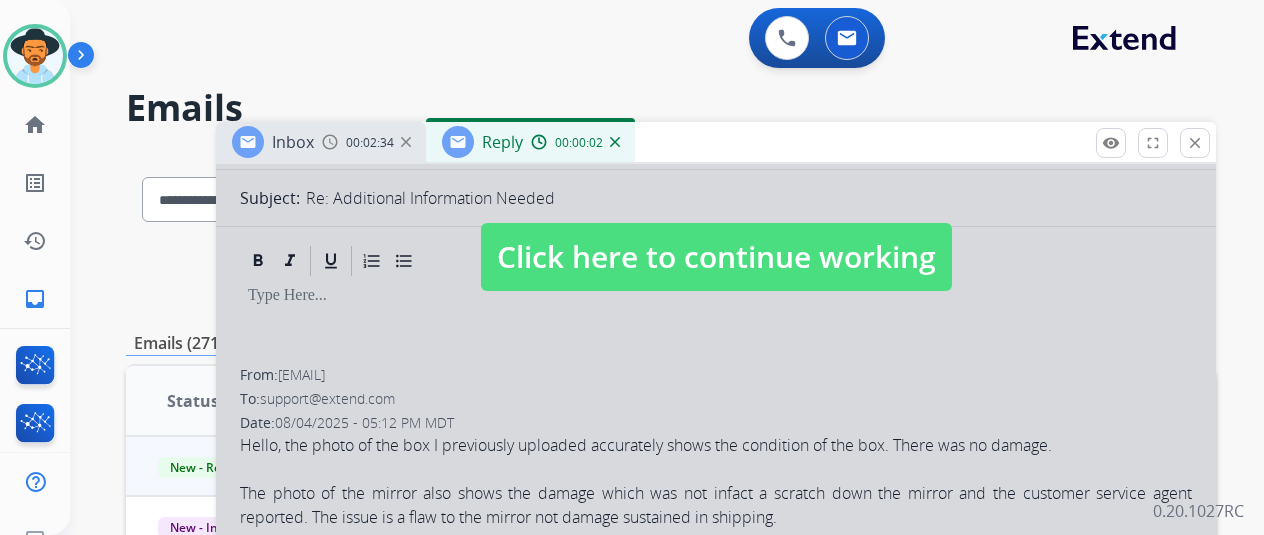 click on "Click here to continue working" at bounding box center (716, 257) 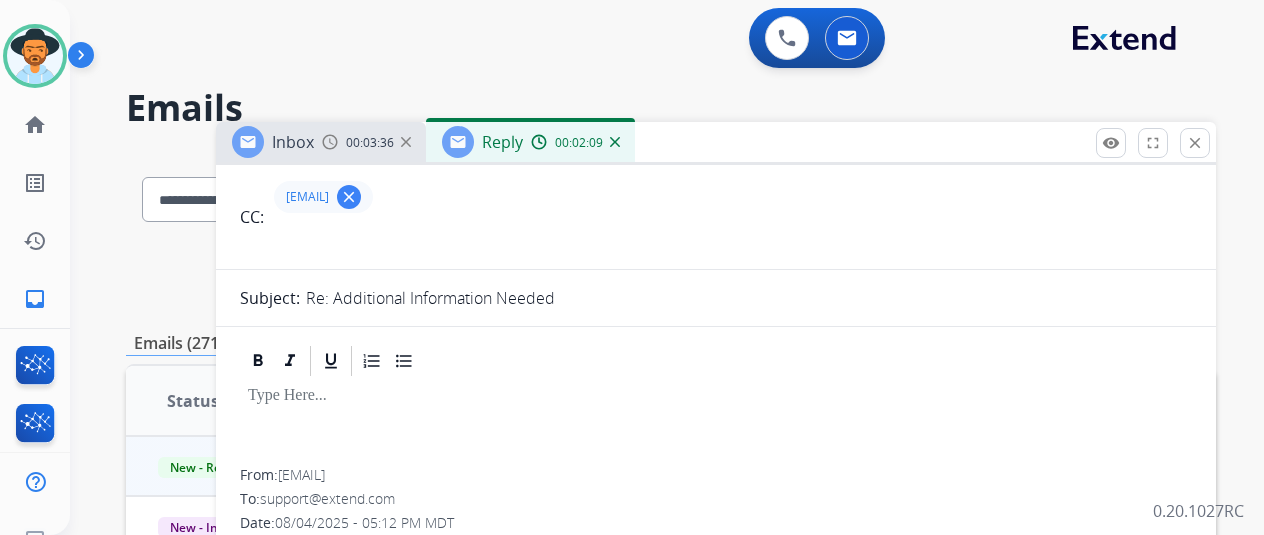 scroll, scrollTop: 0, scrollLeft: 0, axis: both 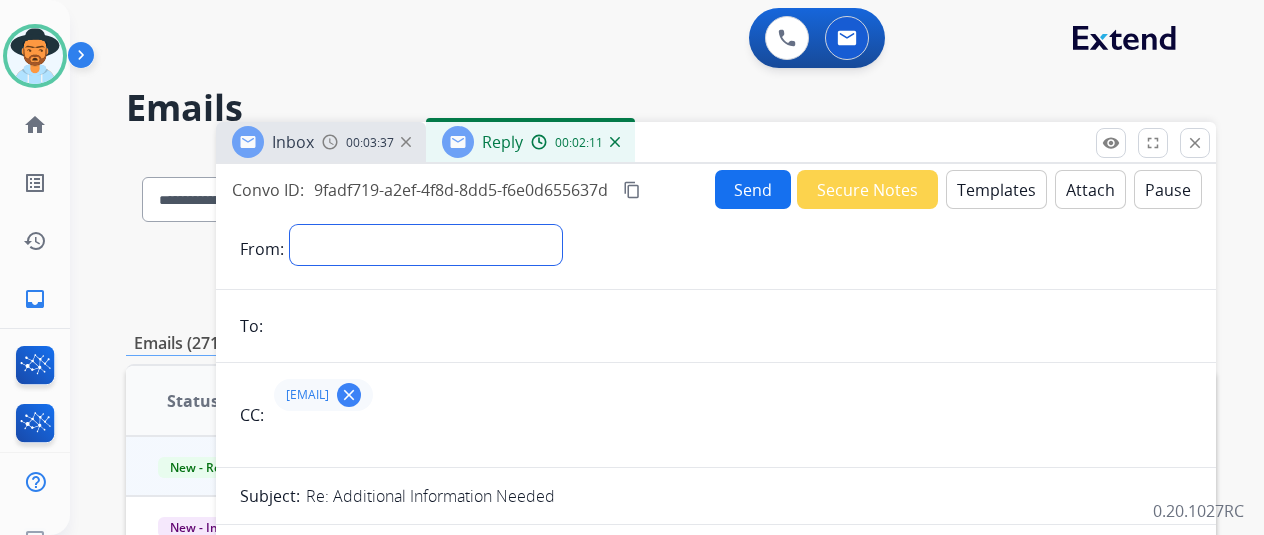 click on "**********" at bounding box center [426, 245] 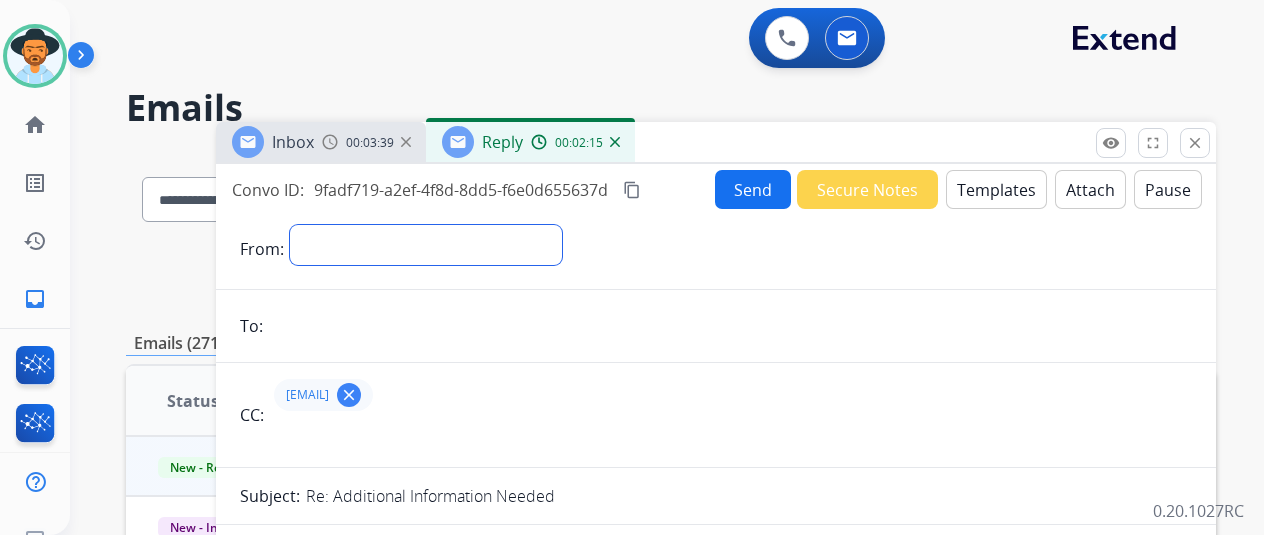 select on "**********" 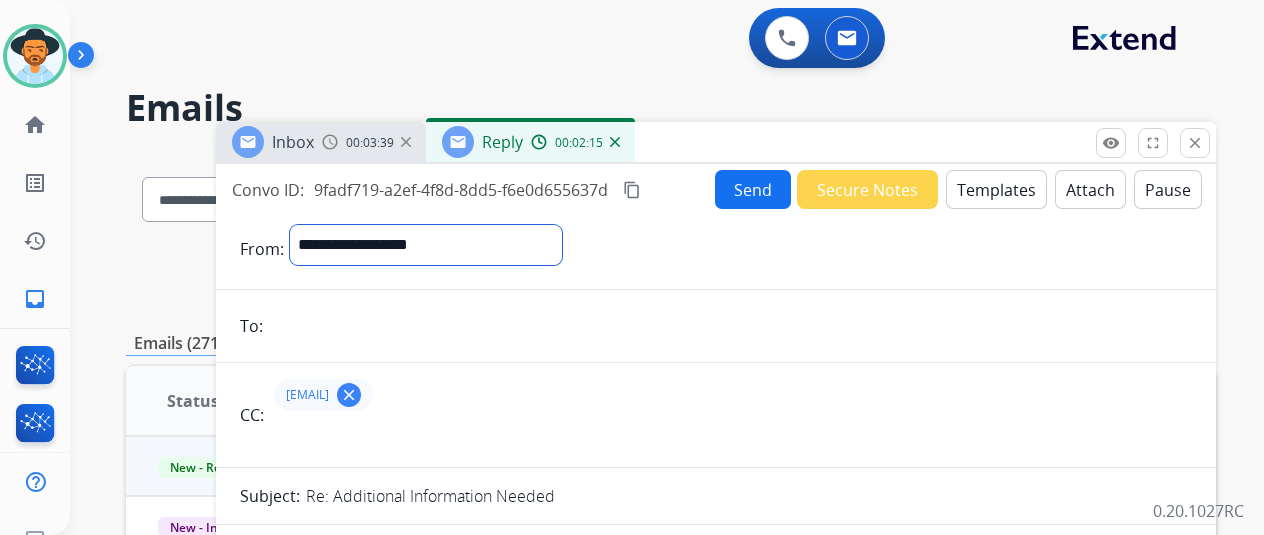 click on "**********" at bounding box center (426, 245) 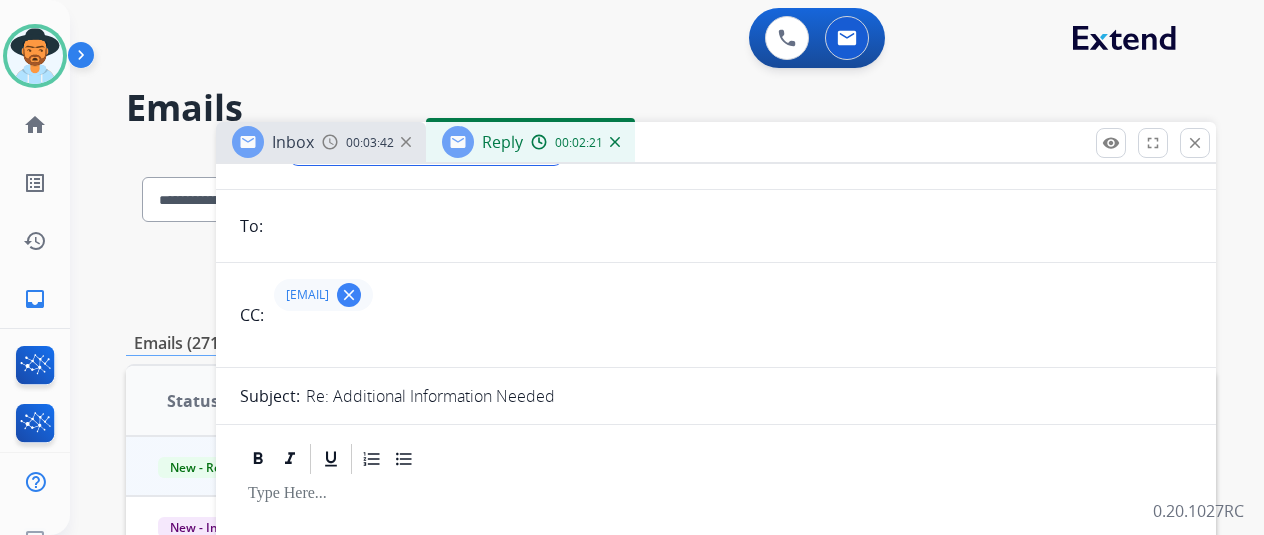 scroll, scrollTop: 0, scrollLeft: 0, axis: both 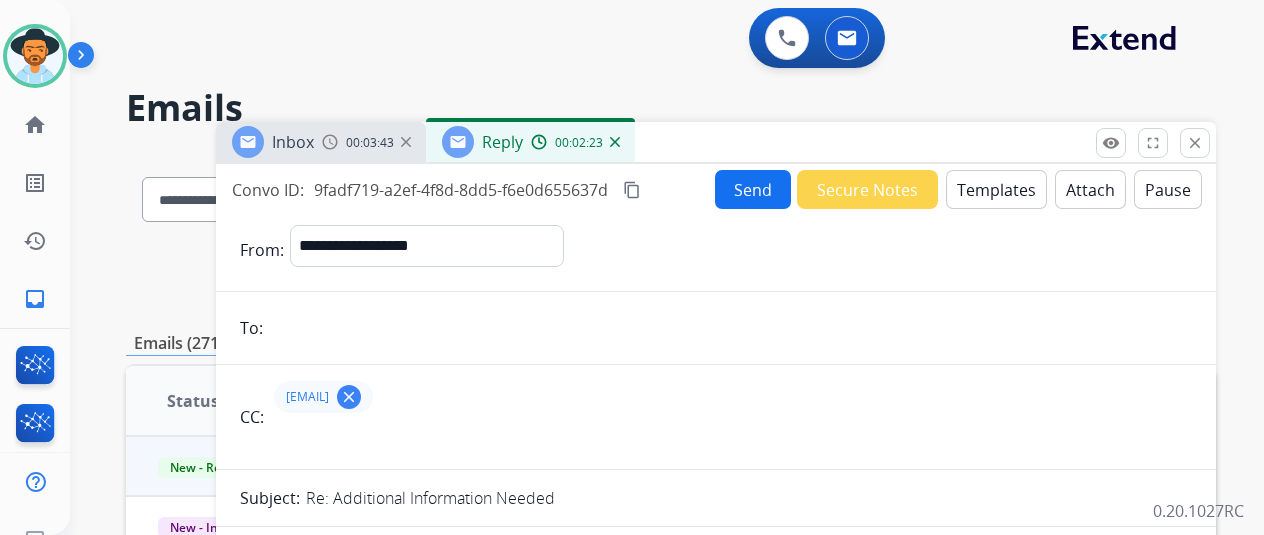 click on "Templates" at bounding box center [996, 189] 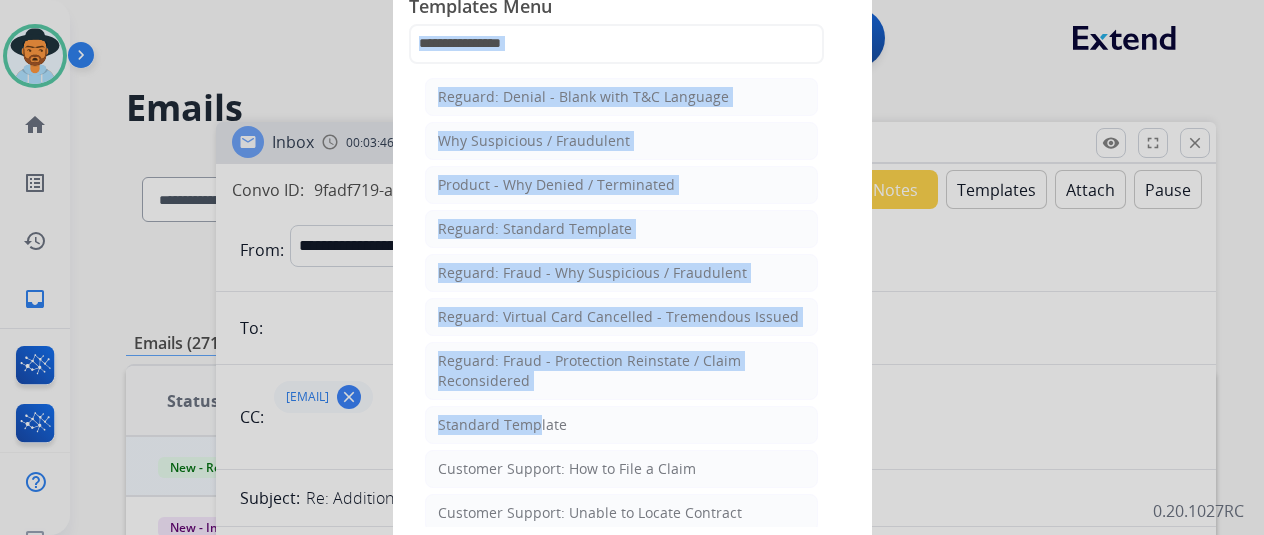 drag, startPoint x: 522, startPoint y: 422, endPoint x: 581, endPoint y: 35, distance: 391.4716 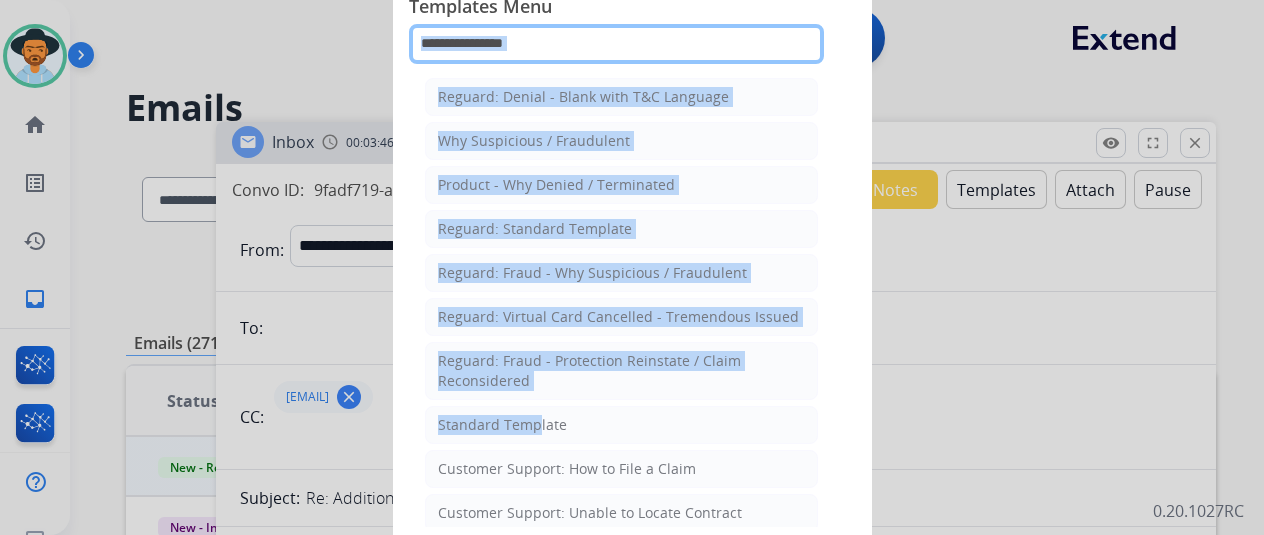 click 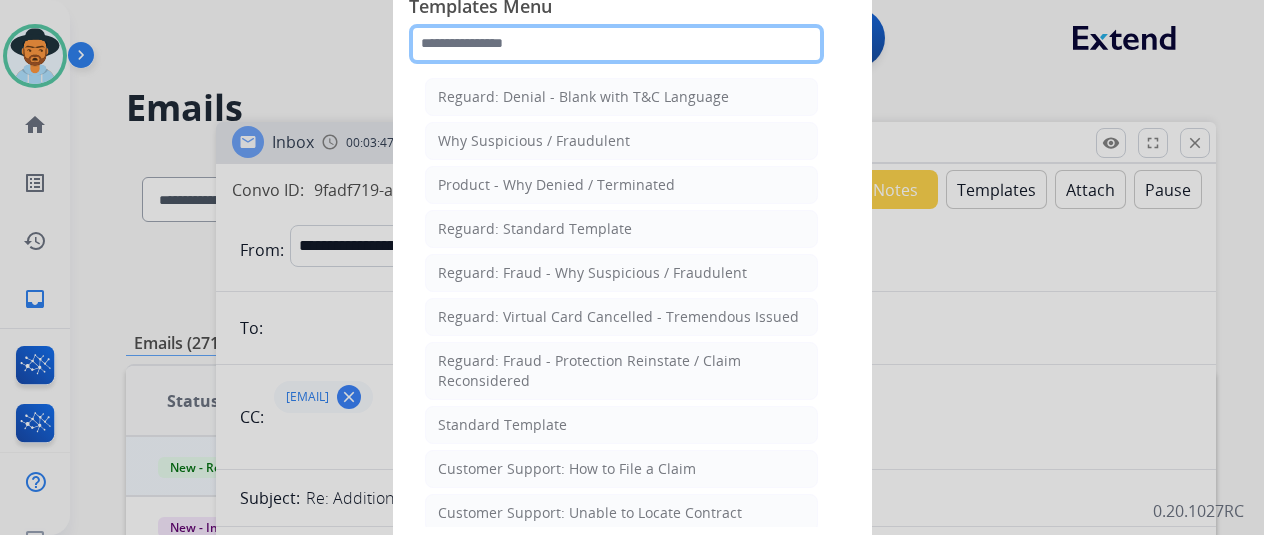type on "*" 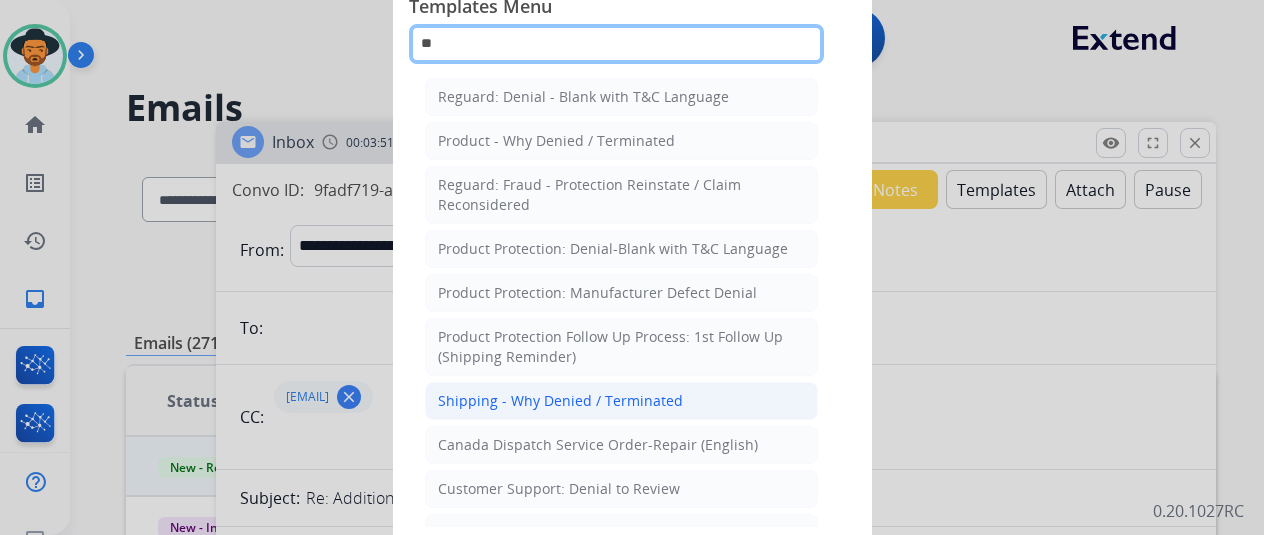 type on "**" 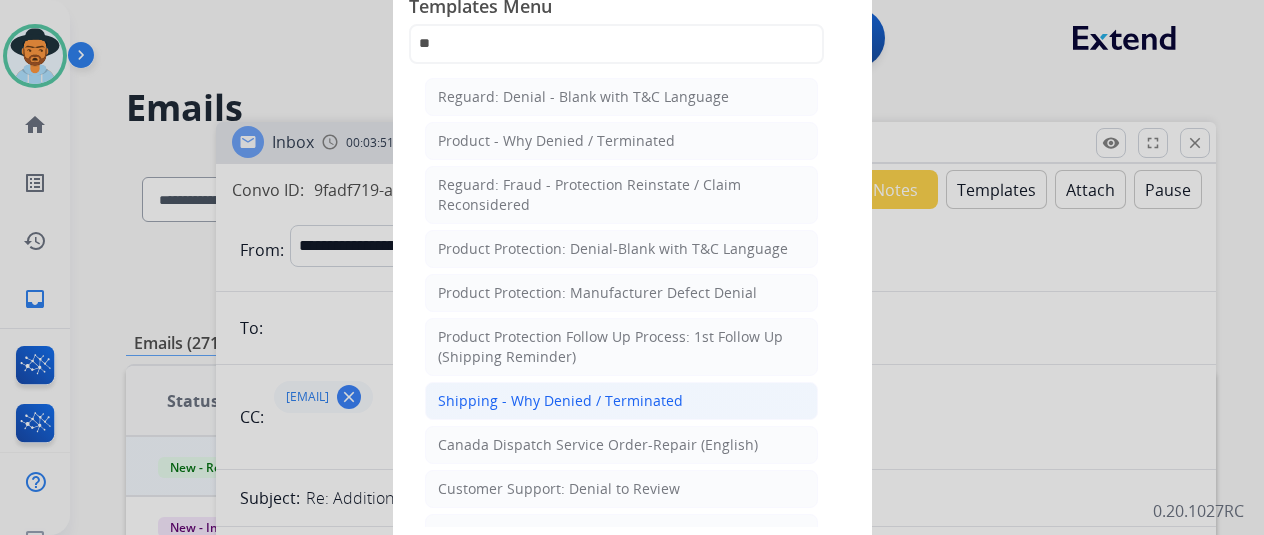 click on "Shipping - Why Denied / Terminated" 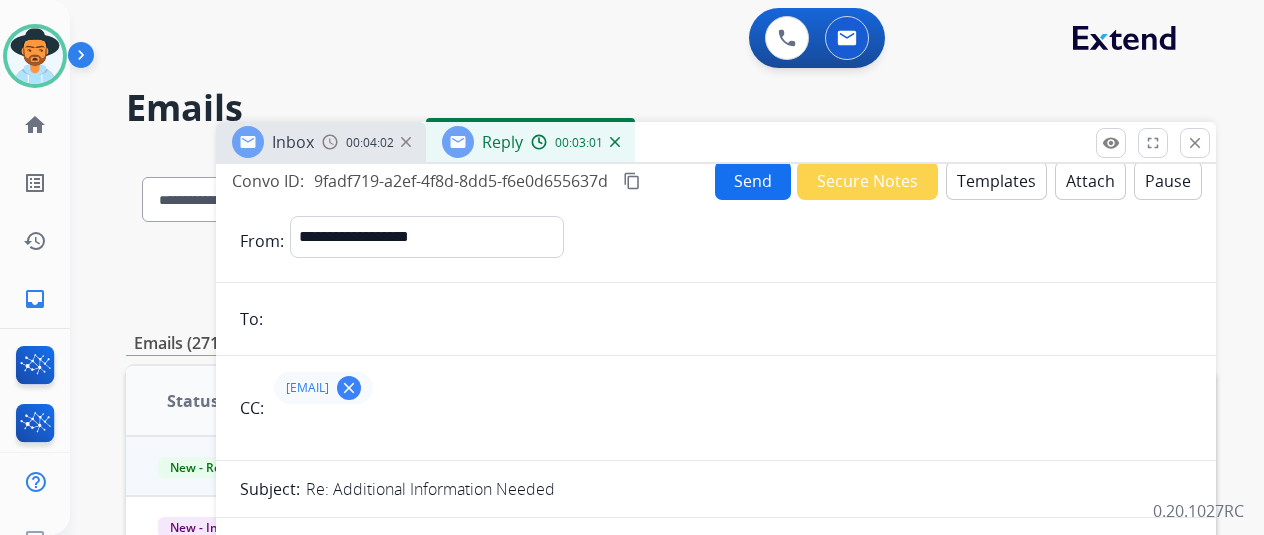 scroll, scrollTop: 0, scrollLeft: 0, axis: both 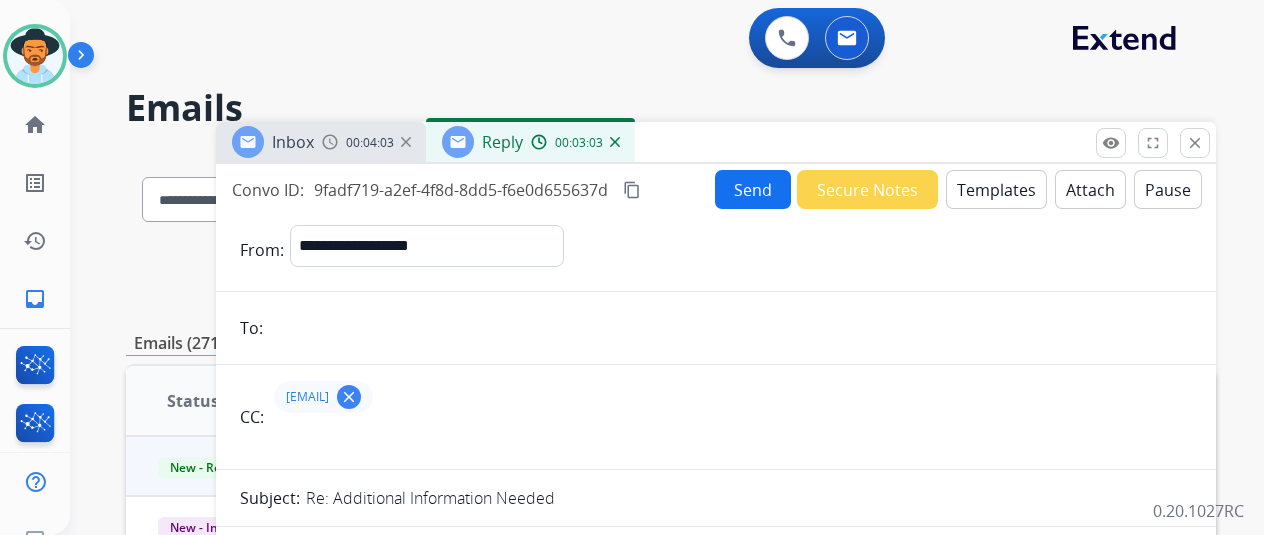 click on "Templates" at bounding box center (996, 189) 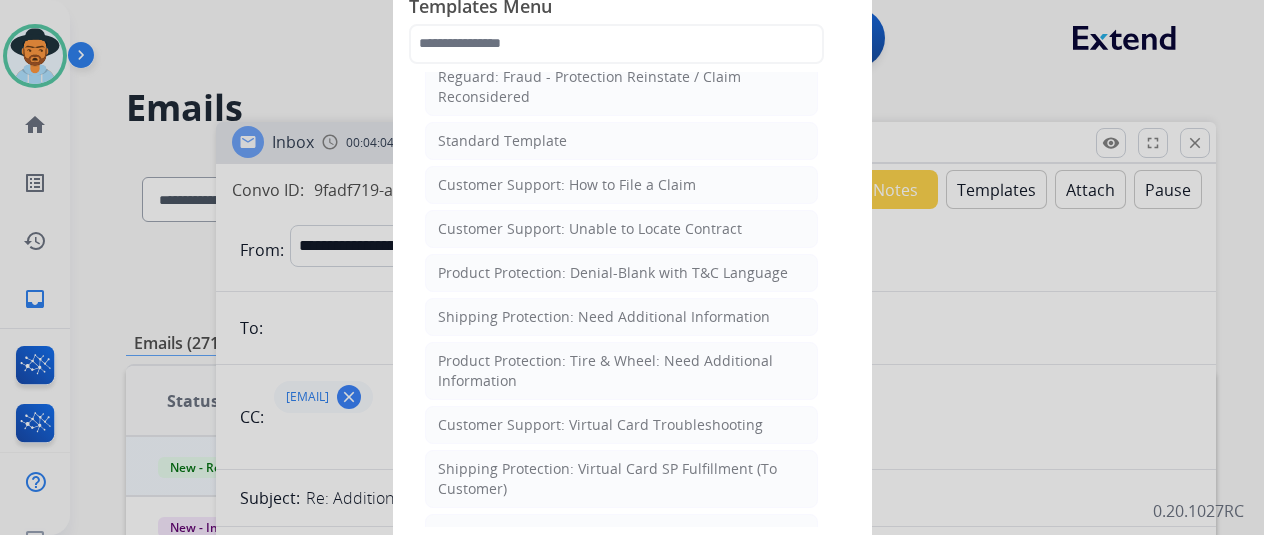 scroll, scrollTop: 500, scrollLeft: 0, axis: vertical 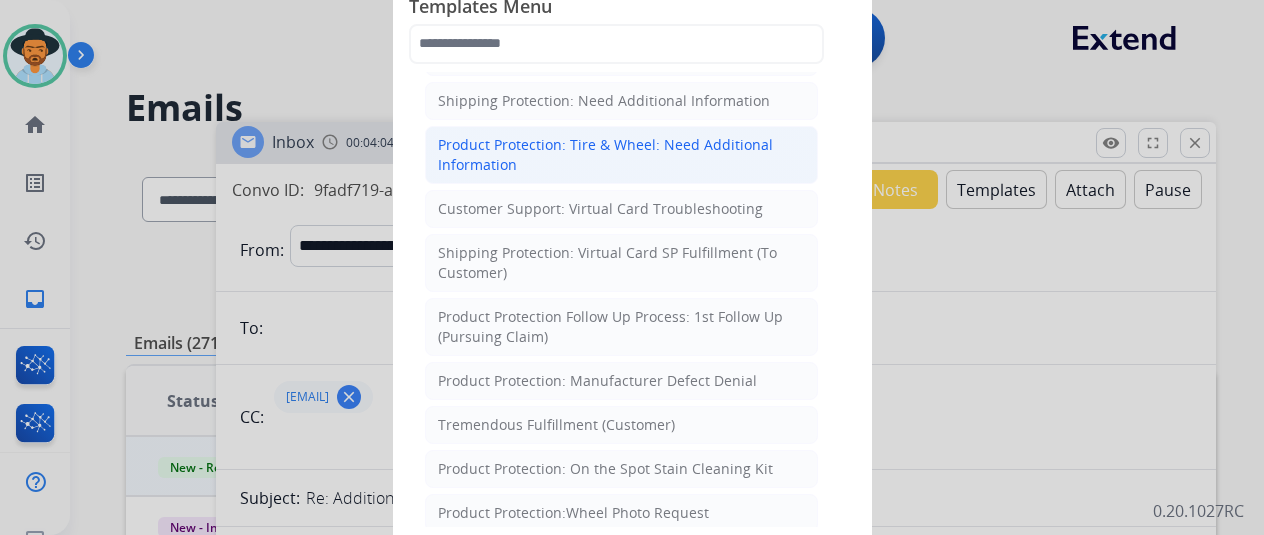 type 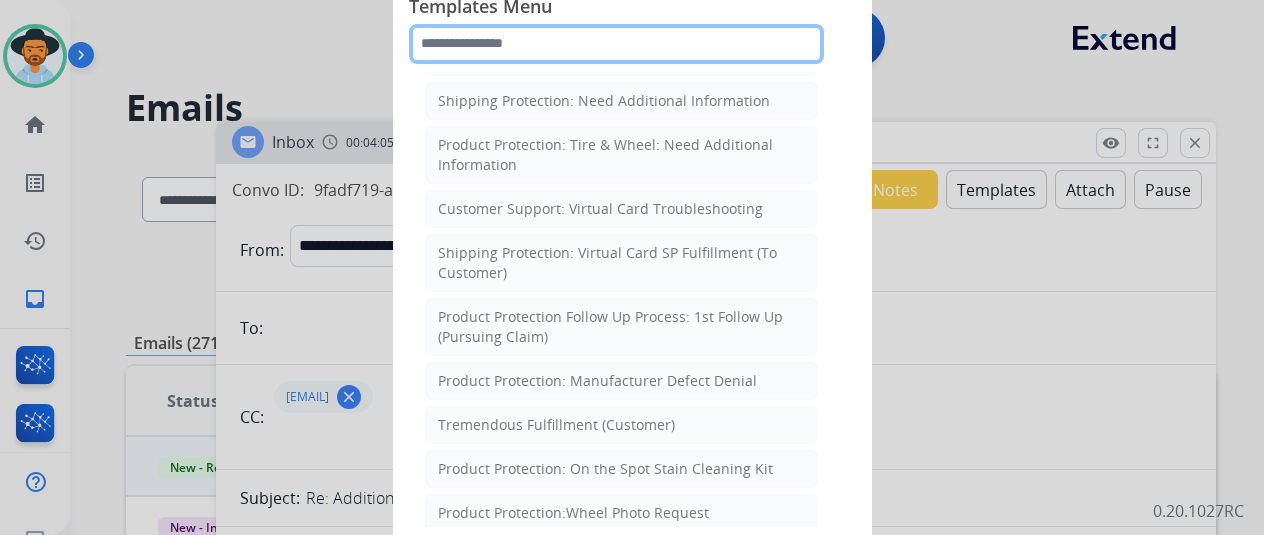 click 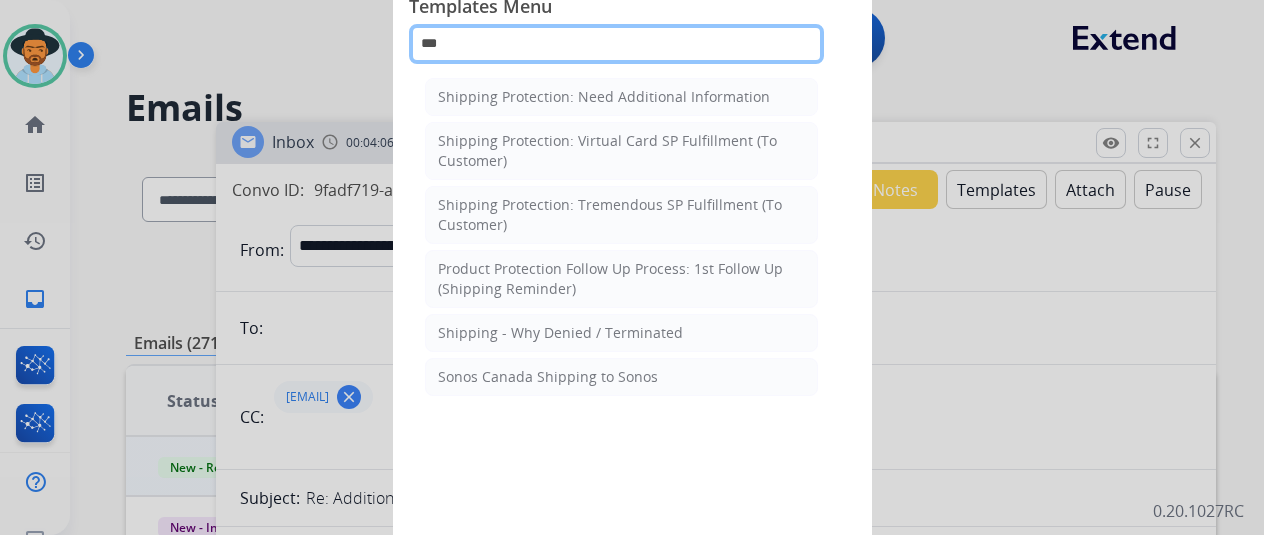 scroll, scrollTop: 0, scrollLeft: 0, axis: both 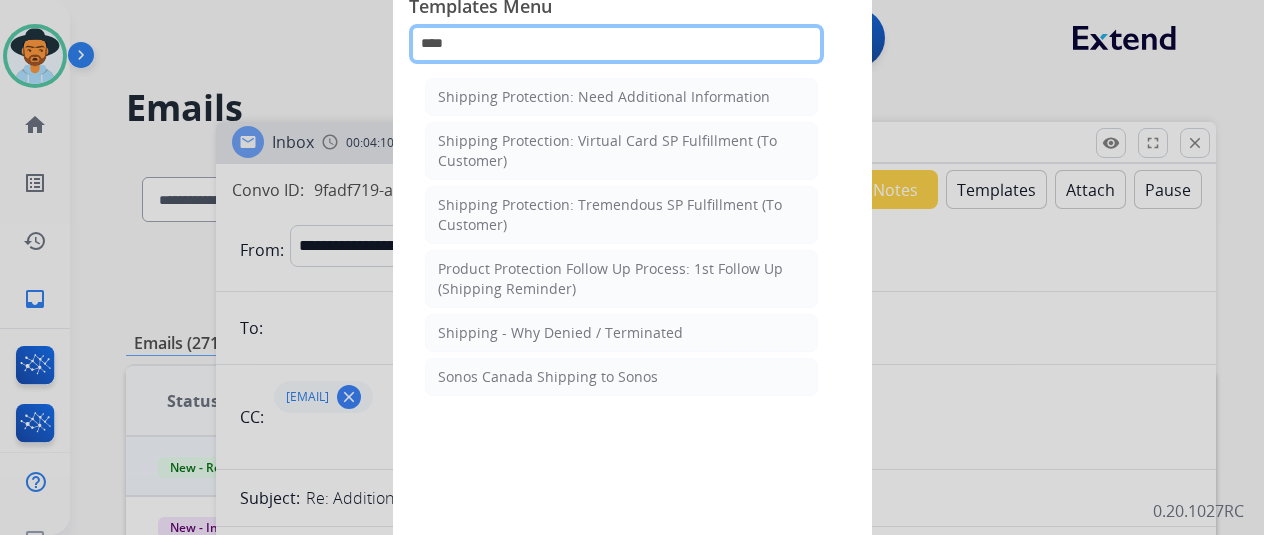 type on "****" 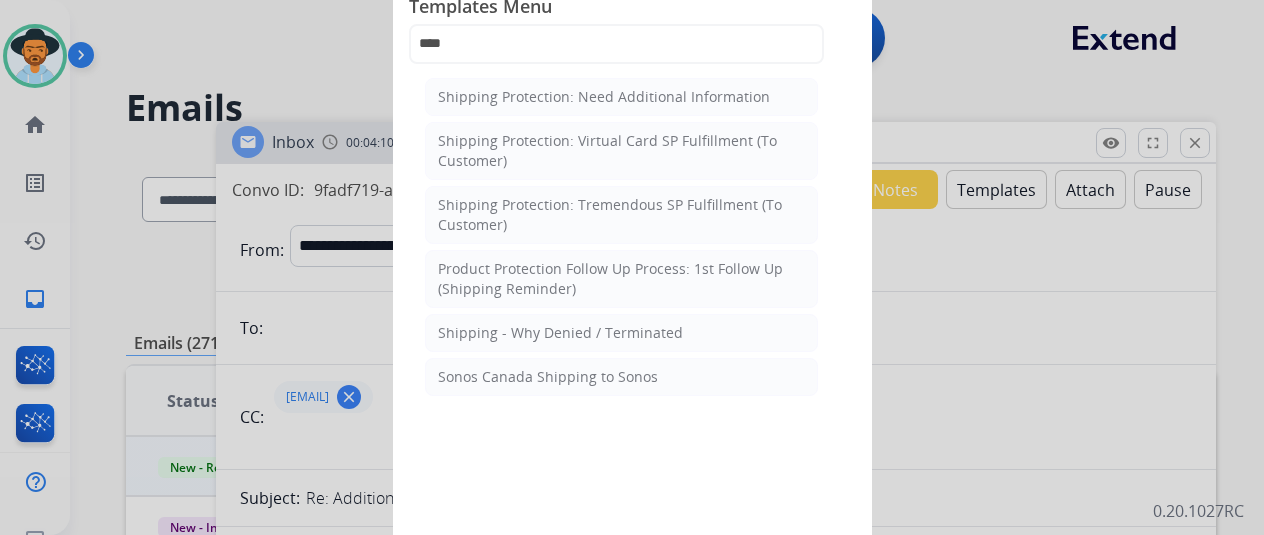 click 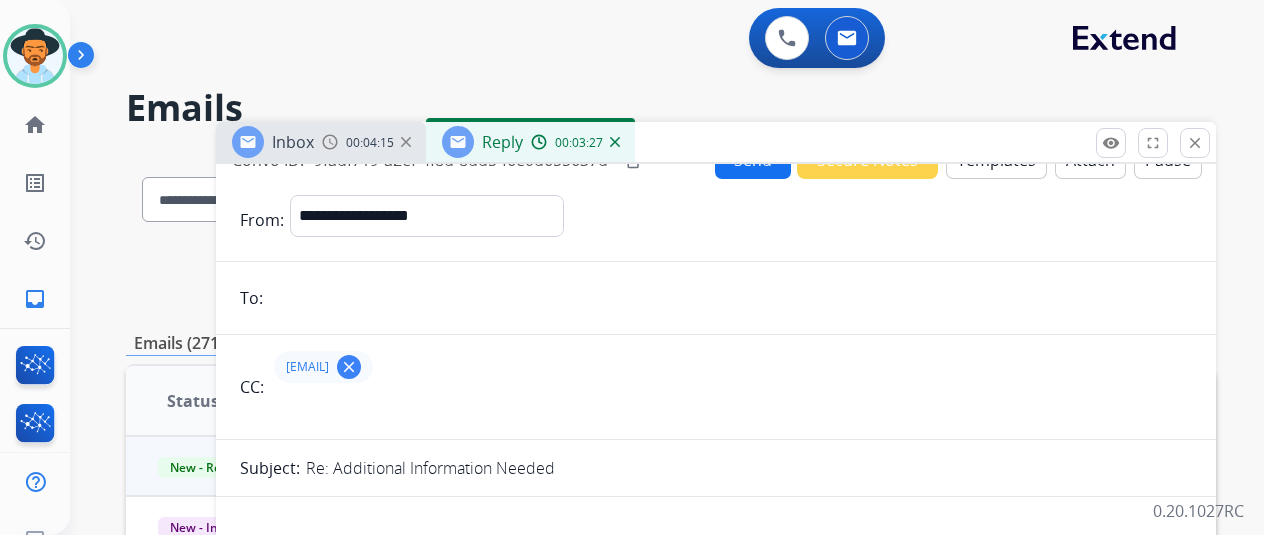 scroll, scrollTop: 0, scrollLeft: 0, axis: both 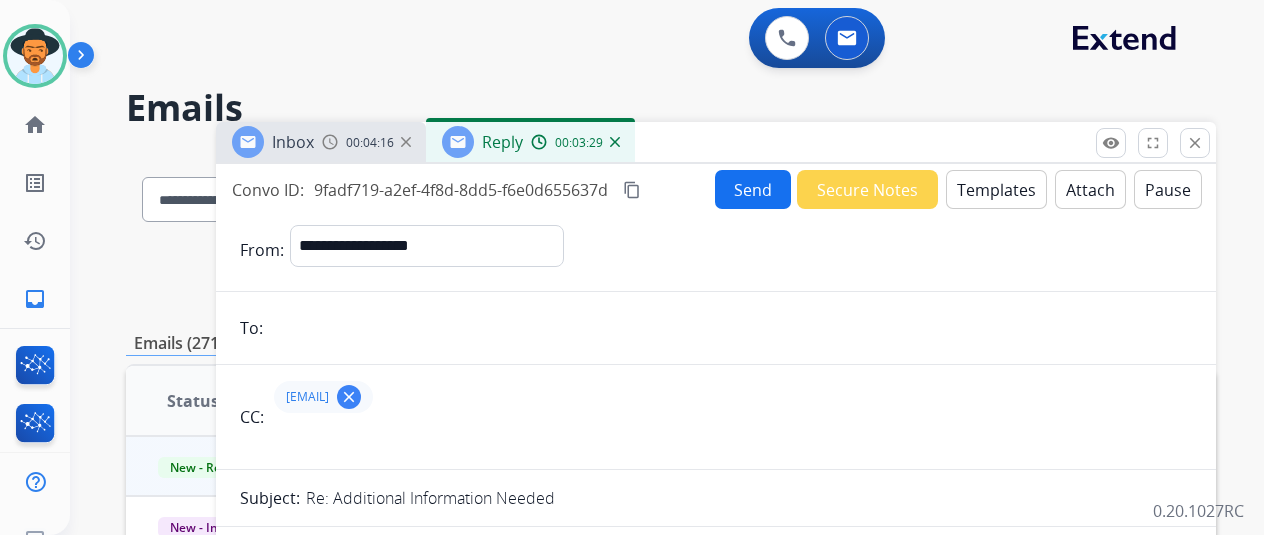 click on "Templates" at bounding box center (996, 189) 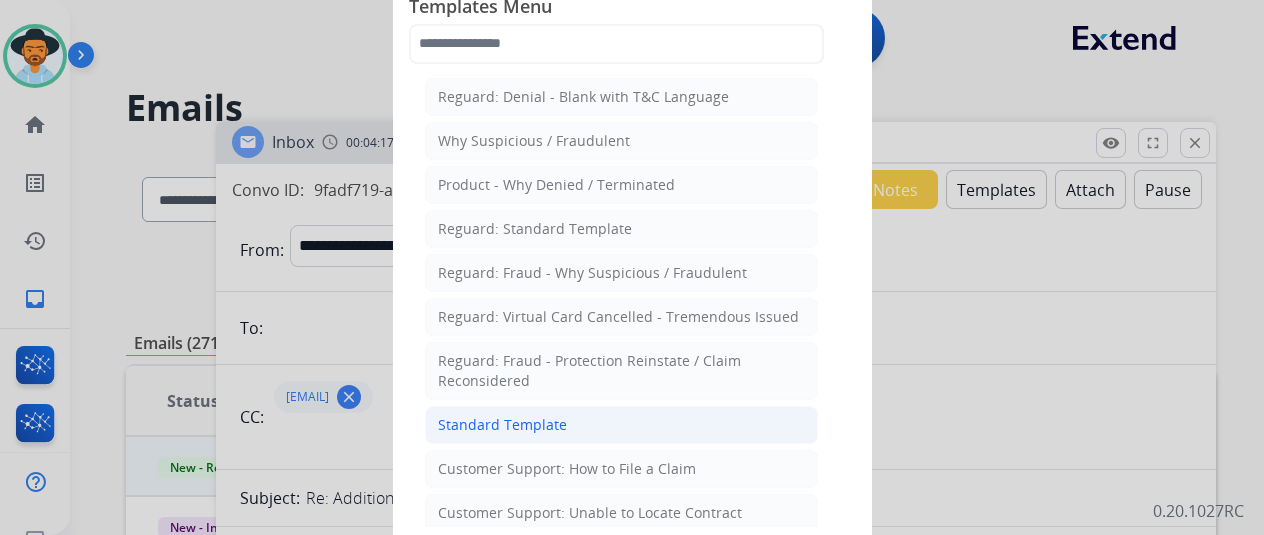 click on "Standard Template" 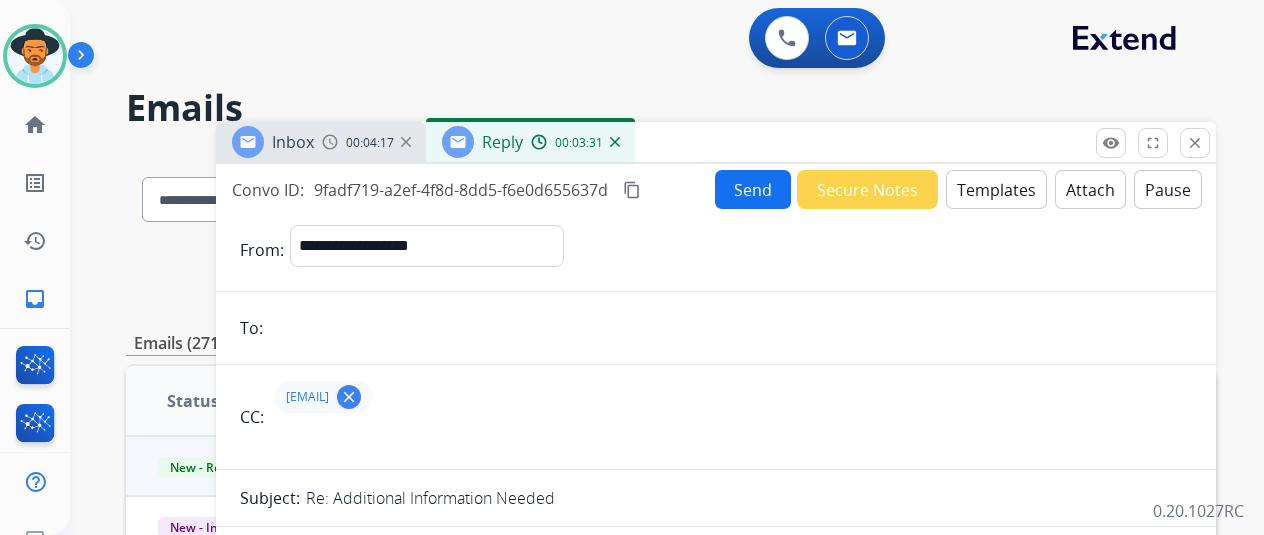 scroll, scrollTop: 500, scrollLeft: 0, axis: vertical 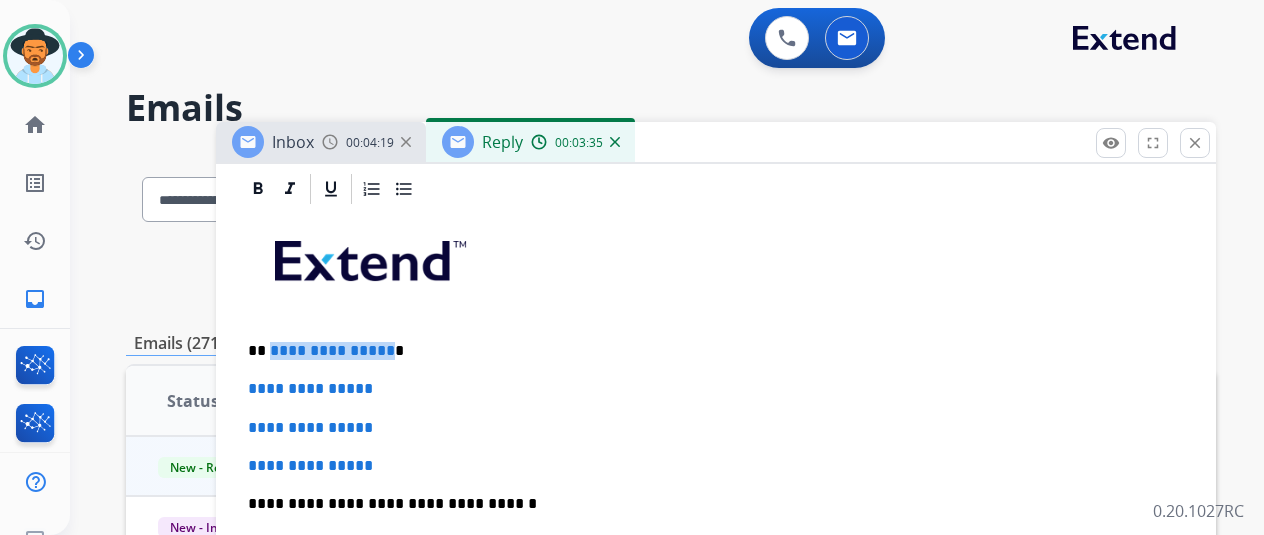 drag, startPoint x: 397, startPoint y: 350, endPoint x: 284, endPoint y: 349, distance: 113.004425 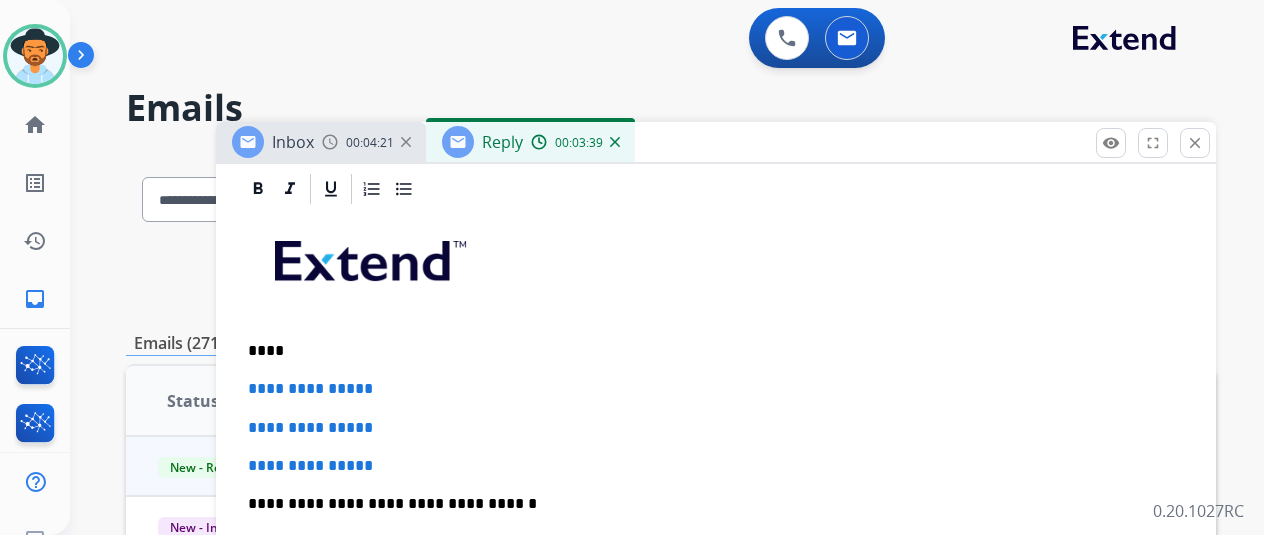 type 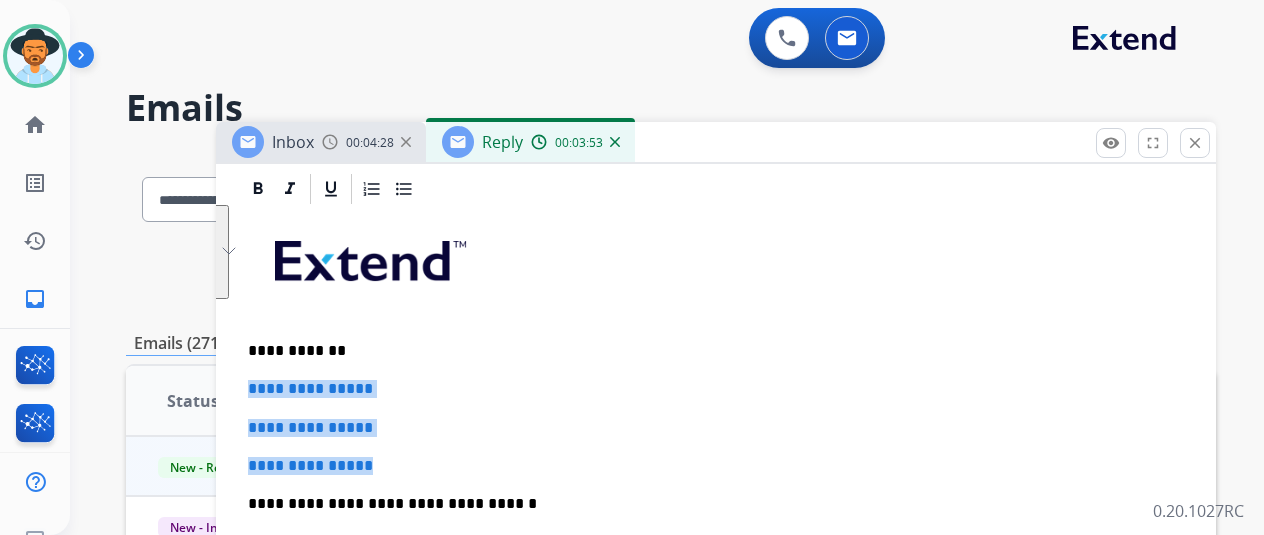drag, startPoint x: 440, startPoint y: 460, endPoint x: 316, endPoint y: 399, distance: 138.1919 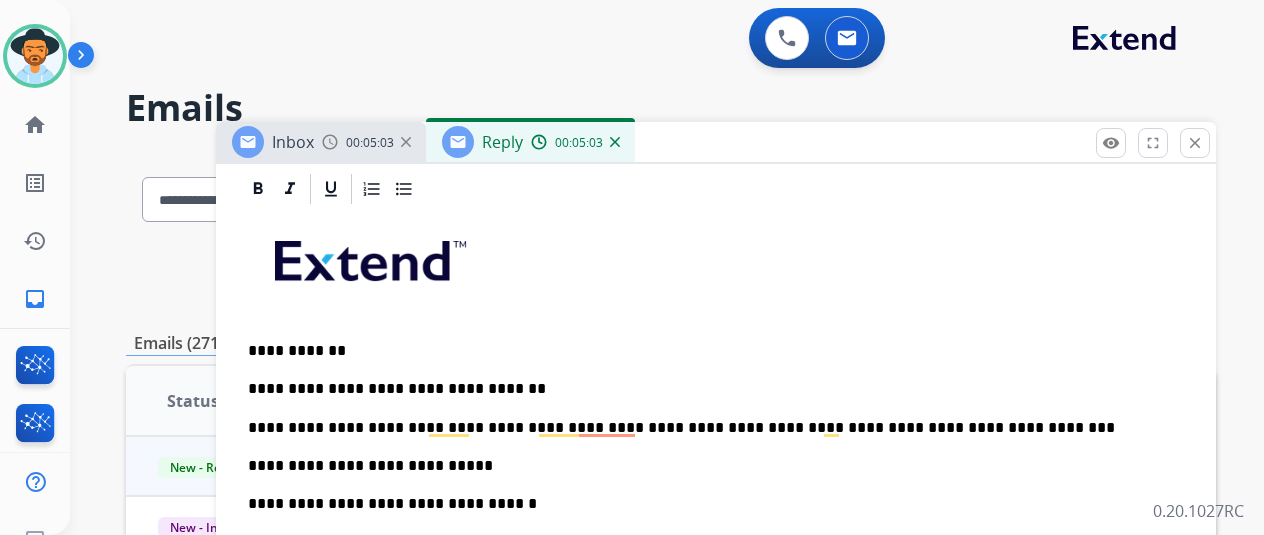 click on "**********" at bounding box center [716, 551] 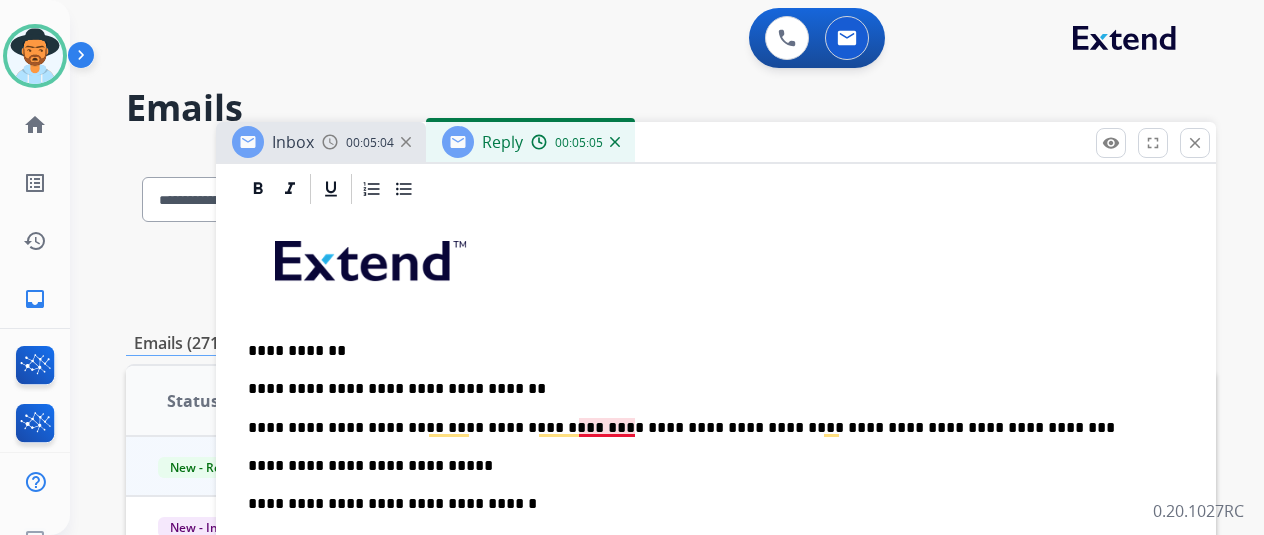 click on "**********" at bounding box center (708, 428) 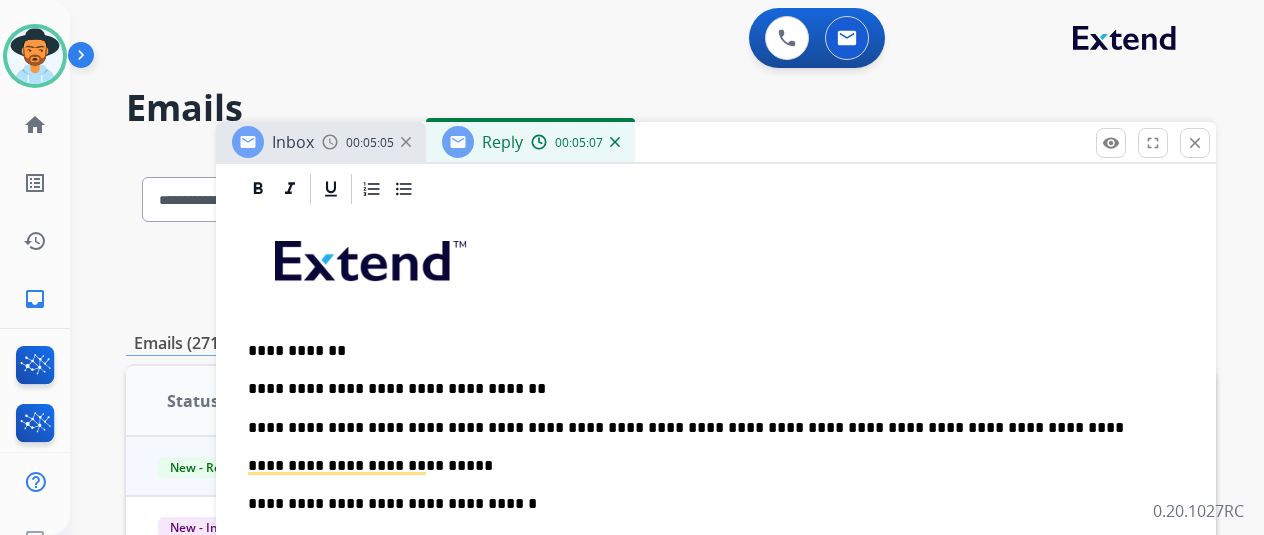 click on "**********" at bounding box center [716, 551] 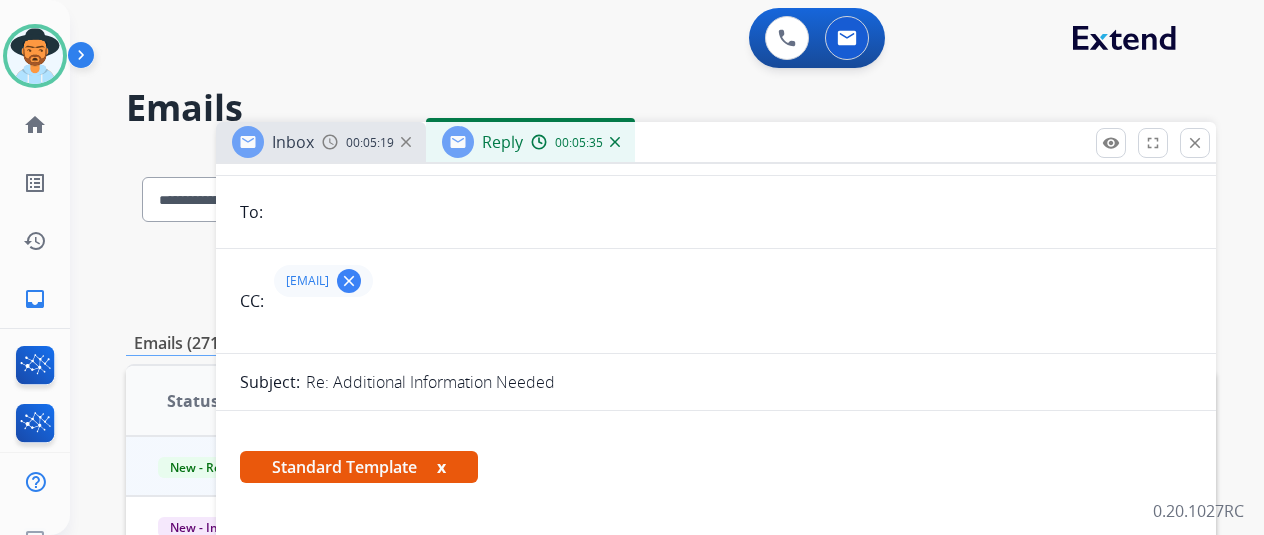 scroll, scrollTop: 0, scrollLeft: 0, axis: both 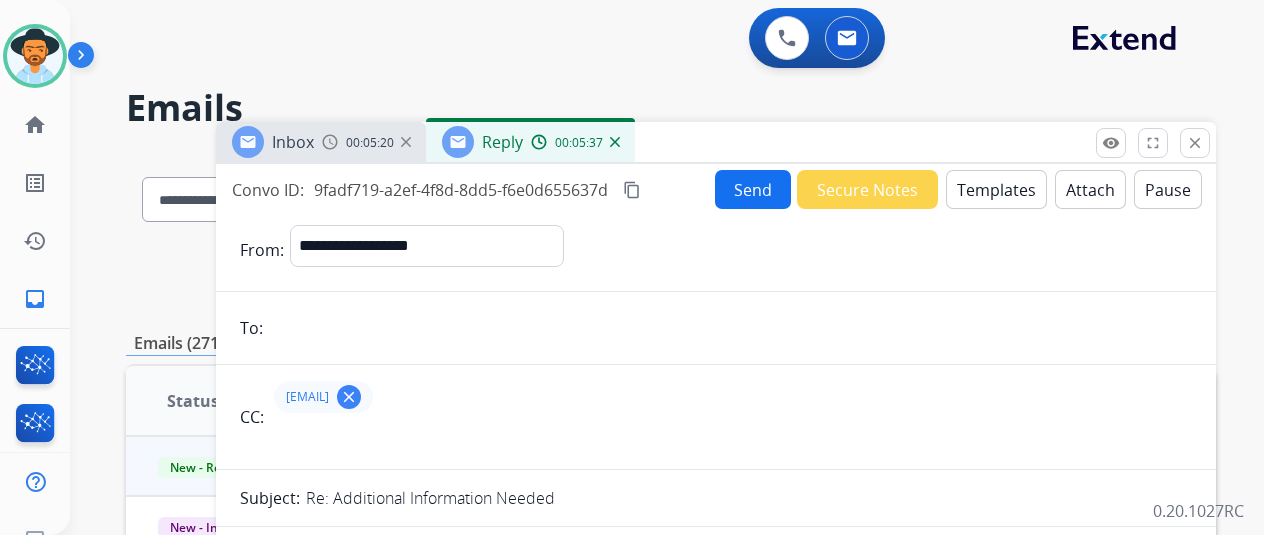 click on "content_copy" at bounding box center (632, 190) 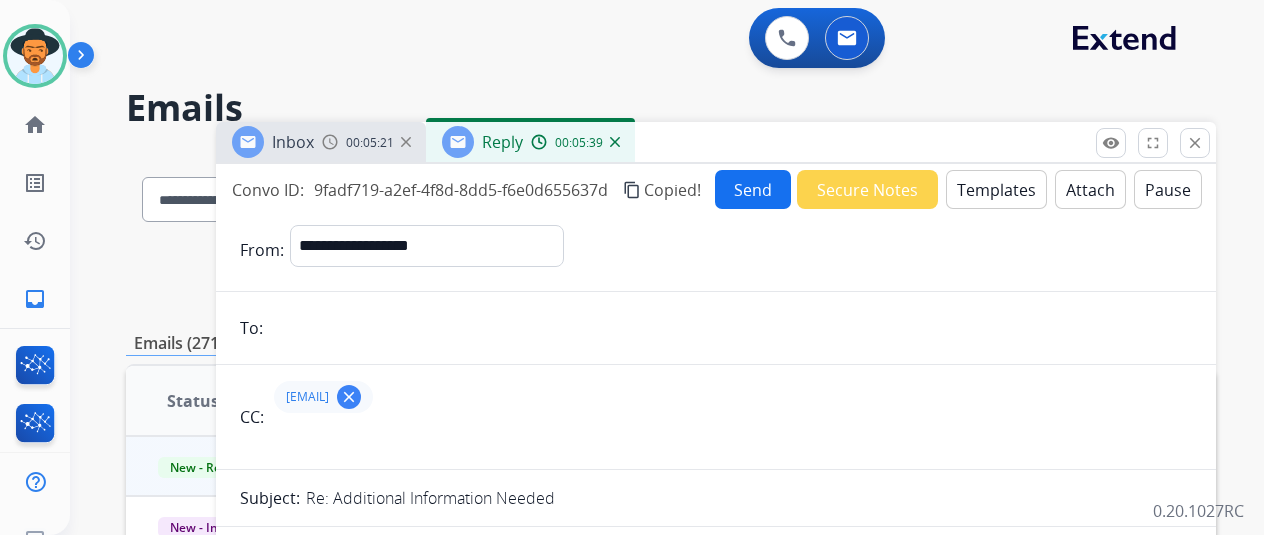 click on "Send" at bounding box center (753, 189) 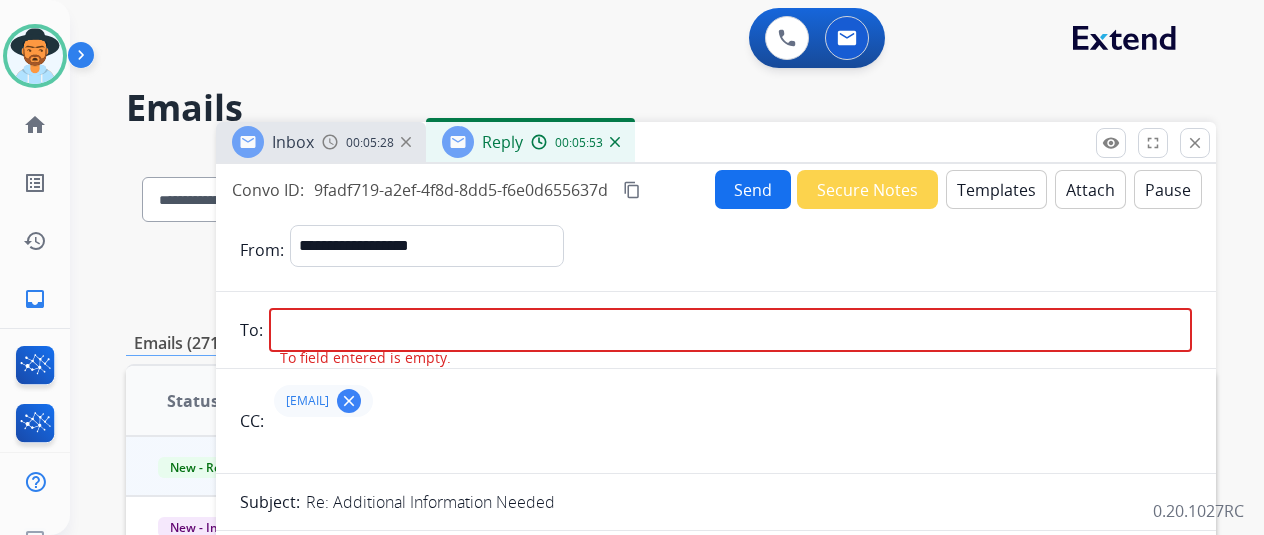 click at bounding box center [730, 330] 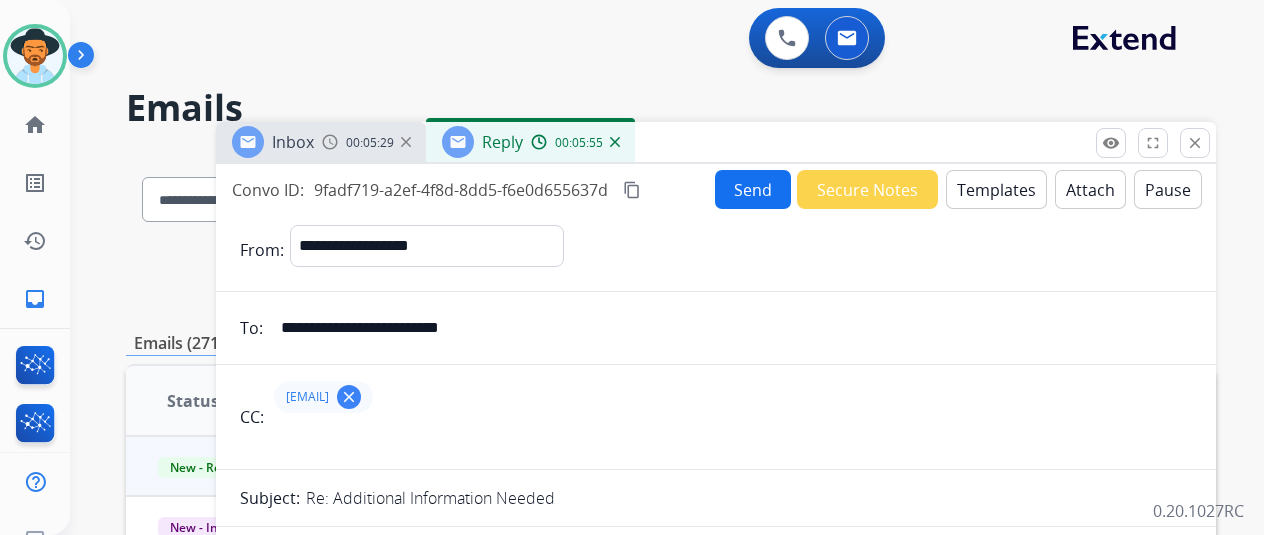 type on "**********" 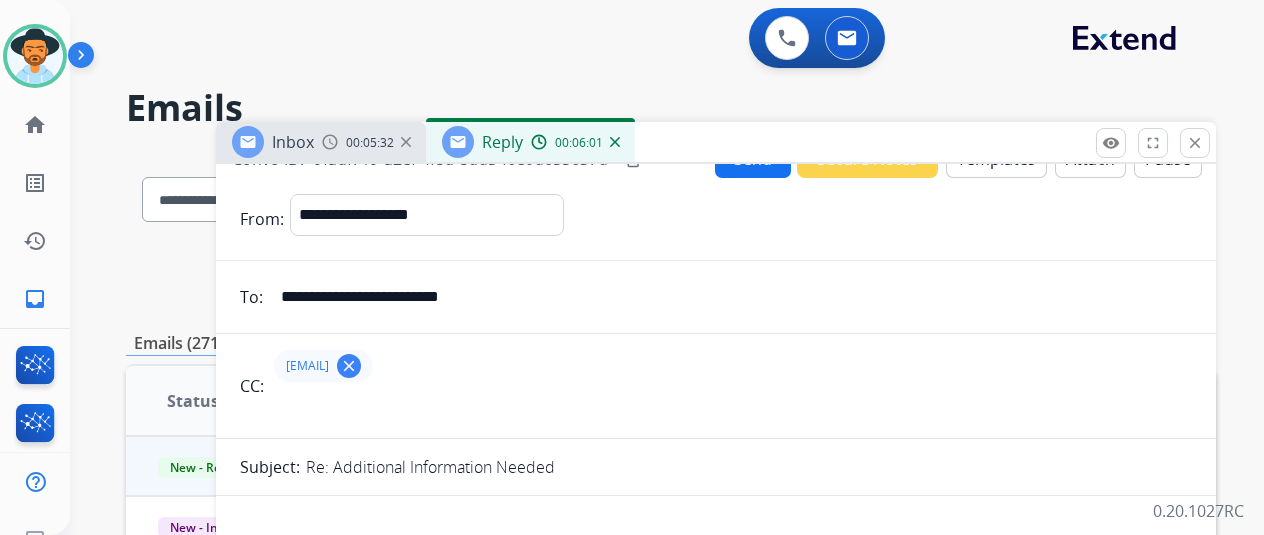 scroll, scrollTop: 0, scrollLeft: 0, axis: both 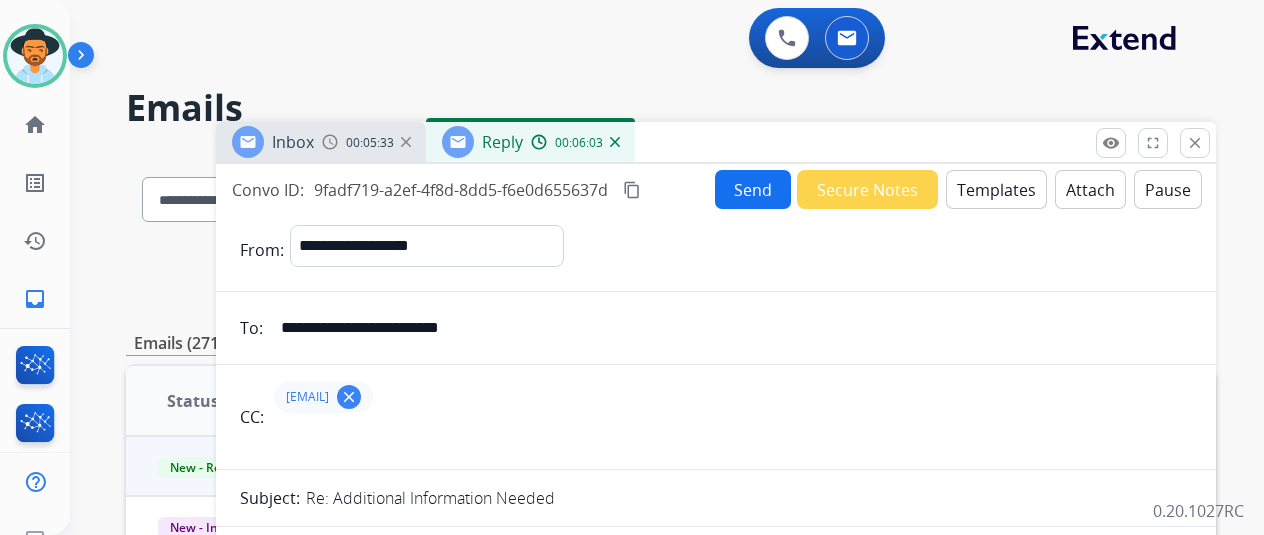 click on "Send" at bounding box center (753, 189) 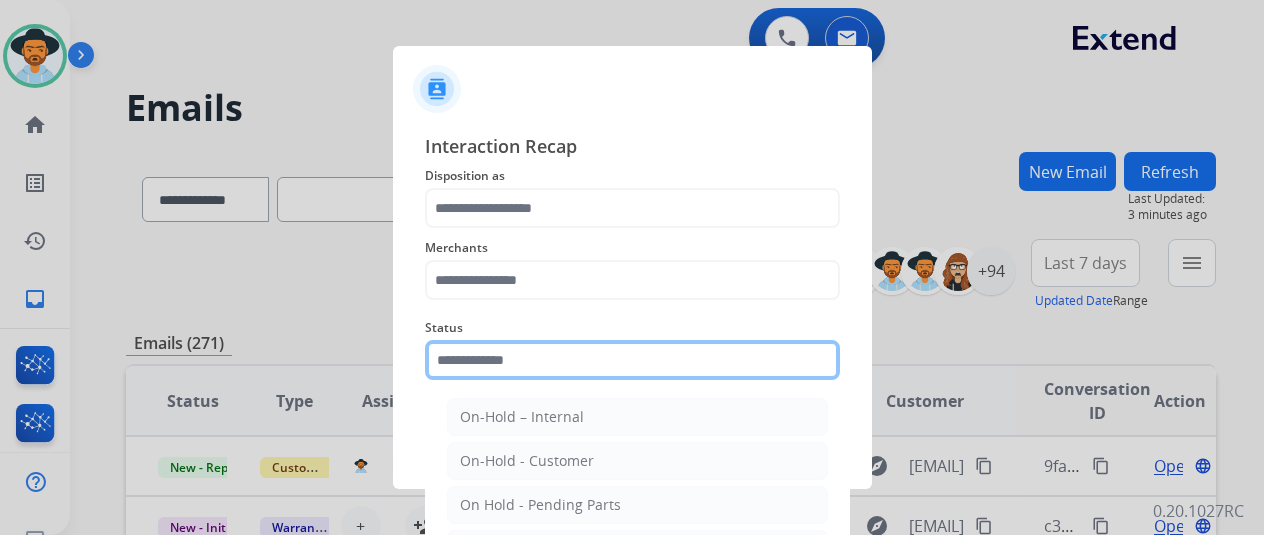 click 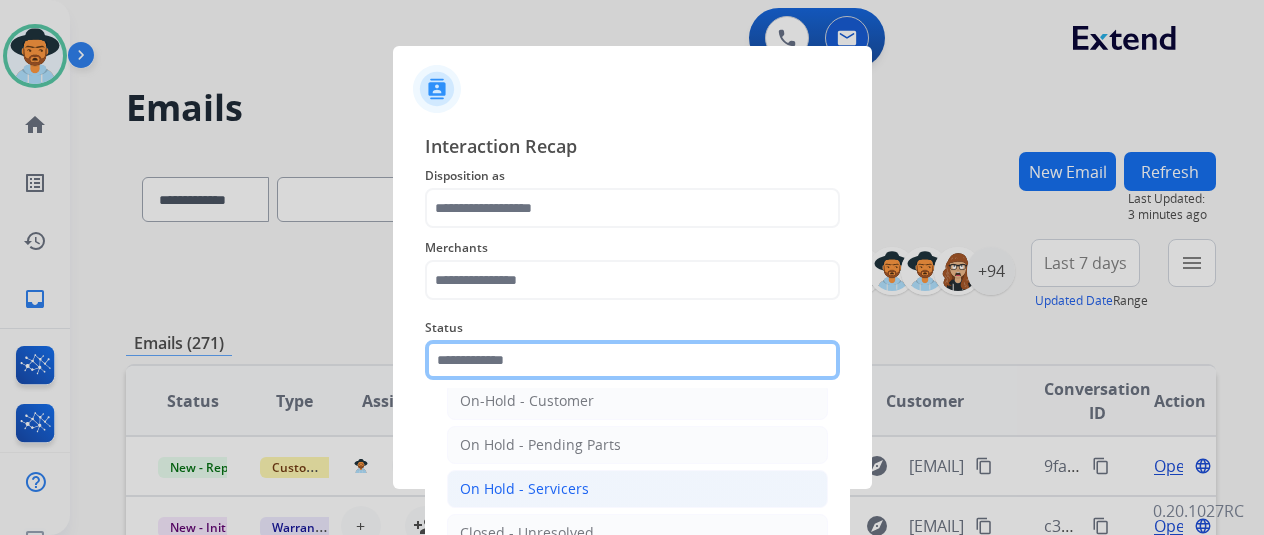 scroll, scrollTop: 114, scrollLeft: 0, axis: vertical 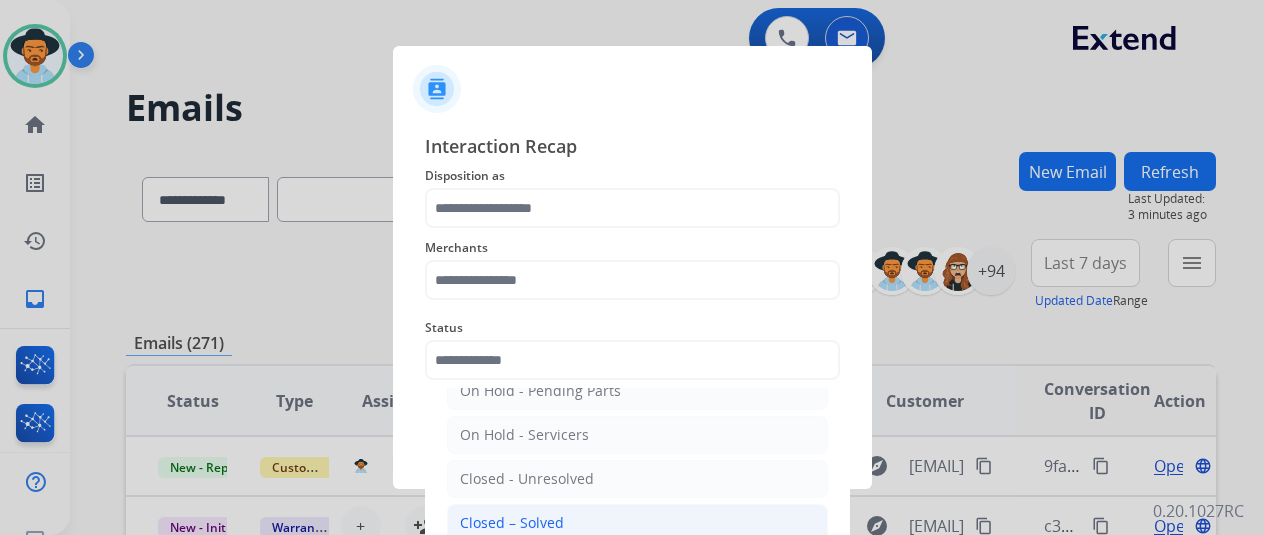 click on "Closed – Solved" 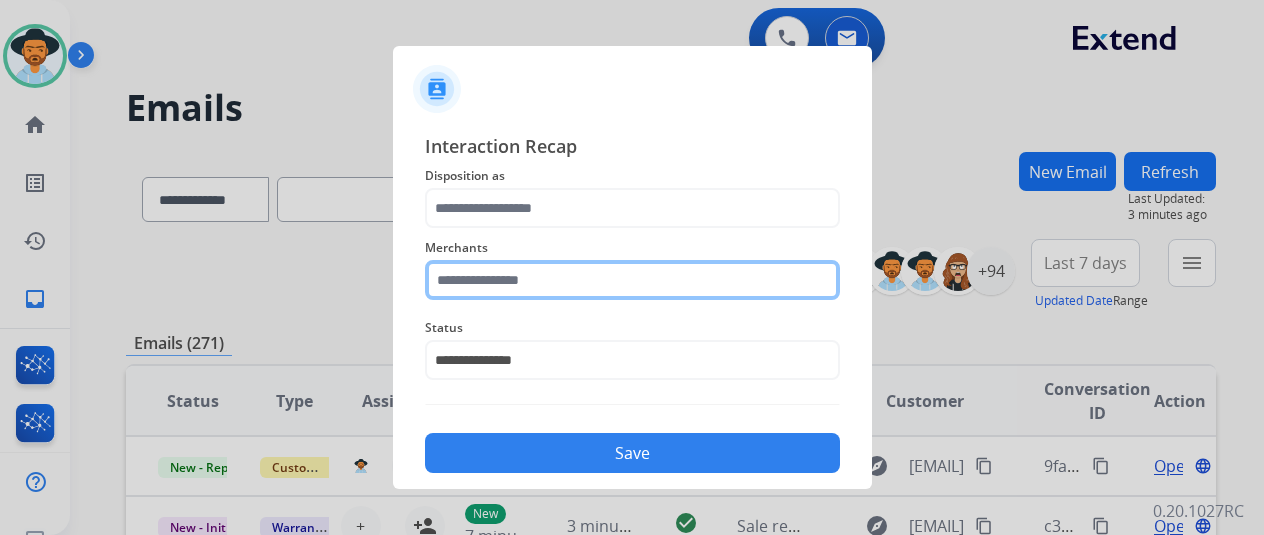 click 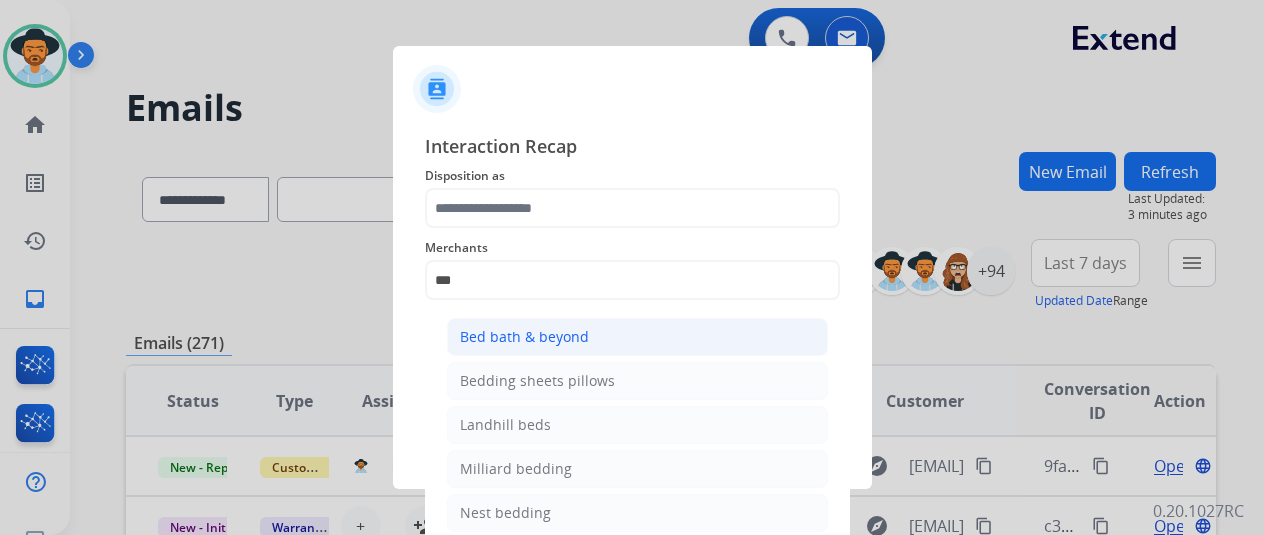 click on "Bed bath & beyond" 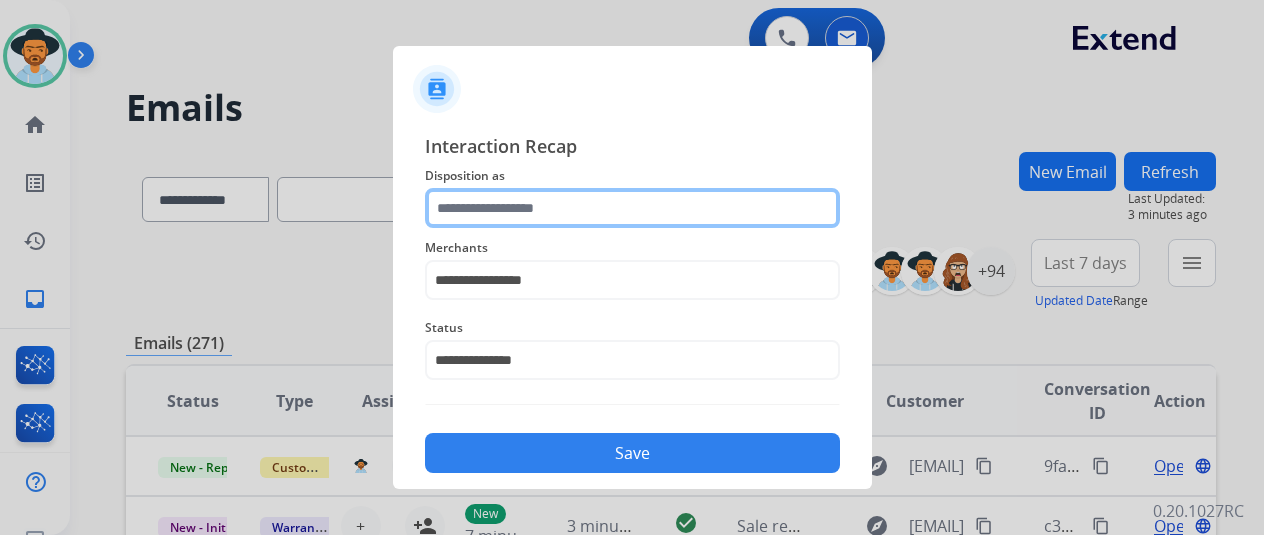 click 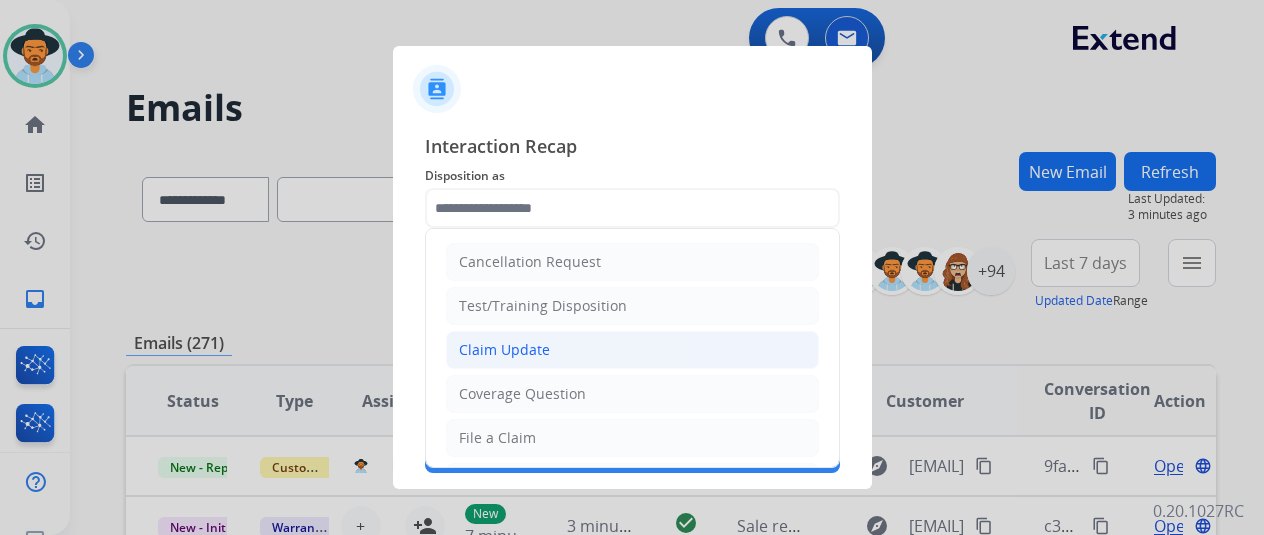 click on "Claim Update" 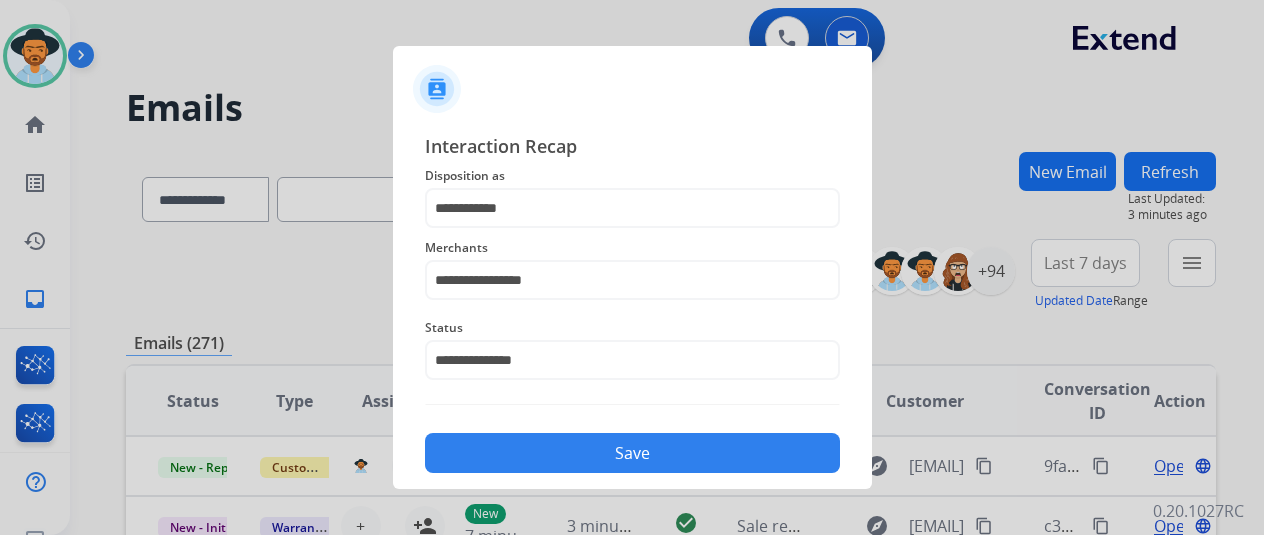 click on "Save" 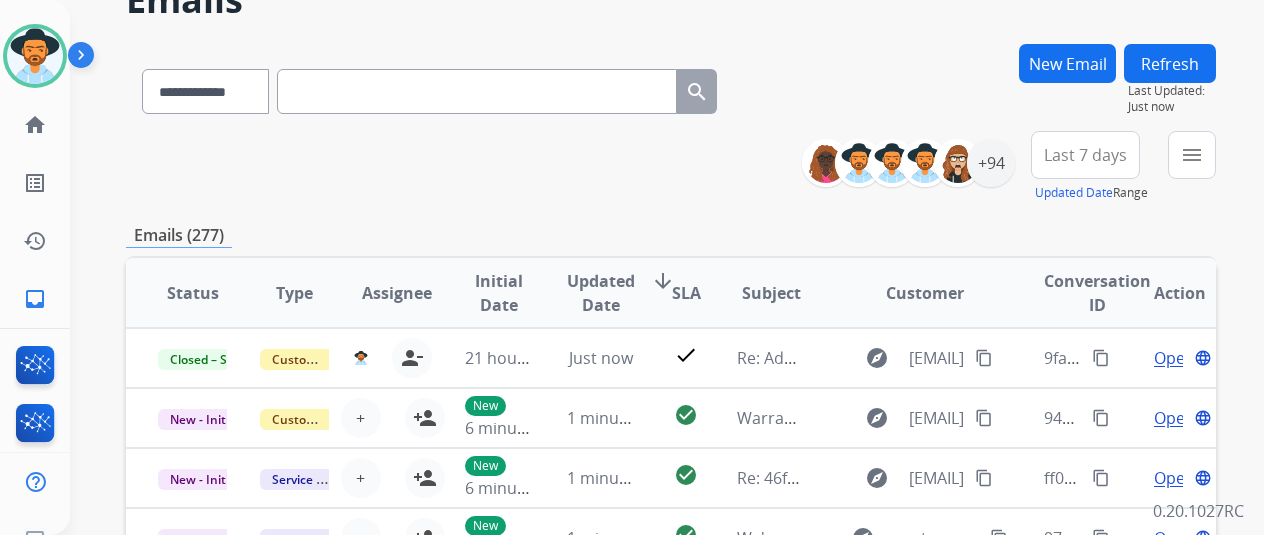 scroll, scrollTop: 200, scrollLeft: 0, axis: vertical 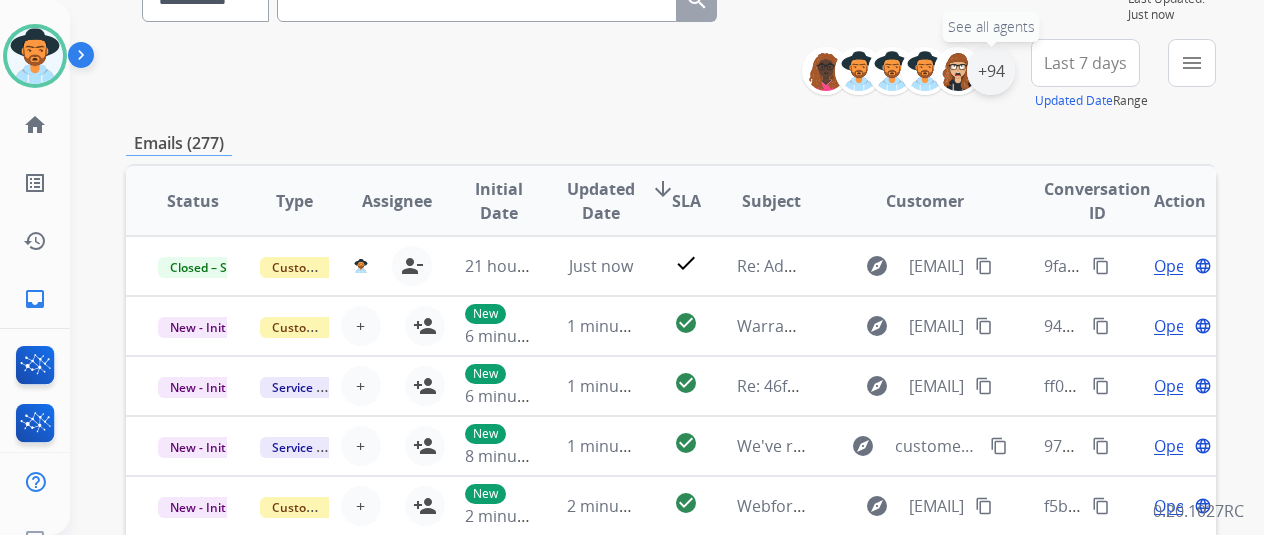 click on "+94" at bounding box center [991, 71] 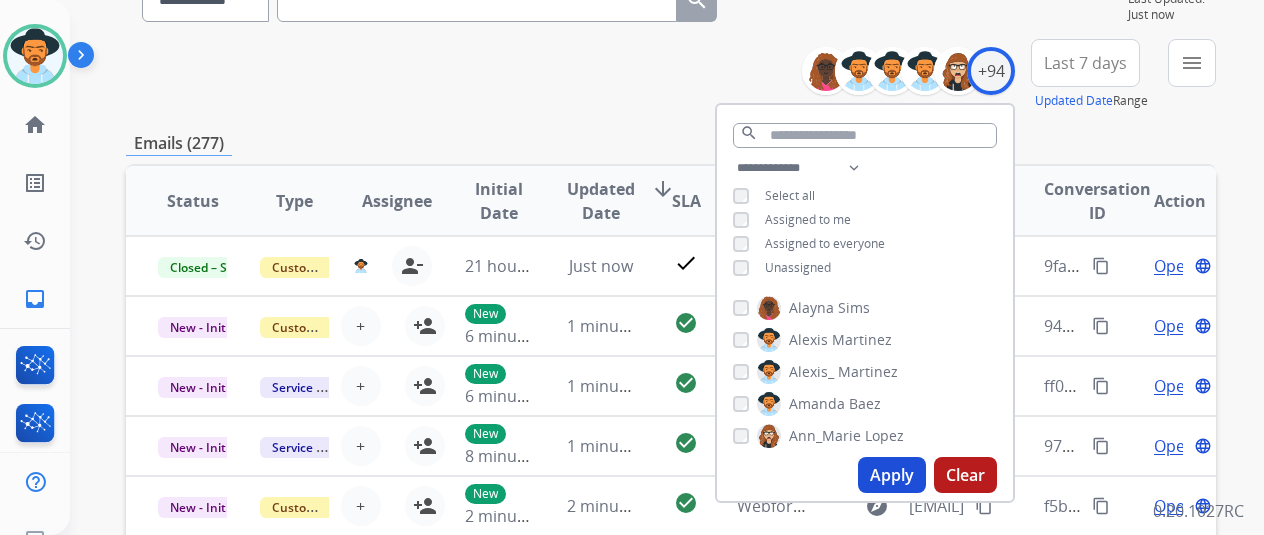 click on "Unassigned" at bounding box center [782, 268] 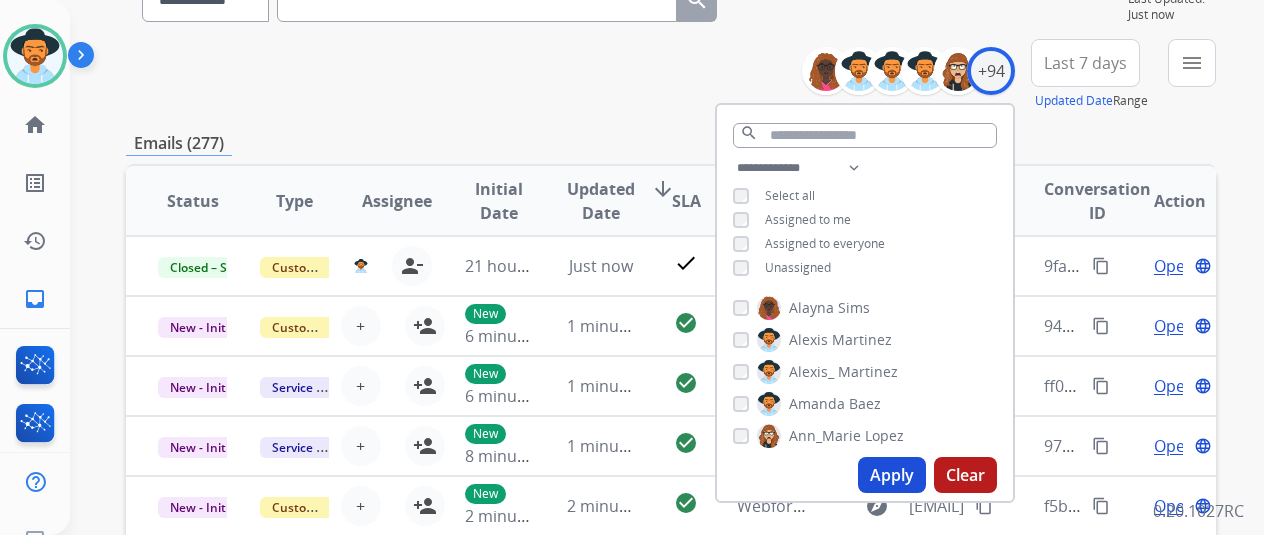 click on "Apply" at bounding box center [892, 475] 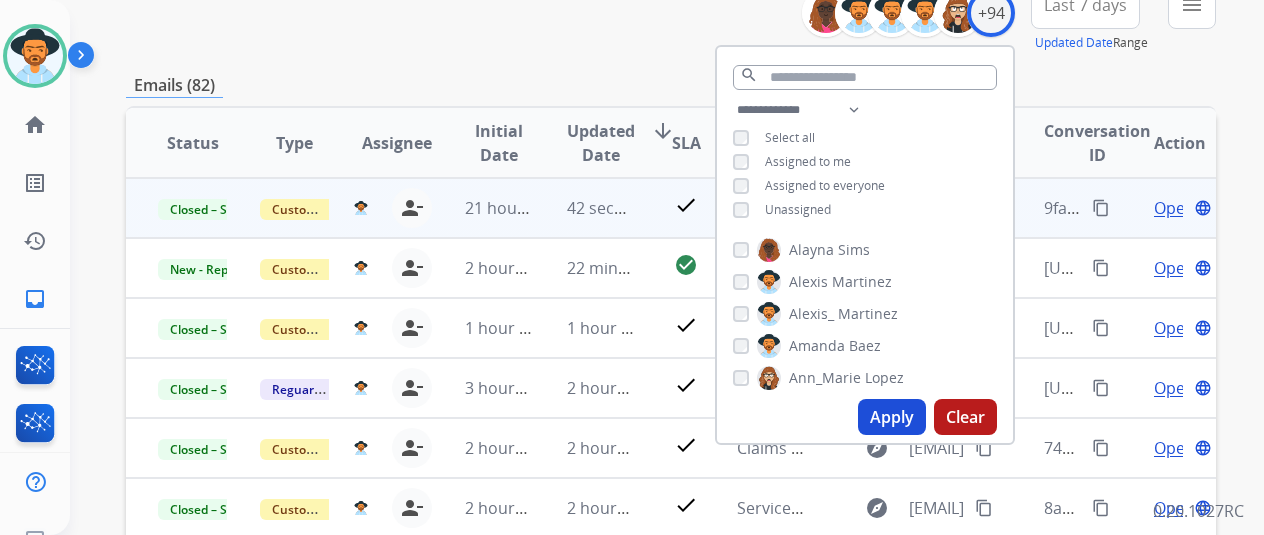 scroll, scrollTop: 186, scrollLeft: 0, axis: vertical 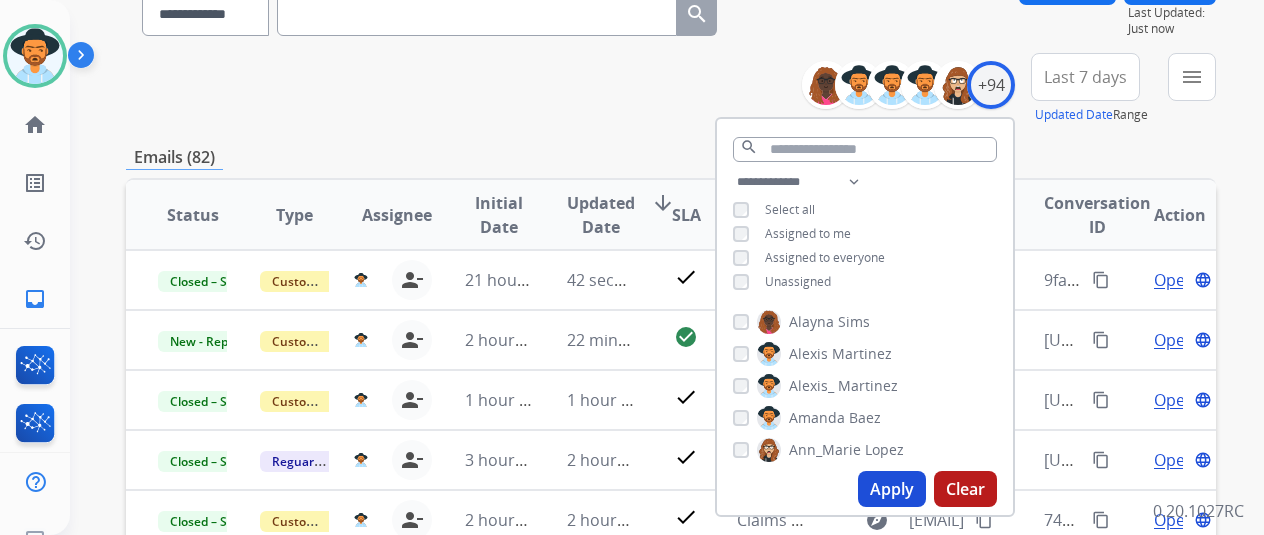 click on "**********" at bounding box center (671, 459) 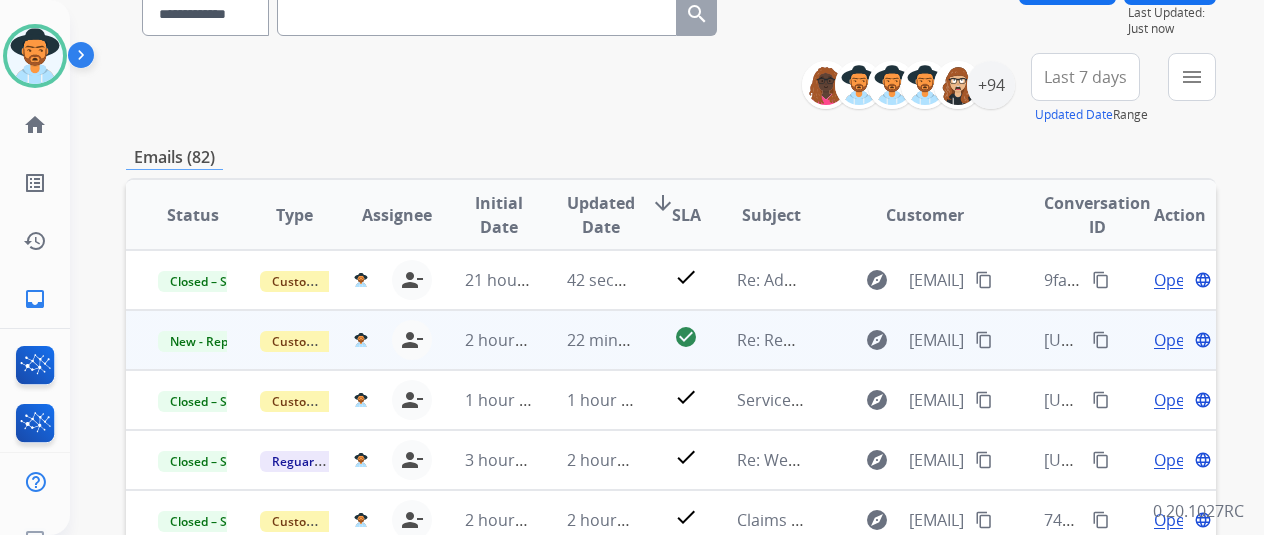 click on "Open" at bounding box center [1174, 340] 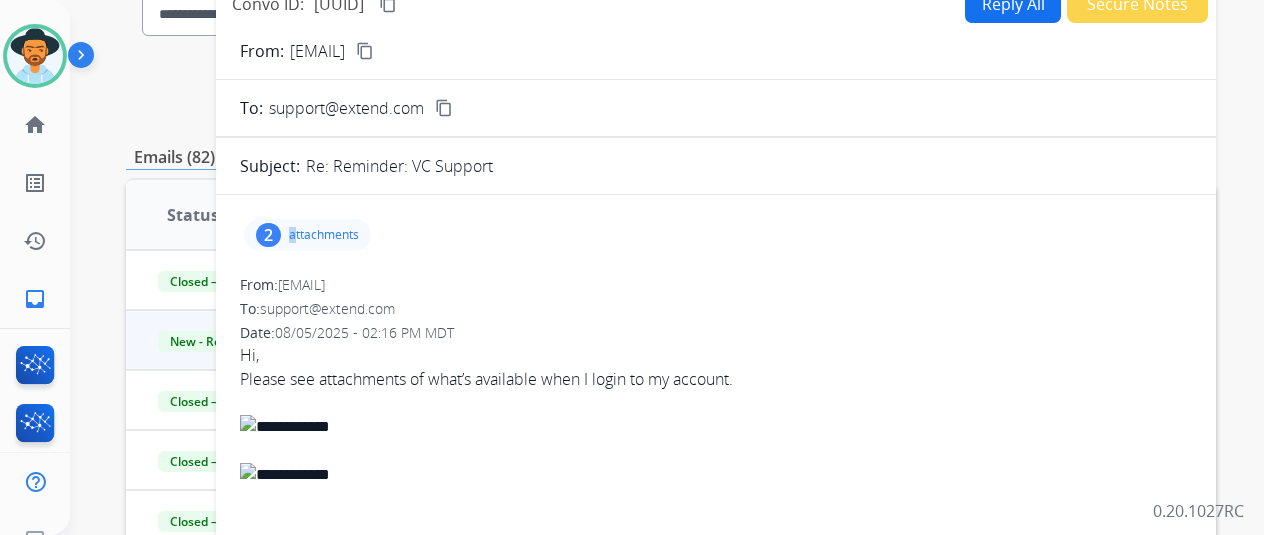 click on "attachments" at bounding box center [324, 235] 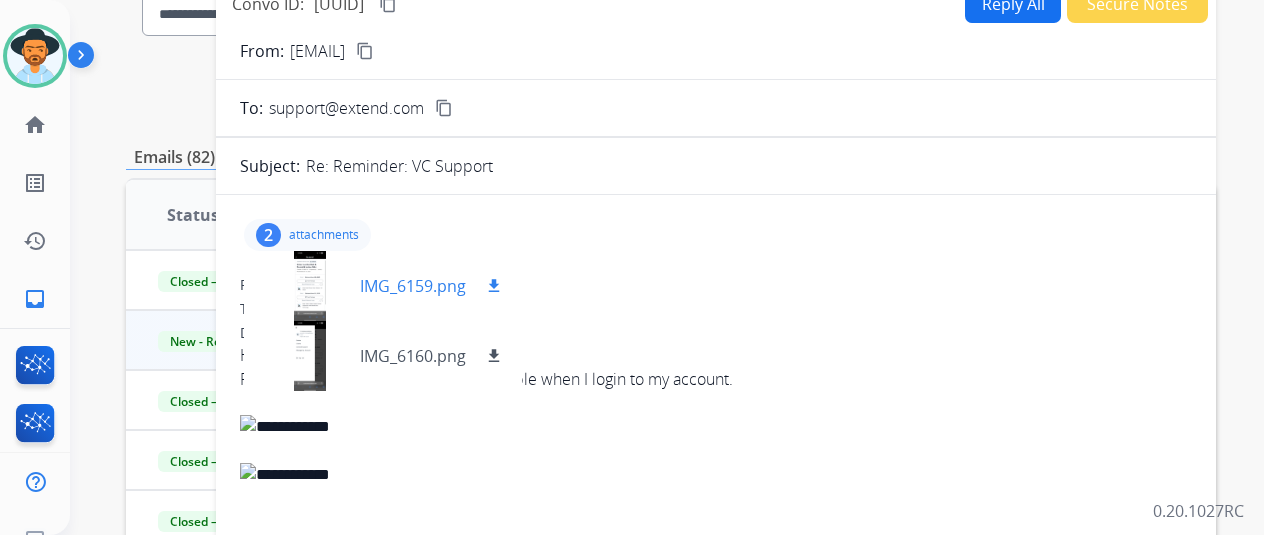 click on "IMG_6159.png" at bounding box center [413, 286] 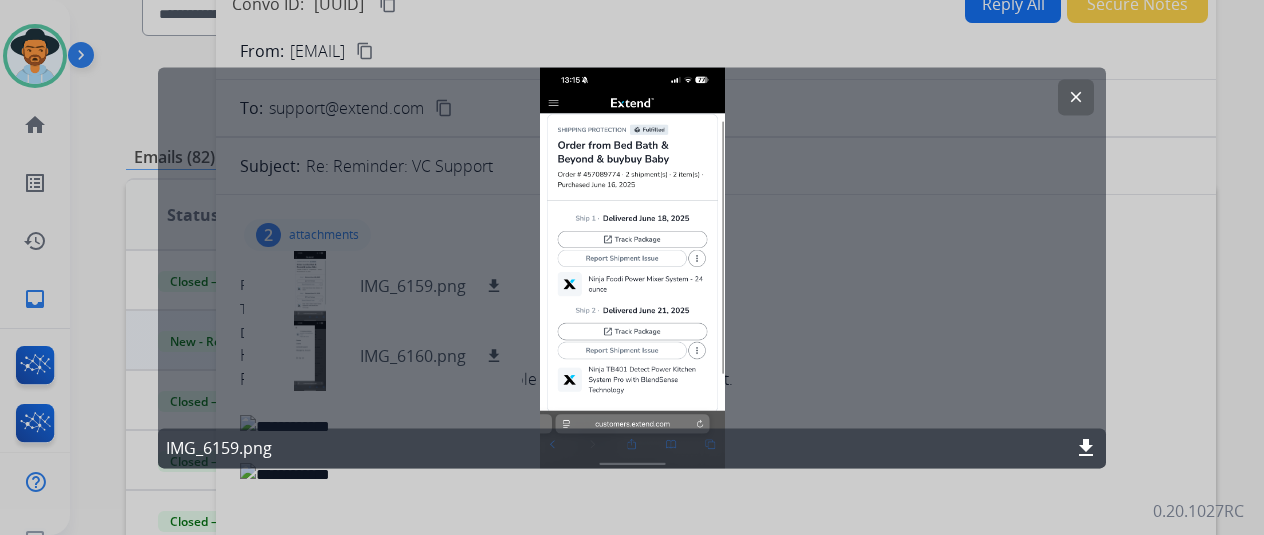 click on "clear" 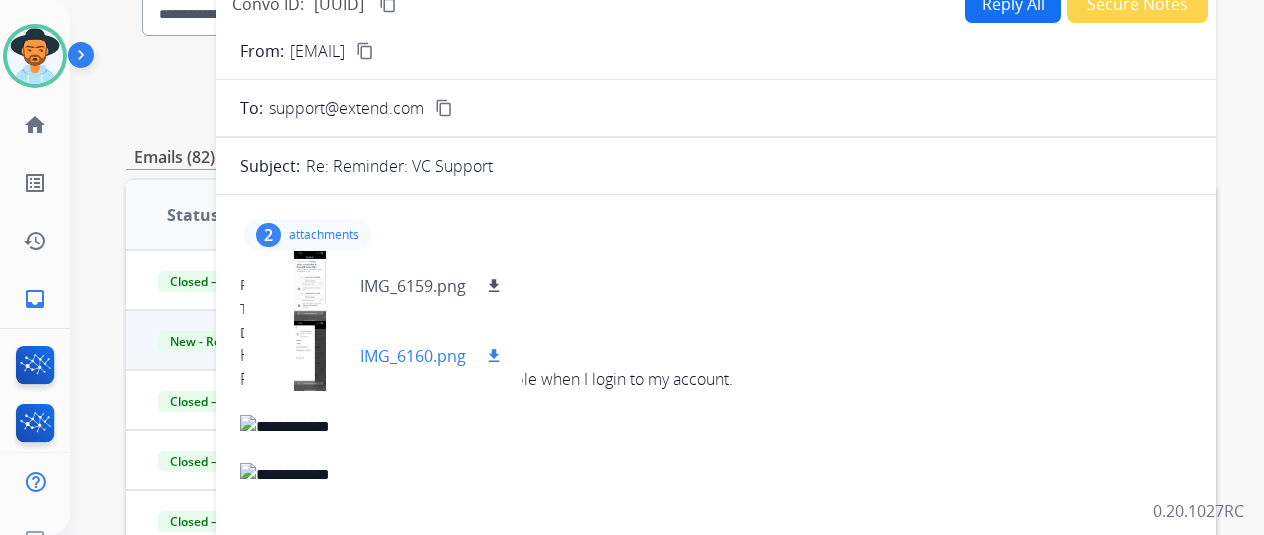 click on "IMG_6160.png  download" at bounding box center [383, 356] 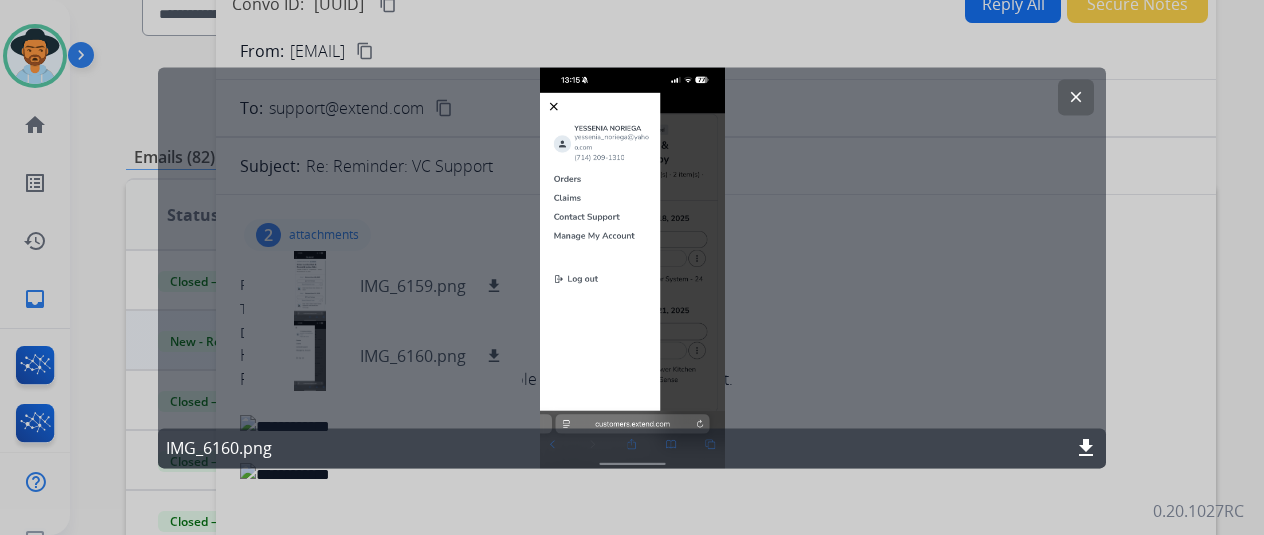 click on "clear" 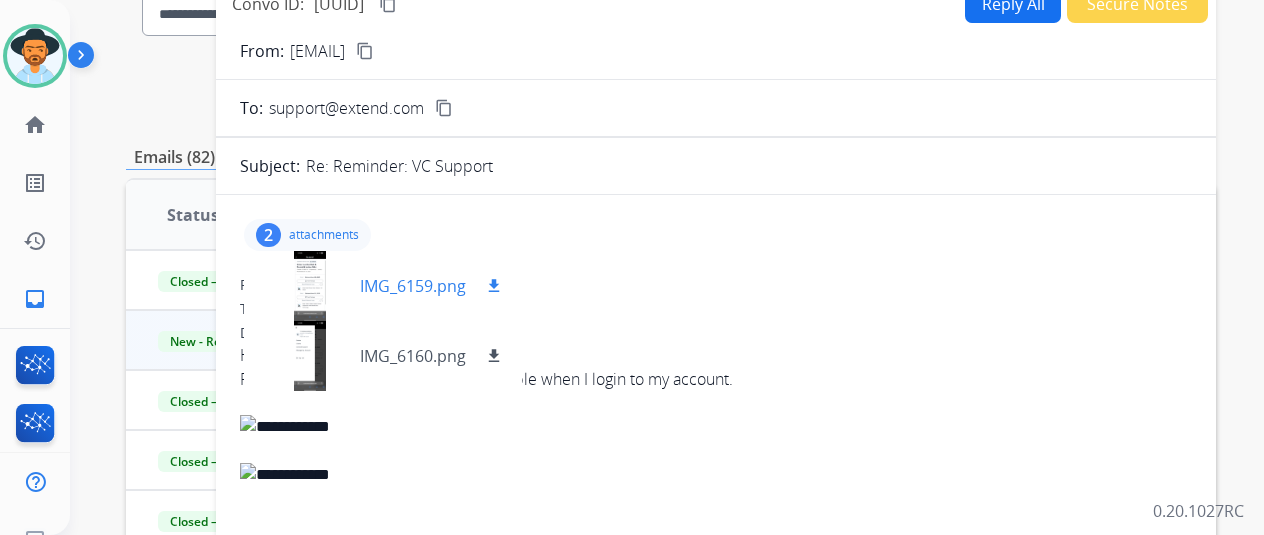 click on "IMG_6159.png  download" at bounding box center [383, 286] 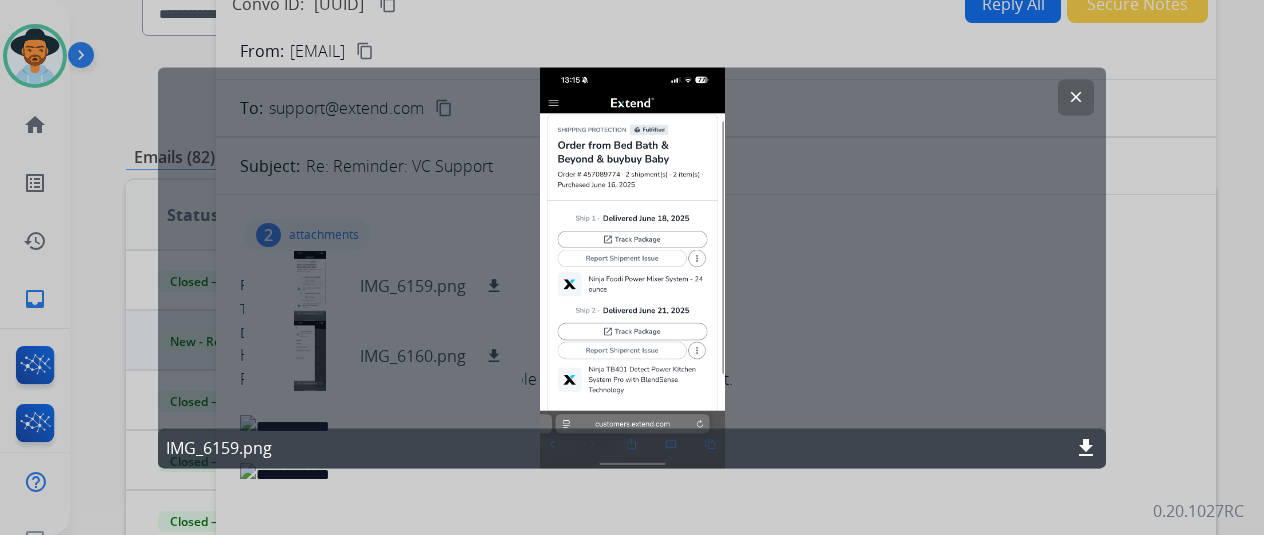 click on "clear" 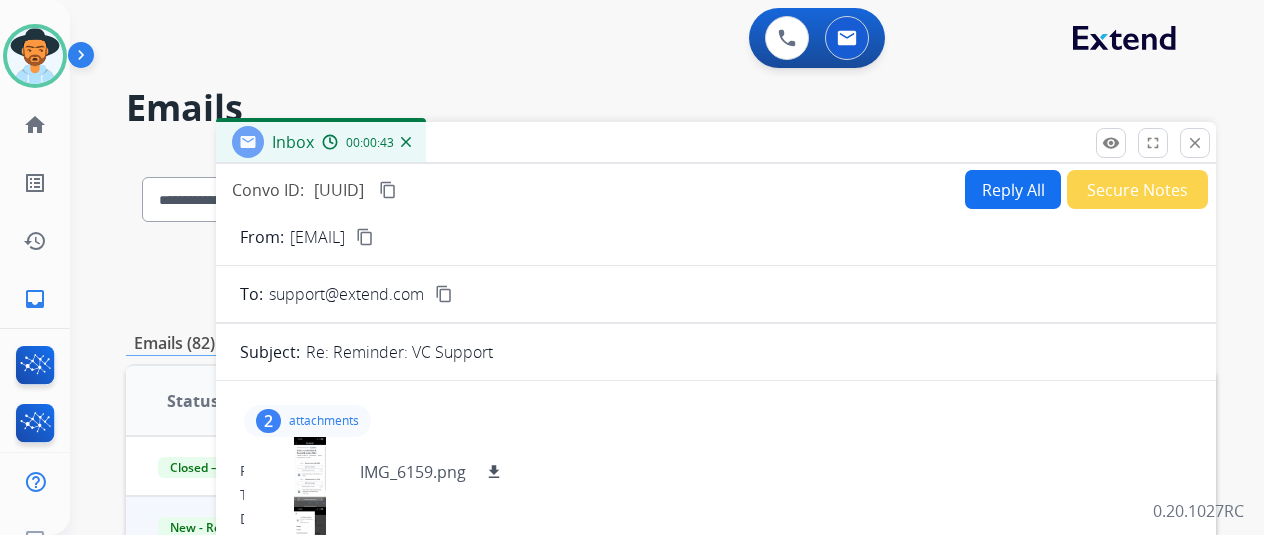 scroll, scrollTop: 0, scrollLeft: 0, axis: both 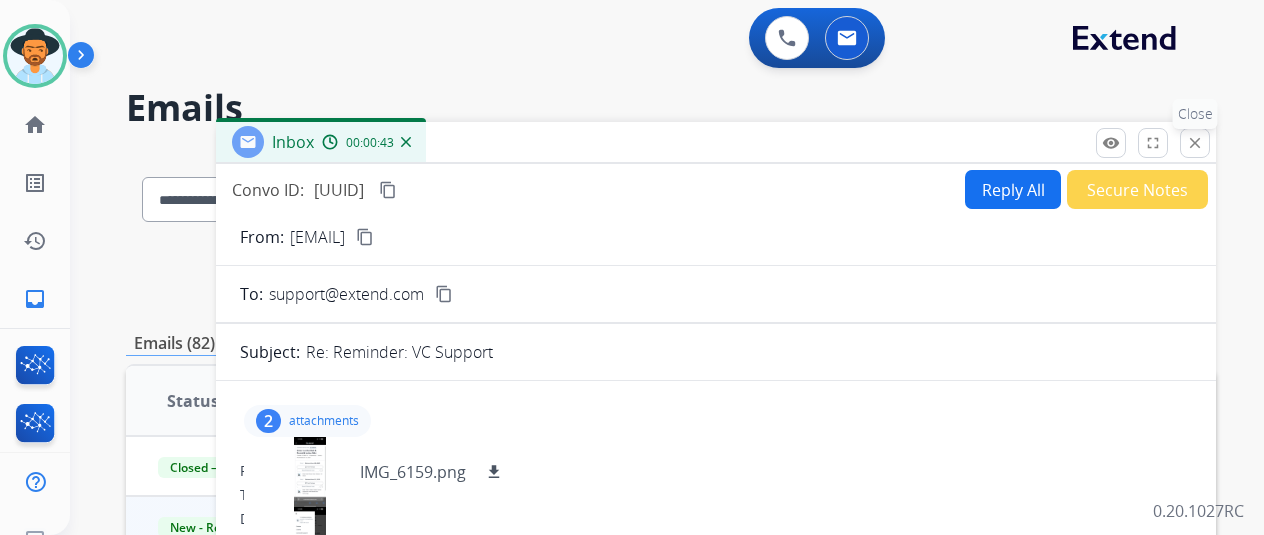 click on "close" at bounding box center (1195, 143) 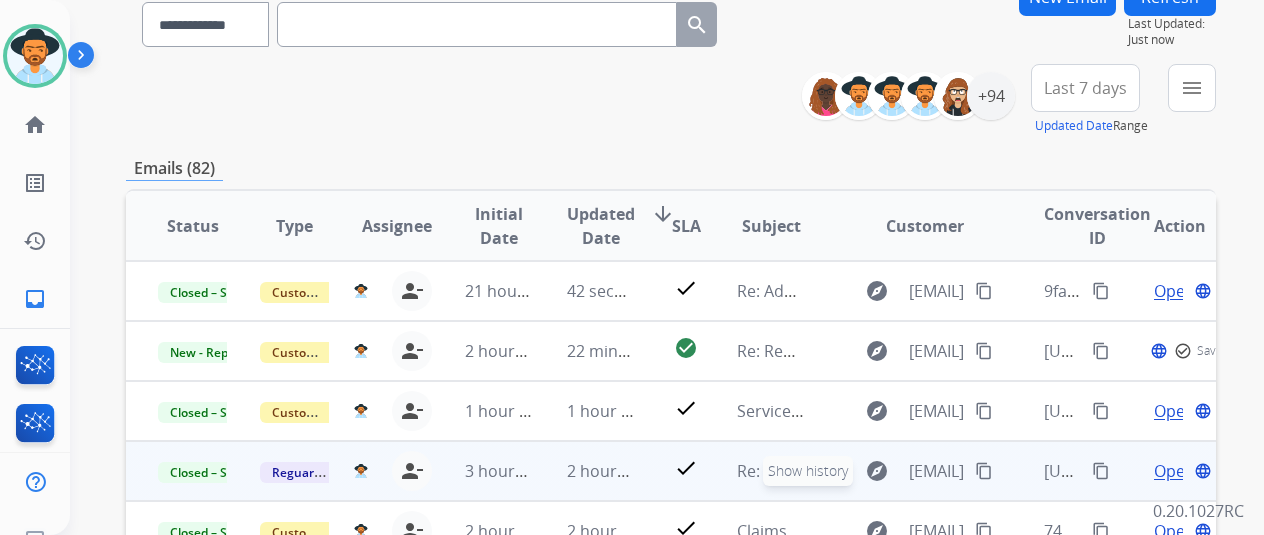scroll, scrollTop: 300, scrollLeft: 0, axis: vertical 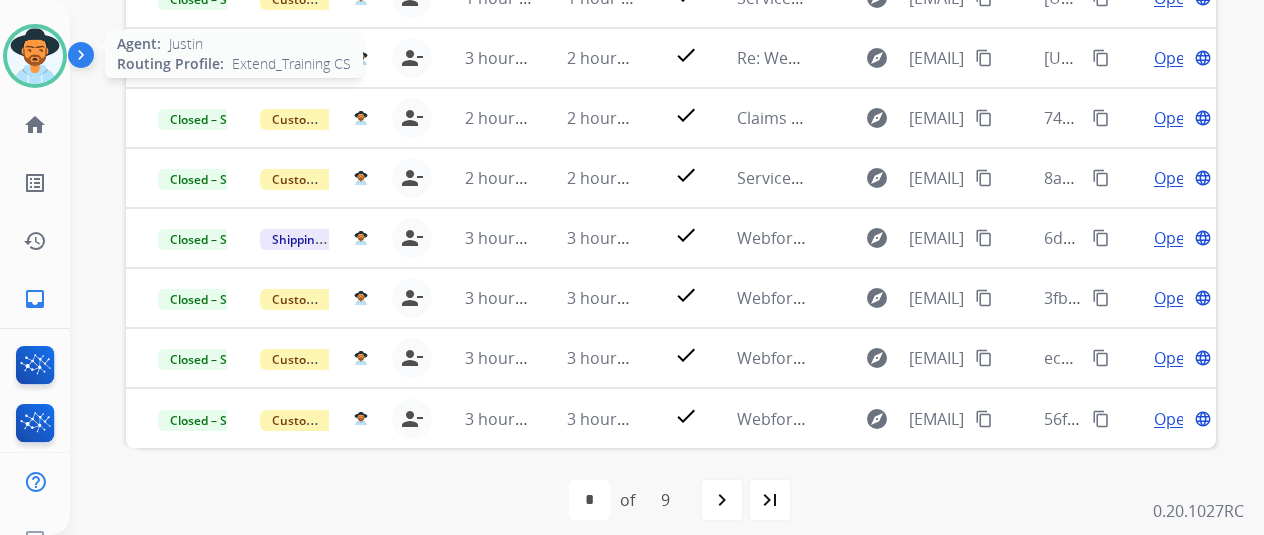 click at bounding box center [35, 56] 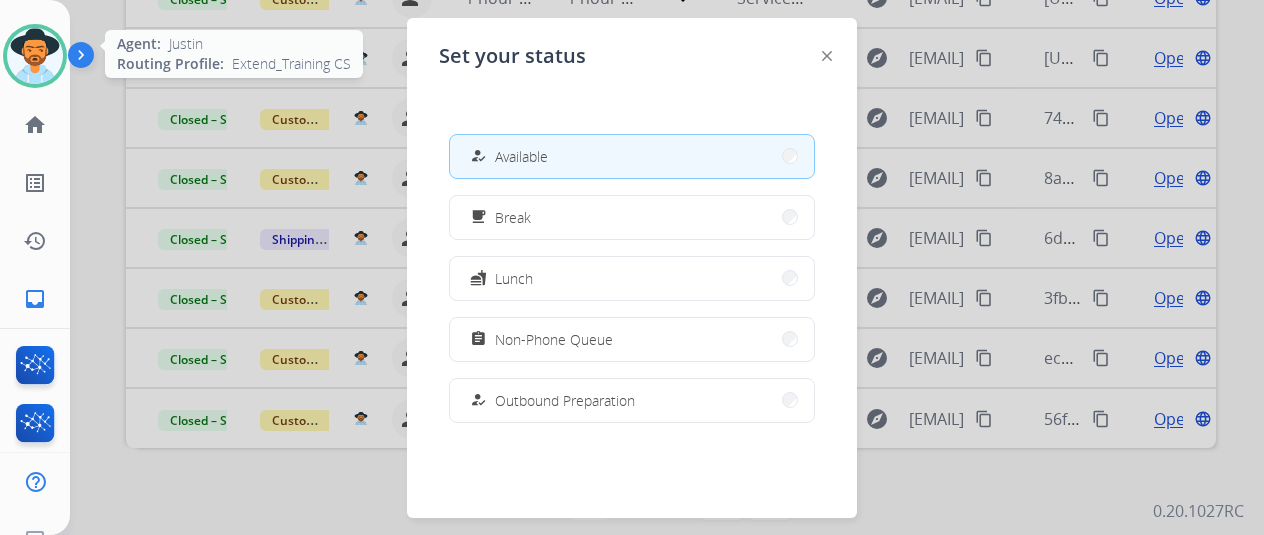 click at bounding box center (35, 56) 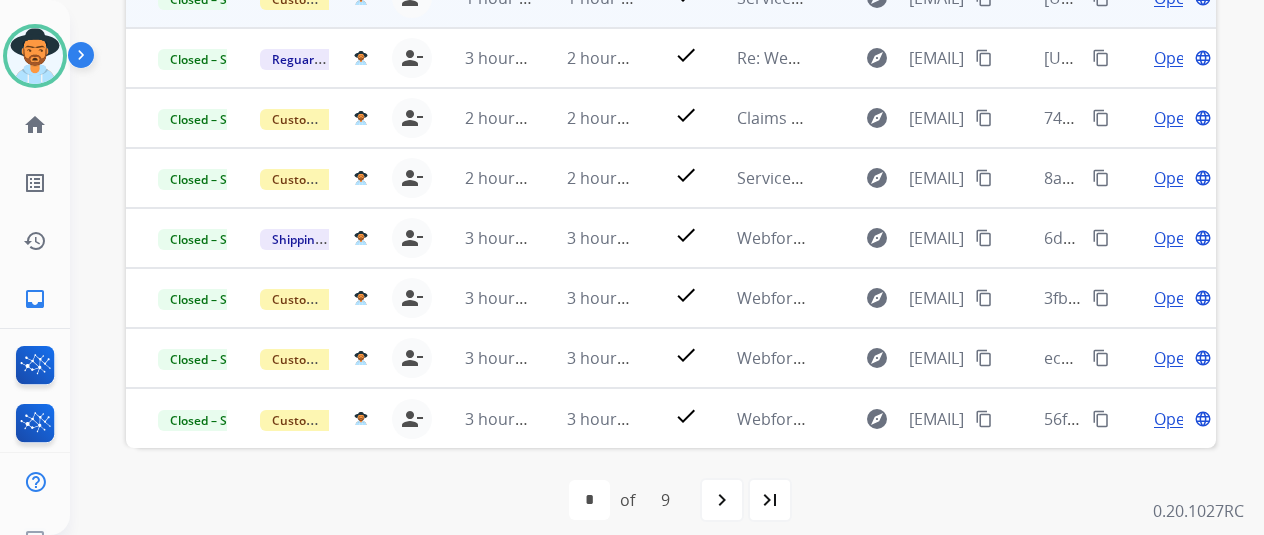 scroll, scrollTop: 0, scrollLeft: 0, axis: both 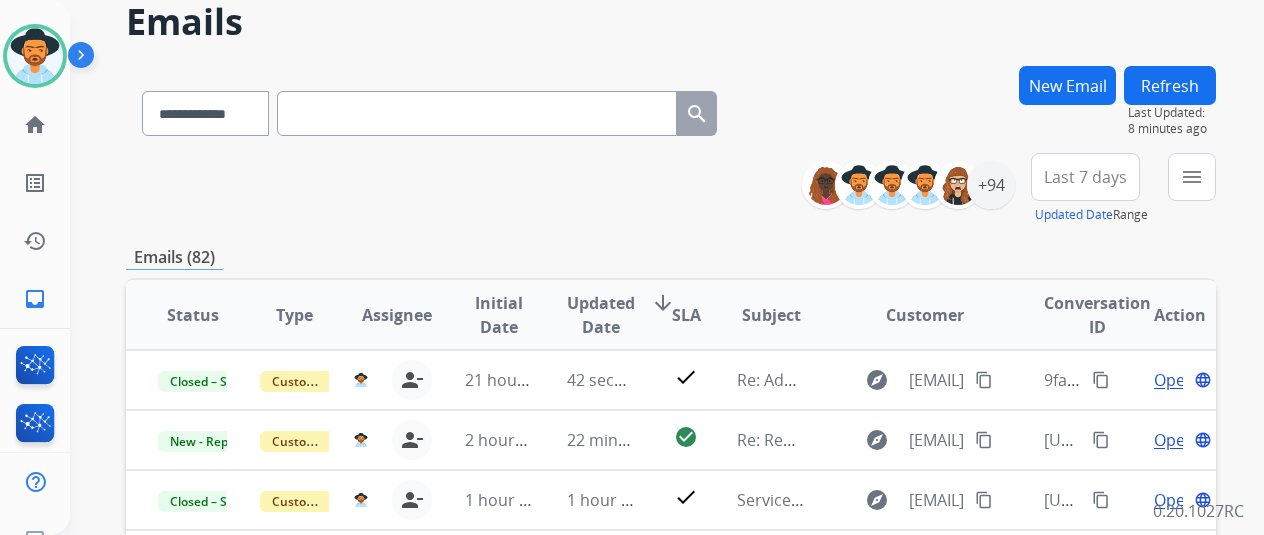 click on "Refresh" at bounding box center (1170, 85) 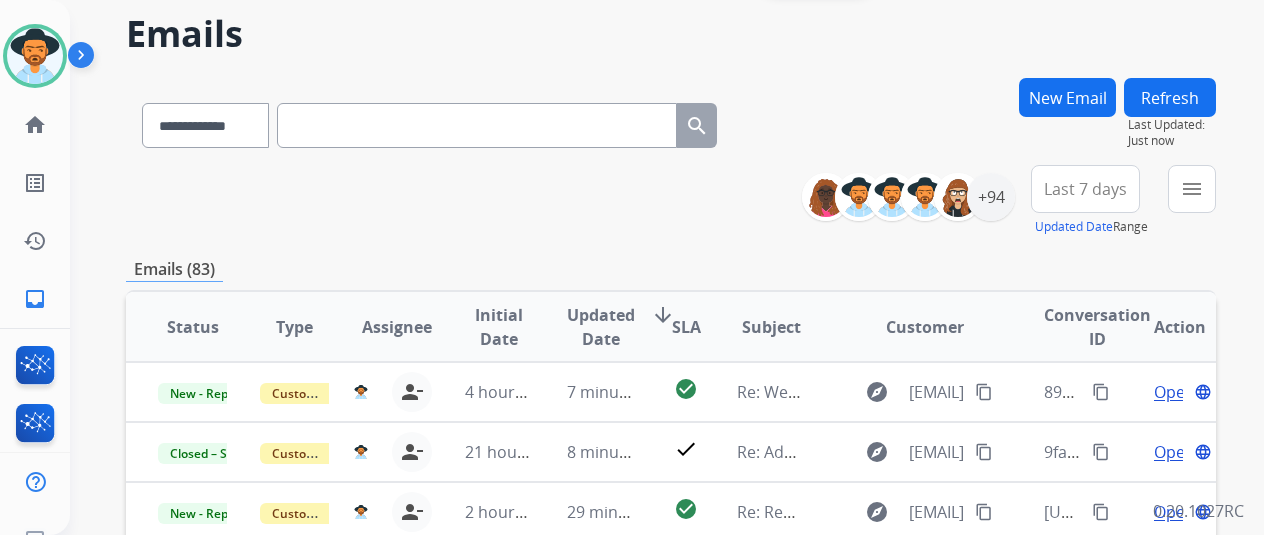 scroll, scrollTop: 200, scrollLeft: 0, axis: vertical 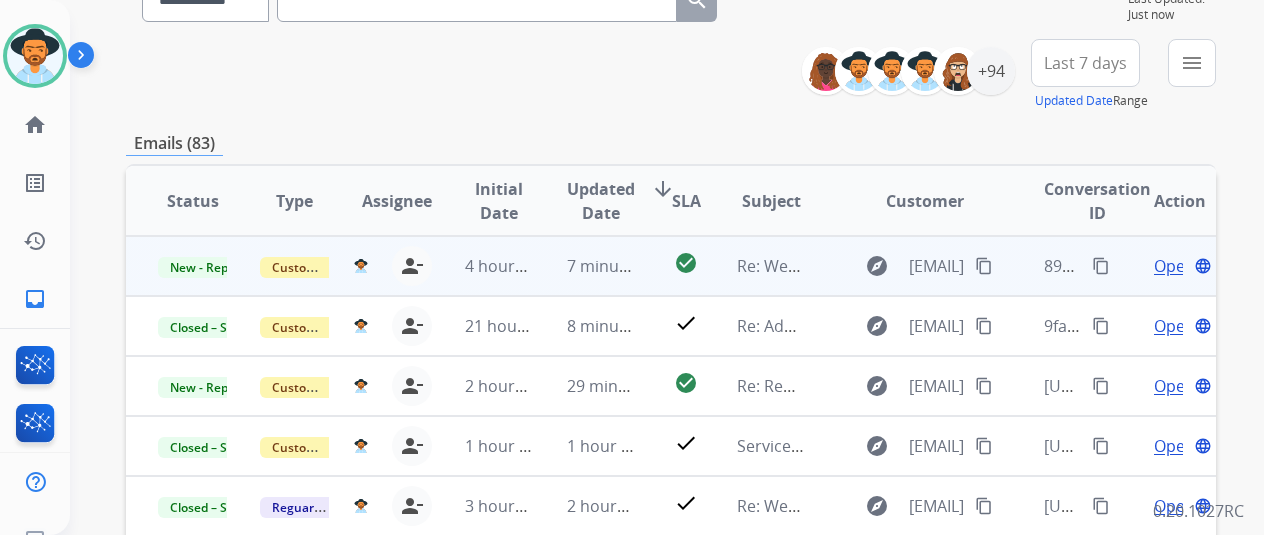 click on "Open" at bounding box center [1174, 266] 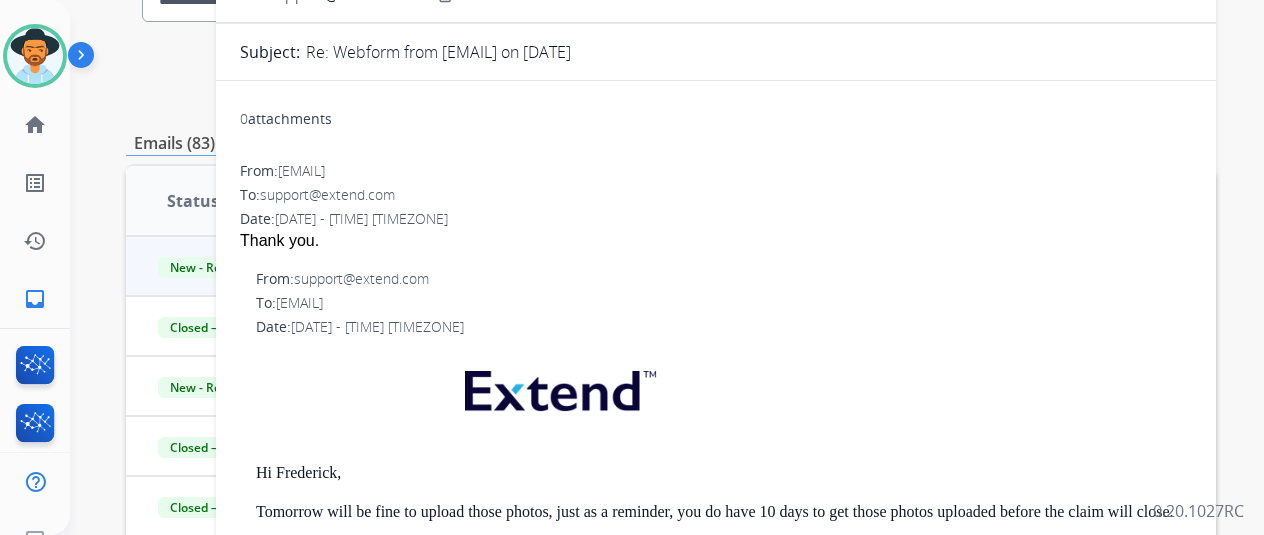 scroll, scrollTop: 0, scrollLeft: 0, axis: both 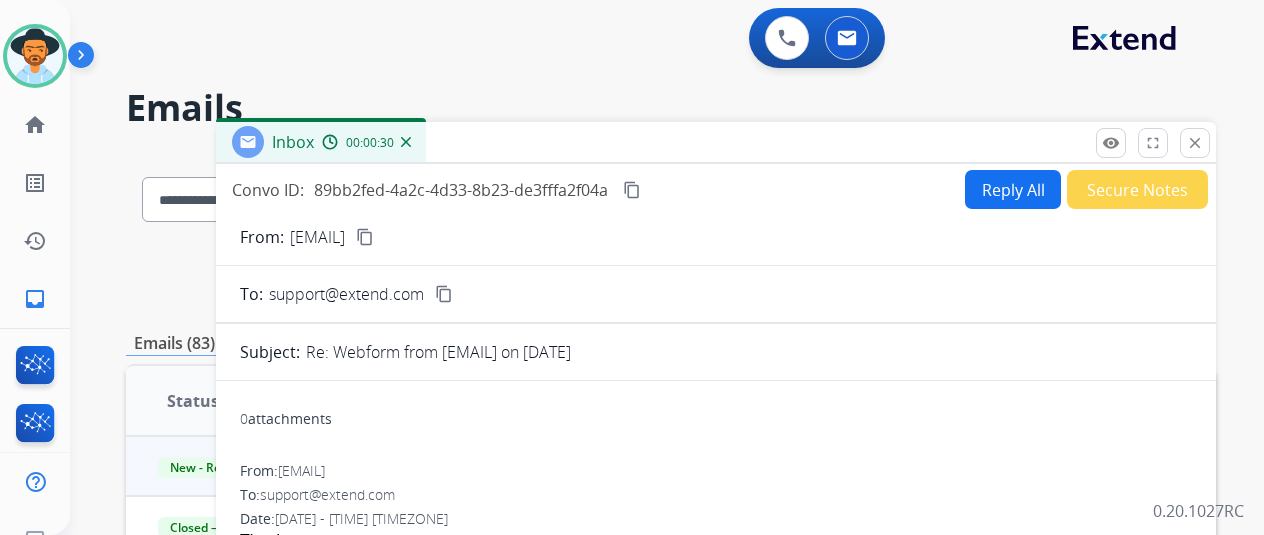 click on "Secure Notes" at bounding box center [1137, 189] 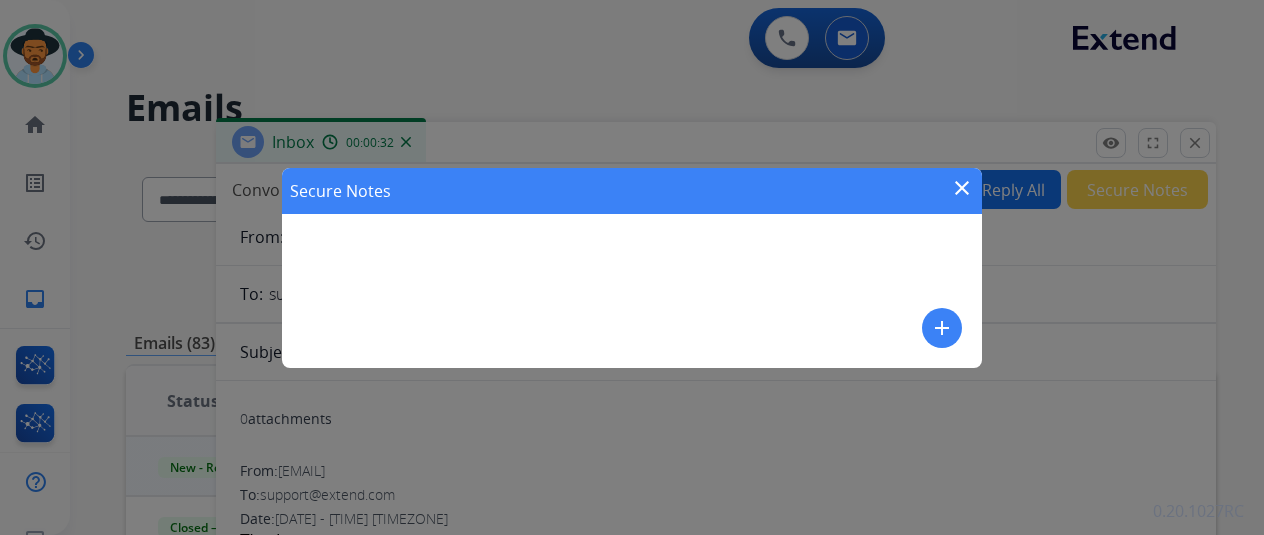 click on "add" at bounding box center (942, 328) 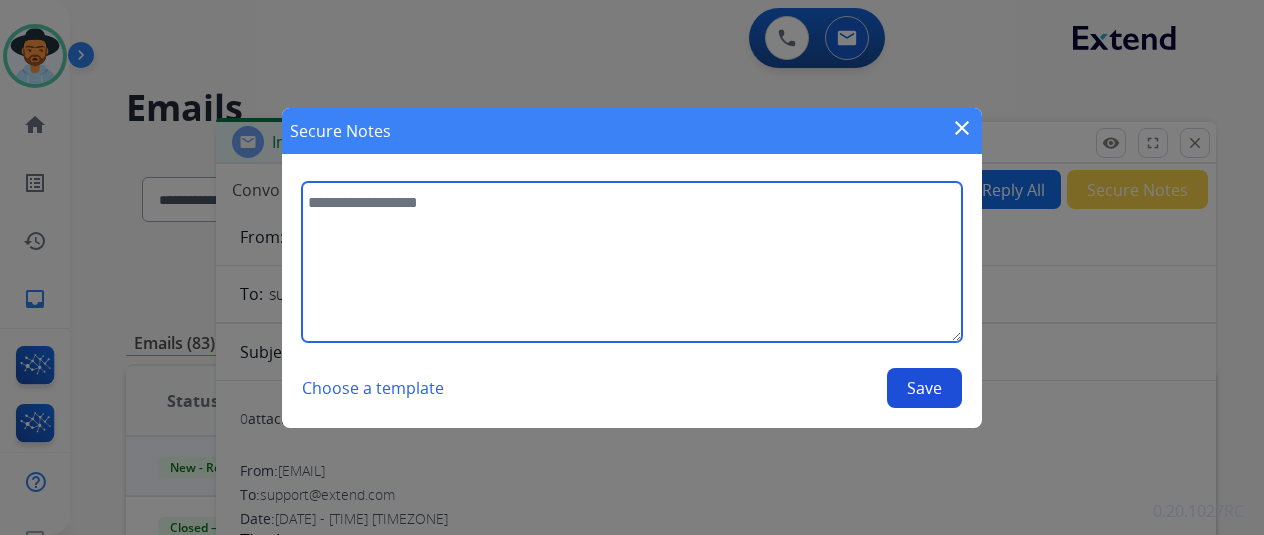click at bounding box center [632, 262] 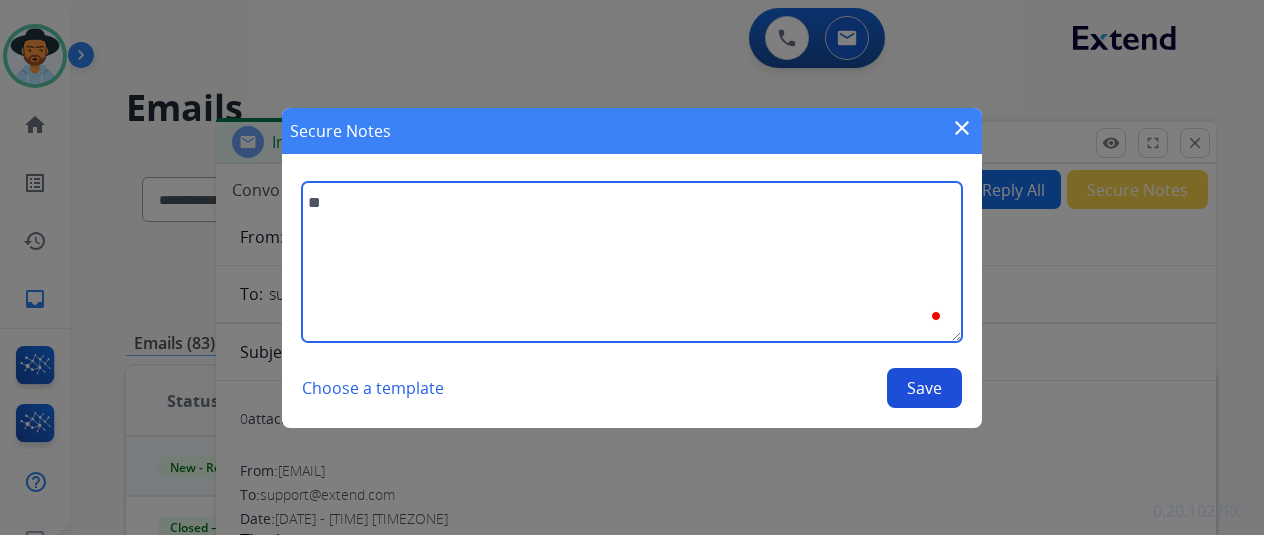 type on "*" 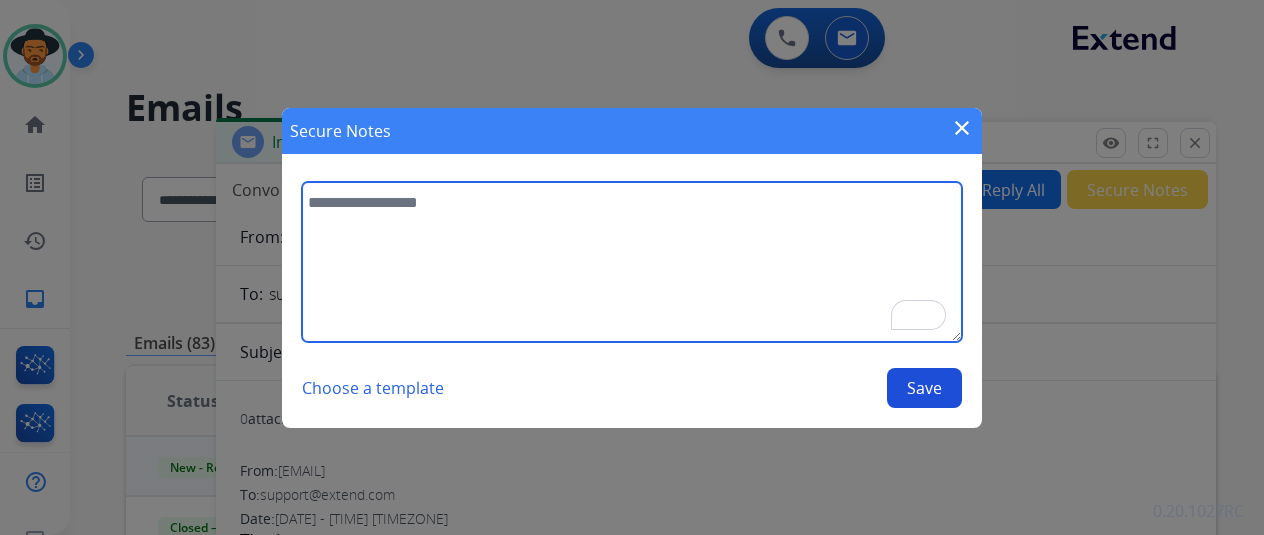 click at bounding box center [632, 262] 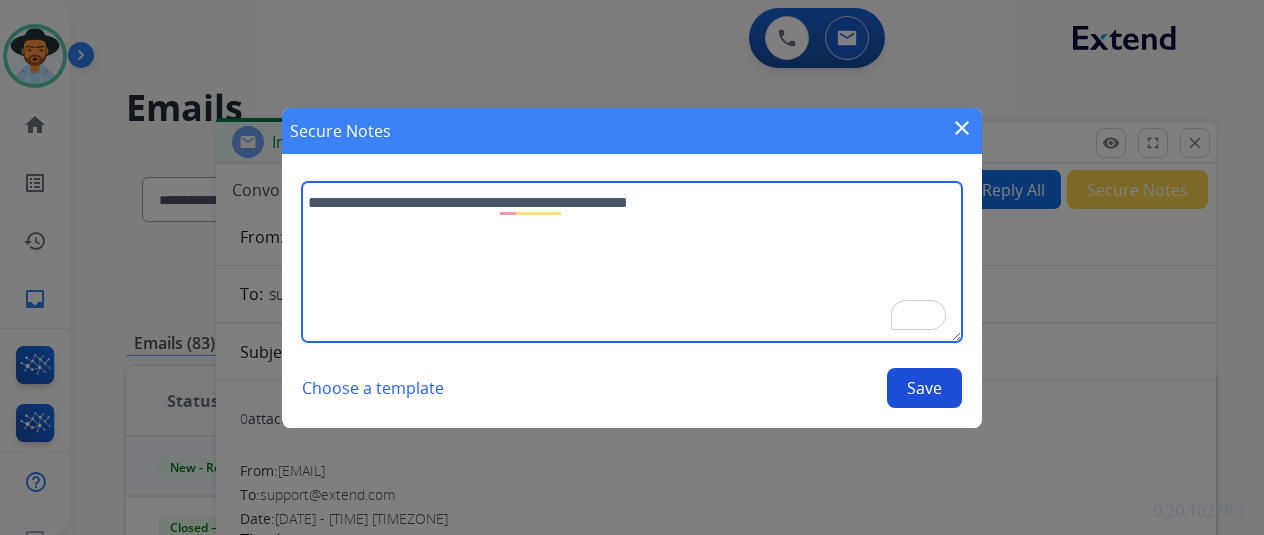 type on "**********" 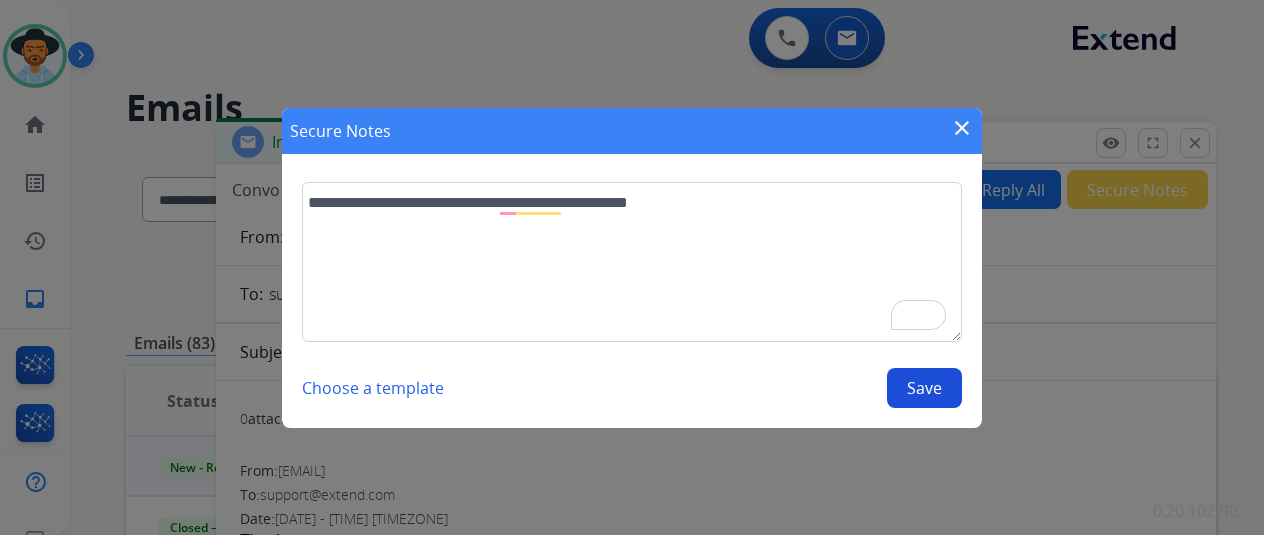 click on "Save" at bounding box center [924, 388] 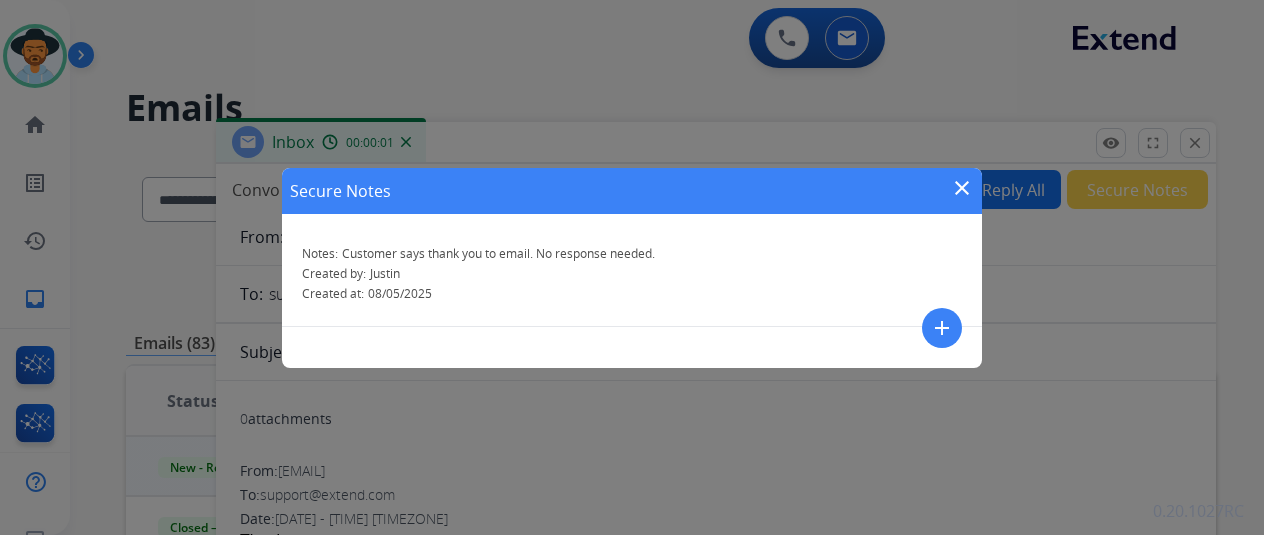 click on "close" at bounding box center (962, 188) 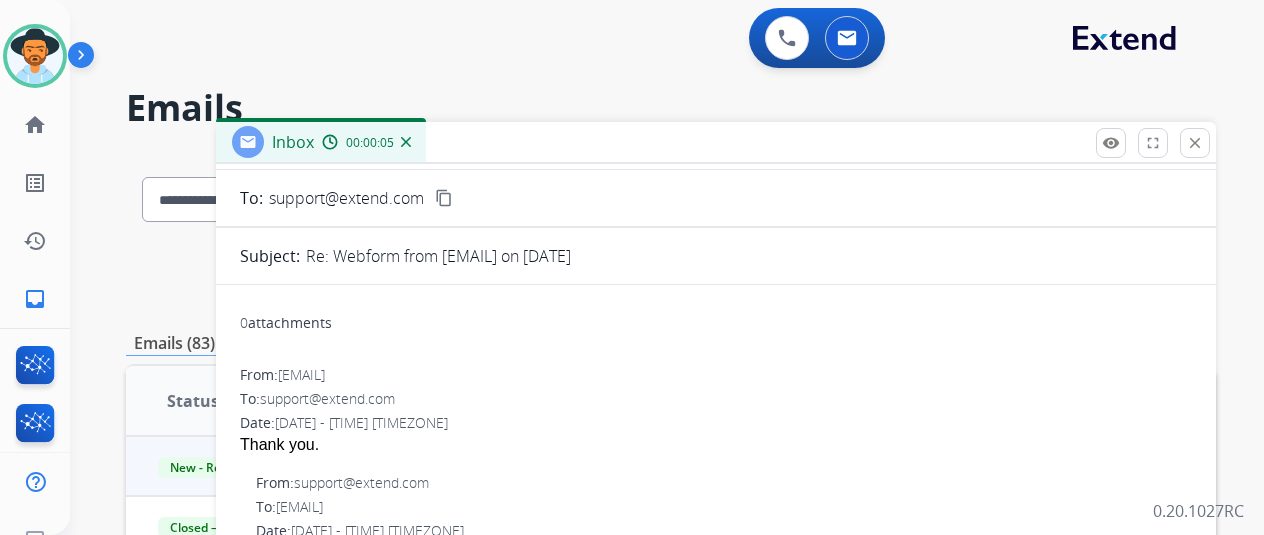 scroll, scrollTop: 0, scrollLeft: 0, axis: both 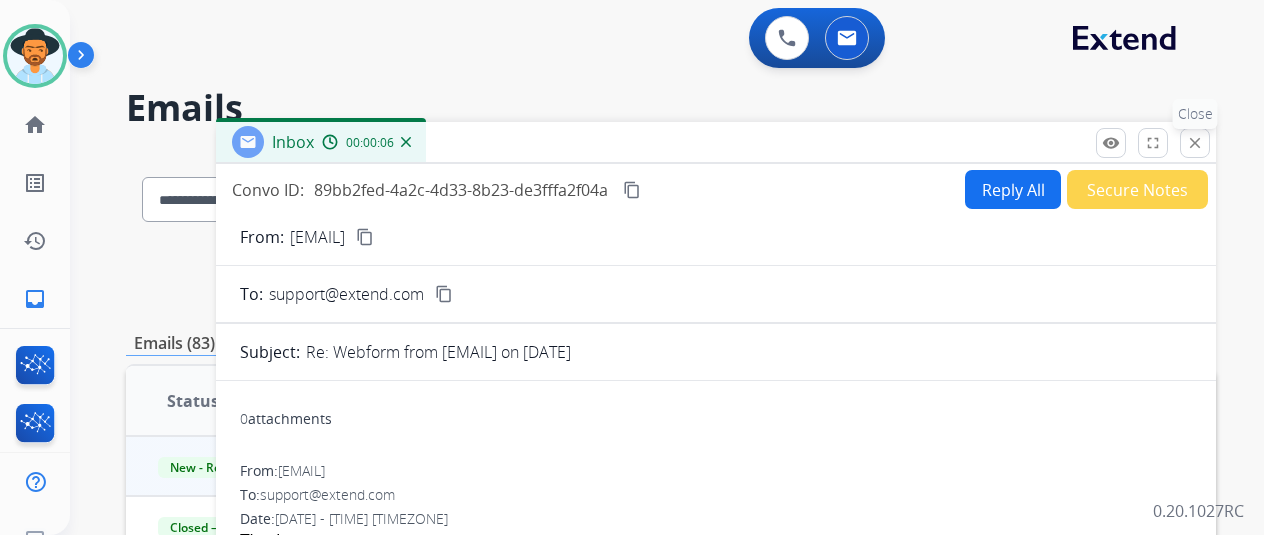 click on "close" at bounding box center [1195, 143] 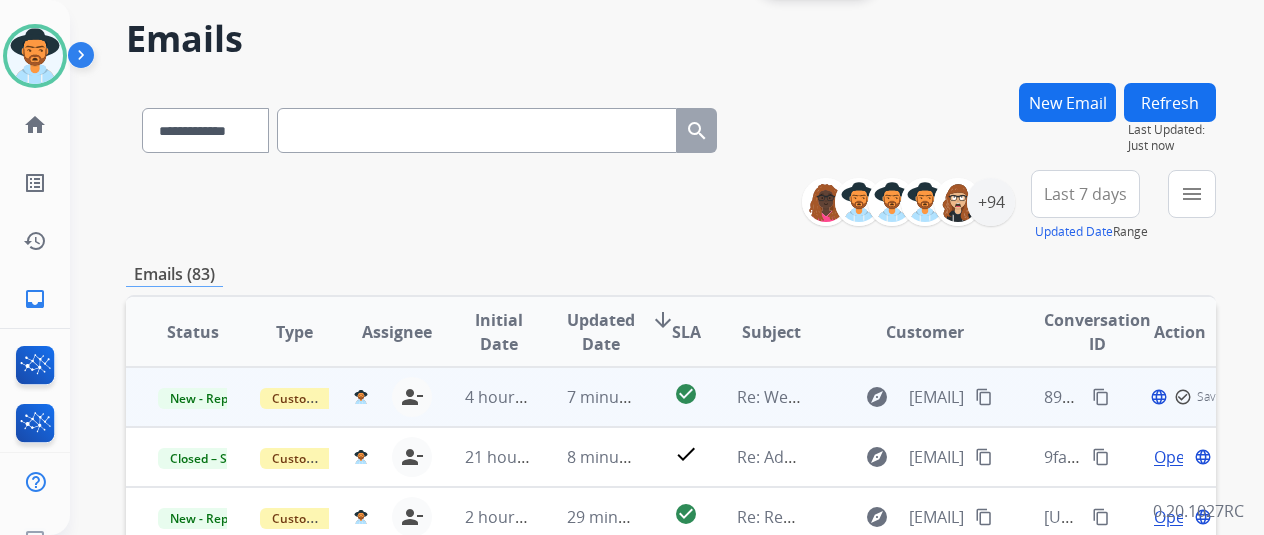 scroll, scrollTop: 100, scrollLeft: 0, axis: vertical 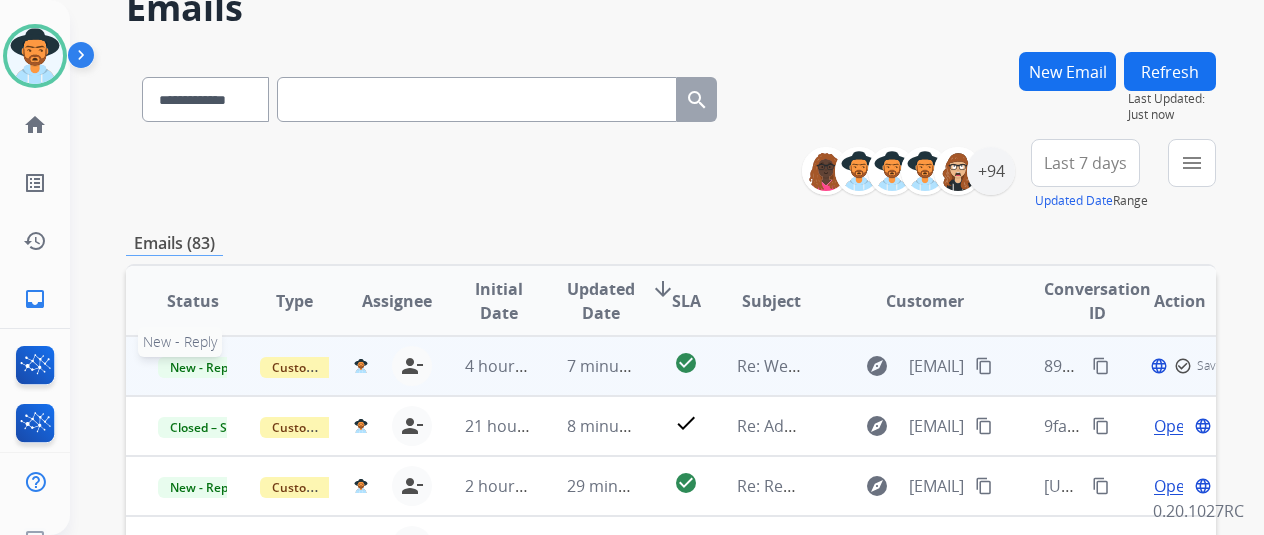click on "New - Reply" at bounding box center (203, 367) 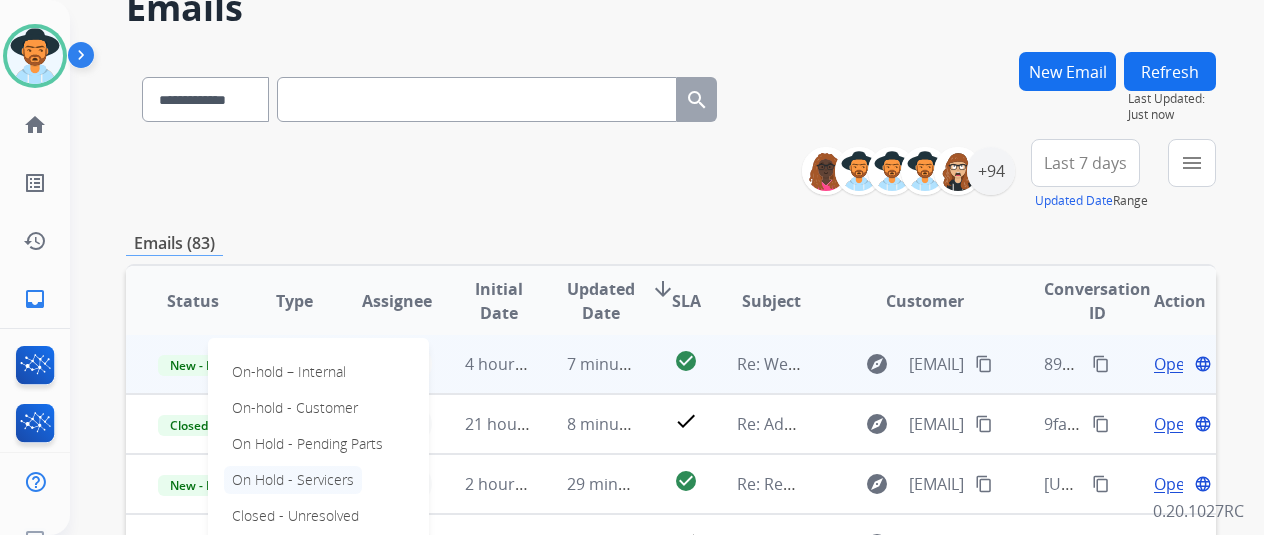 scroll, scrollTop: 2, scrollLeft: 0, axis: vertical 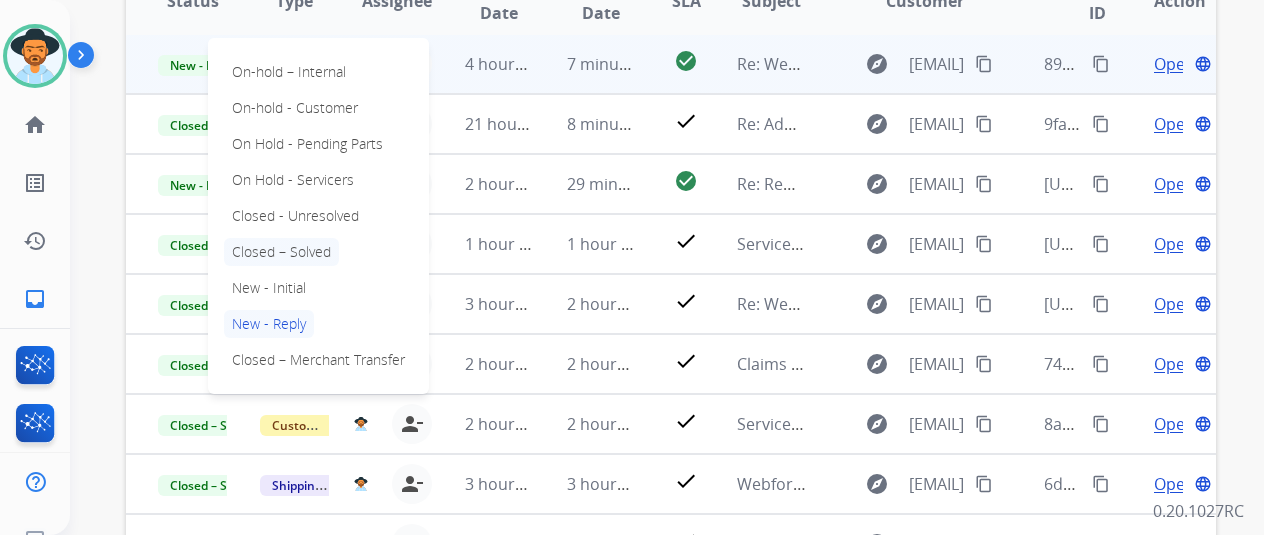click on "Closed – Solved" at bounding box center [281, 252] 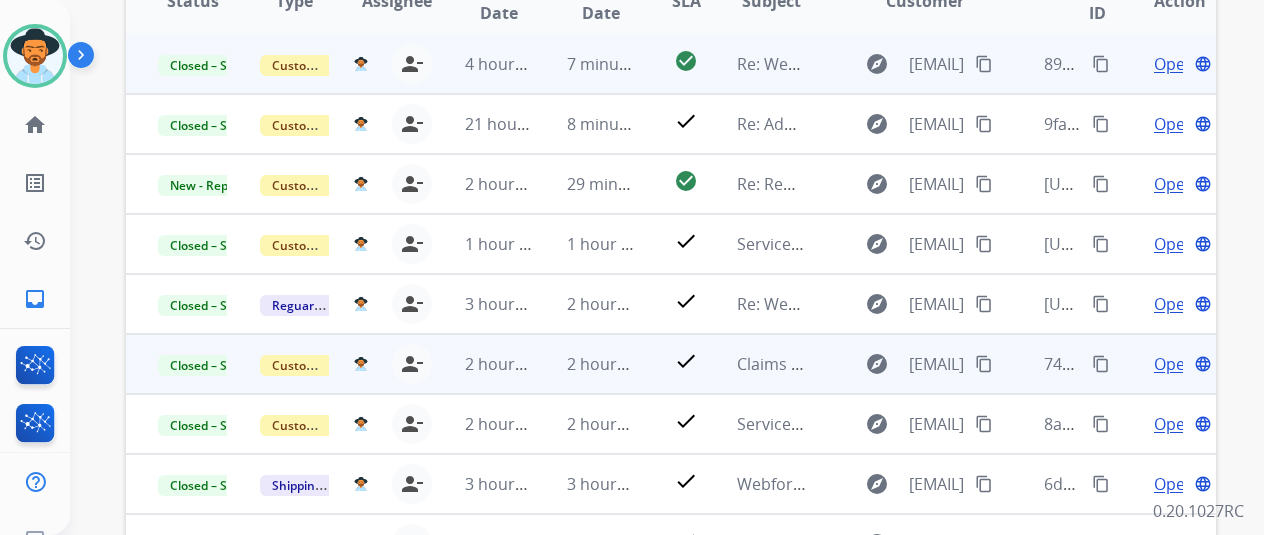 scroll, scrollTop: 0, scrollLeft: 0, axis: both 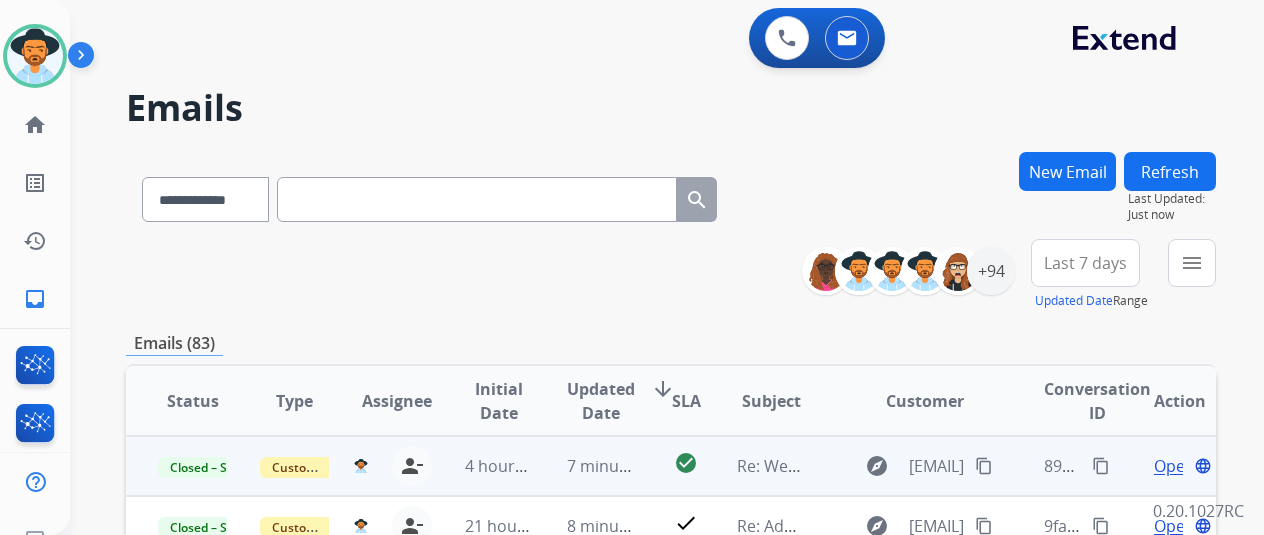 click on "Refresh" at bounding box center [1170, 171] 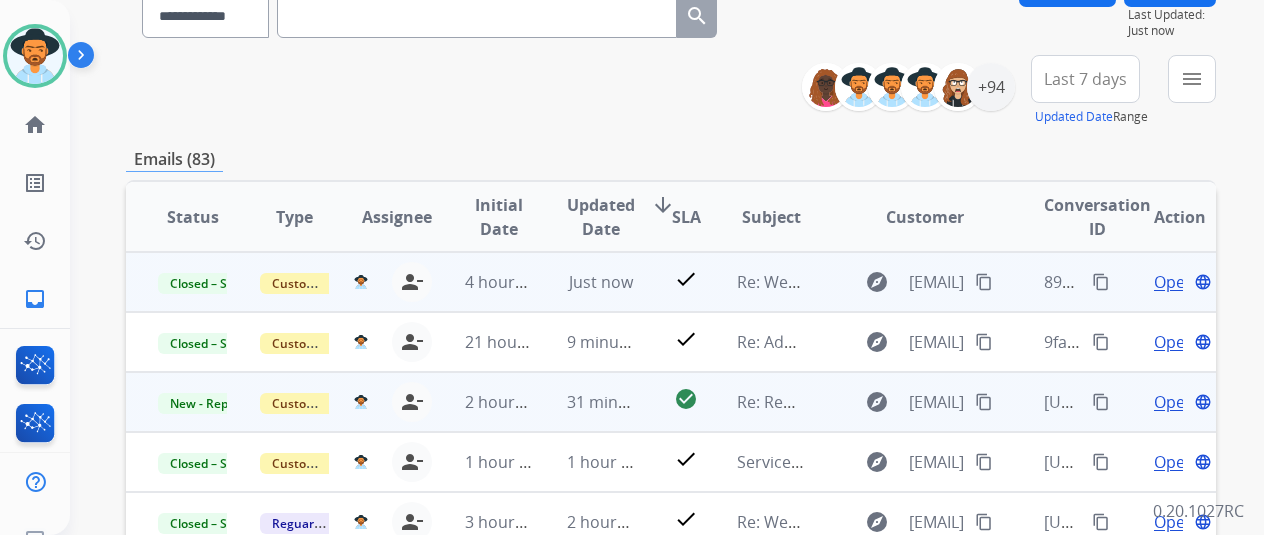 scroll, scrollTop: 300, scrollLeft: 0, axis: vertical 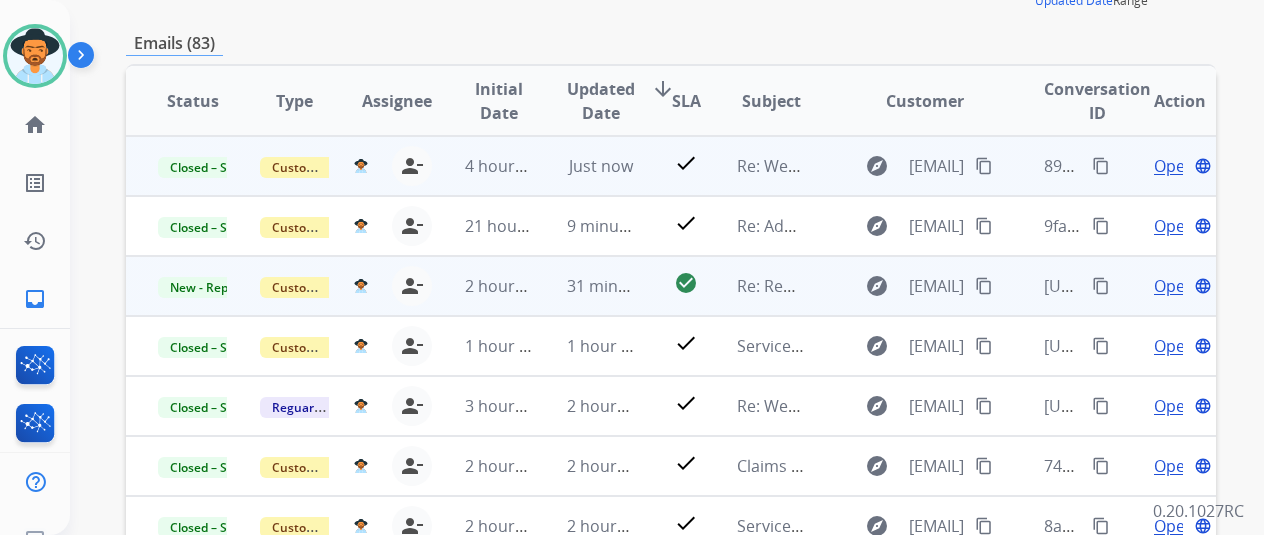 click on "Open" at bounding box center (1174, 286) 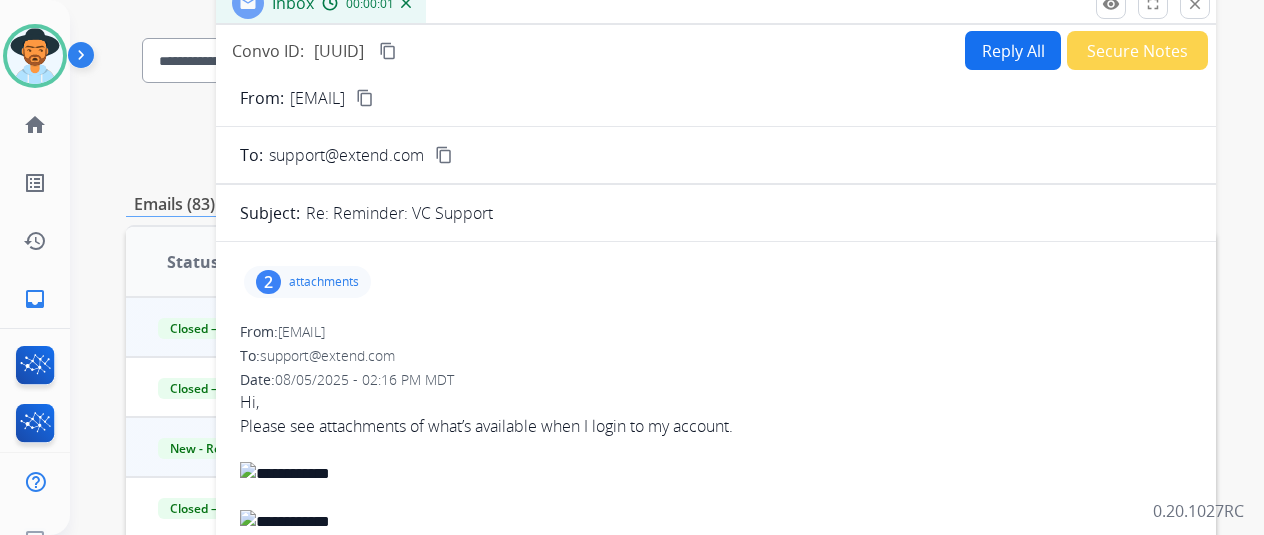 scroll, scrollTop: 0, scrollLeft: 0, axis: both 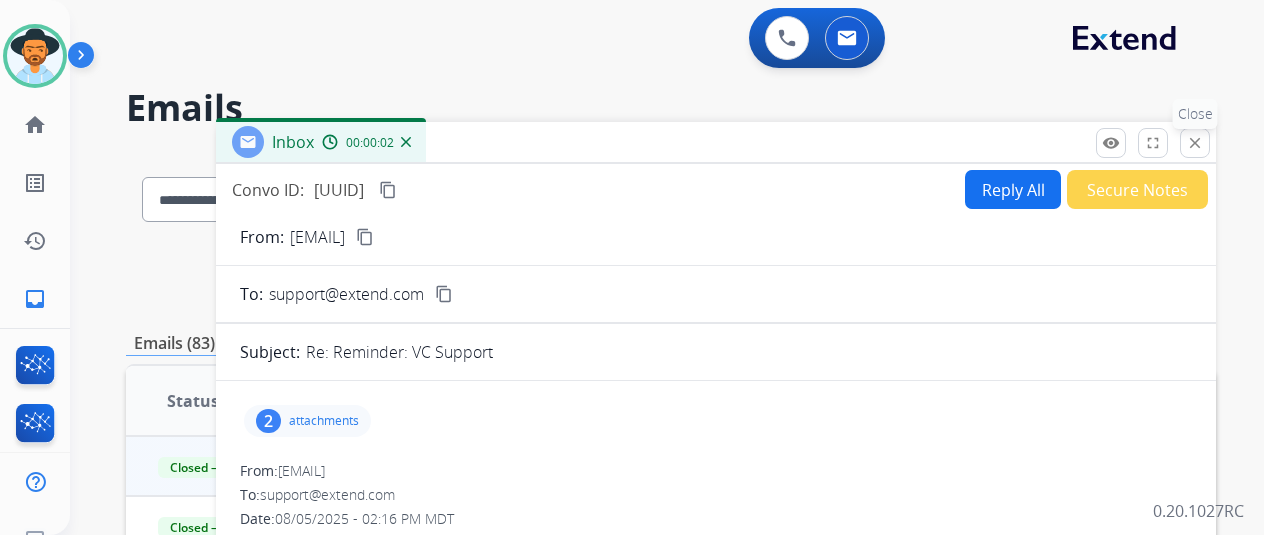 click on "close" at bounding box center (1195, 143) 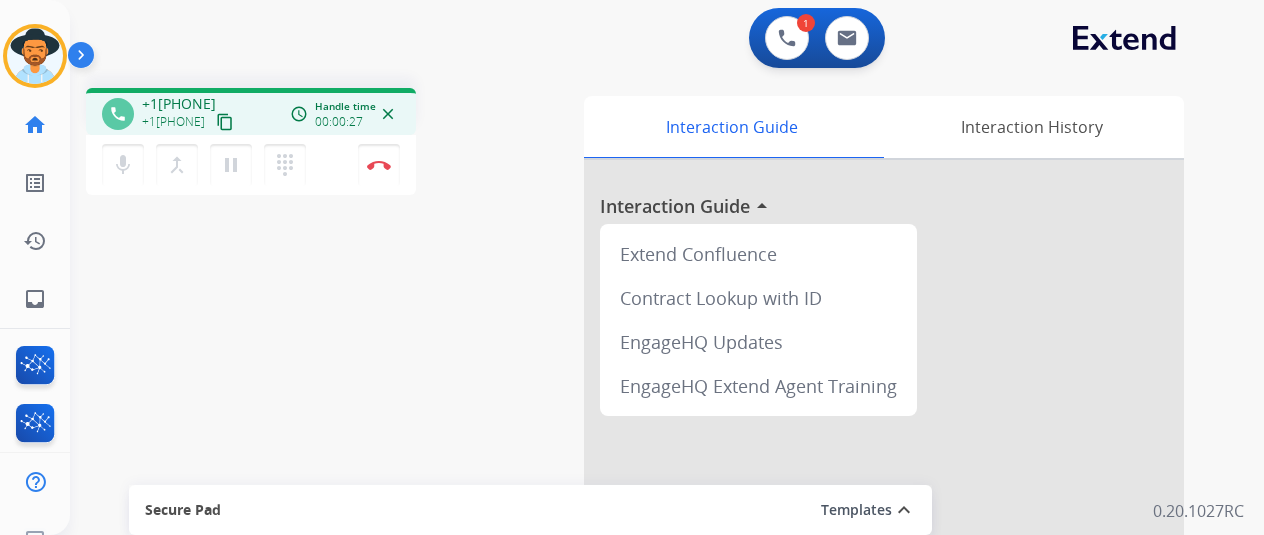 click on "content_copy" at bounding box center (225, 122) 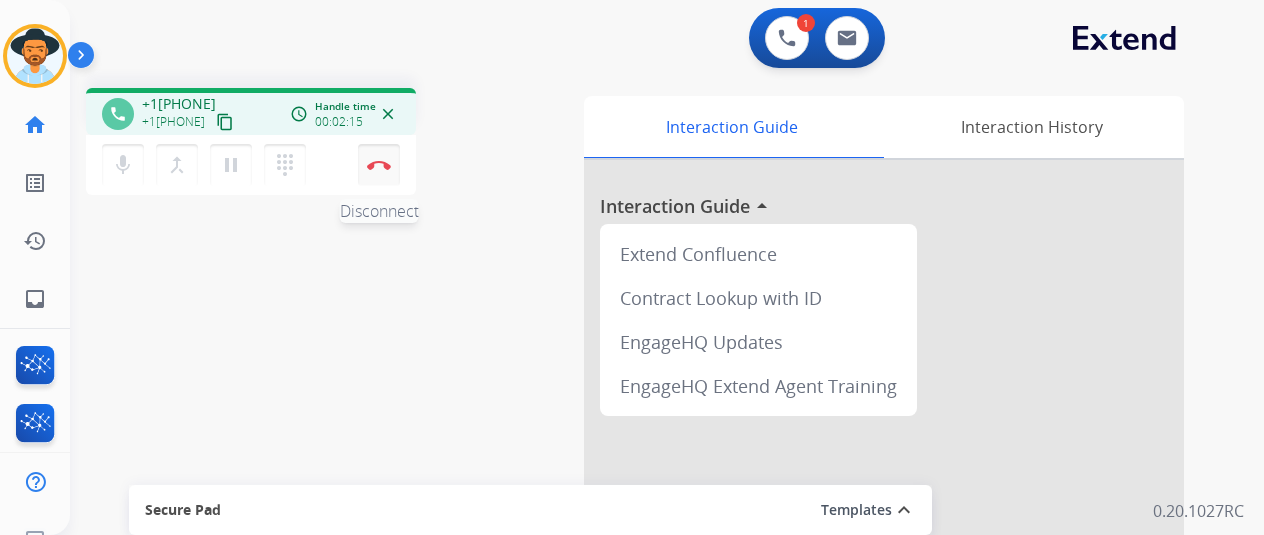 click on "Disconnect" at bounding box center (379, 165) 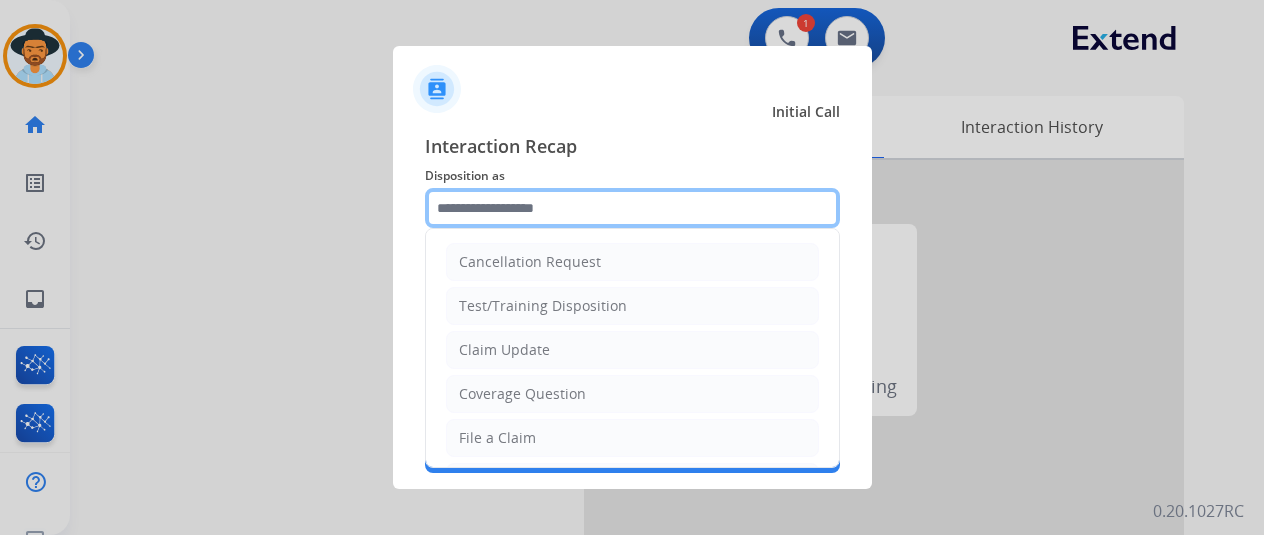 click 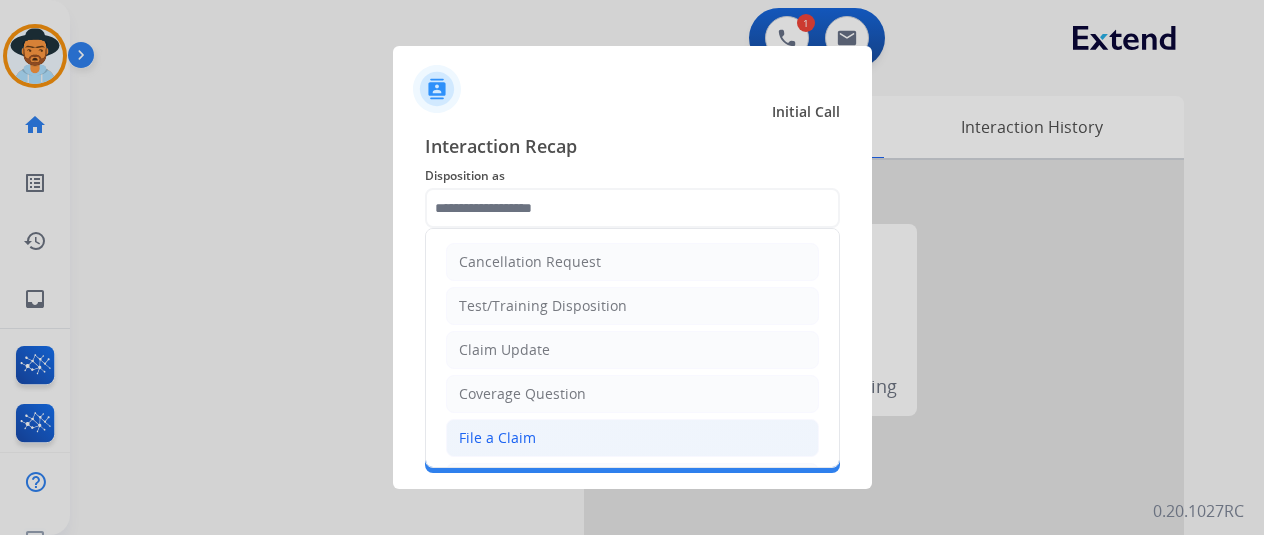 click on "File a Claim" 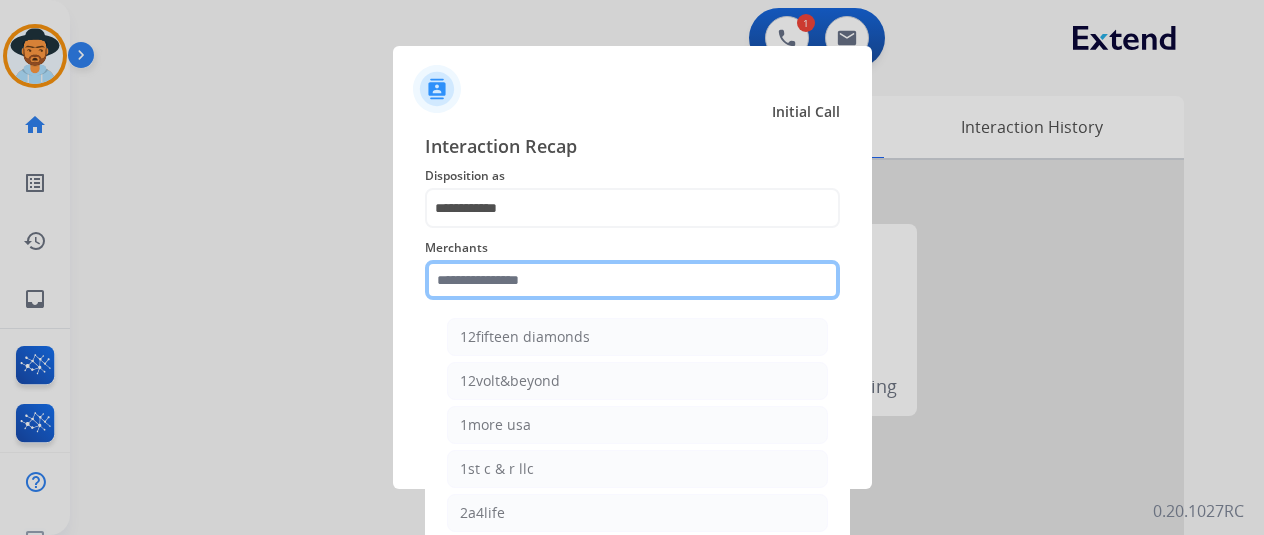 click 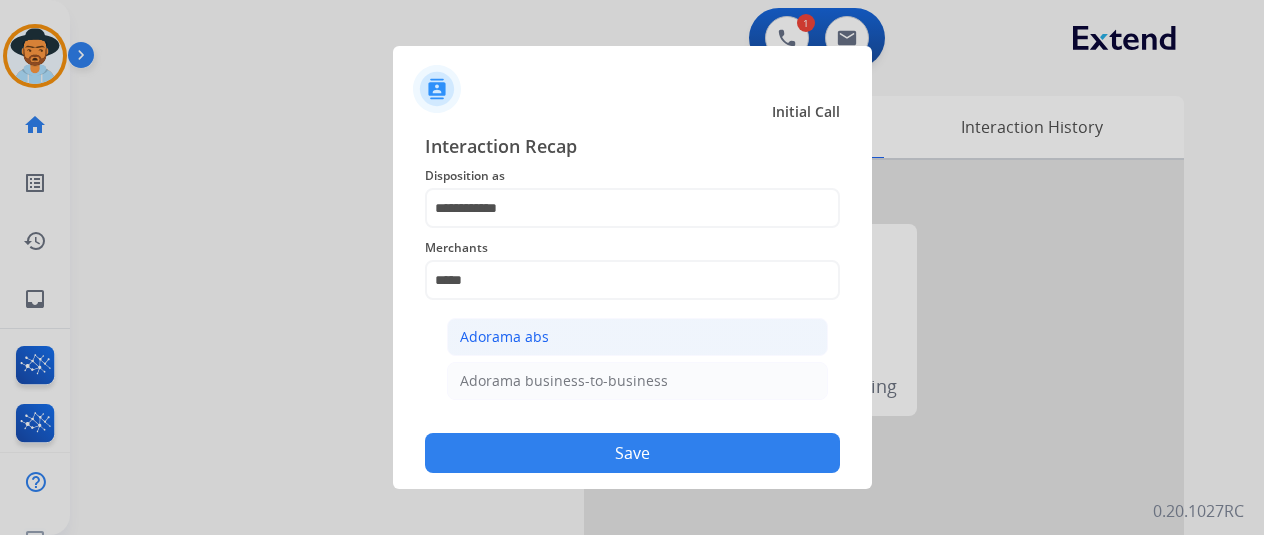 click on "Adorama abs" 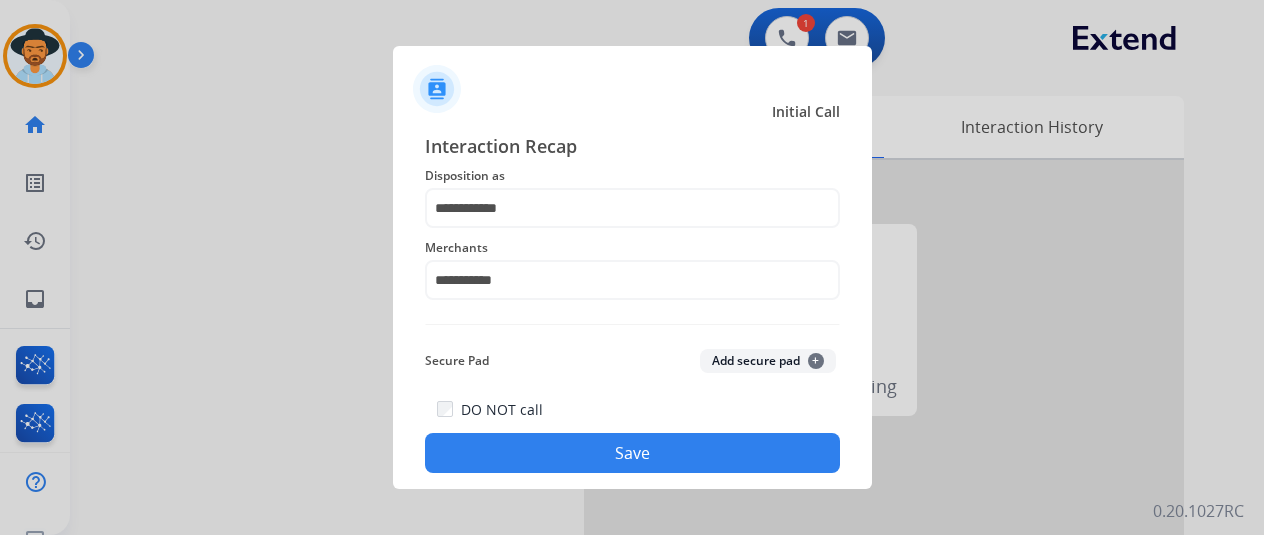 click on "Save" 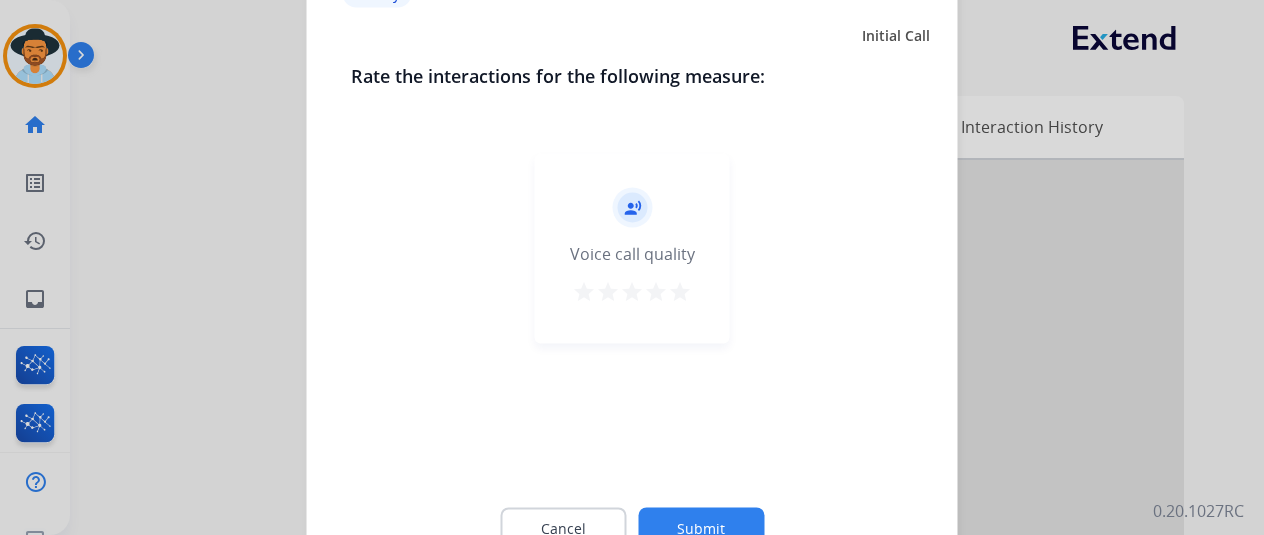 click on "star" at bounding box center [680, 291] 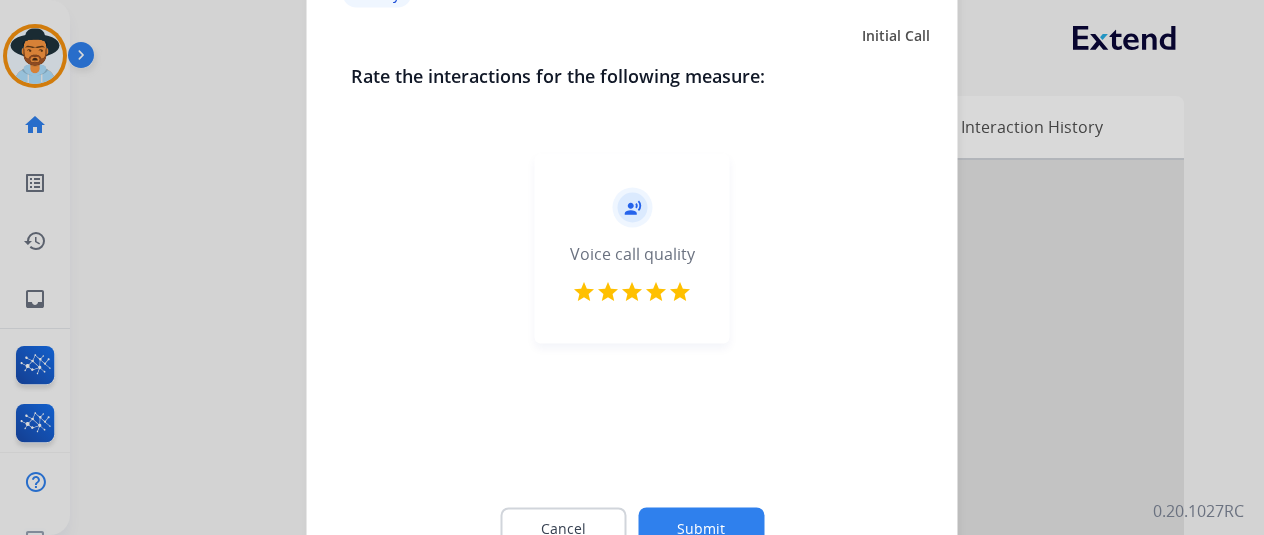 click on "Cancel Submit" 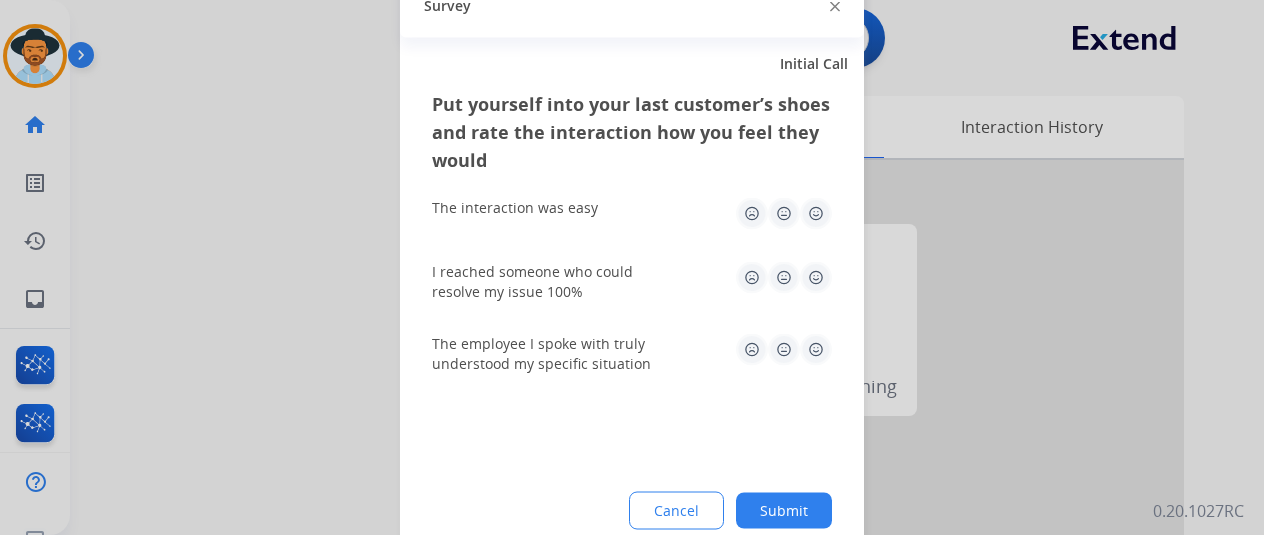 click 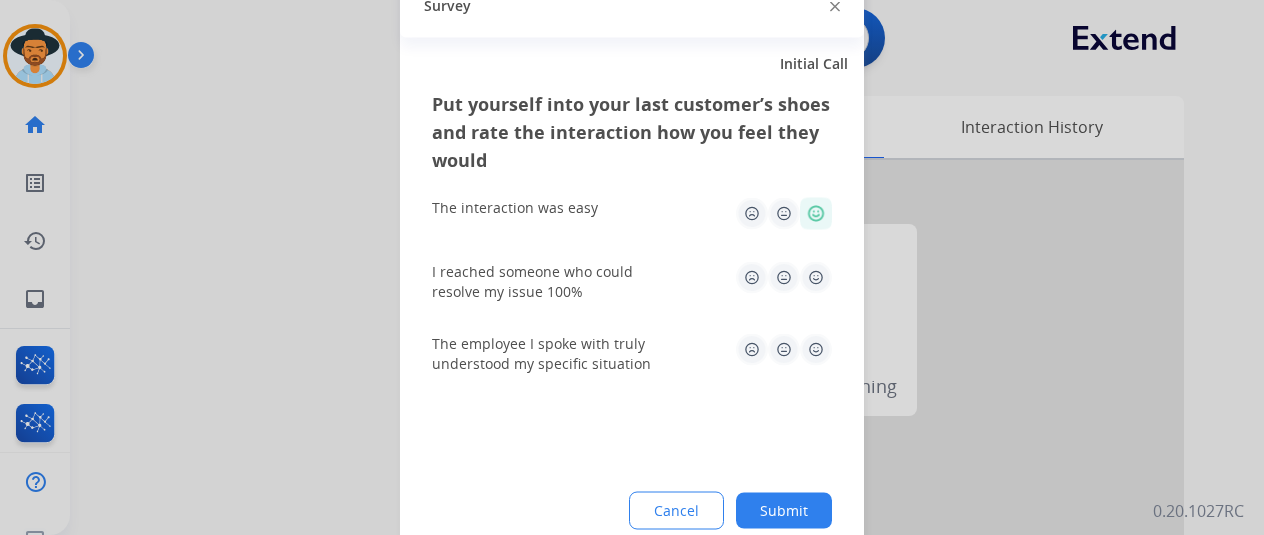 click on "Put yourself into your last customer’s shoes and rate the interaction how you feel they would  The interaction was easy   I reached someone who could resolve my issue 100%   The employee I spoke with truly understood my specific situation  Cancel Submit" 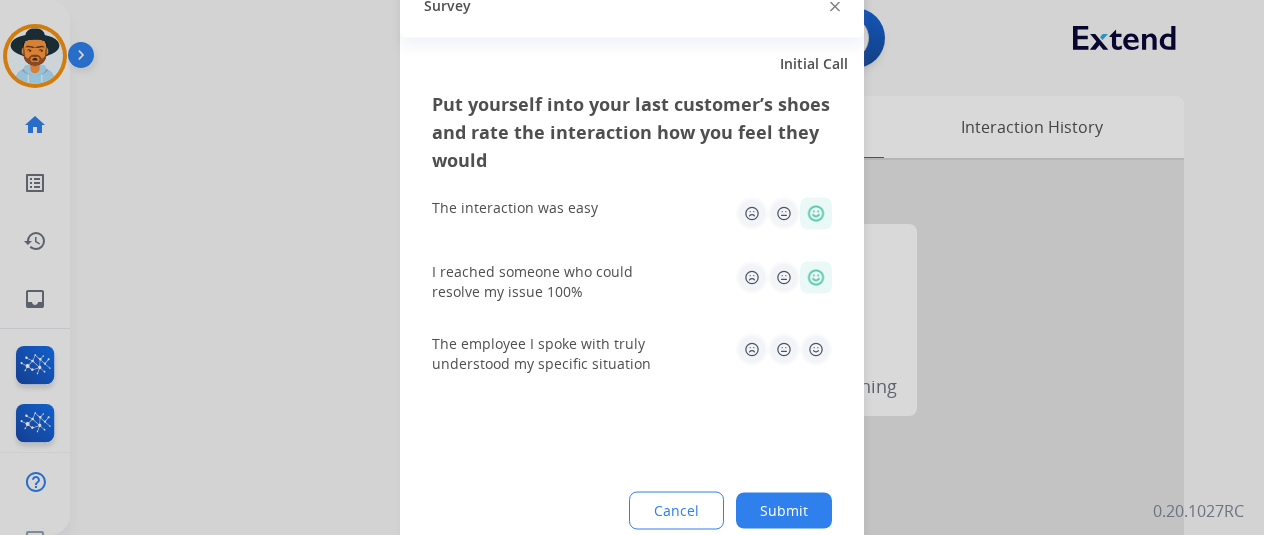 click on "Put yourself into your last customer’s shoes and rate the interaction how you feel they would  The interaction was easy   I reached someone who could resolve my issue 100%   The employee I spoke with truly understood my specific situation  Cancel Submit" 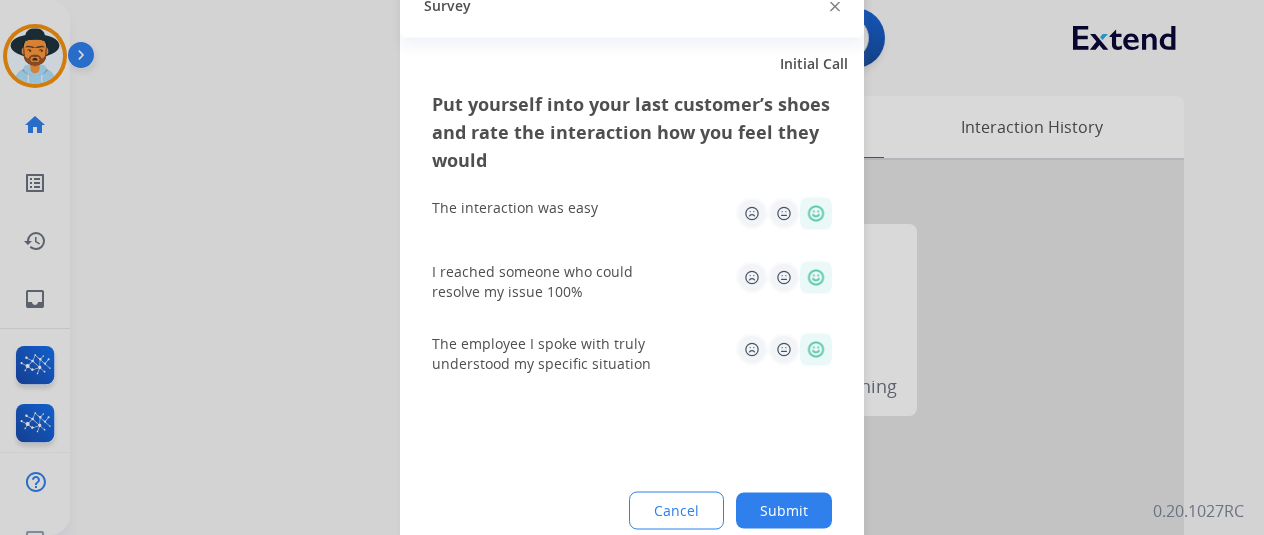 click on "Submit" 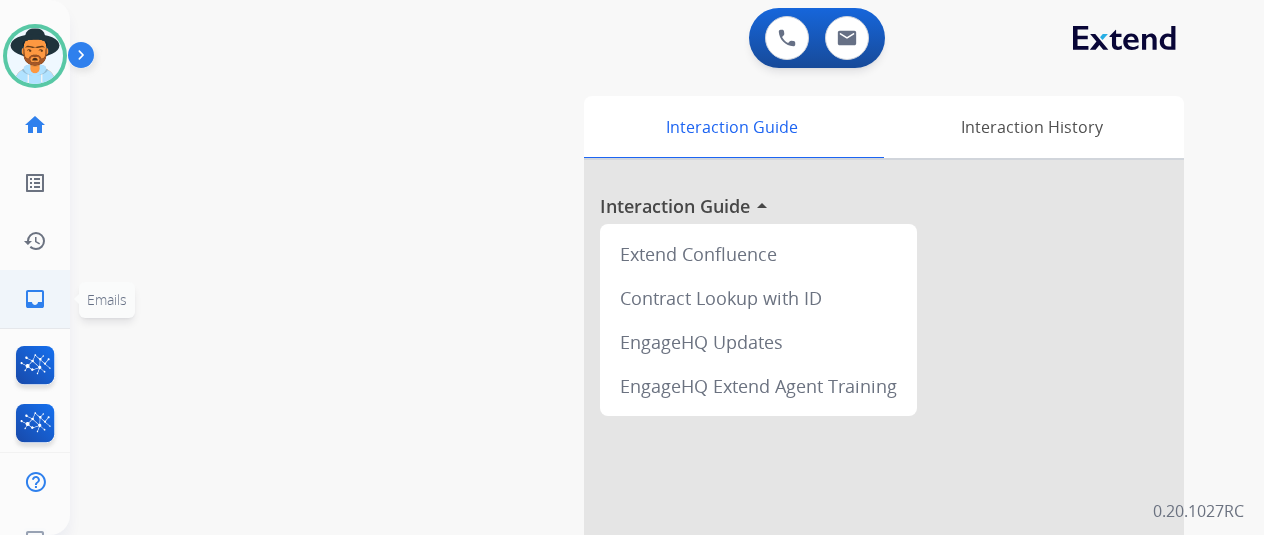 click on "inbox  Emails" 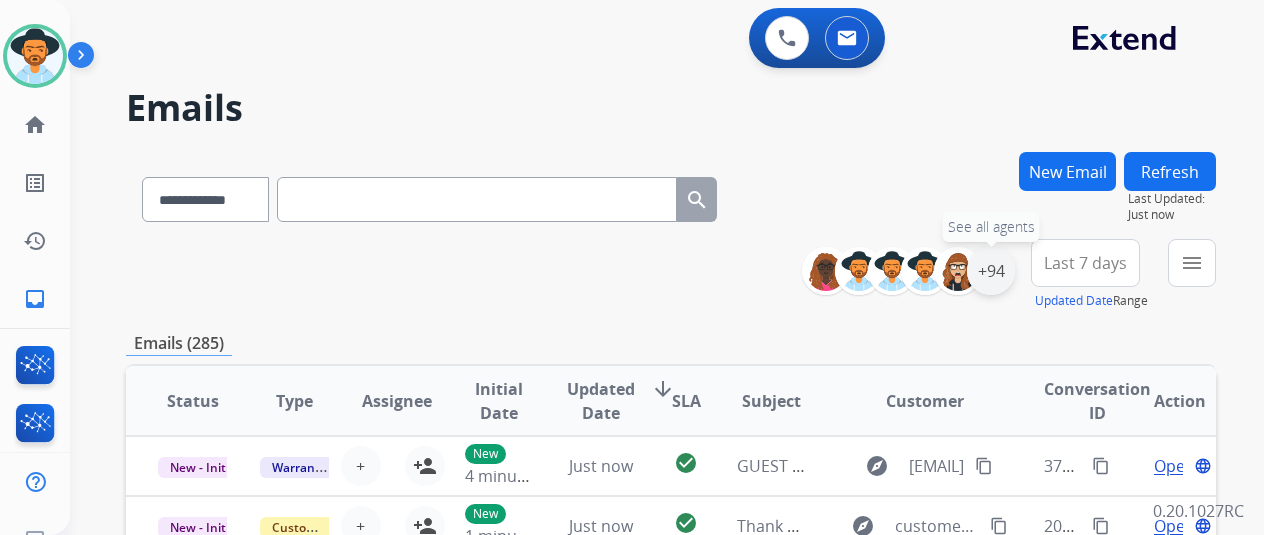 click on "+94" at bounding box center (991, 271) 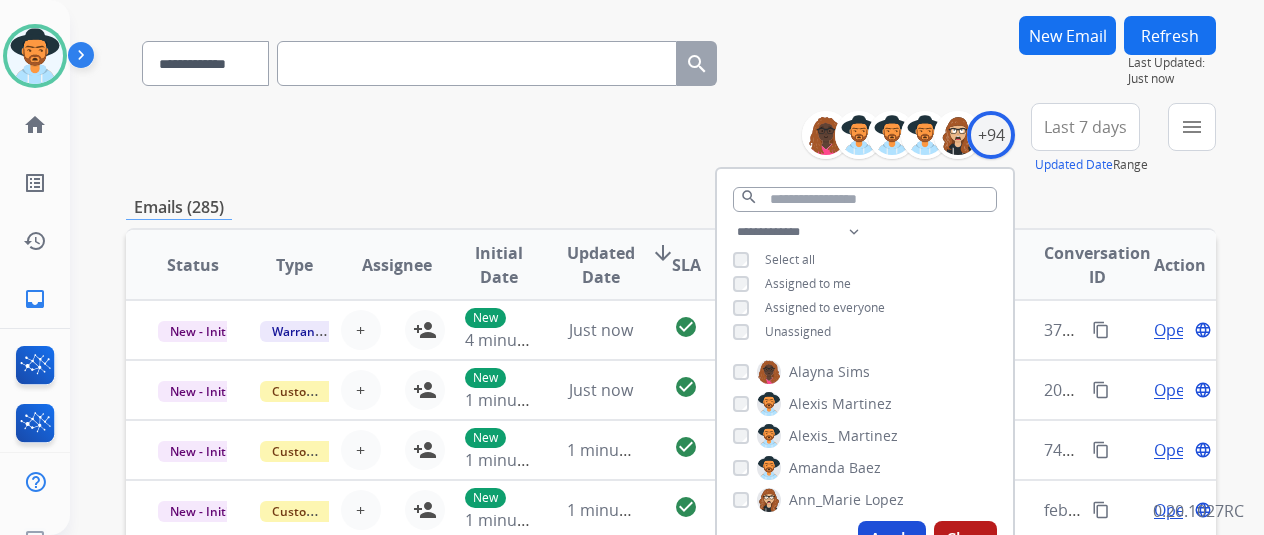 scroll, scrollTop: 200, scrollLeft: 0, axis: vertical 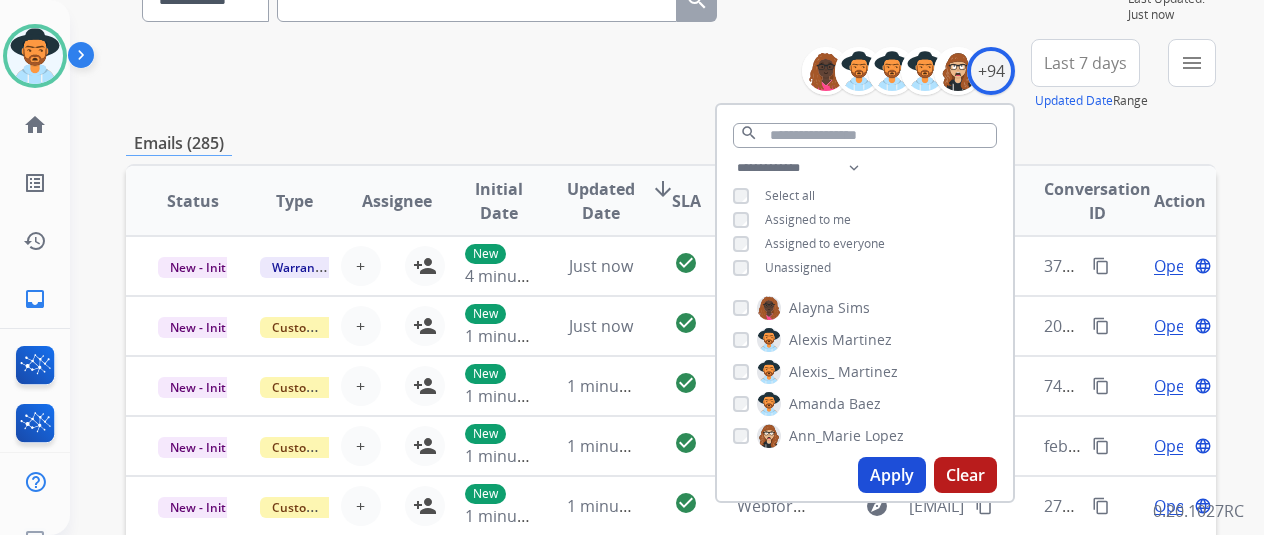 click on "Unassigned" at bounding box center (798, 267) 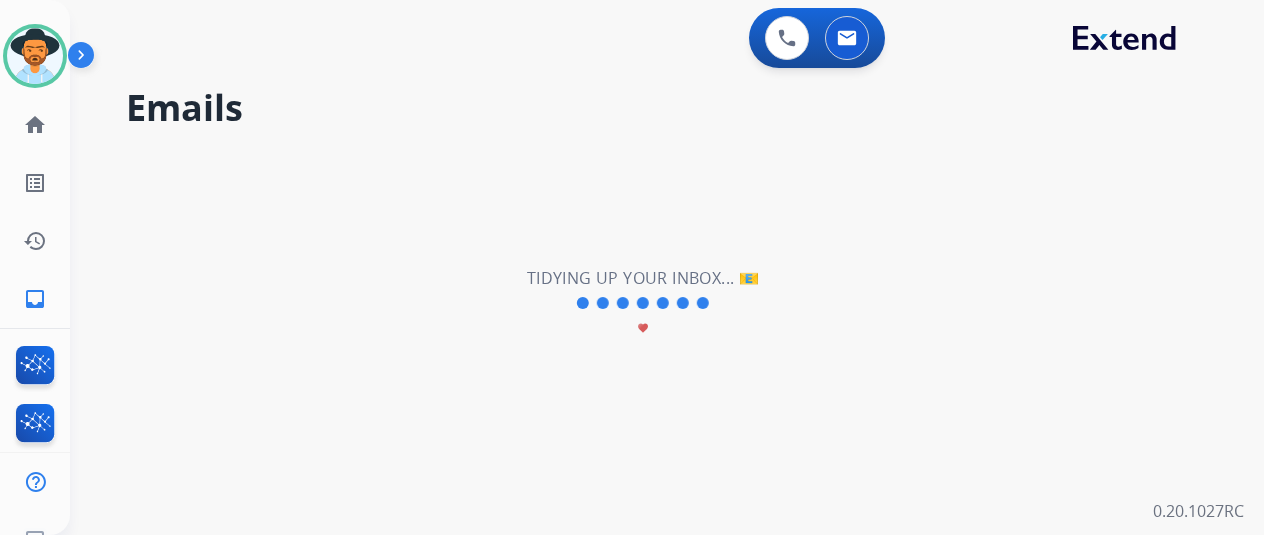 scroll, scrollTop: 0, scrollLeft: 0, axis: both 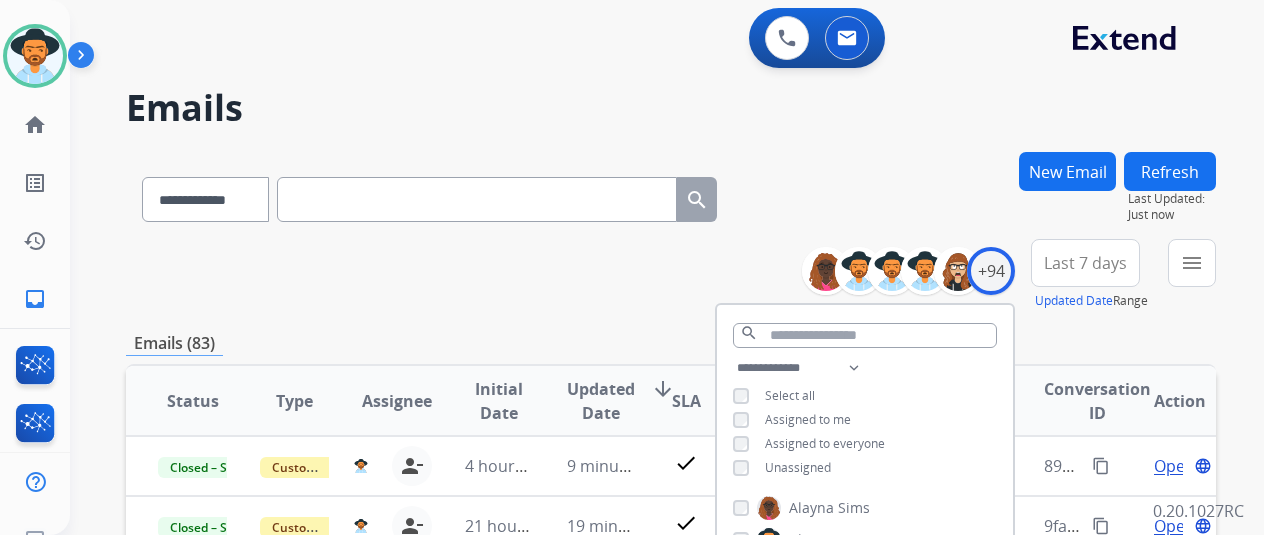 click on "**********" at bounding box center [671, 275] 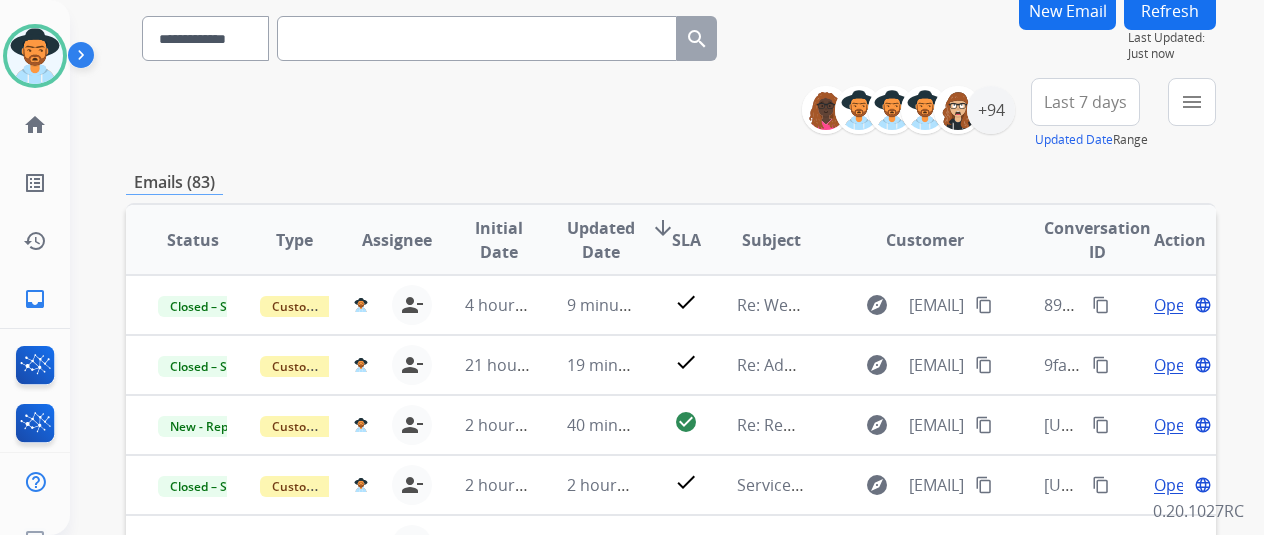 scroll, scrollTop: 300, scrollLeft: 0, axis: vertical 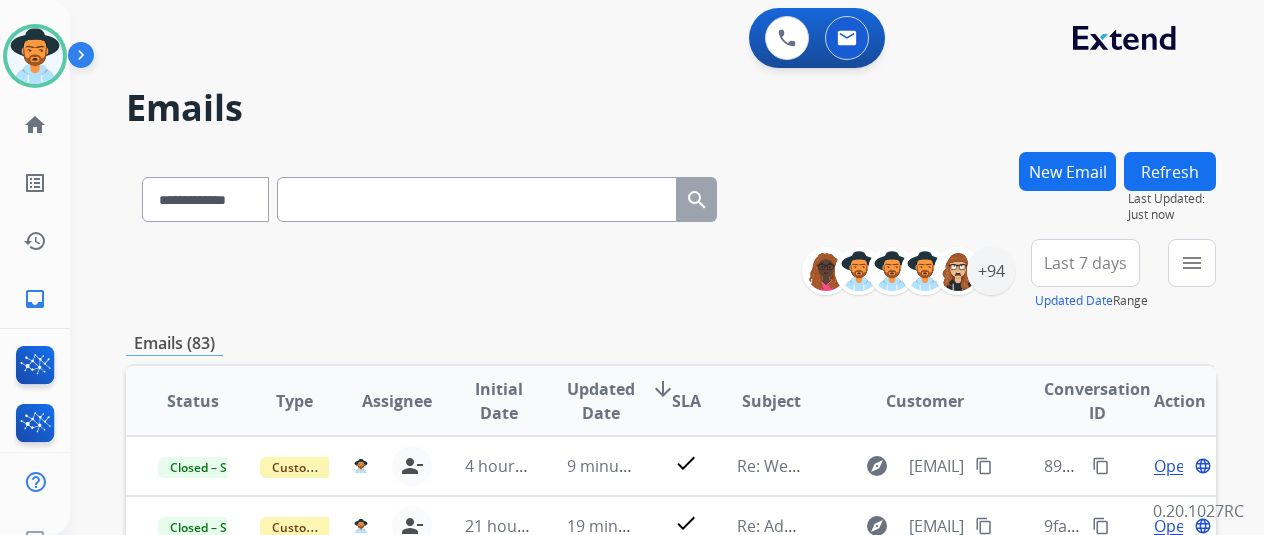 click at bounding box center (477, 199) 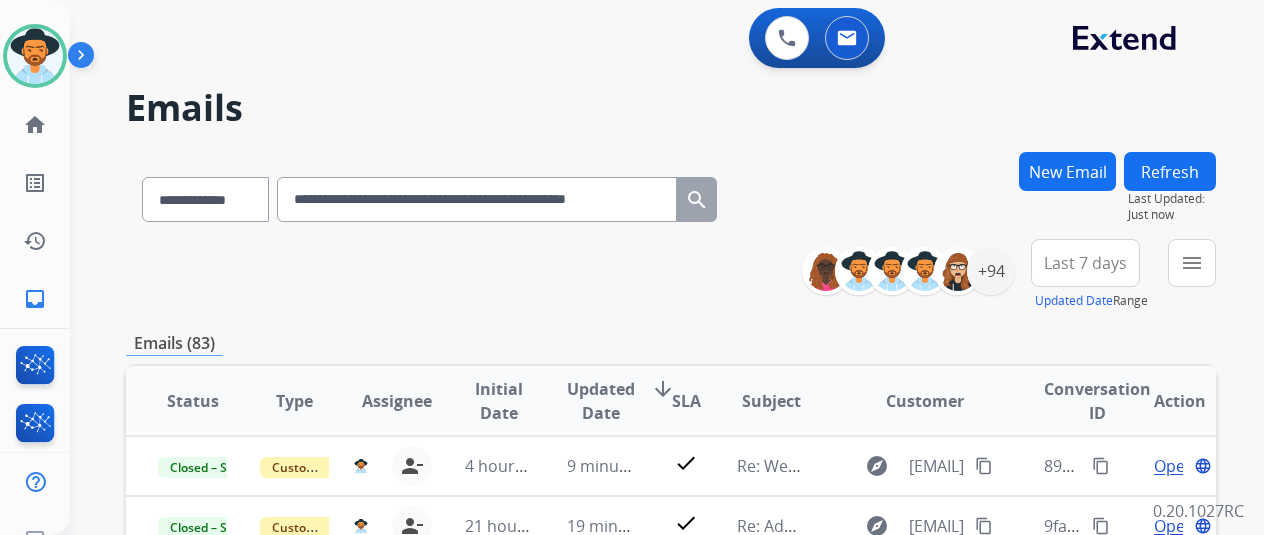 scroll, scrollTop: 0, scrollLeft: 77, axis: horizontal 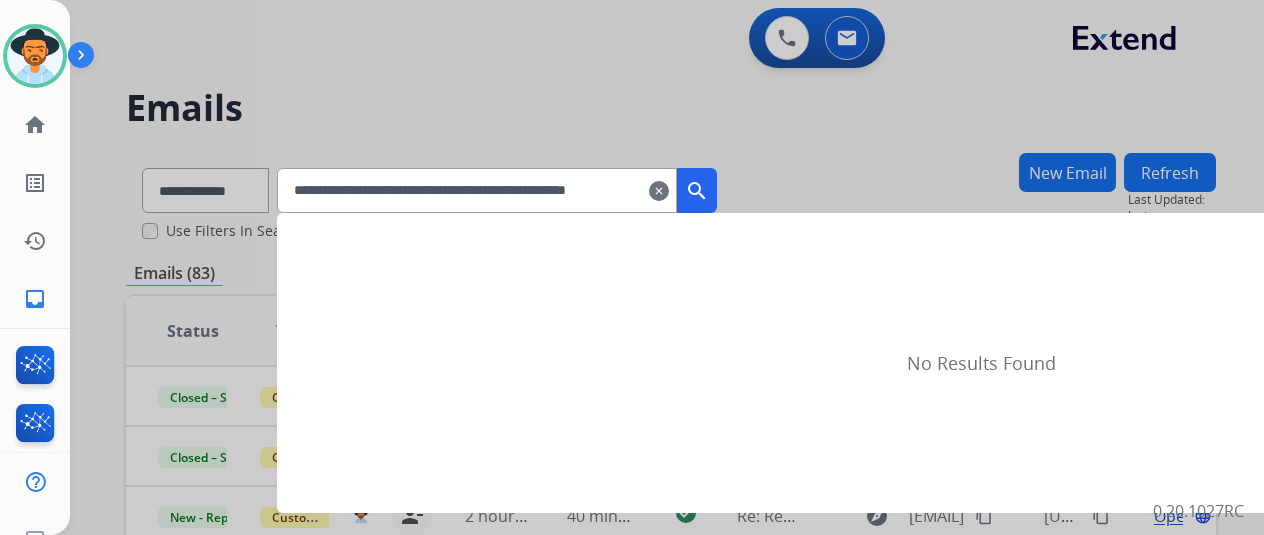 type on "**********" 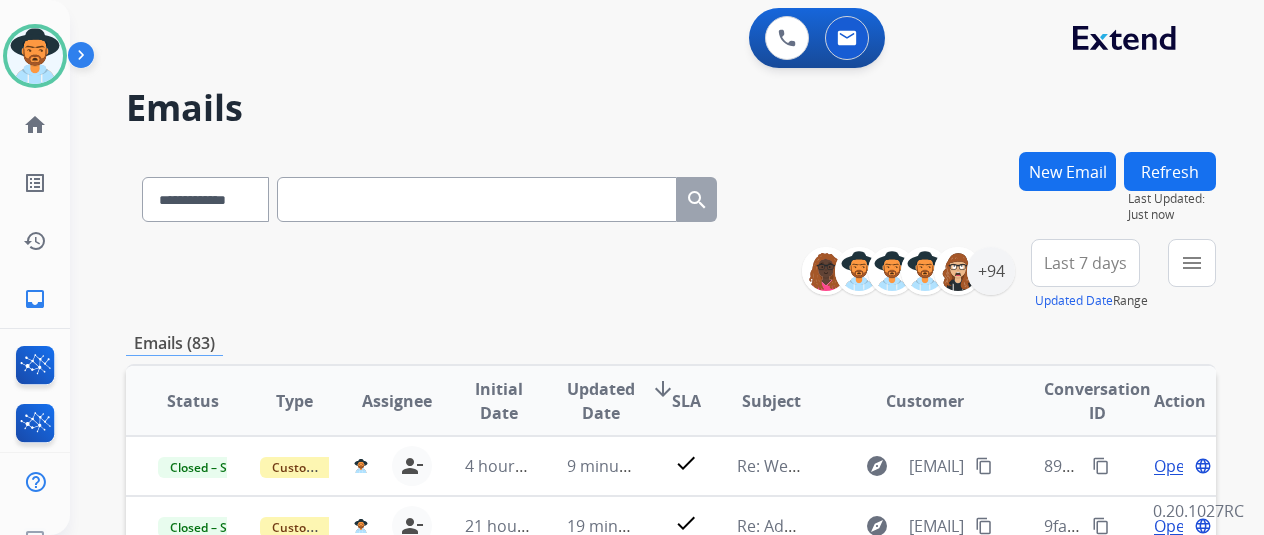 click at bounding box center (477, 199) 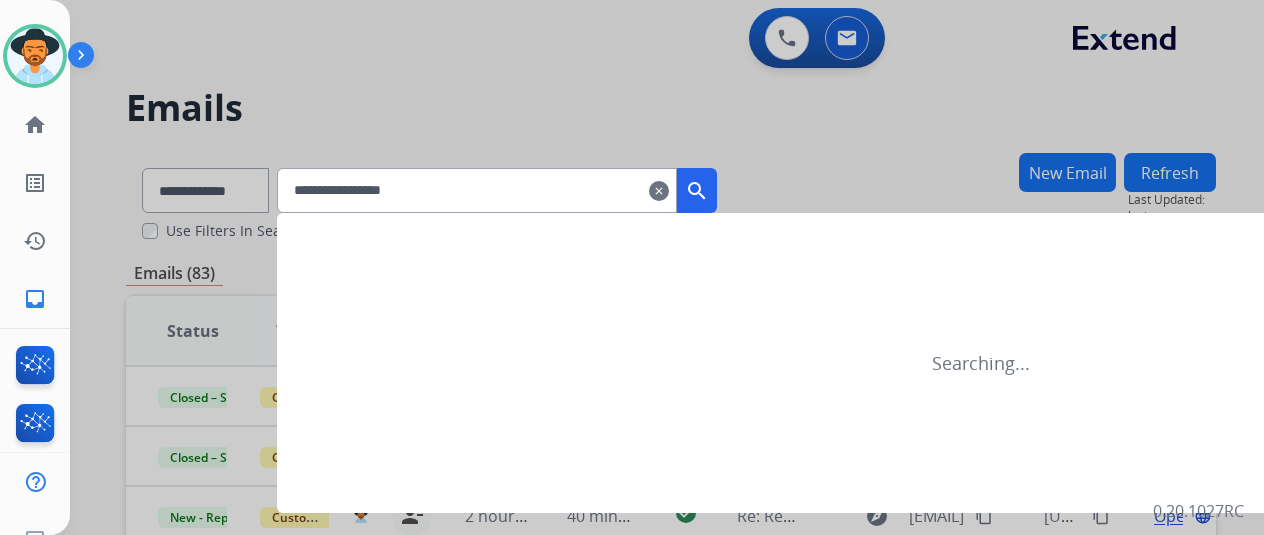 type on "**********" 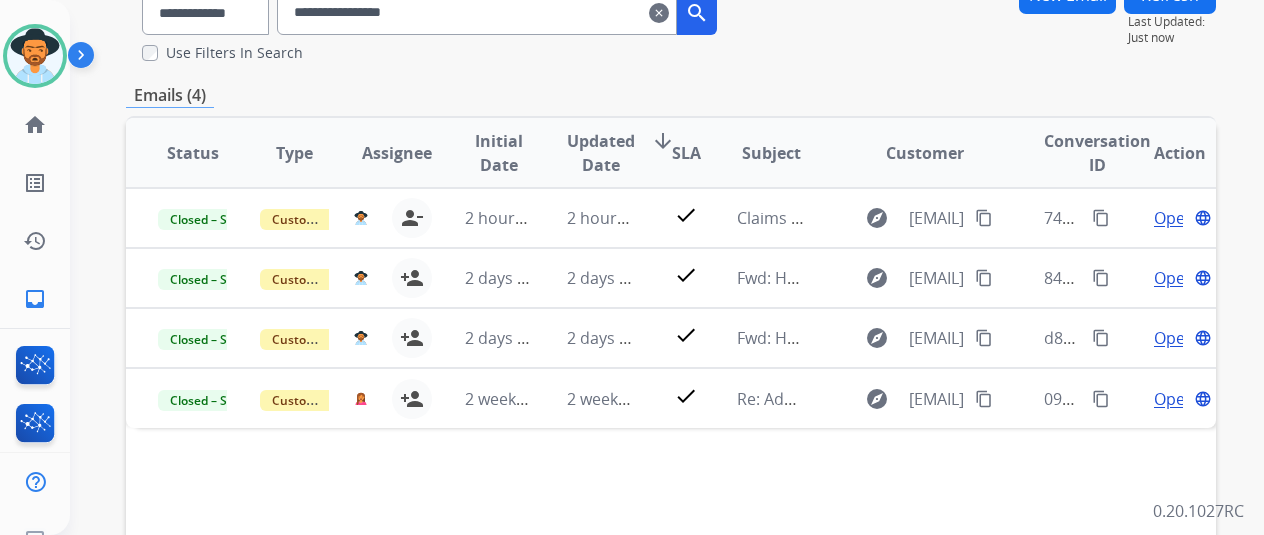 scroll, scrollTop: 300, scrollLeft: 0, axis: vertical 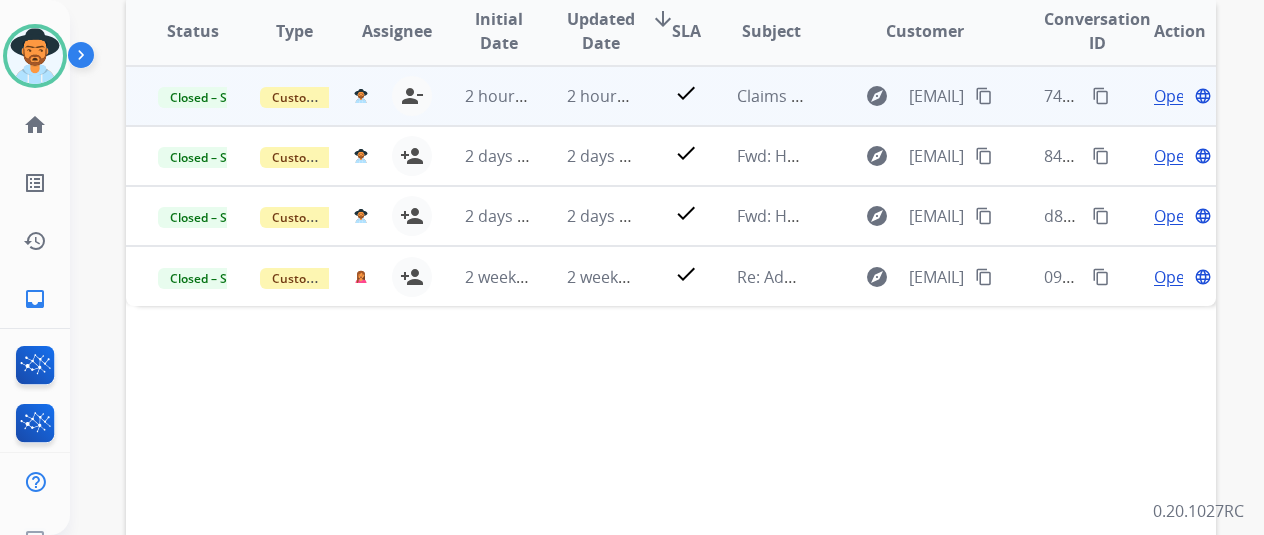 click on "Open" at bounding box center (1174, 96) 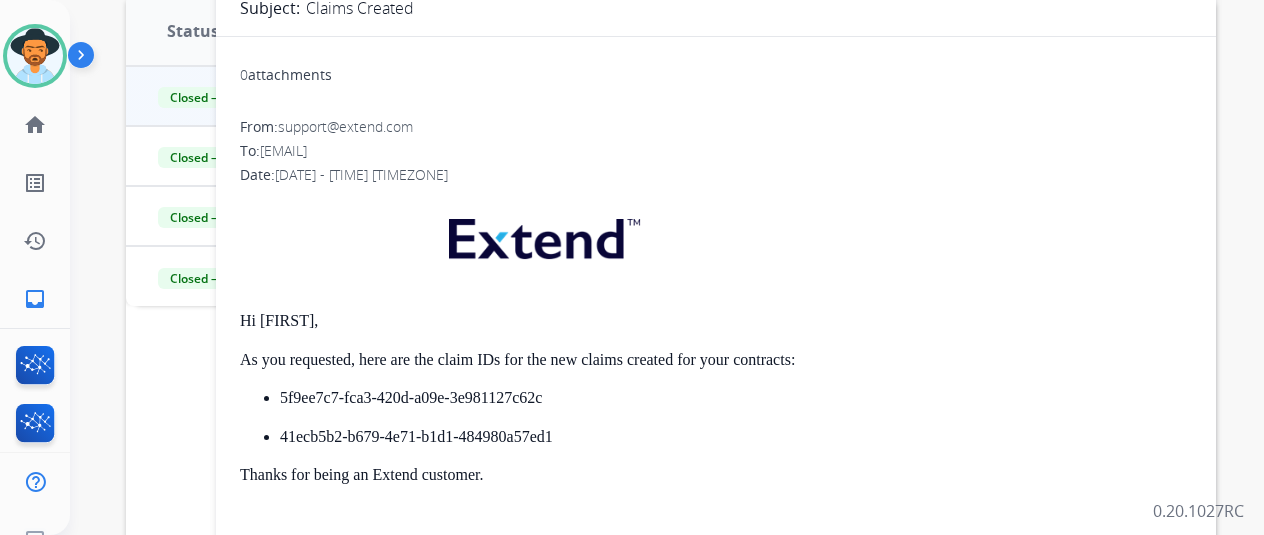 scroll, scrollTop: 0, scrollLeft: 0, axis: both 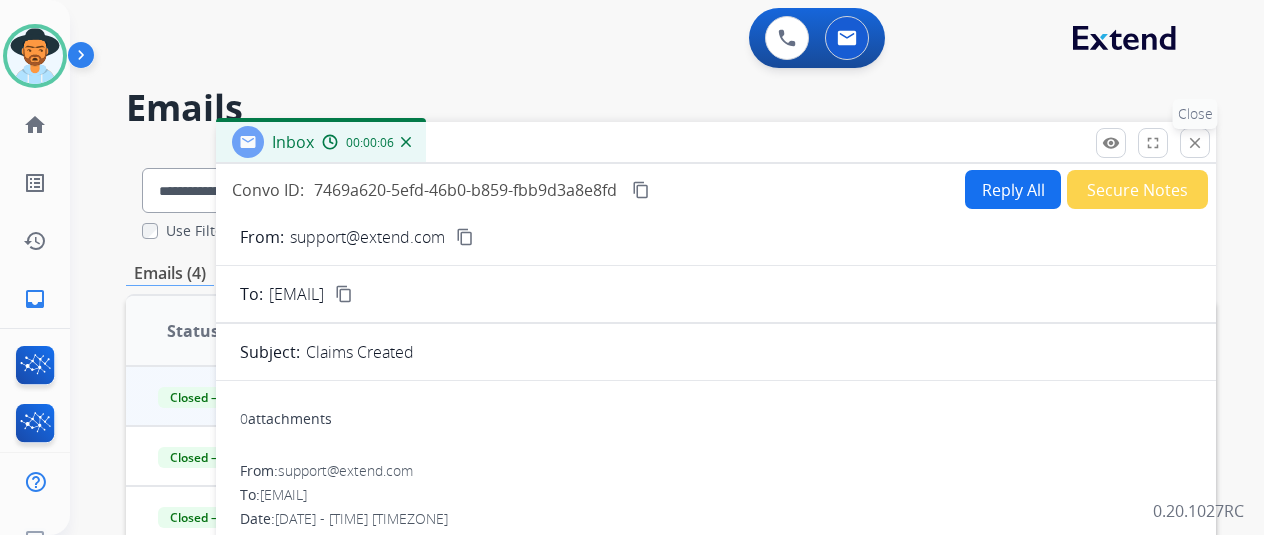 click on "close" at bounding box center [1195, 143] 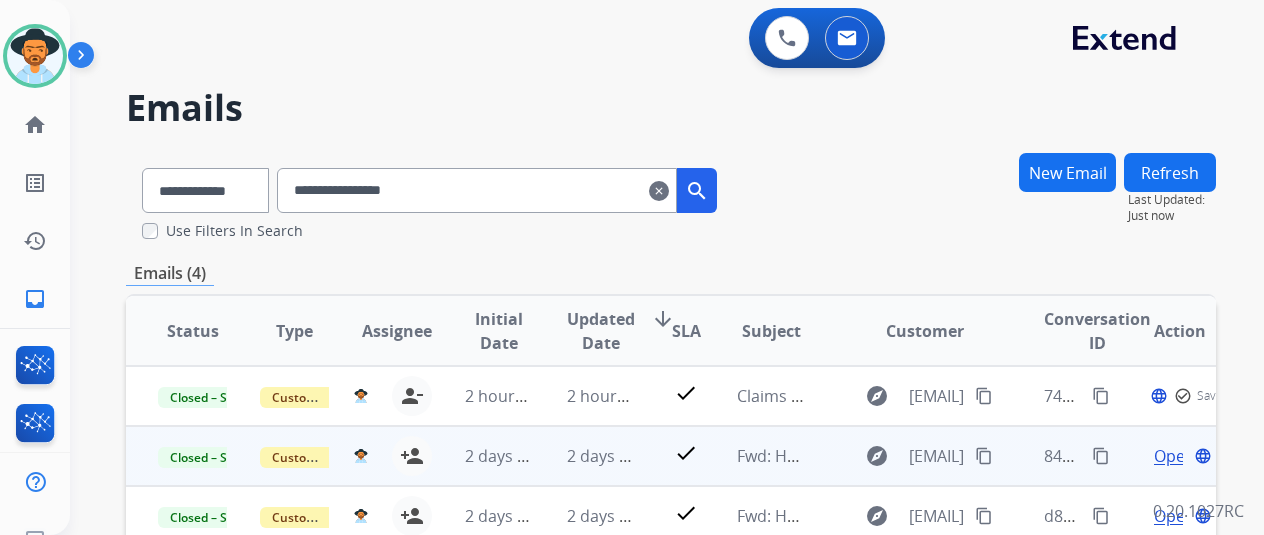 click on "Open" at bounding box center (1174, 456) 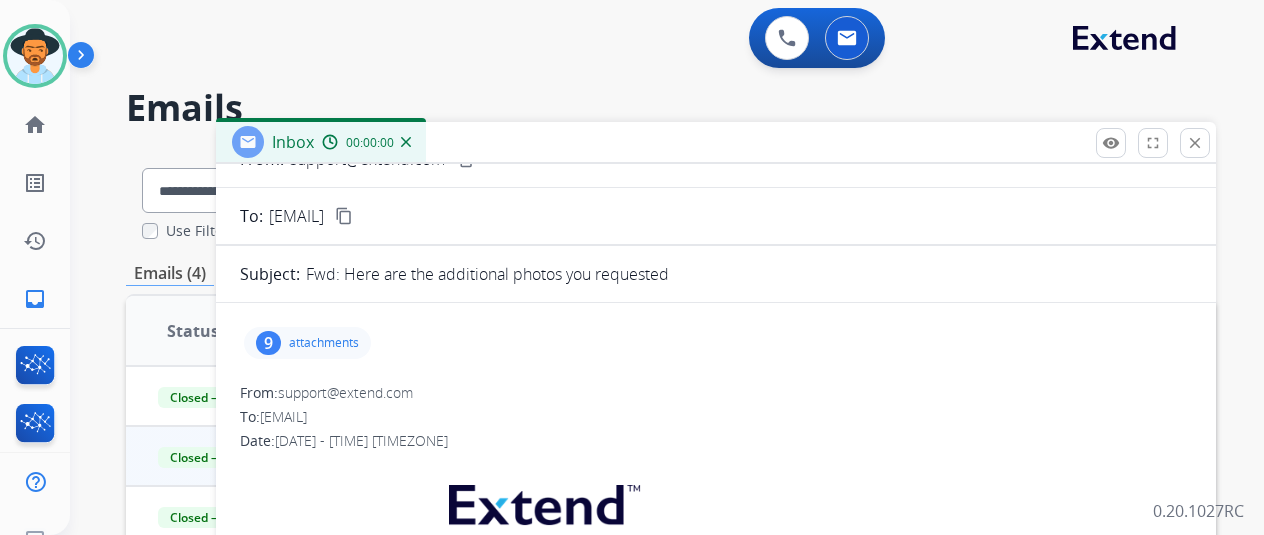 scroll, scrollTop: 200, scrollLeft: 0, axis: vertical 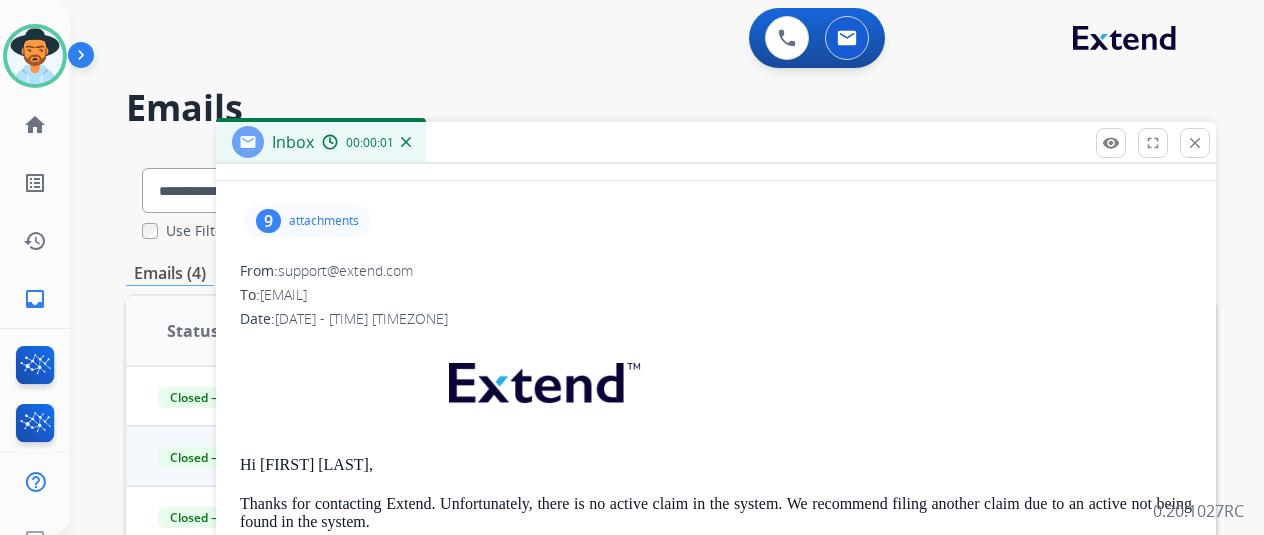 click on "attachments" at bounding box center [324, 221] 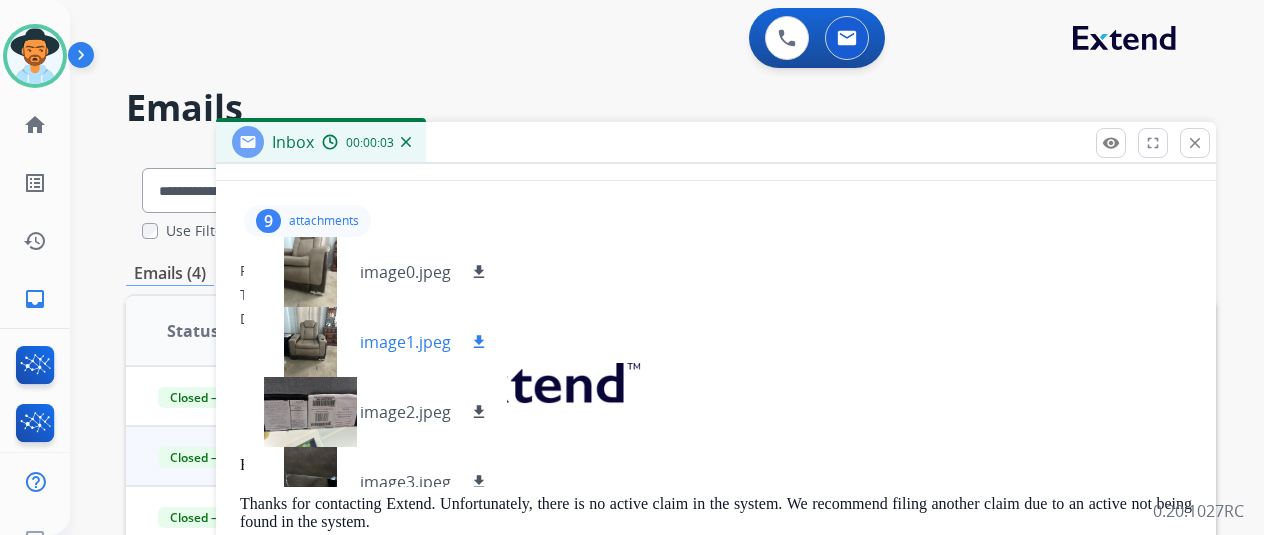click on "image1.jpeg  download" at bounding box center [375, 342] 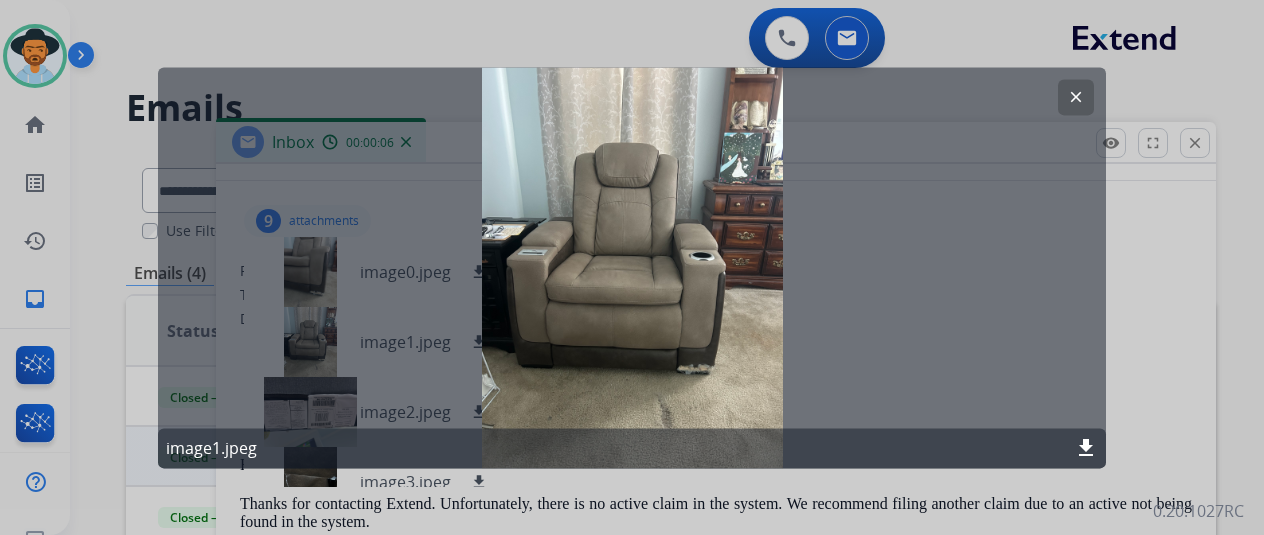 click on "clear" 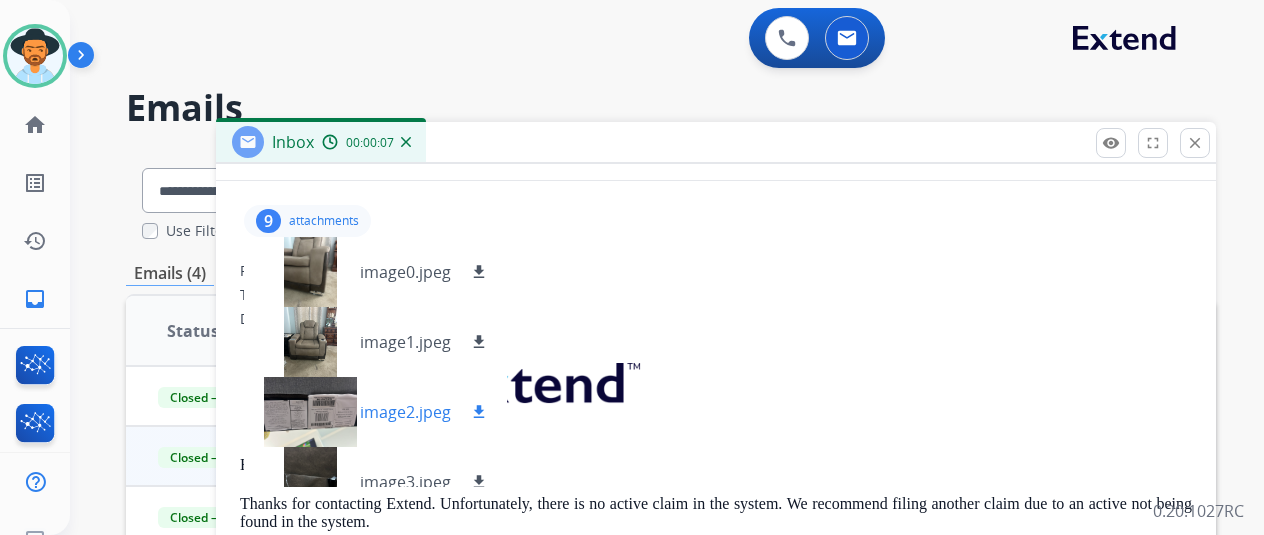 click on "image2.jpeg" at bounding box center (405, 412) 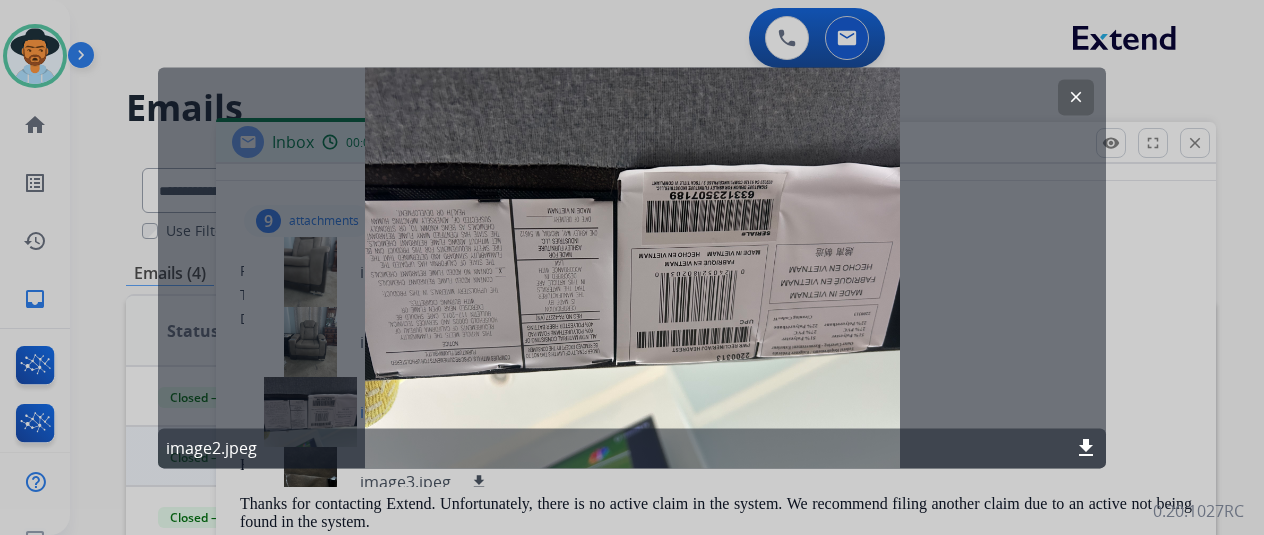 drag, startPoint x: 1068, startPoint y: 91, endPoint x: 406, endPoint y: 411, distance: 735.285 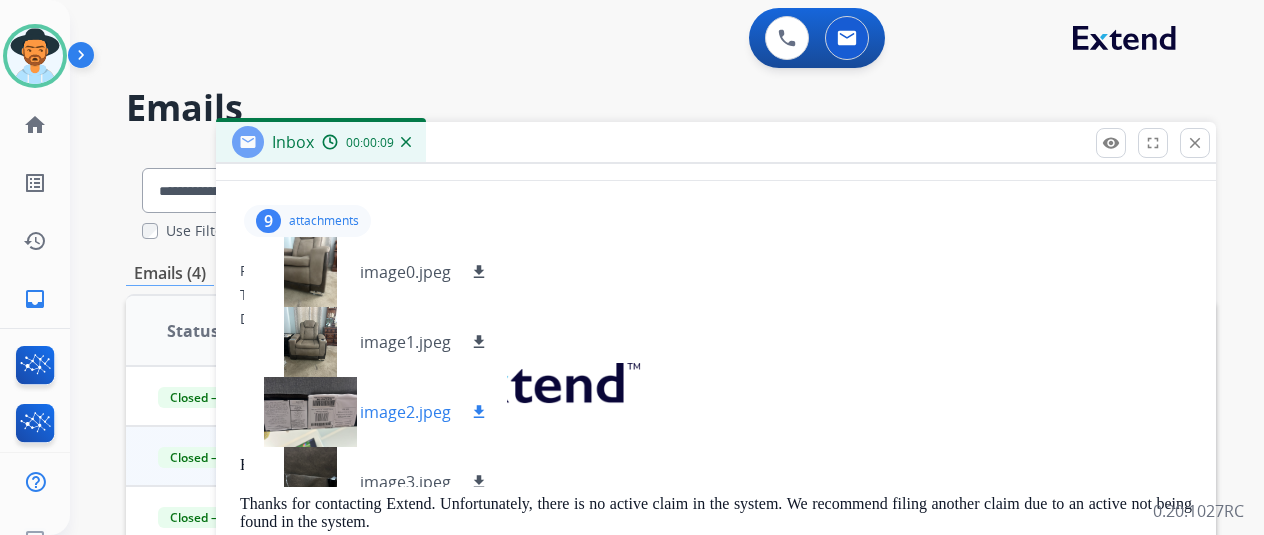scroll, scrollTop: 200, scrollLeft: 0, axis: vertical 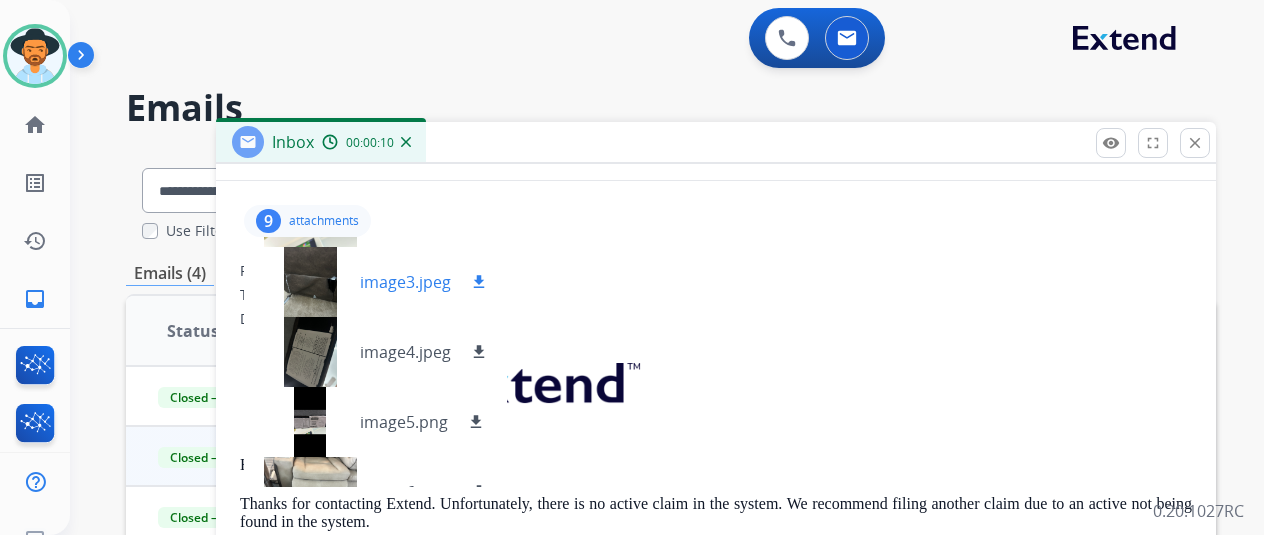 click on "image3.jpeg  download" at bounding box center (375, 282) 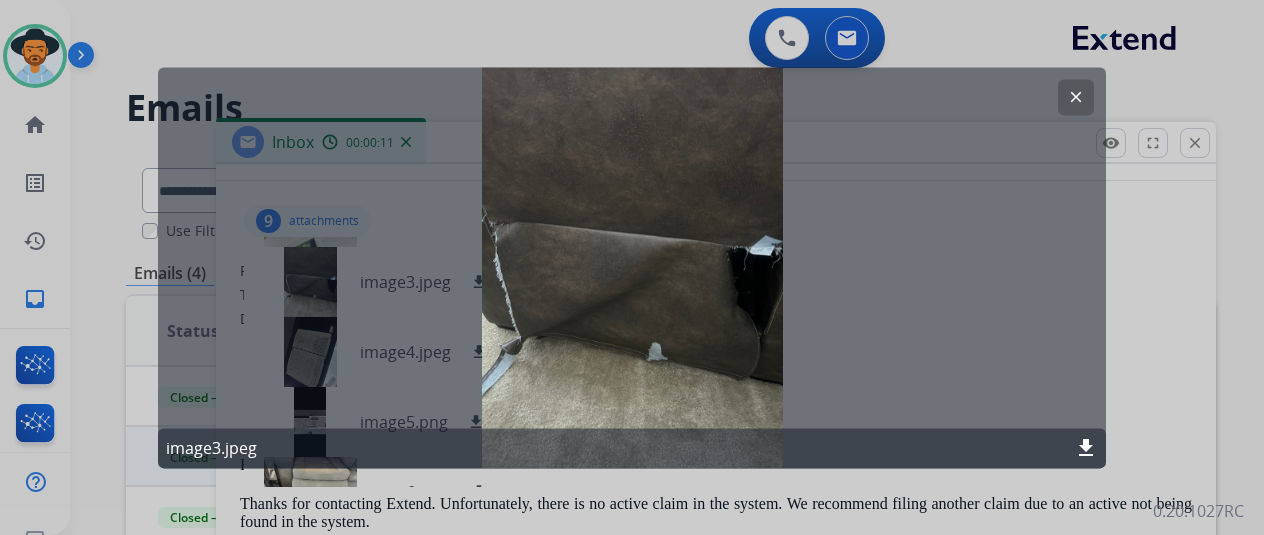 click on "clear" 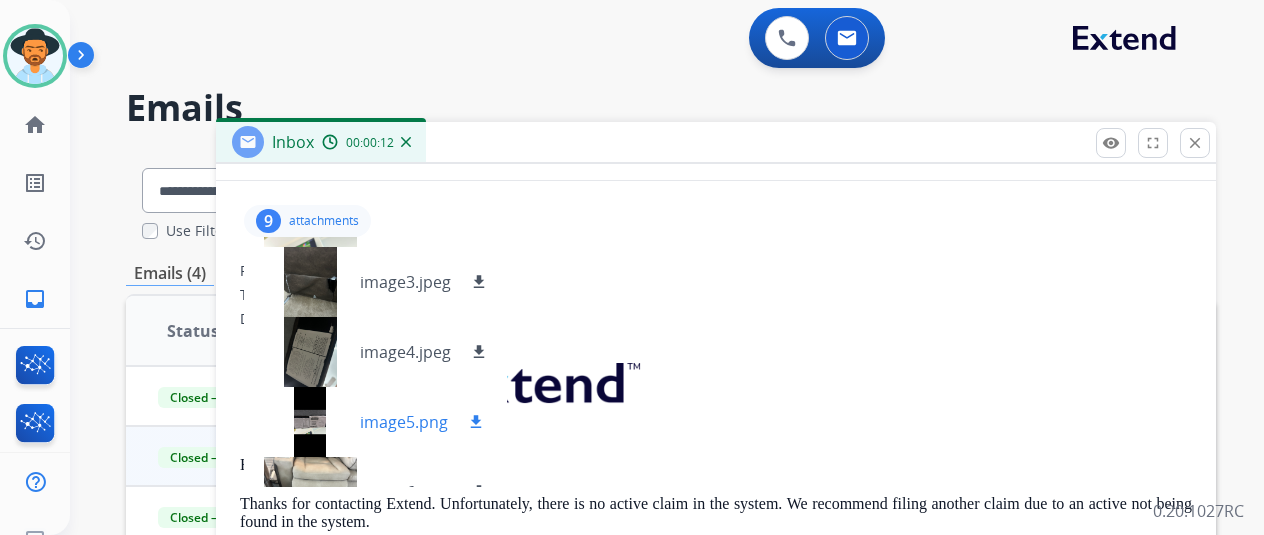 click on "image5.png  download" at bounding box center [374, 422] 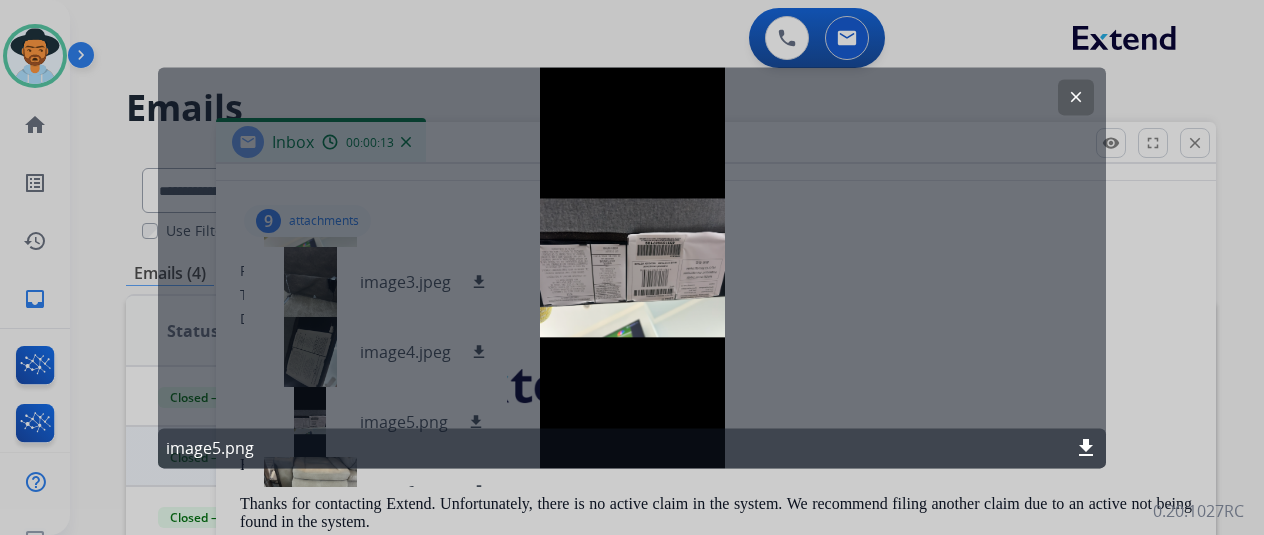 click on "clear" 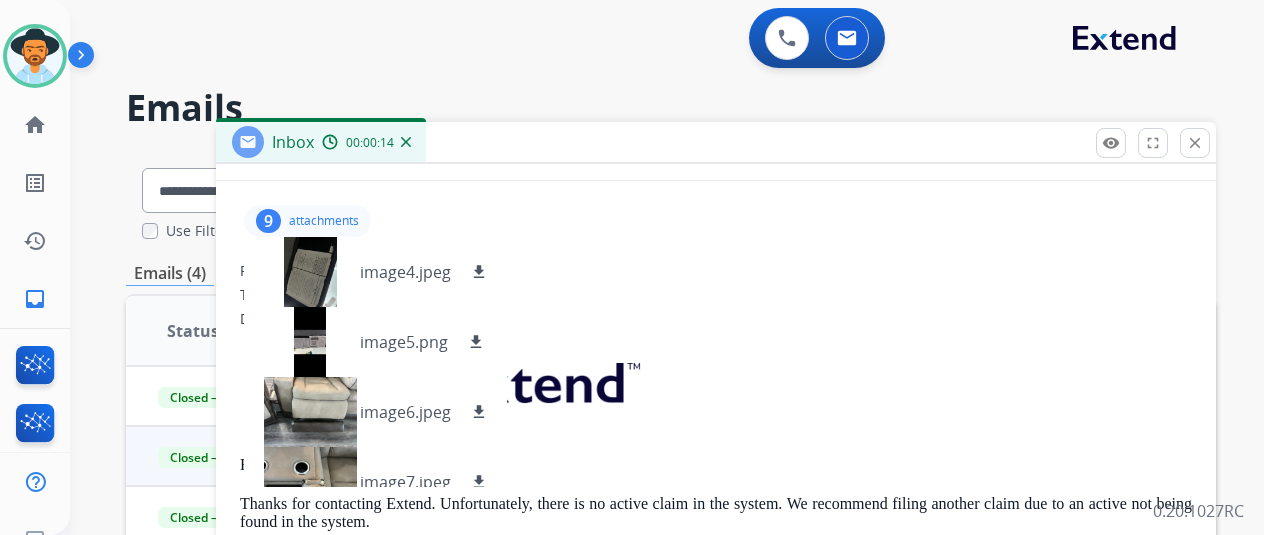 scroll, scrollTop: 380, scrollLeft: 0, axis: vertical 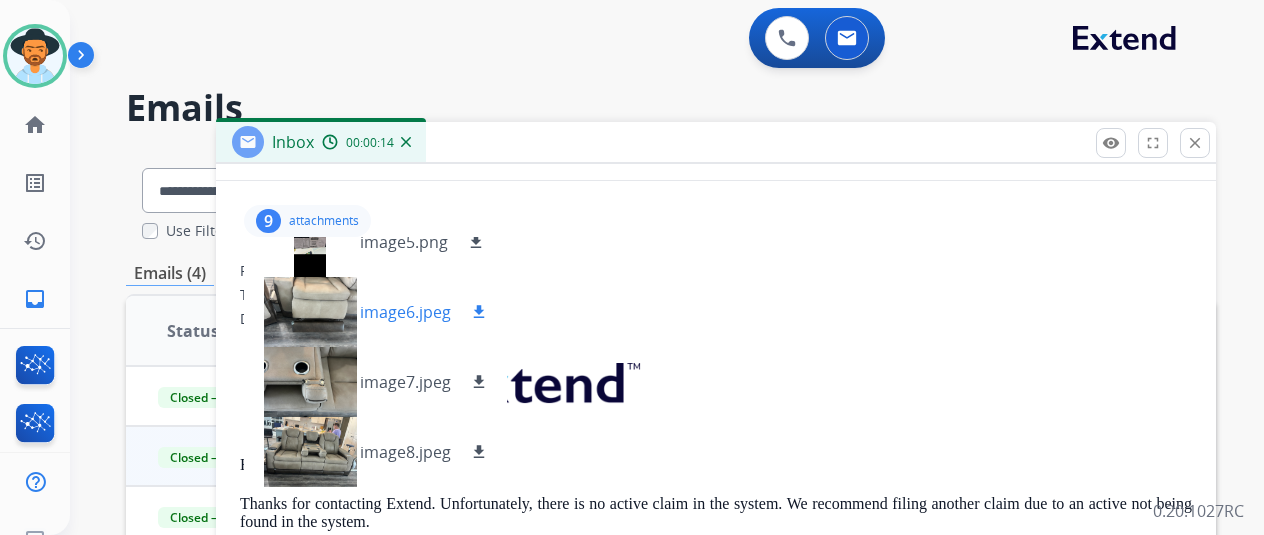 click on "image6.jpeg" at bounding box center [405, 312] 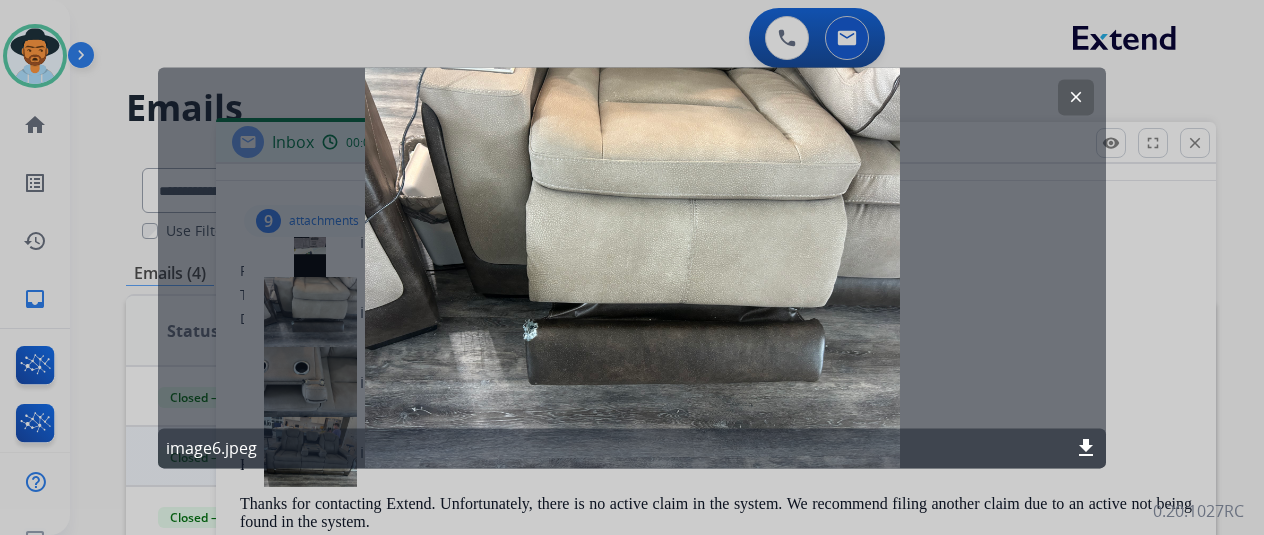 click on "clear" 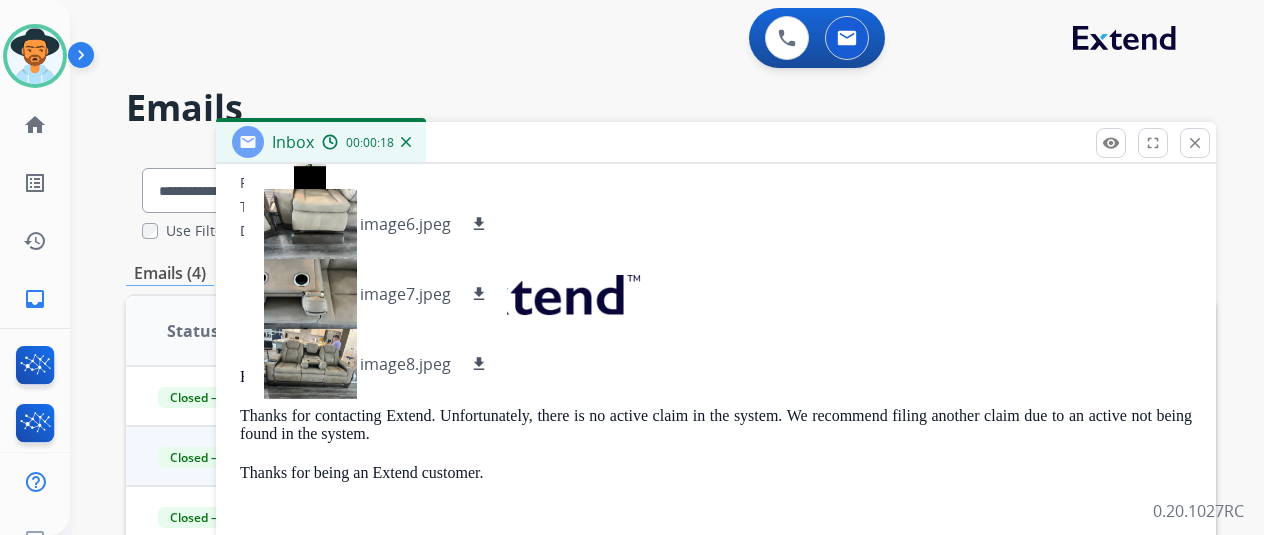 scroll, scrollTop: 400, scrollLeft: 0, axis: vertical 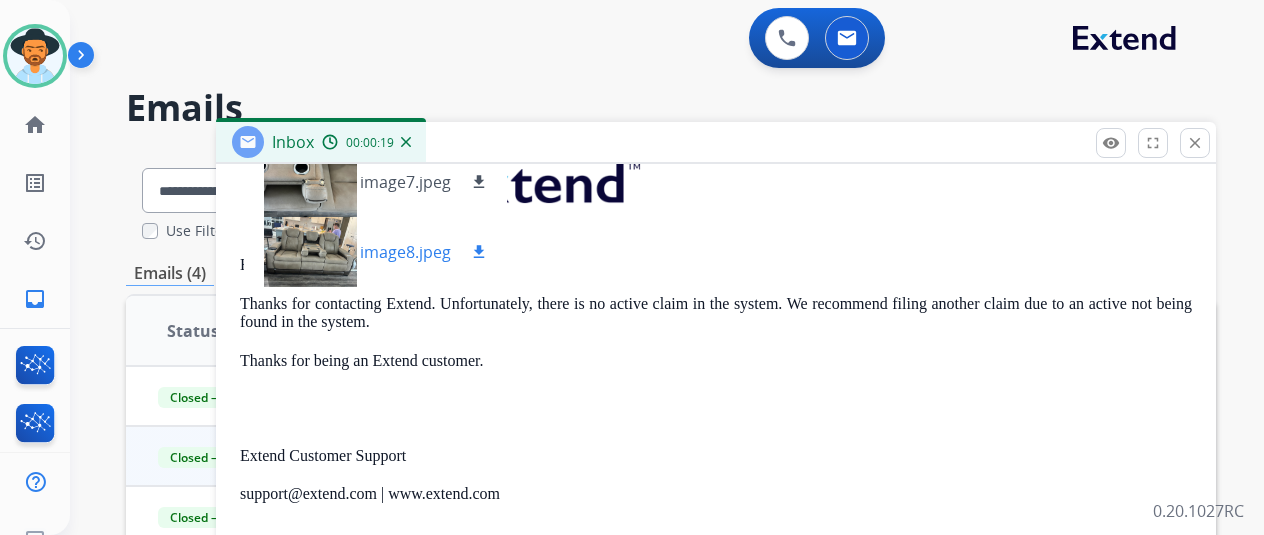 click on "image8.jpeg" at bounding box center [405, 252] 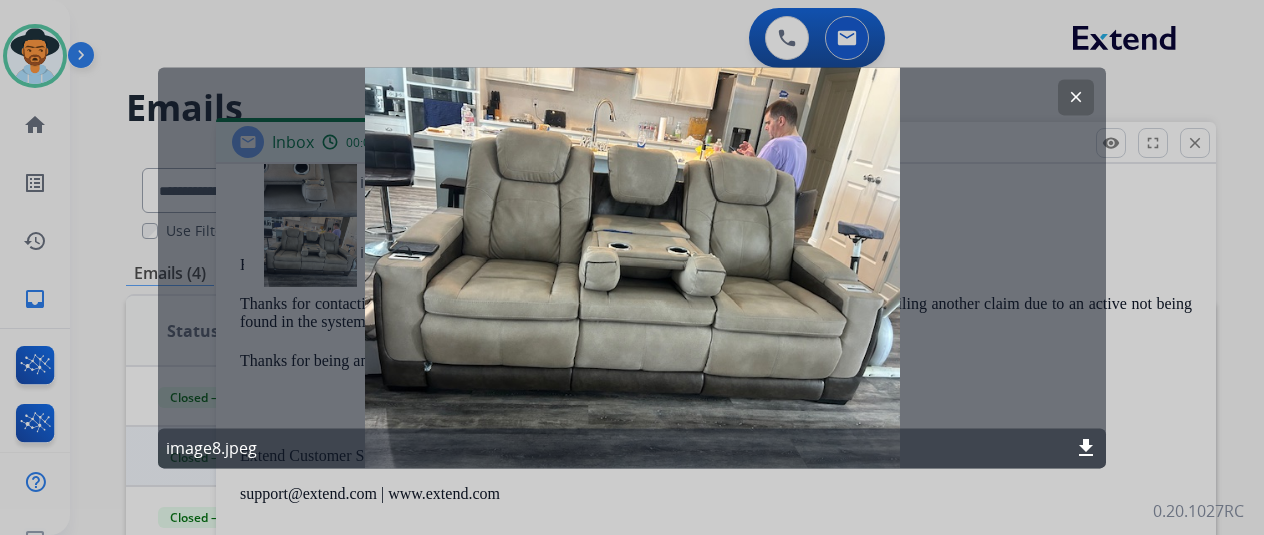 click on "clear" 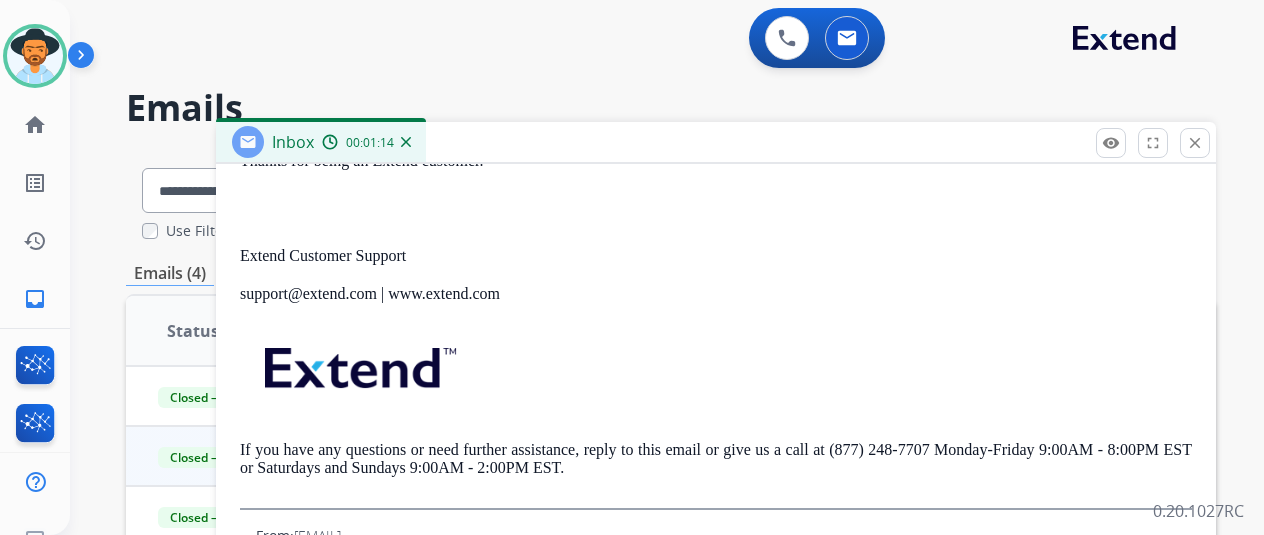 scroll, scrollTop: 200, scrollLeft: 0, axis: vertical 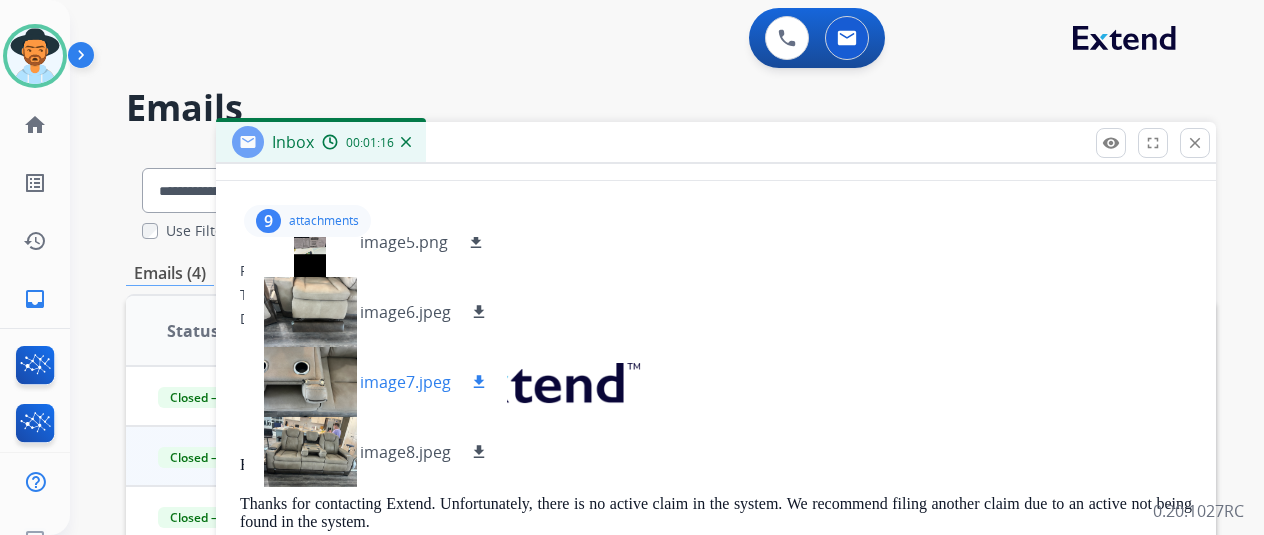 click on "image7.jpeg" at bounding box center [405, 382] 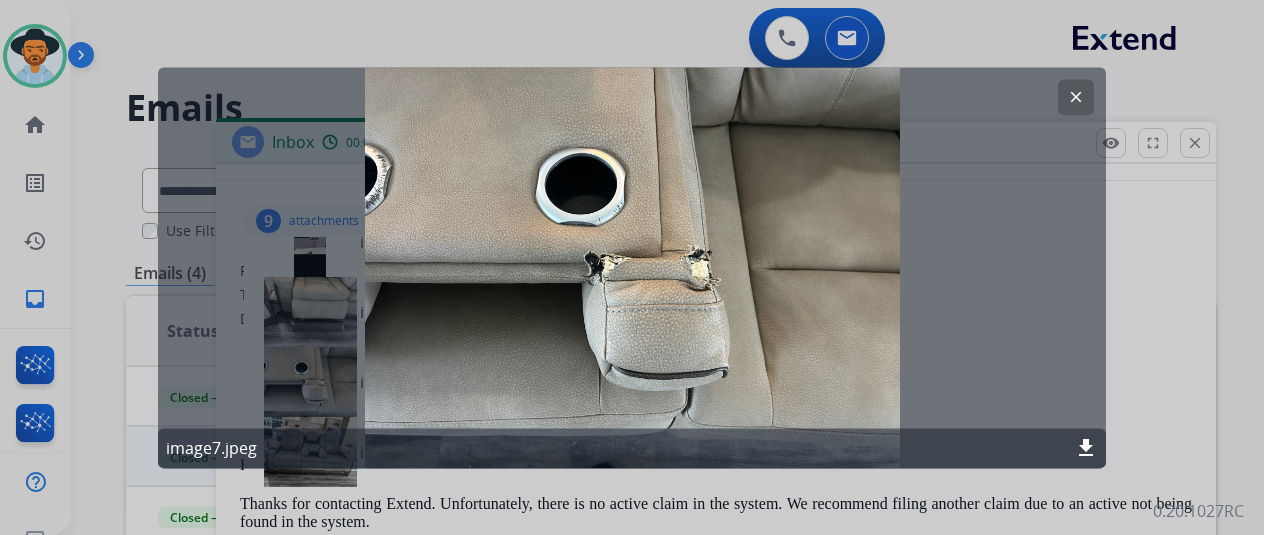 drag, startPoint x: 1070, startPoint y: 93, endPoint x: 1036, endPoint y: 114, distance: 39.962482 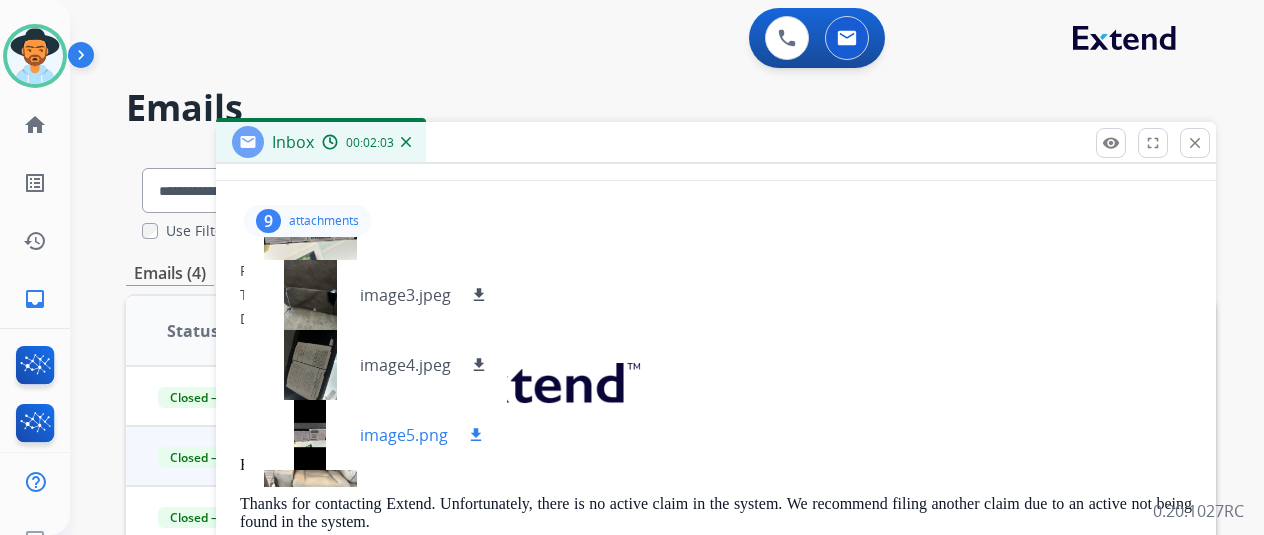 scroll, scrollTop: 180, scrollLeft: 0, axis: vertical 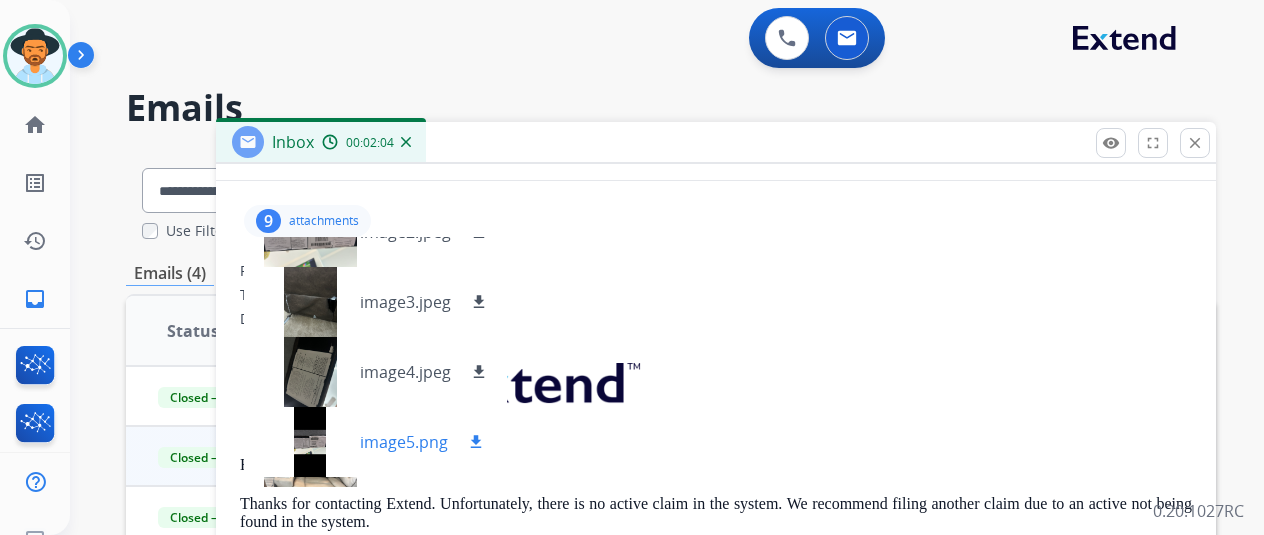 click on "image5.png" at bounding box center (404, 442) 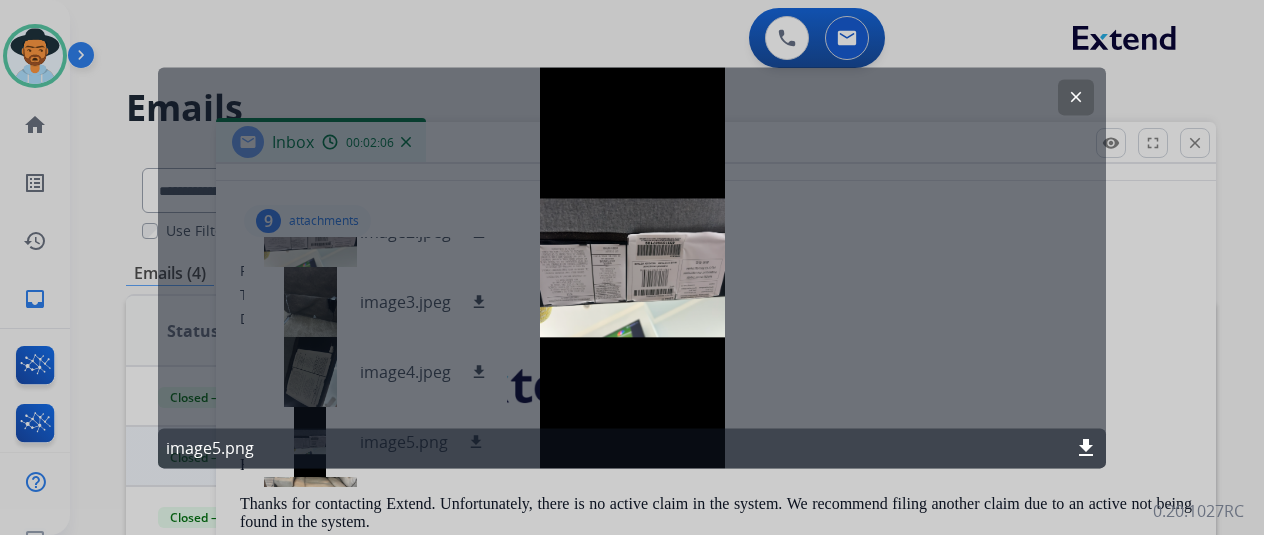 click on "clear" 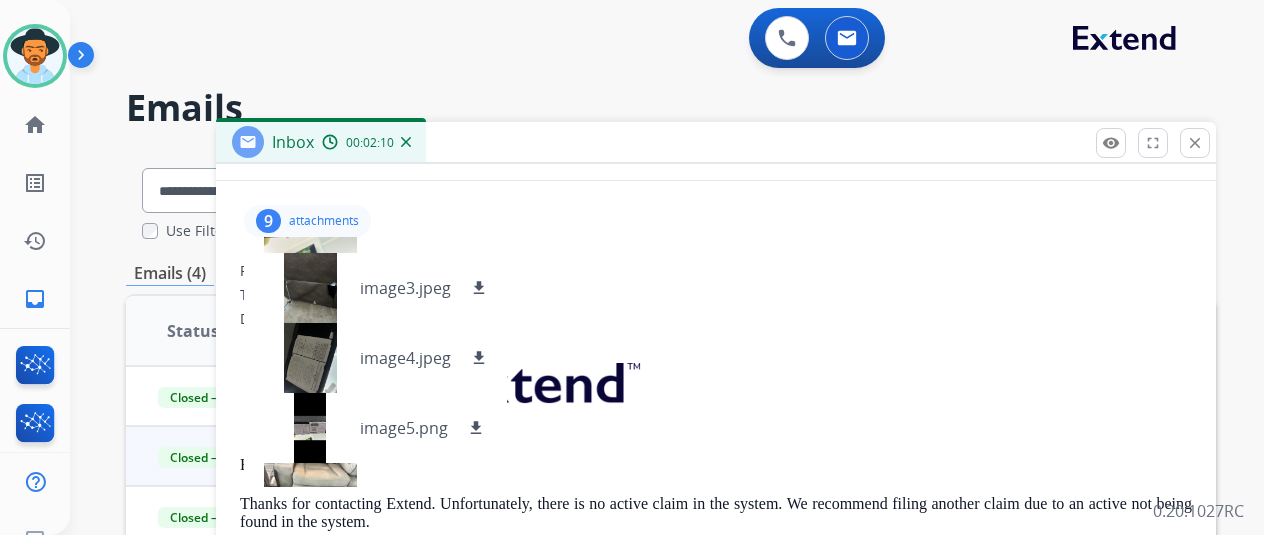 scroll, scrollTop: 200, scrollLeft: 0, axis: vertical 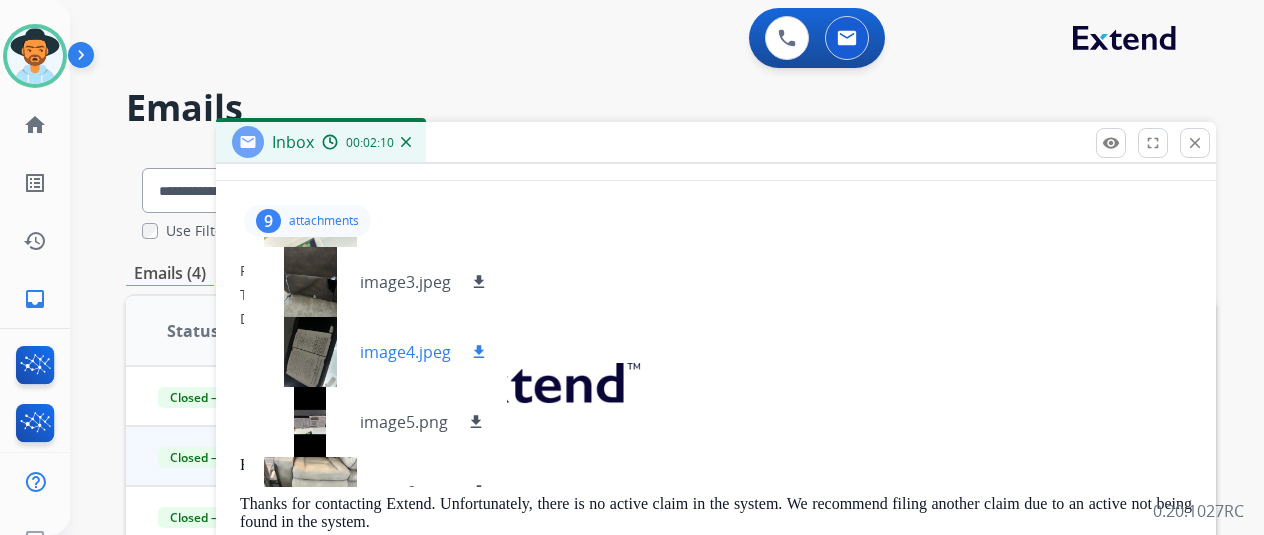 click on "image4.jpeg" at bounding box center [405, 352] 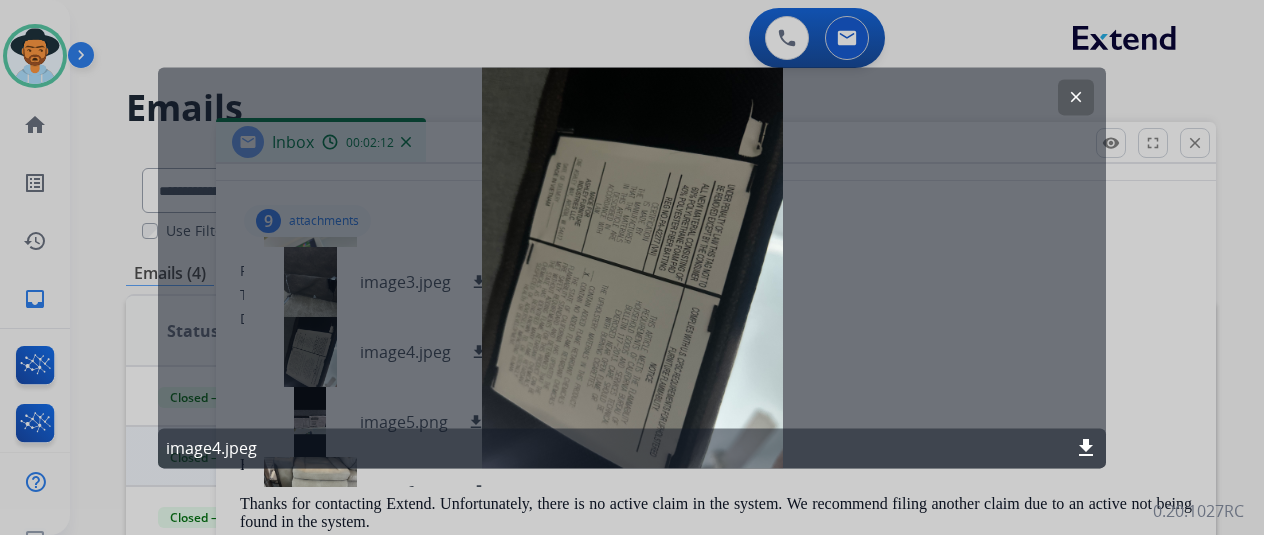 click on "clear" 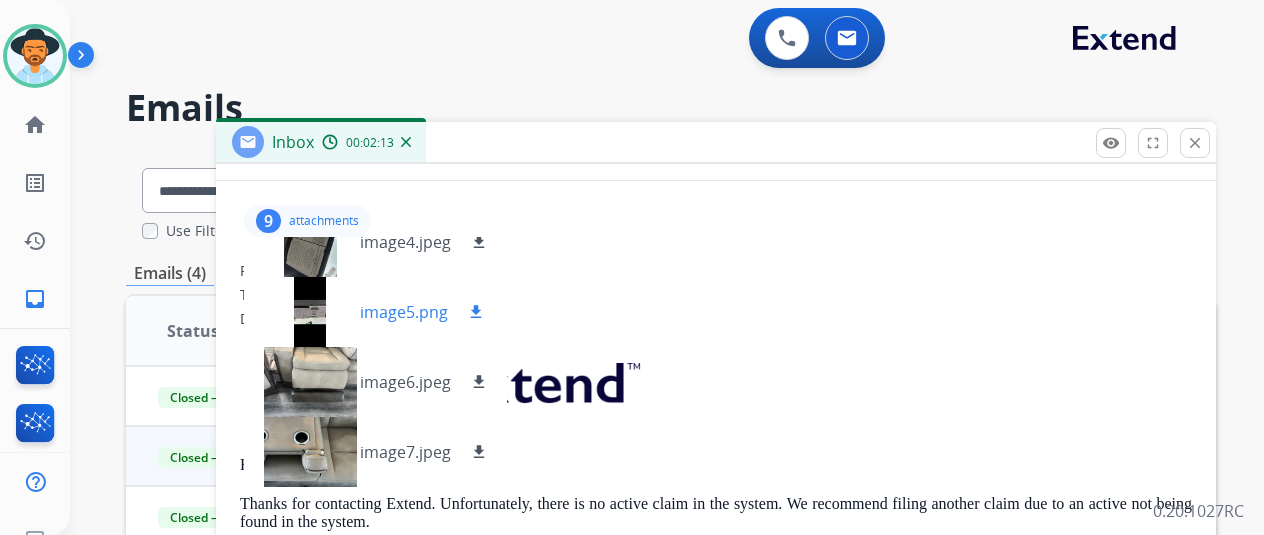 scroll, scrollTop: 380, scrollLeft: 0, axis: vertical 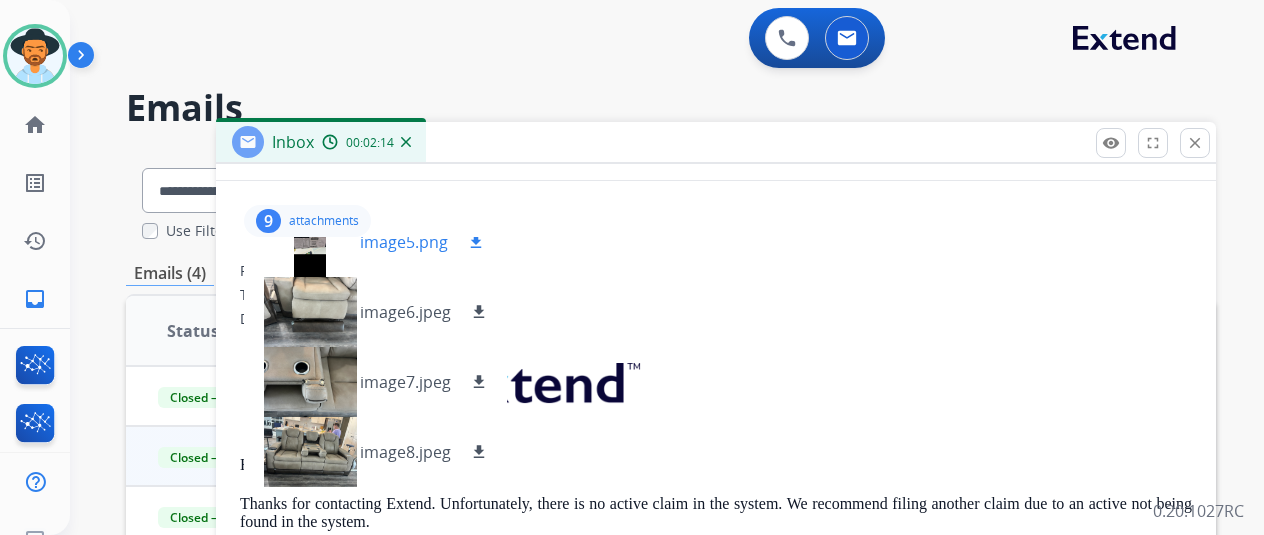click on "image5.png  download" at bounding box center (374, 242) 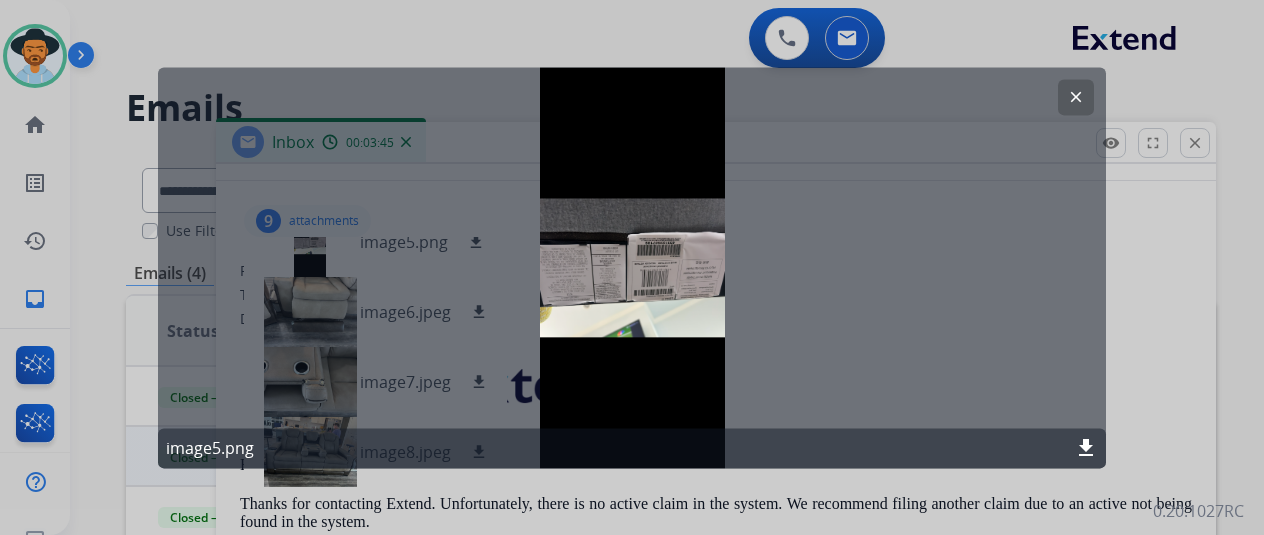 click on "clear" 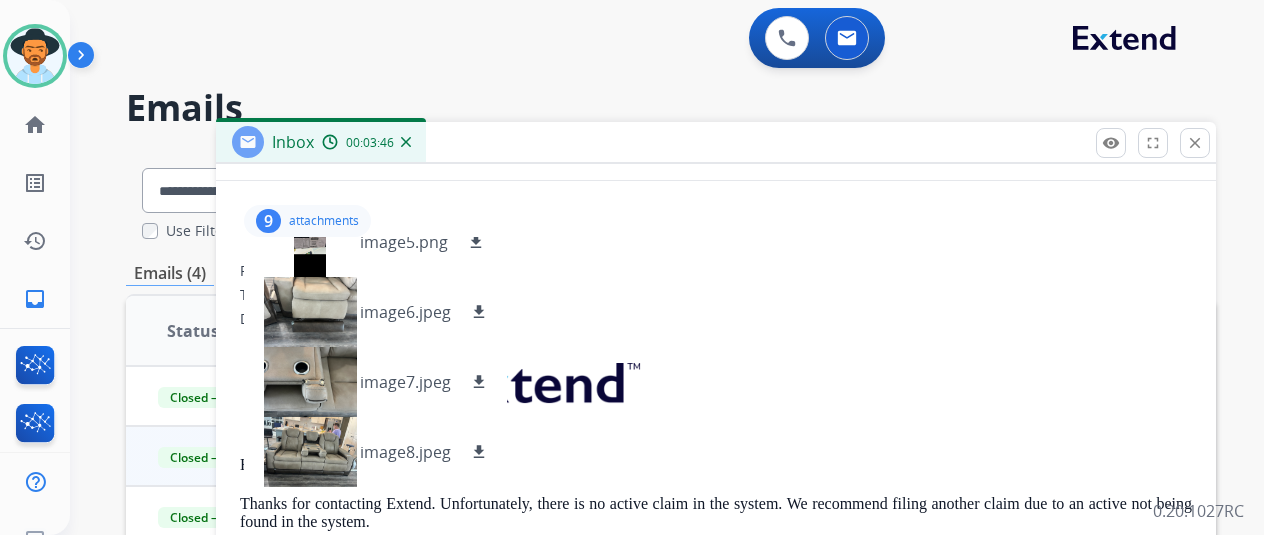drag, startPoint x: 1212, startPoint y: 133, endPoint x: 954, endPoint y: 242, distance: 280.08035 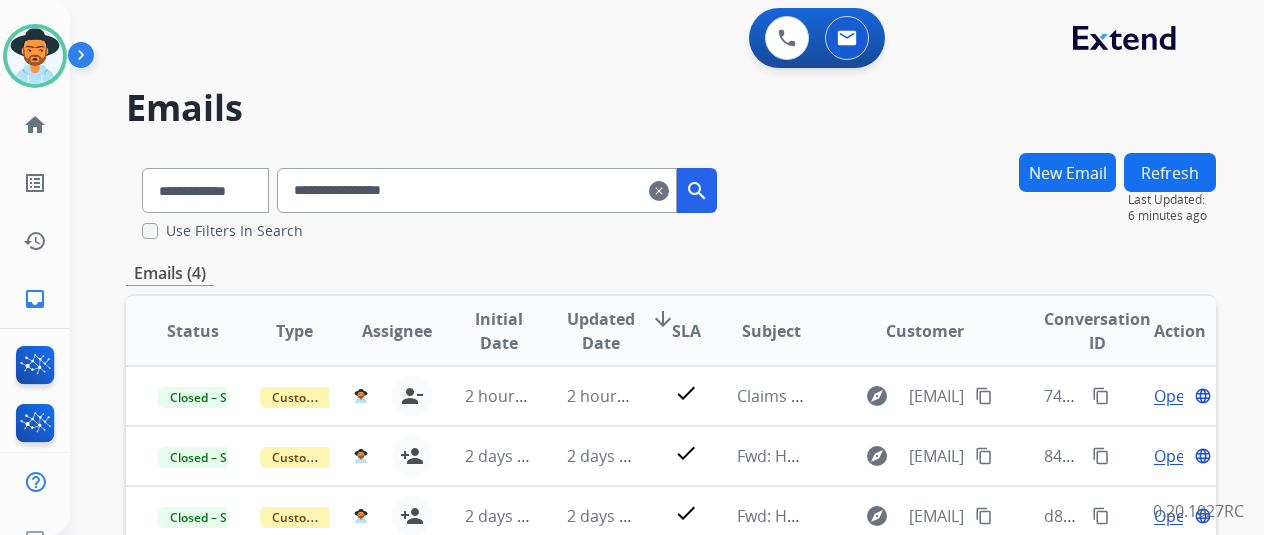 click on "clear" at bounding box center (659, 191) 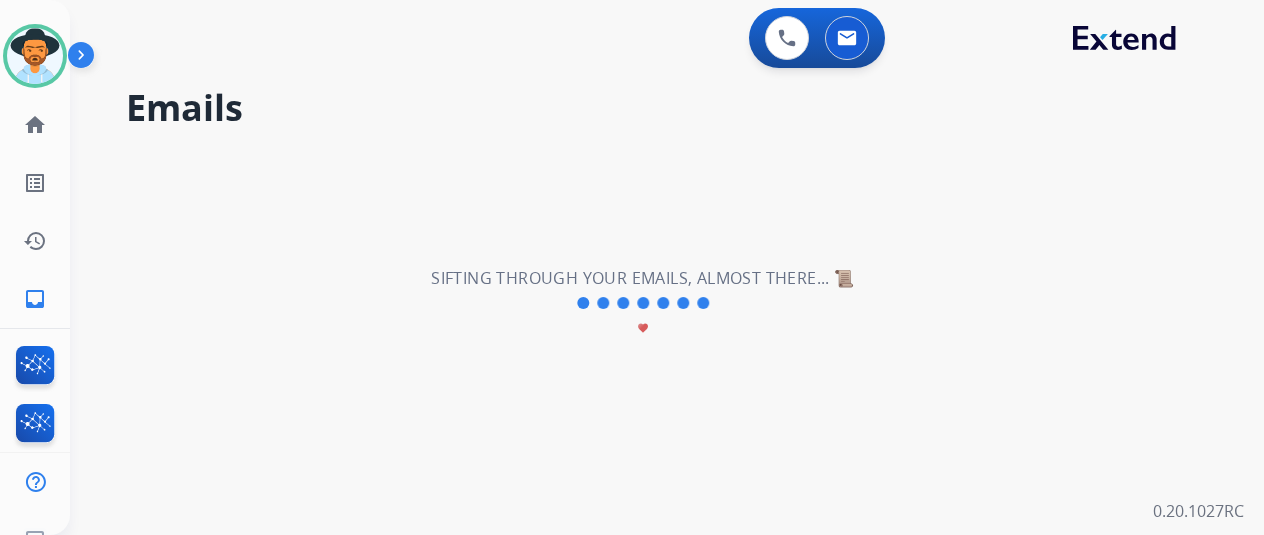 type 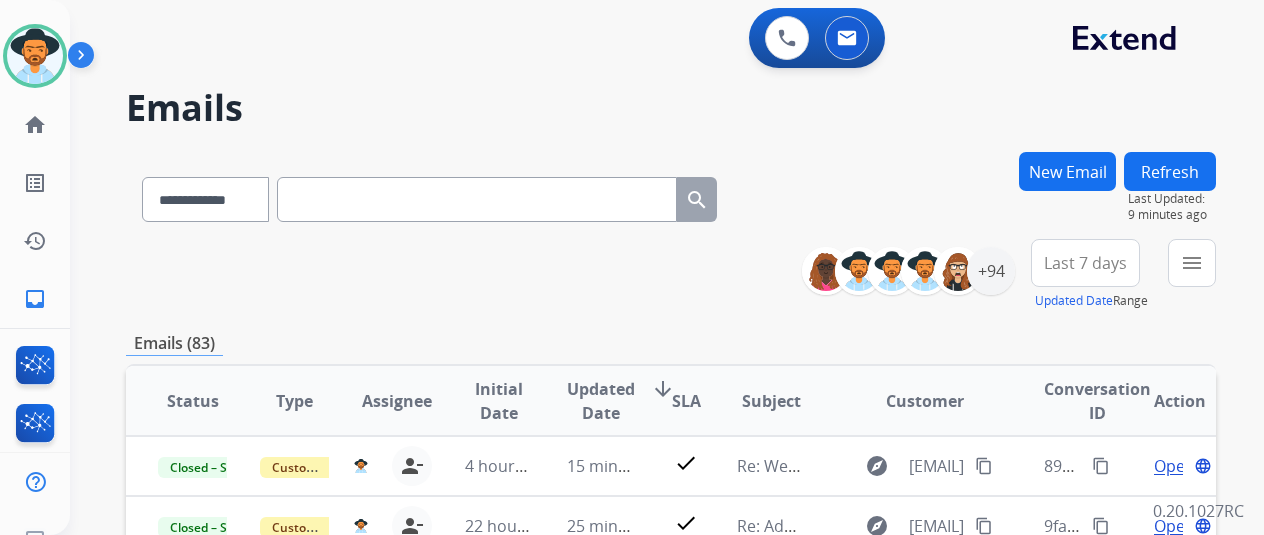 click on "New Email" at bounding box center [1067, 171] 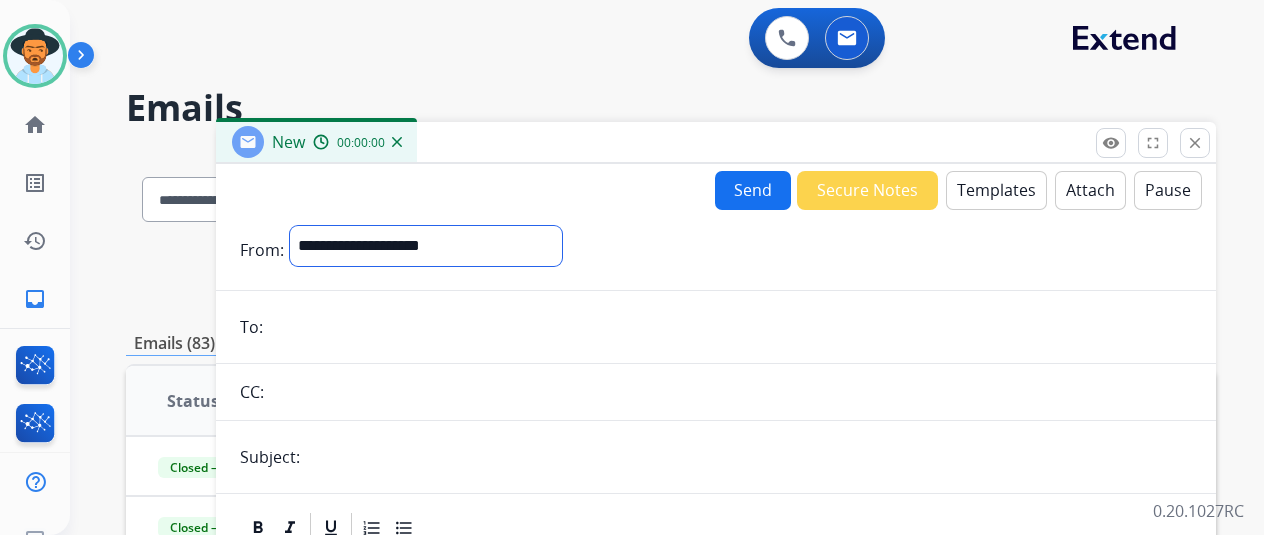 click on "**********" at bounding box center (426, 246) 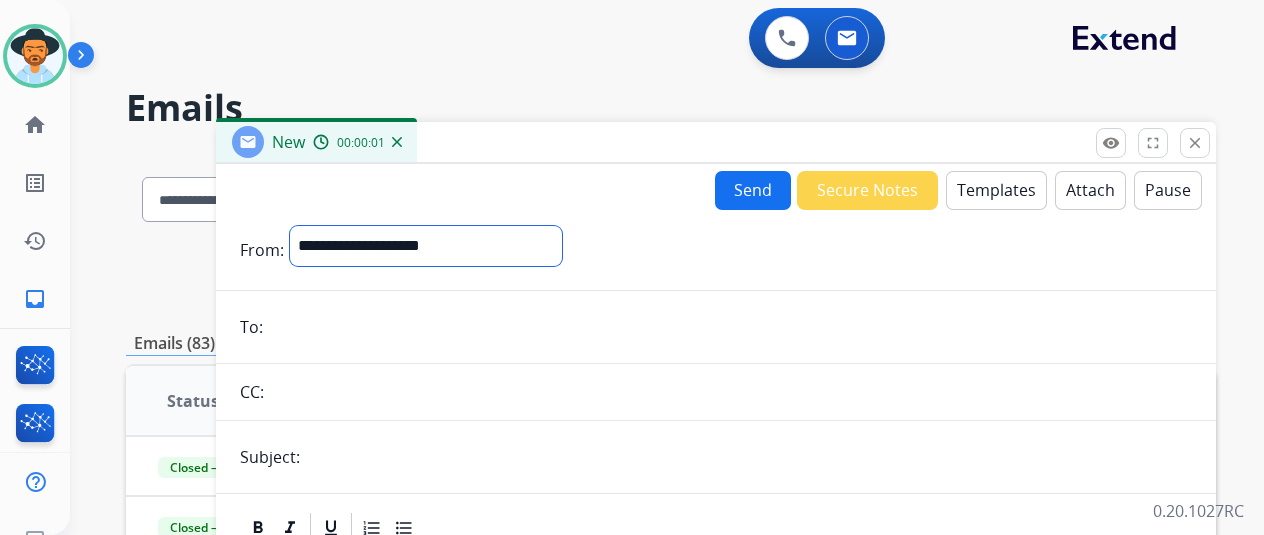 select on "**********" 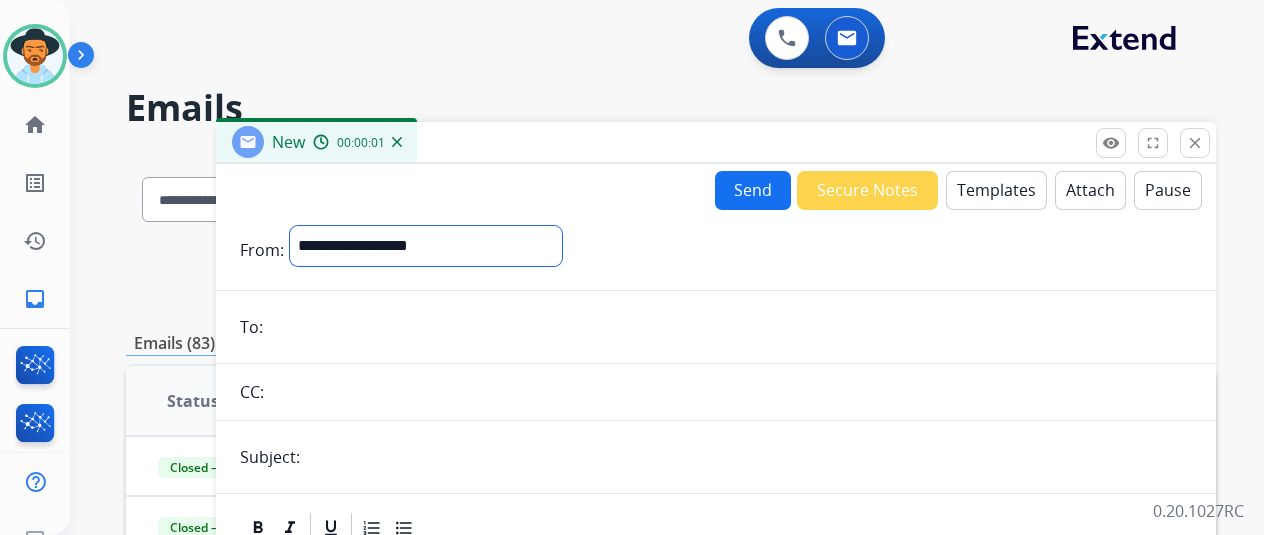 click on "**********" at bounding box center [426, 246] 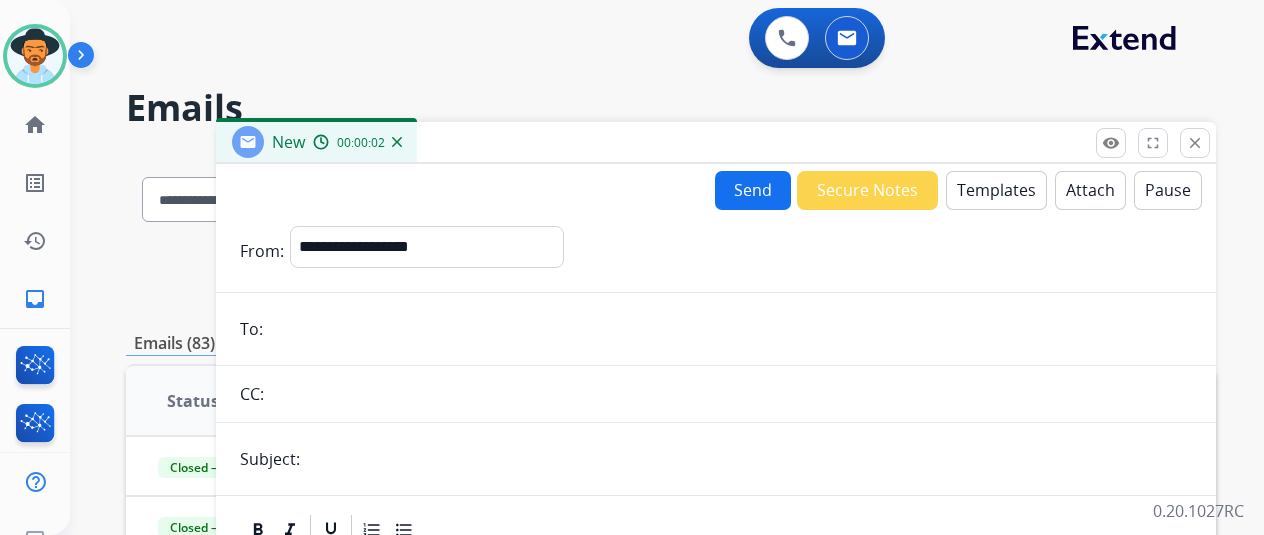 click at bounding box center [730, 329] 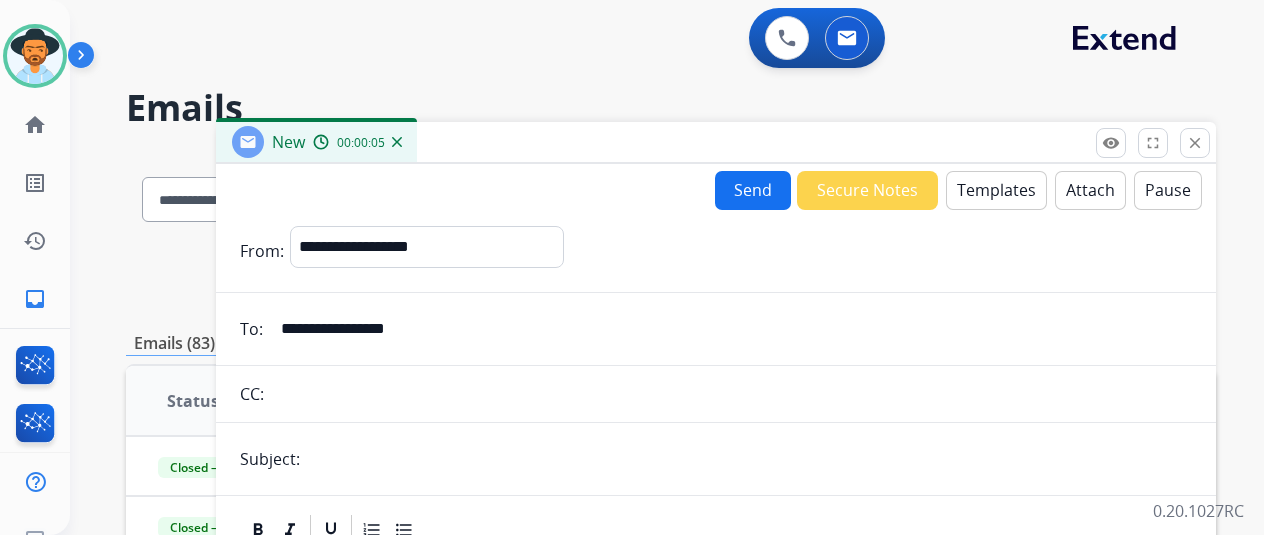 type on "**********" 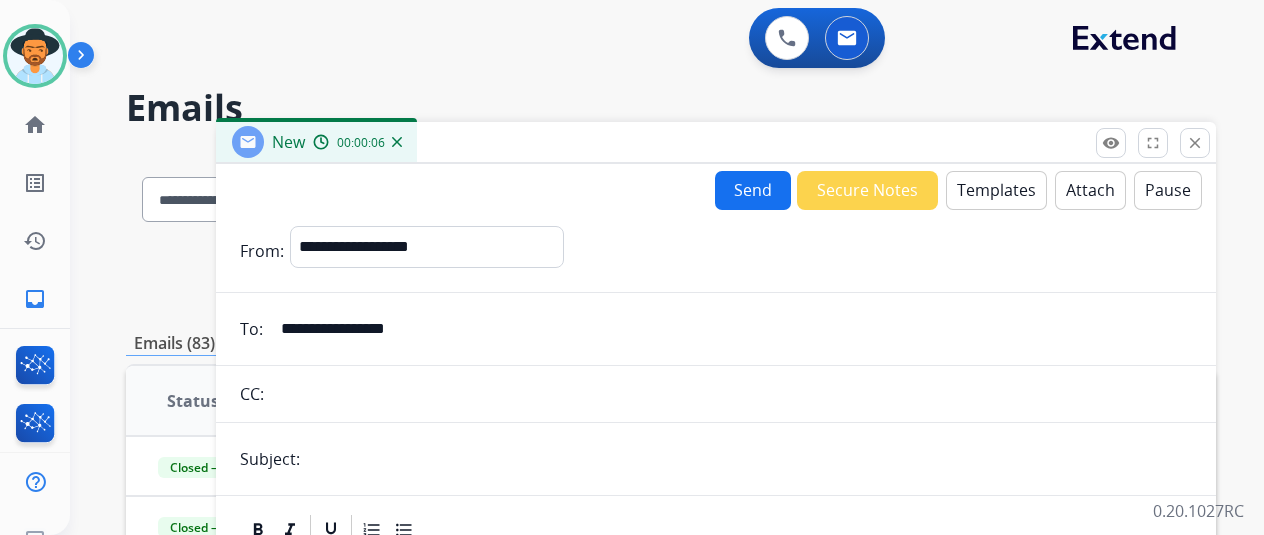 type on "**********" 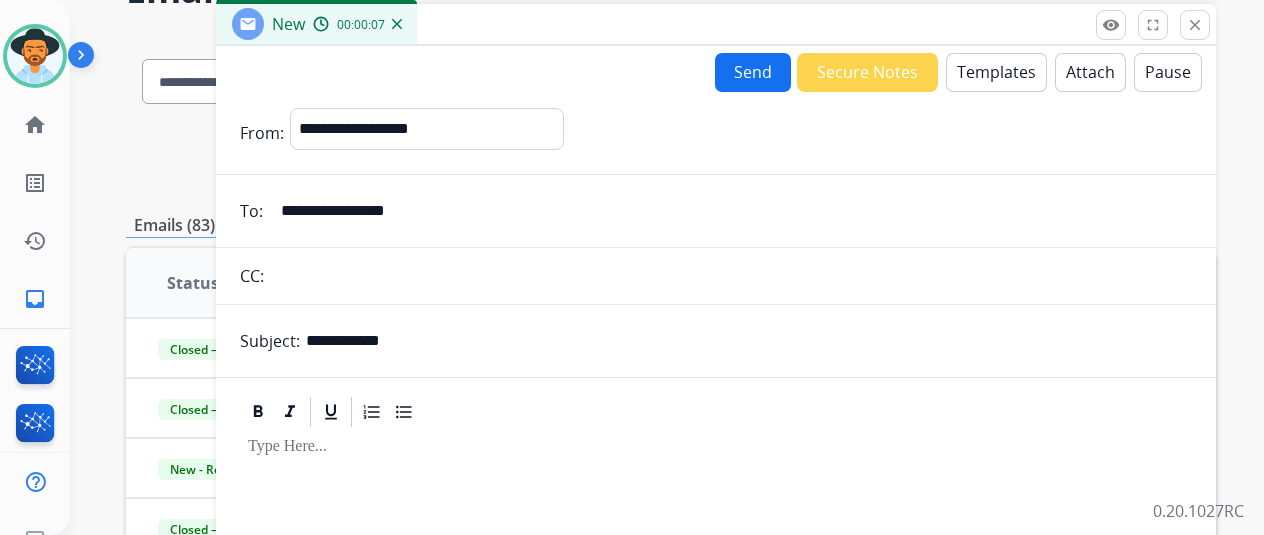 scroll, scrollTop: 0, scrollLeft: 0, axis: both 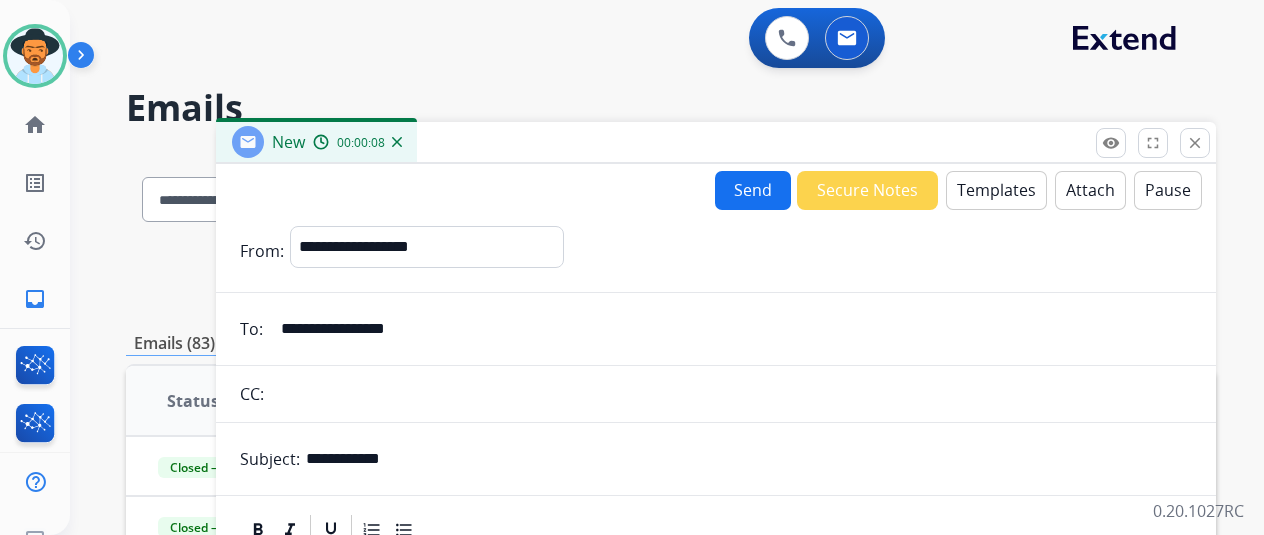click on "Templates" at bounding box center (996, 190) 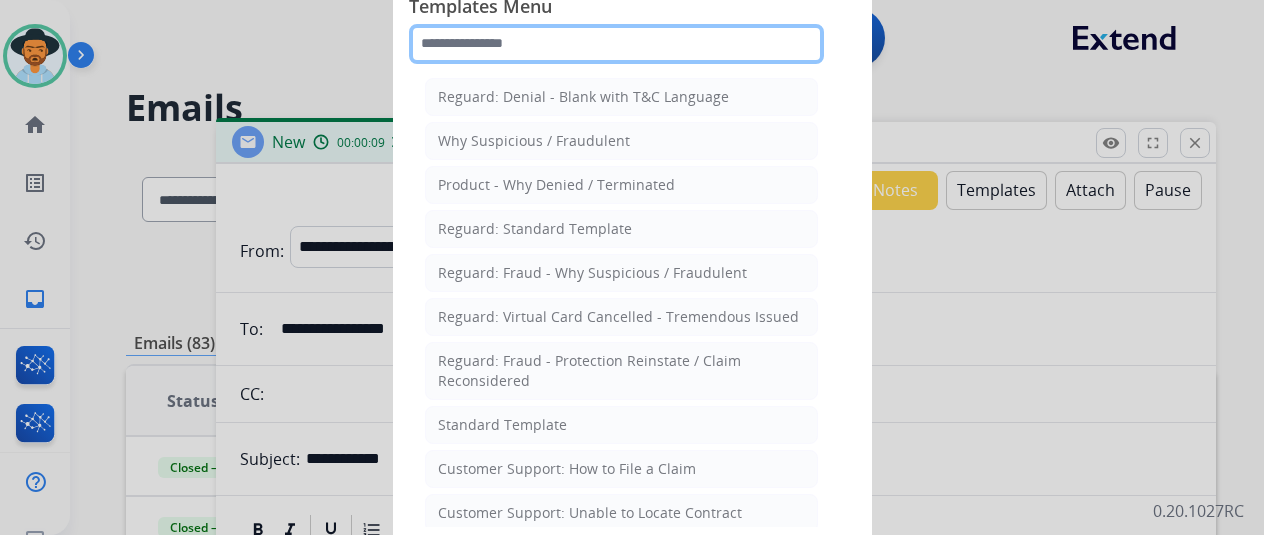 click 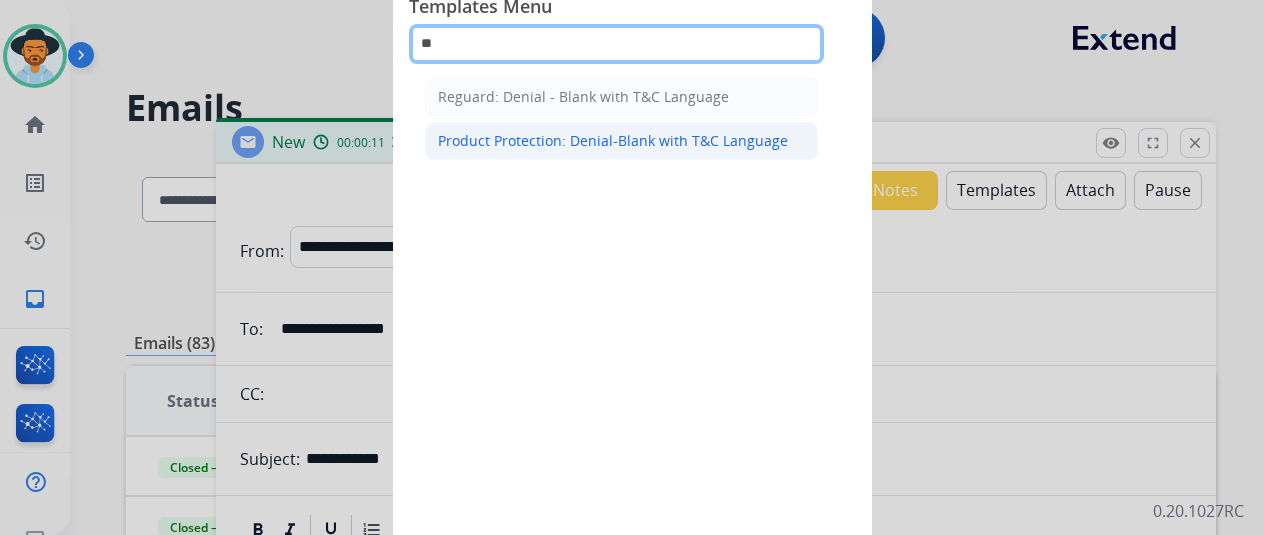 type on "**" 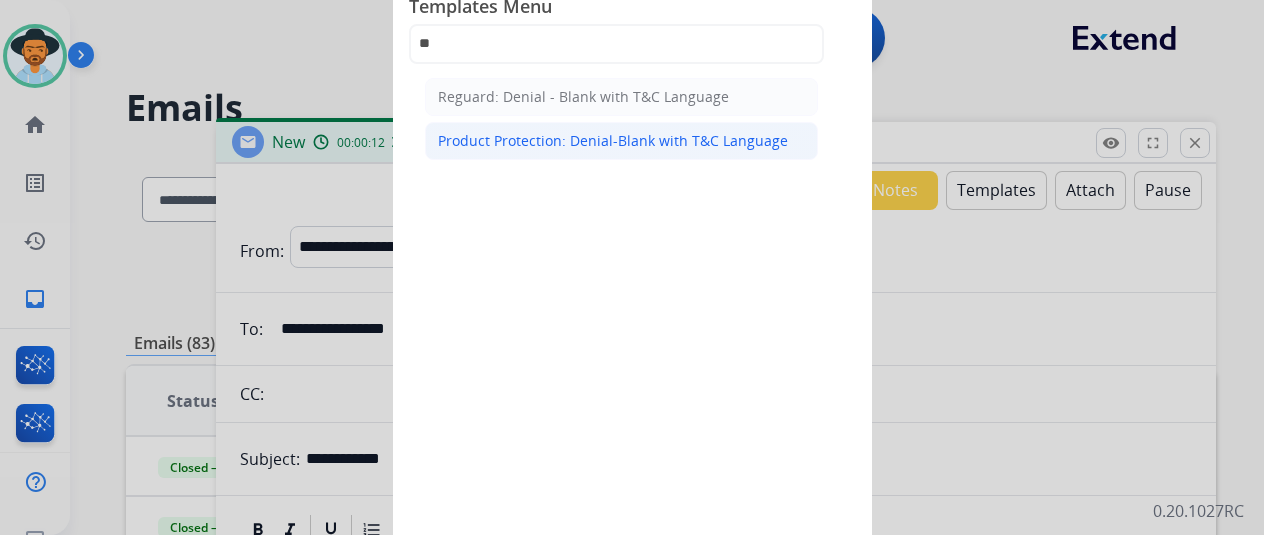 click on "Product Protection: Denial-Blank with T&C Language" 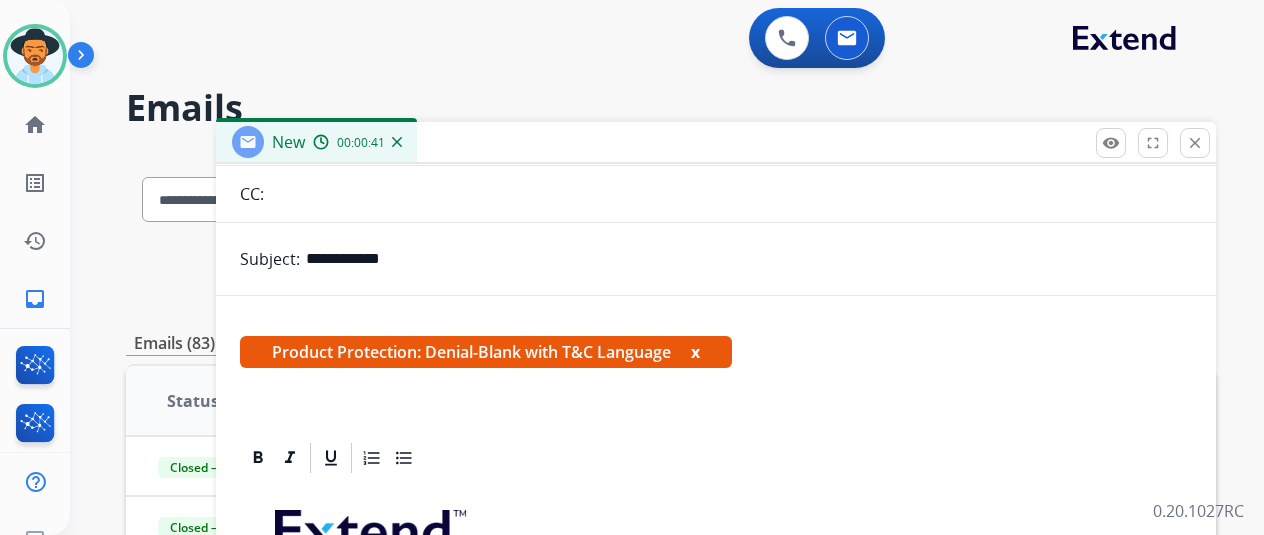 scroll, scrollTop: 400, scrollLeft: 0, axis: vertical 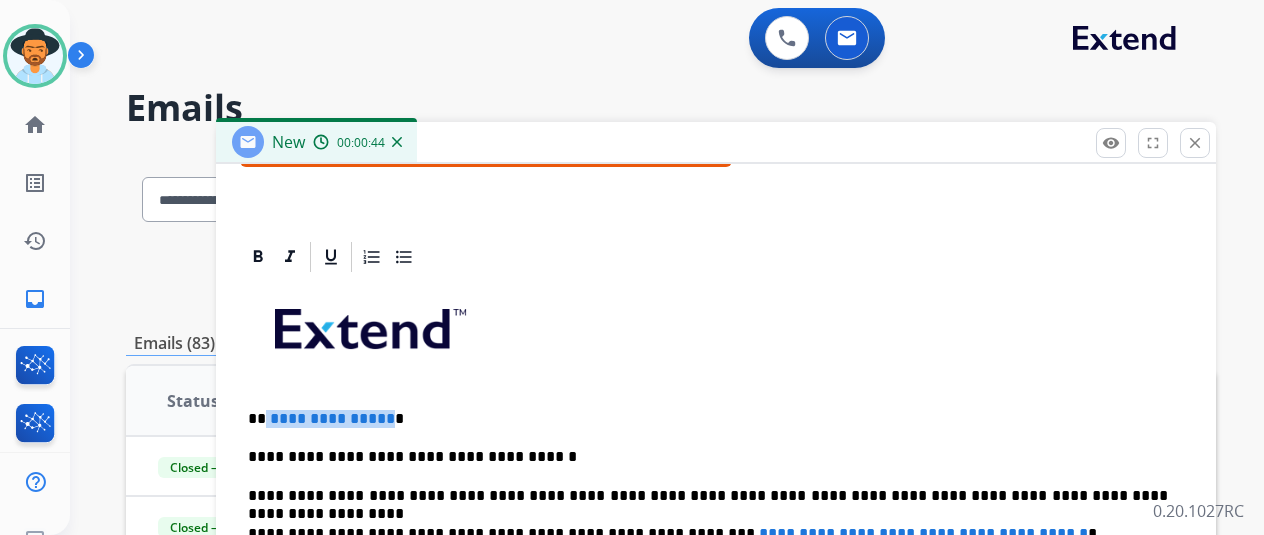 drag, startPoint x: 398, startPoint y: 418, endPoint x: 286, endPoint y: 394, distance: 114.54257 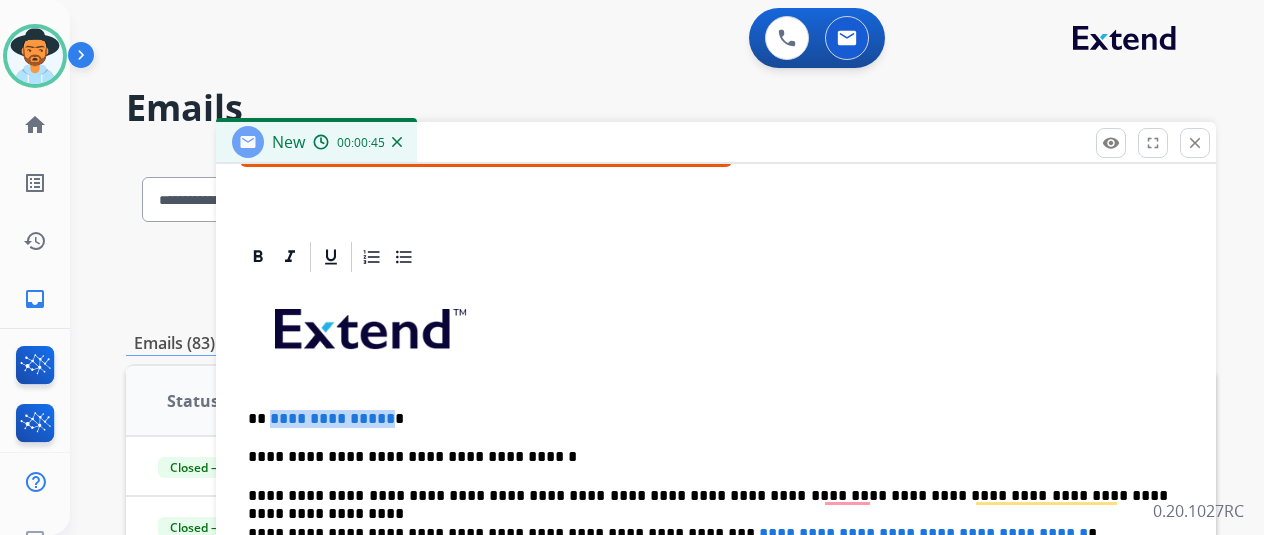 type 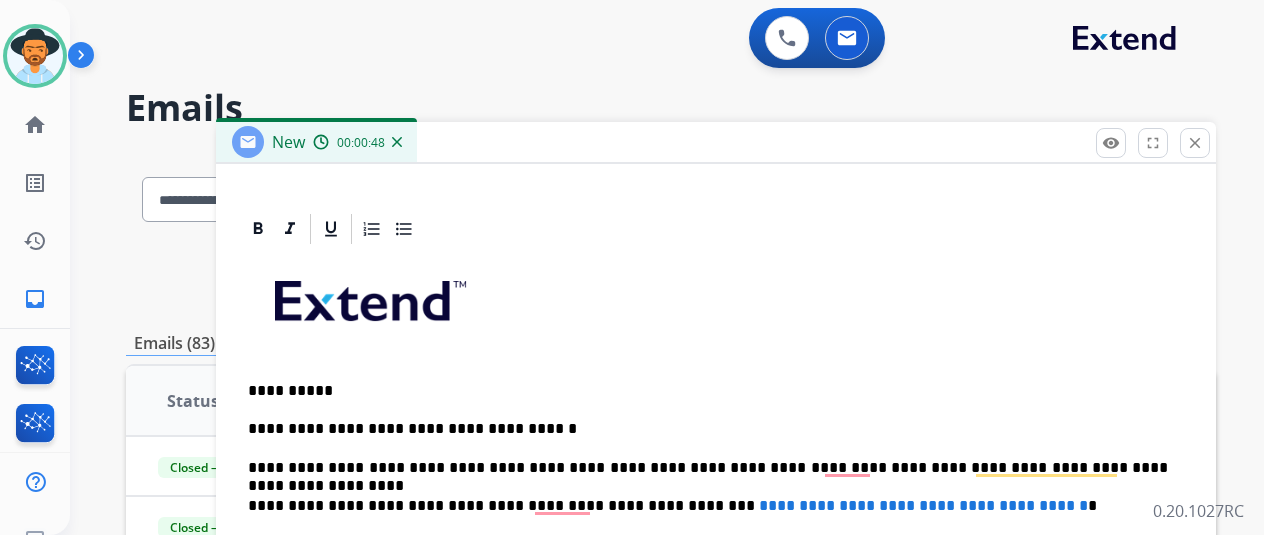 scroll, scrollTop: 442, scrollLeft: 0, axis: vertical 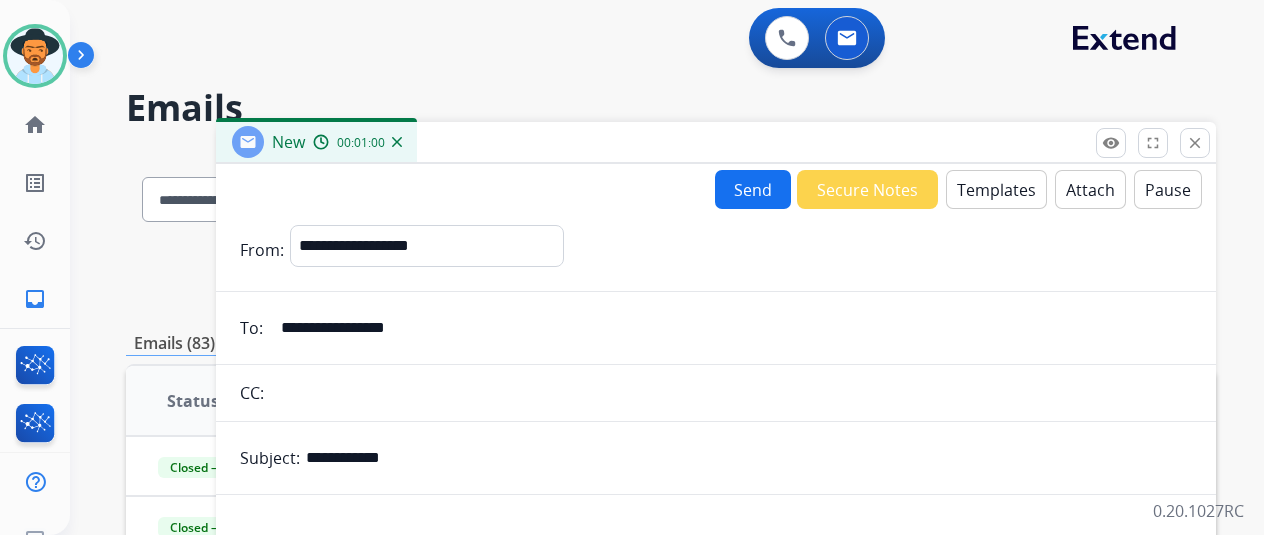 select on "**********" 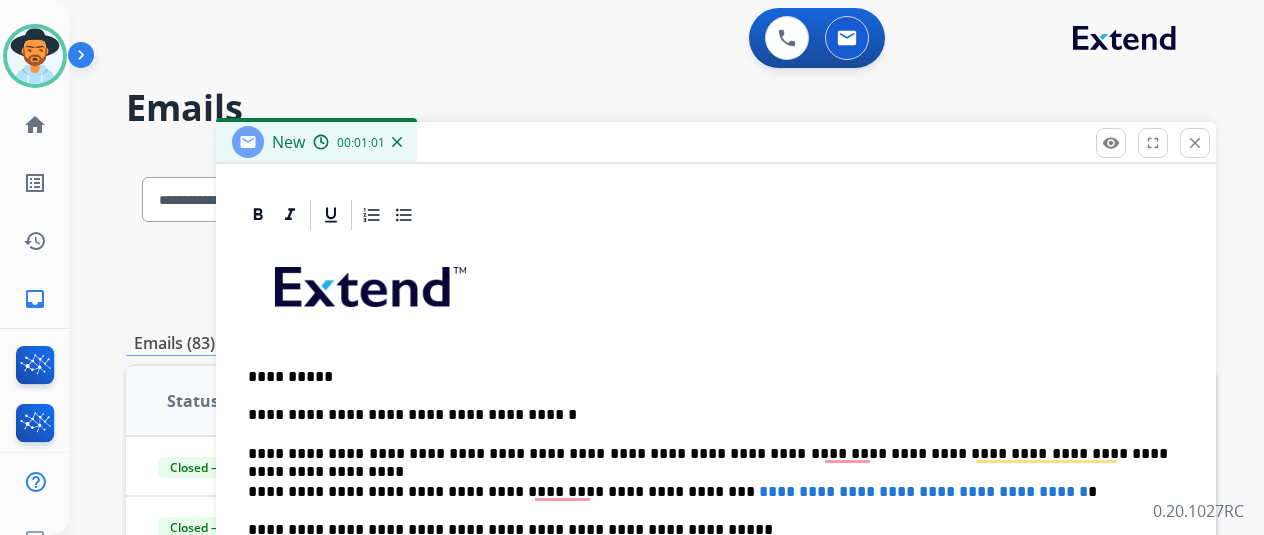 scroll, scrollTop: 200, scrollLeft: 0, axis: vertical 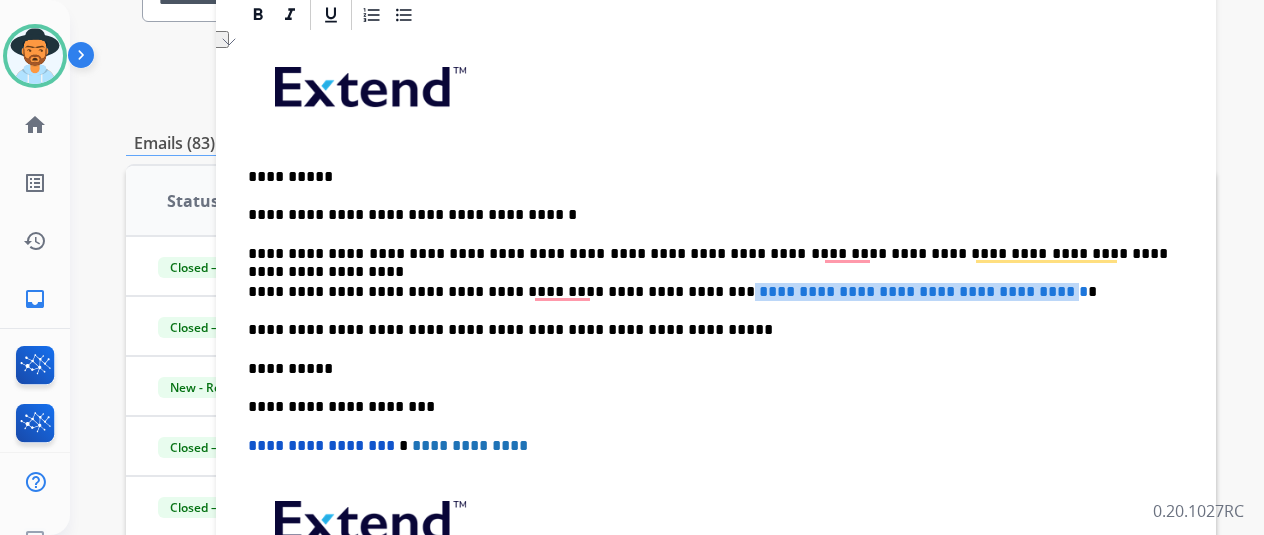 drag, startPoint x: 670, startPoint y: 286, endPoint x: 1063, endPoint y: 283, distance: 393.01144 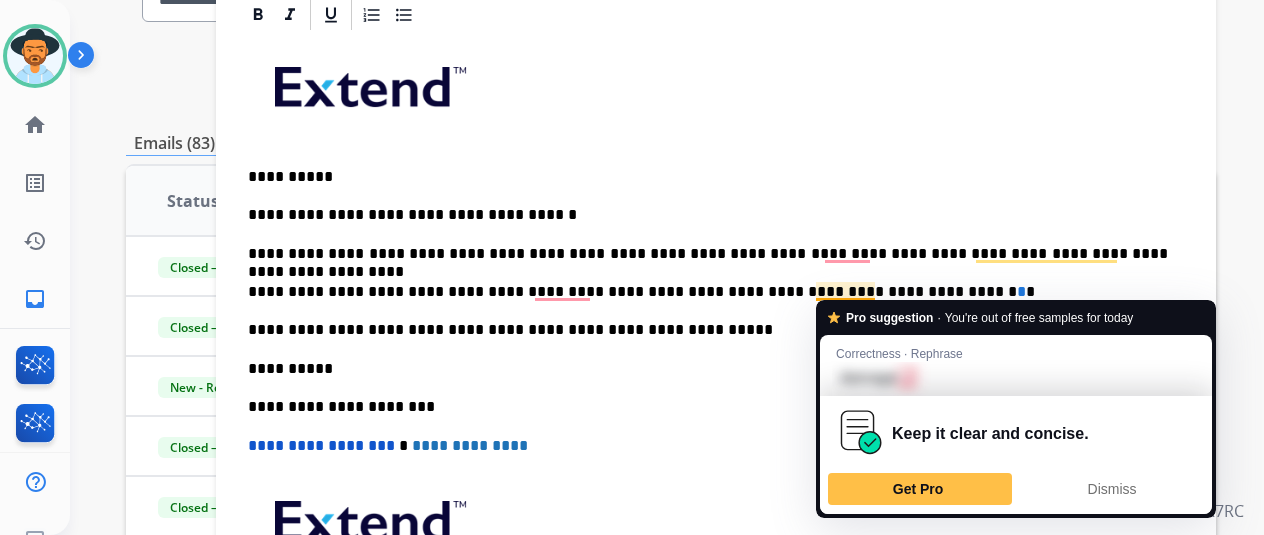click on "**********" at bounding box center (708, 292) 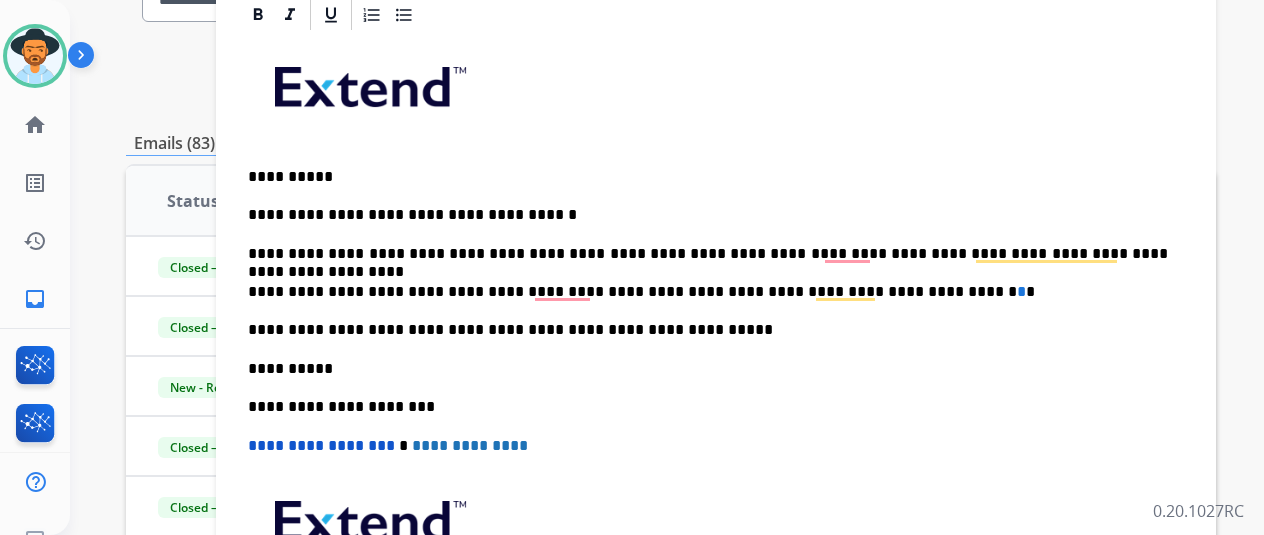 type 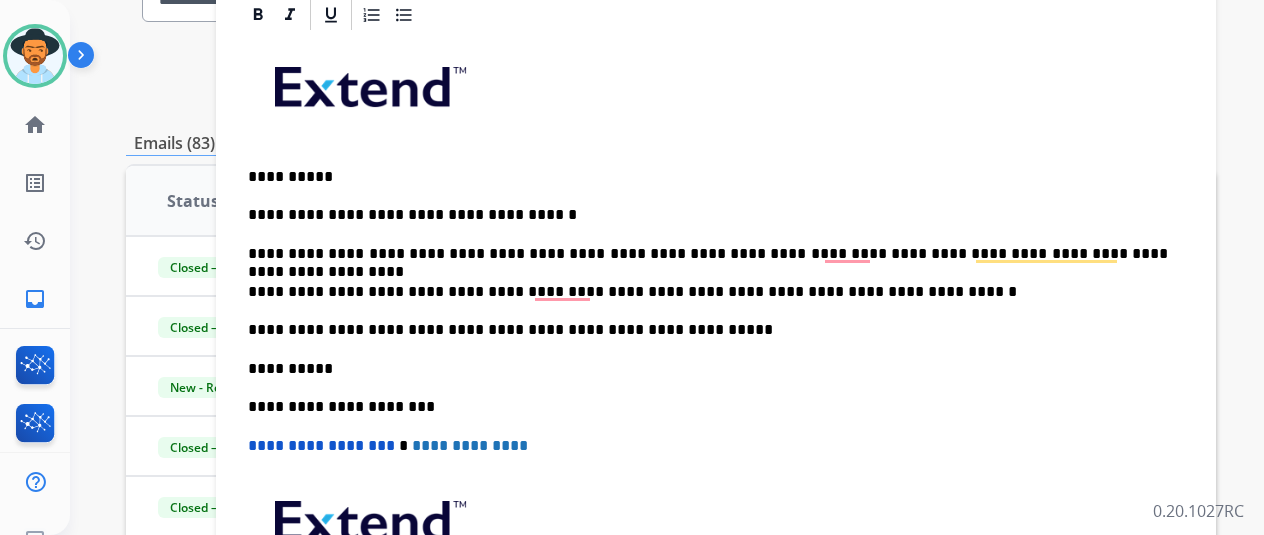 click on "**********" at bounding box center (708, 292) 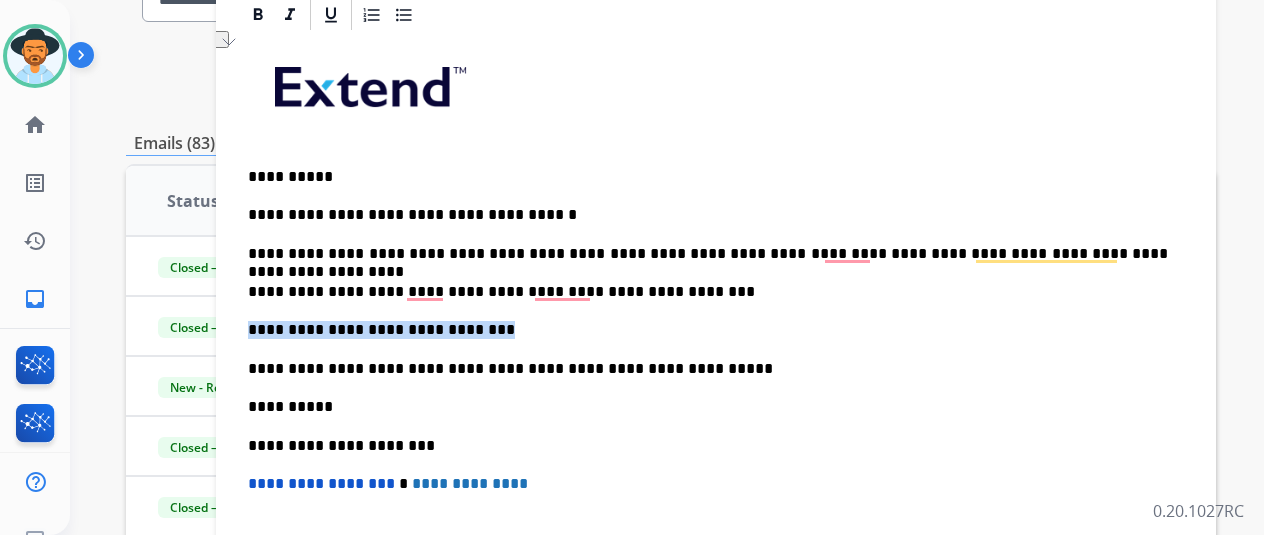 click on "**********" at bounding box center (716, -109) 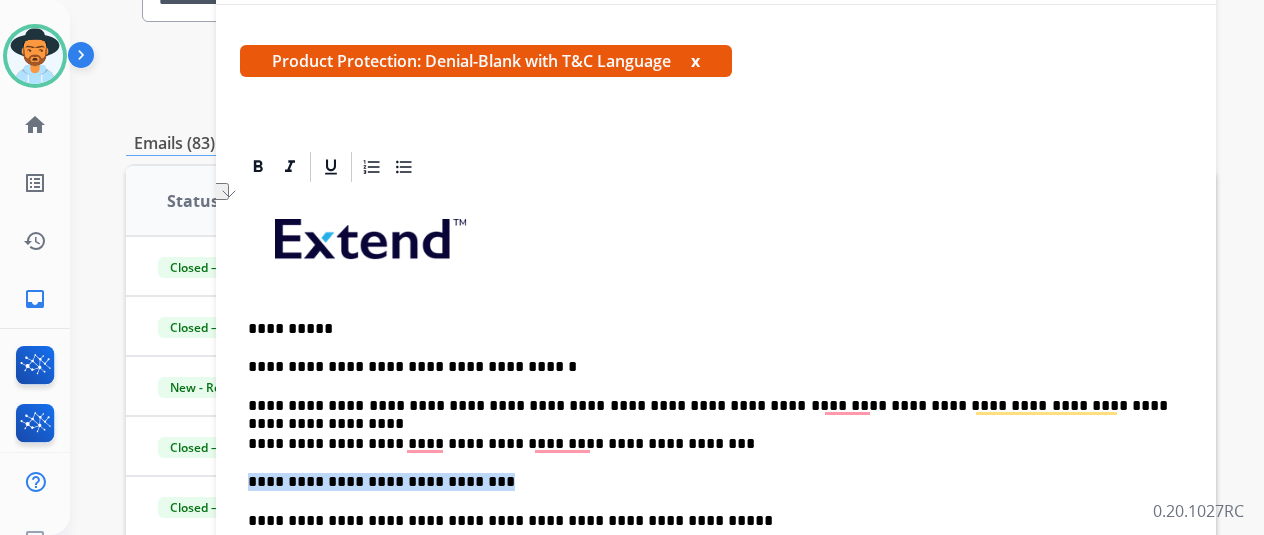 scroll, scrollTop: 142, scrollLeft: 0, axis: vertical 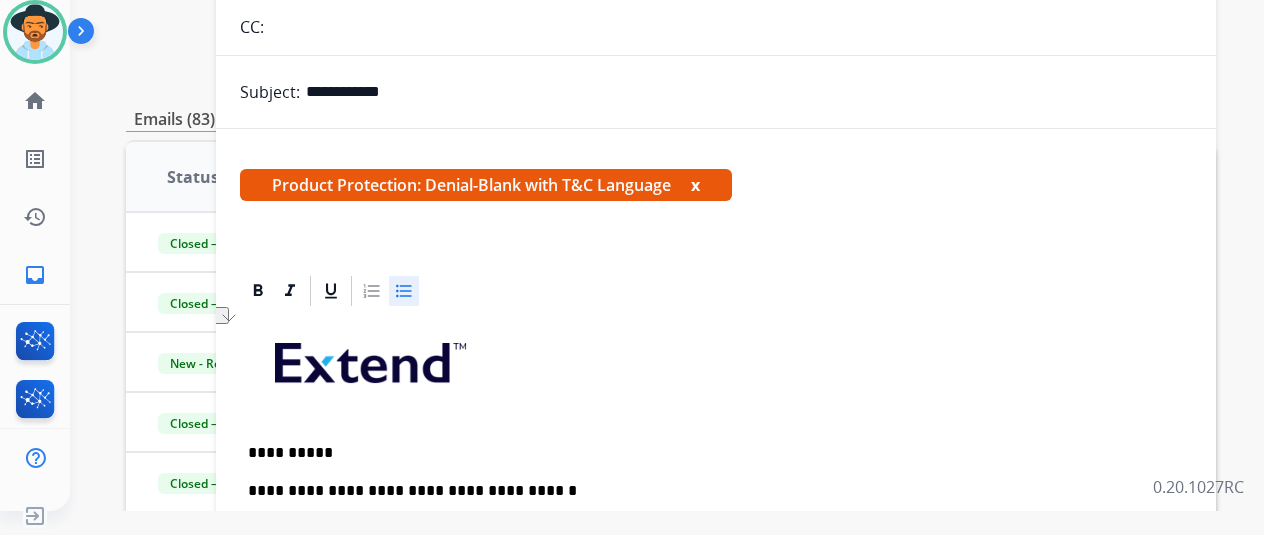 click on "**********" at bounding box center (716, 627) 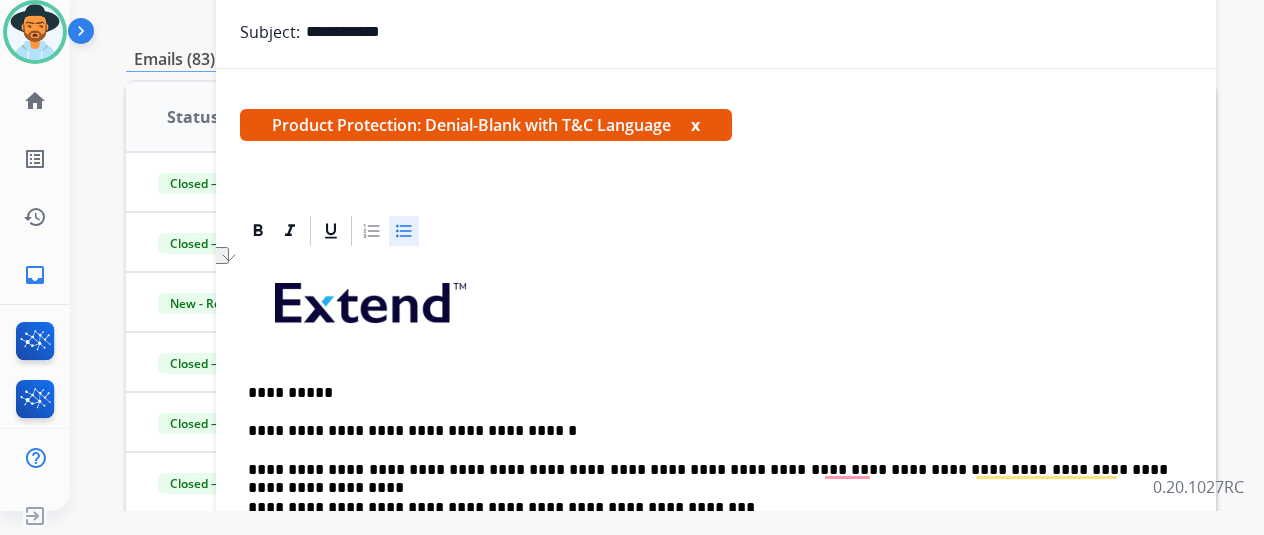 scroll, scrollTop: 289, scrollLeft: 0, axis: vertical 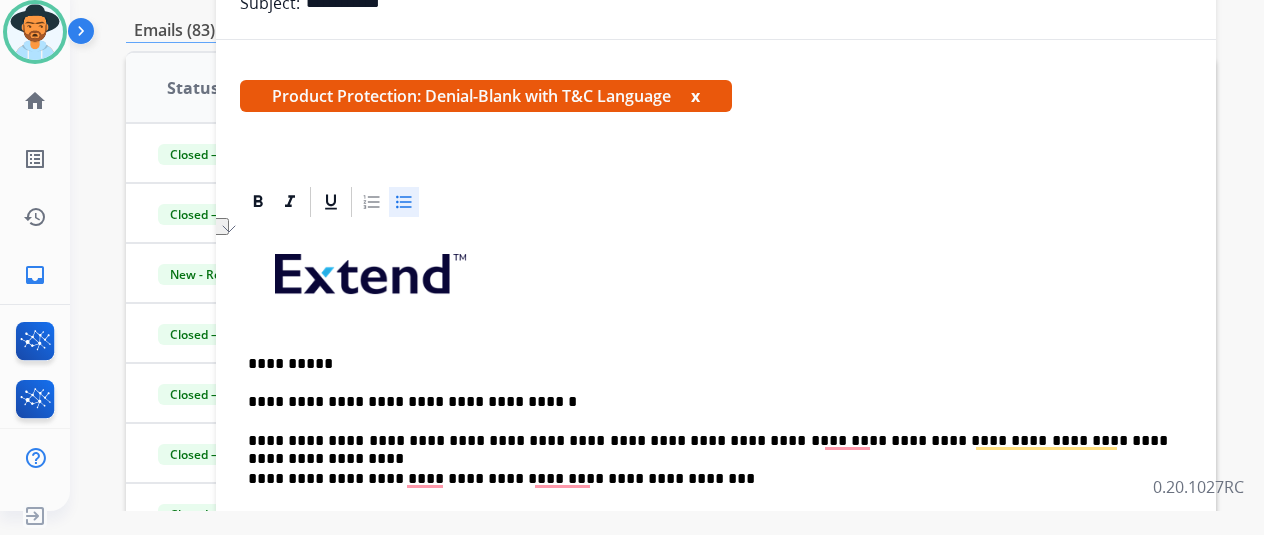 click on "**********" at bounding box center (716, 574) 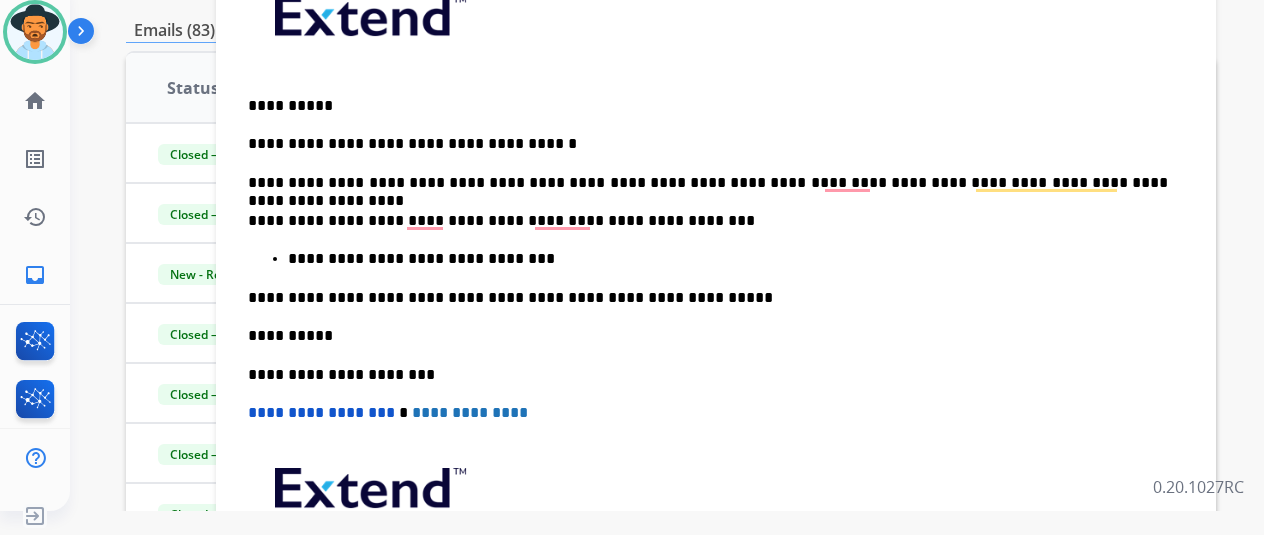 scroll, scrollTop: 0, scrollLeft: 0, axis: both 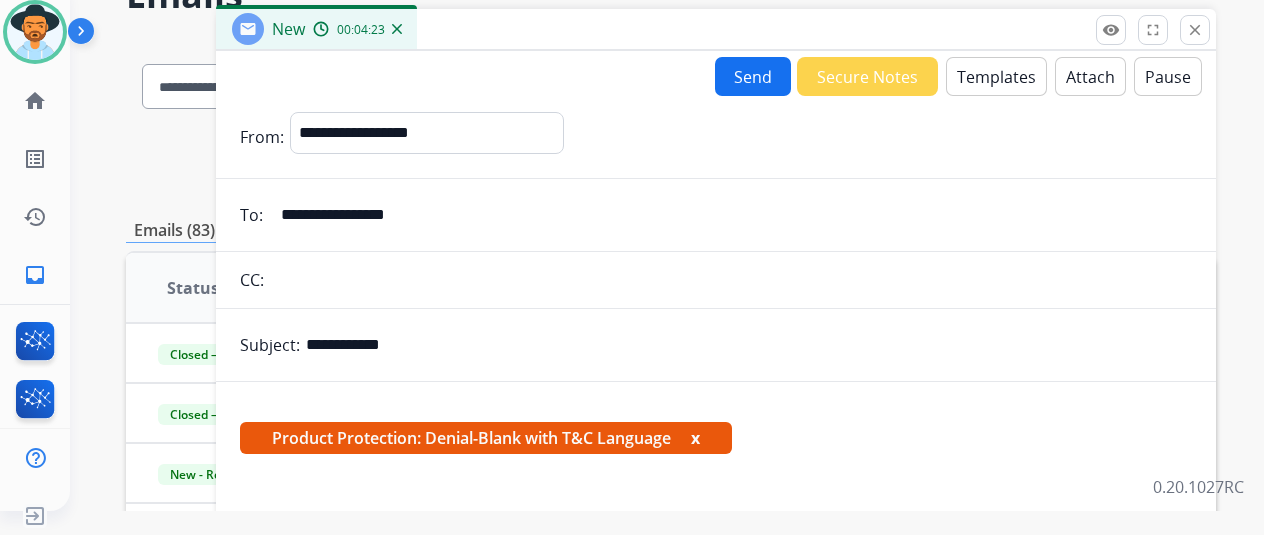 click on "Send  Secure Notes  Templates Attach  Pause" at bounding box center [958, 76] 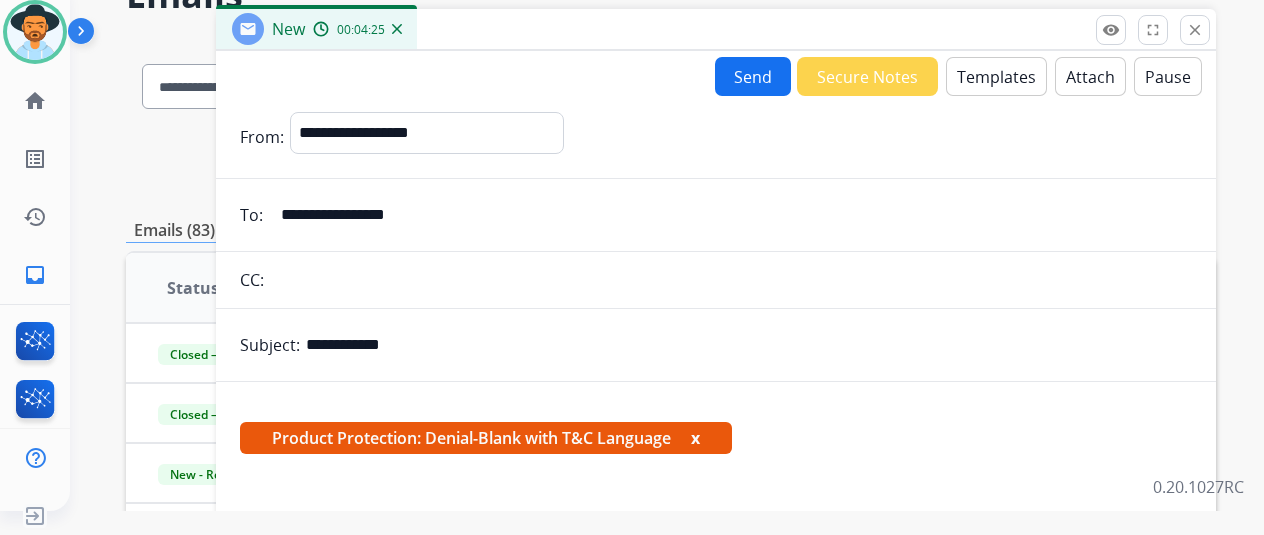 click on "Send" at bounding box center (753, 76) 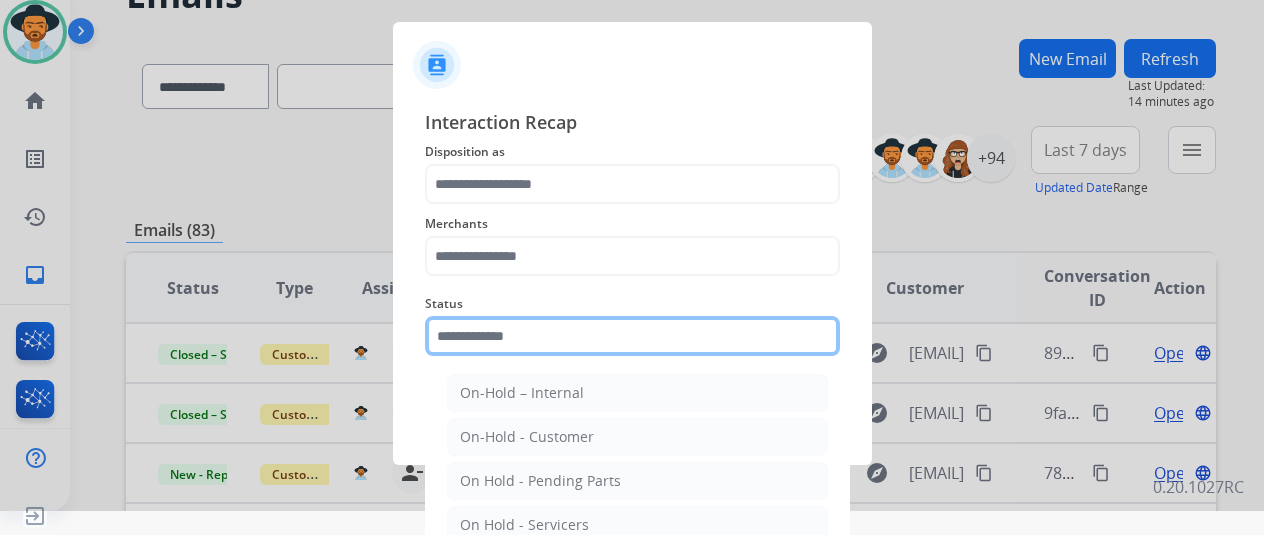 click 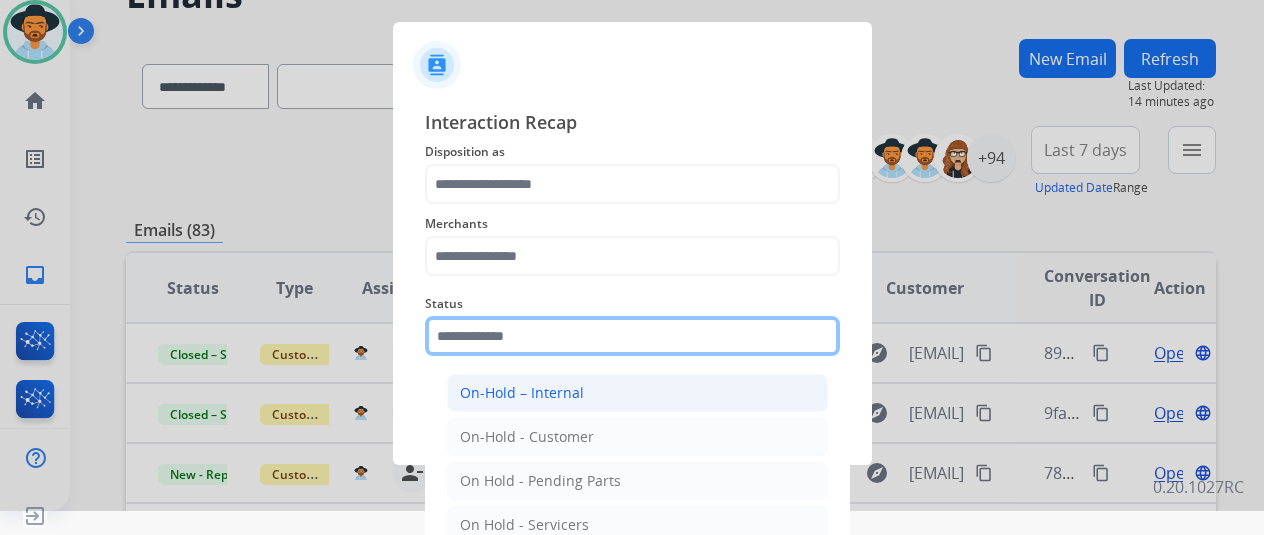 scroll, scrollTop: 114, scrollLeft: 0, axis: vertical 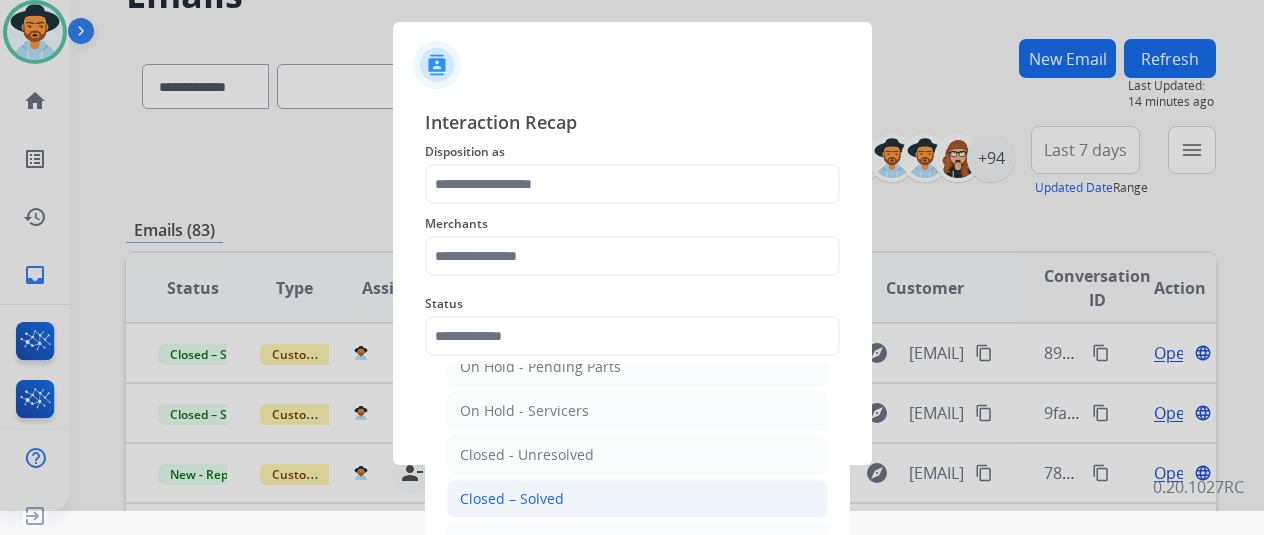 click on "Closed – Solved" 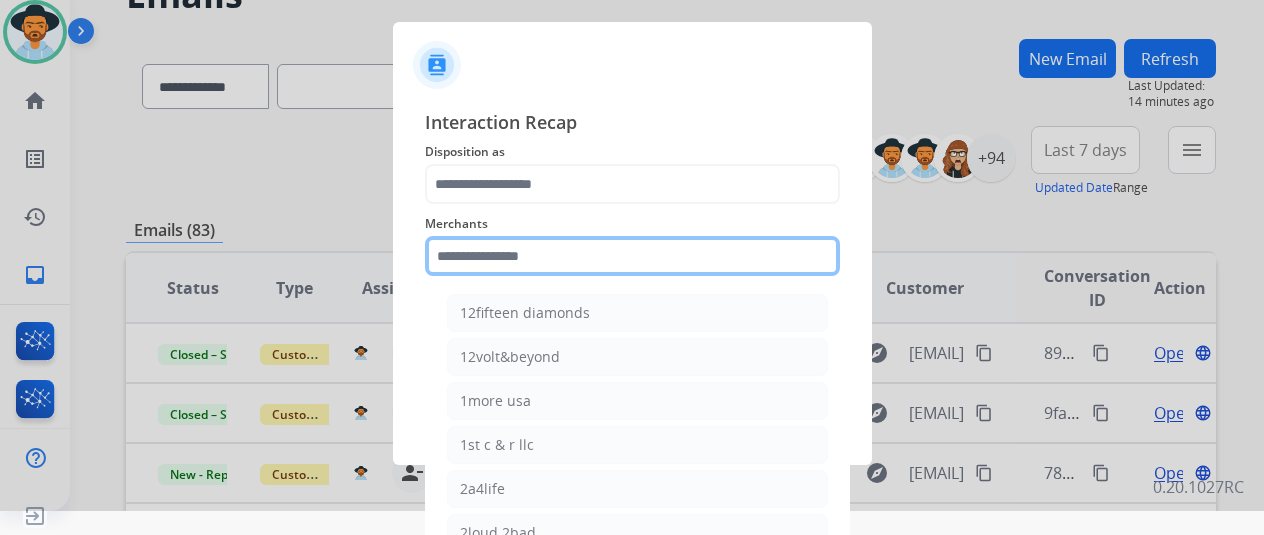 click 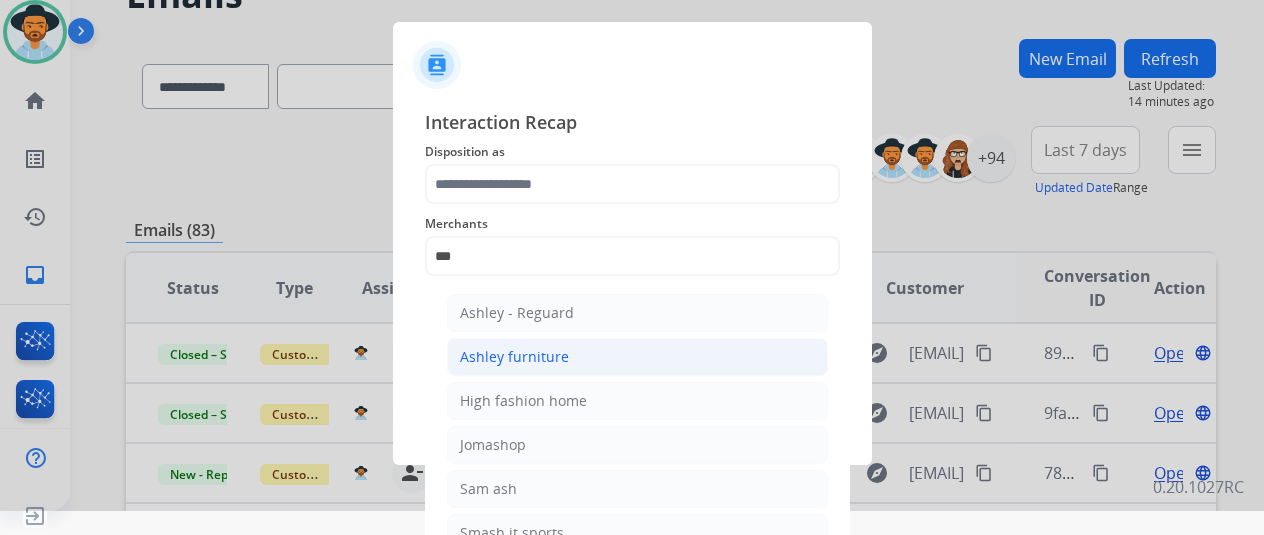 click on "Ashley furniture" 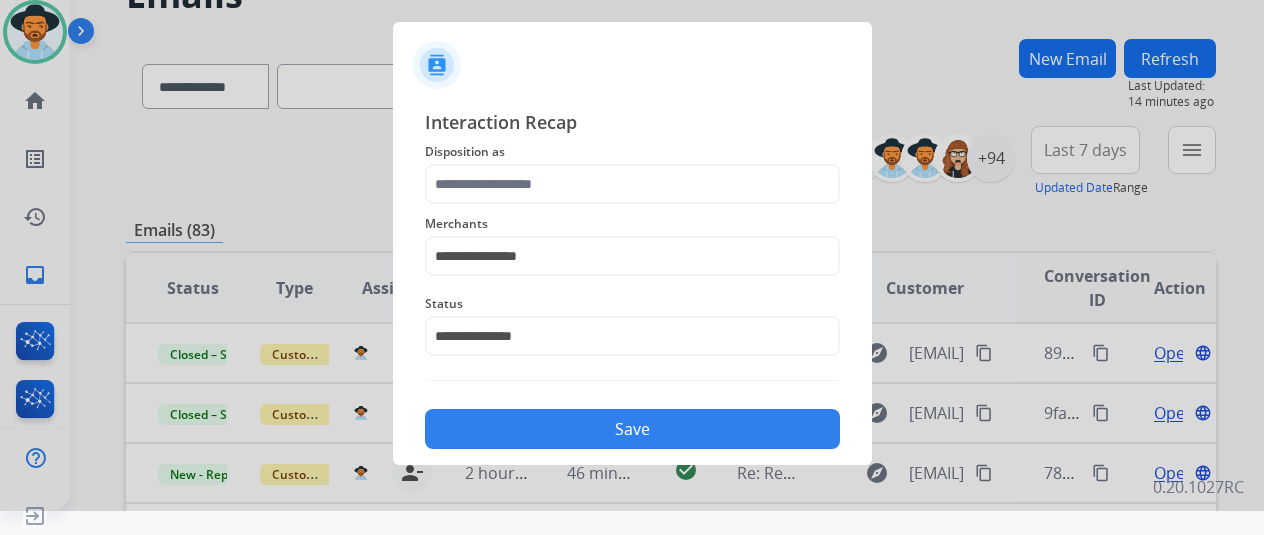click on "Disposition as" 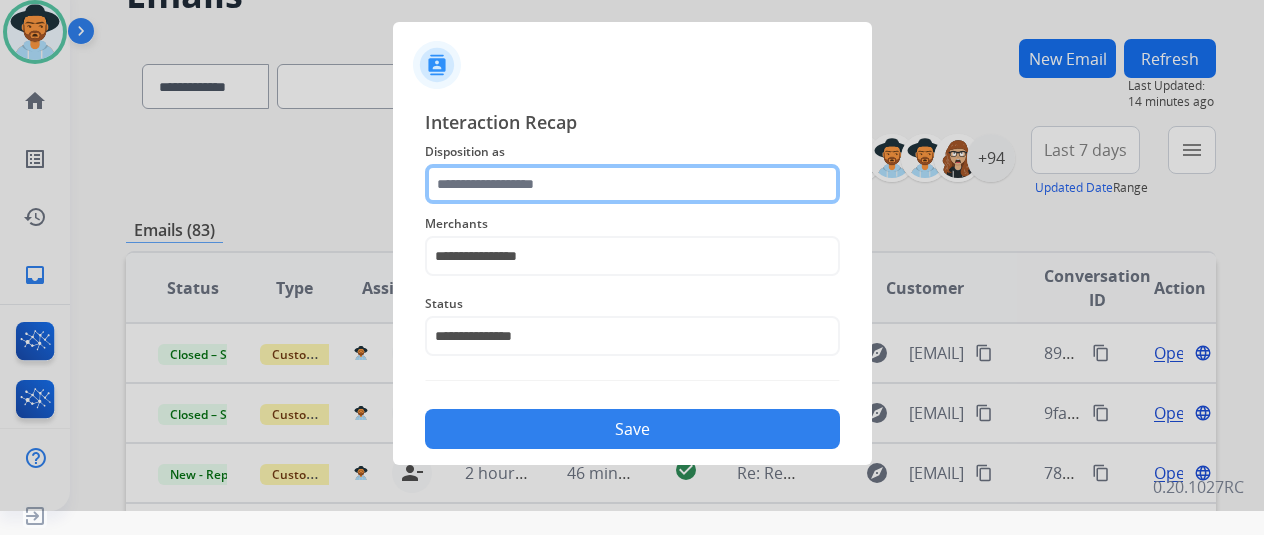 click 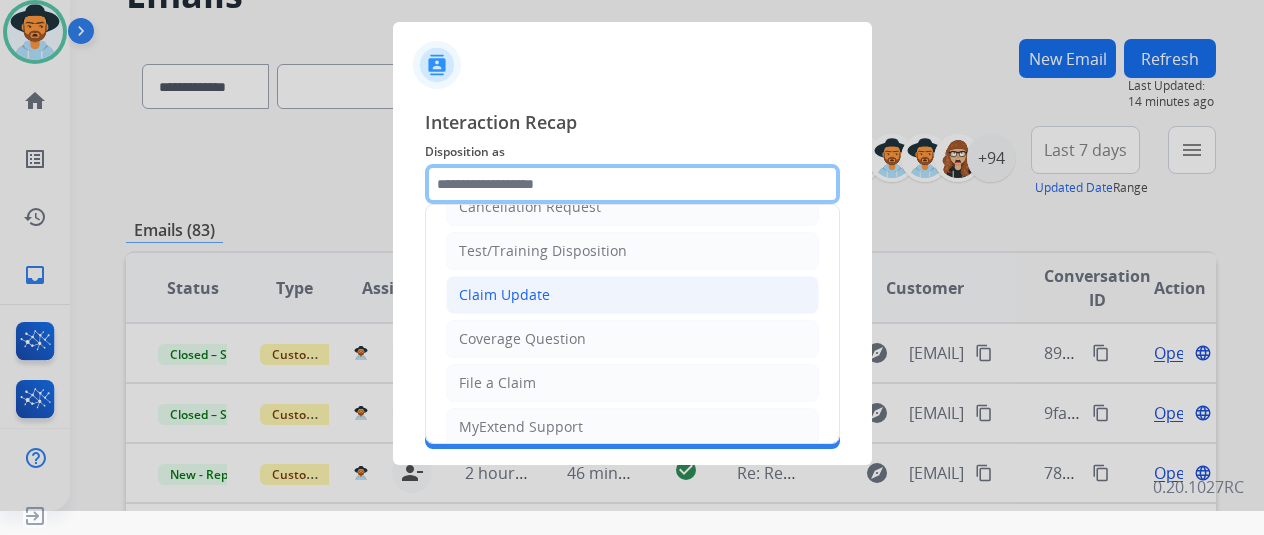 scroll, scrollTop: 0, scrollLeft: 0, axis: both 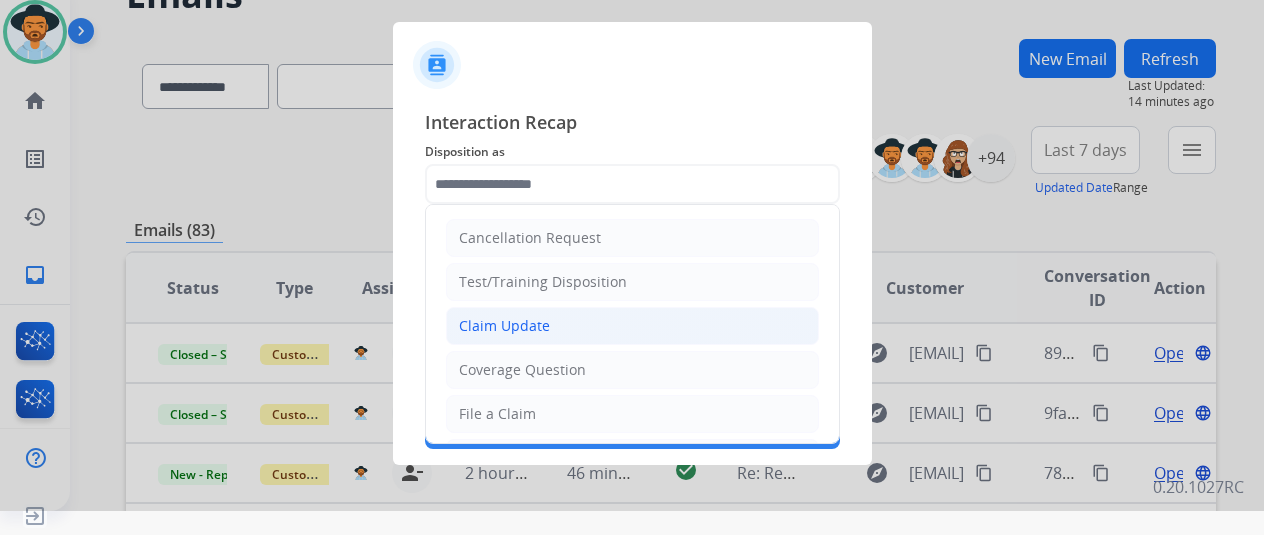 click on "Claim Update" 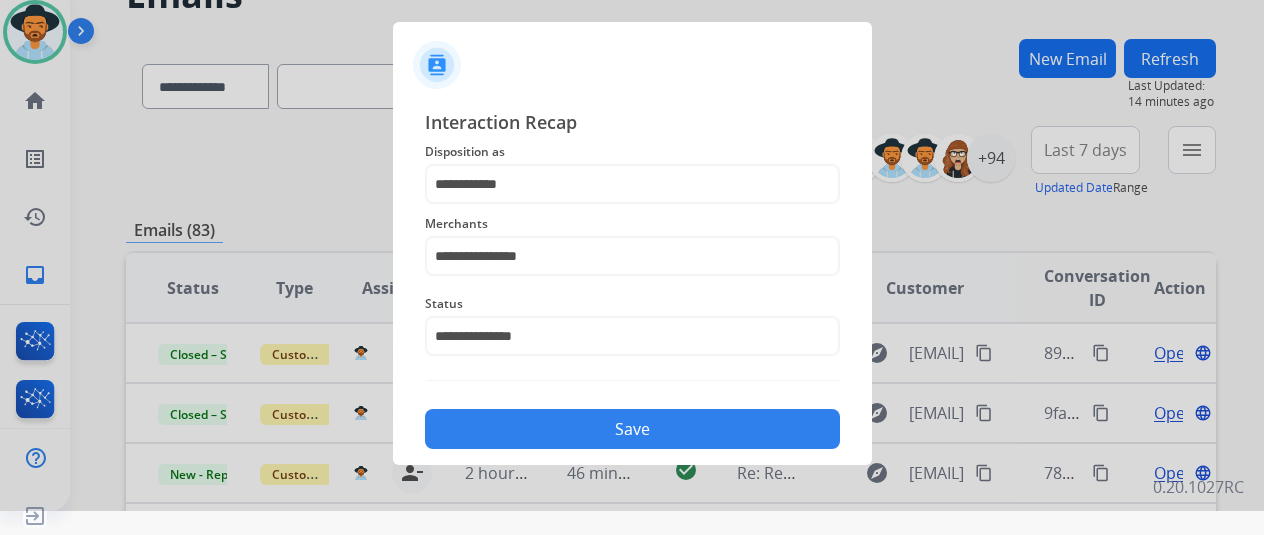 click on "Save" 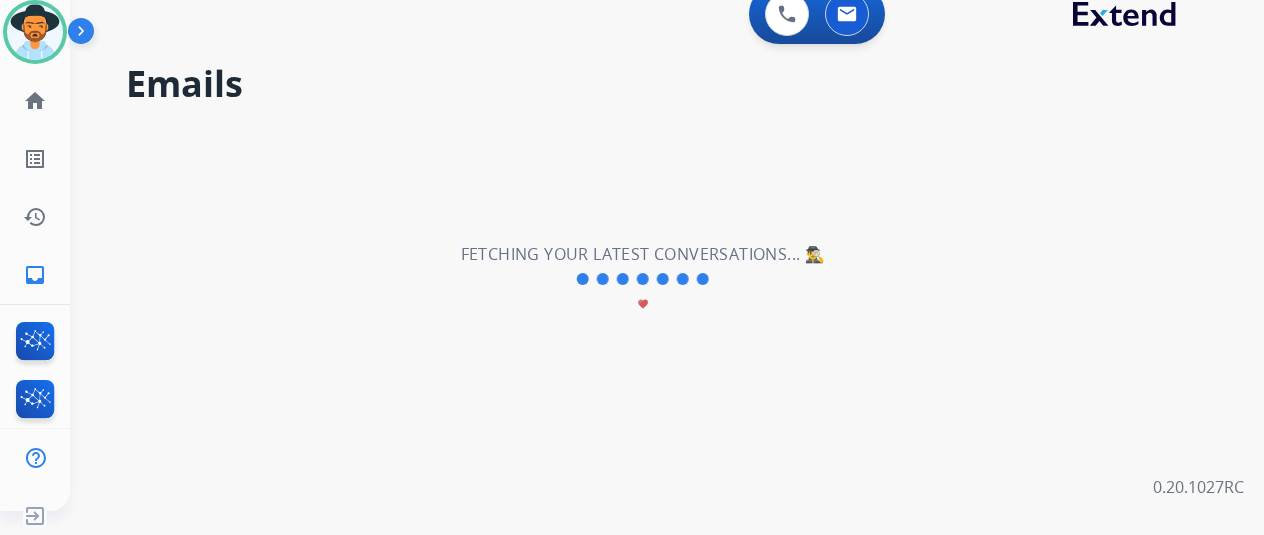 scroll, scrollTop: 0, scrollLeft: 0, axis: both 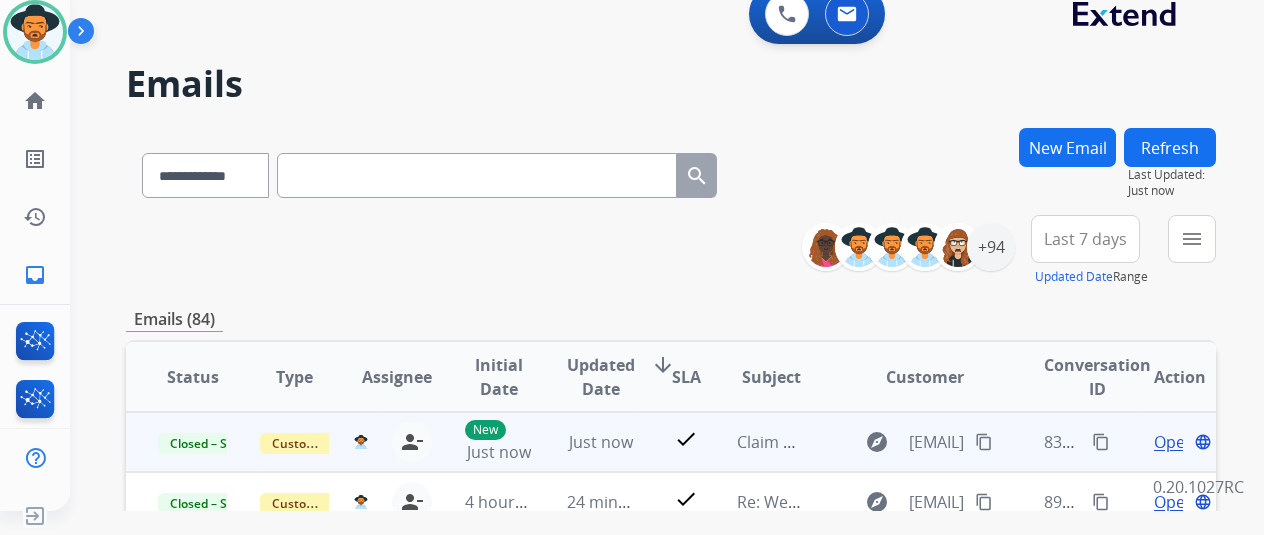 click on "content_copy" at bounding box center (1101, 442) 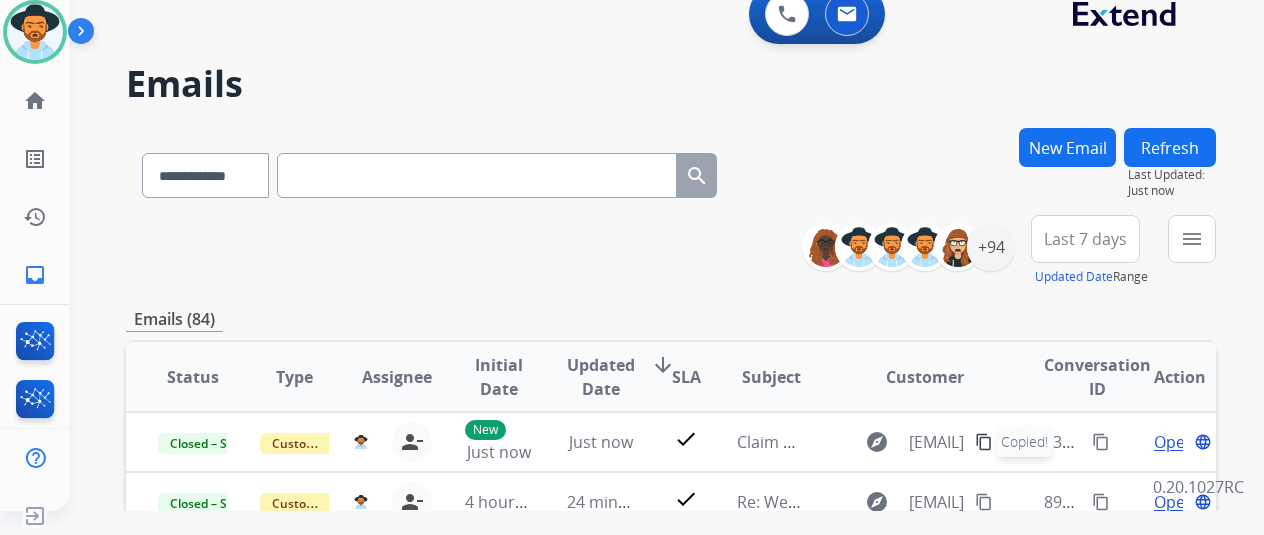 click at bounding box center [477, 175] 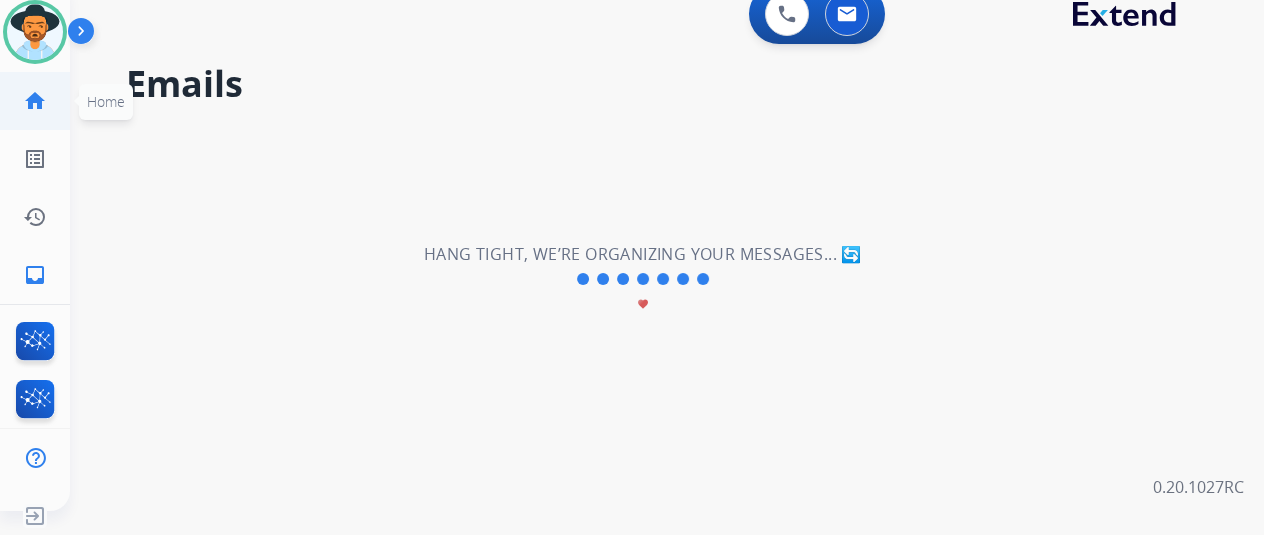 click on "home  Home" 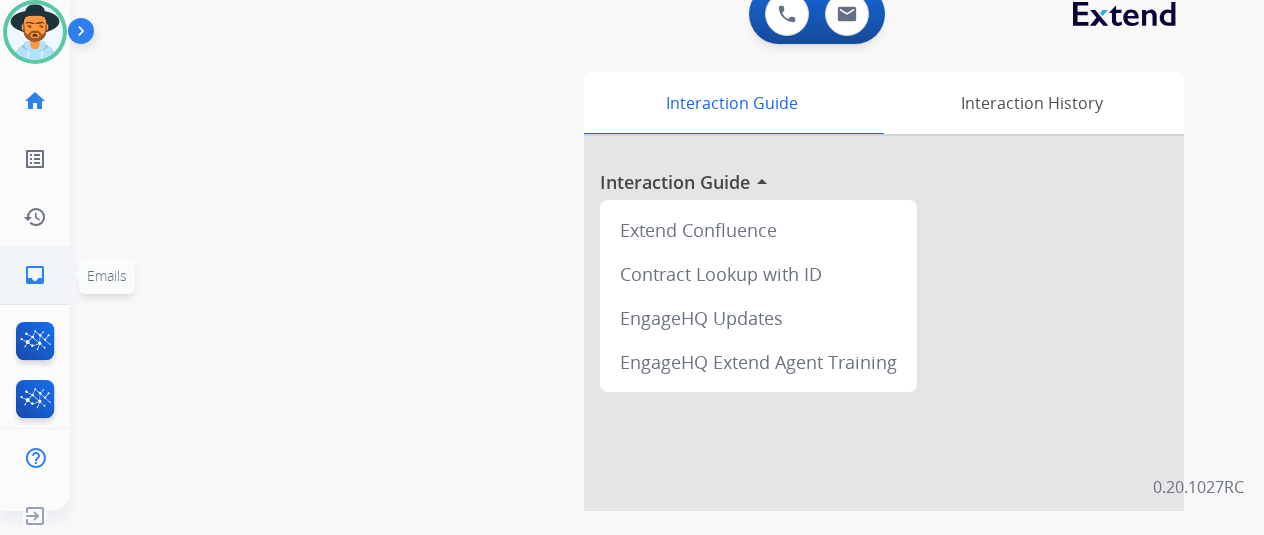 click on "inbox" 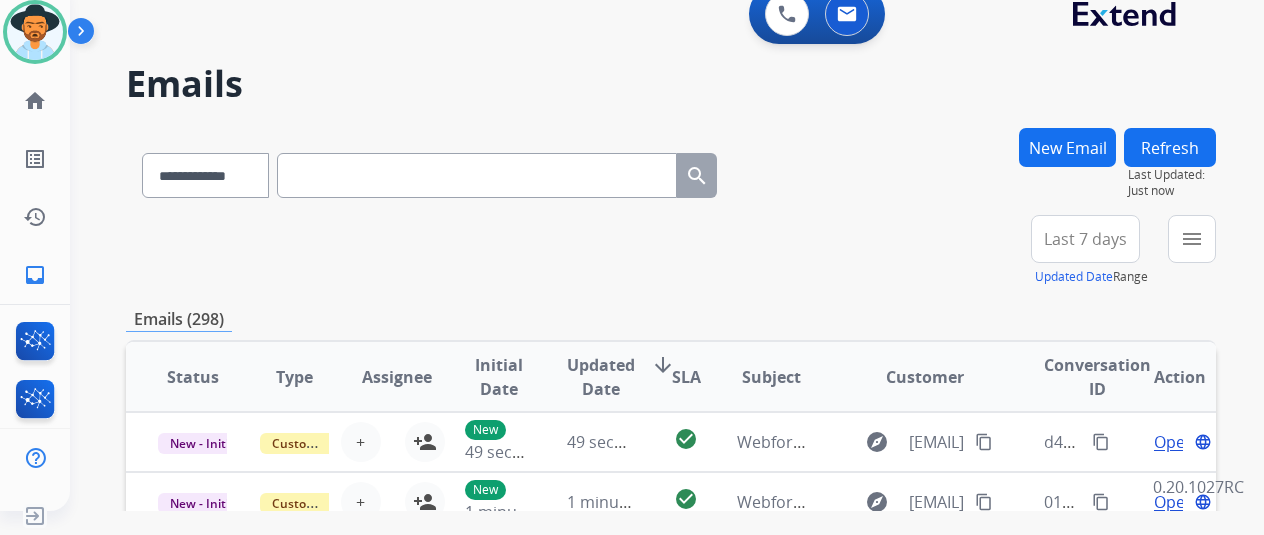 click at bounding box center (477, 175) 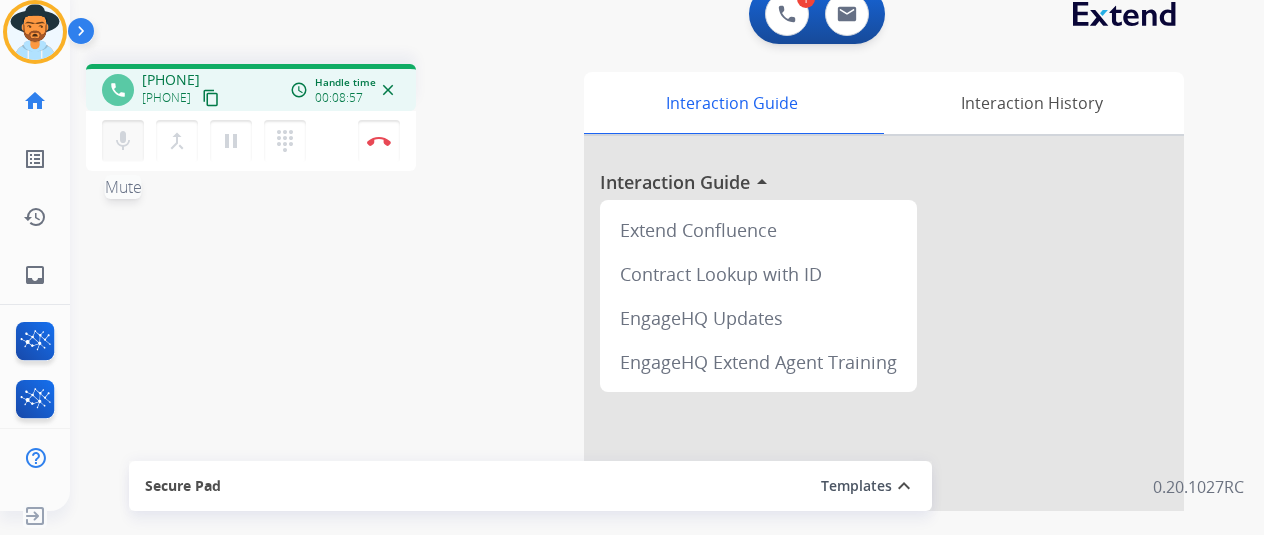 drag, startPoint x: 105, startPoint y: 151, endPoint x: 116, endPoint y: 151, distance: 11 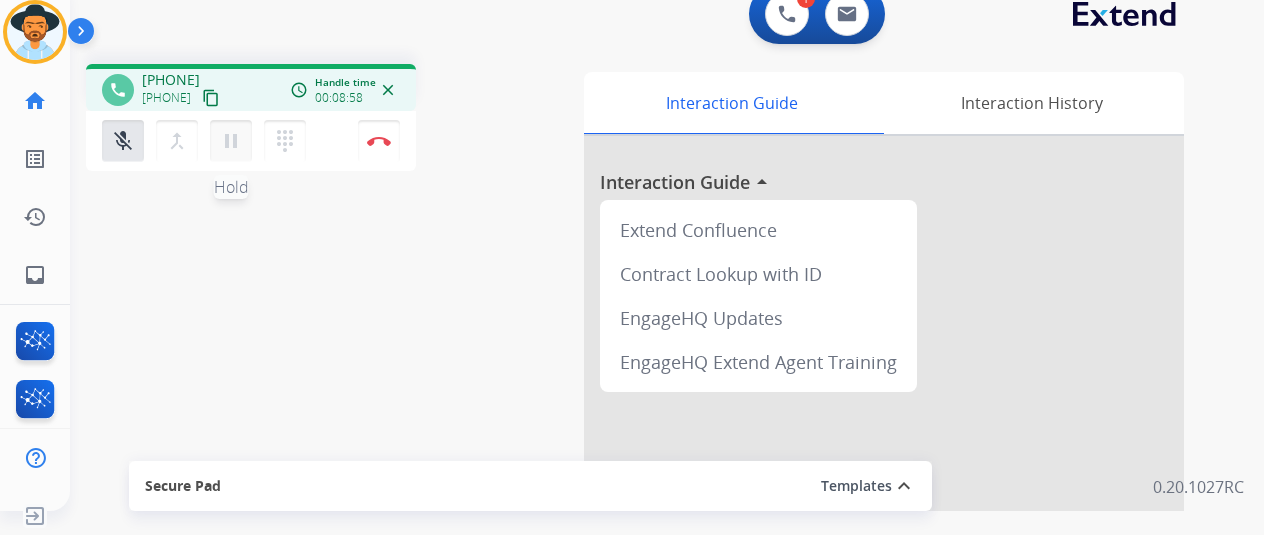 click on "pause" at bounding box center (231, 141) 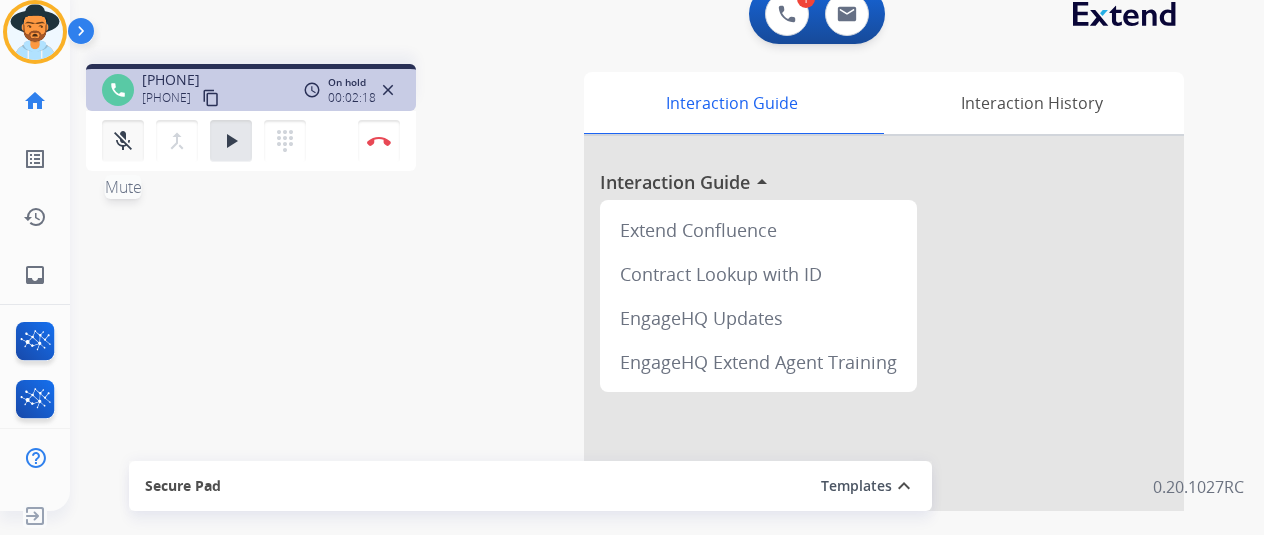 click on "mic_off" at bounding box center [123, 141] 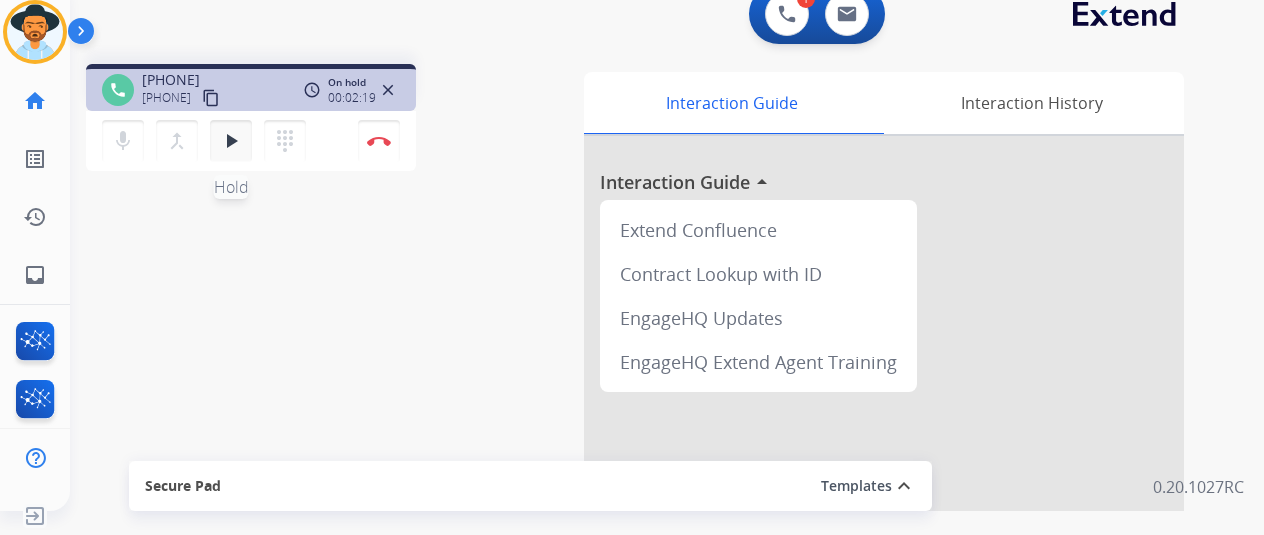 click on "play_arrow Hold" at bounding box center [231, 141] 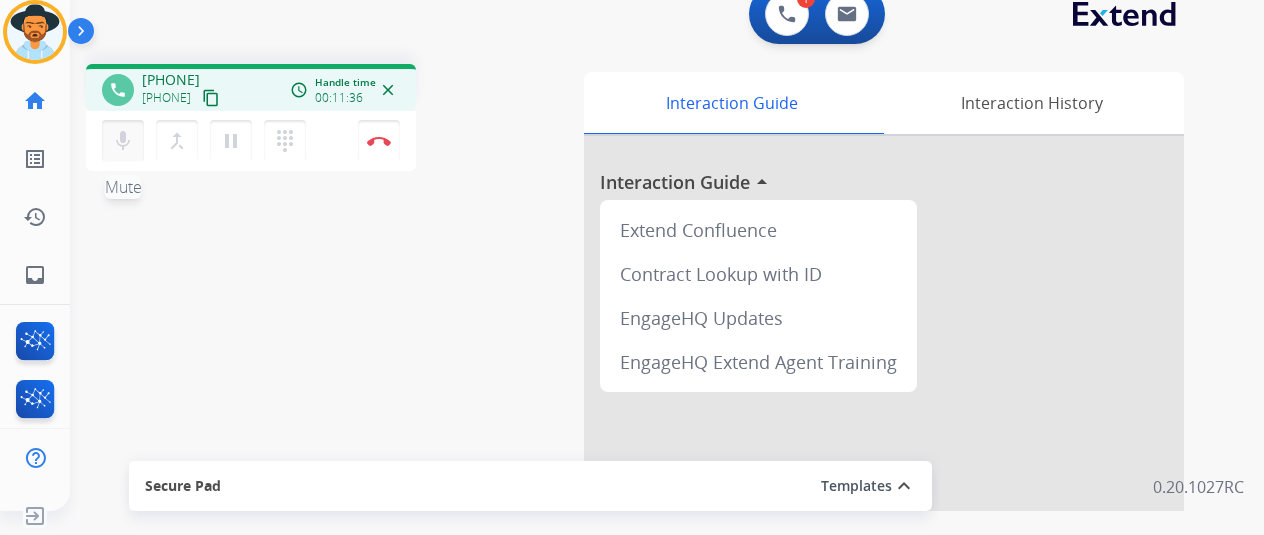 click on "mic" at bounding box center (123, 141) 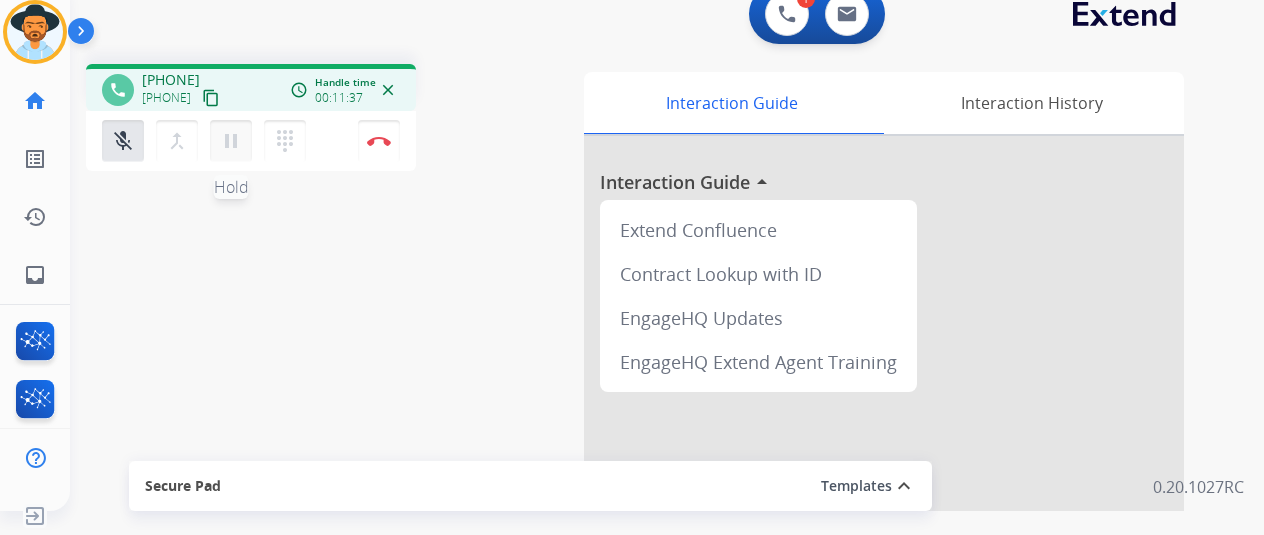click on "pause Hold" at bounding box center [231, 141] 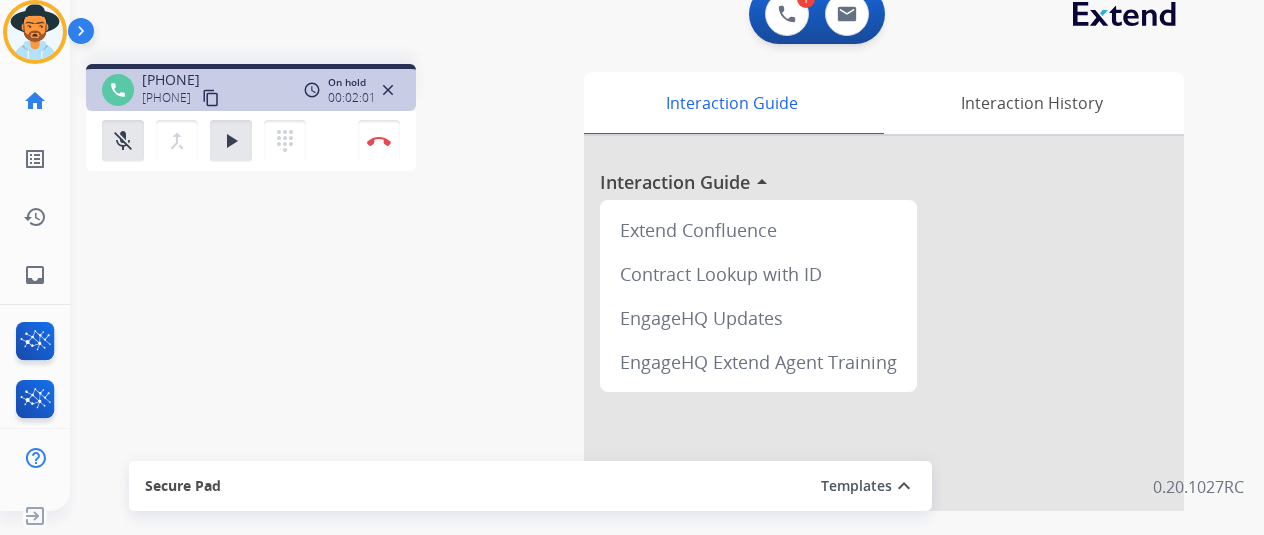click on "mic_off Mute merge_type Bridge play_arrow Hold dialpad Dialpad" at bounding box center (210, 141) 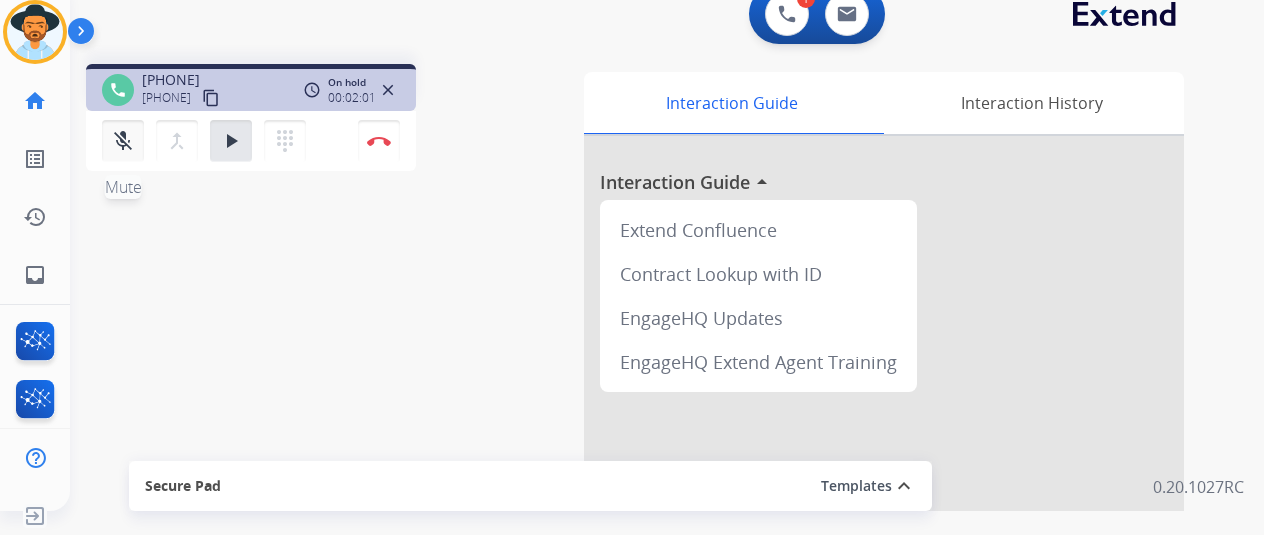 click on "mic_off Mute" at bounding box center [123, 141] 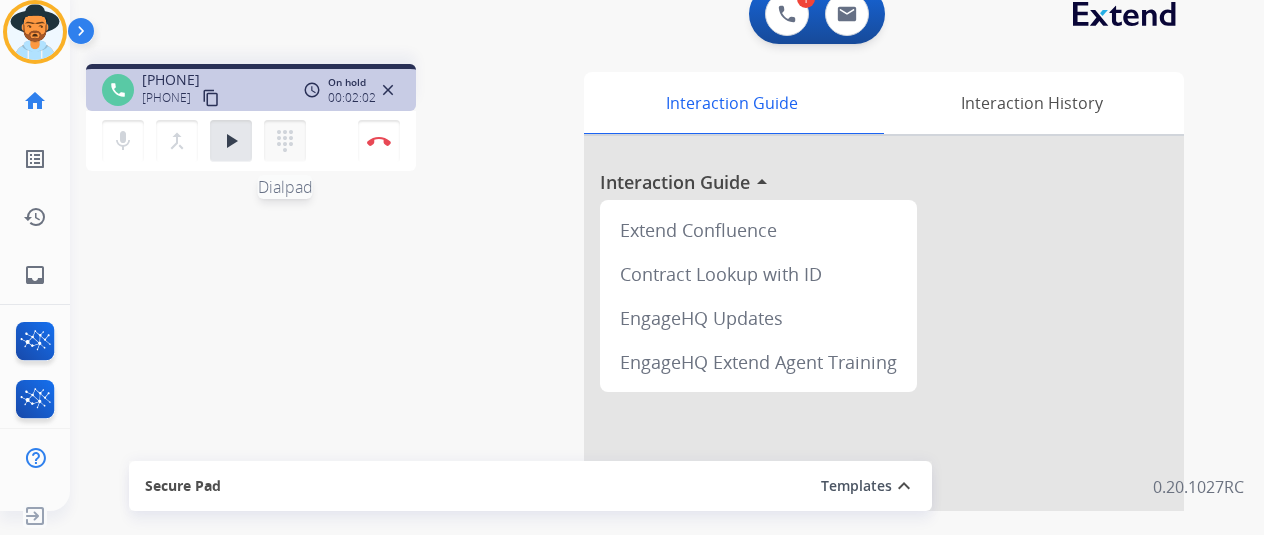 click on "dialpad Dialpad" at bounding box center (285, 141) 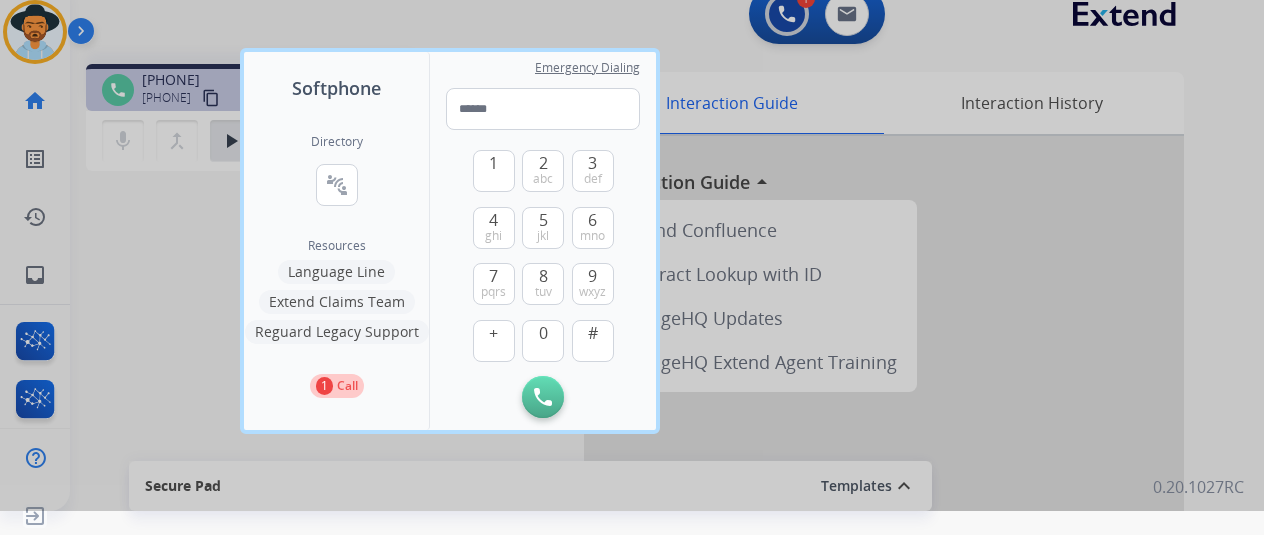 click on "Extend Claims Team" at bounding box center [337, 302] 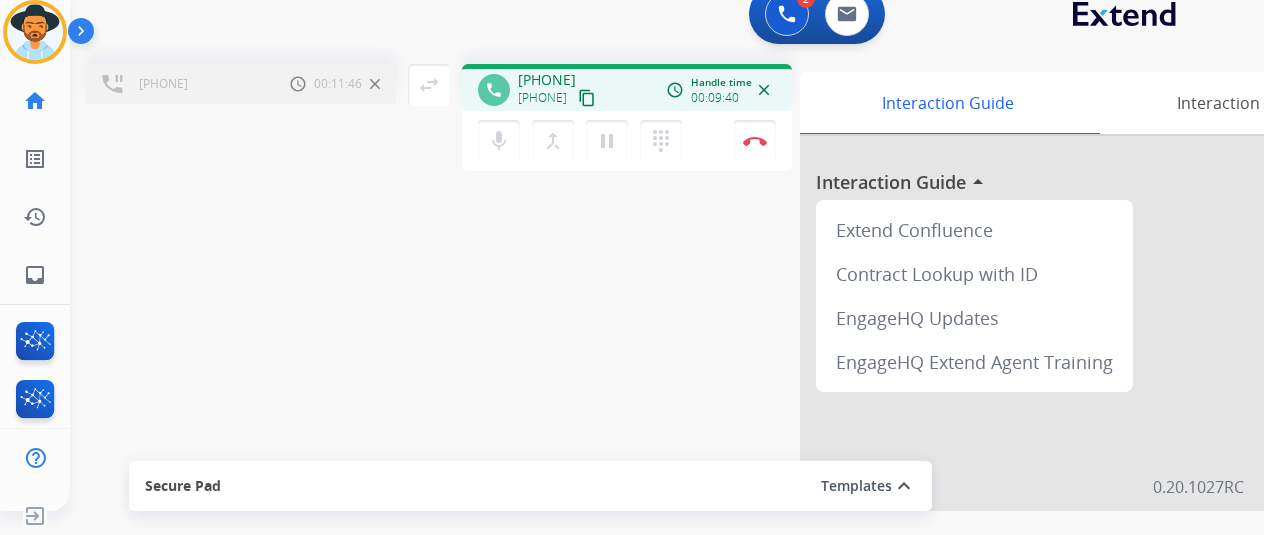 click on "mic Mute merge_type Bridge pause Hold dialpad Dialpad Disconnect" at bounding box center (627, 141) 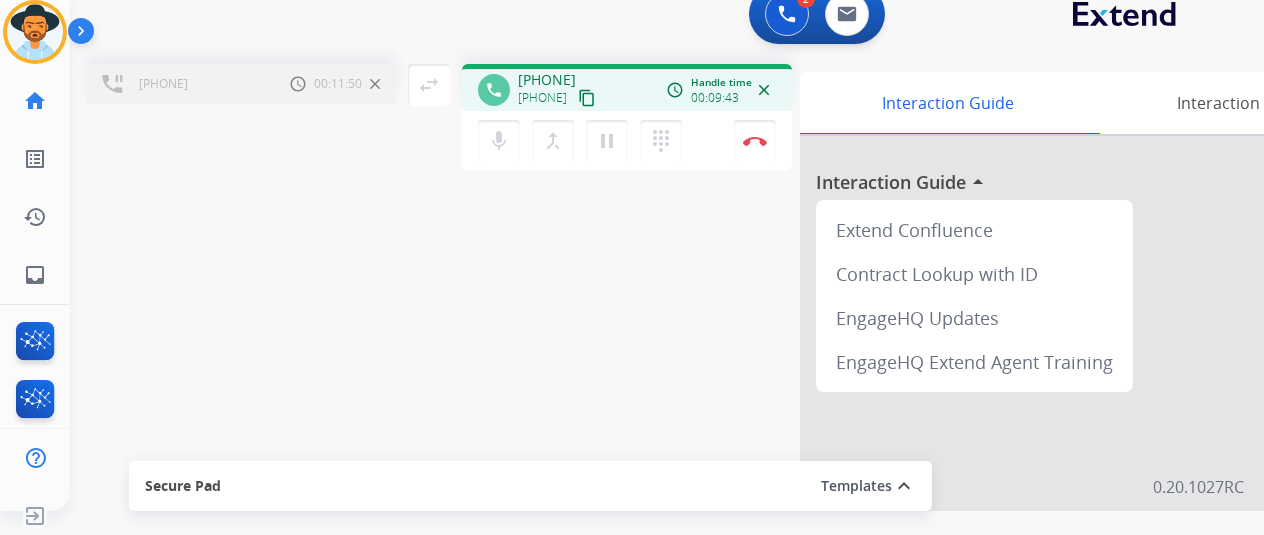 click on "mic Mute merge_type Bridge pause Hold dialpad Dialpad Disconnect" at bounding box center [627, 141] 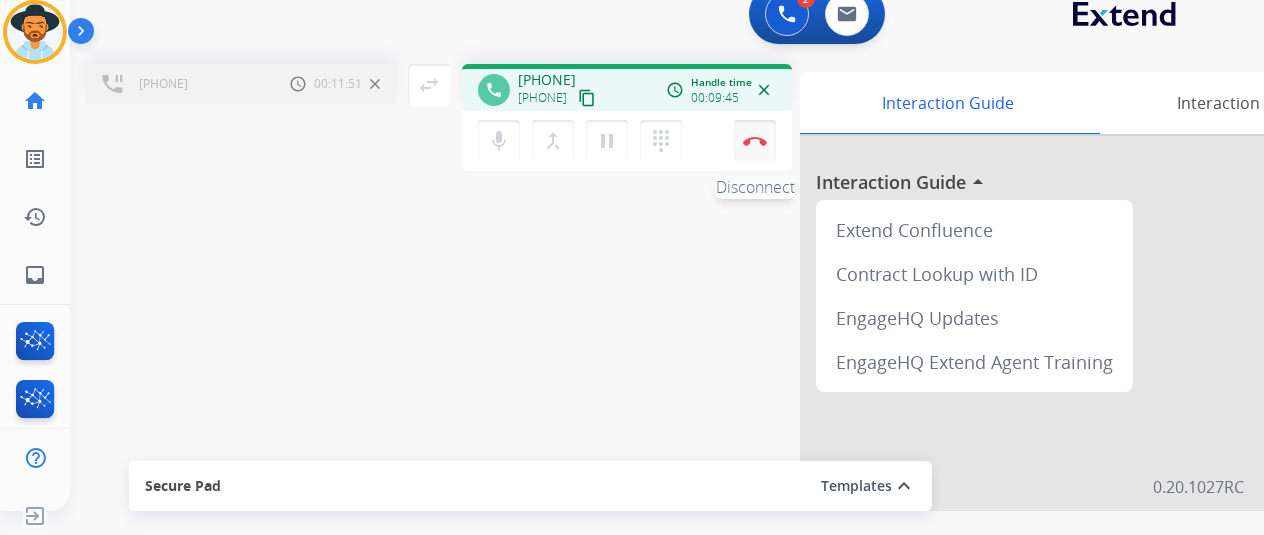 click on "Disconnect" at bounding box center [755, 141] 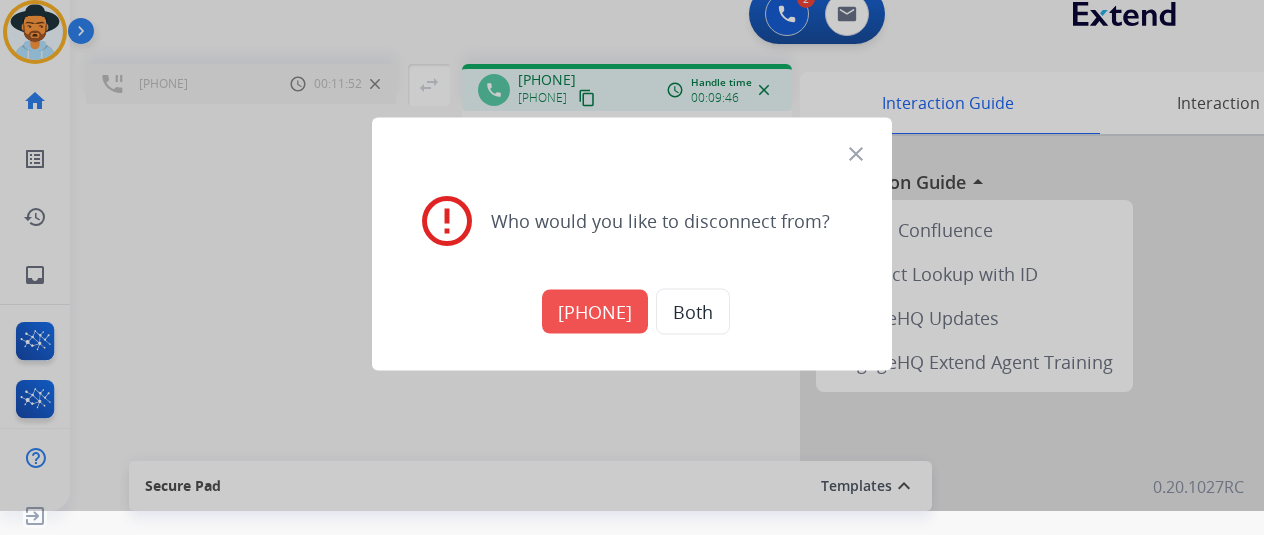 click on "+17134291060" at bounding box center [595, 311] 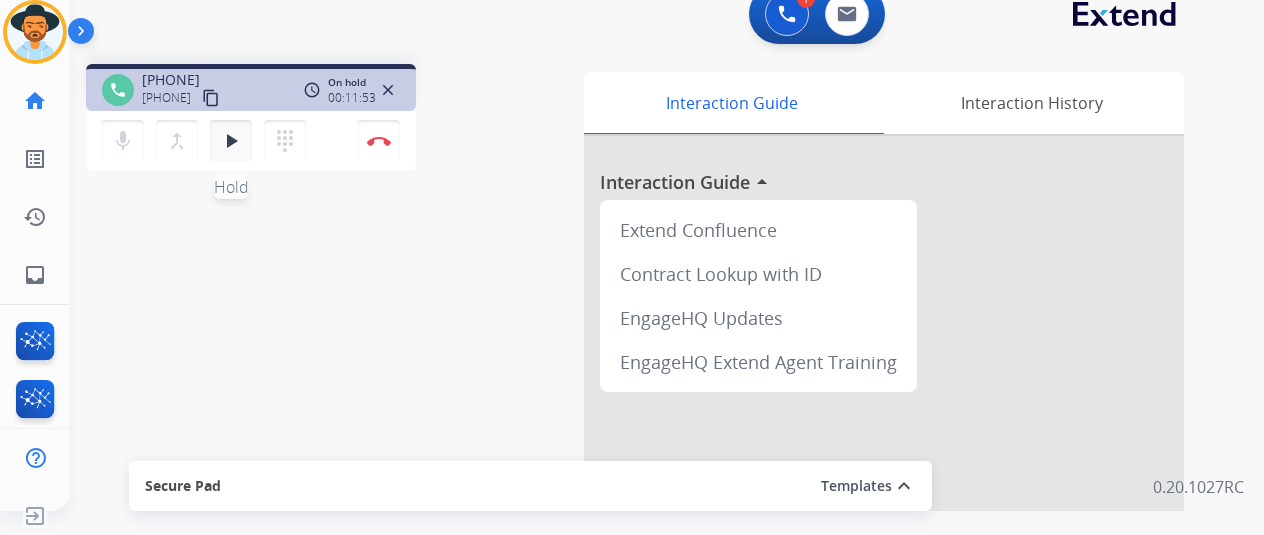 click on "play_arrow" at bounding box center [231, 141] 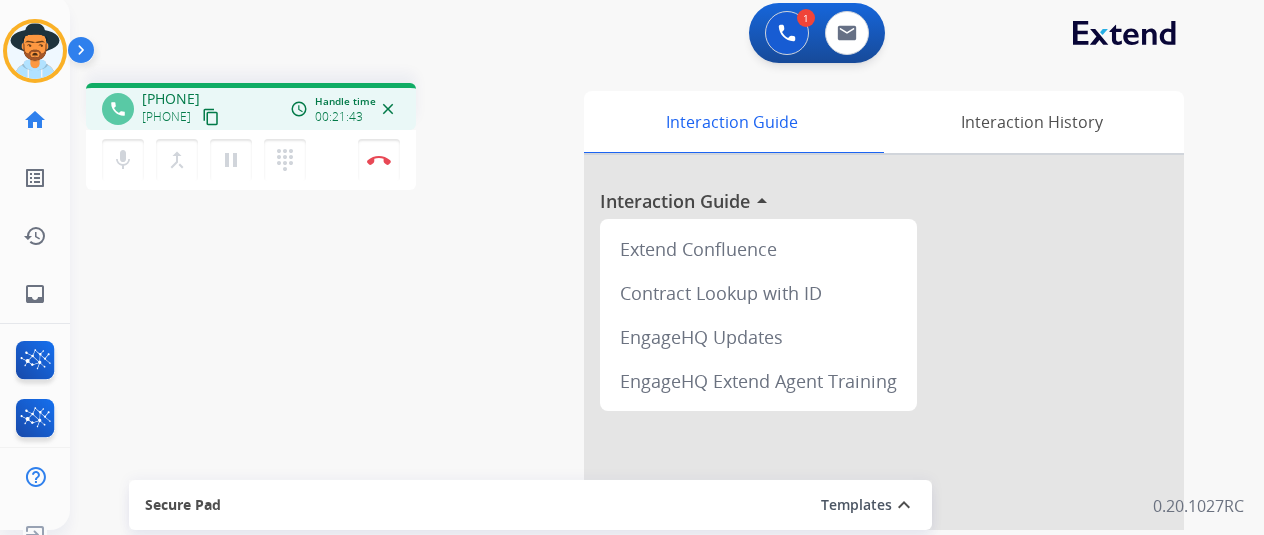 scroll, scrollTop: 0, scrollLeft: 0, axis: both 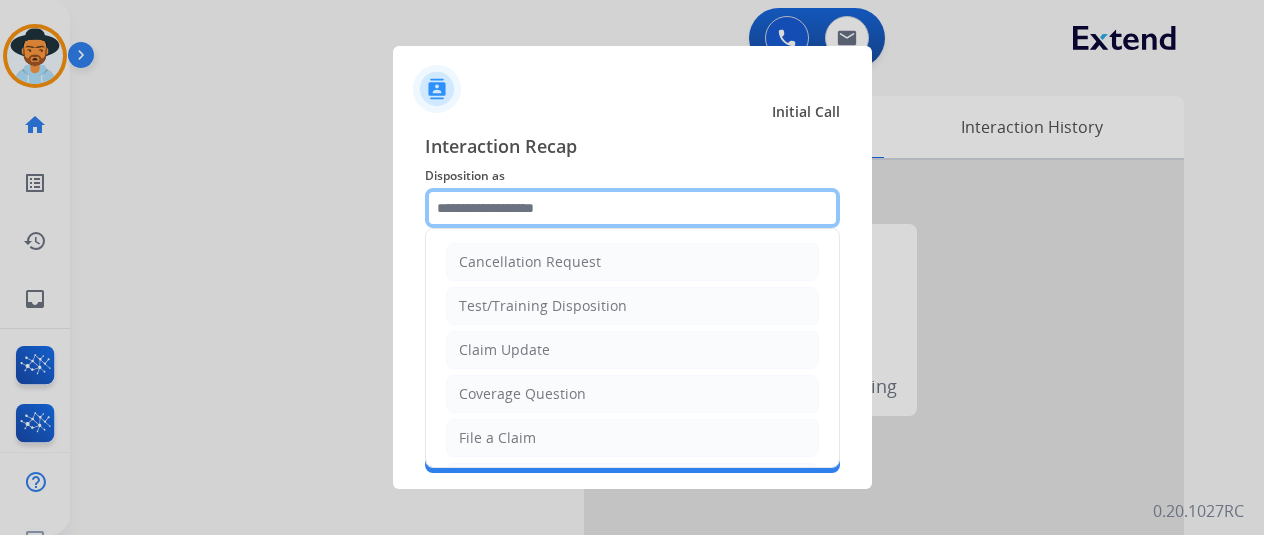 click 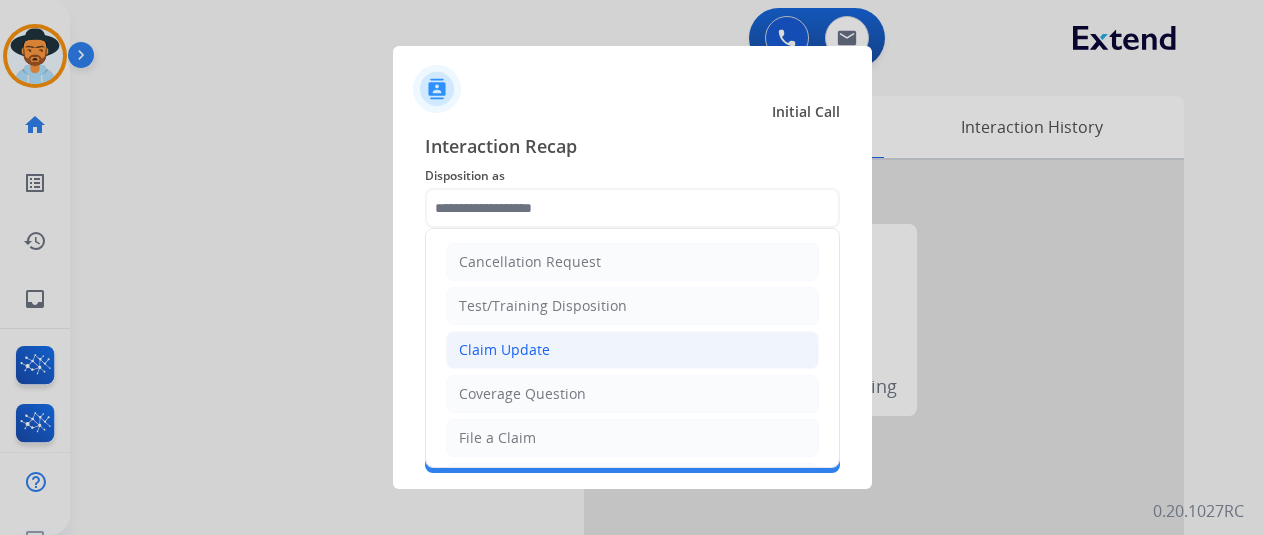 click on "Claim Update" 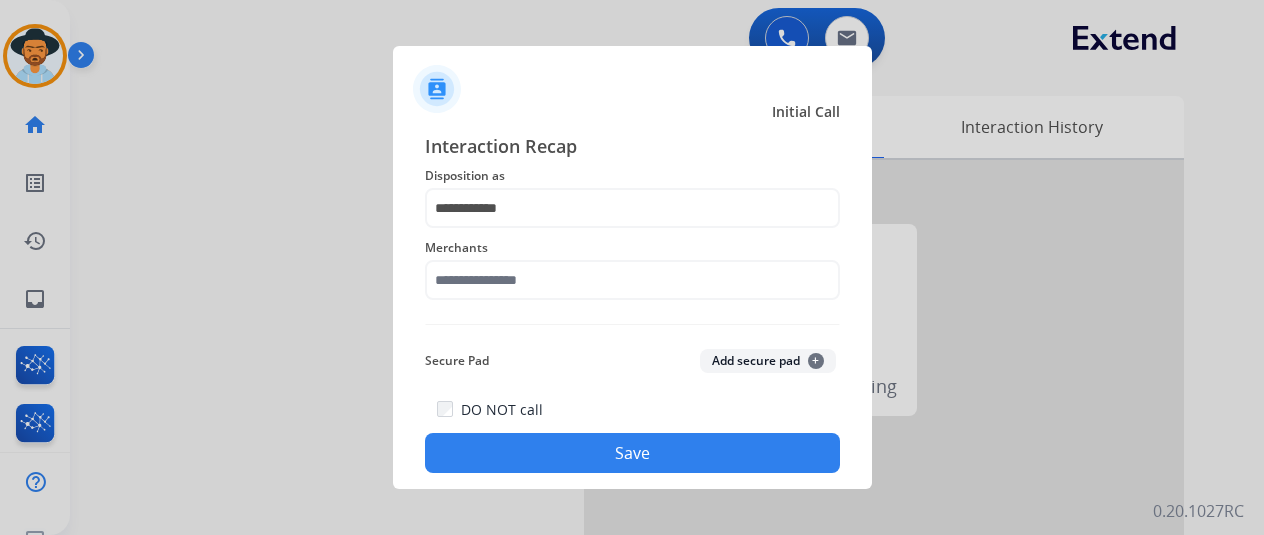 click on "Merchants" 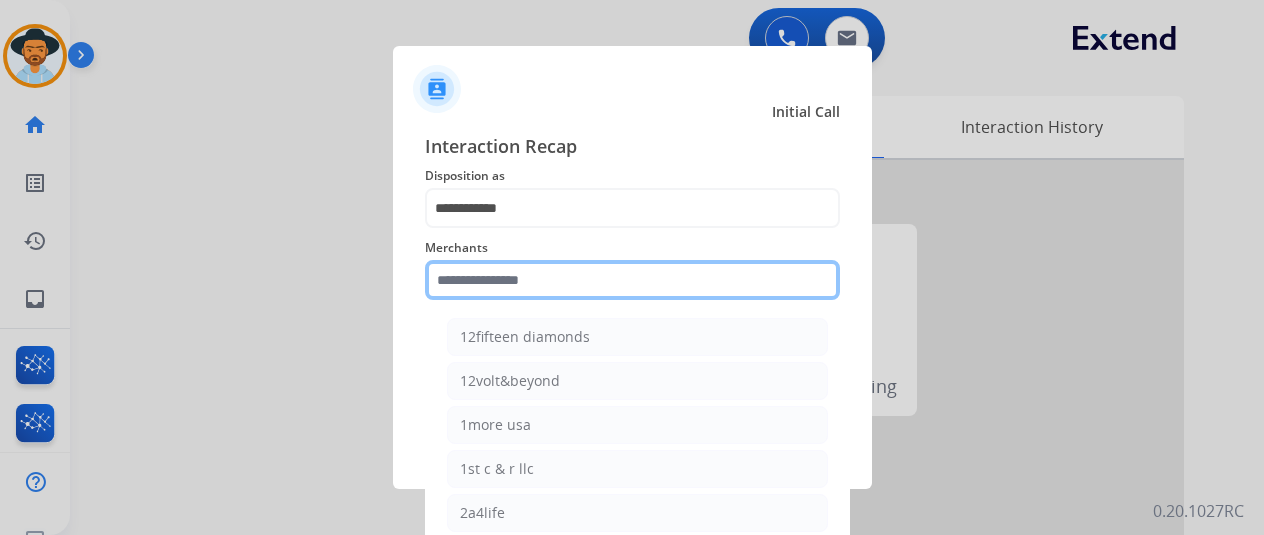click 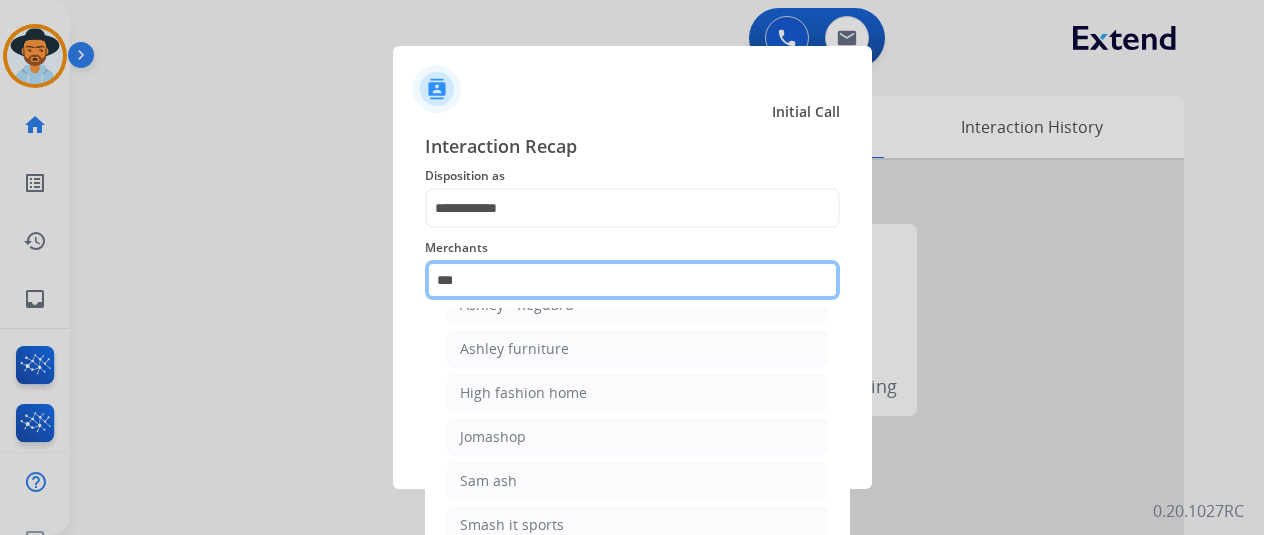 scroll, scrollTop: 27, scrollLeft: 0, axis: vertical 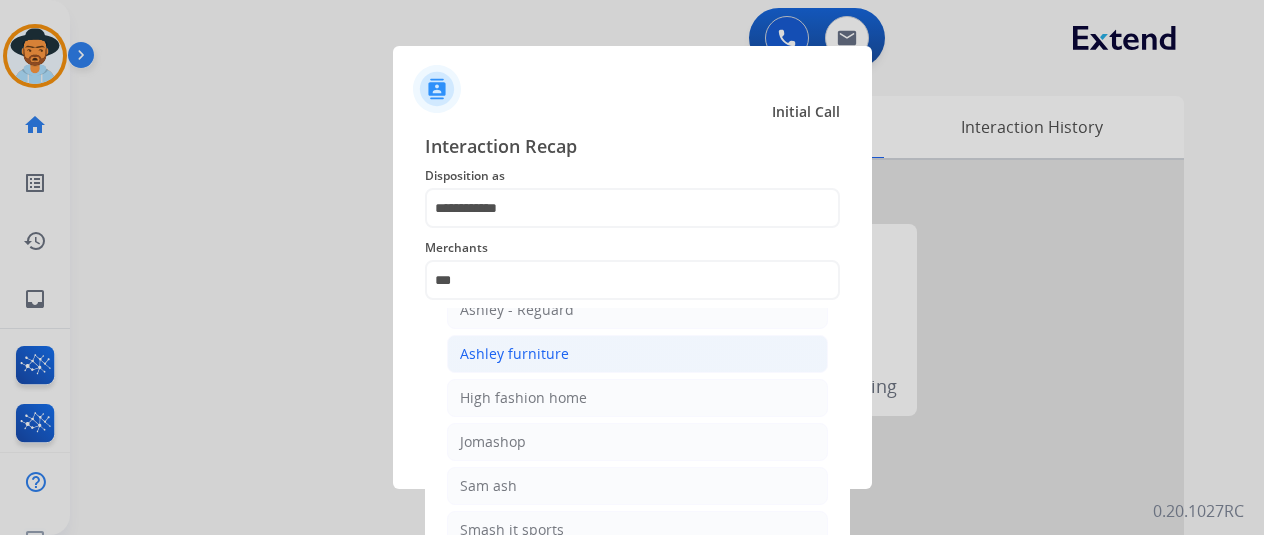 click on "Ashley furniture" 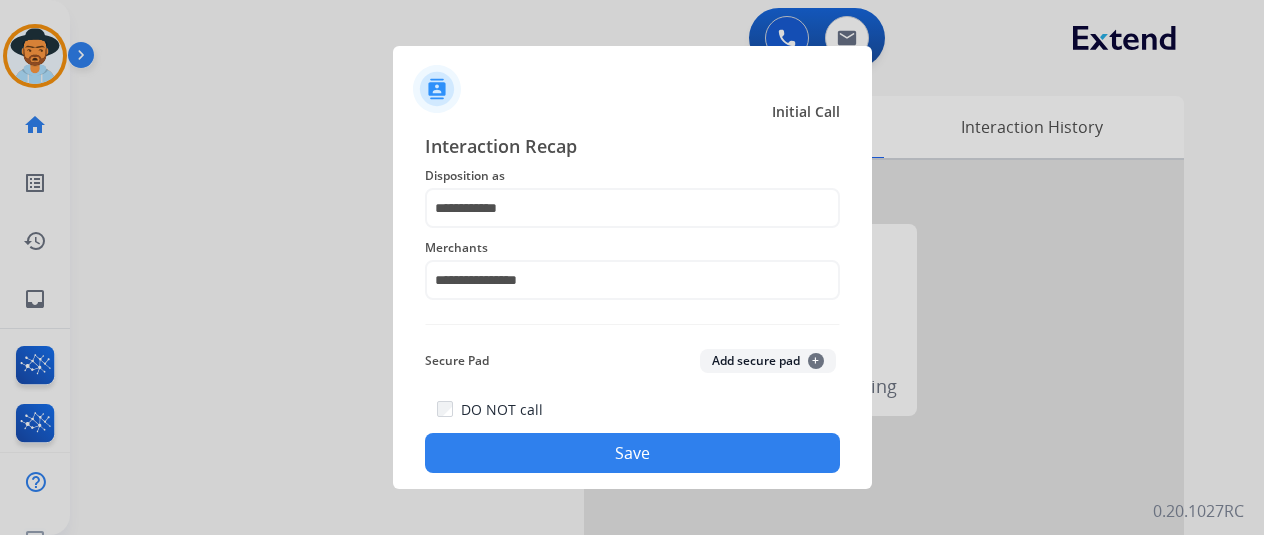 click on "Save" 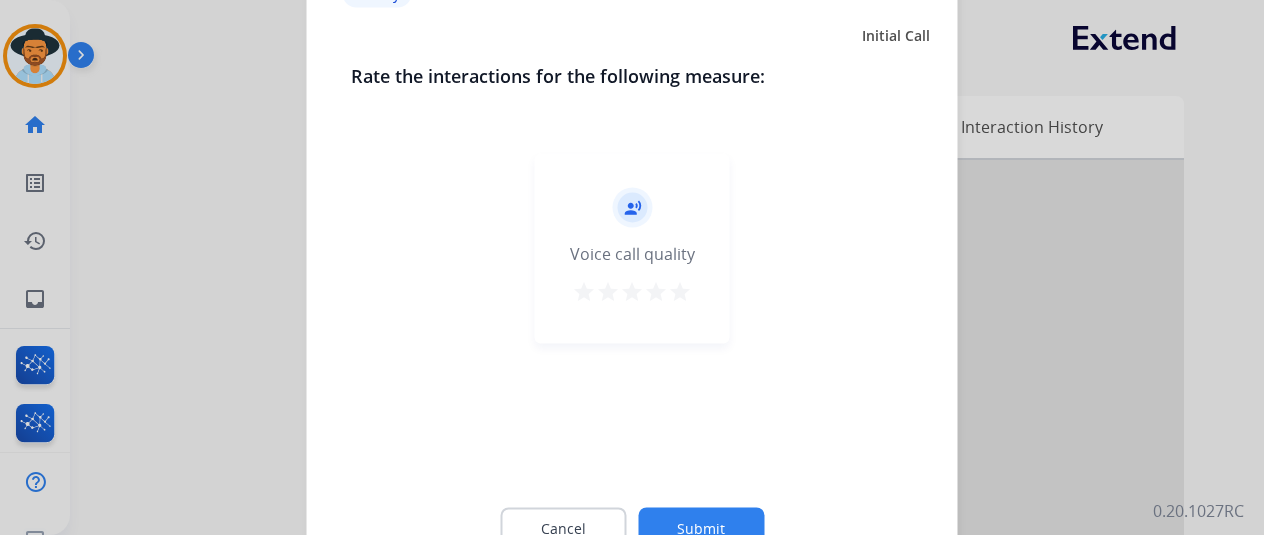 click on "star" at bounding box center (680, 291) 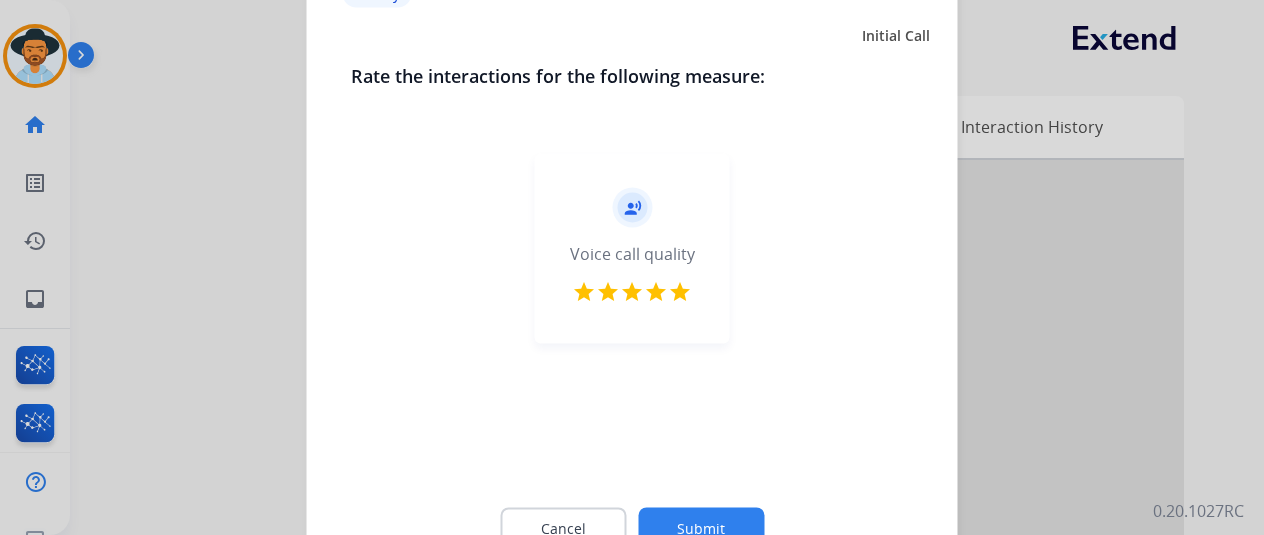 click on "Cancel Submit" 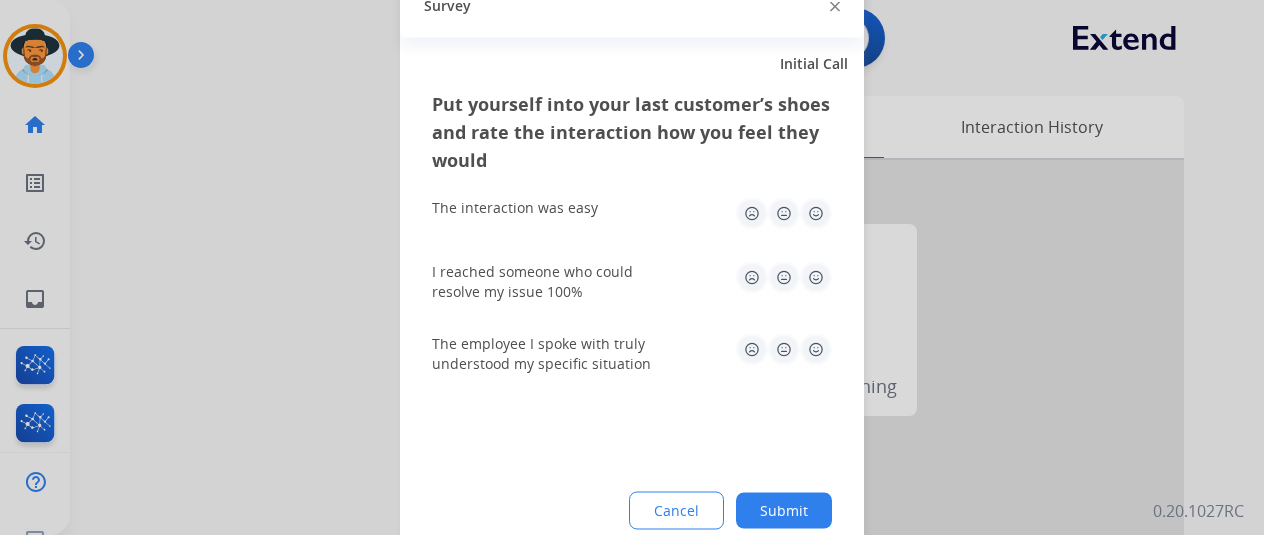 click 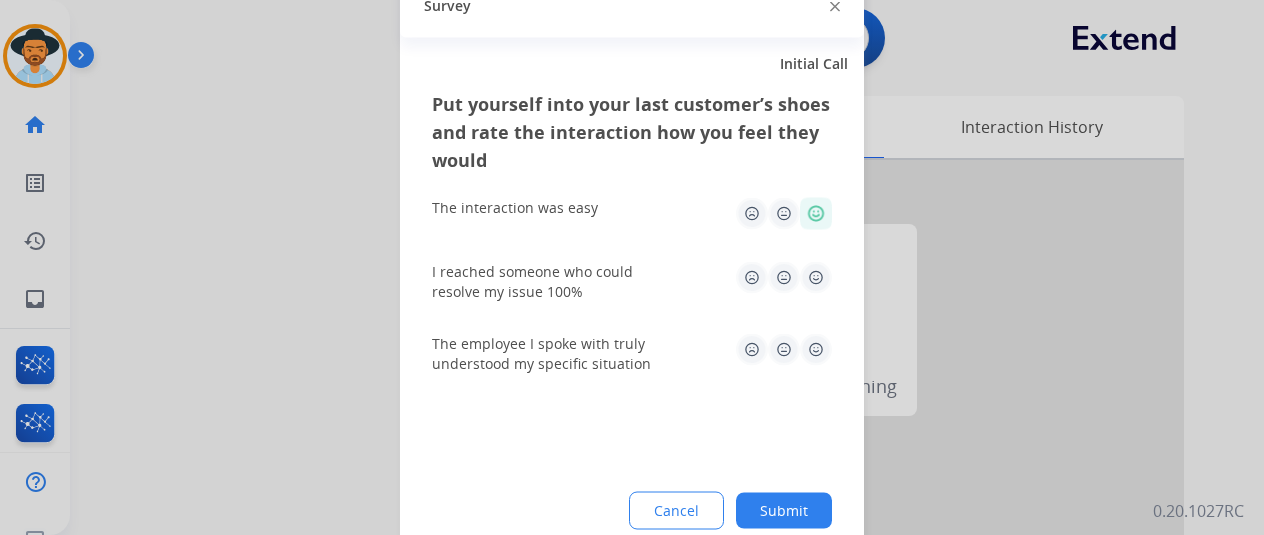 click on "I reached someone who could resolve my issue 100%" 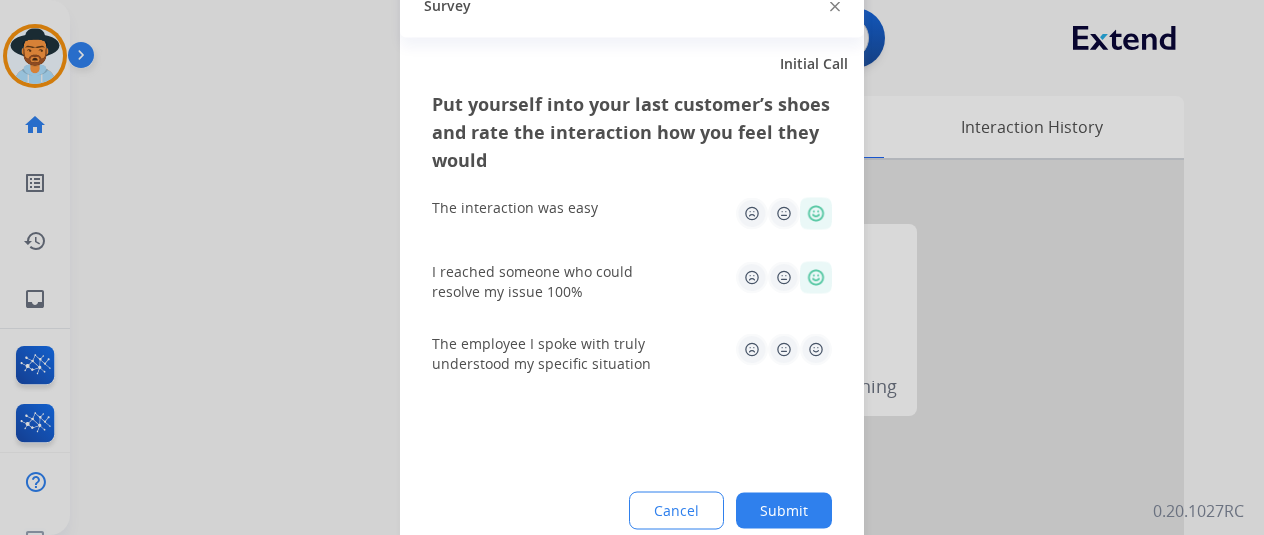 click 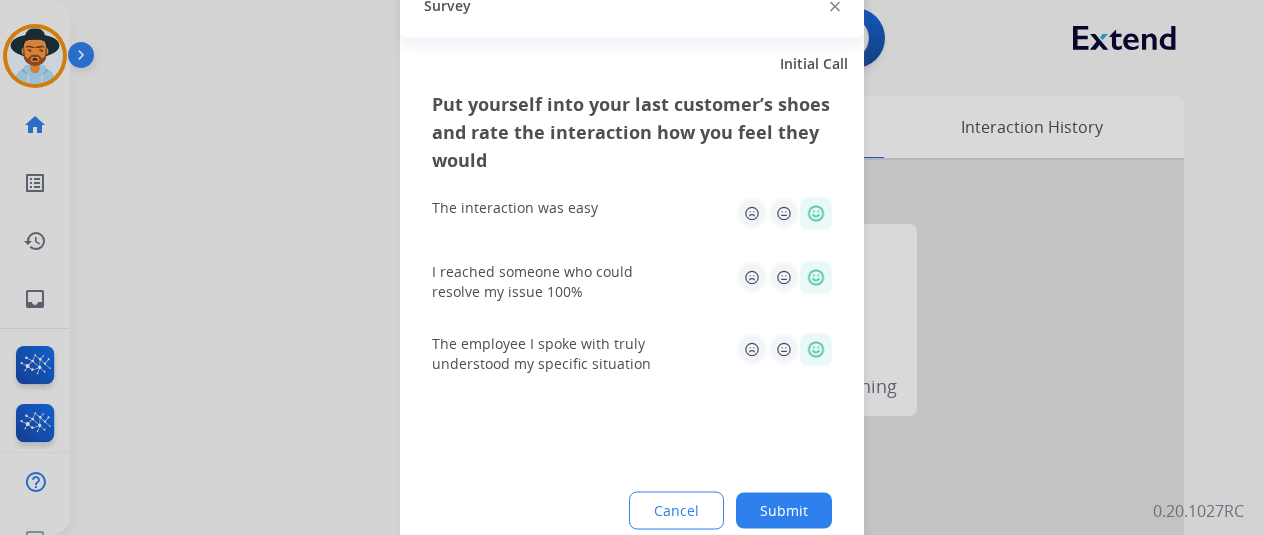 click on "Submit" 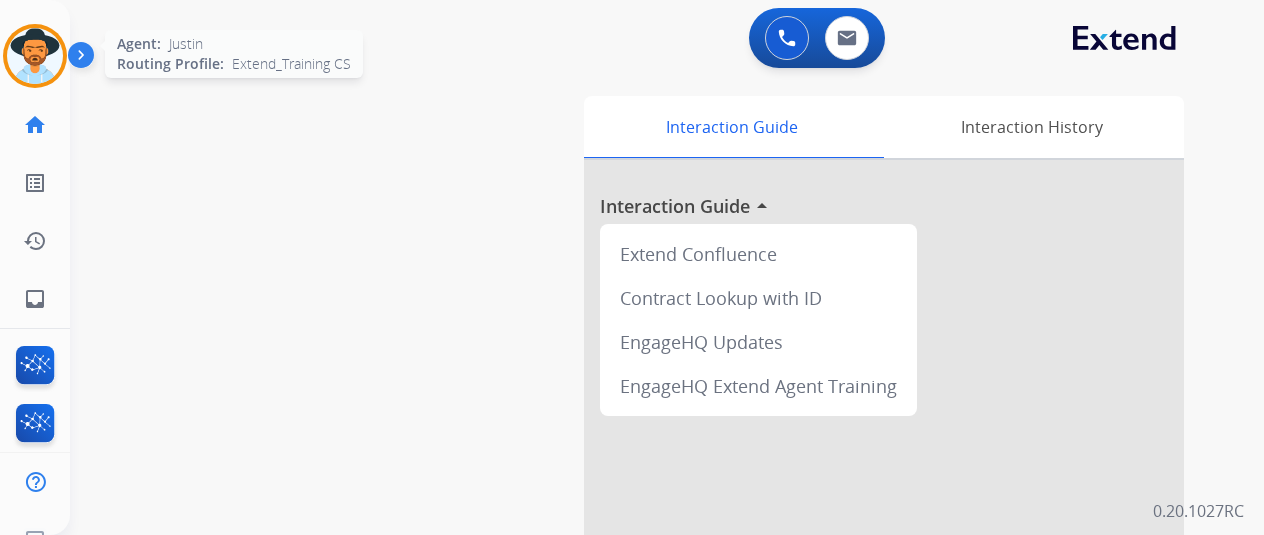 click at bounding box center (35, 56) 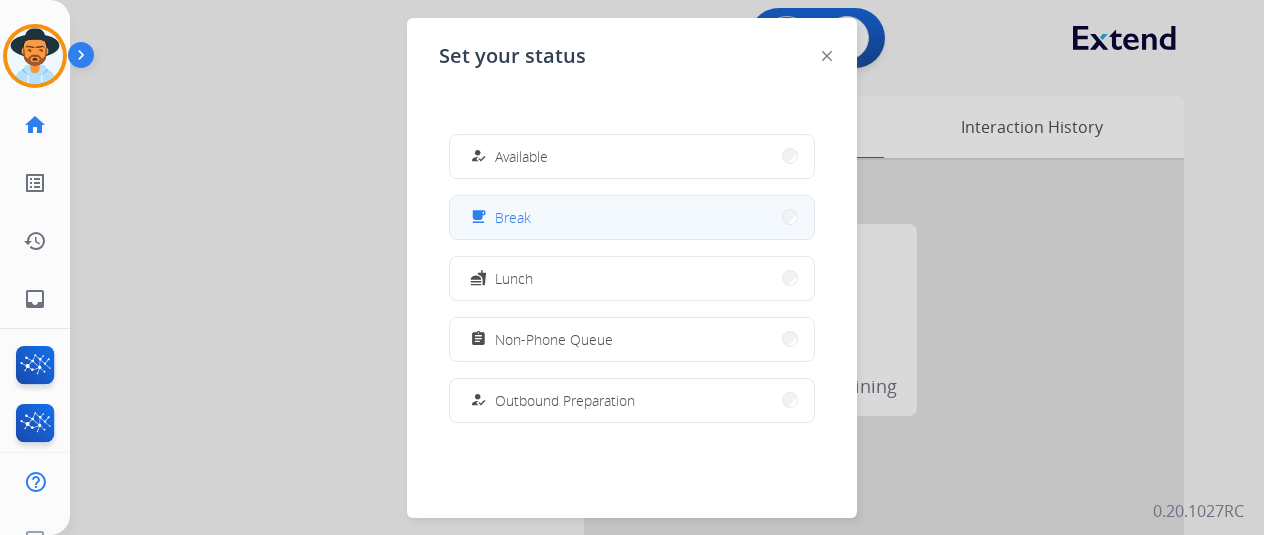 click on "free_breakfast Break" at bounding box center (632, 217) 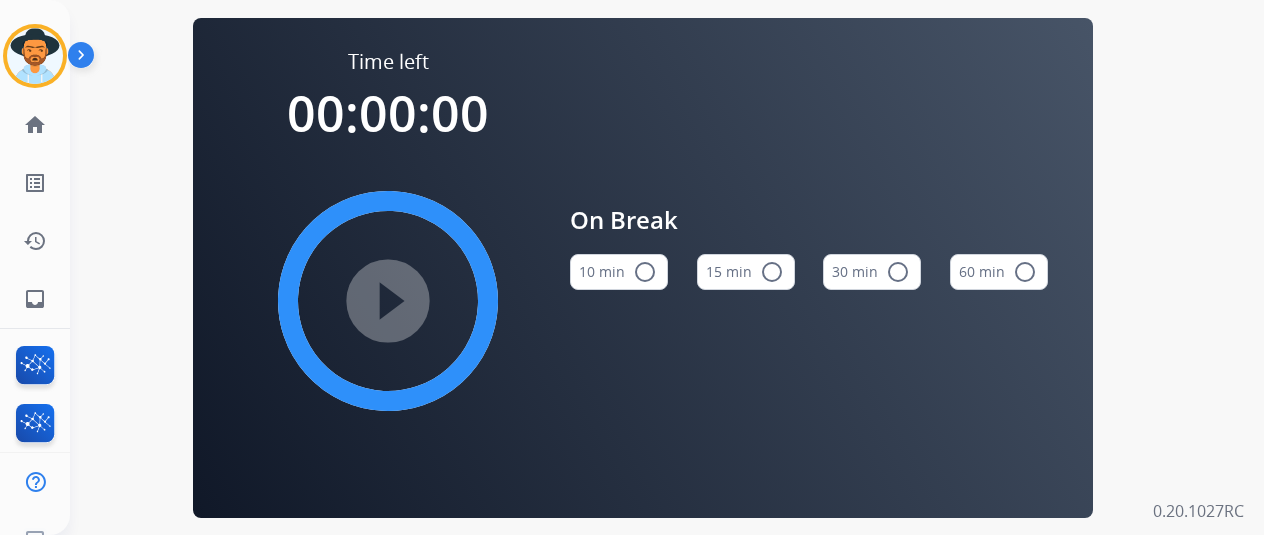 click on "15 min  radio_button_unchecked" at bounding box center (746, 272) 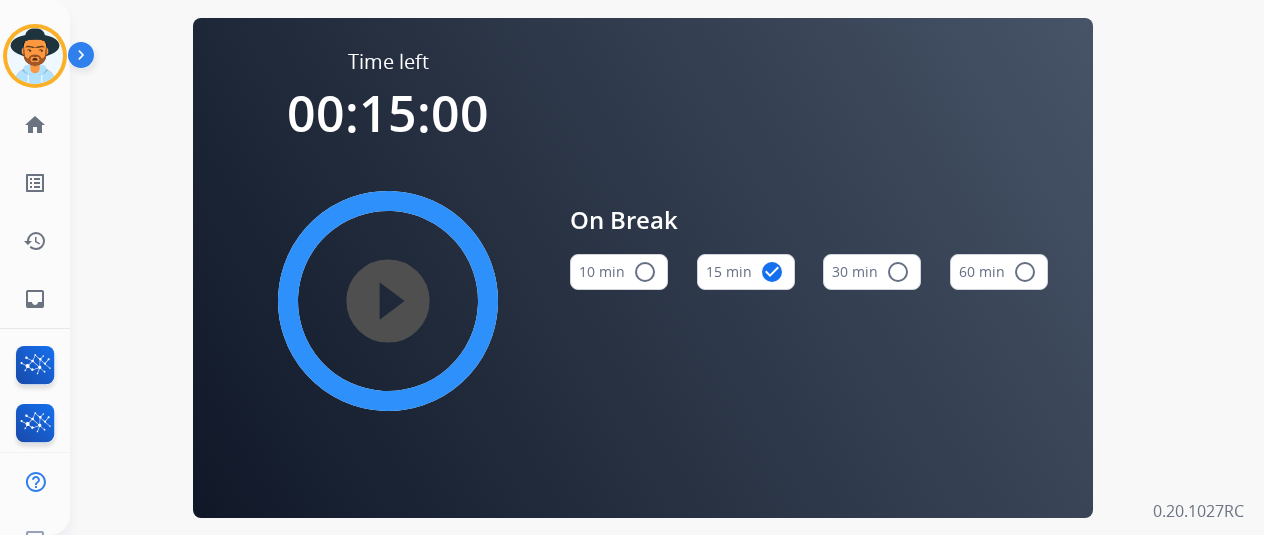 type 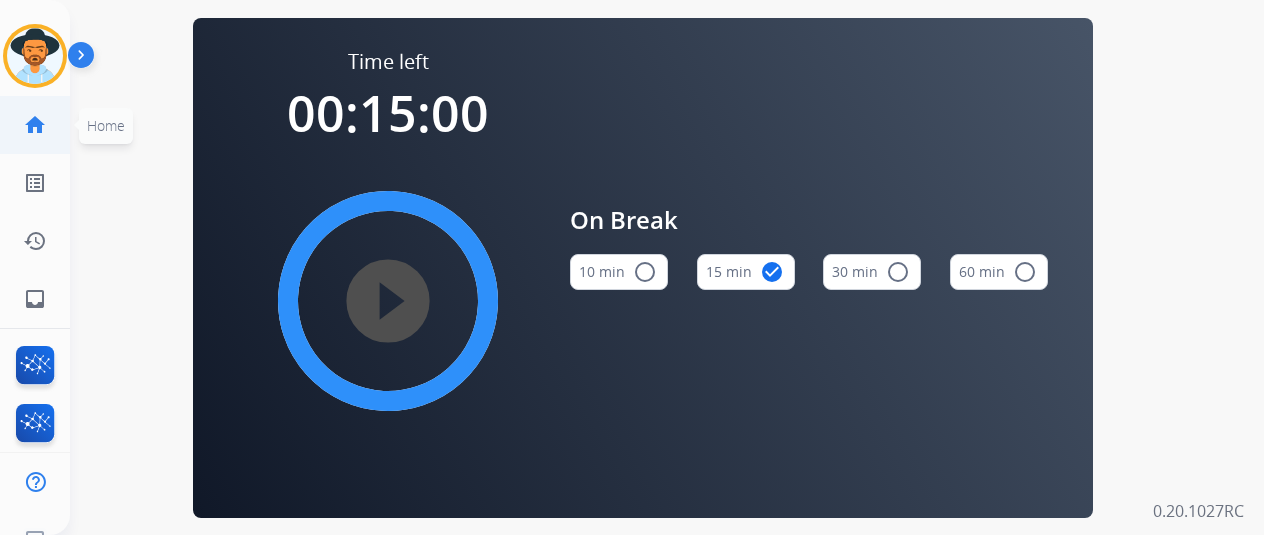 click on "home  Home" at bounding box center (35, 125) 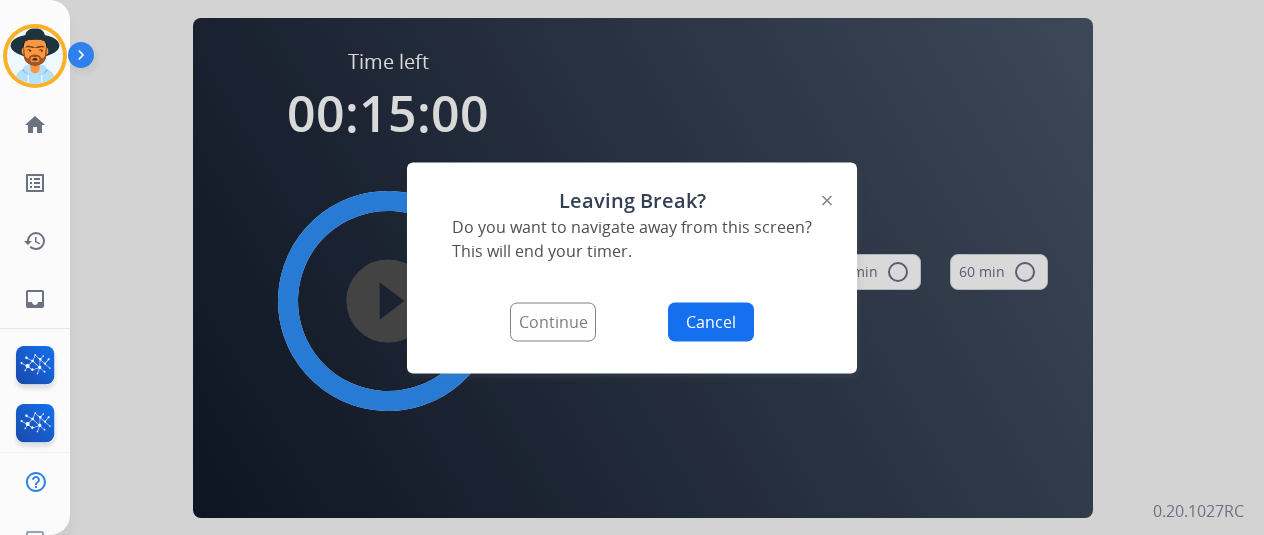click on "Cancel" at bounding box center (711, 321) 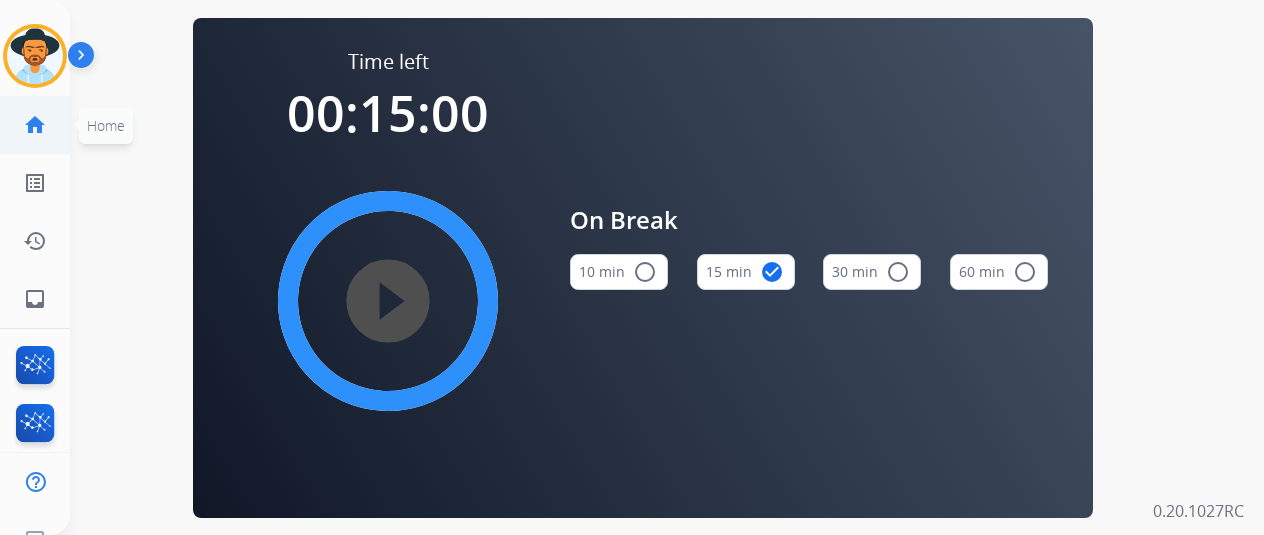 click on "home  Home" at bounding box center [35, 125] 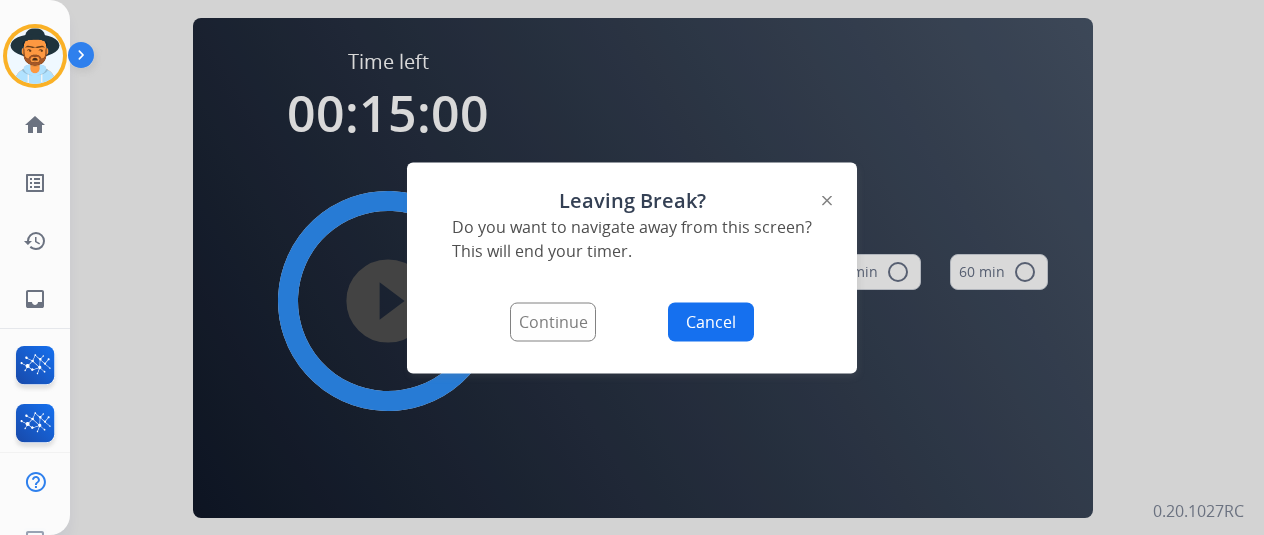 click on "Continue" at bounding box center (553, 321) 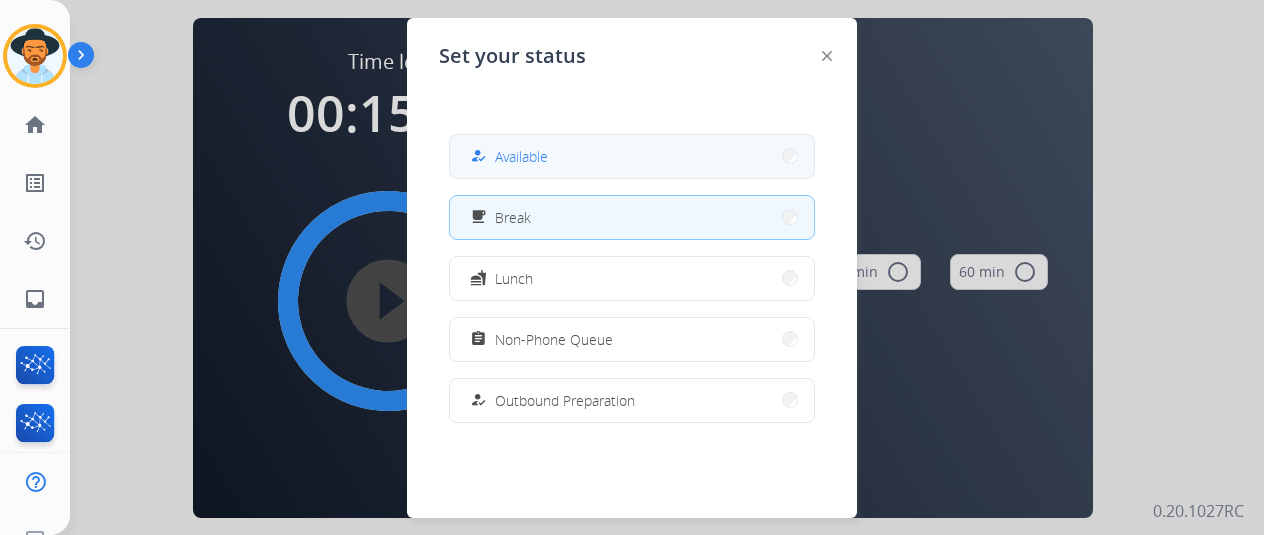 click on "how_to_reg Available" at bounding box center [632, 156] 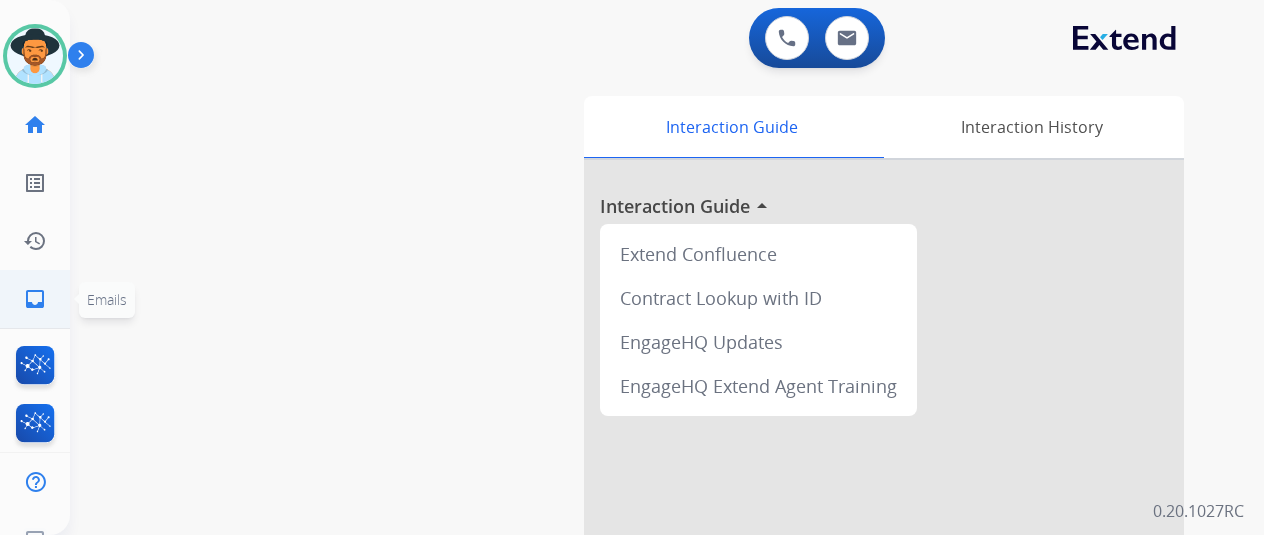 click on "inbox  Emails" 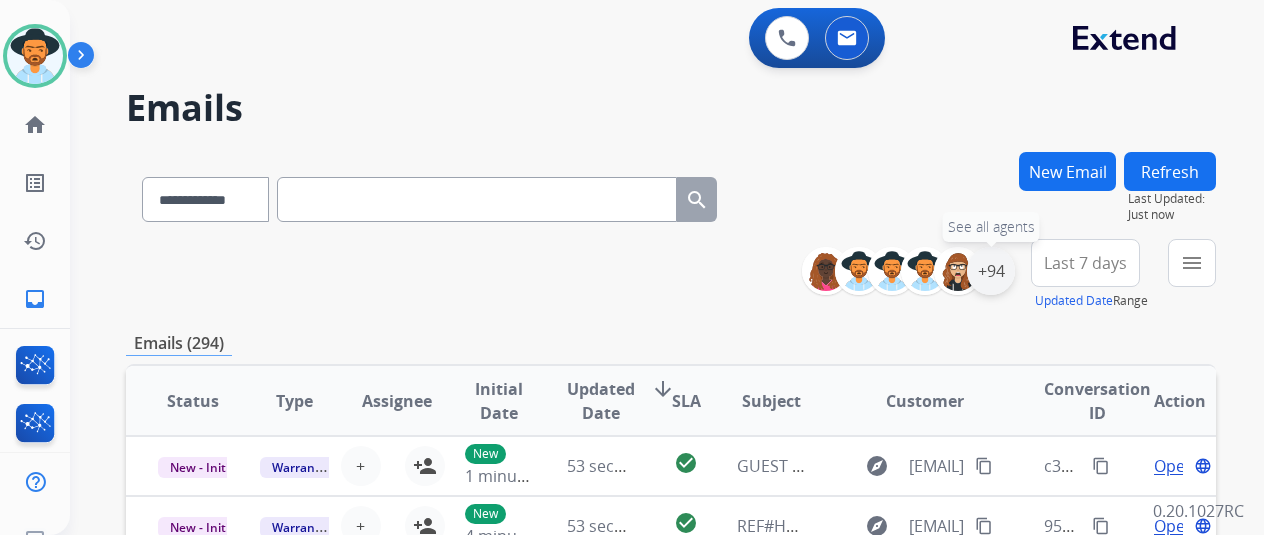 click on "+94" at bounding box center [991, 271] 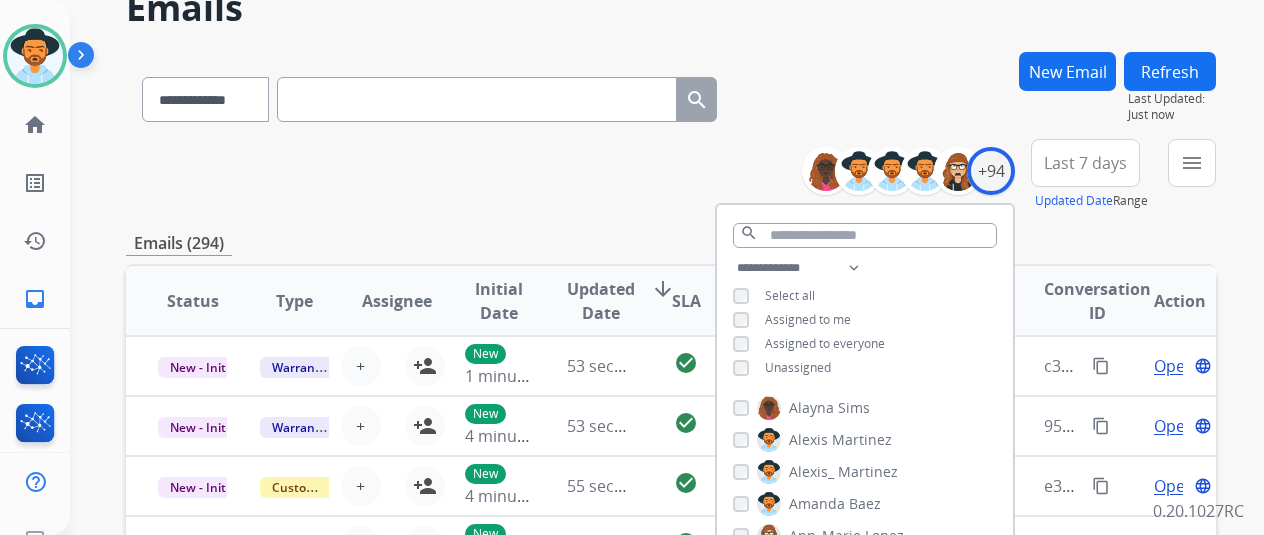 click on "Unassigned" at bounding box center (798, 367) 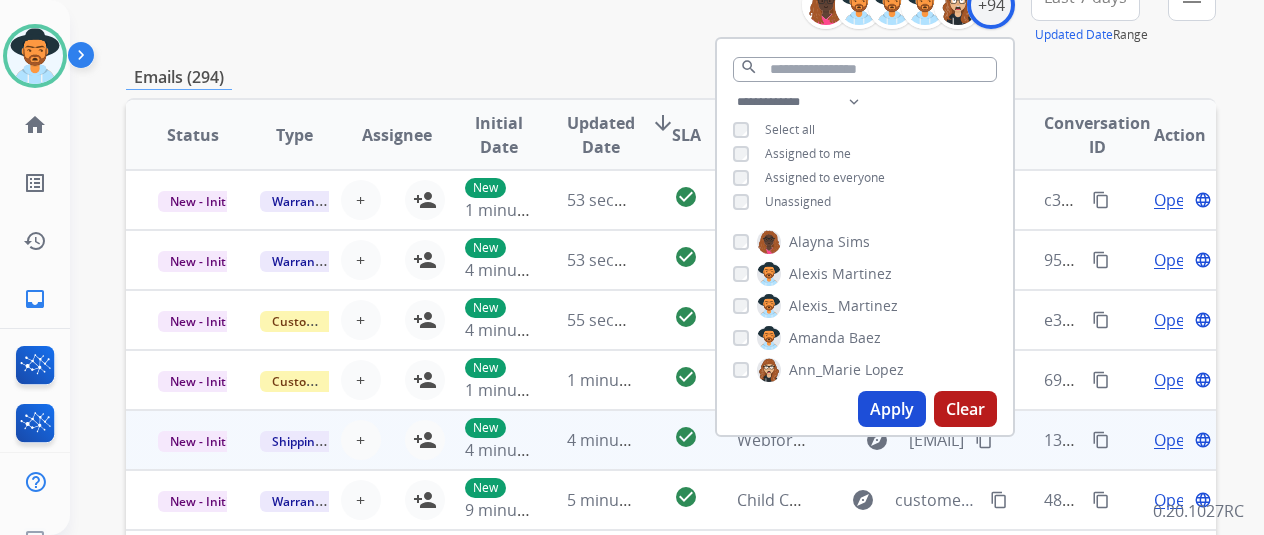 scroll, scrollTop: 400, scrollLeft: 0, axis: vertical 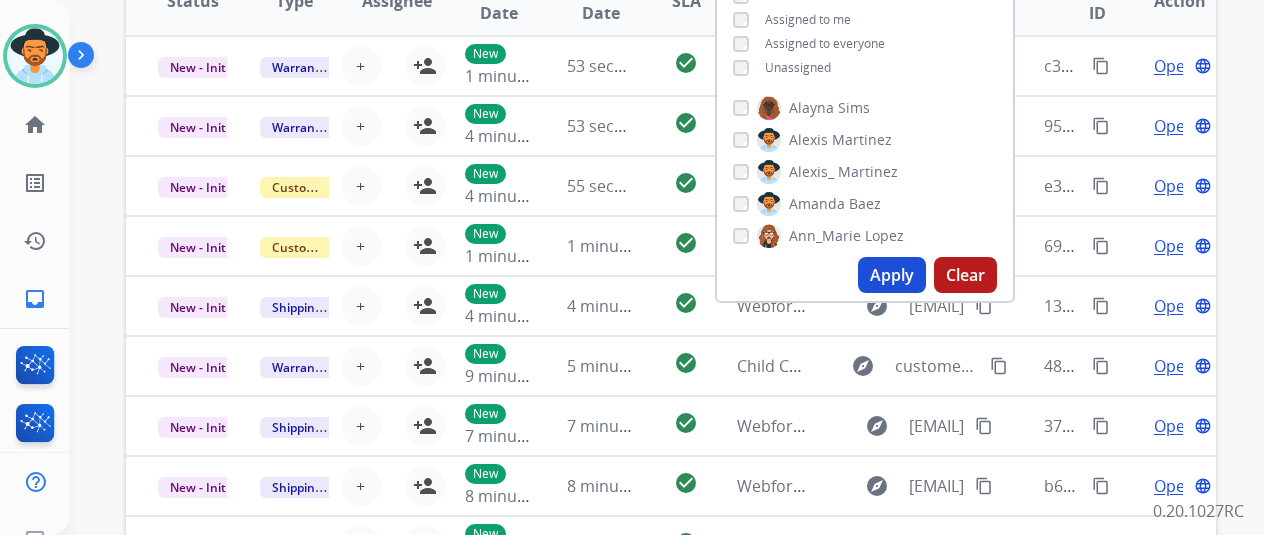 click on "Apply" at bounding box center [892, 275] 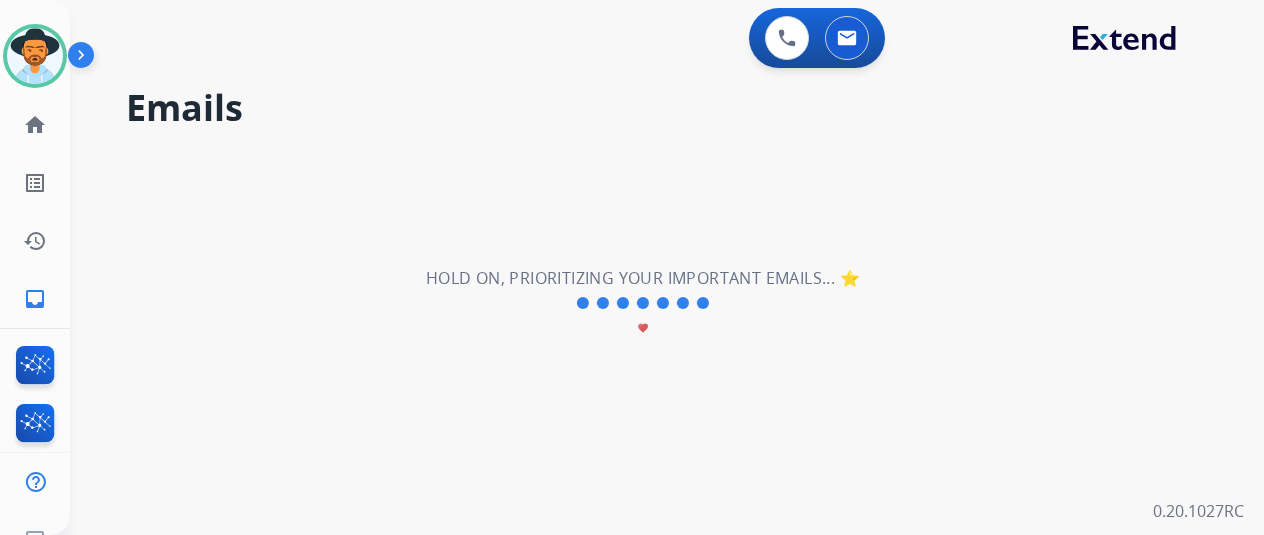 scroll, scrollTop: 0, scrollLeft: 0, axis: both 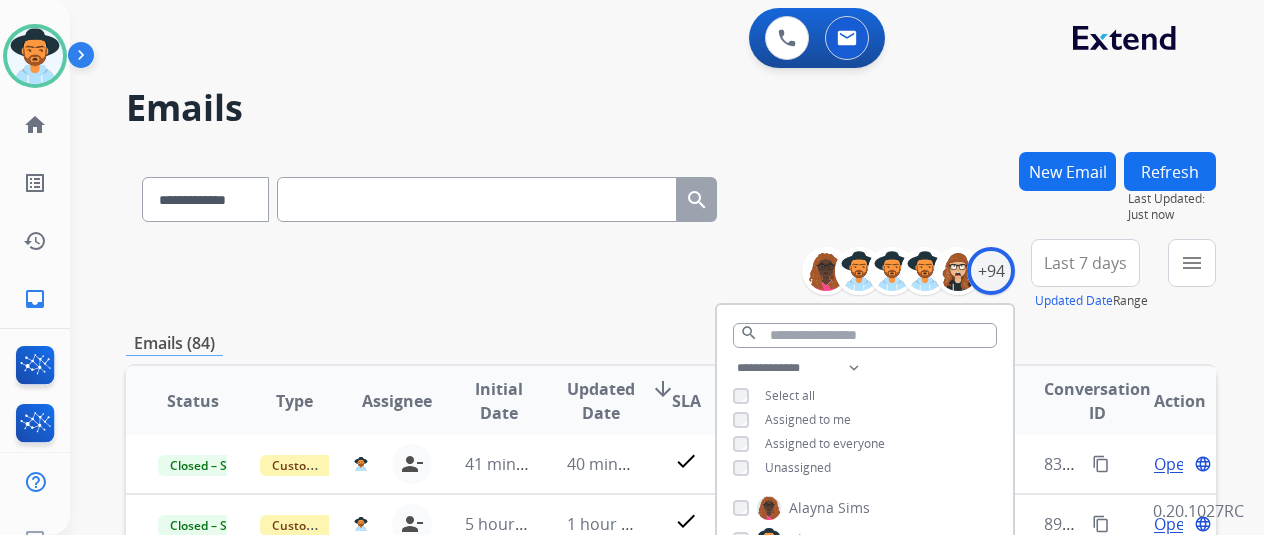 click on "**********" at bounding box center [671, 645] 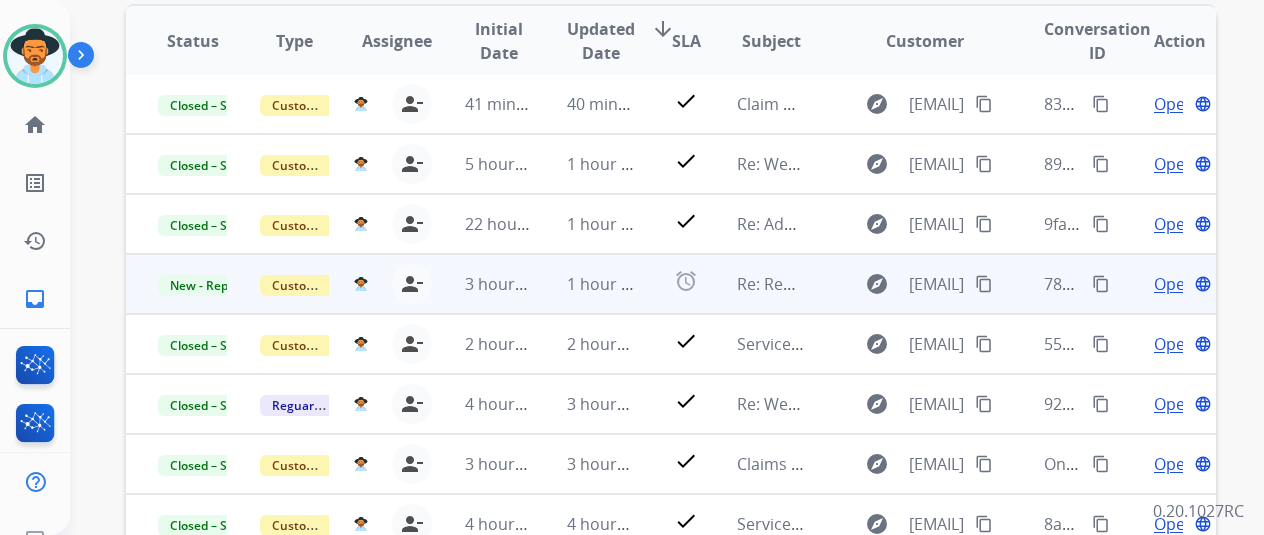 scroll, scrollTop: 400, scrollLeft: 0, axis: vertical 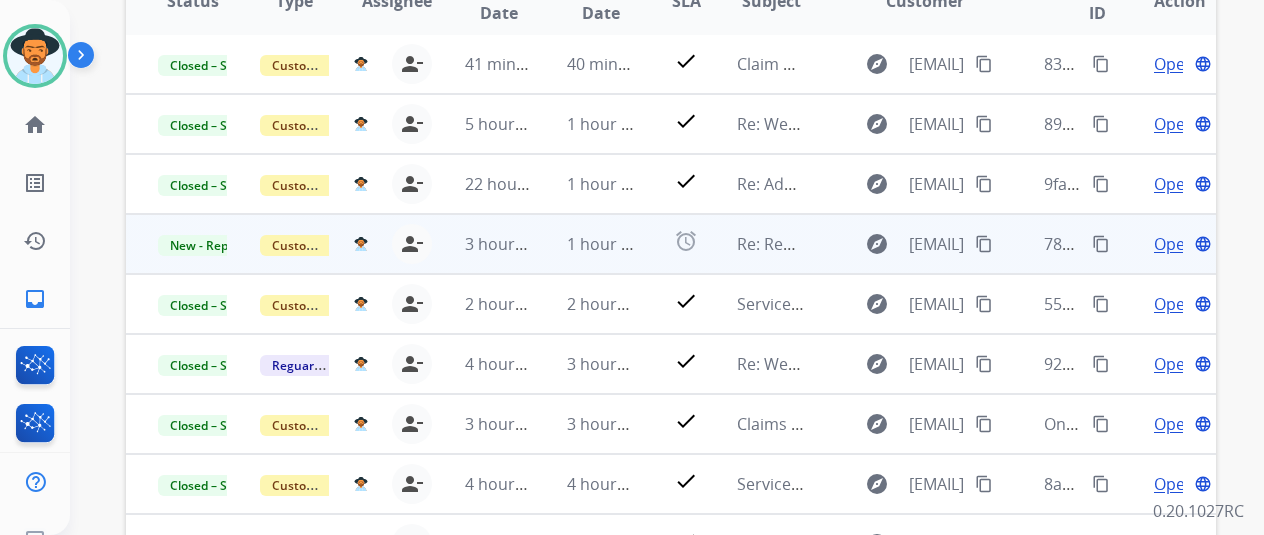click on "Open" at bounding box center [1174, 244] 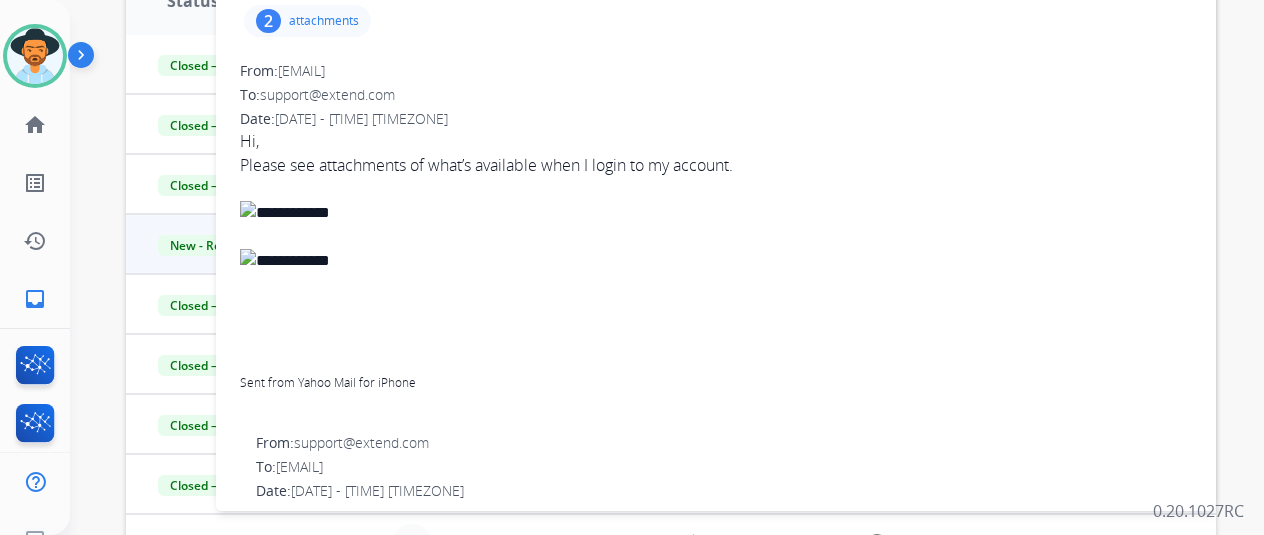 click on "2 attachments" at bounding box center [307, 21] 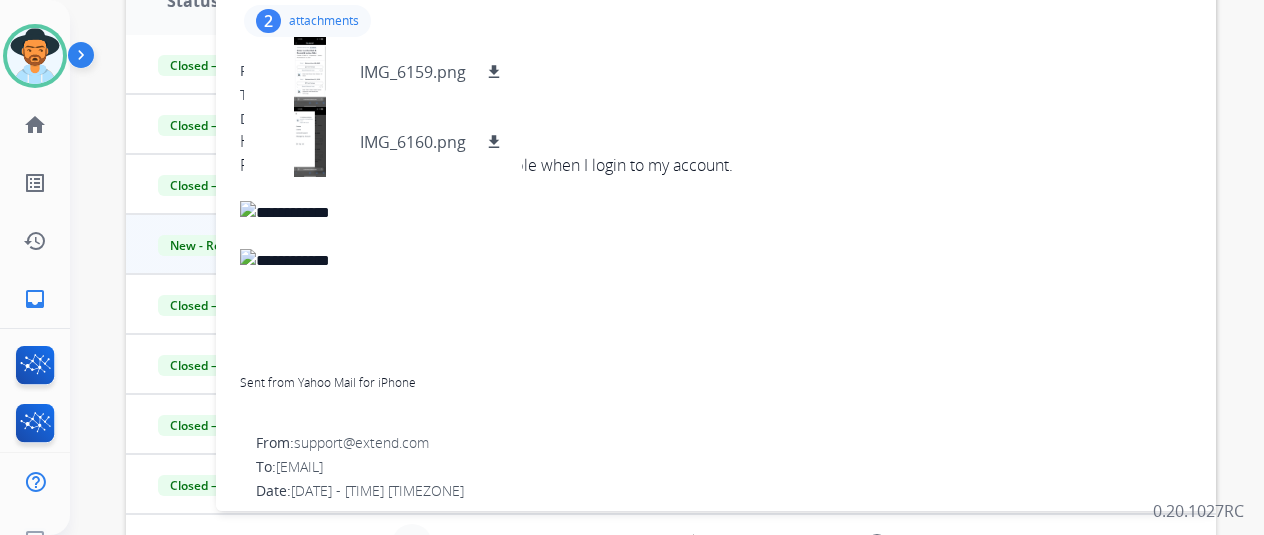 click at bounding box center [716, 189] 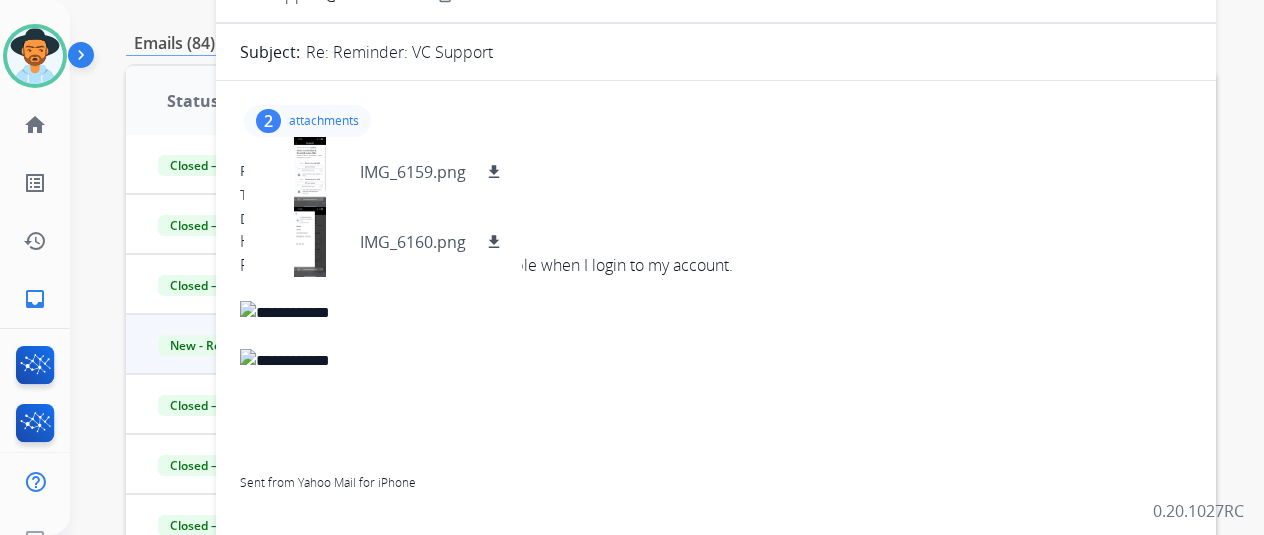 scroll, scrollTop: 0, scrollLeft: 0, axis: both 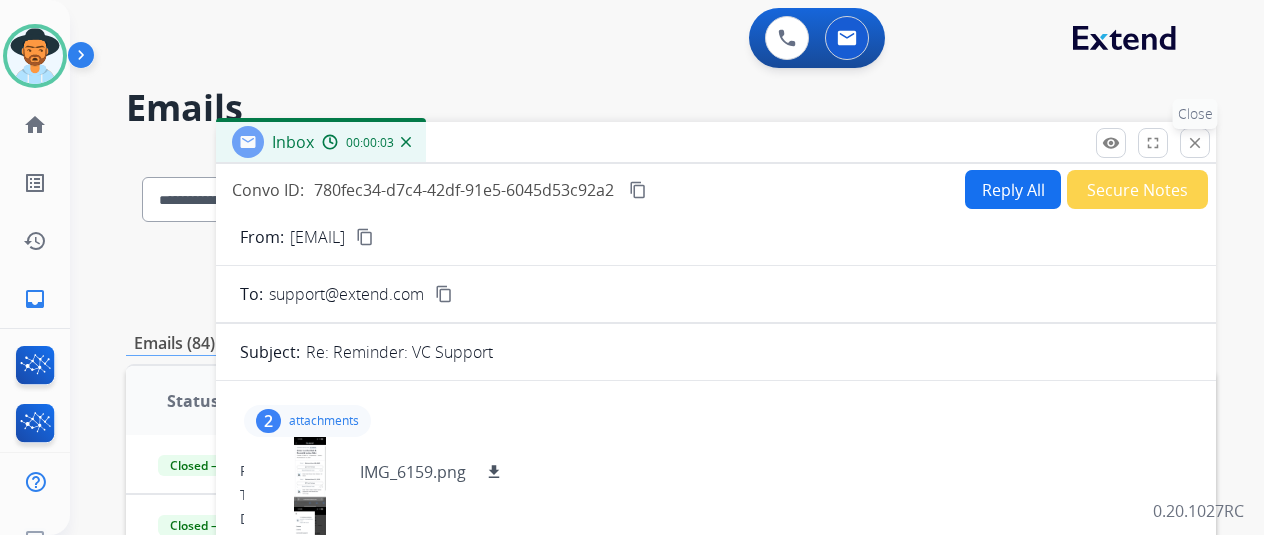 click on "close" at bounding box center [1195, 143] 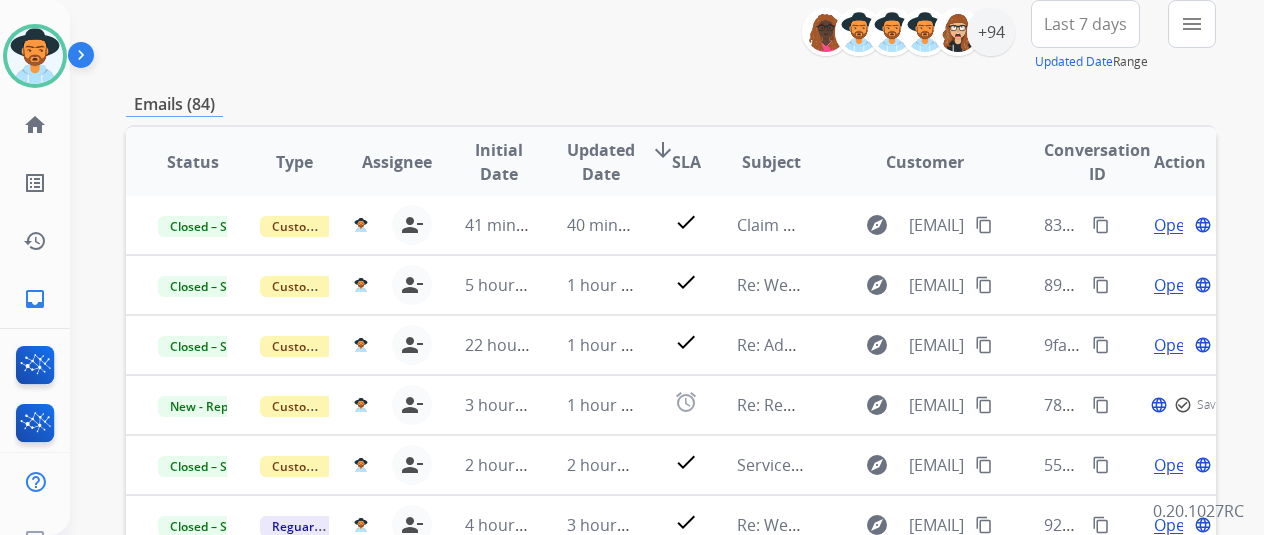 scroll, scrollTop: 400, scrollLeft: 0, axis: vertical 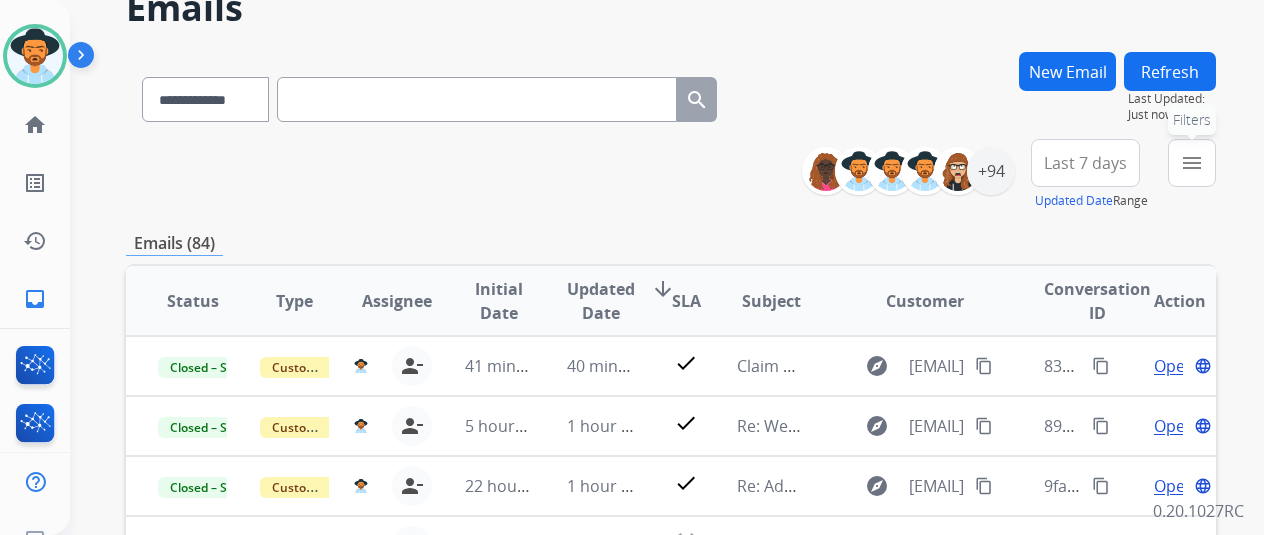 click on "menu  Filters" at bounding box center [1192, 163] 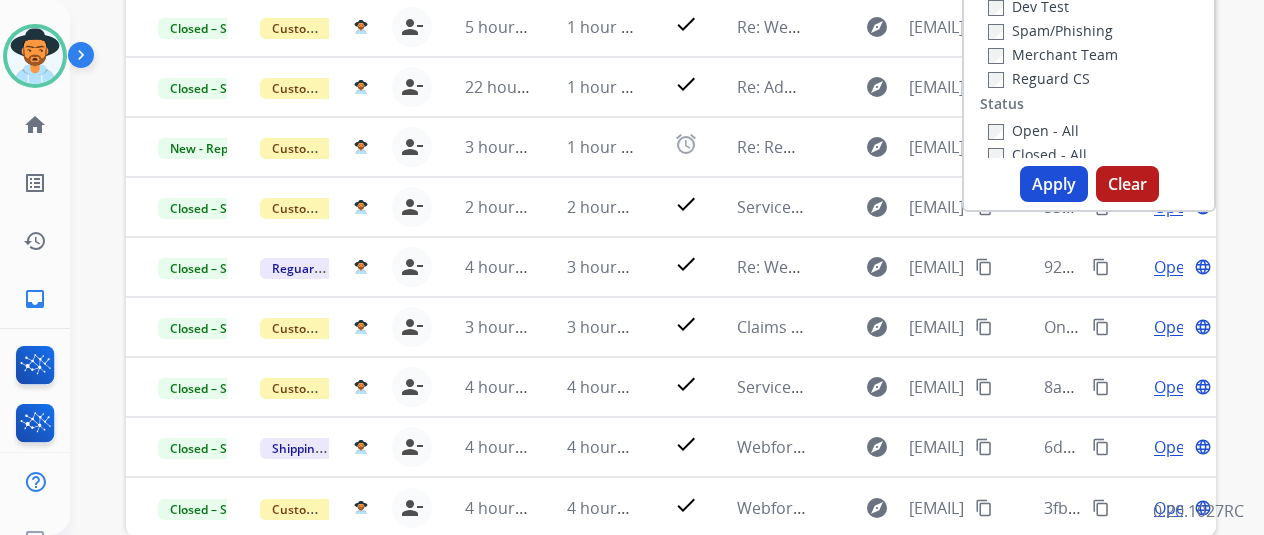 scroll, scrollTop: 500, scrollLeft: 0, axis: vertical 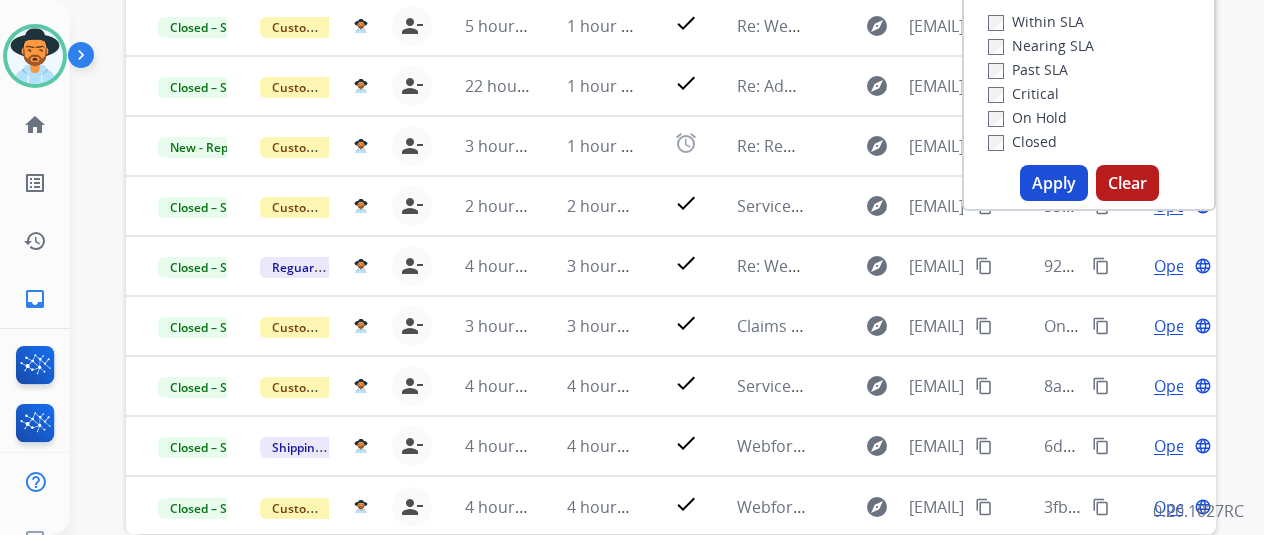 click on "Past SLA" at bounding box center [1041, 69] 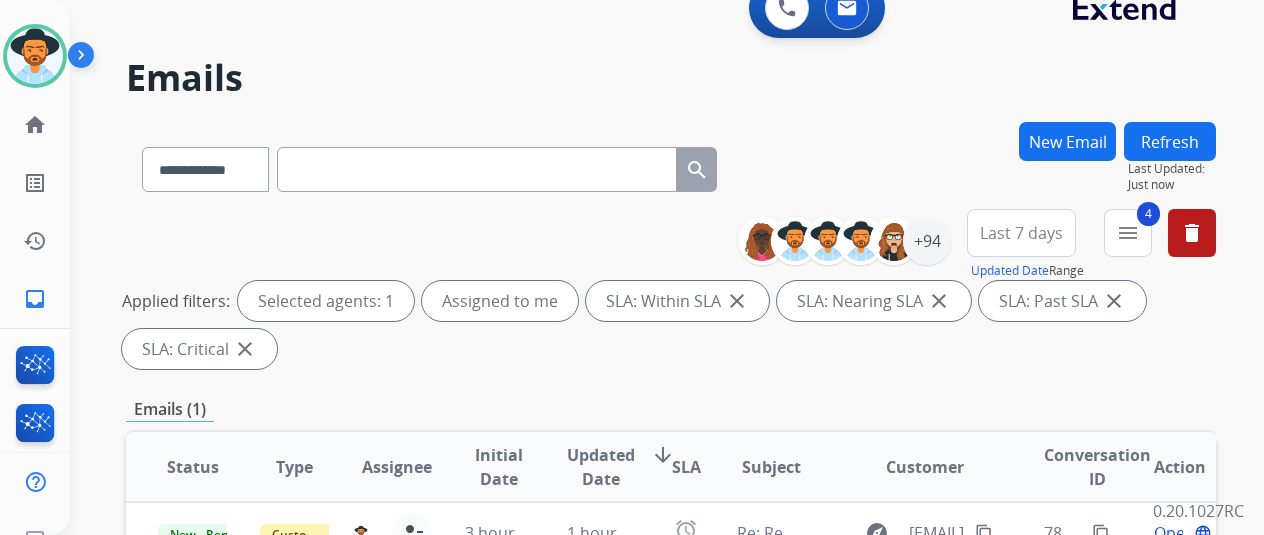 scroll, scrollTop: 0, scrollLeft: 0, axis: both 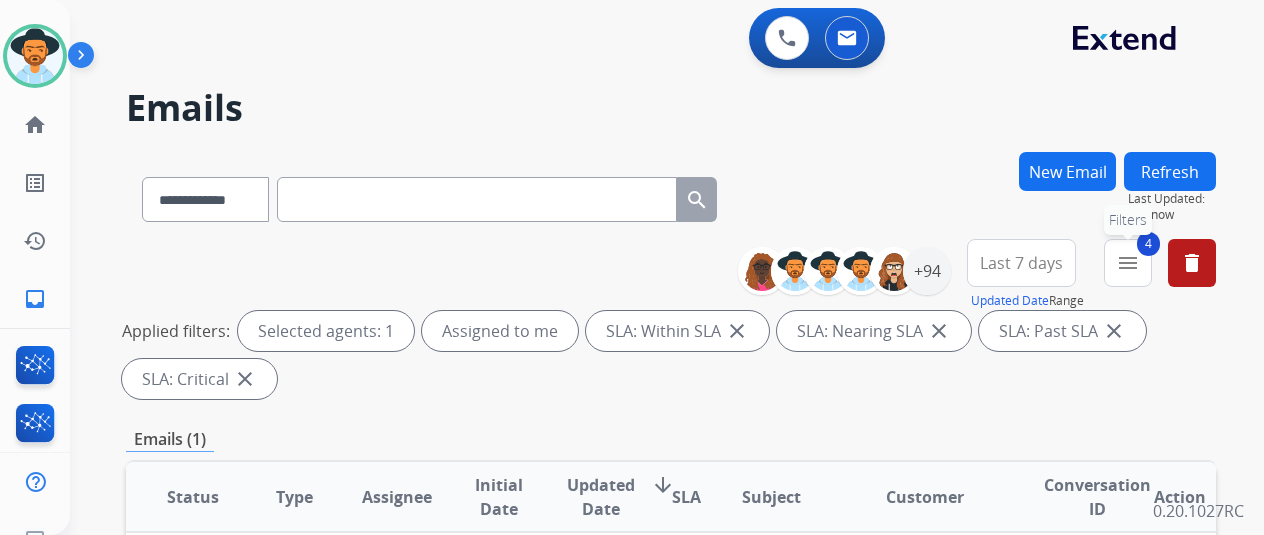 click on "menu" at bounding box center [1128, 263] 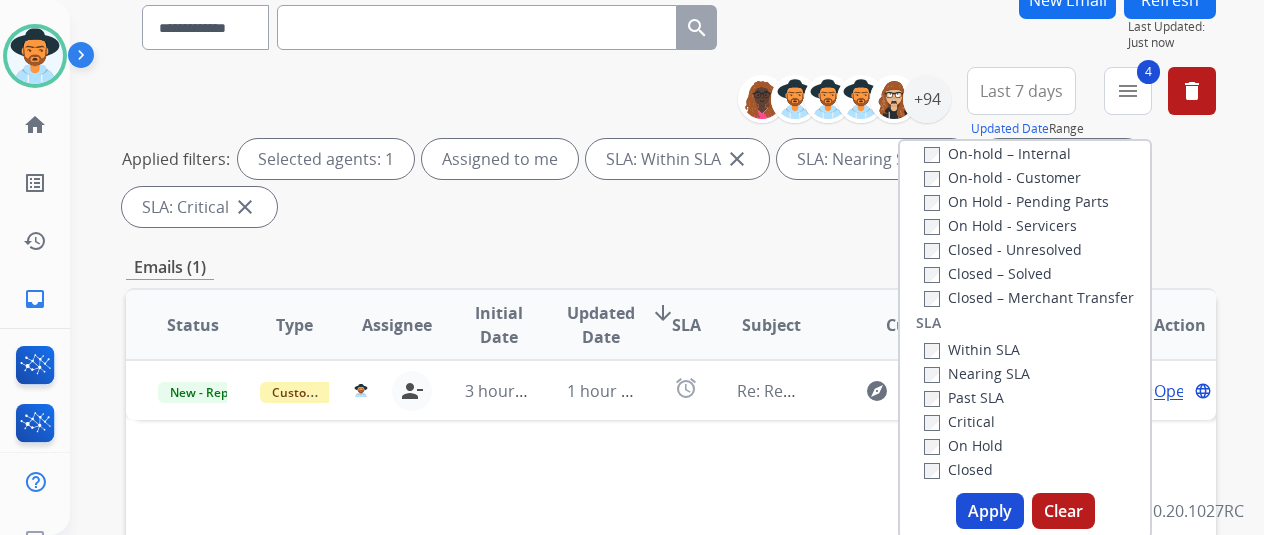 scroll, scrollTop: 200, scrollLeft: 0, axis: vertical 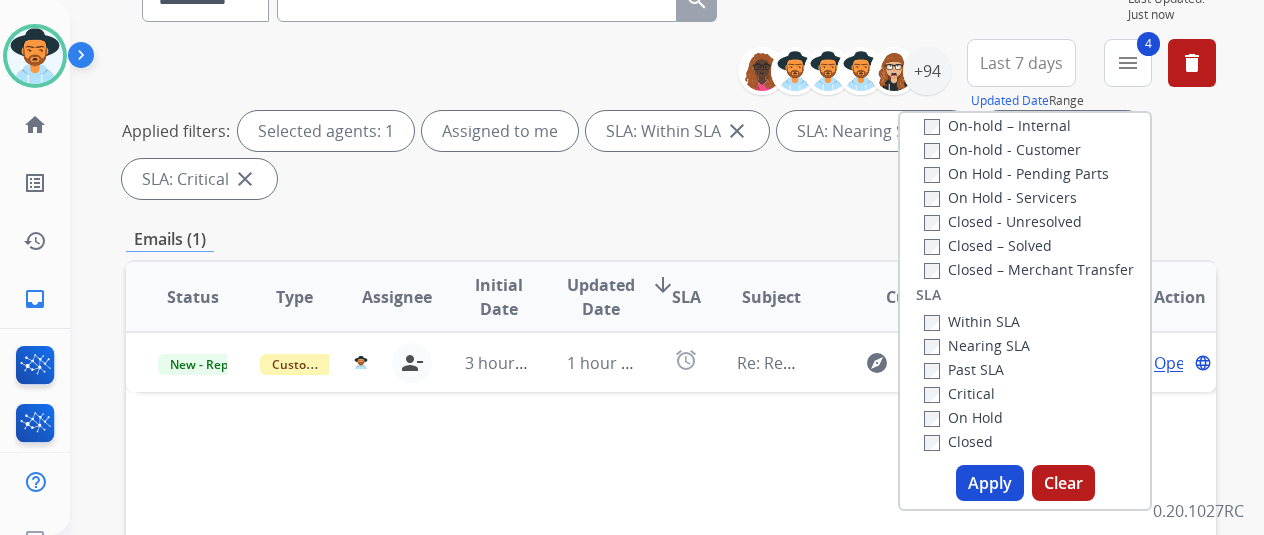 click on "Within SLA" at bounding box center [972, 321] 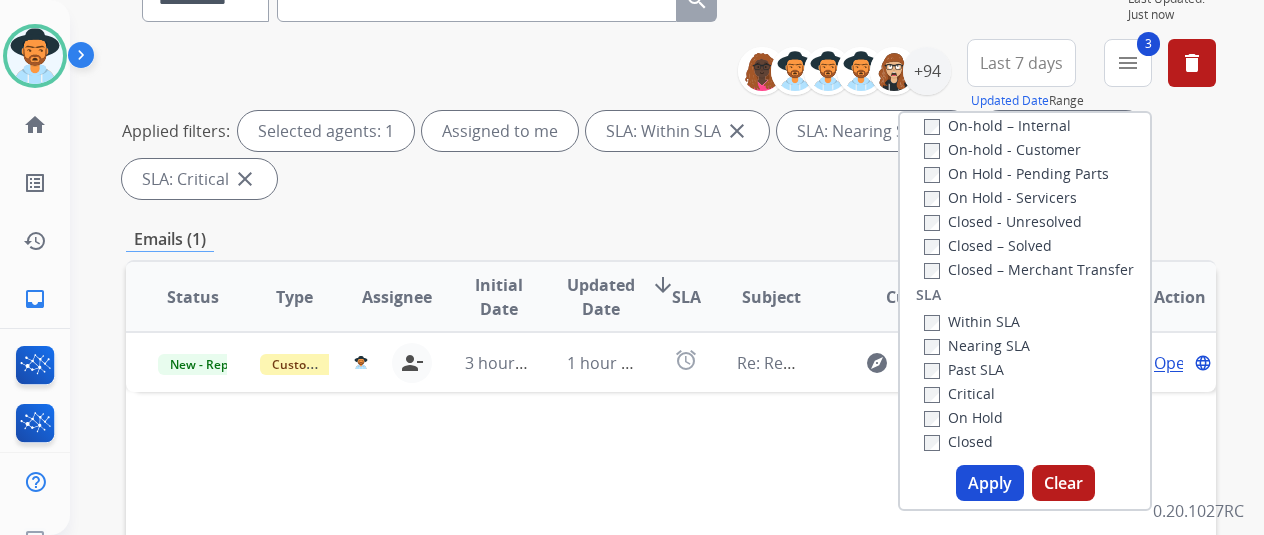 click on "Nearing SLA" at bounding box center (977, 345) 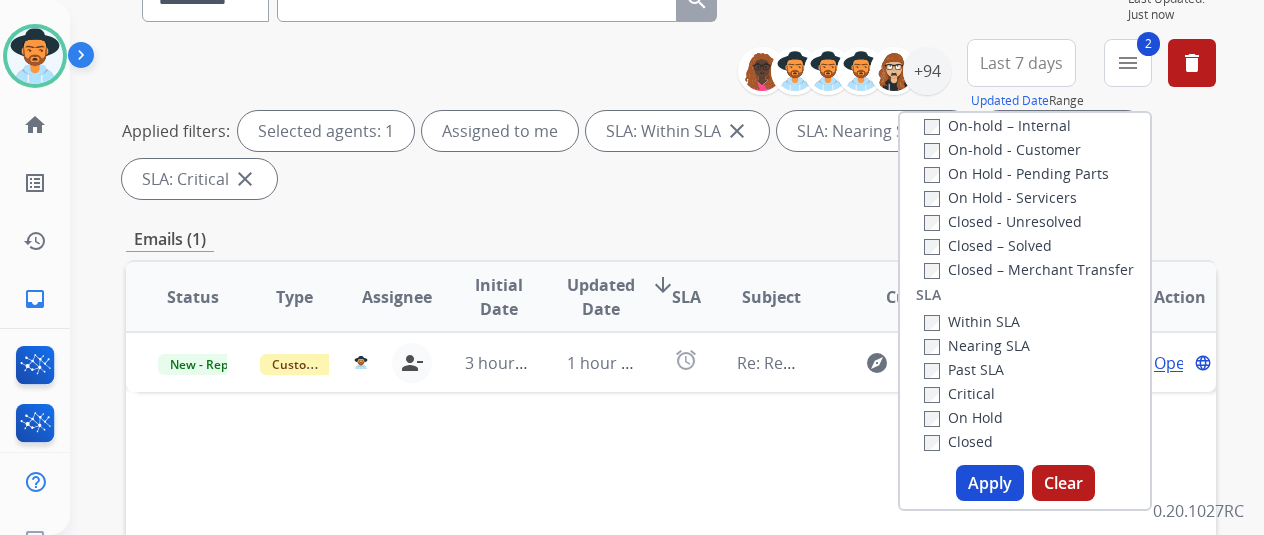 click on "Past SLA" at bounding box center (964, 369) 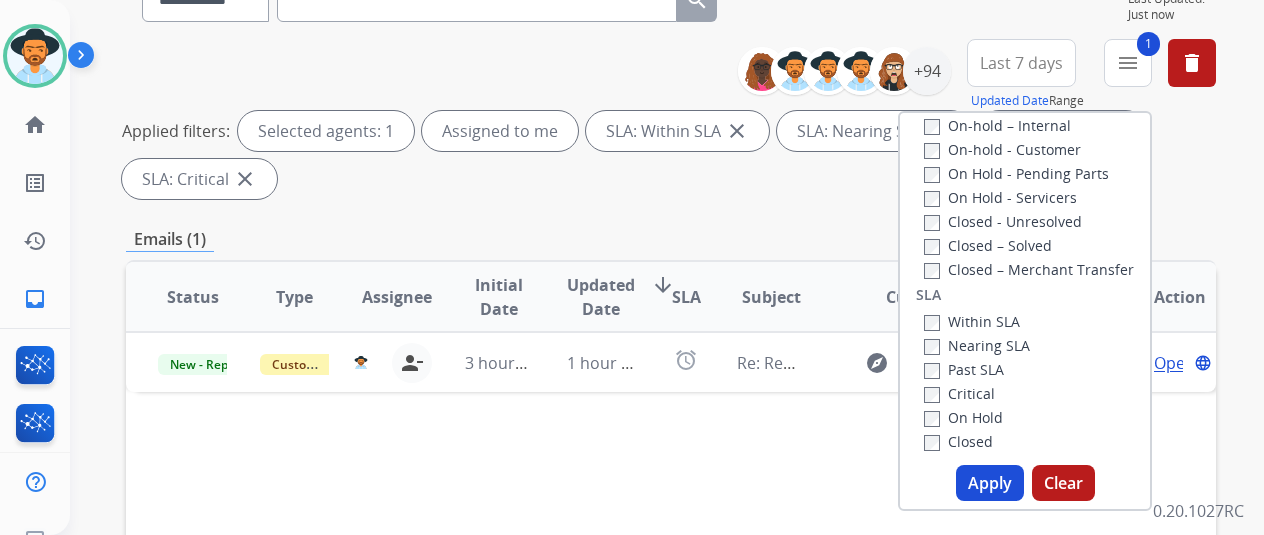 click on "Critical" at bounding box center (959, 393) 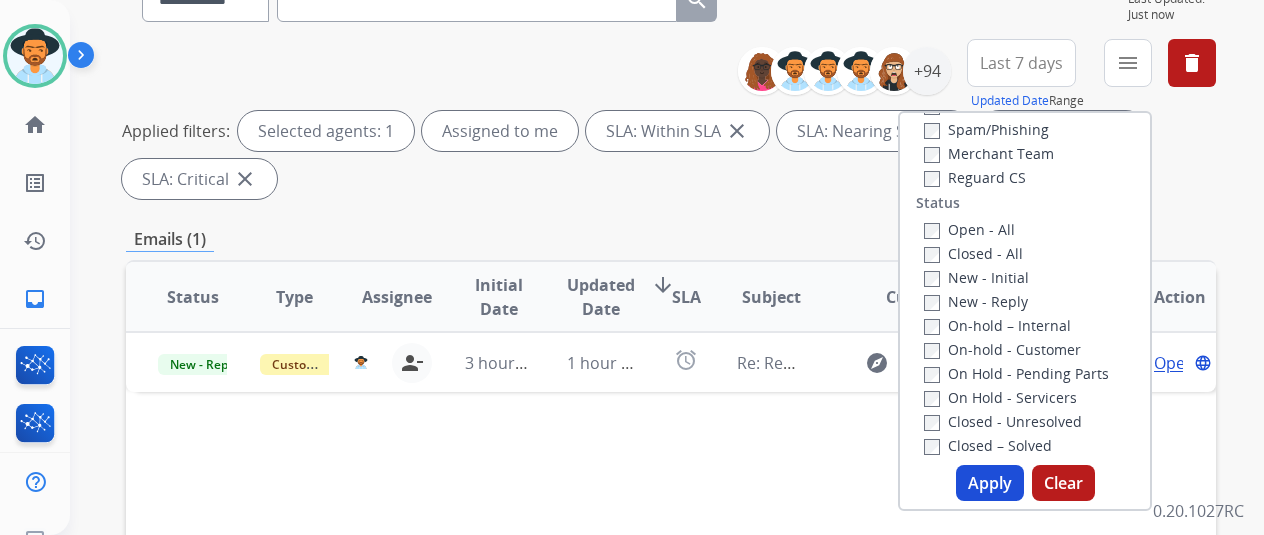 scroll, scrollTop: 100, scrollLeft: 0, axis: vertical 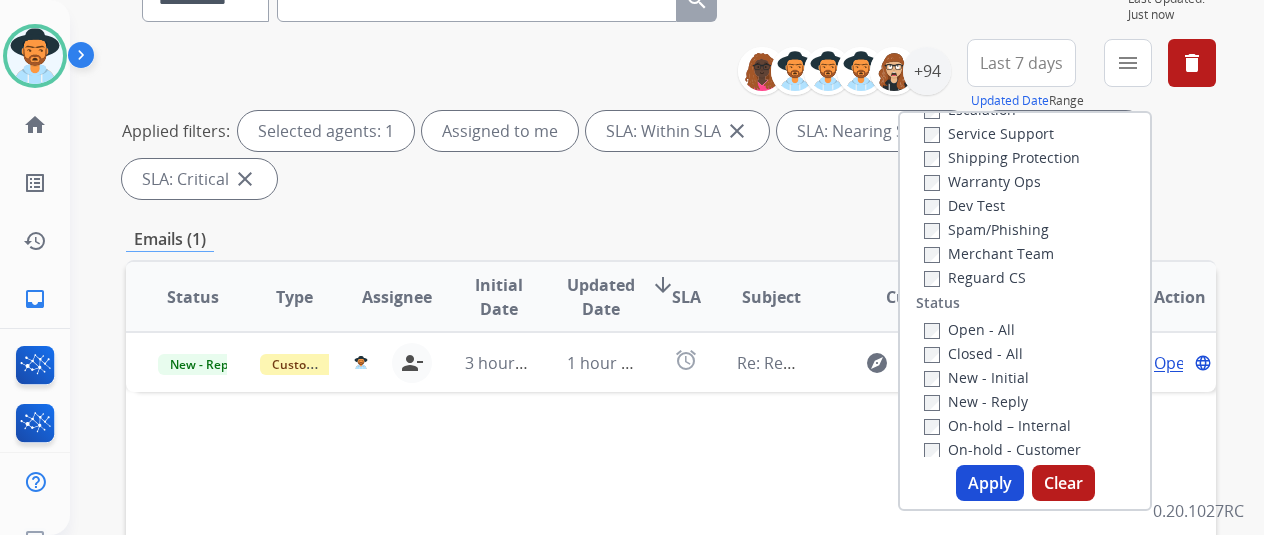 click on "Open - All" at bounding box center (969, 329) 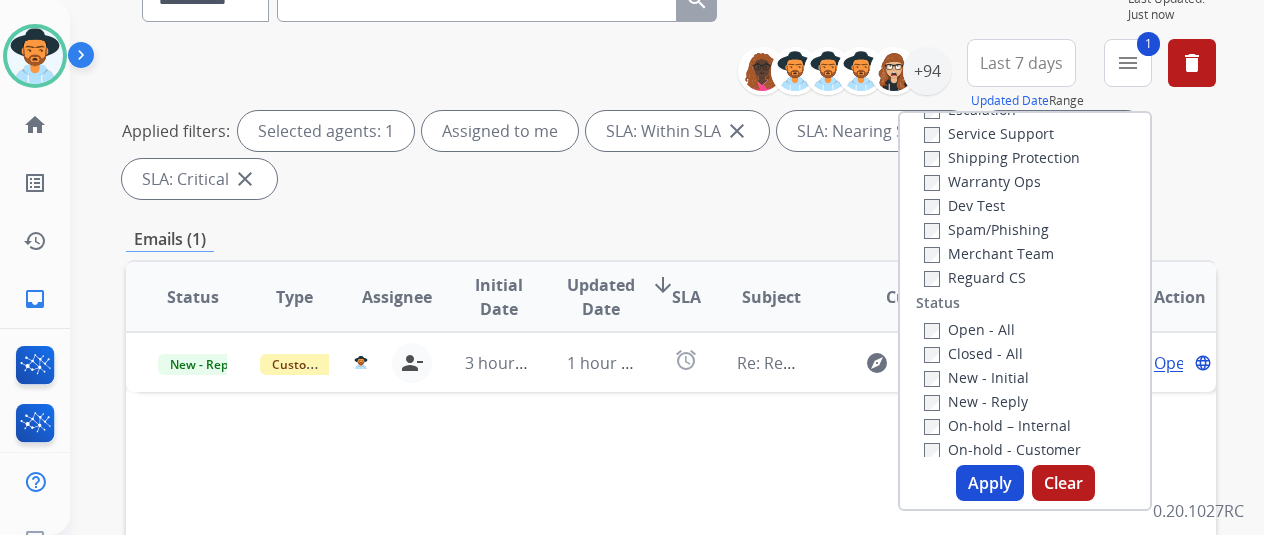 click on "Apply" at bounding box center (990, 483) 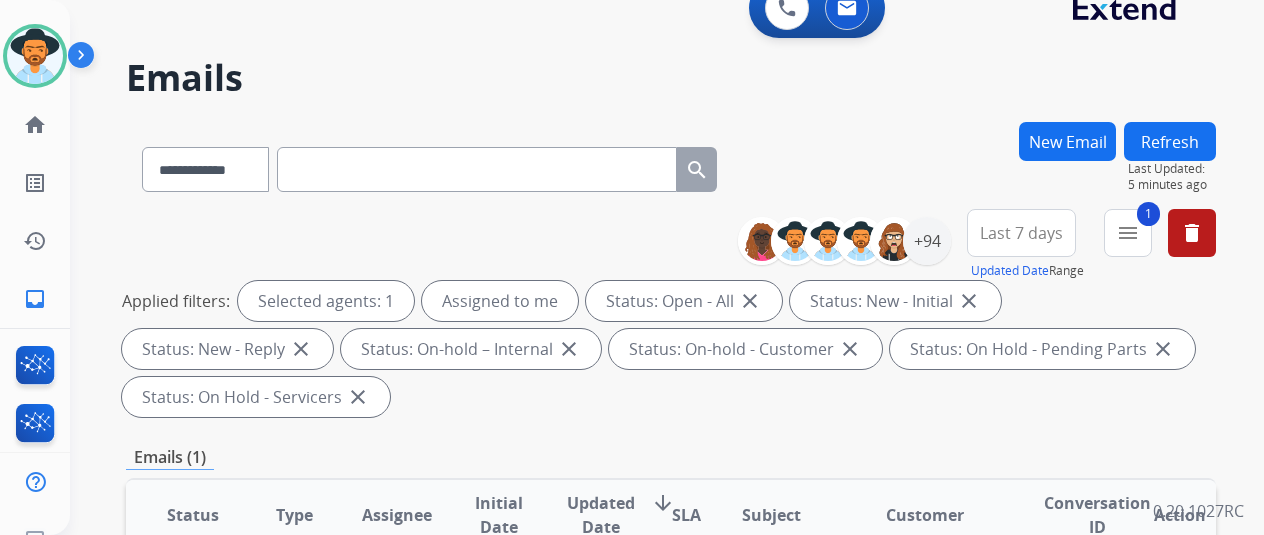 scroll, scrollTop: 0, scrollLeft: 0, axis: both 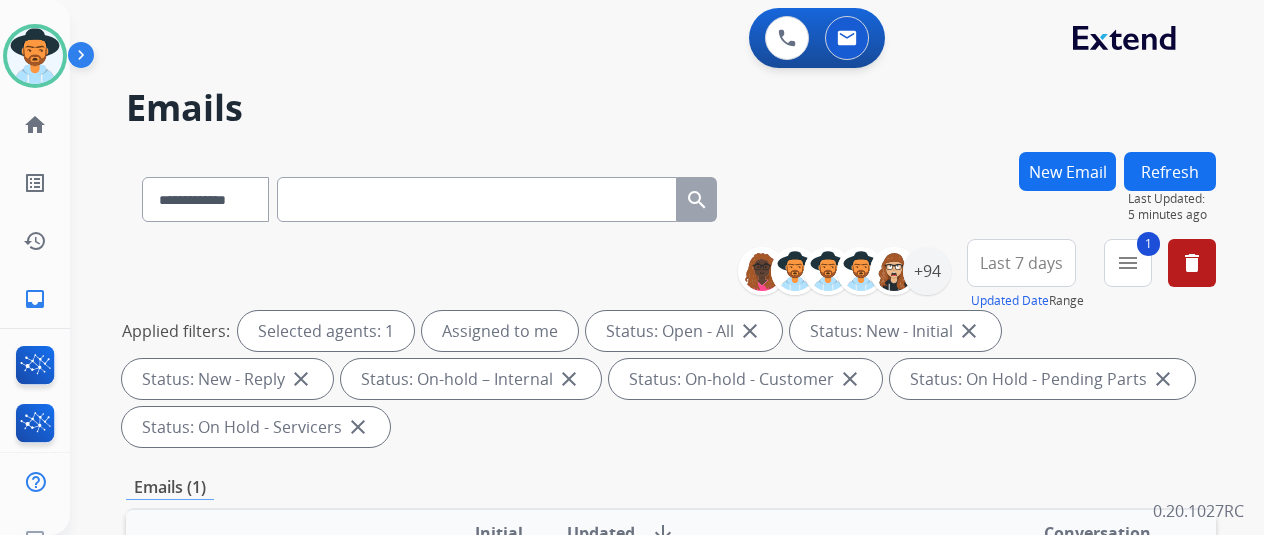 click on "Refresh" at bounding box center (1170, 171) 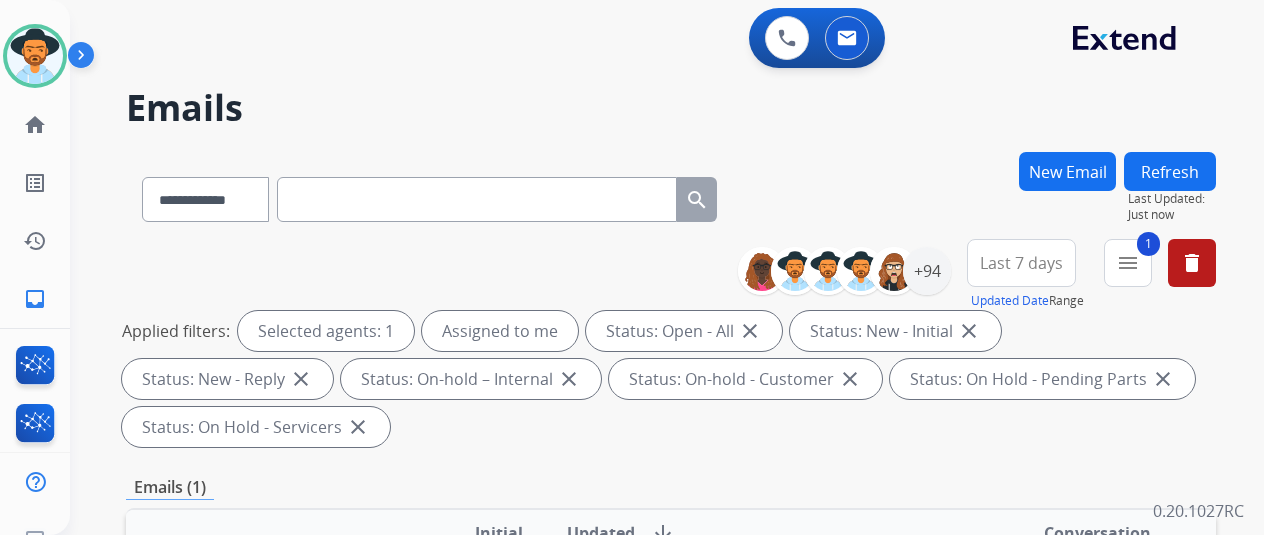 click at bounding box center [477, 199] 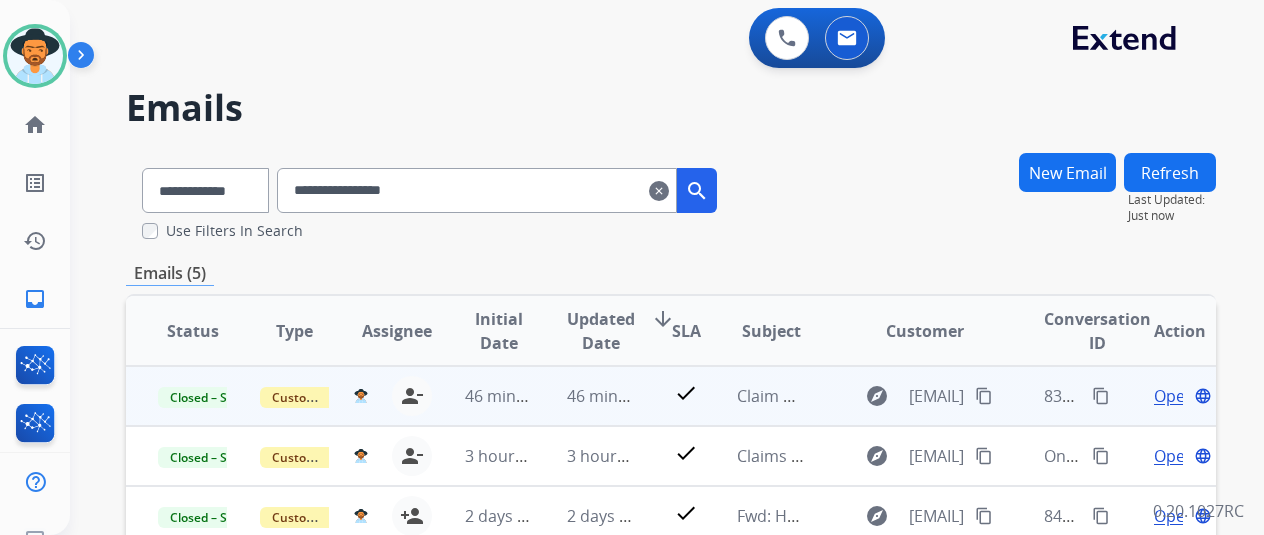 click on "Open" at bounding box center (1174, 396) 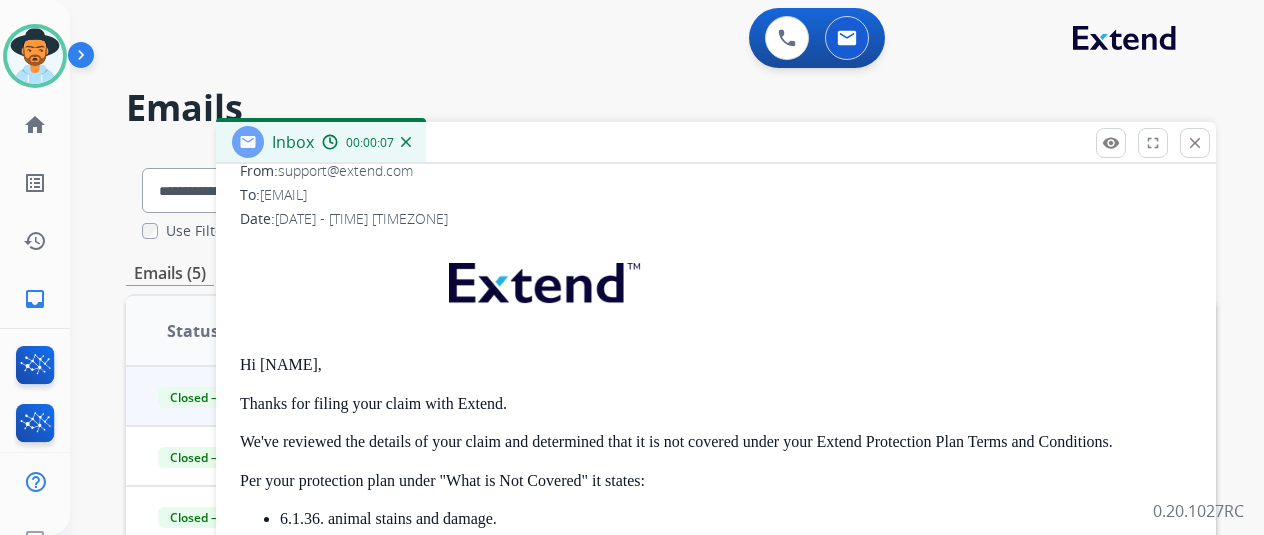 scroll, scrollTop: 0, scrollLeft: 0, axis: both 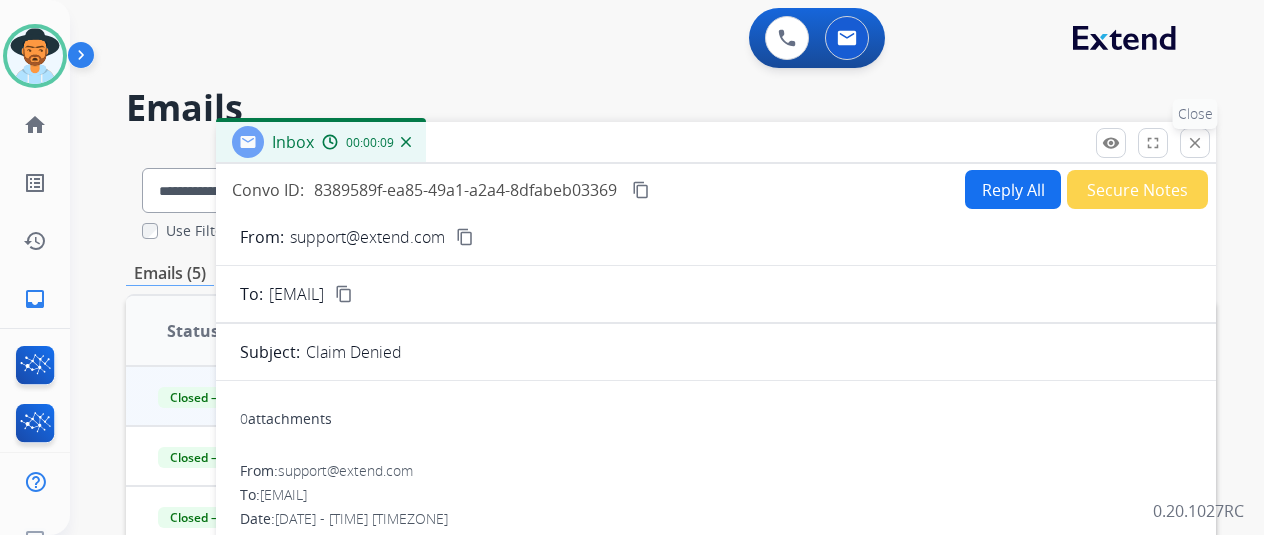click on "close" at bounding box center (1195, 143) 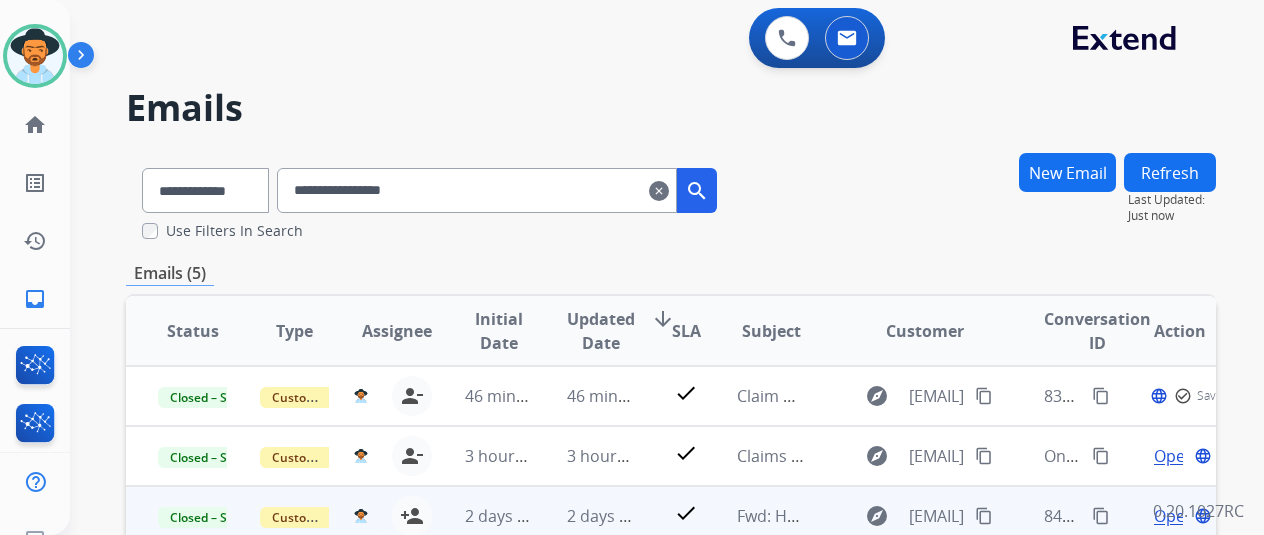 scroll, scrollTop: 100, scrollLeft: 0, axis: vertical 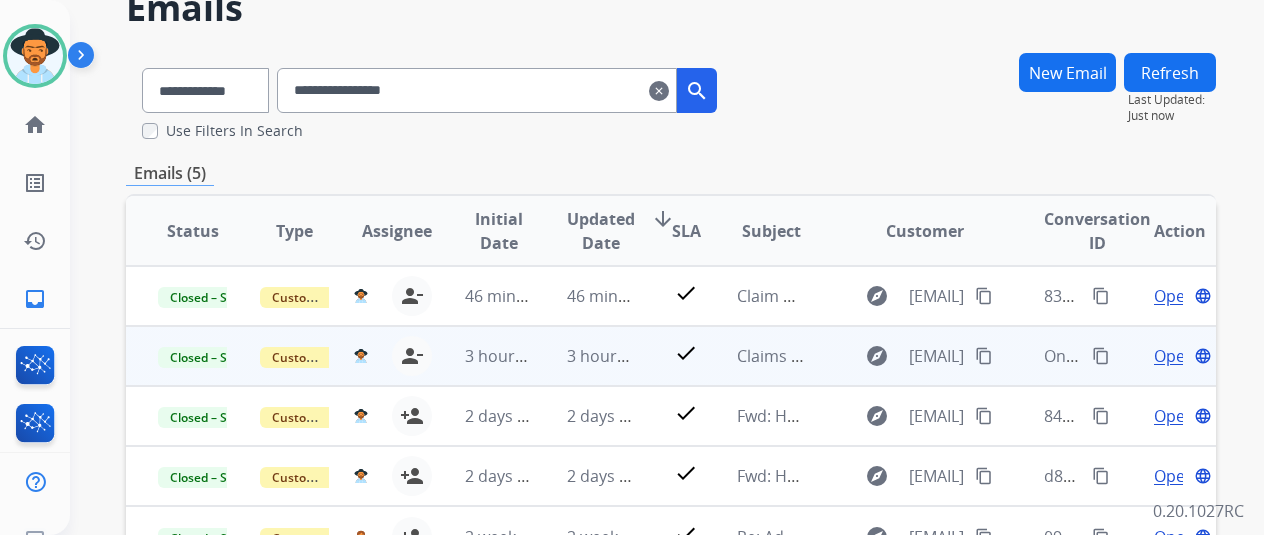 click on "Open" at bounding box center (1174, 356) 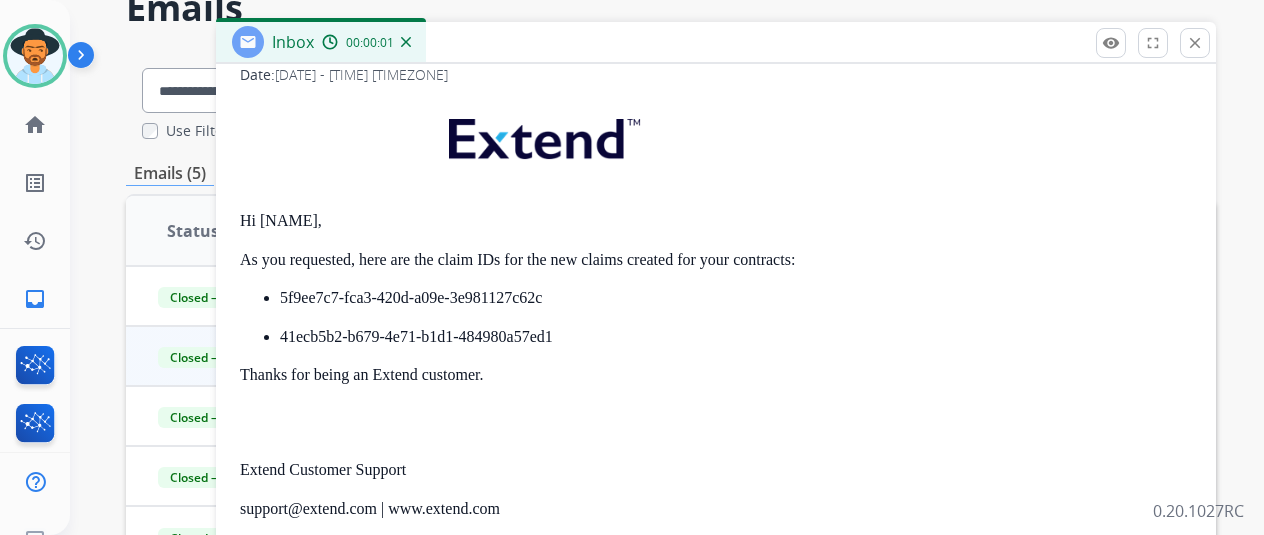 scroll, scrollTop: 0, scrollLeft: 0, axis: both 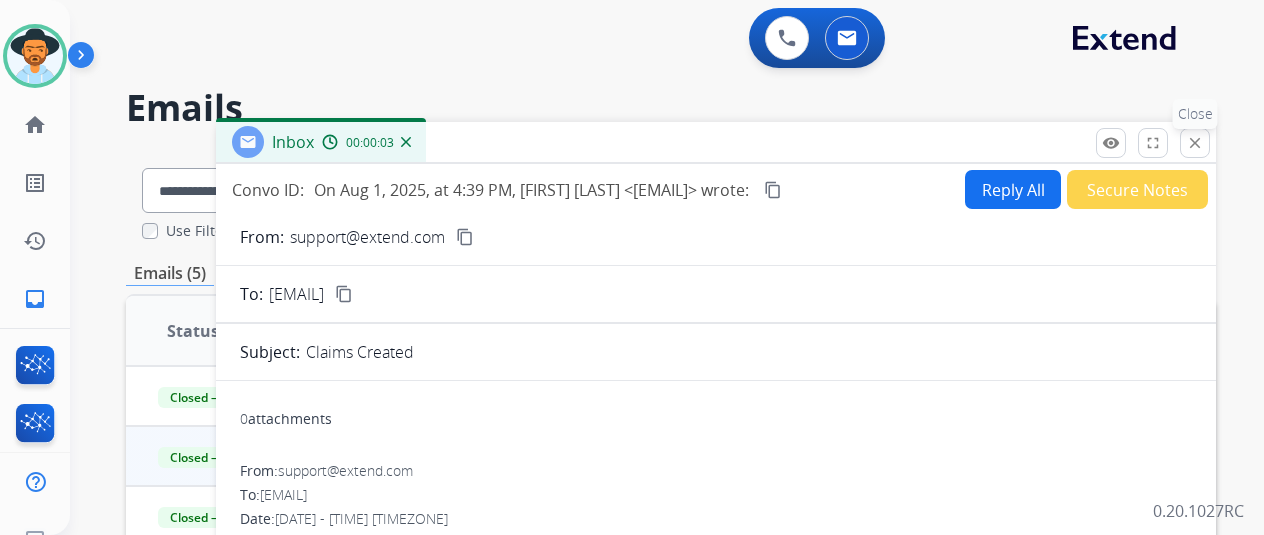 click on "close" at bounding box center (1195, 143) 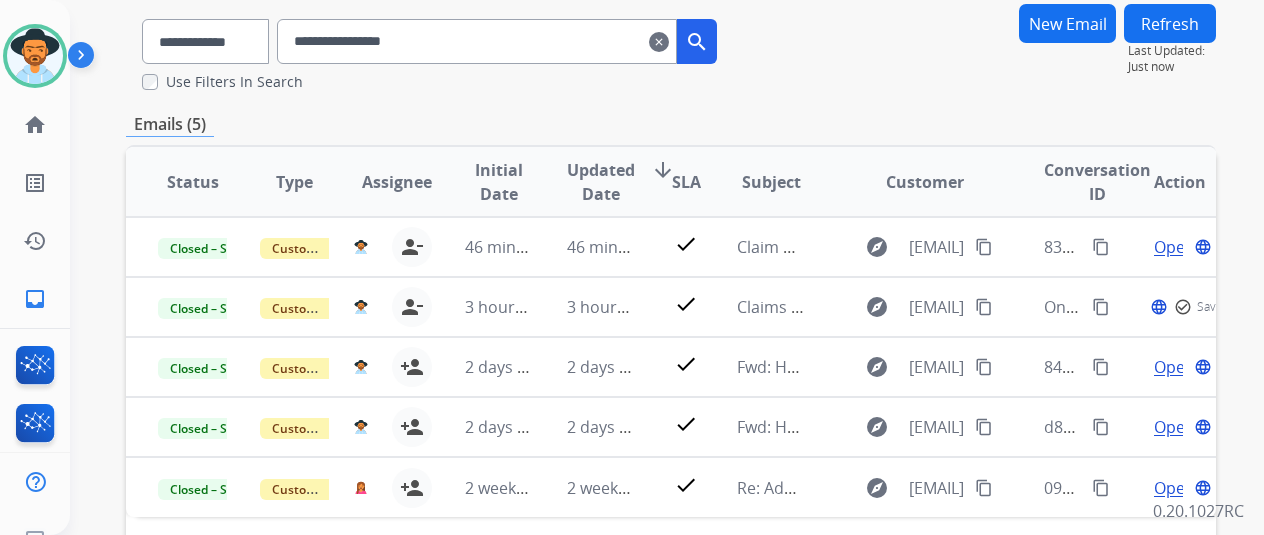 scroll, scrollTop: 300, scrollLeft: 0, axis: vertical 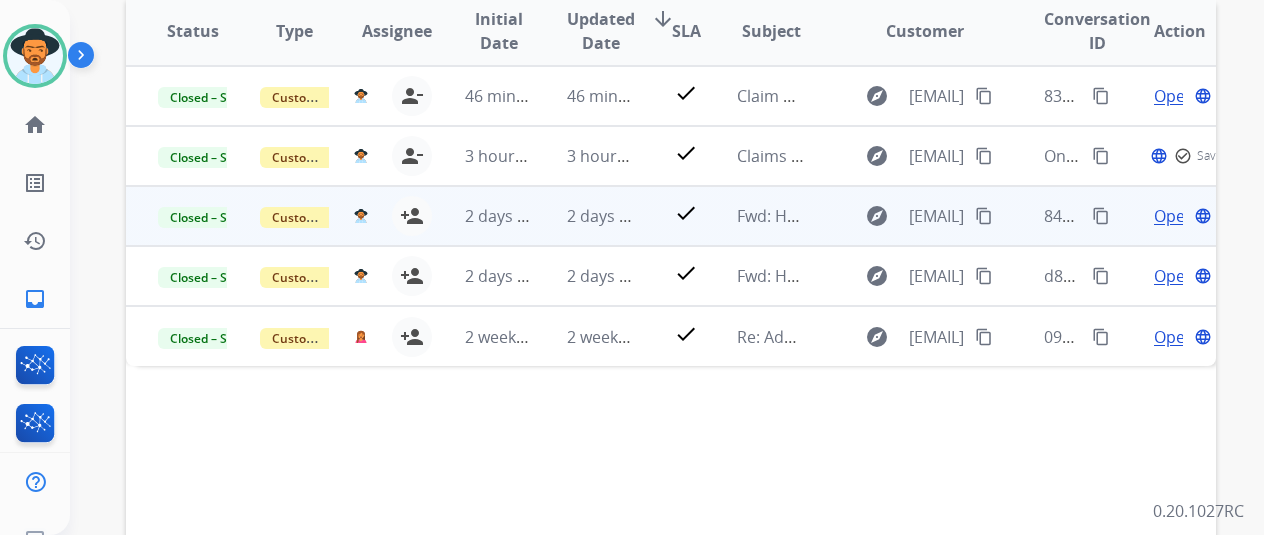 click on "Open" at bounding box center [1174, 216] 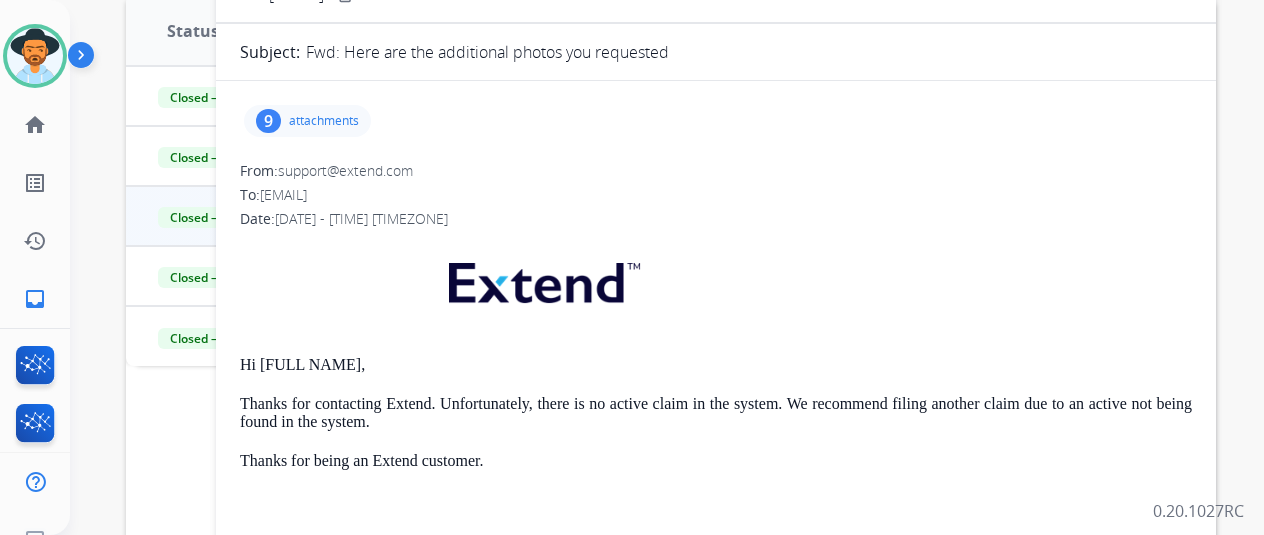 click on "9 attachments" at bounding box center (307, 121) 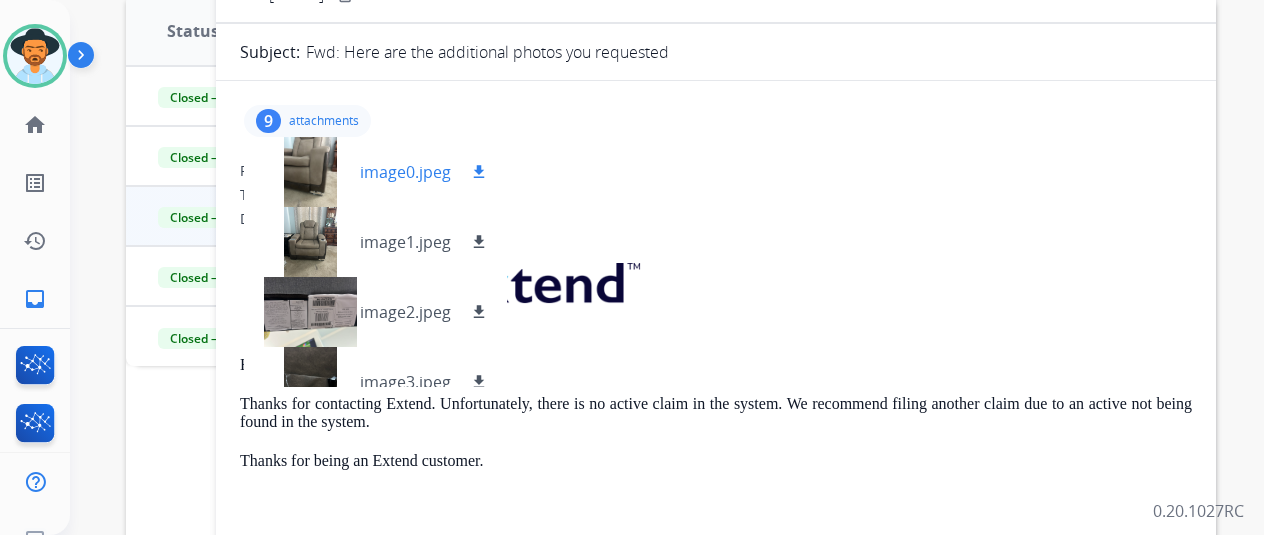 click on "image0.jpeg" at bounding box center [405, 172] 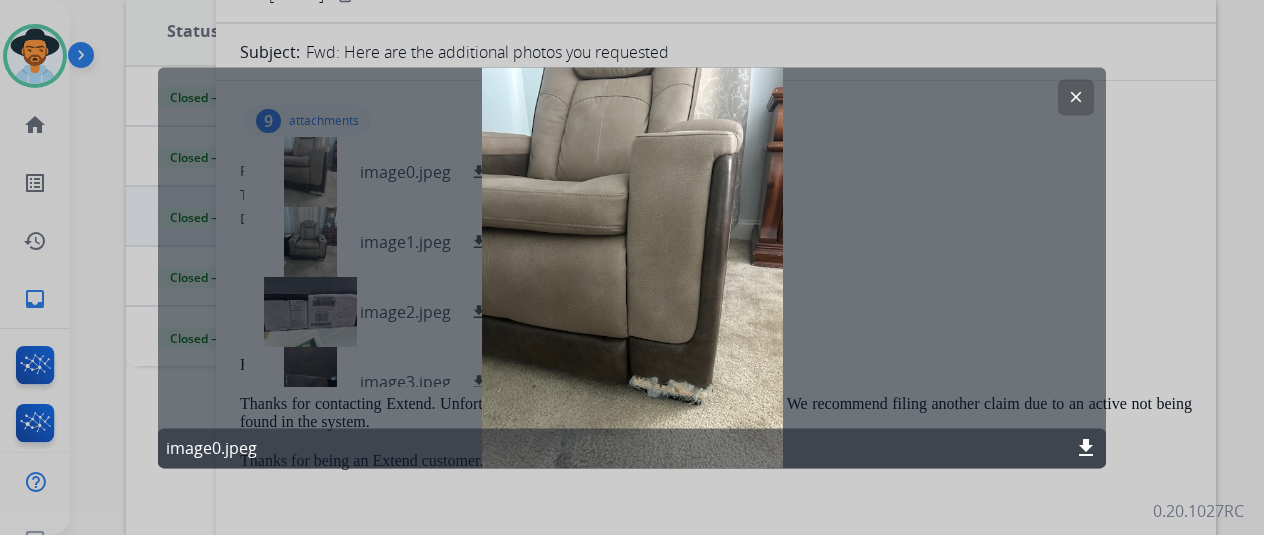 click on "clear" 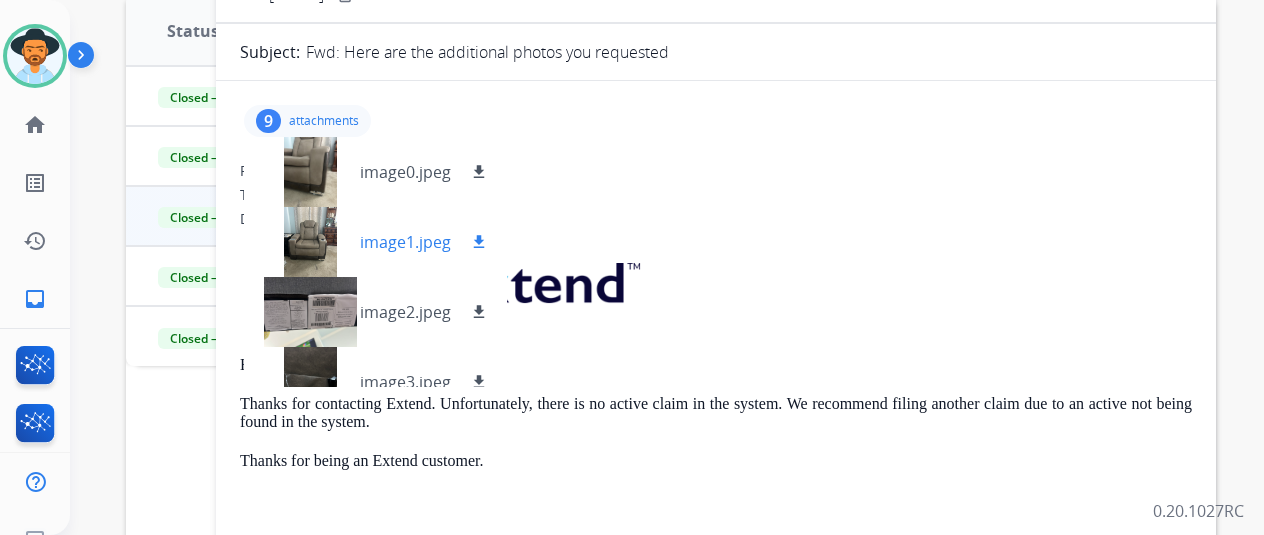 click on "image1.jpeg" at bounding box center (405, 242) 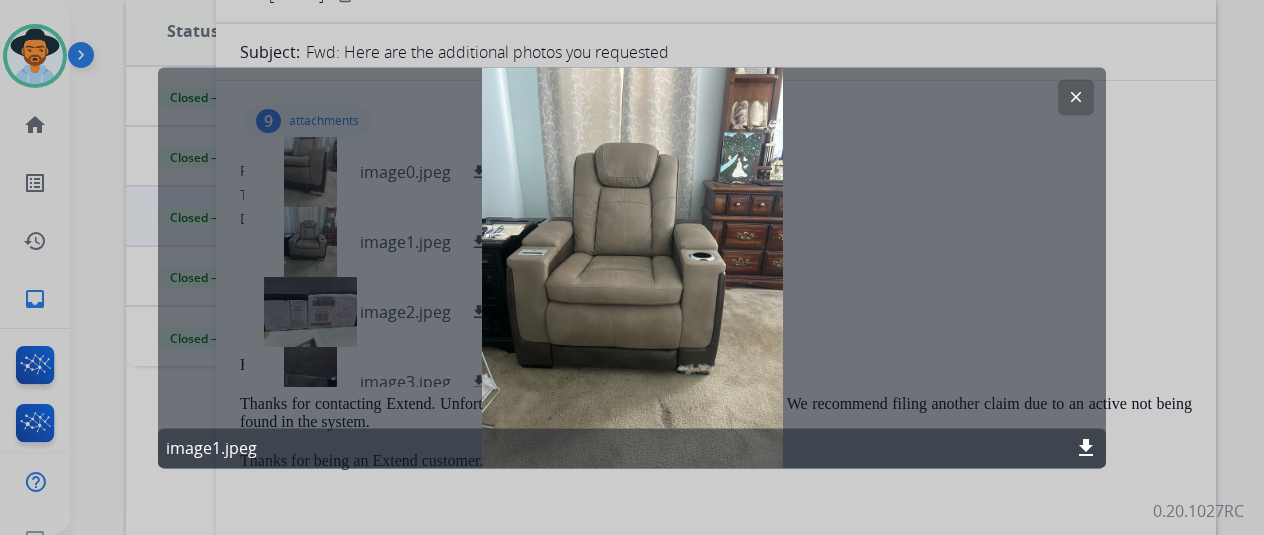 click on "clear" 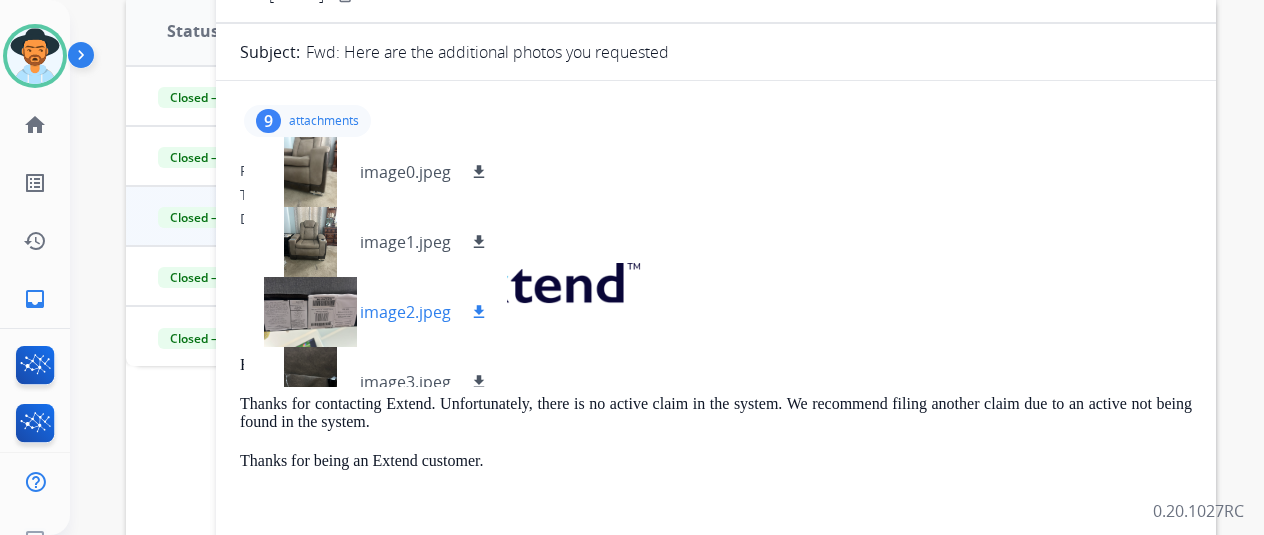 click at bounding box center [310, 312] 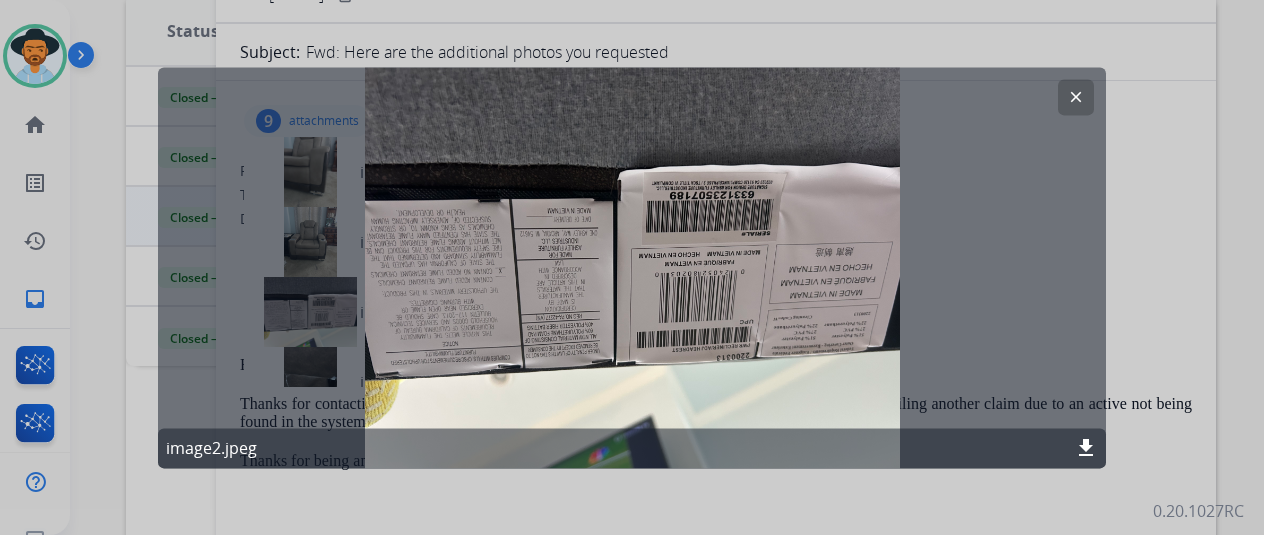 click on "clear" 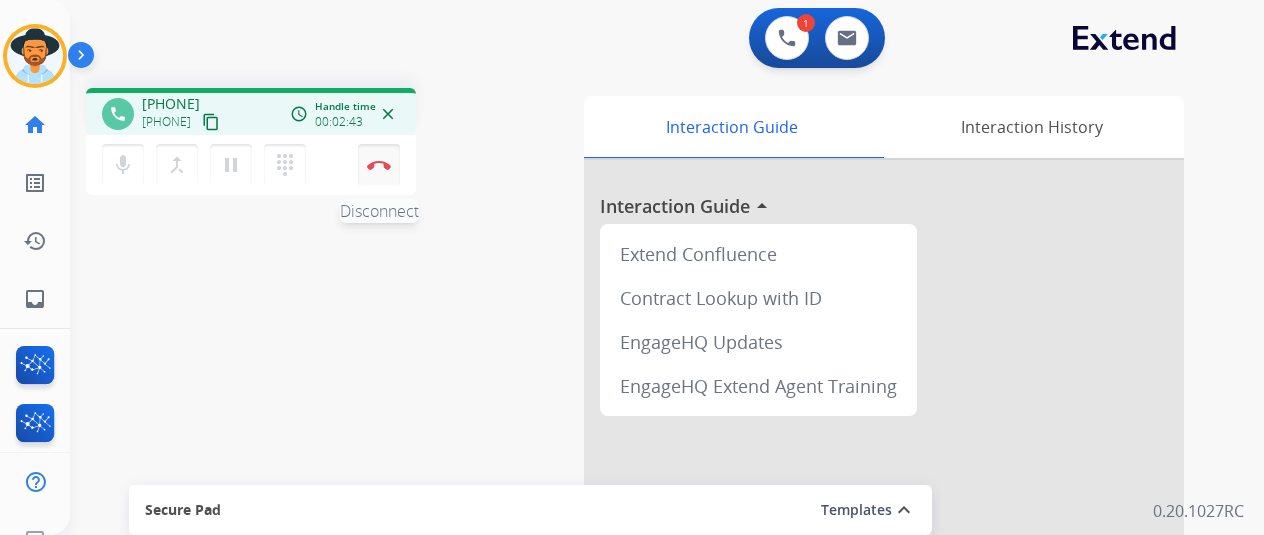 click on "Disconnect" at bounding box center (379, 165) 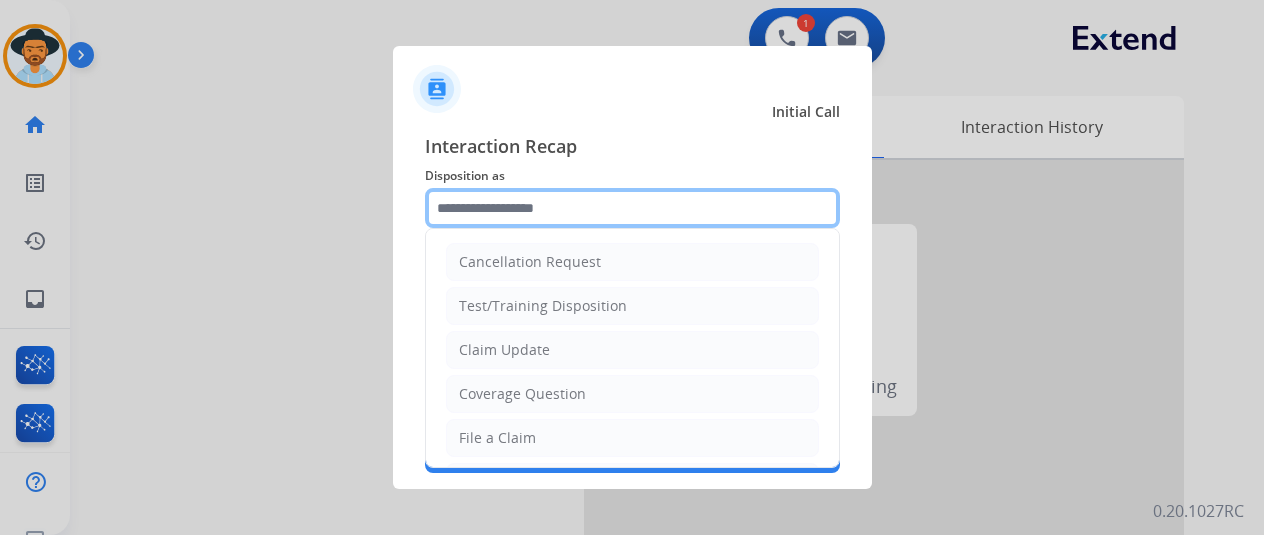 click 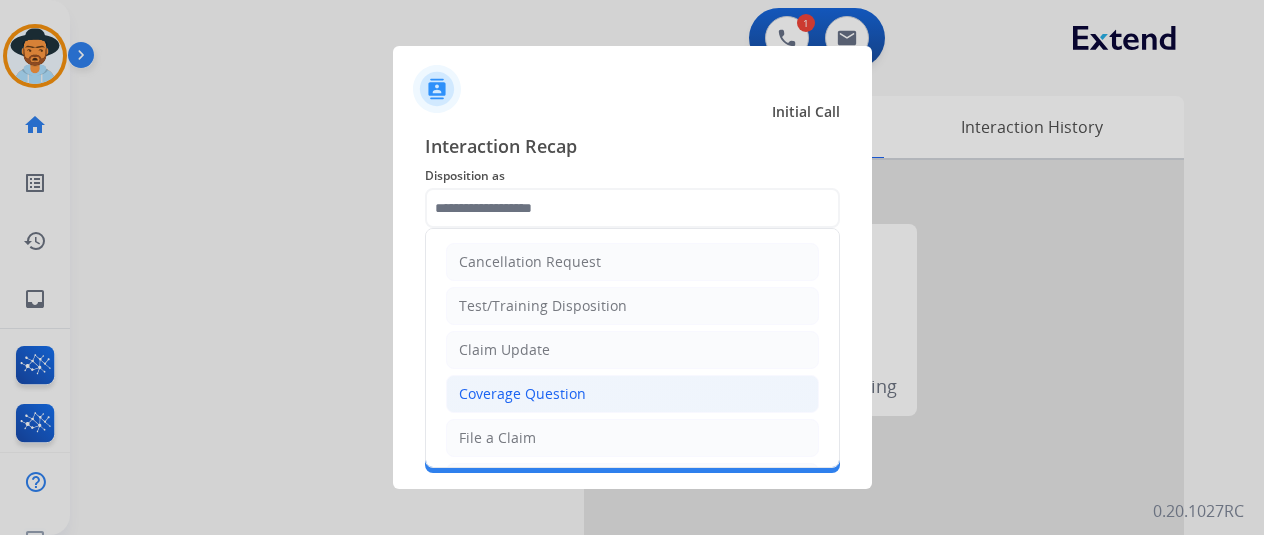 click on "Coverage Question" 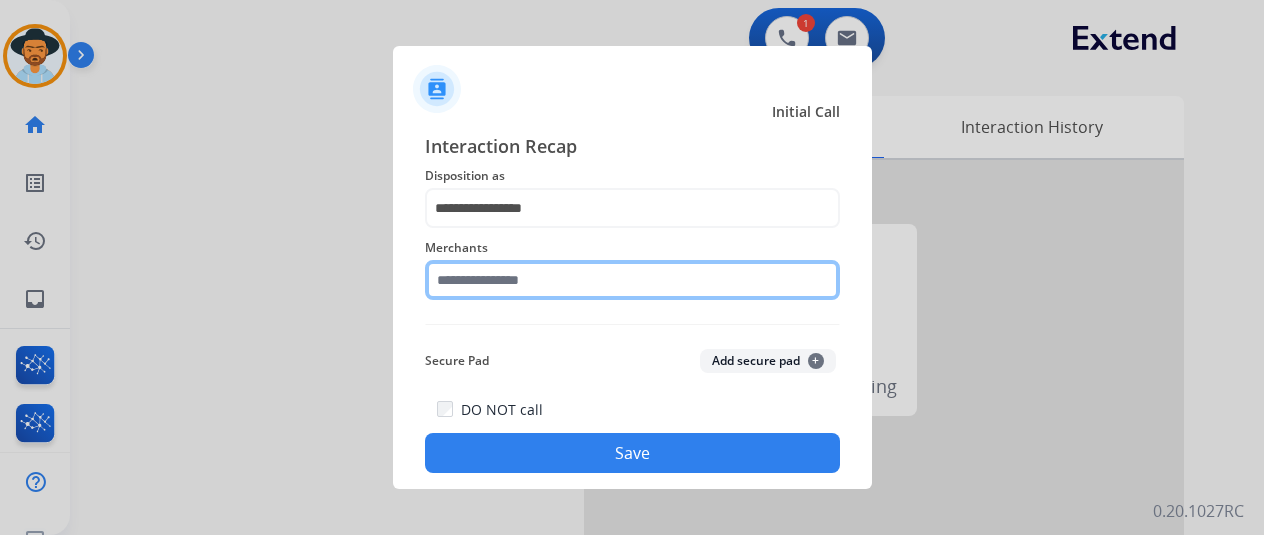 click 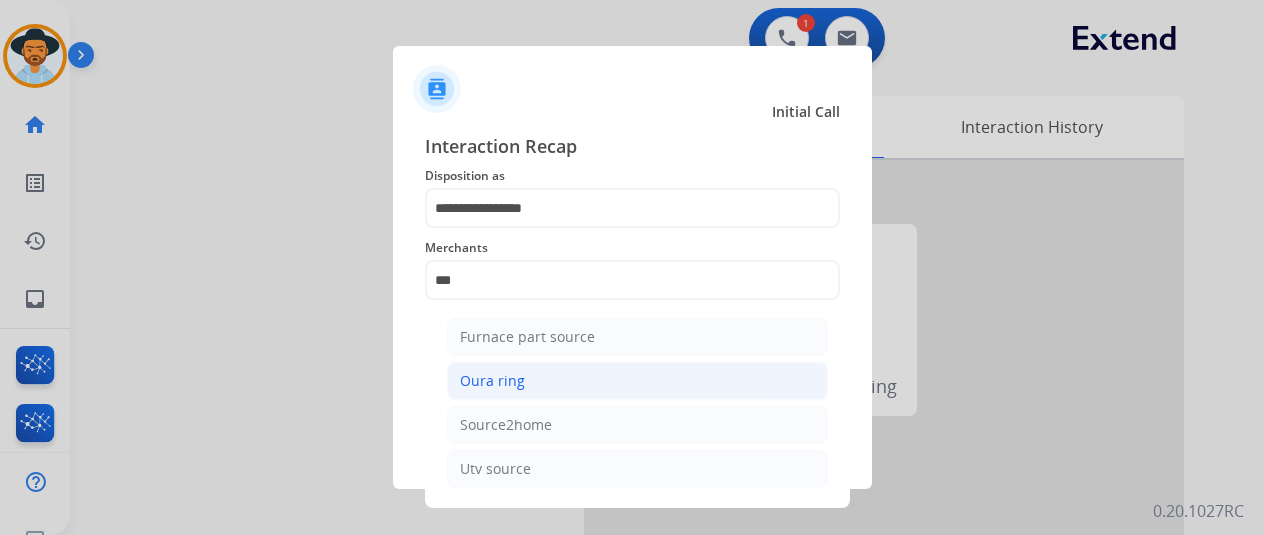 click on "Oura ring" 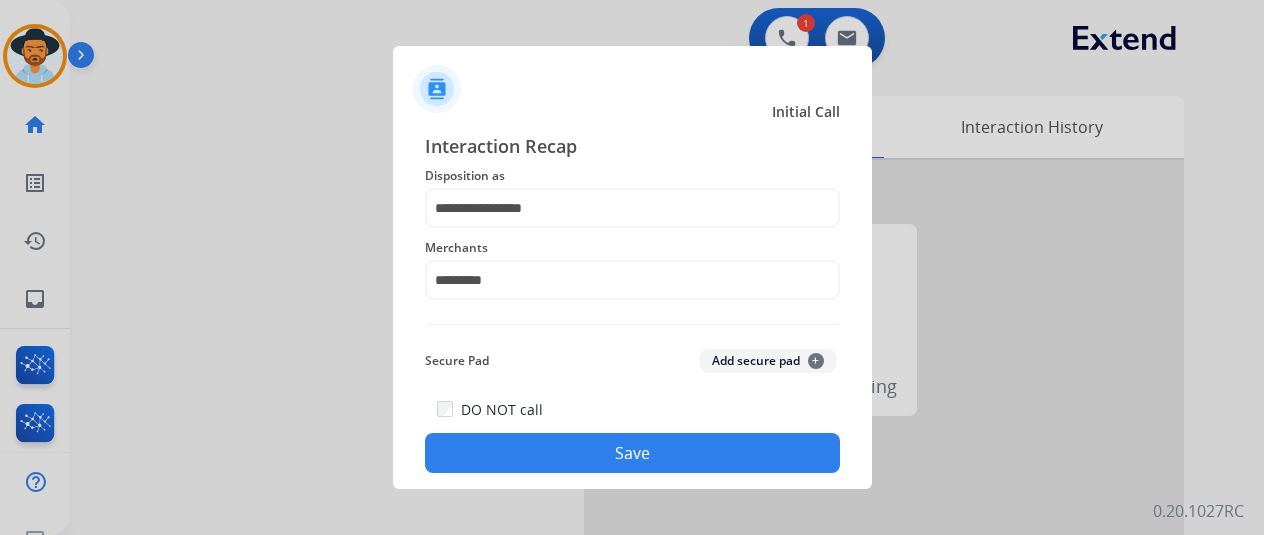 click on "Save" 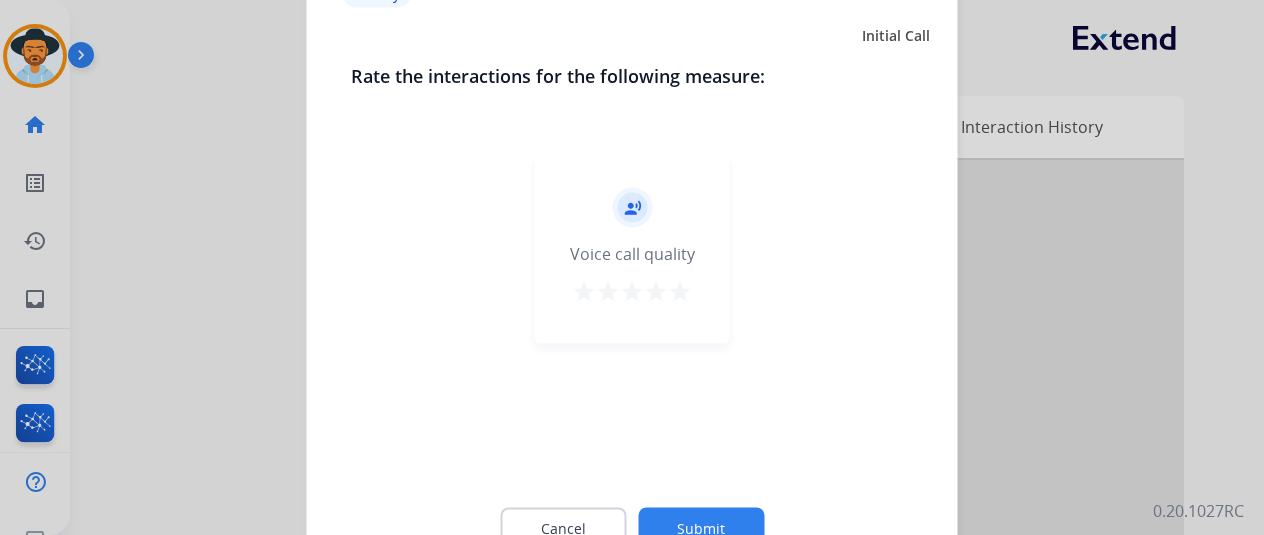 click on "star" at bounding box center [680, 291] 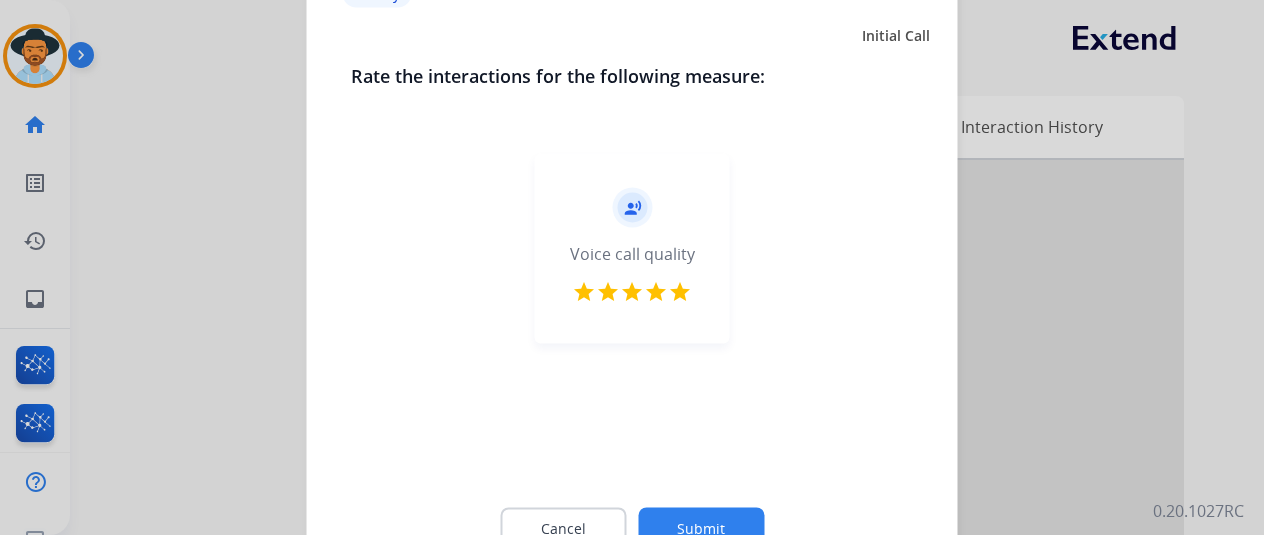 click on "Cancel Submit" 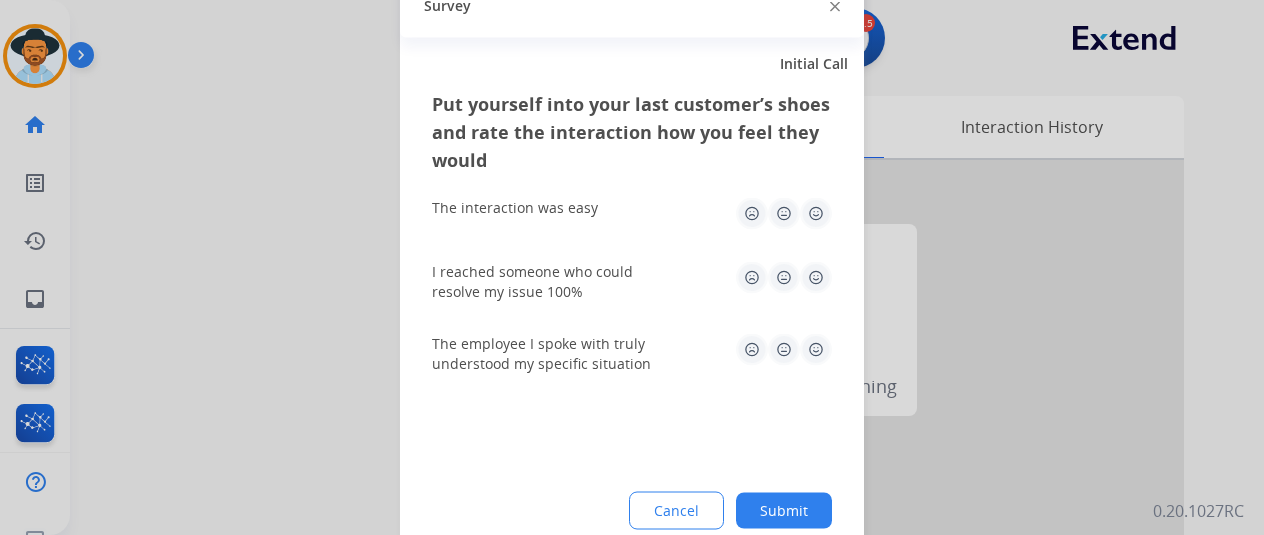 click 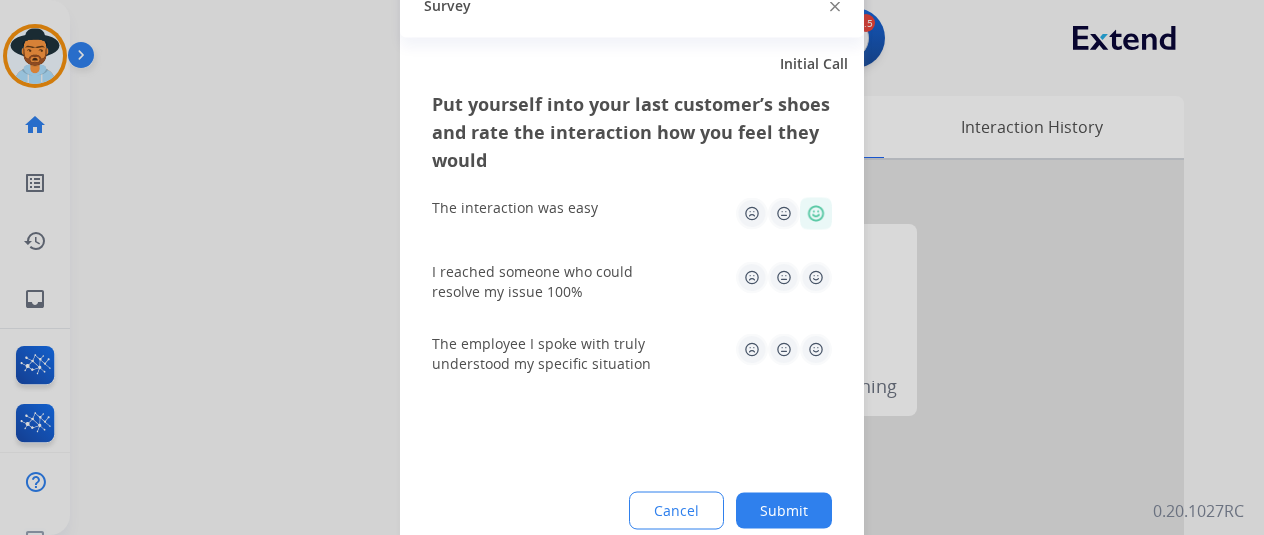 click 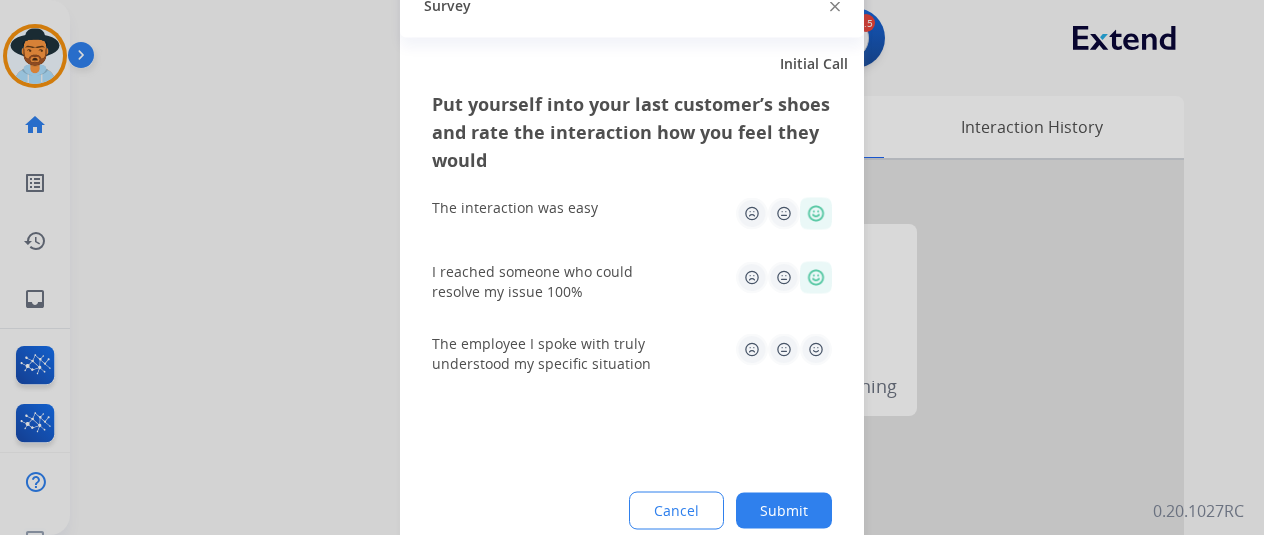 click 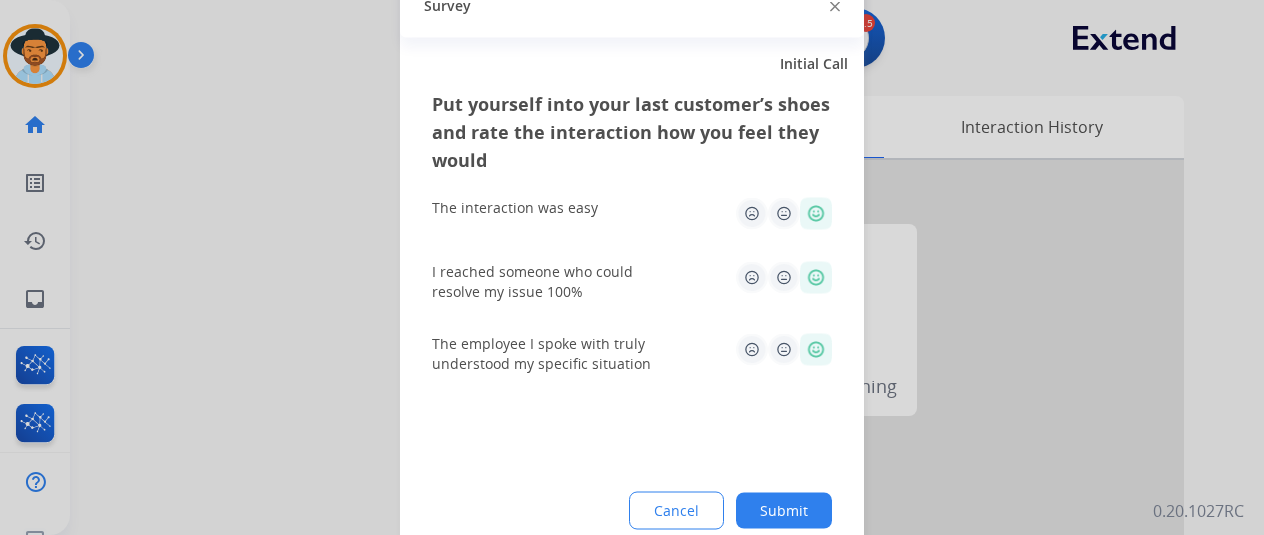 click on "Submit" 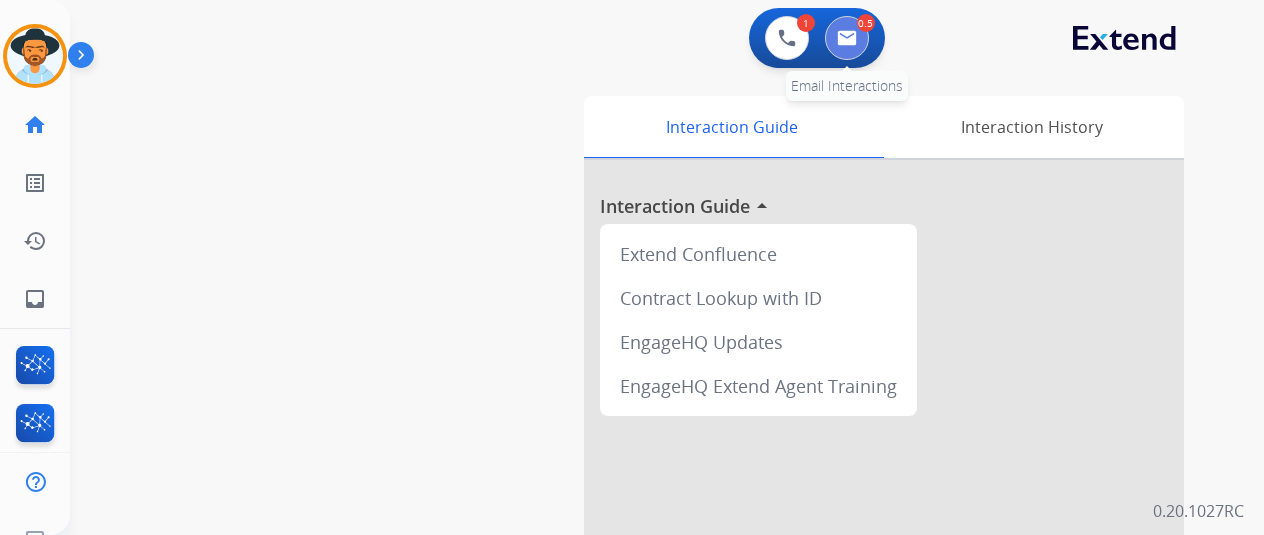 click at bounding box center [847, 38] 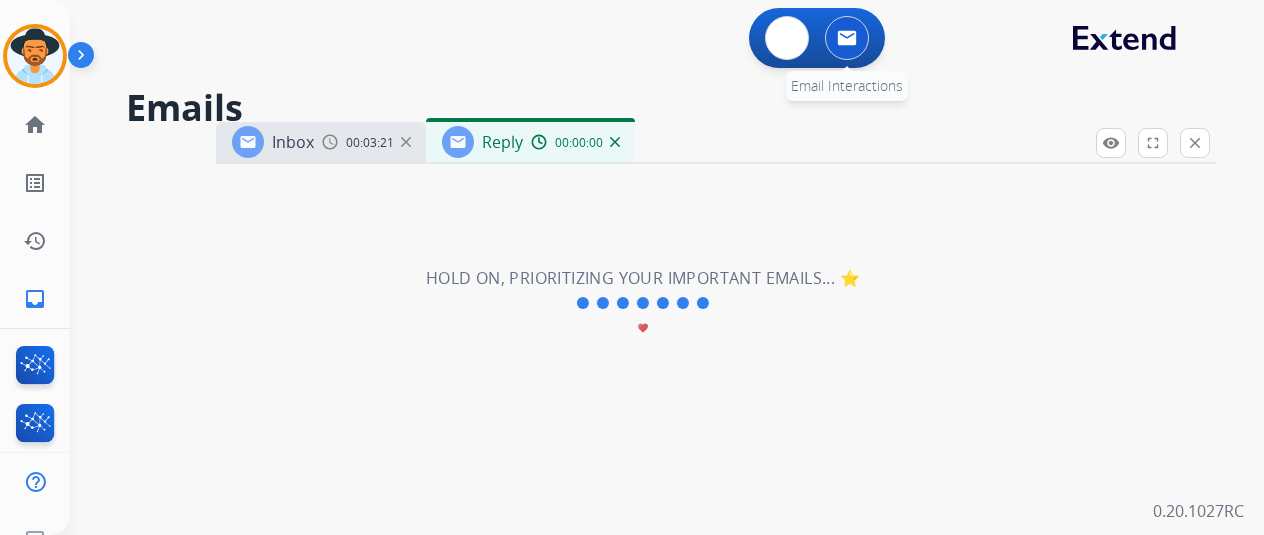 select on "**********" 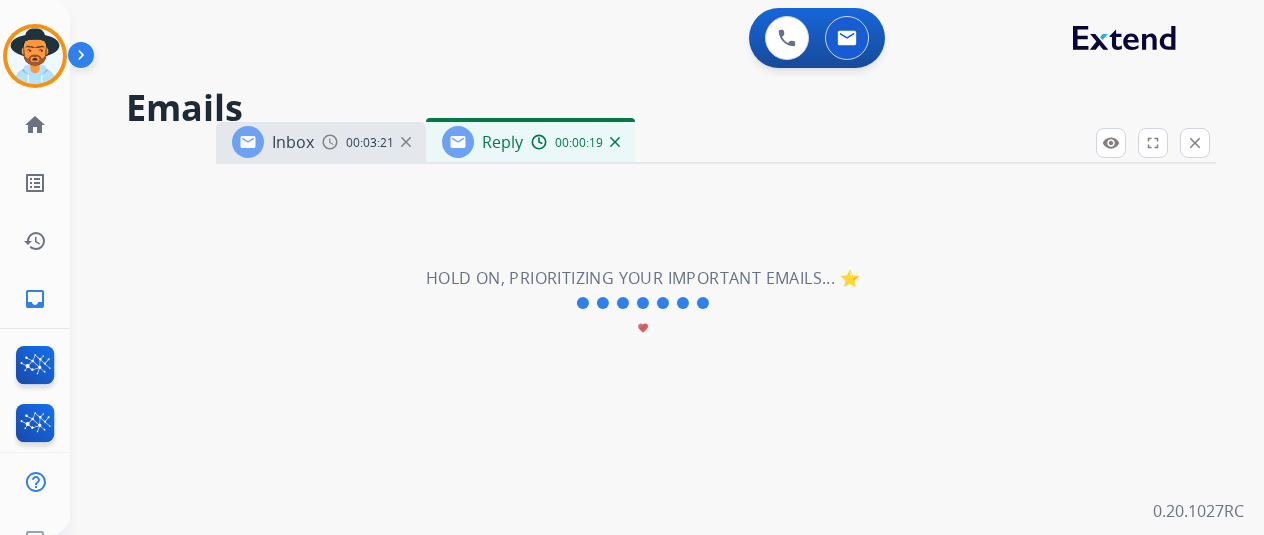 click on "Reply  00:00:19" at bounding box center [530, 142] 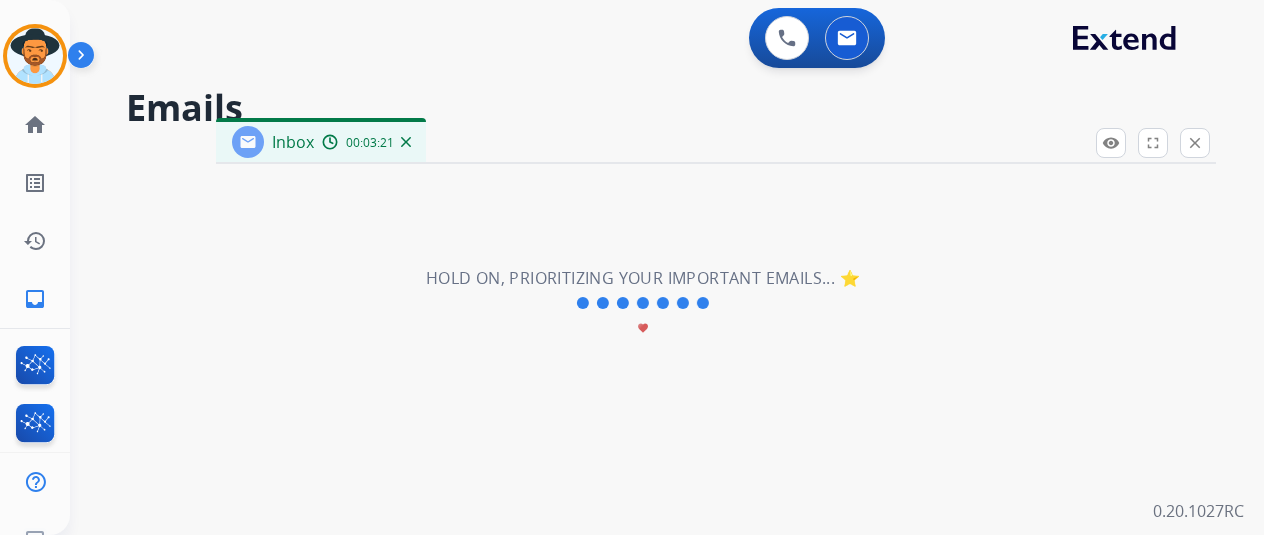 click at bounding box center [406, 142] 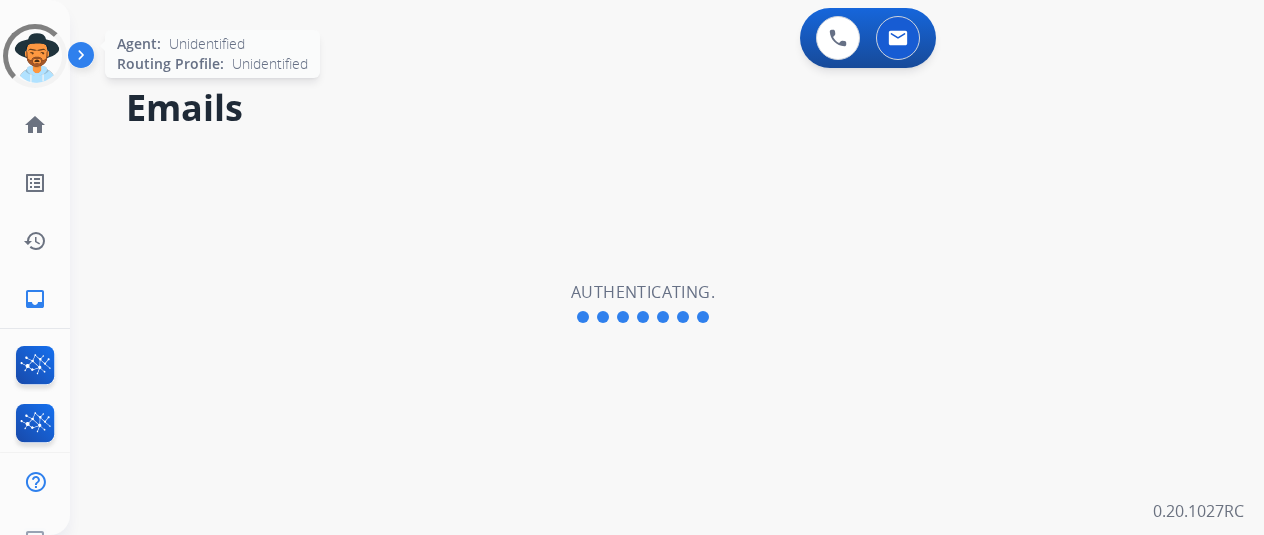 scroll, scrollTop: 0, scrollLeft: 0, axis: both 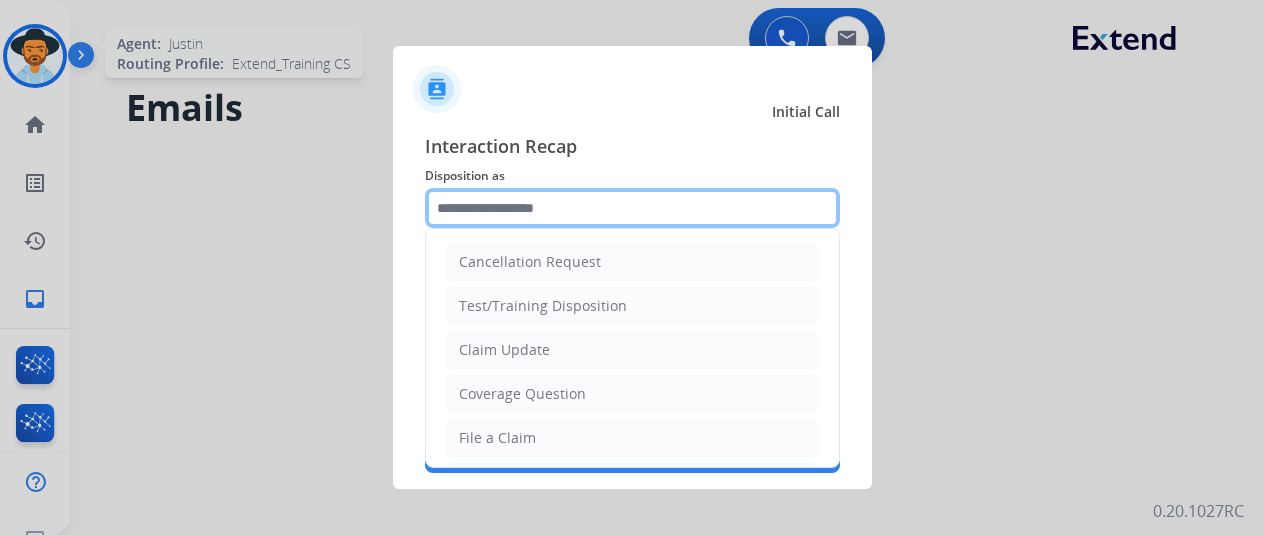 click 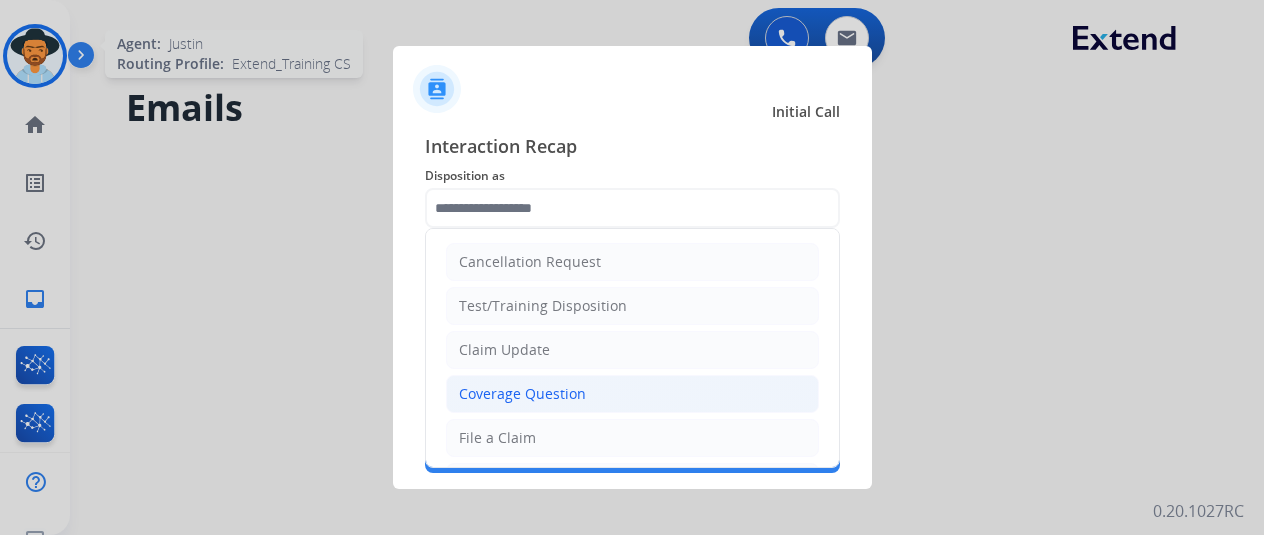 click on "Coverage Question" 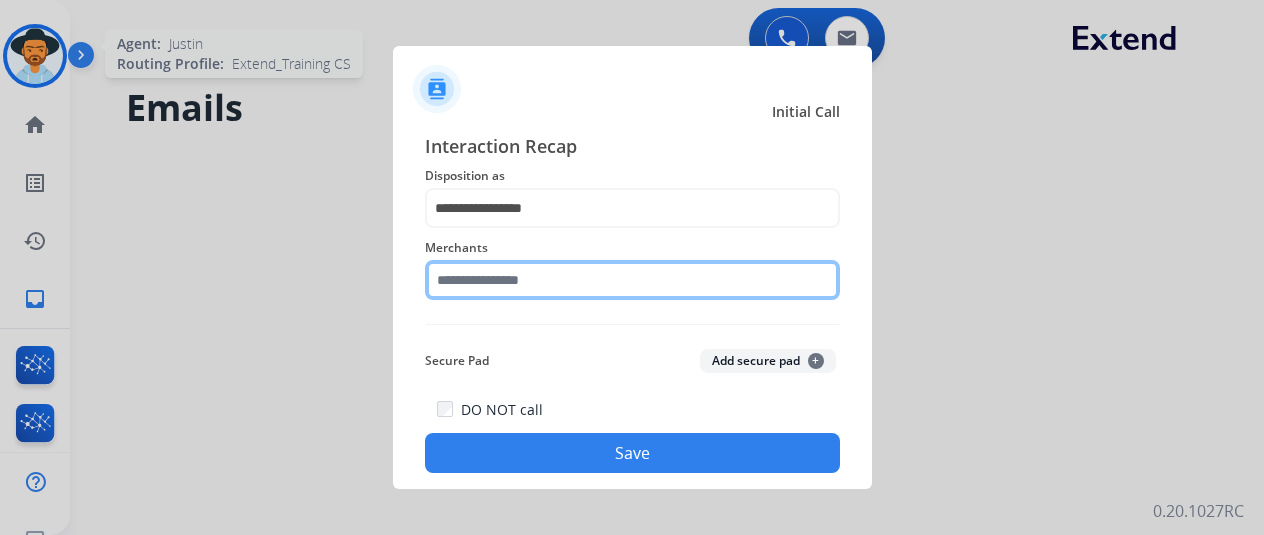 drag, startPoint x: 576, startPoint y: 269, endPoint x: 577, endPoint y: 279, distance: 10.049875 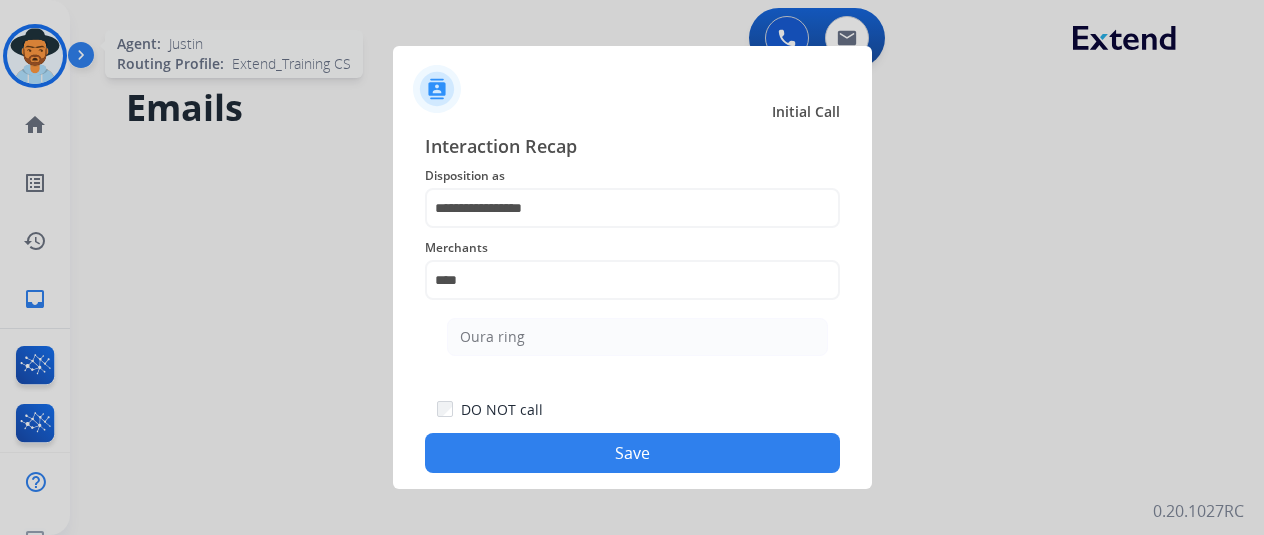 click on "Oura ring" 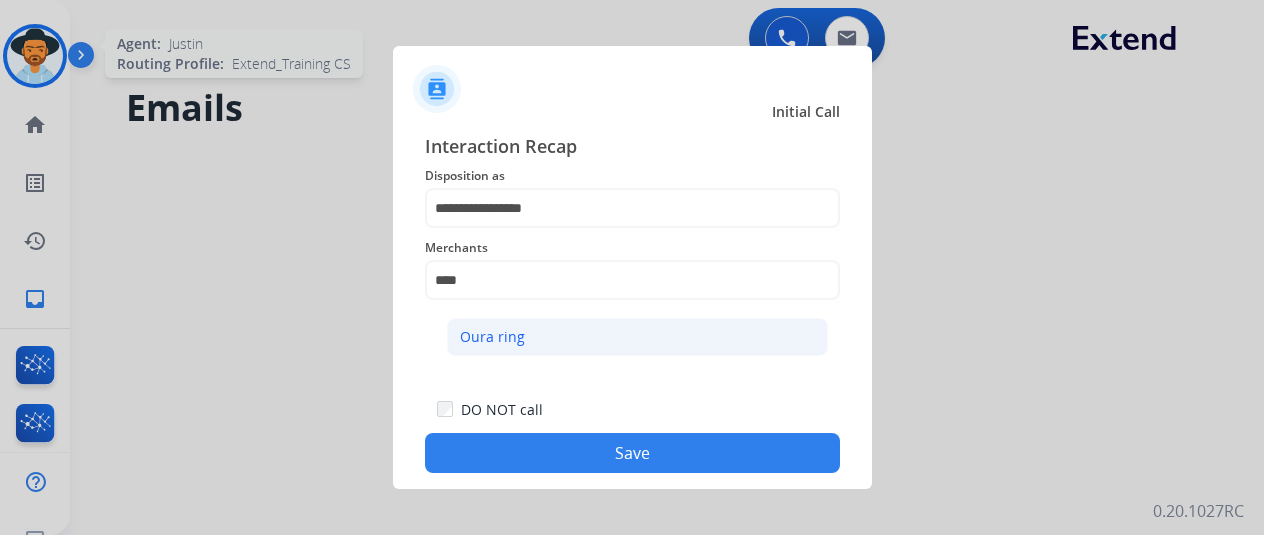 click on "Oura ring" 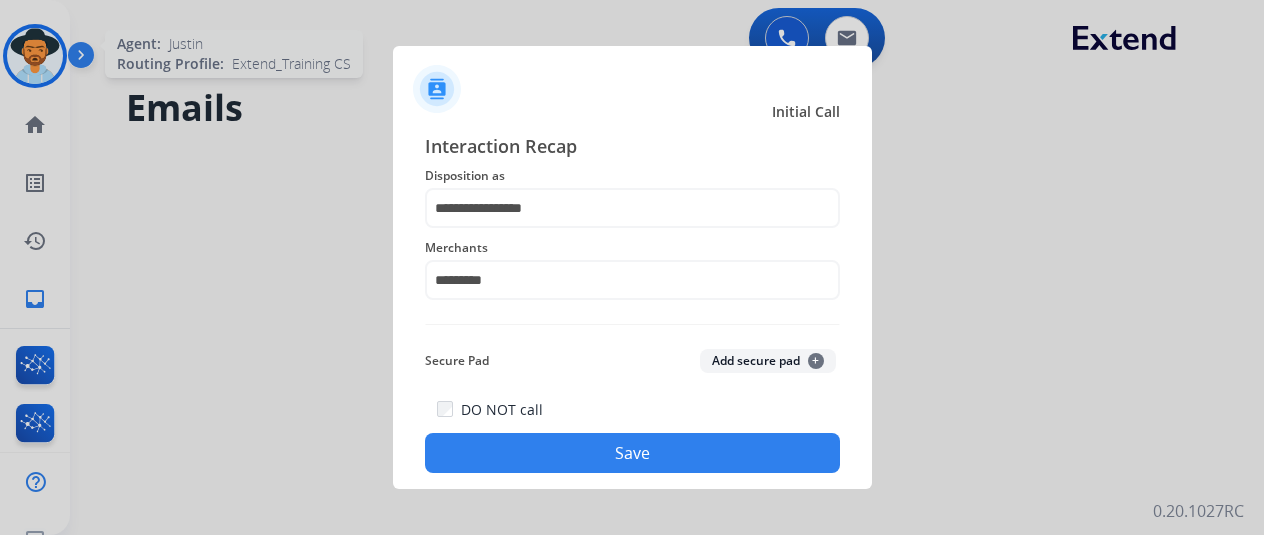 click on "Save" 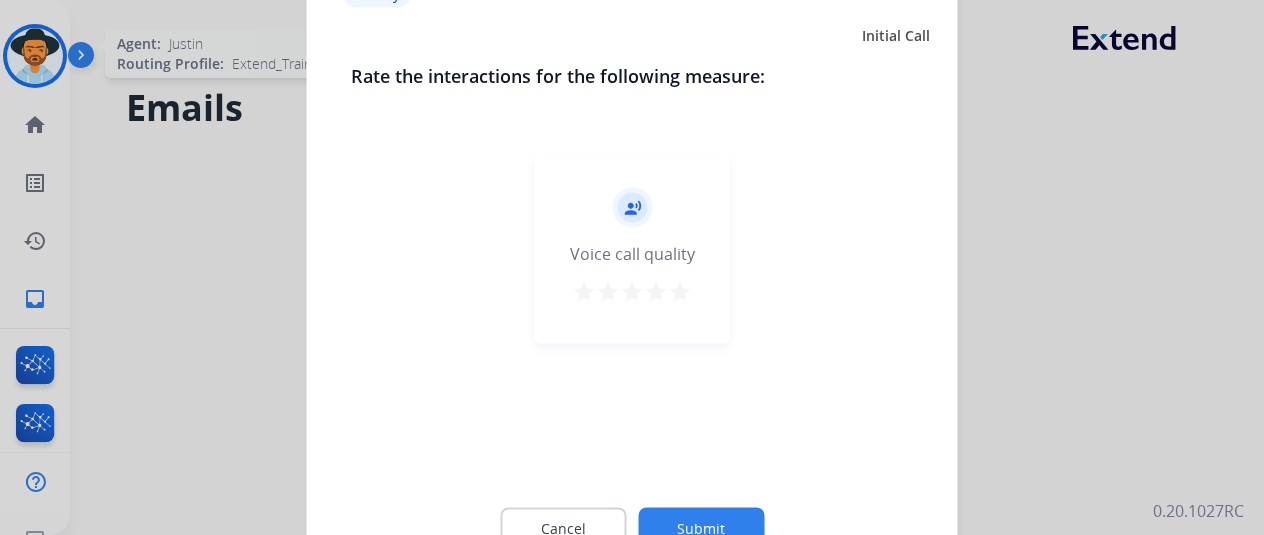 click on "star" at bounding box center (680, 291) 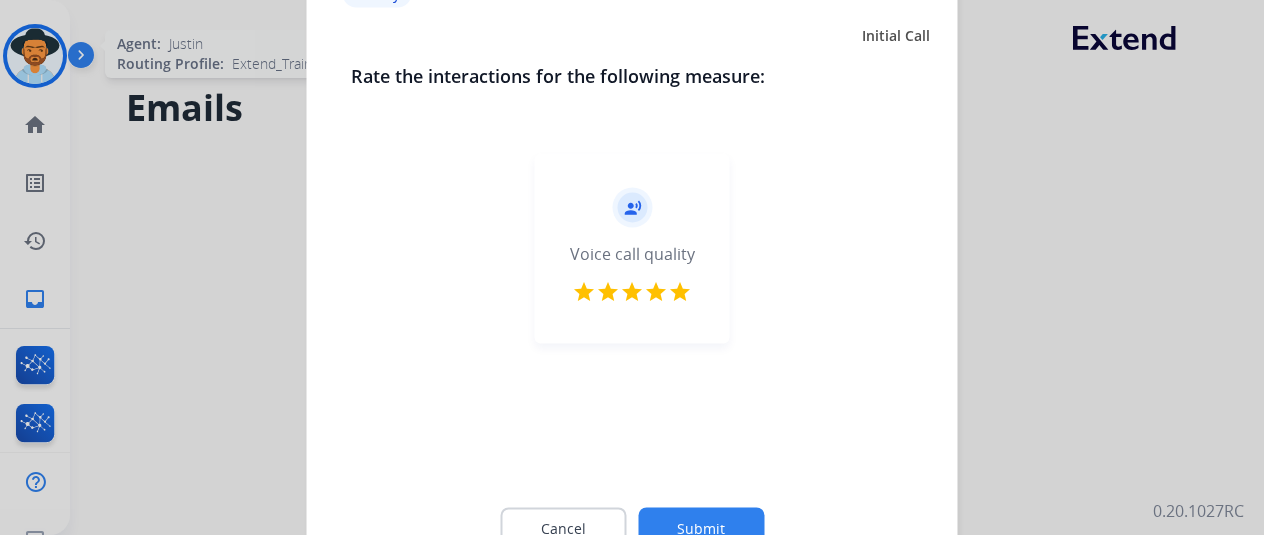 click on "Submit" 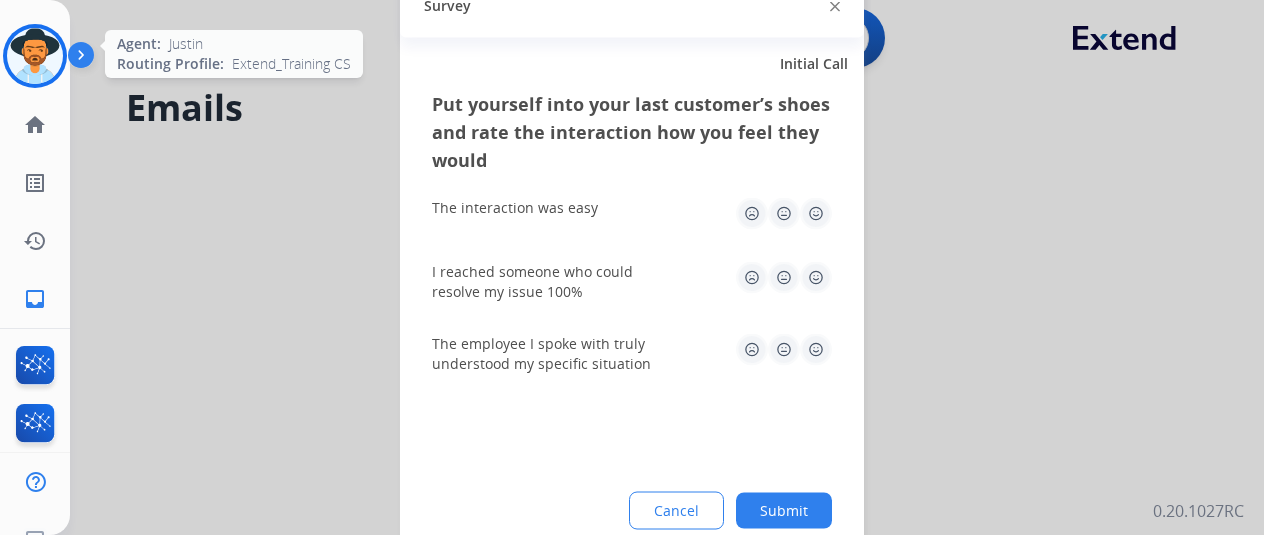 drag, startPoint x: 819, startPoint y: 216, endPoint x: 804, endPoint y: 273, distance: 58.940647 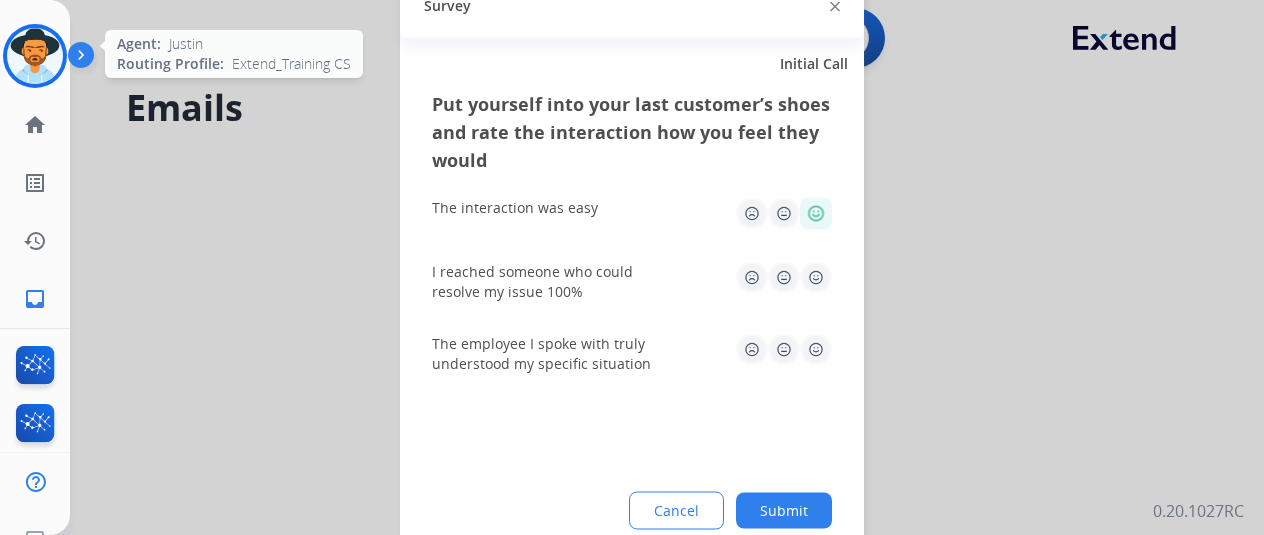 click 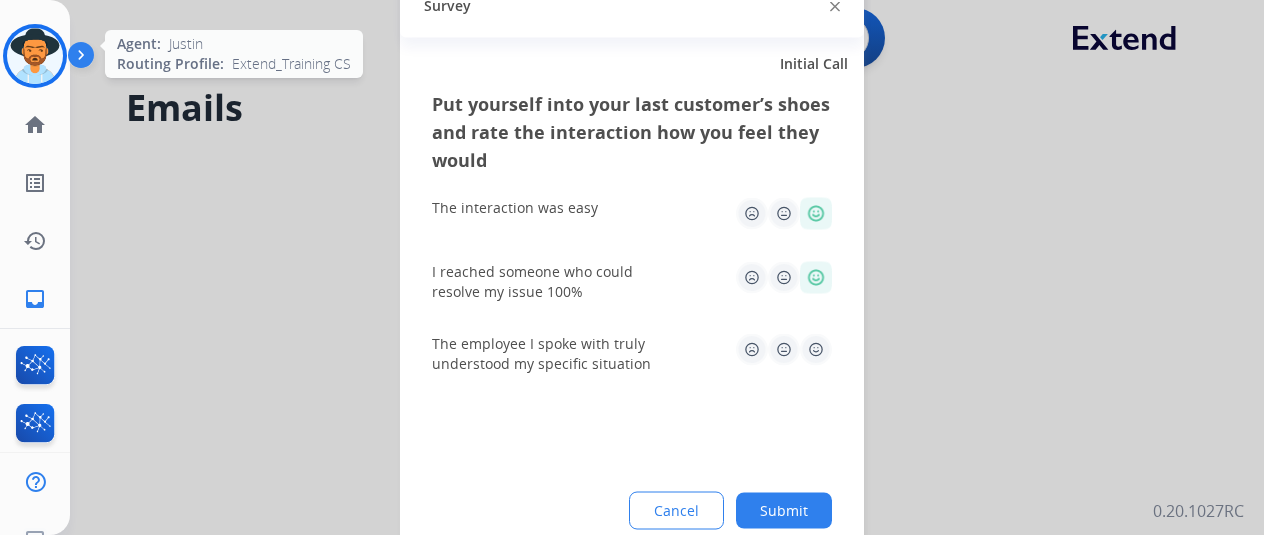click 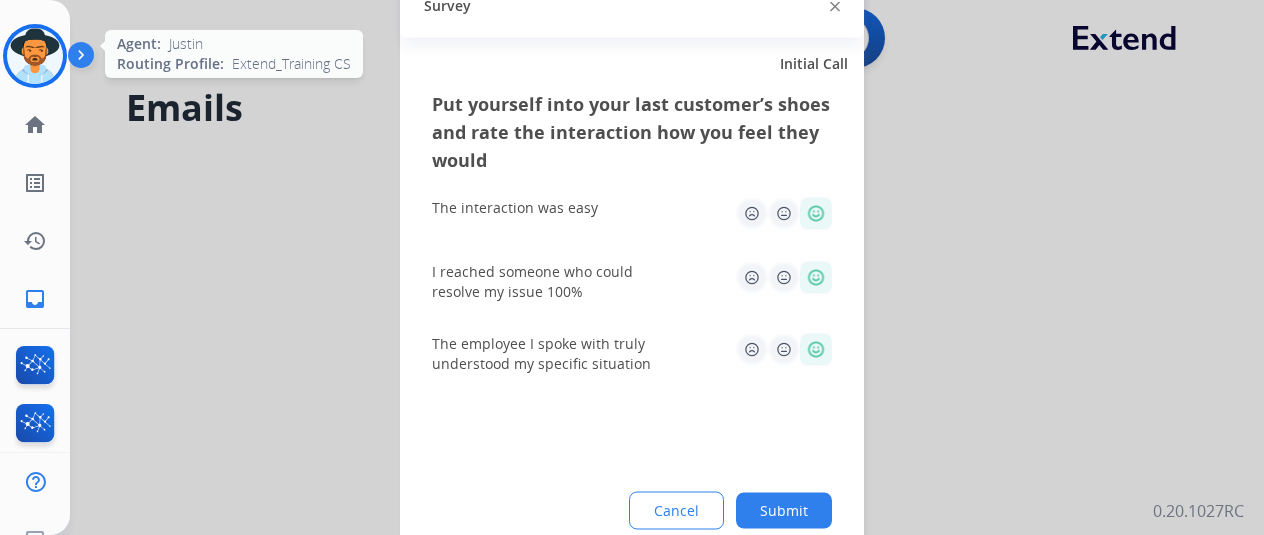 click on "Submit" 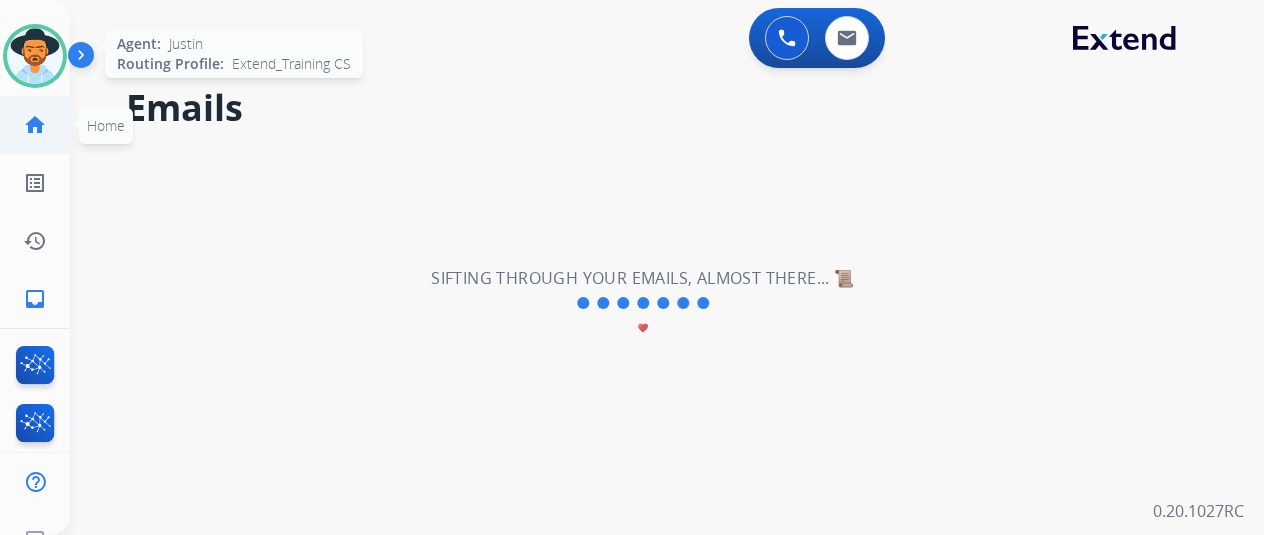 click on "home  Home" 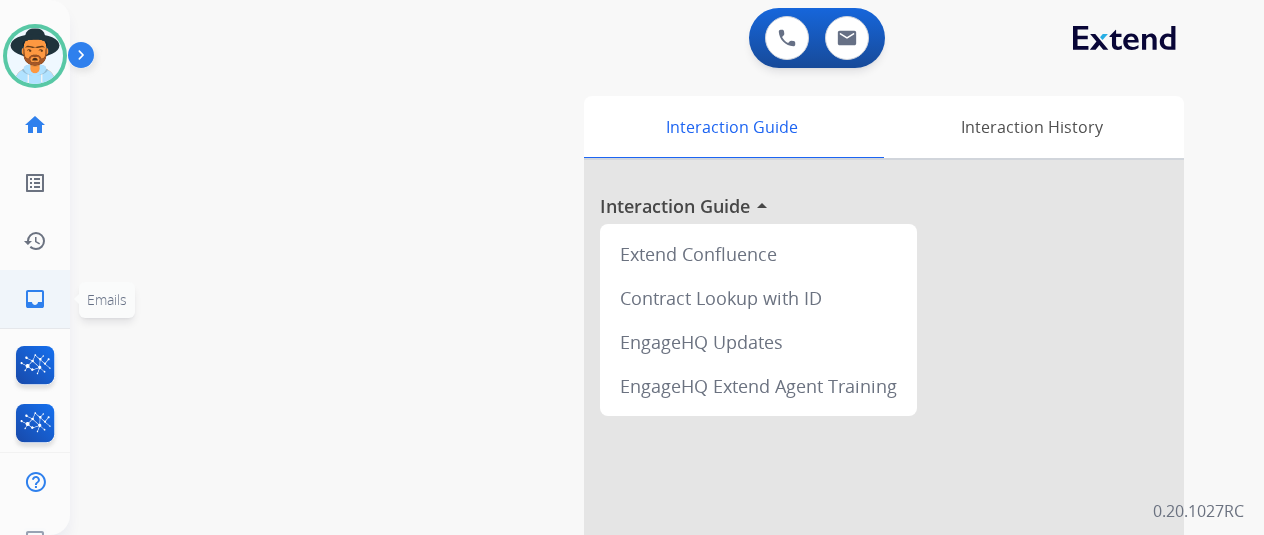 click on "inbox  Emails" 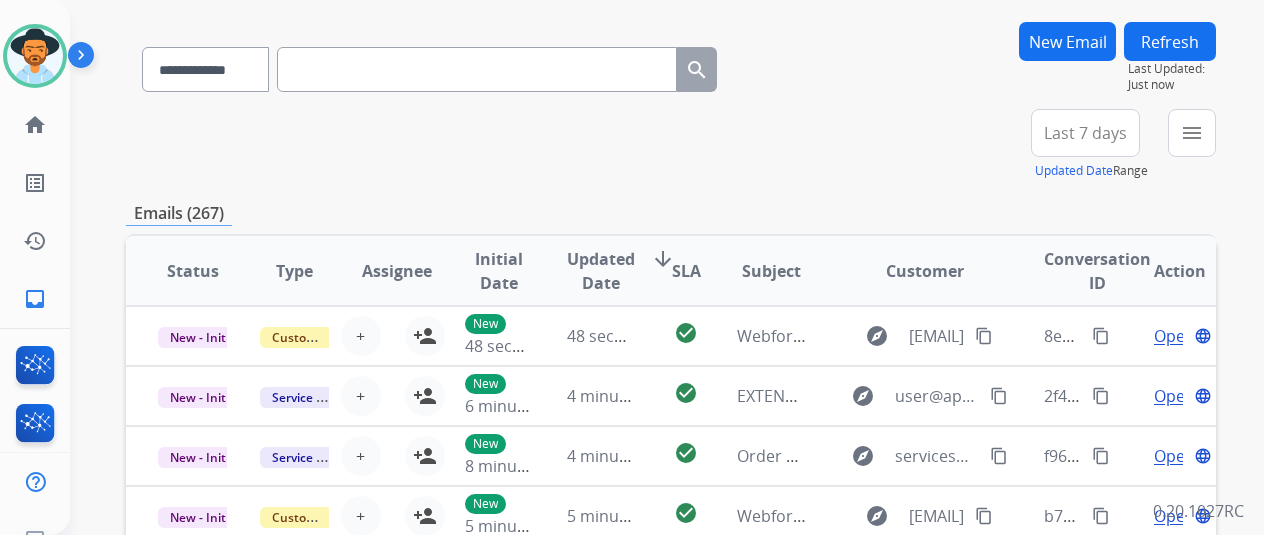 scroll, scrollTop: 0, scrollLeft: 0, axis: both 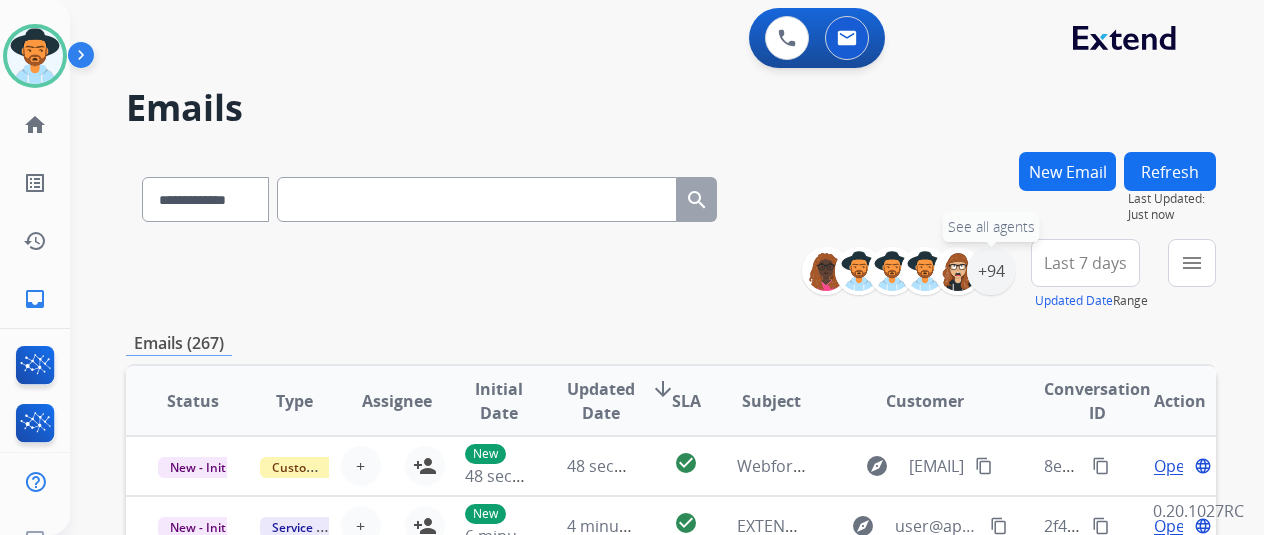 click on "+94" at bounding box center [991, 271] 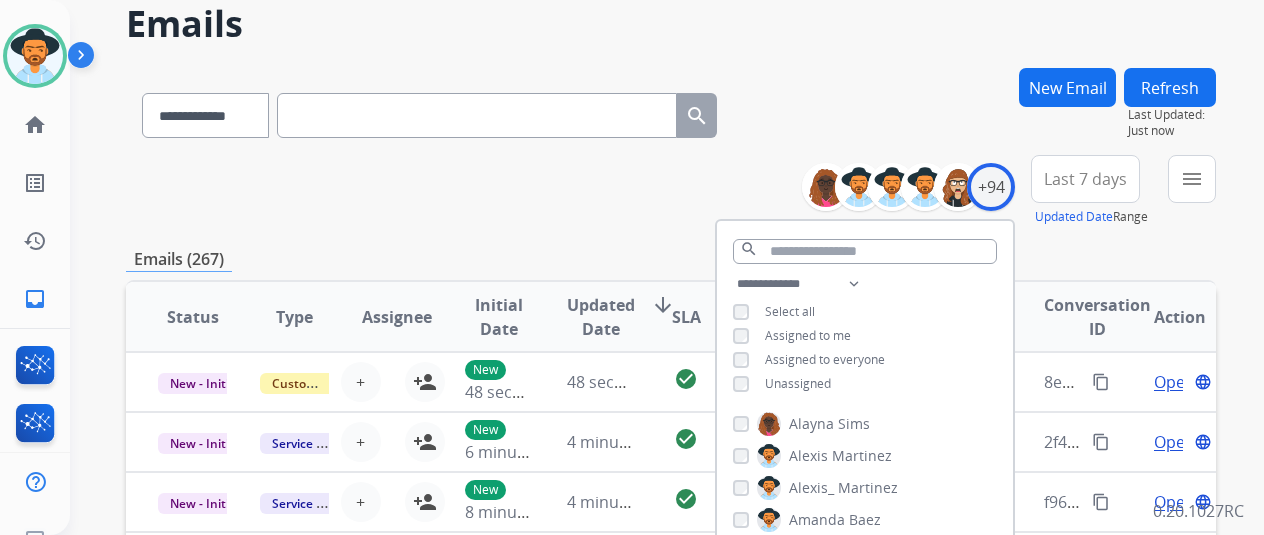 scroll, scrollTop: 200, scrollLeft: 0, axis: vertical 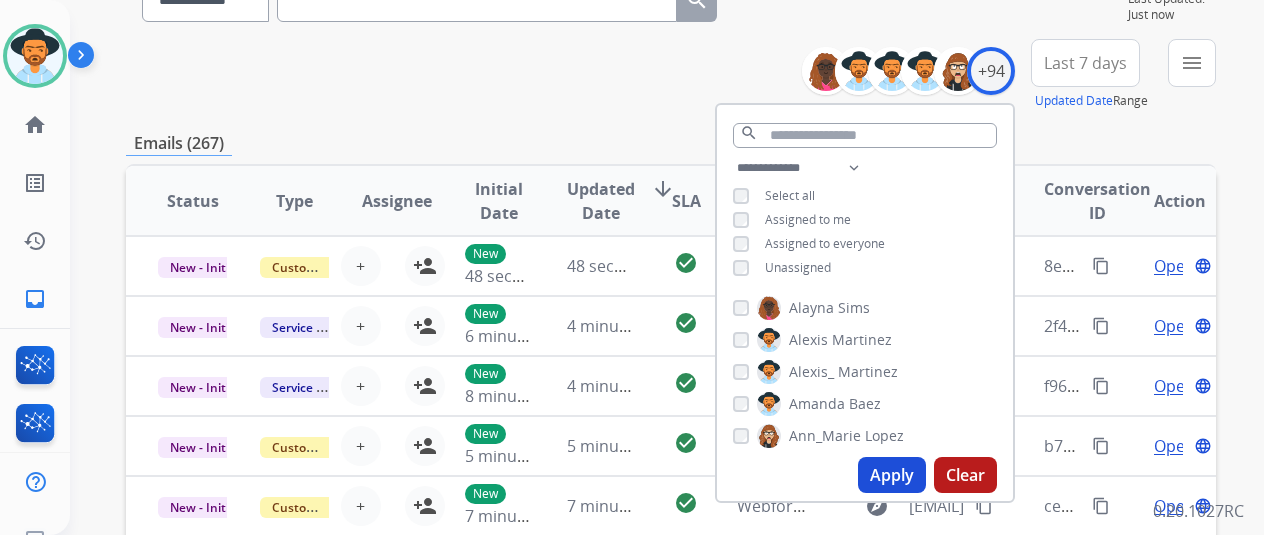 click on "Unassigned" at bounding box center [798, 267] 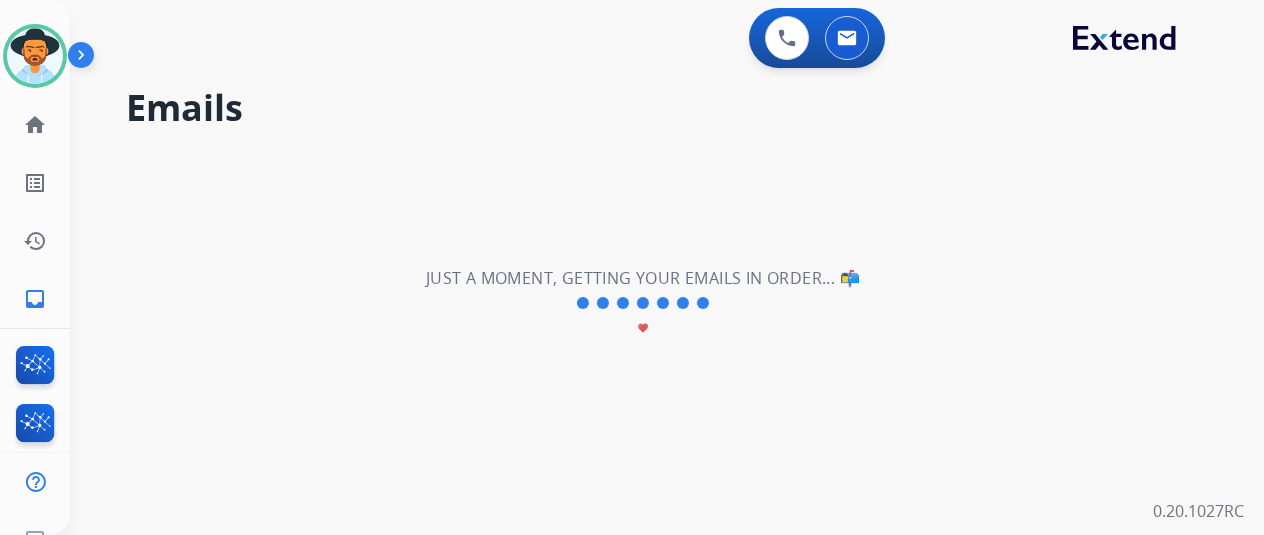 scroll, scrollTop: 0, scrollLeft: 0, axis: both 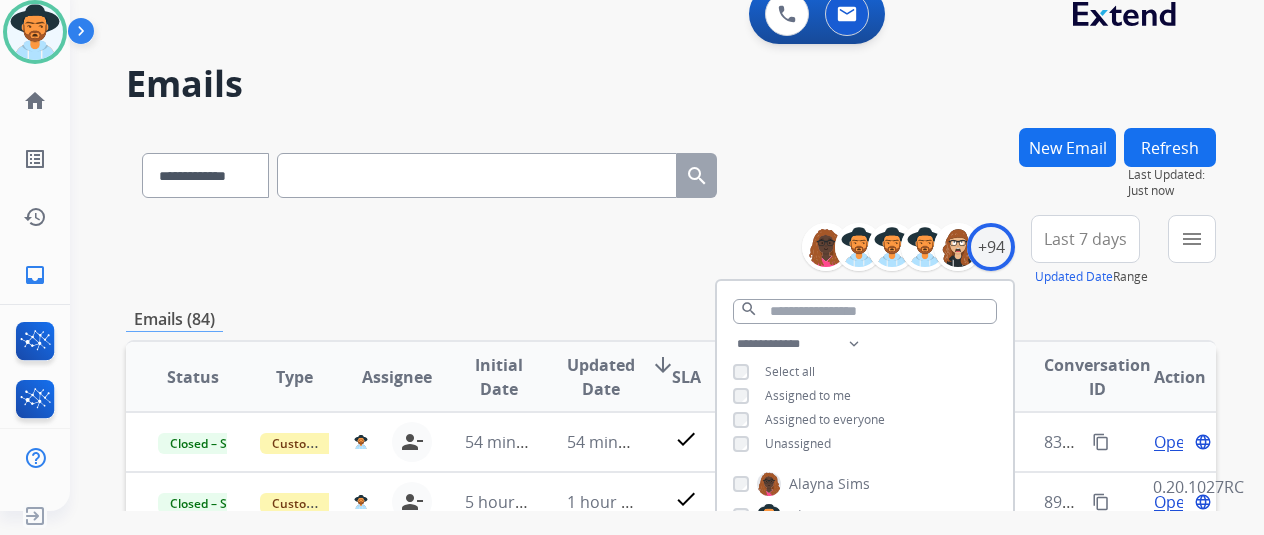 click on "**********" at bounding box center [671, 251] 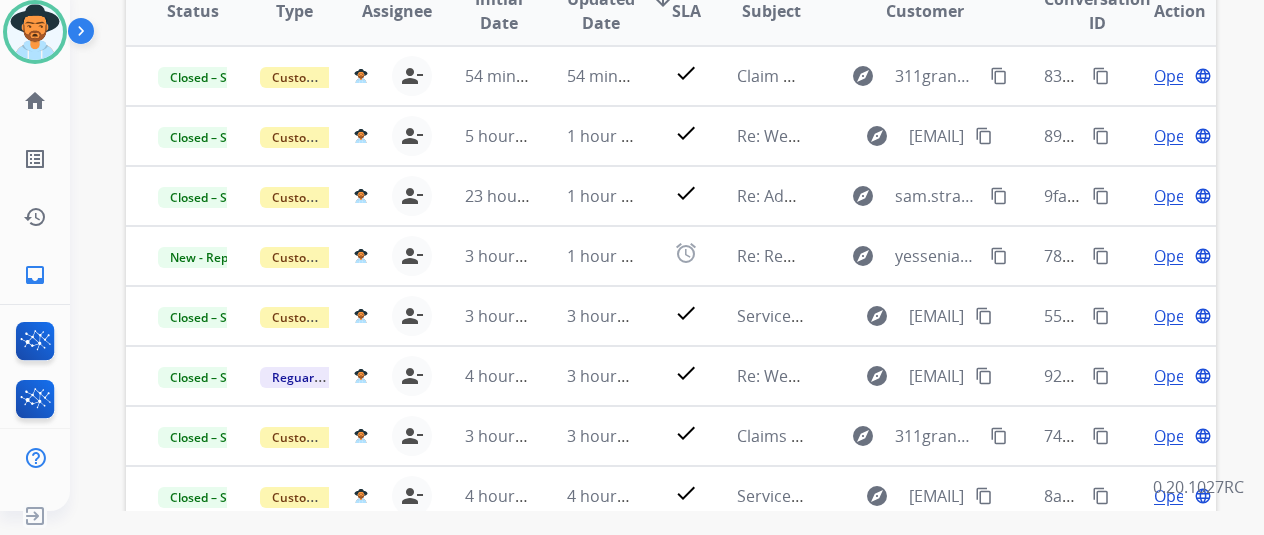 scroll, scrollTop: 400, scrollLeft: 0, axis: vertical 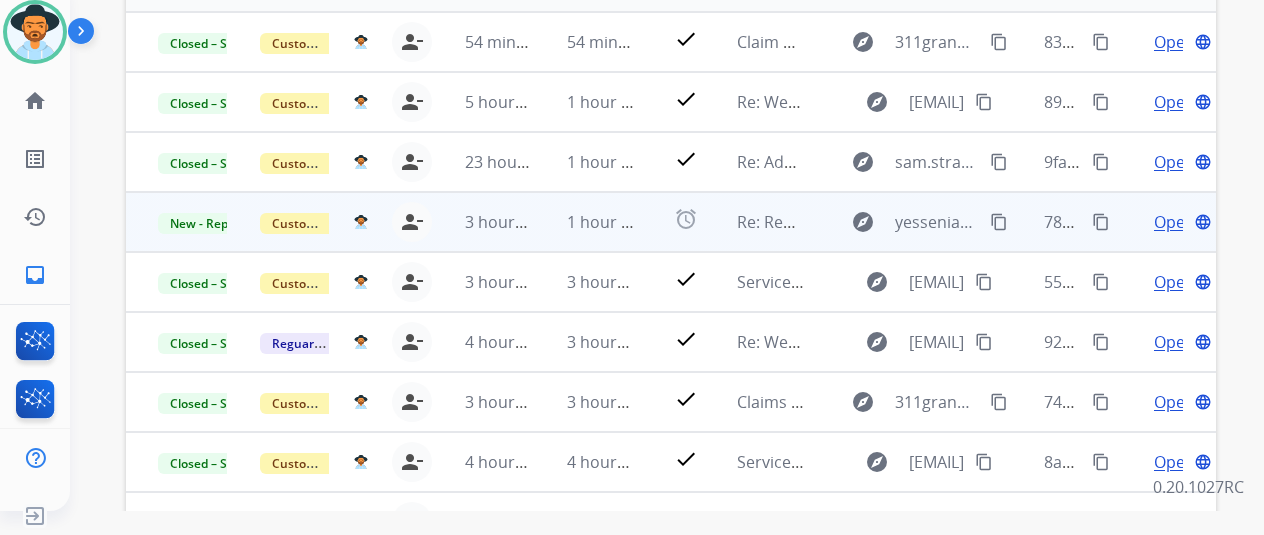 click on "Open" at bounding box center [1174, 222] 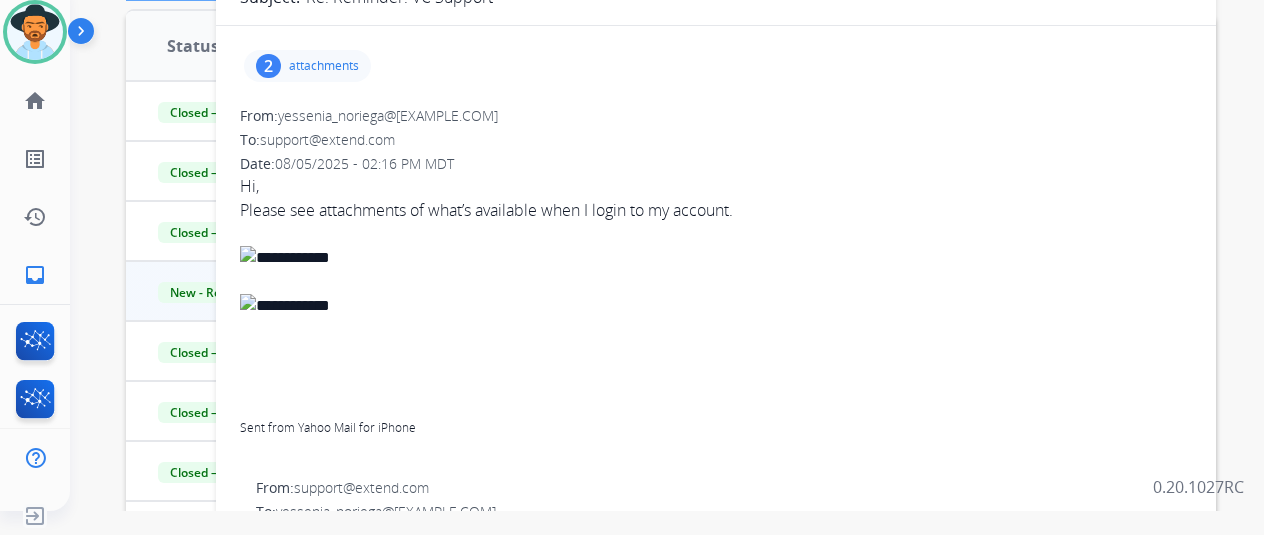 scroll, scrollTop: 200, scrollLeft: 0, axis: vertical 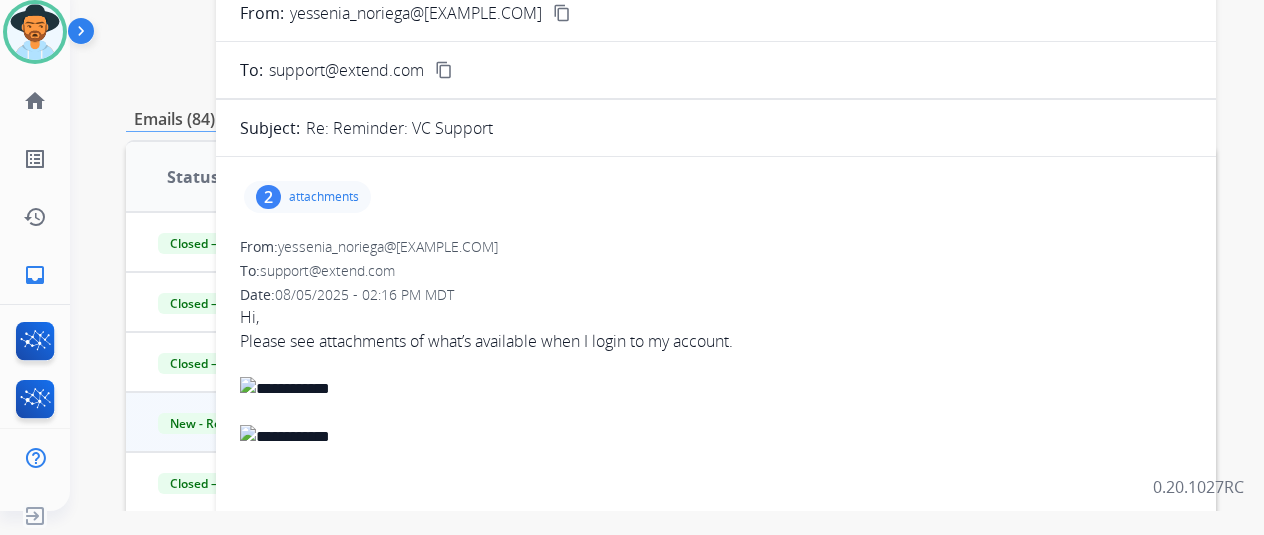 click on "2 attachments" at bounding box center [307, 197] 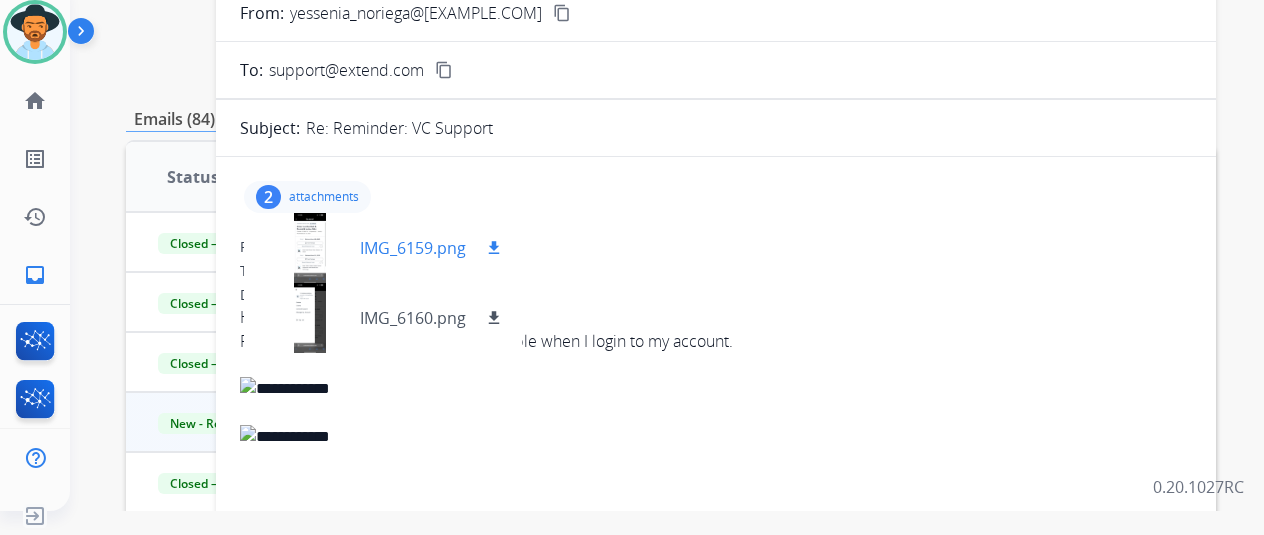 click on "IMG_6159.png" at bounding box center [413, 248] 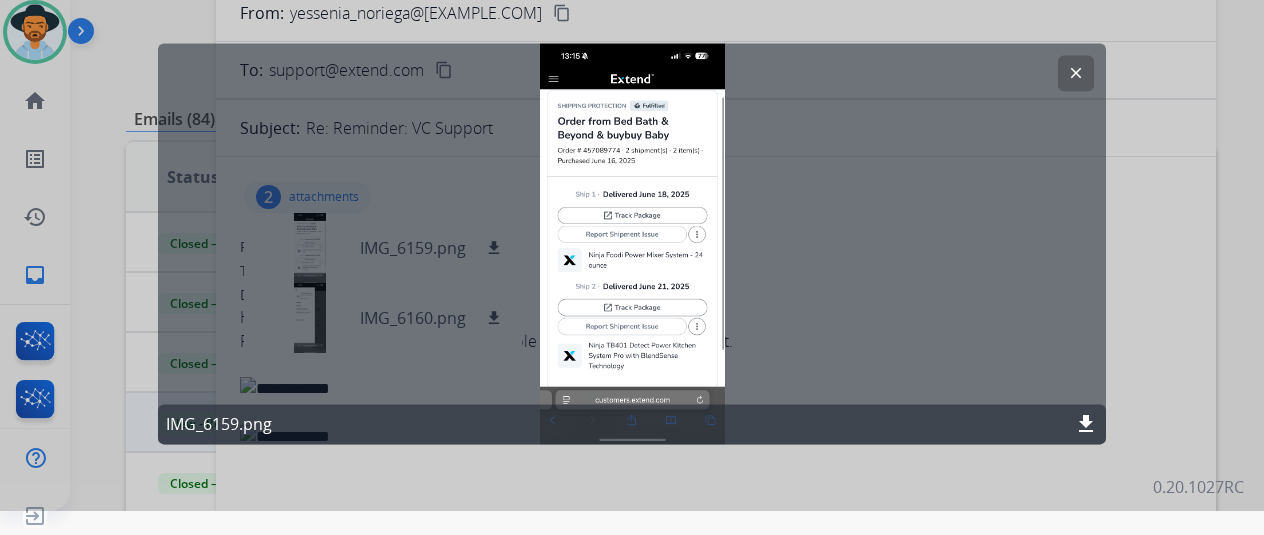 click on "clear" 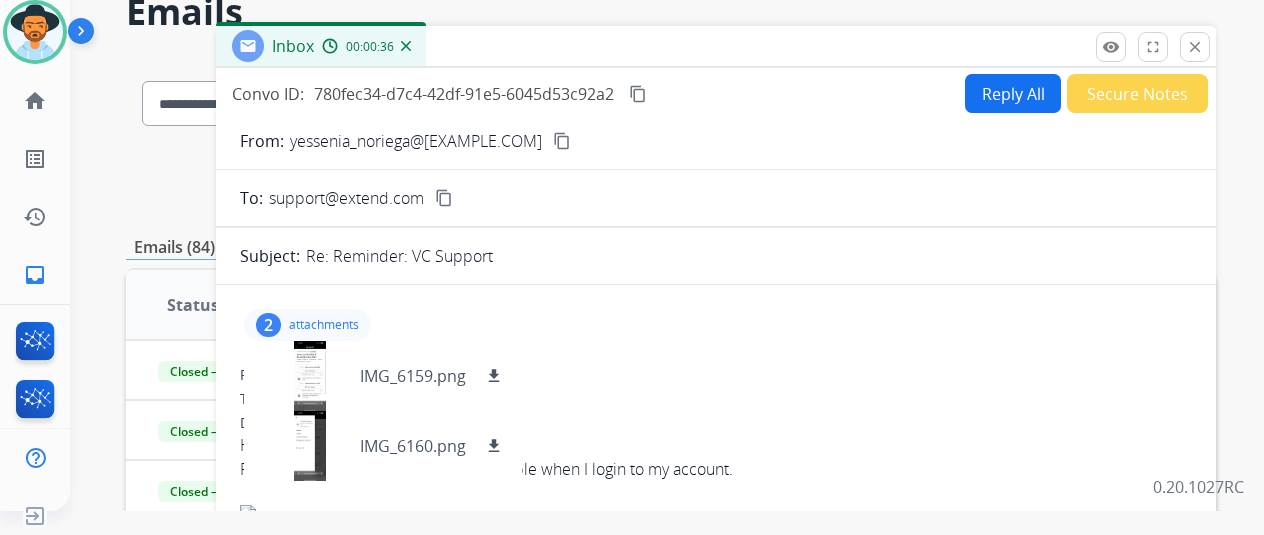 scroll, scrollTop: 0, scrollLeft: 0, axis: both 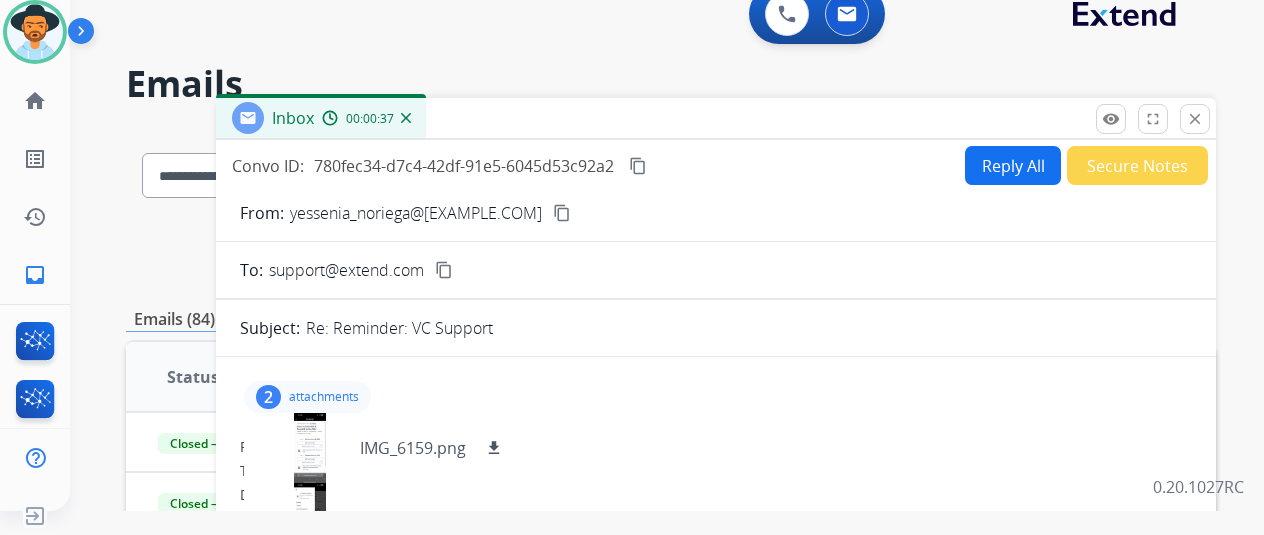 click on "Reply All" at bounding box center [1013, 165] 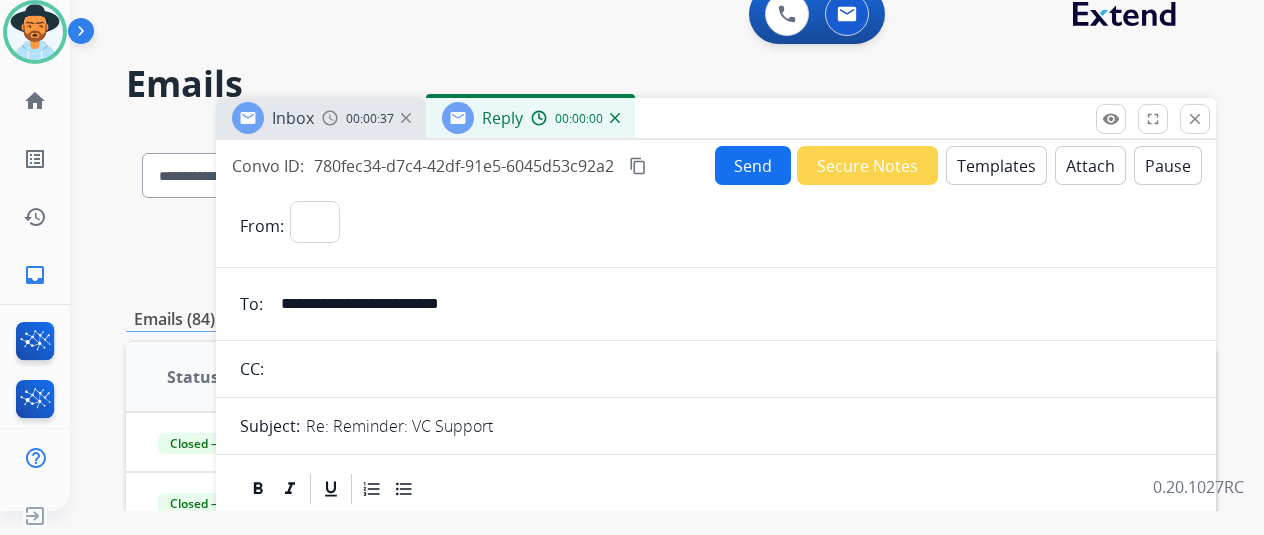 select on "**********" 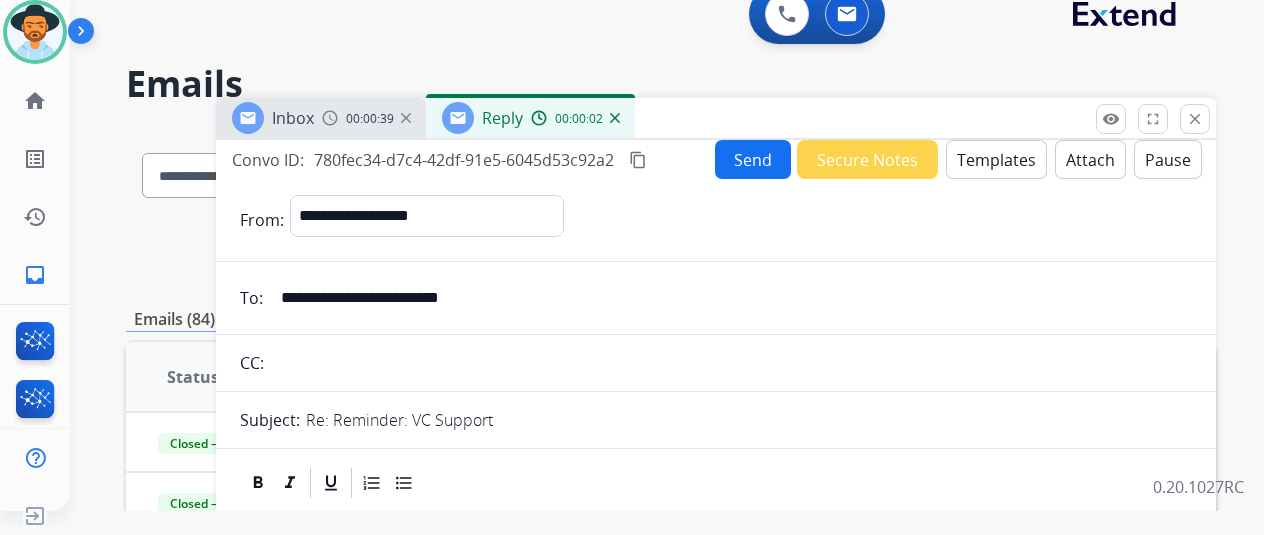 scroll, scrollTop: 0, scrollLeft: 0, axis: both 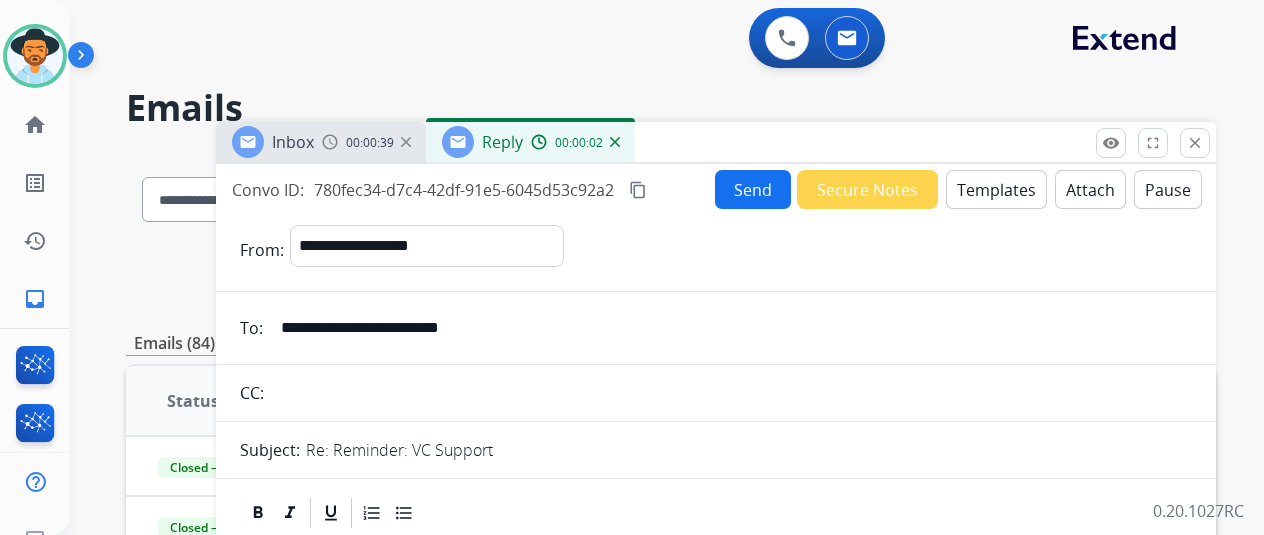 click on "Templates" at bounding box center [996, 189] 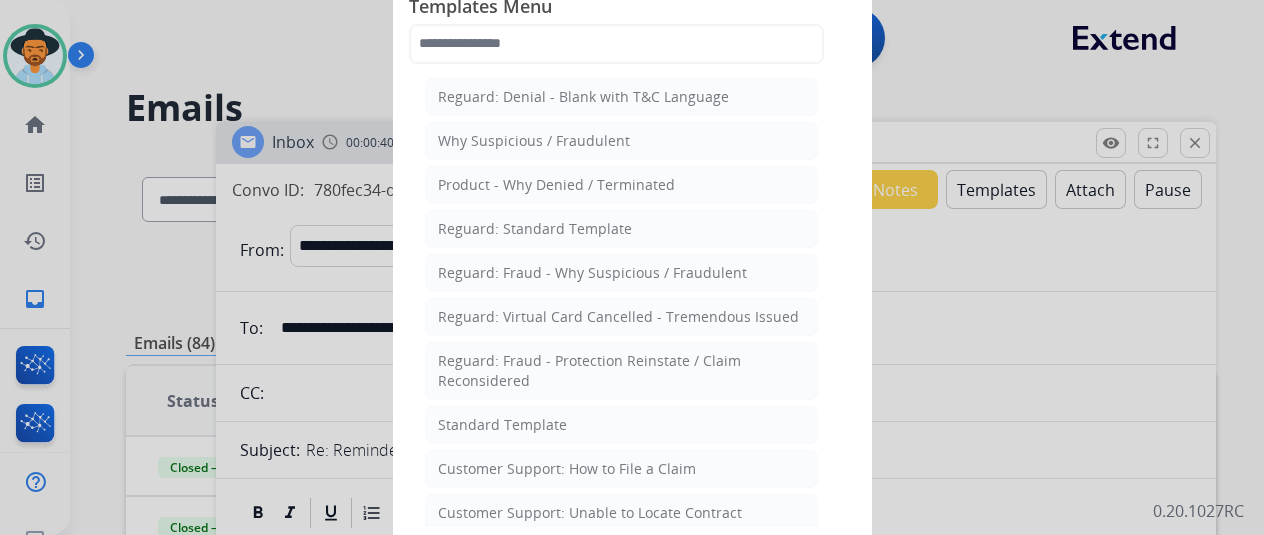 click on "Standard Template" 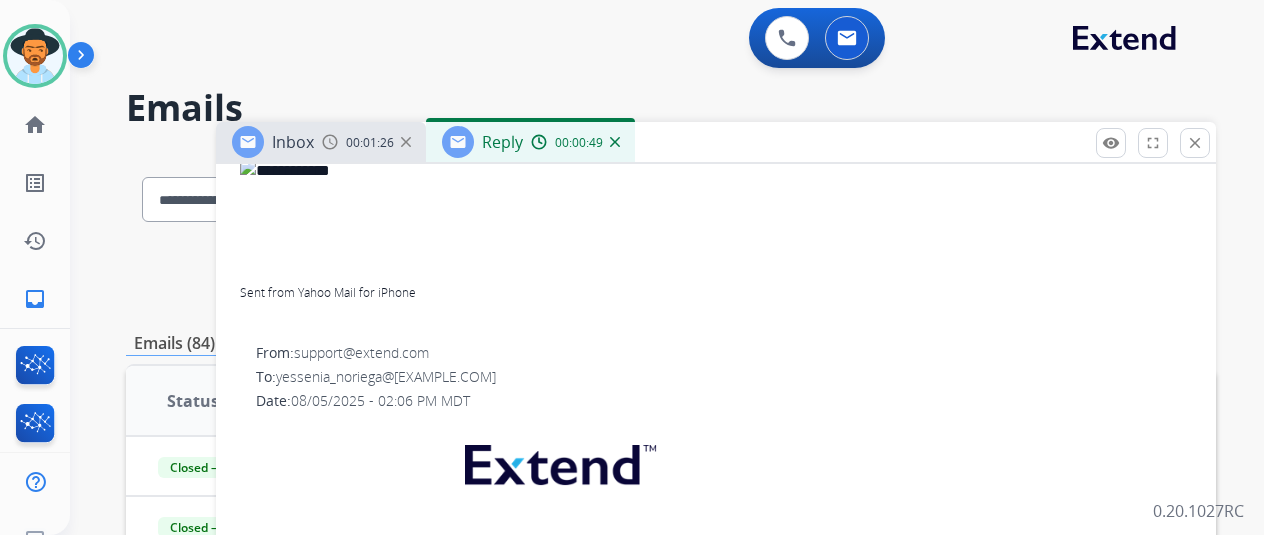 scroll, scrollTop: 1500, scrollLeft: 0, axis: vertical 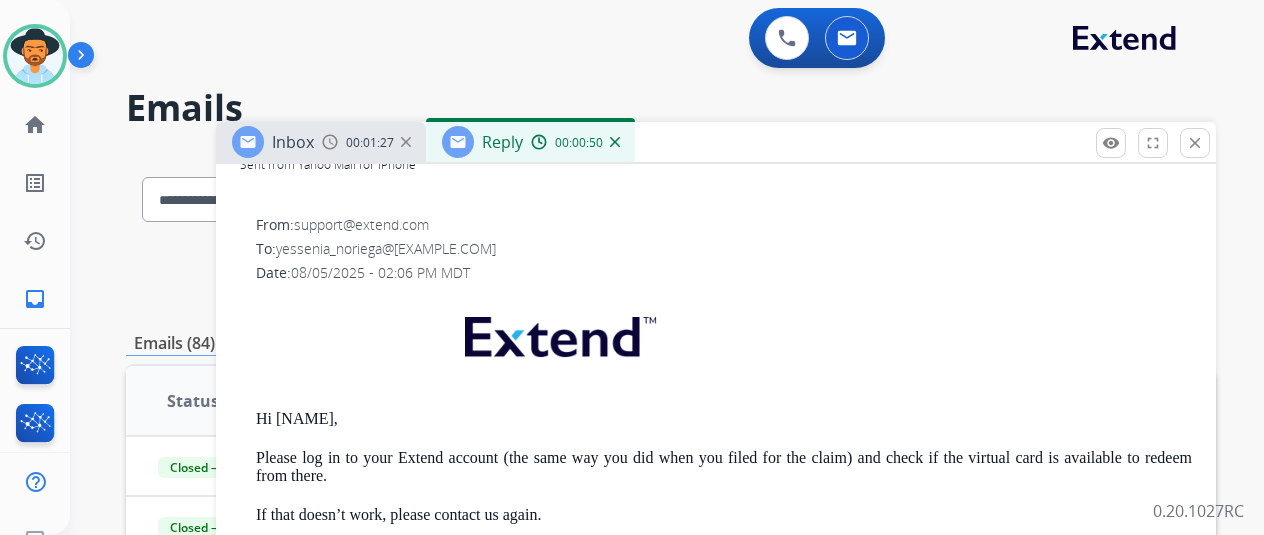 click on "[EMAIL]" at bounding box center [386, 248] 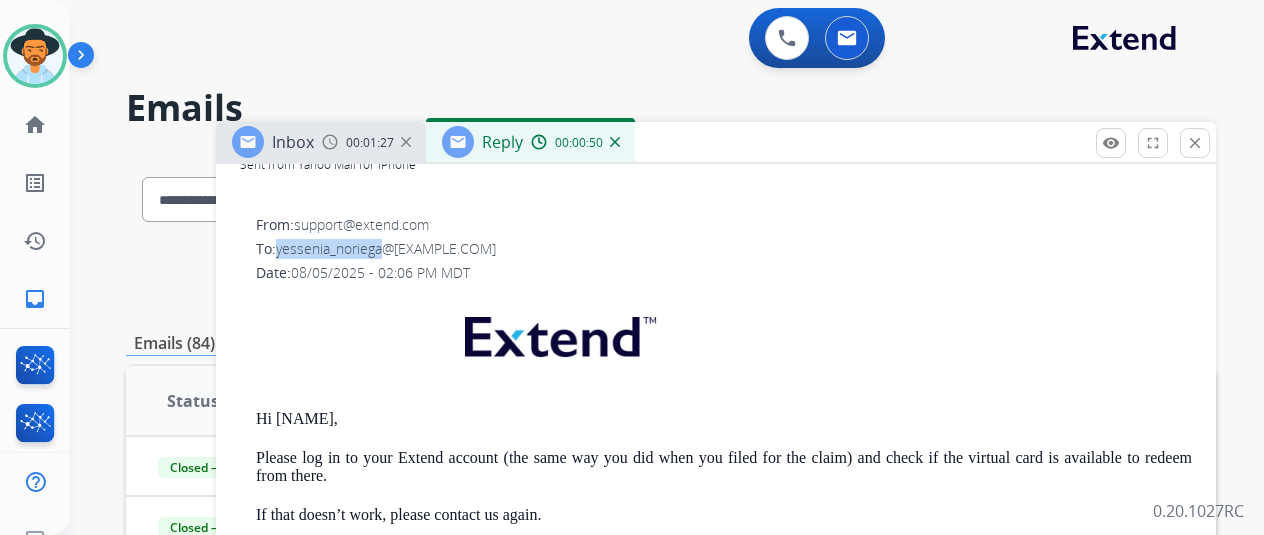 click on "[EMAIL]" at bounding box center (386, 248) 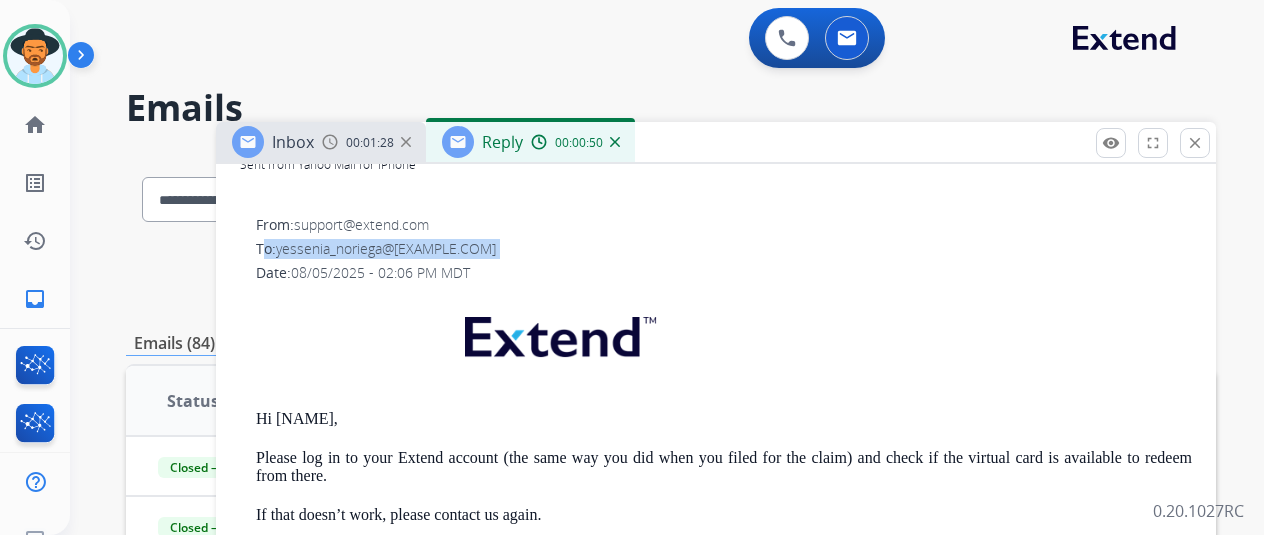 click on "[EMAIL]" at bounding box center (386, 248) 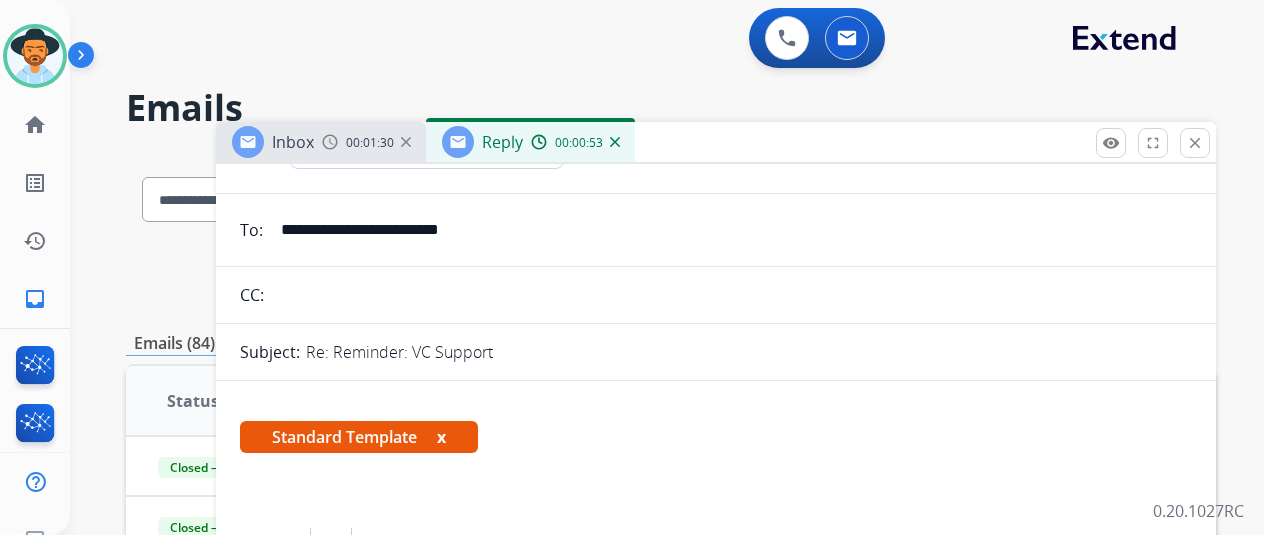 scroll, scrollTop: 0, scrollLeft: 0, axis: both 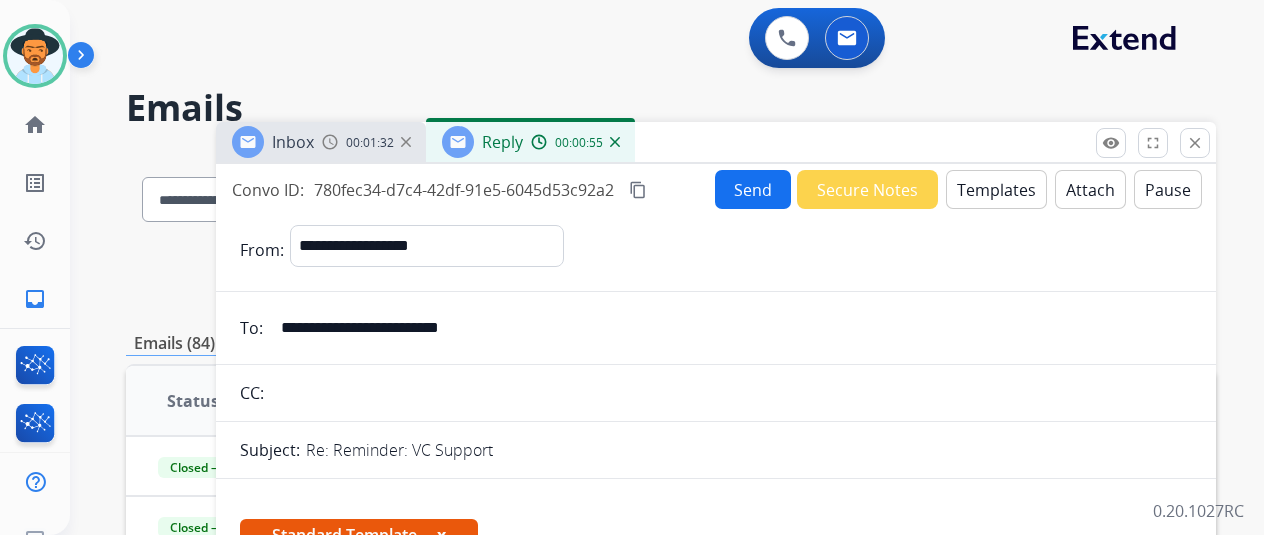 drag, startPoint x: 516, startPoint y: 327, endPoint x: 268, endPoint y: 333, distance: 248.07257 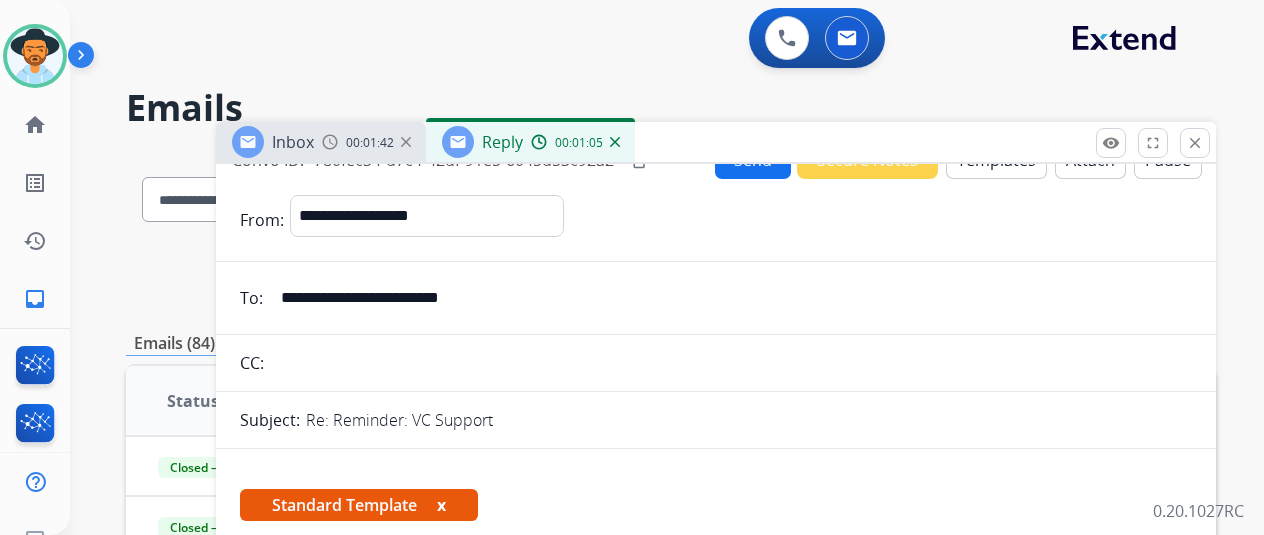 scroll, scrollTop: 0, scrollLeft: 0, axis: both 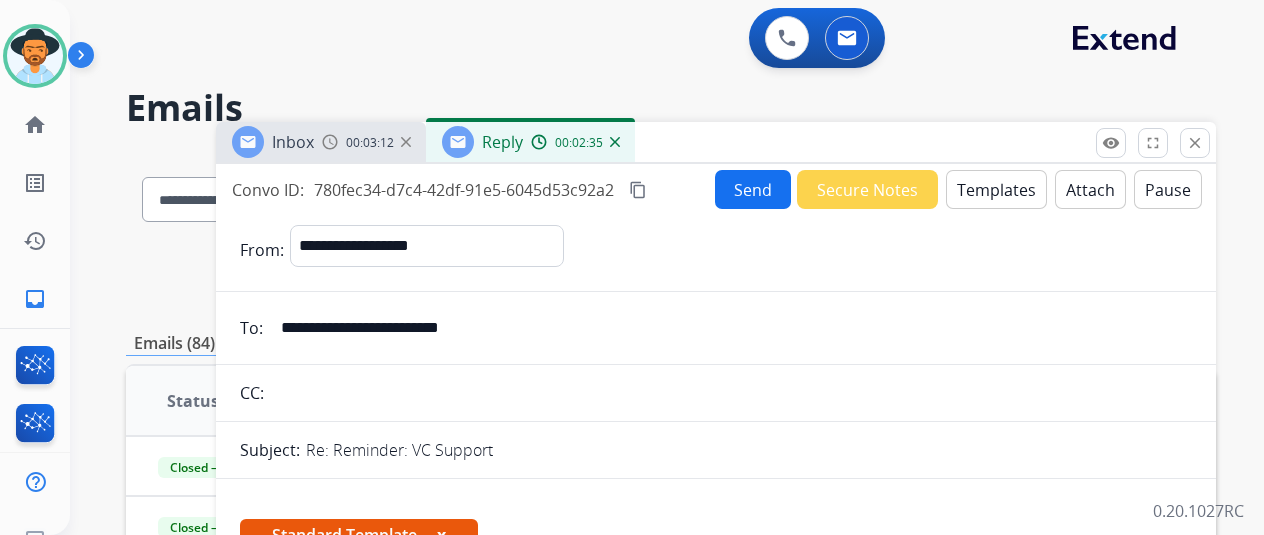 drag, startPoint x: 650, startPoint y: 187, endPoint x: 672, endPoint y: 173, distance: 26.076809 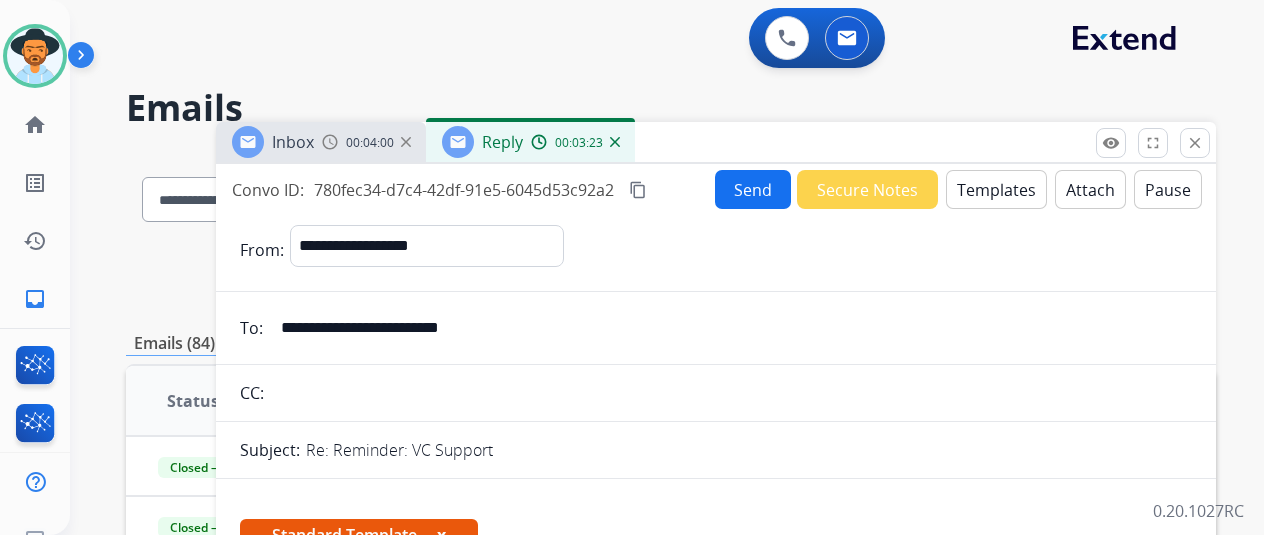 click on "Templates" at bounding box center [996, 189] 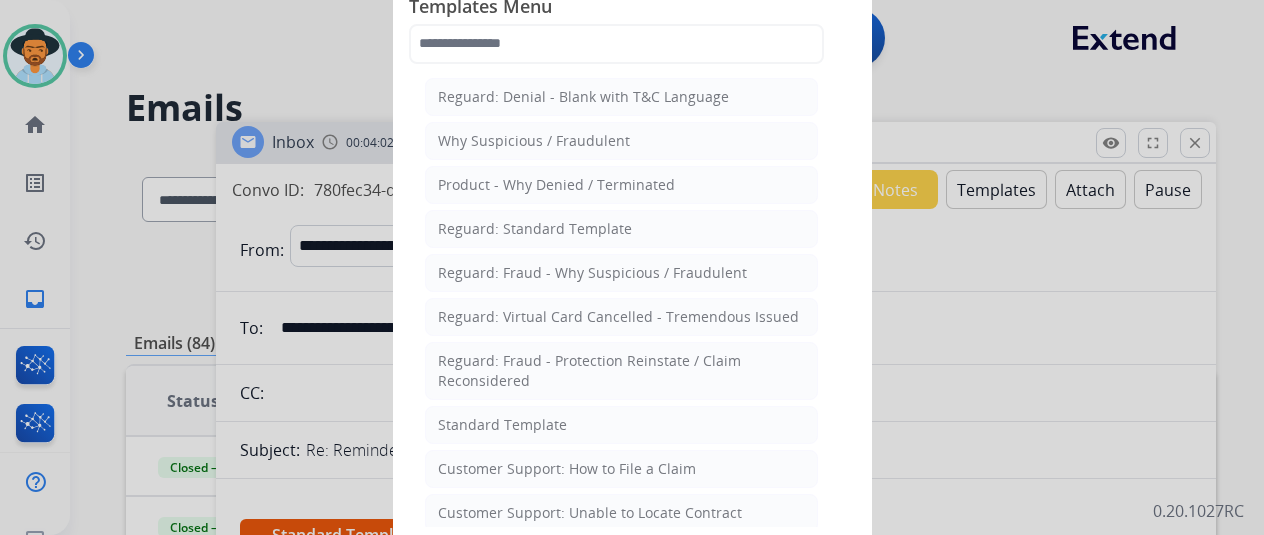 click on "Standard Template" 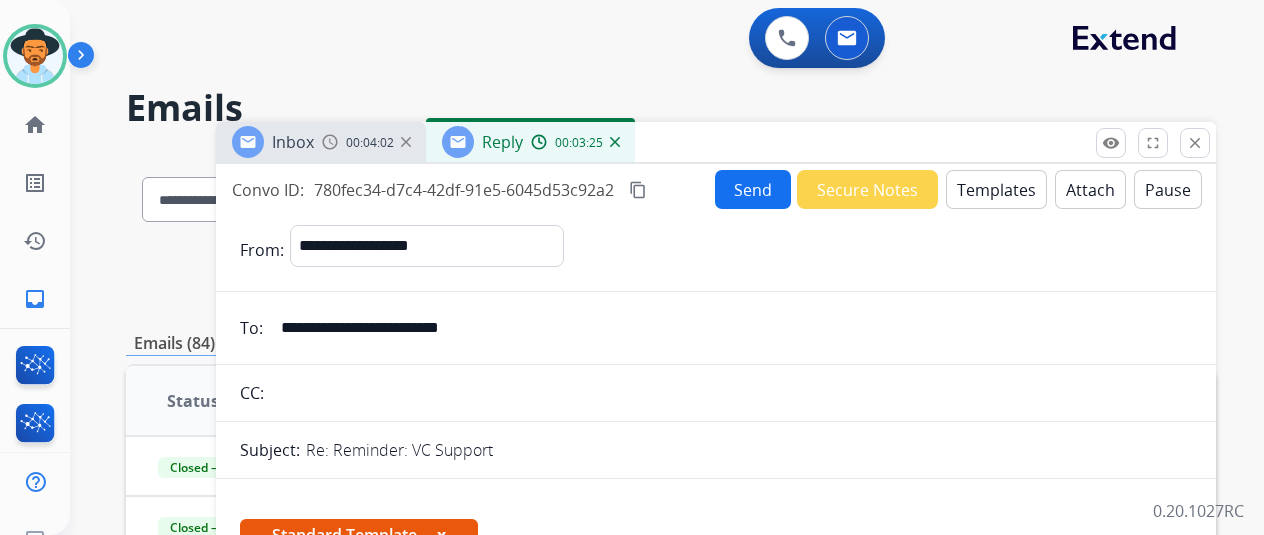 scroll, scrollTop: 400, scrollLeft: 0, axis: vertical 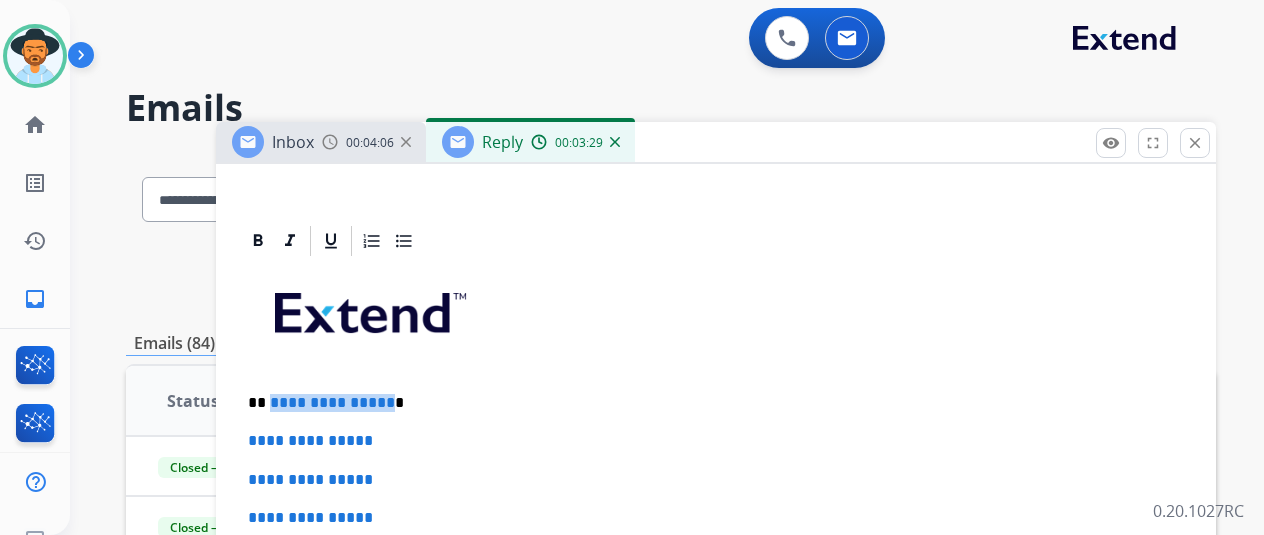 drag, startPoint x: 400, startPoint y: 397, endPoint x: 284, endPoint y: 405, distance: 116.275536 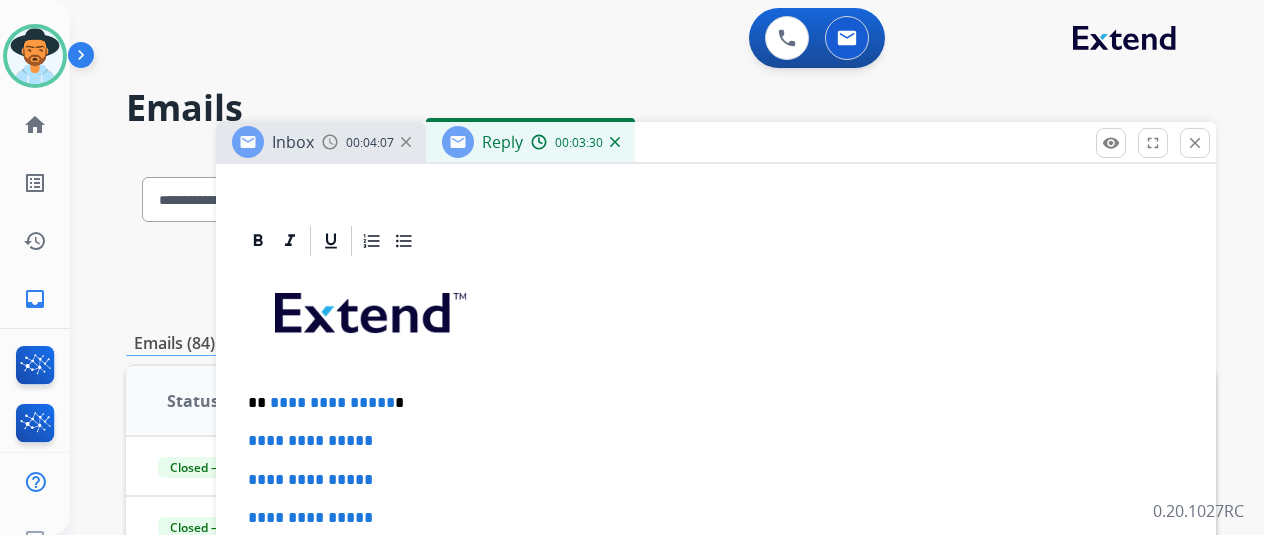 type 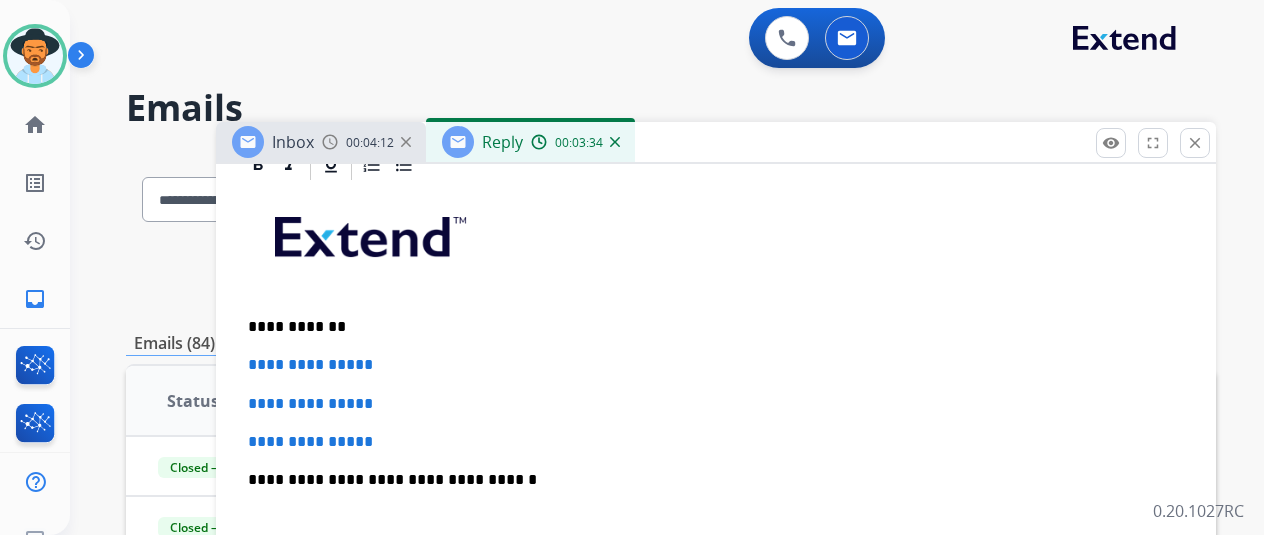 scroll, scrollTop: 500, scrollLeft: 0, axis: vertical 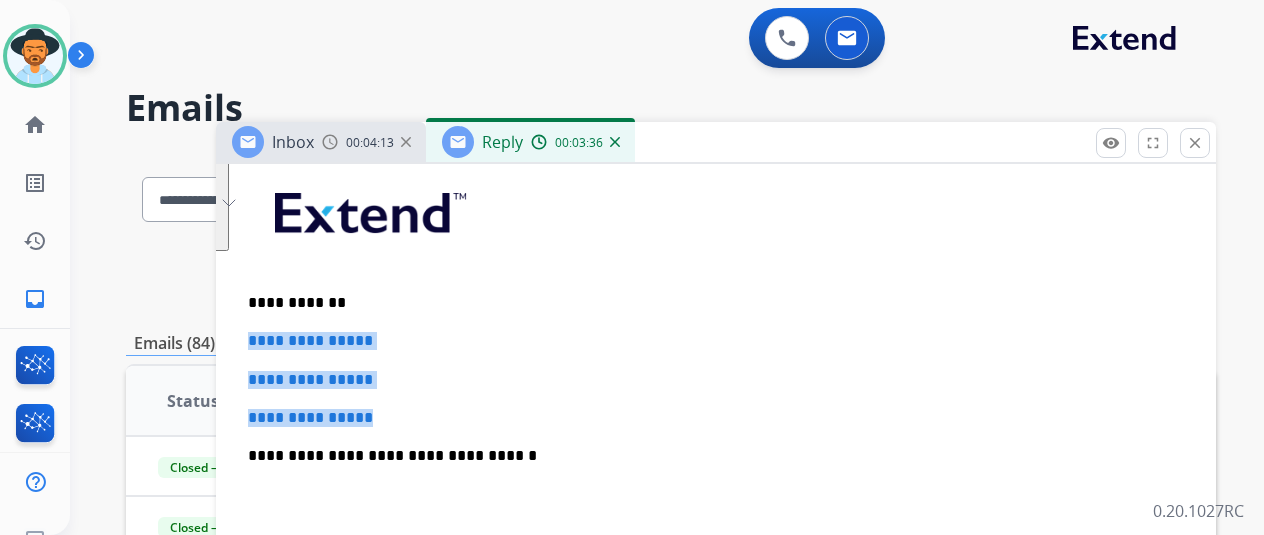 drag, startPoint x: 424, startPoint y: 407, endPoint x: 264, endPoint y: 339, distance: 173.85051 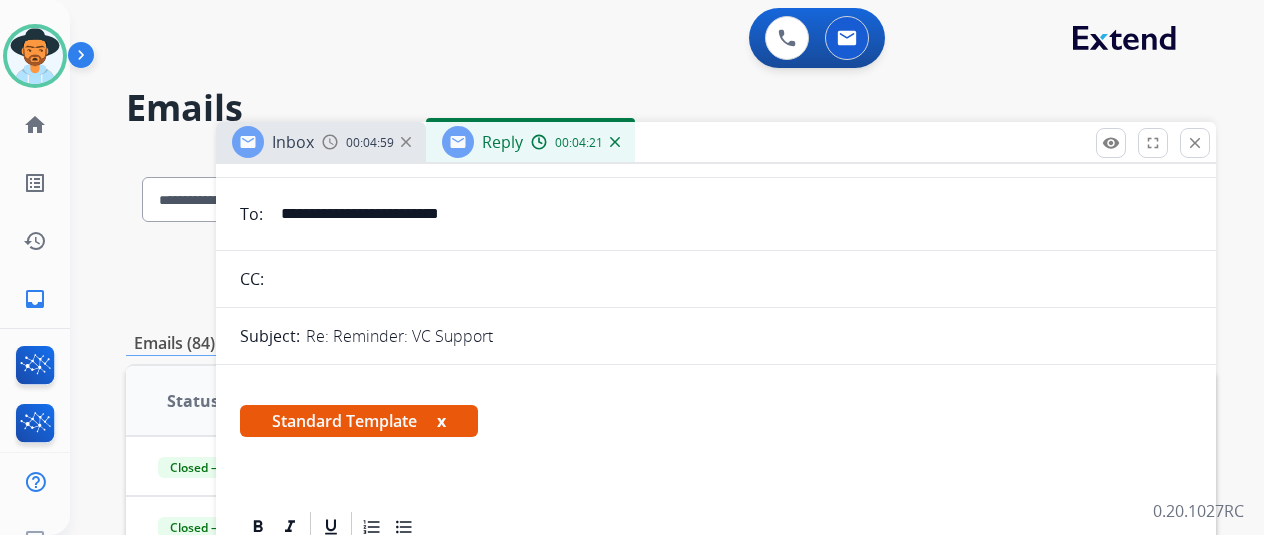 scroll, scrollTop: 0, scrollLeft: 0, axis: both 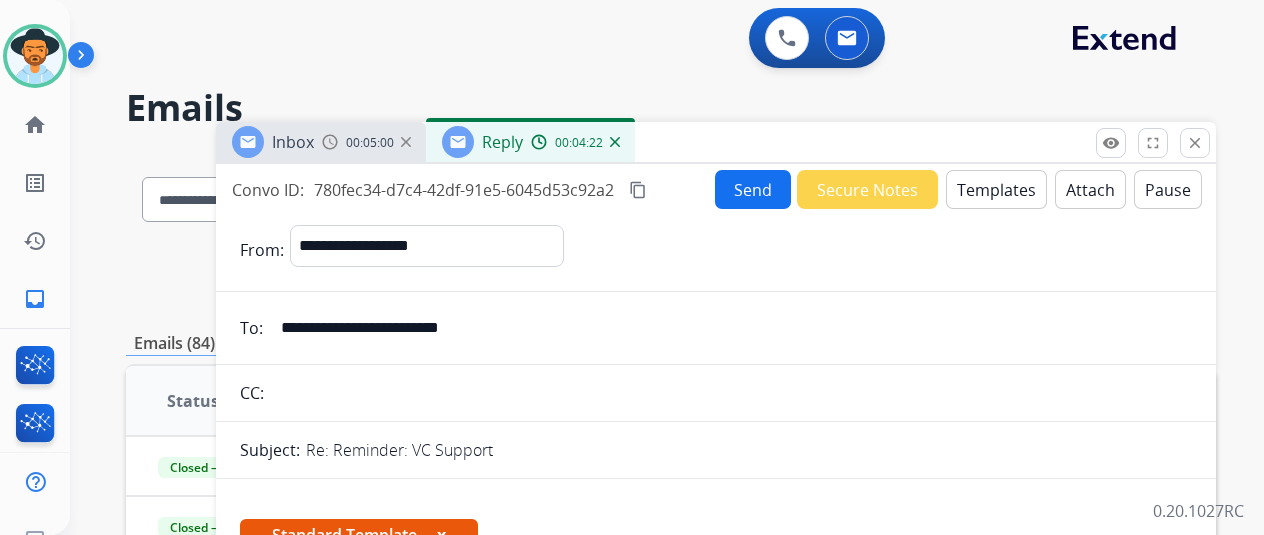 click on "Send" at bounding box center [753, 189] 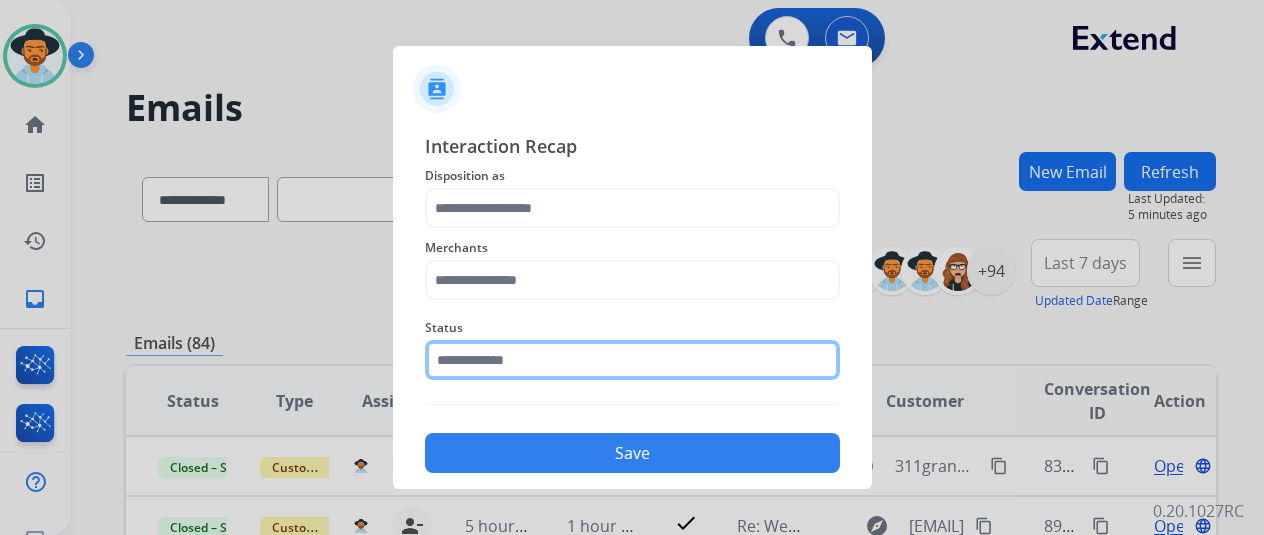 click 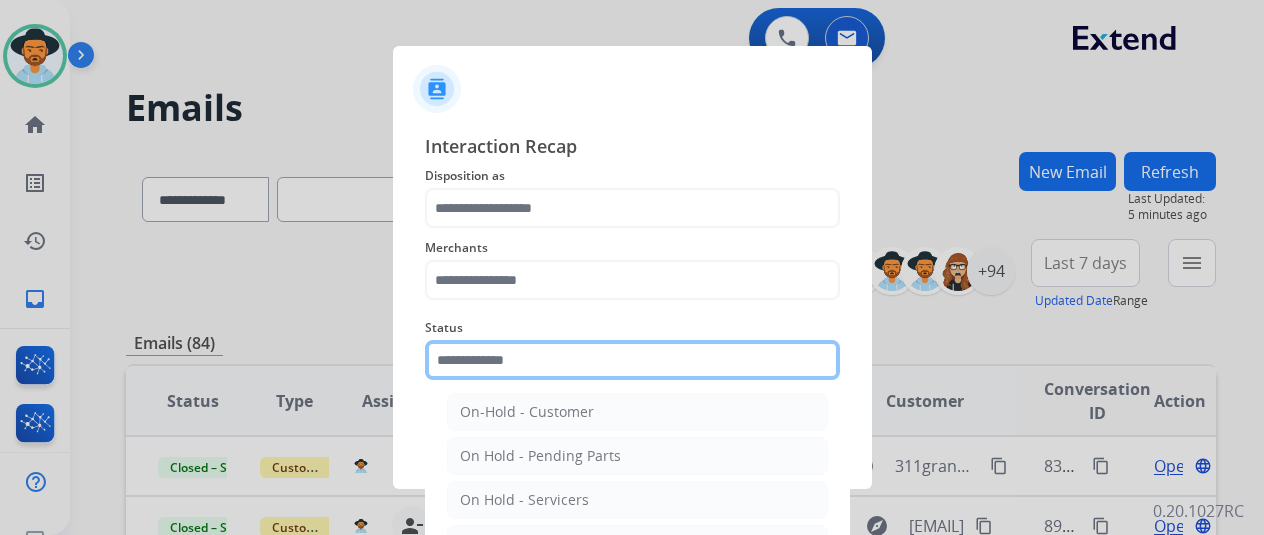 scroll, scrollTop: 114, scrollLeft: 0, axis: vertical 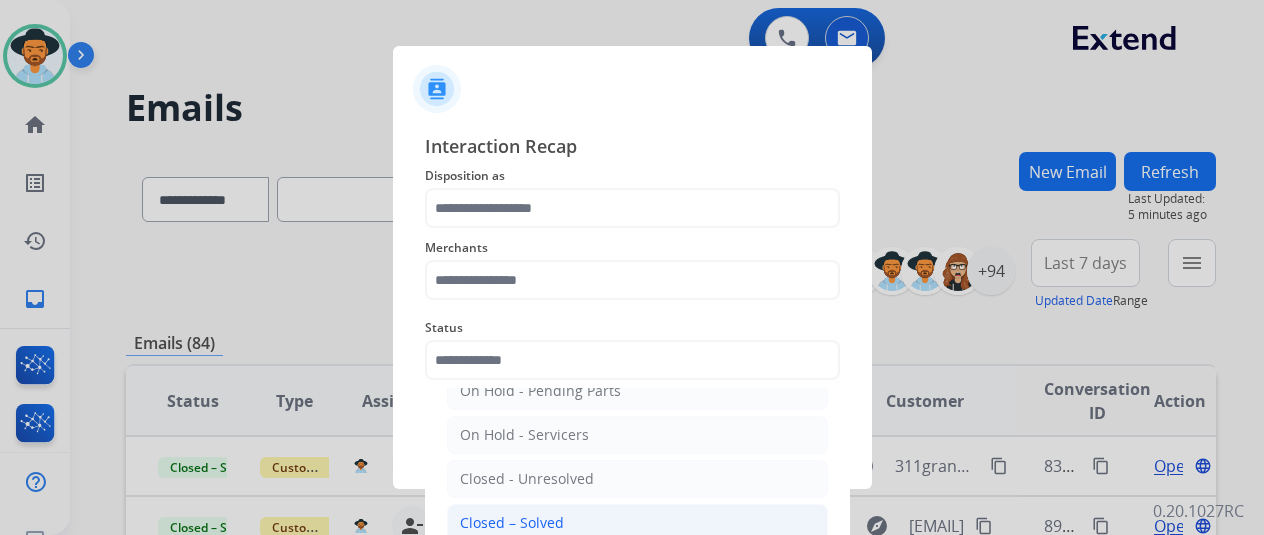 click on "Closed – Solved" 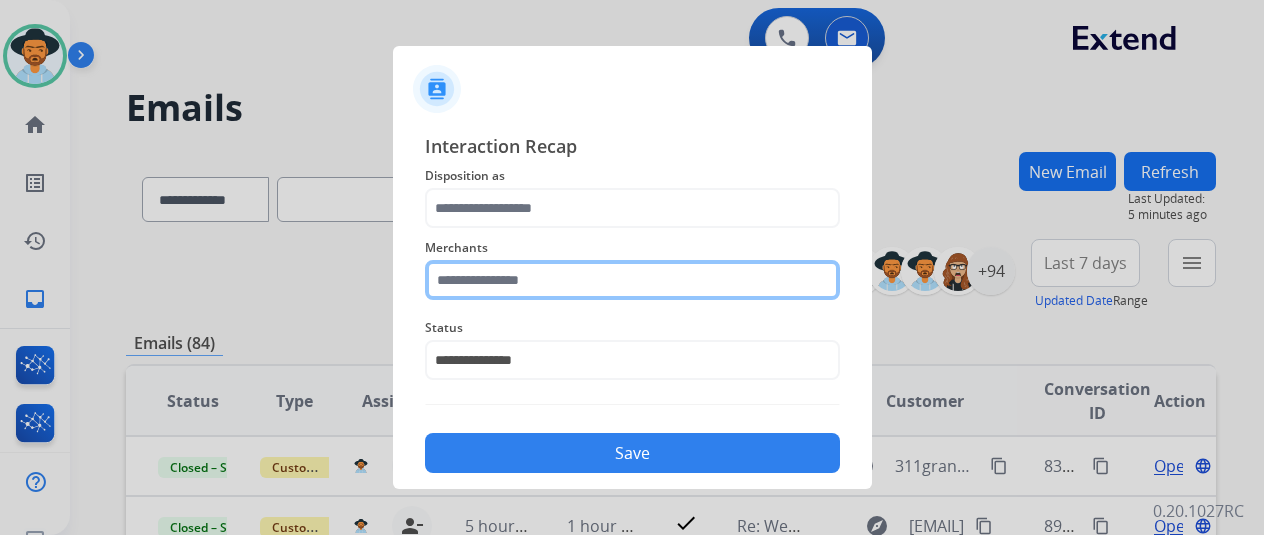 click 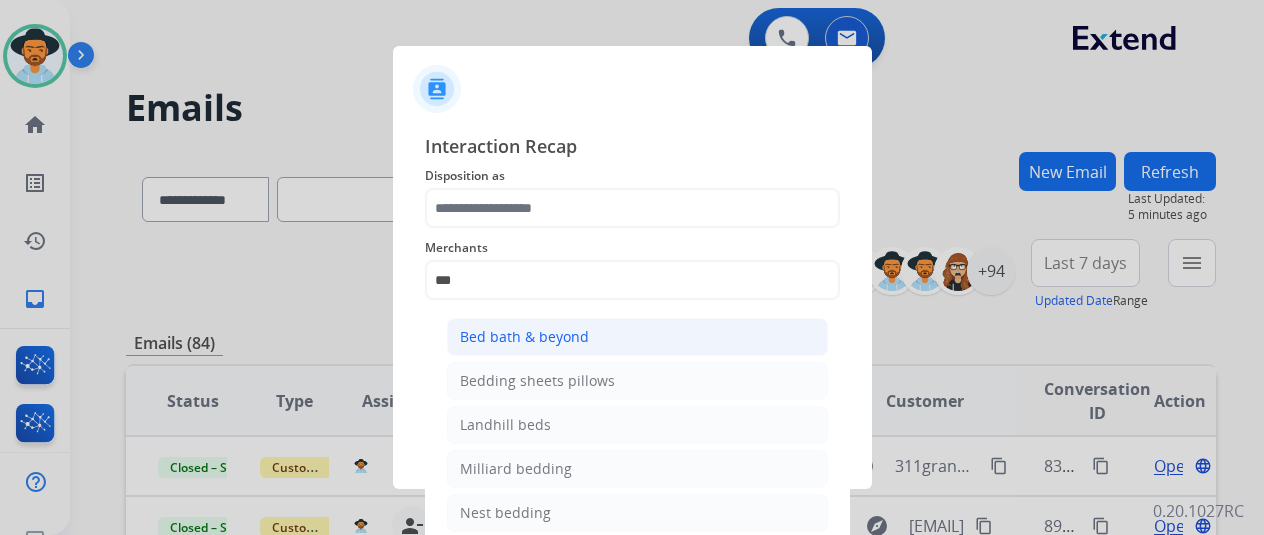 click on "Bed bath & beyond" 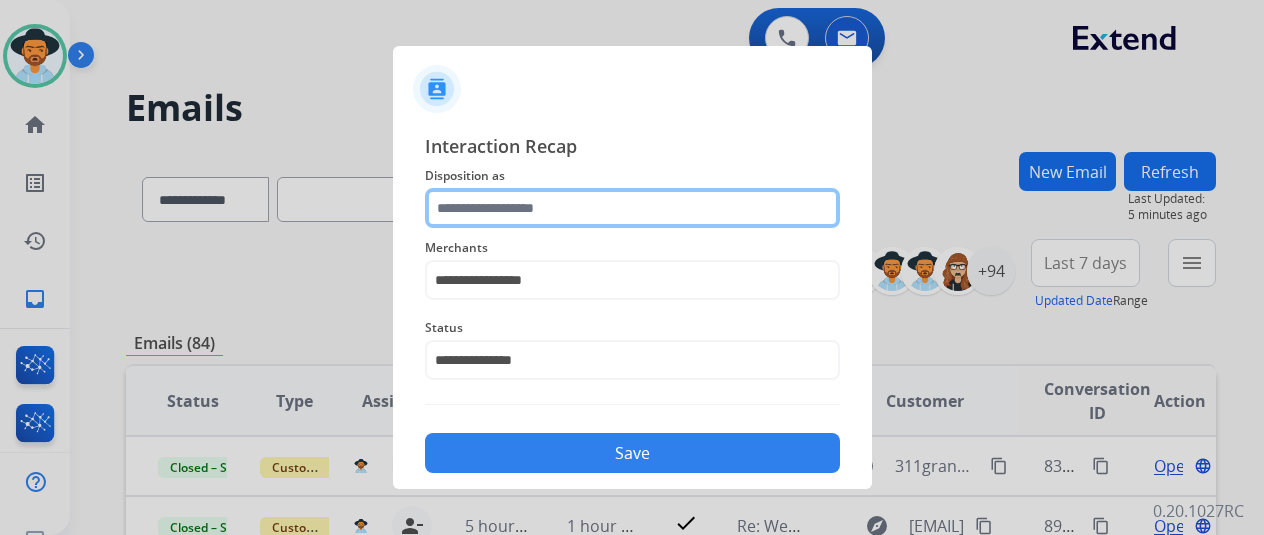 click 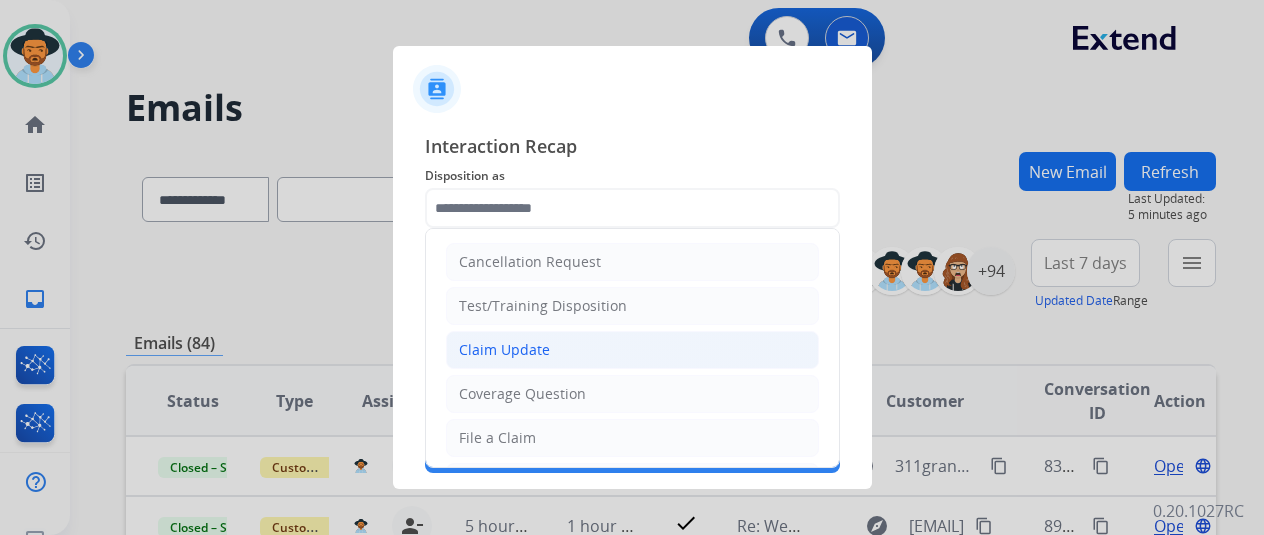 click on "Claim Update" 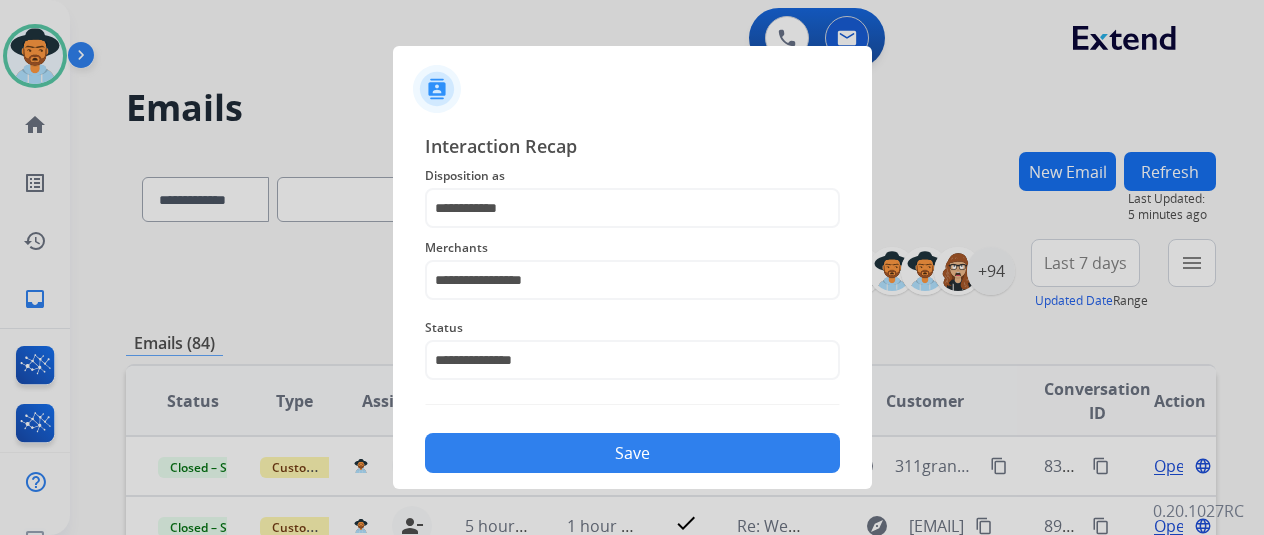 click on "Save" 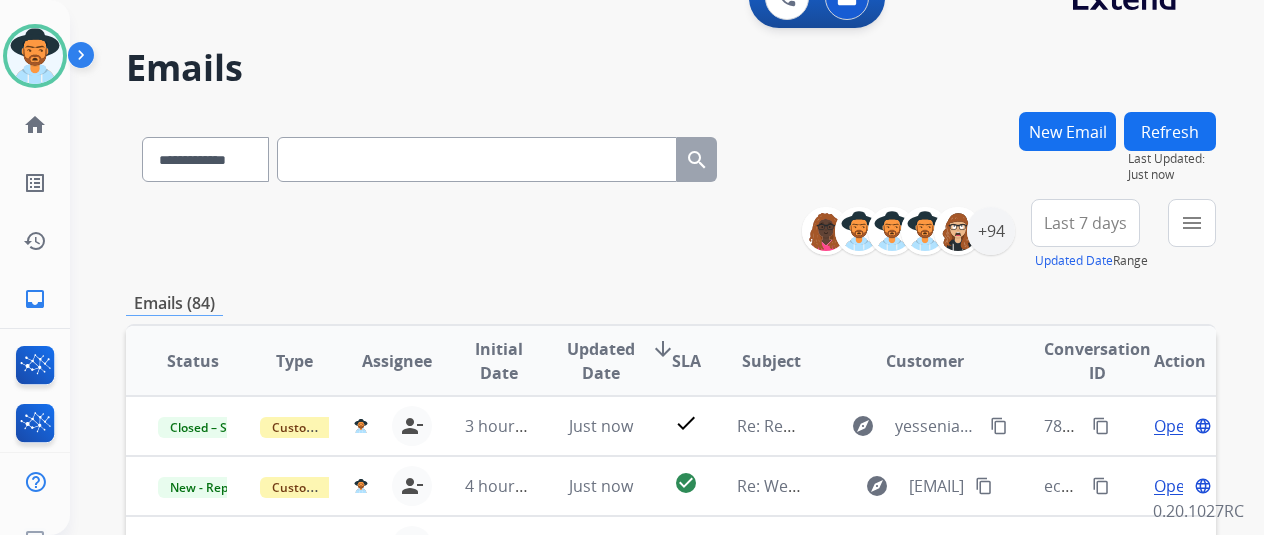 scroll, scrollTop: 100, scrollLeft: 0, axis: vertical 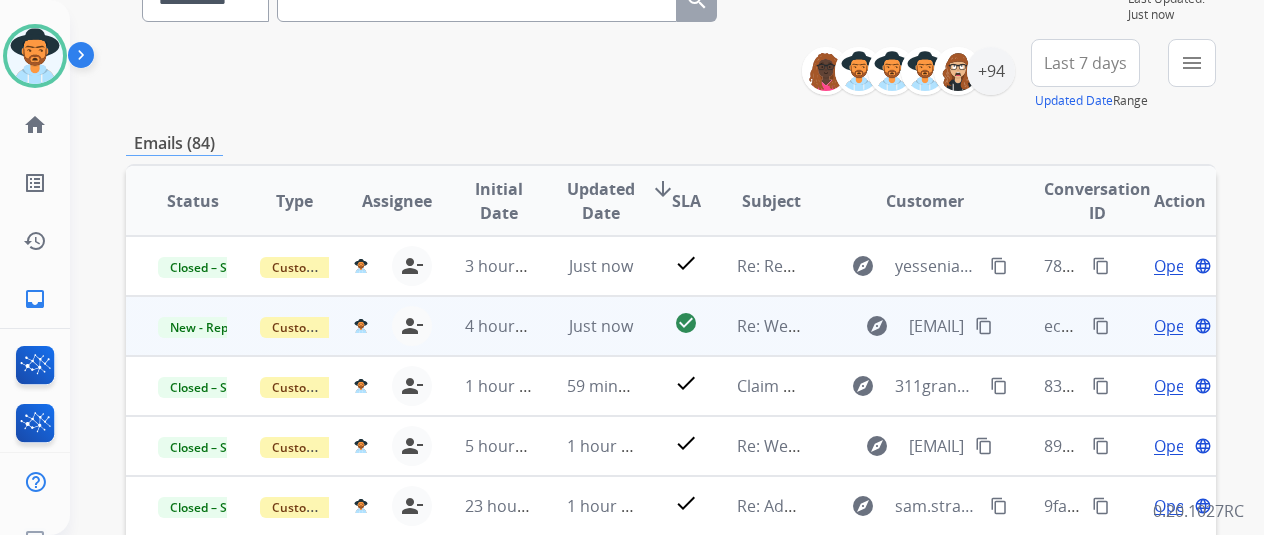 click on "Open" at bounding box center [1174, 326] 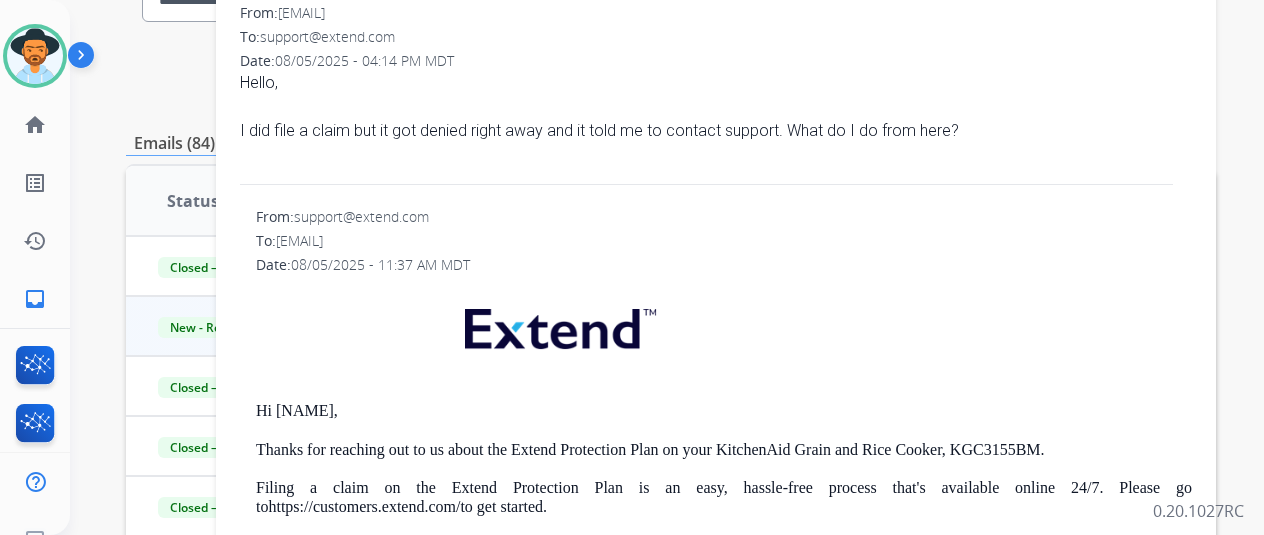 scroll, scrollTop: 547, scrollLeft: 0, axis: vertical 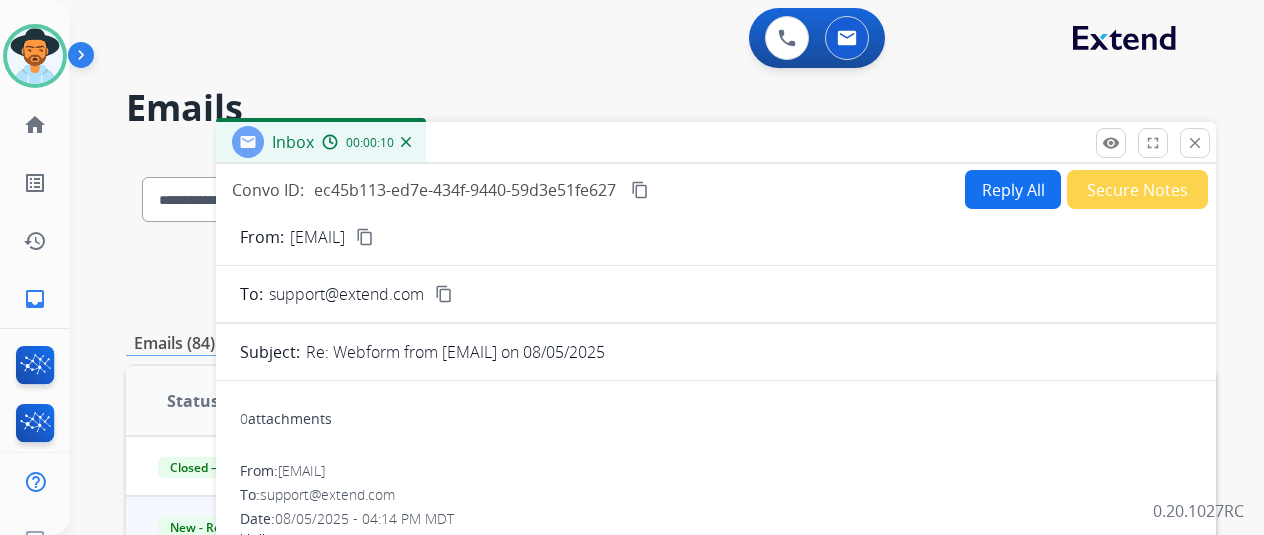 click on "content_copy" at bounding box center (365, 237) 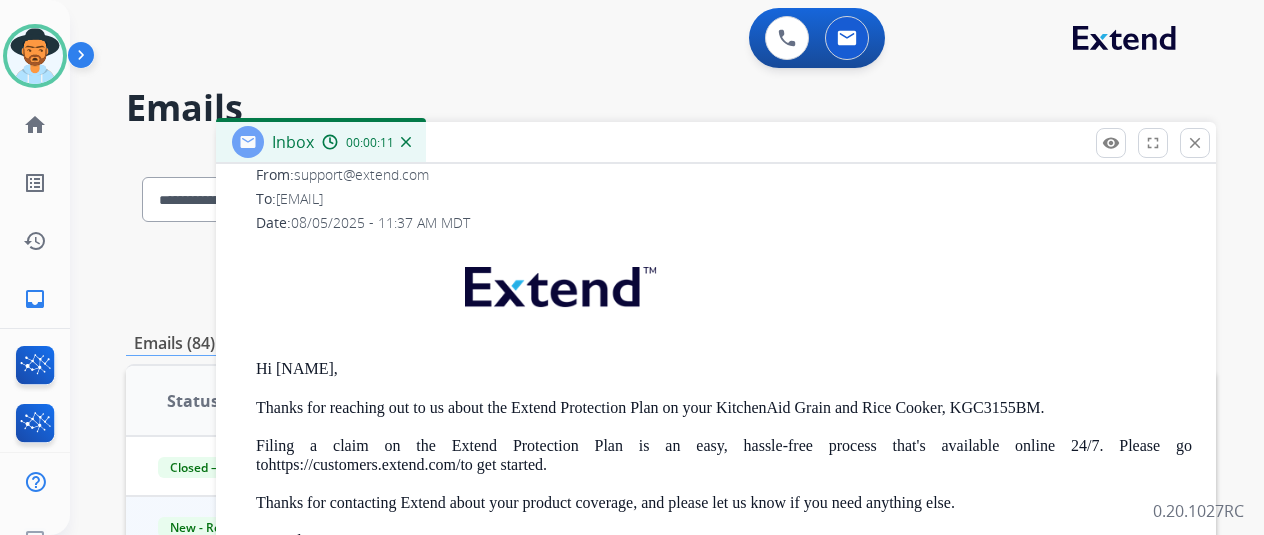 scroll, scrollTop: 547, scrollLeft: 0, axis: vertical 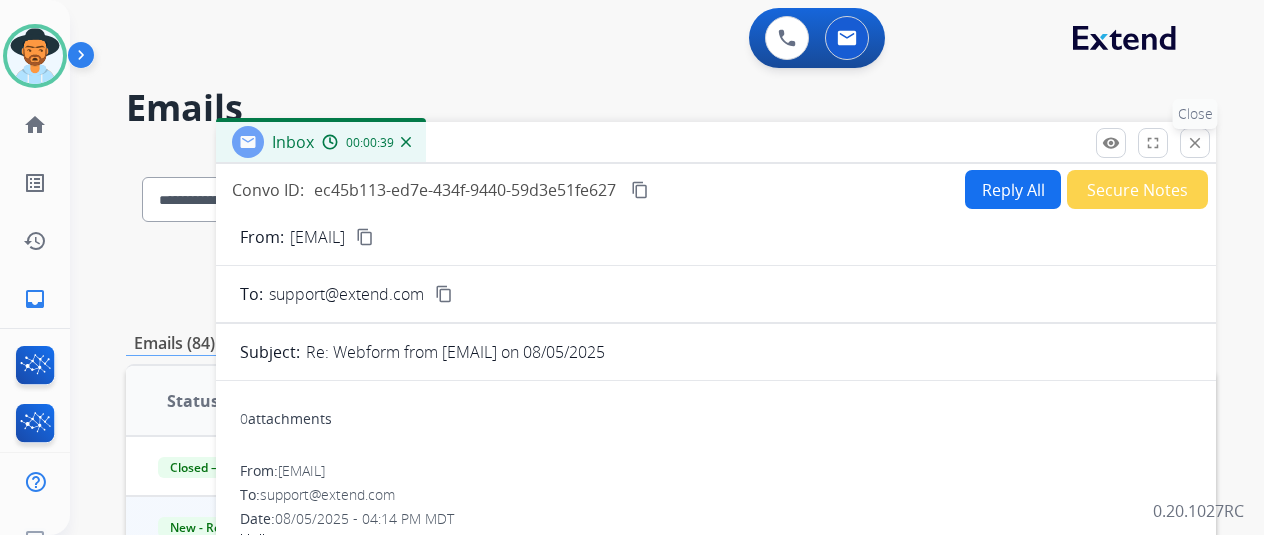 click on "close Close" at bounding box center (1195, 143) 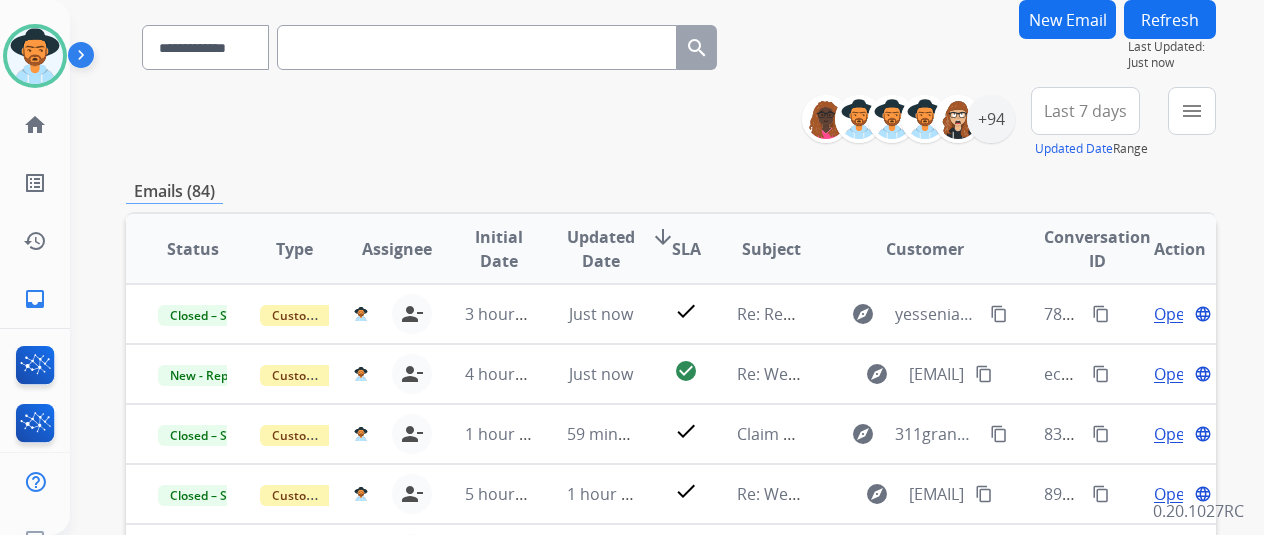 scroll, scrollTop: 0, scrollLeft: 0, axis: both 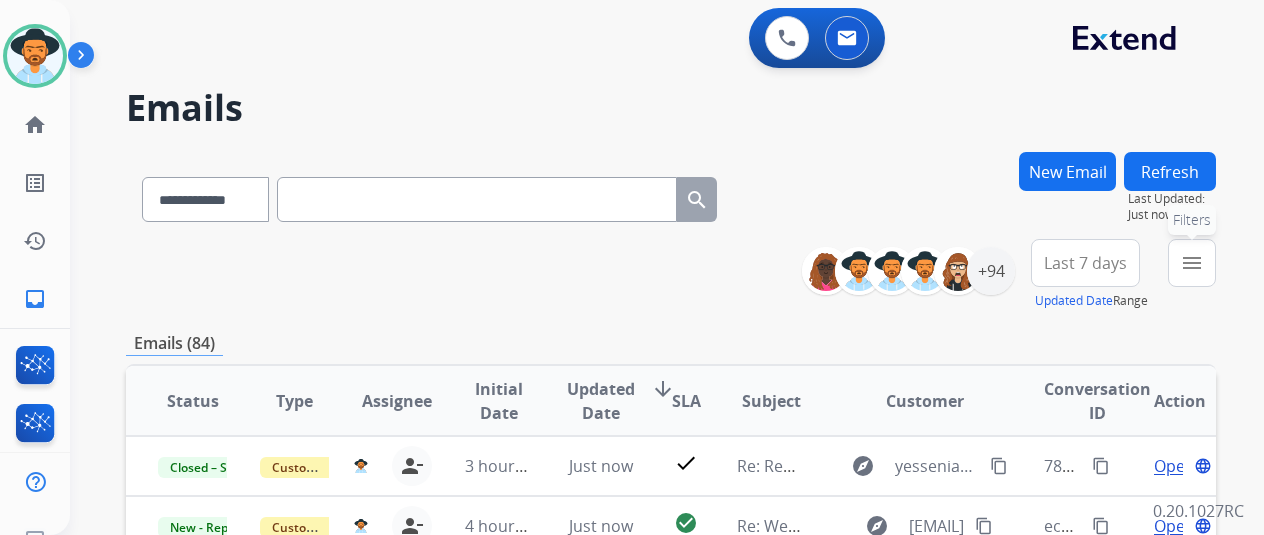 click on "menu  Filters" at bounding box center [1192, 263] 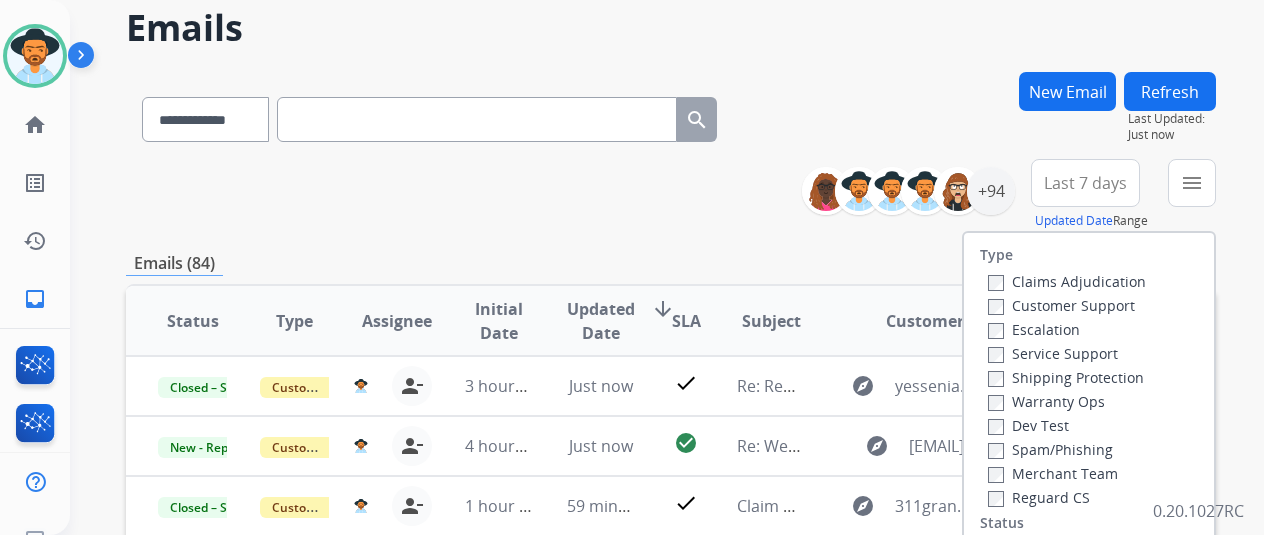 scroll, scrollTop: 200, scrollLeft: 0, axis: vertical 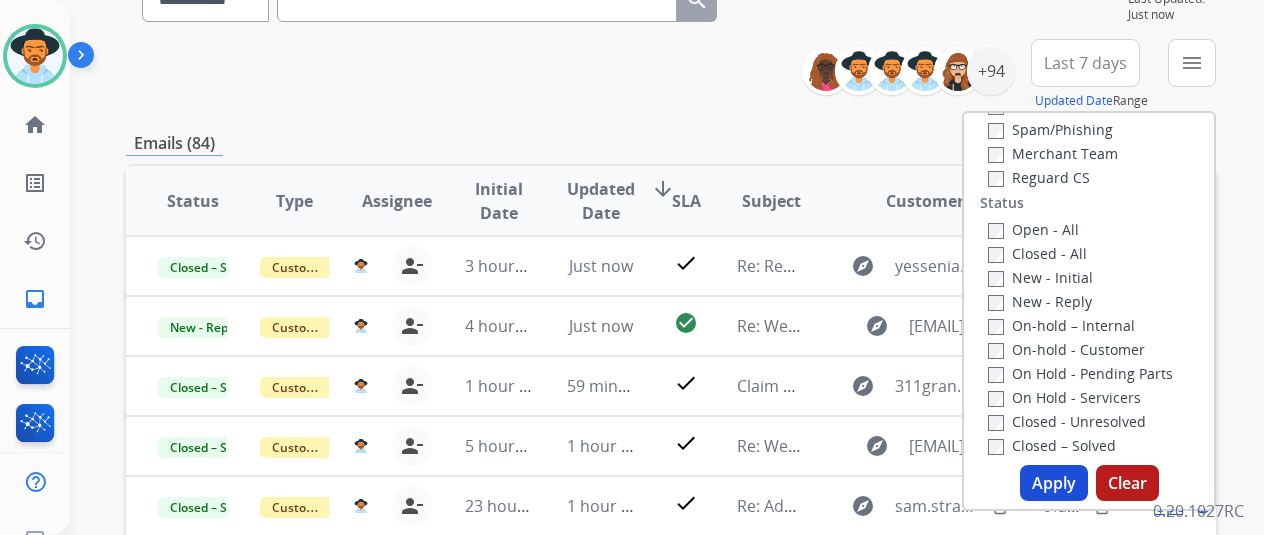 click on "Open - All" at bounding box center [1033, 229] 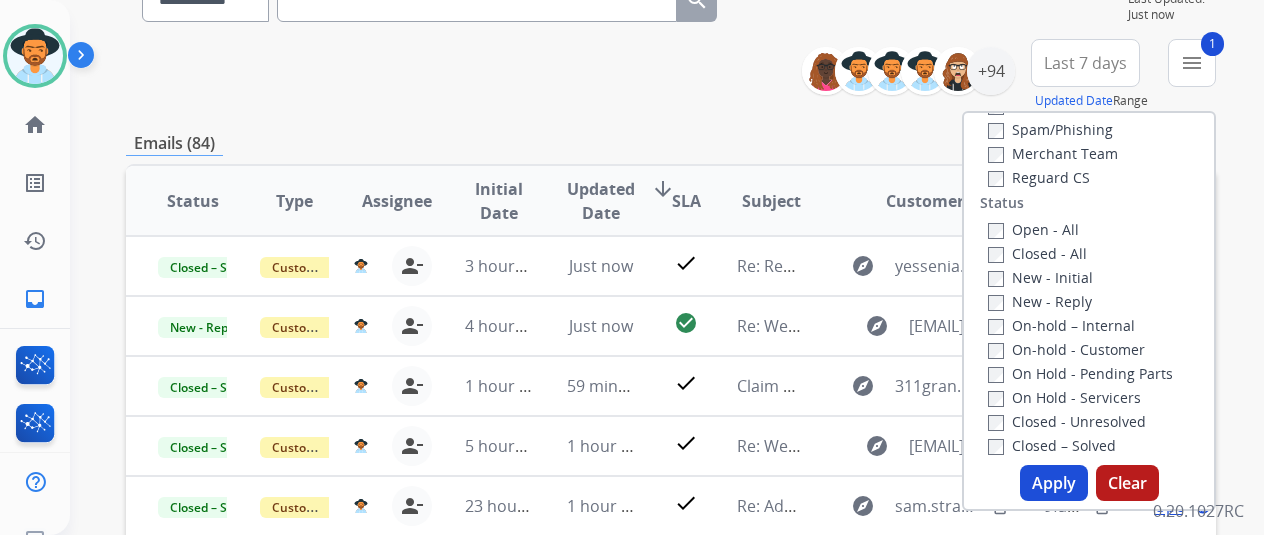 click on "Apply" at bounding box center (1054, 483) 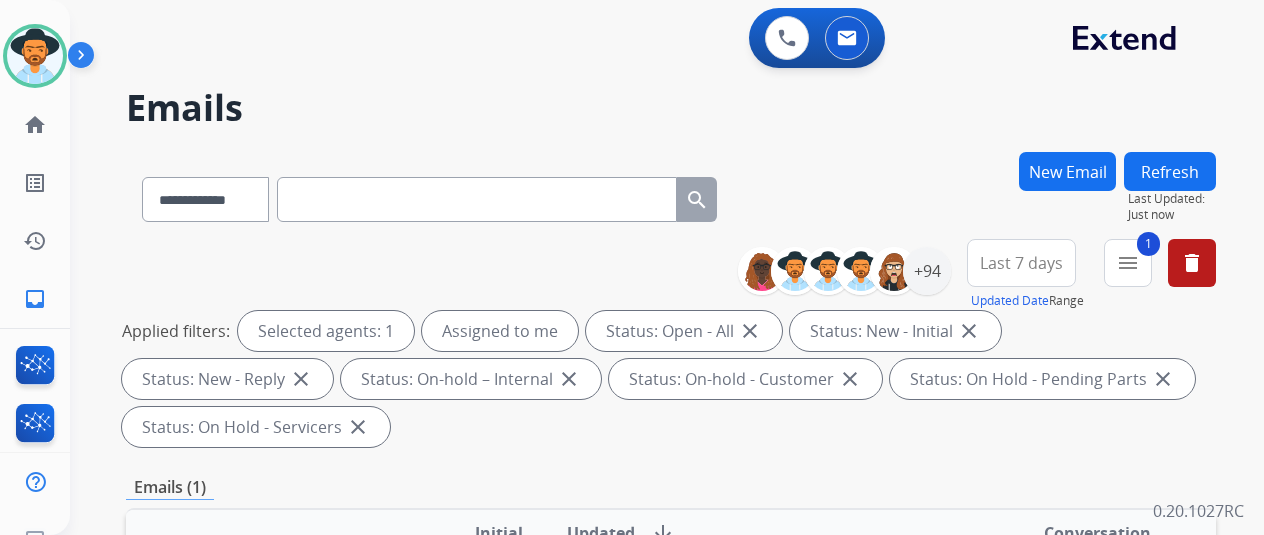 scroll, scrollTop: 500, scrollLeft: 0, axis: vertical 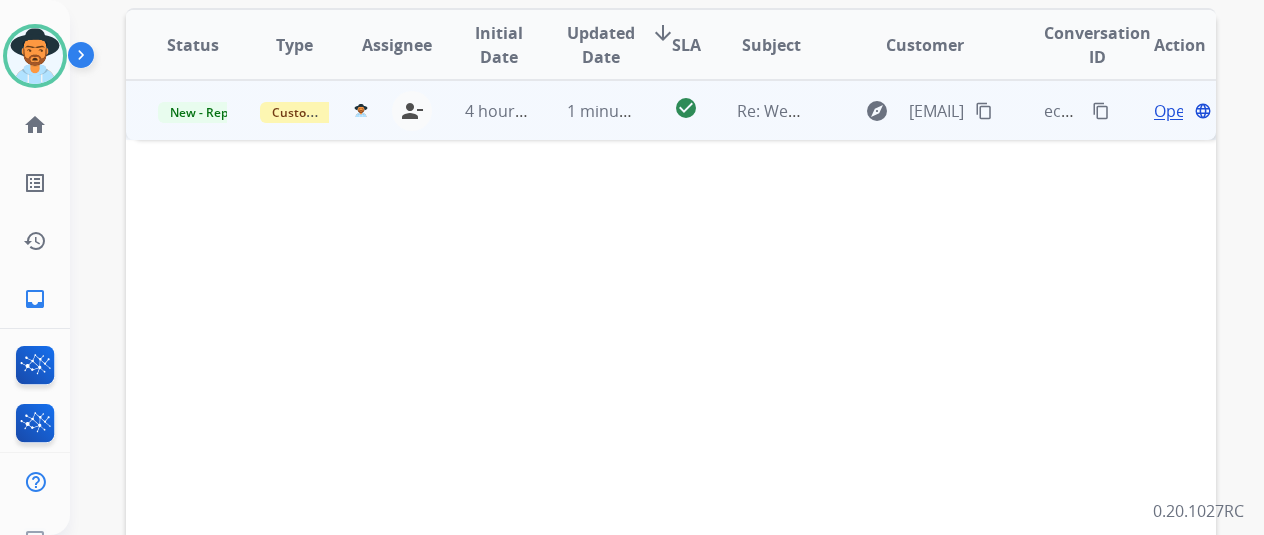 click on "Open" at bounding box center [1174, 111] 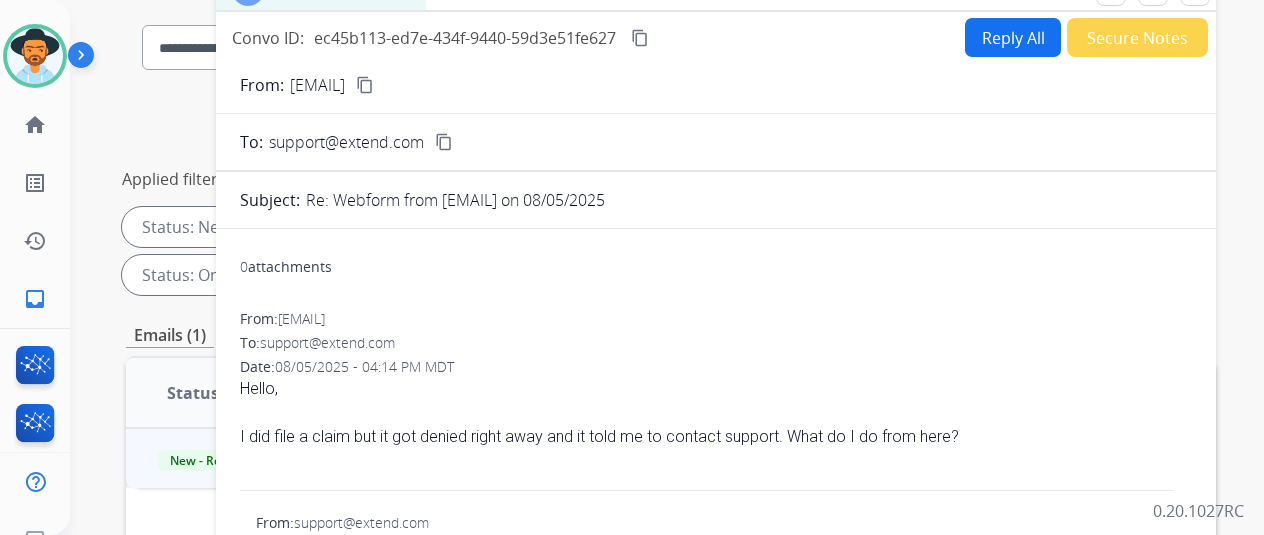scroll, scrollTop: 0, scrollLeft: 0, axis: both 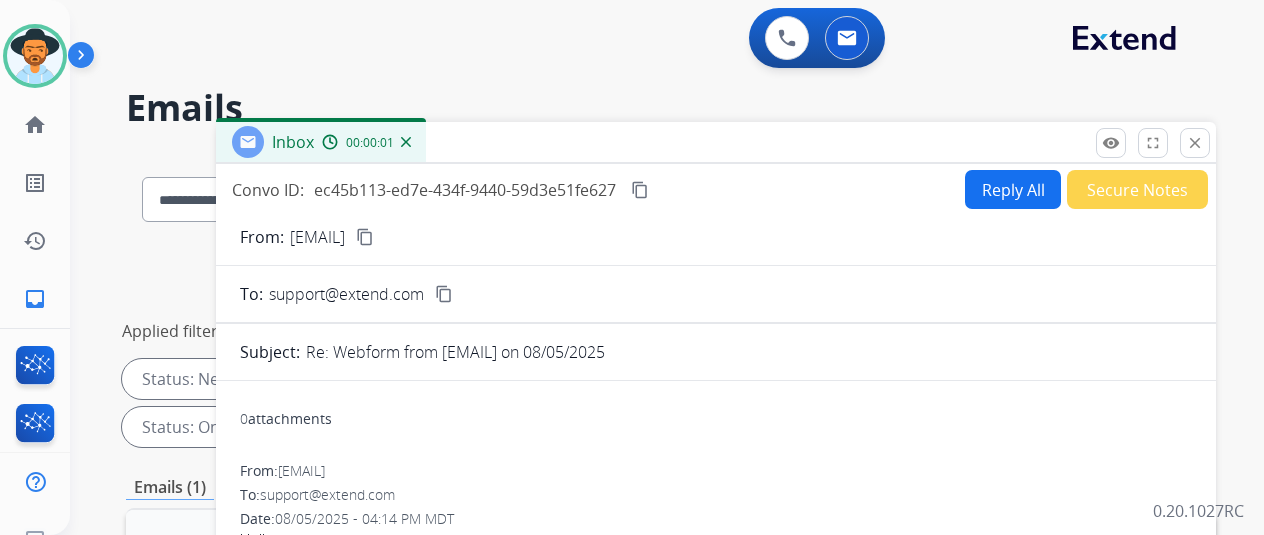 click on "Reply All" at bounding box center (1013, 189) 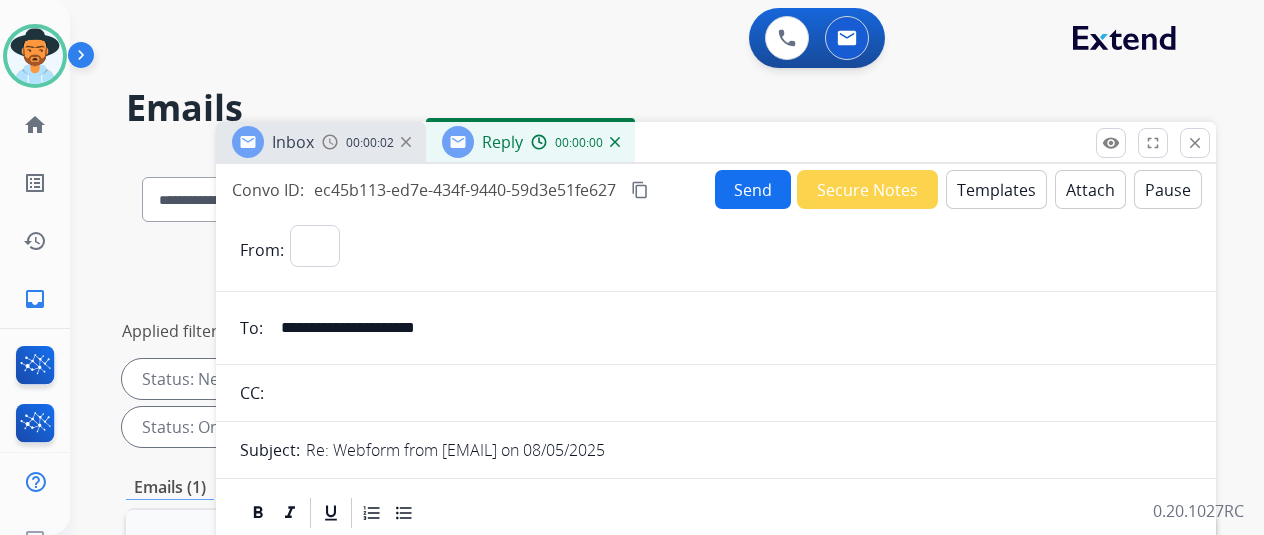 select on "**********" 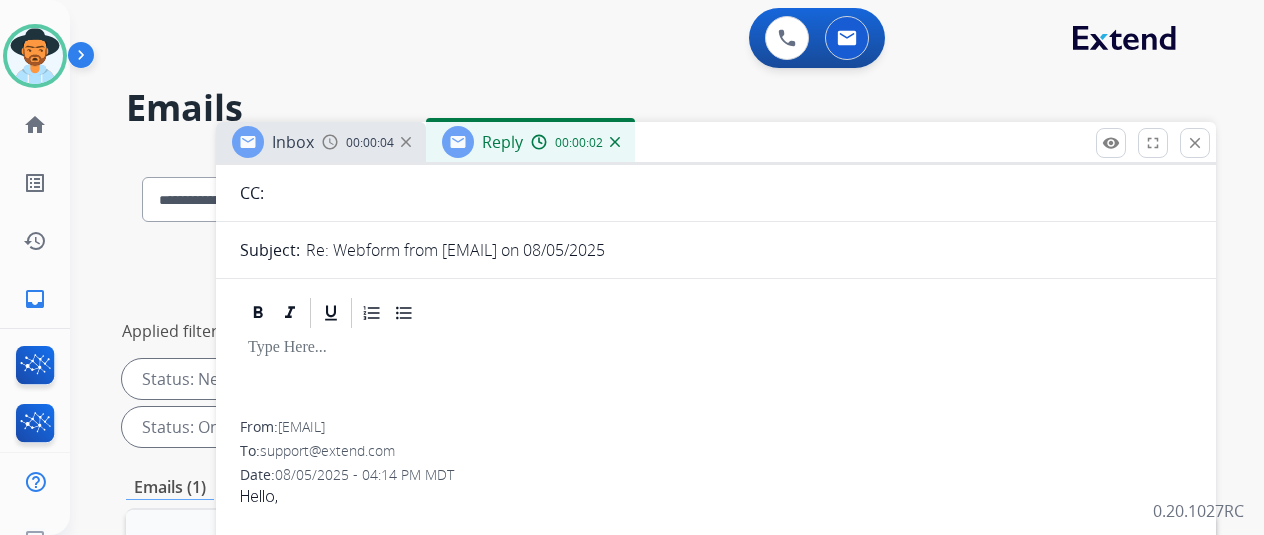 scroll, scrollTop: 0, scrollLeft: 0, axis: both 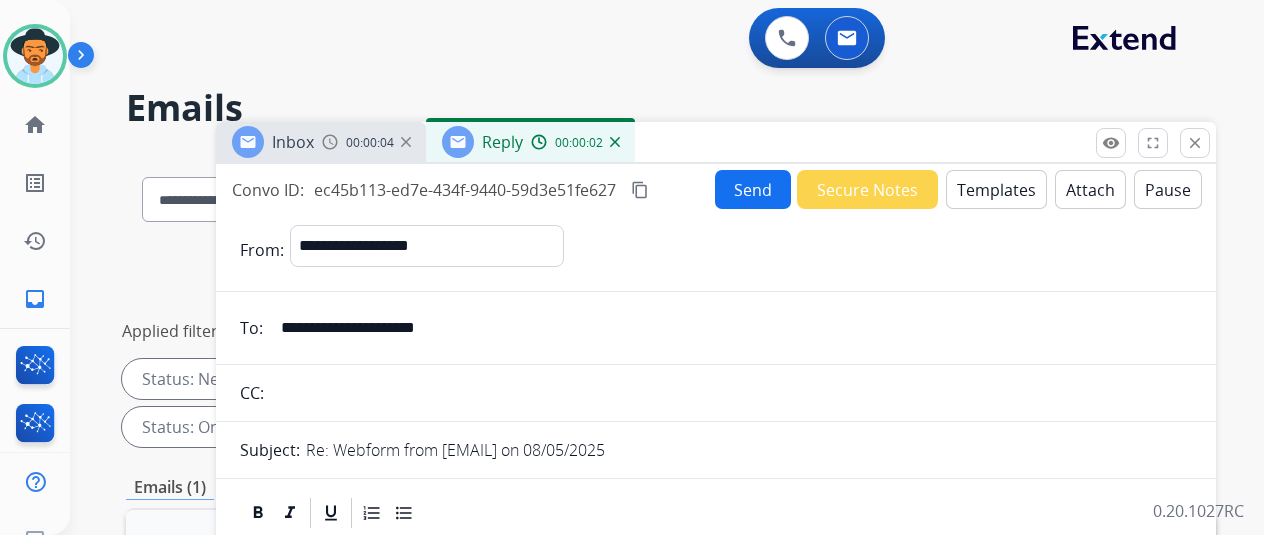 click on "Templates" at bounding box center (996, 189) 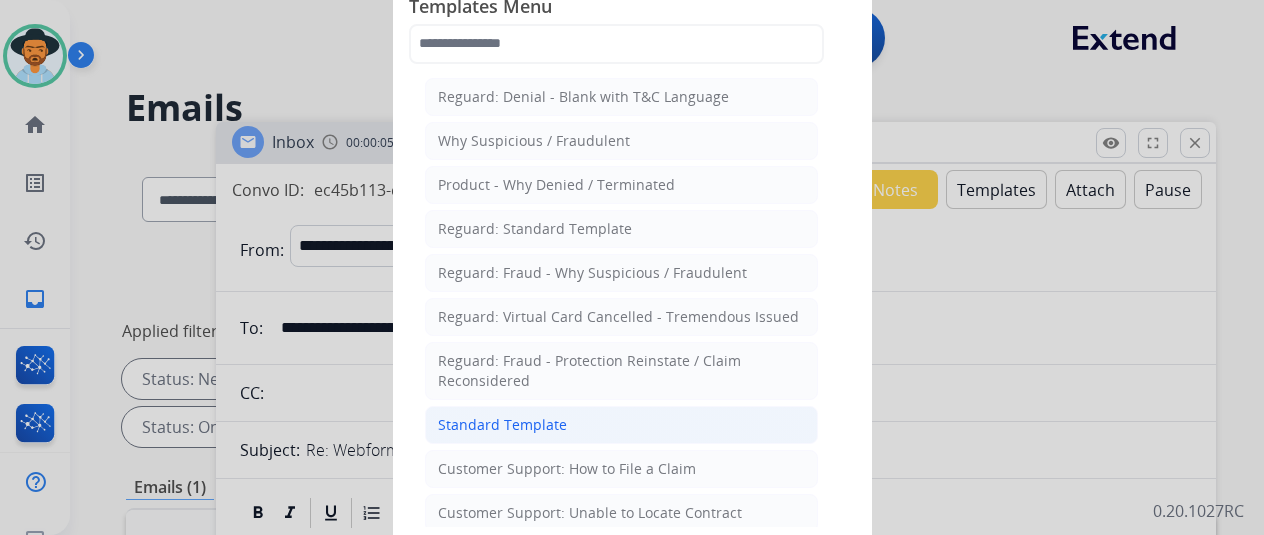 click on "Standard Template" 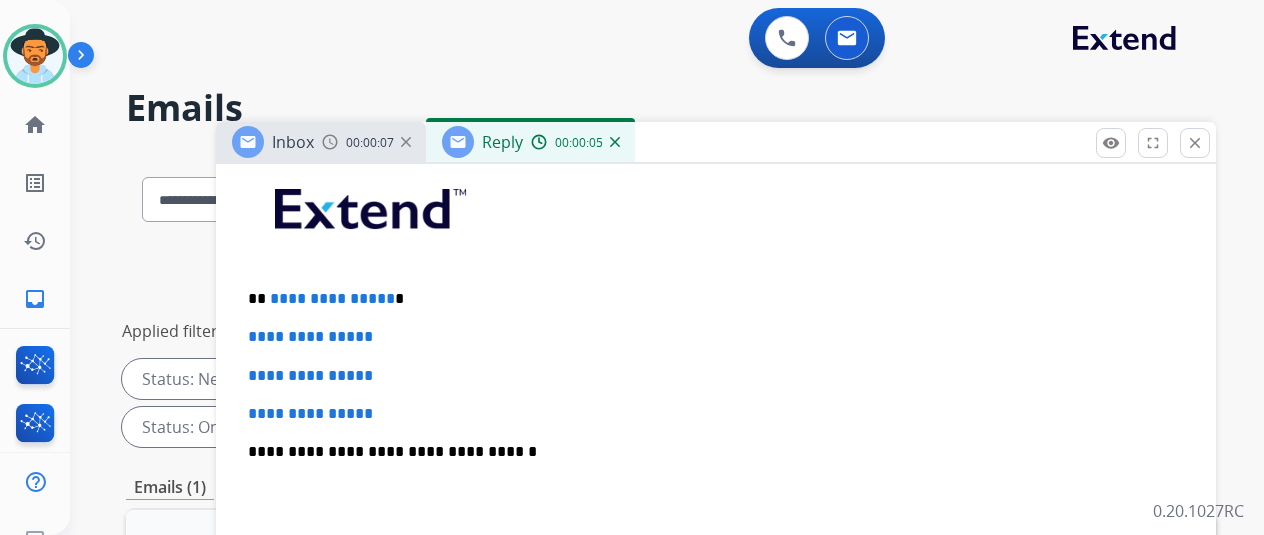 scroll, scrollTop: 500, scrollLeft: 0, axis: vertical 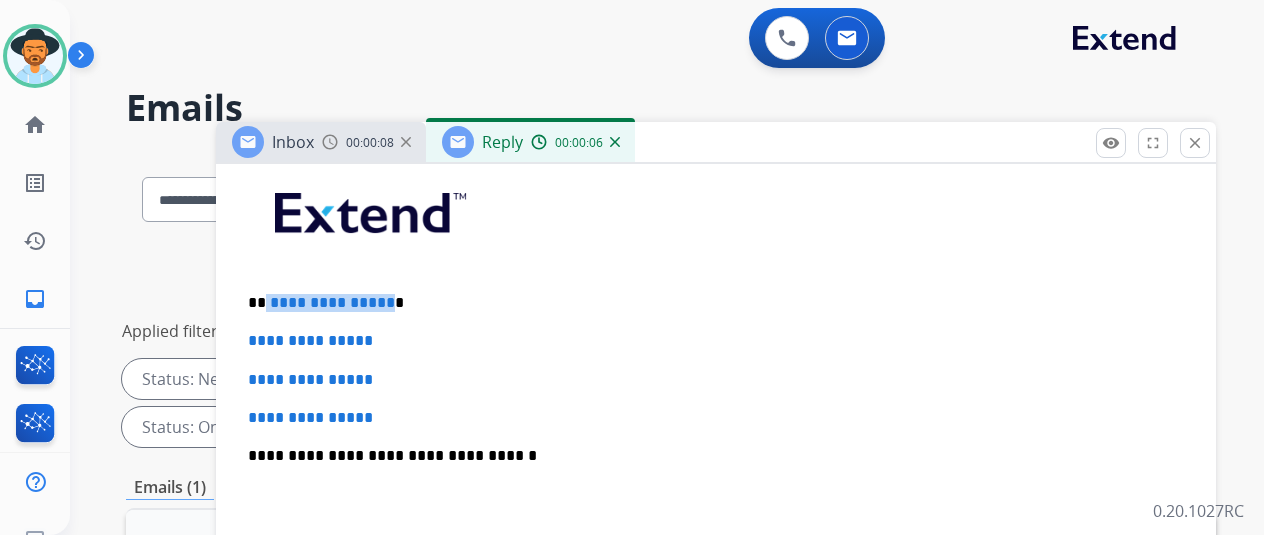drag, startPoint x: 398, startPoint y: 303, endPoint x: 280, endPoint y: 296, distance: 118.20744 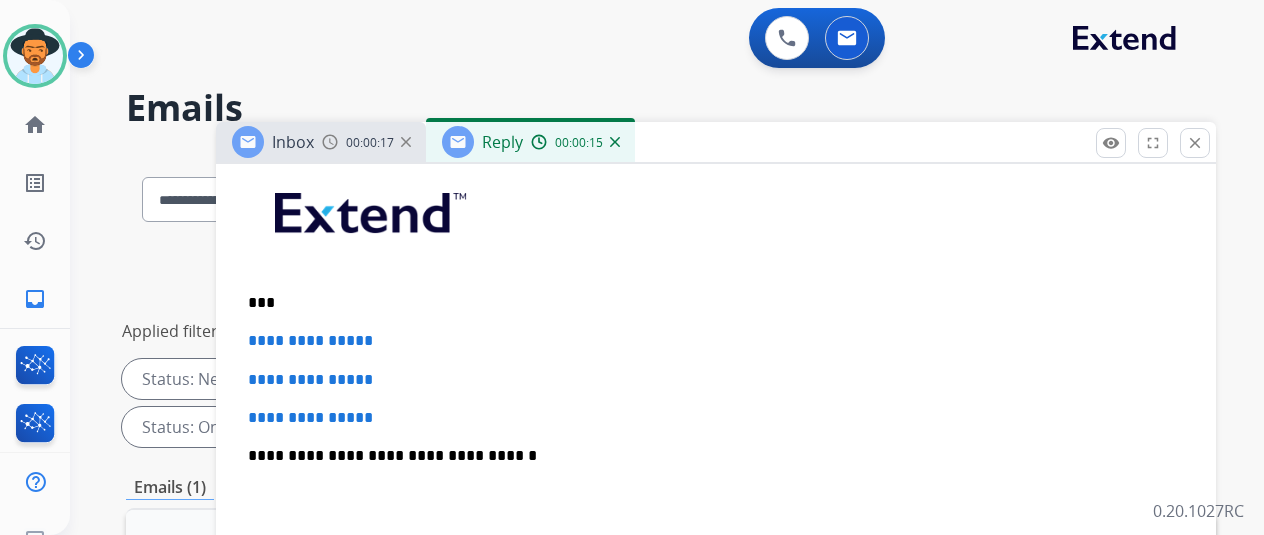 type 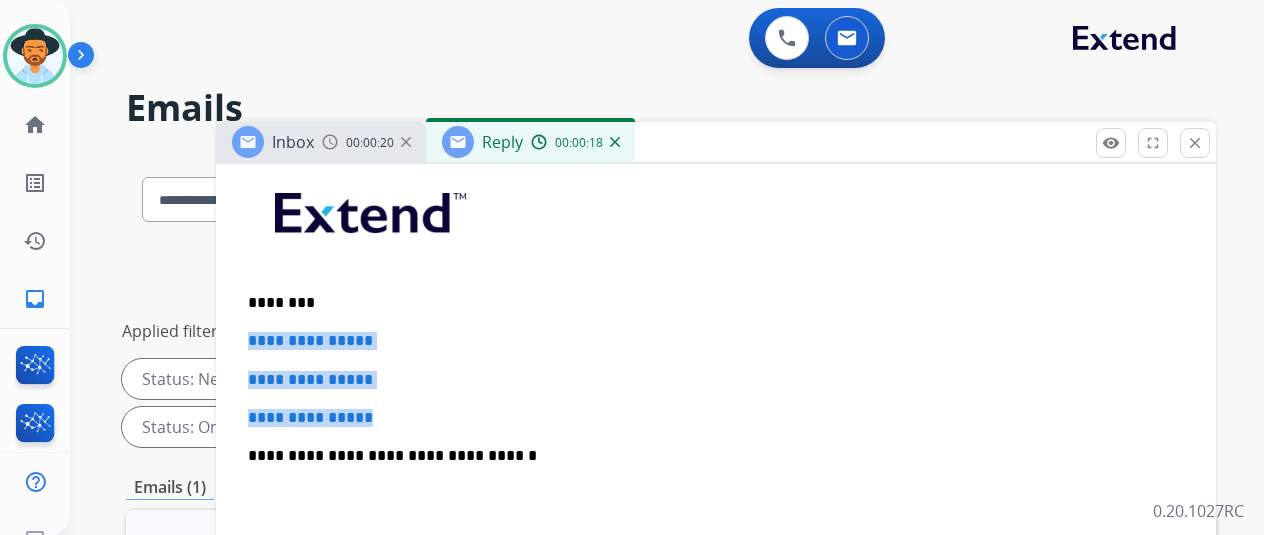 click on "**********" at bounding box center (716, 91) 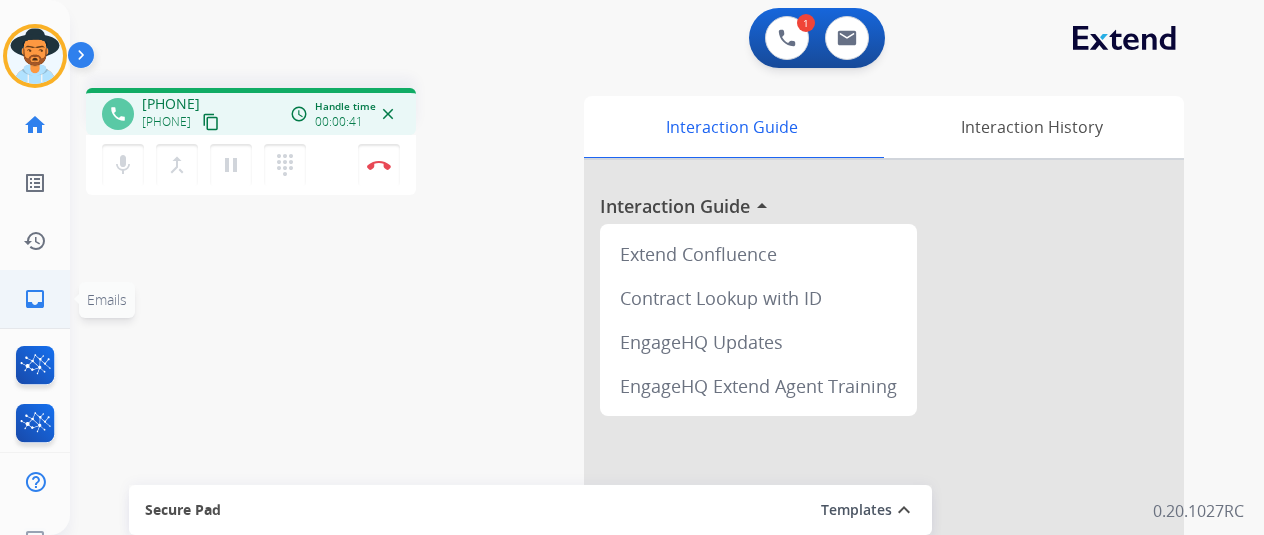 click on "inbox  Emails" 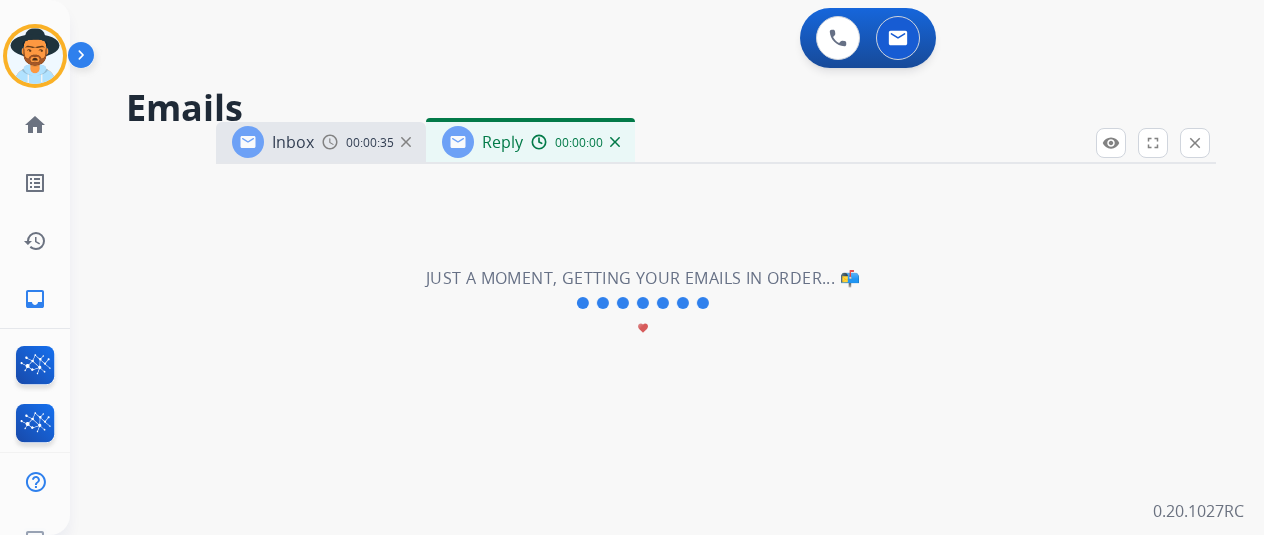 select on "**********" 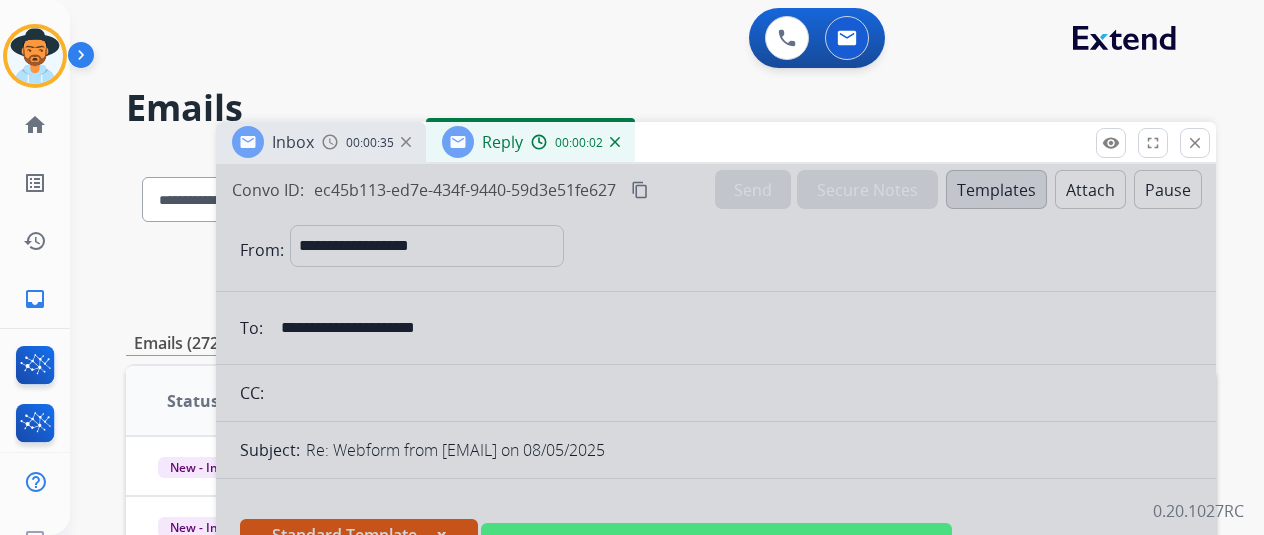 click at bounding box center [615, 142] 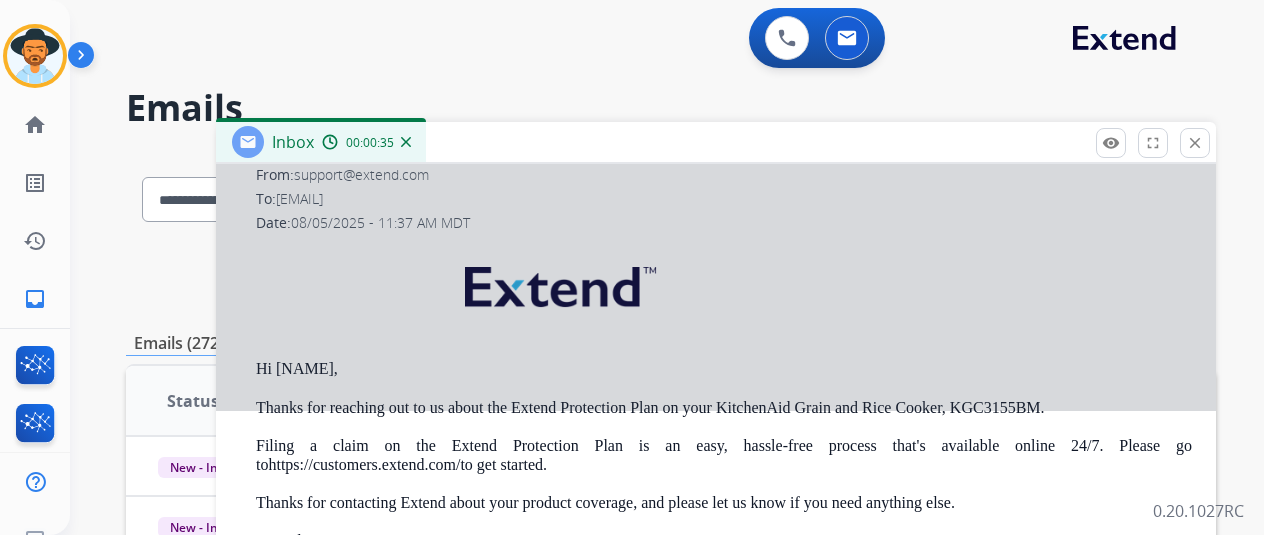 scroll, scrollTop: 100, scrollLeft: 0, axis: vertical 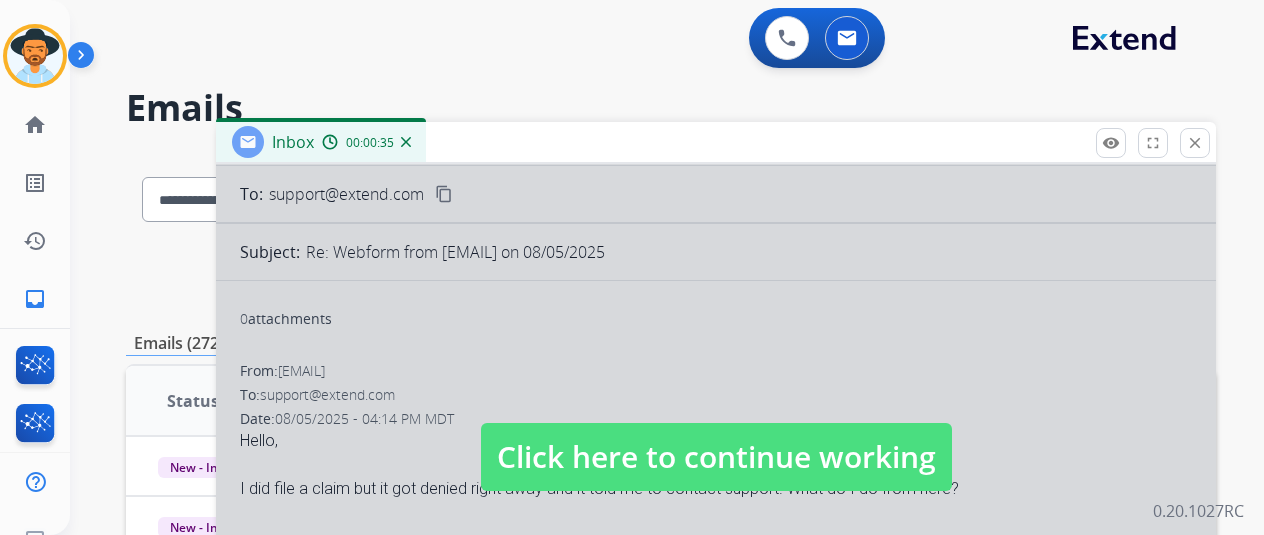 click on "Click here to continue working" at bounding box center (716, 457) 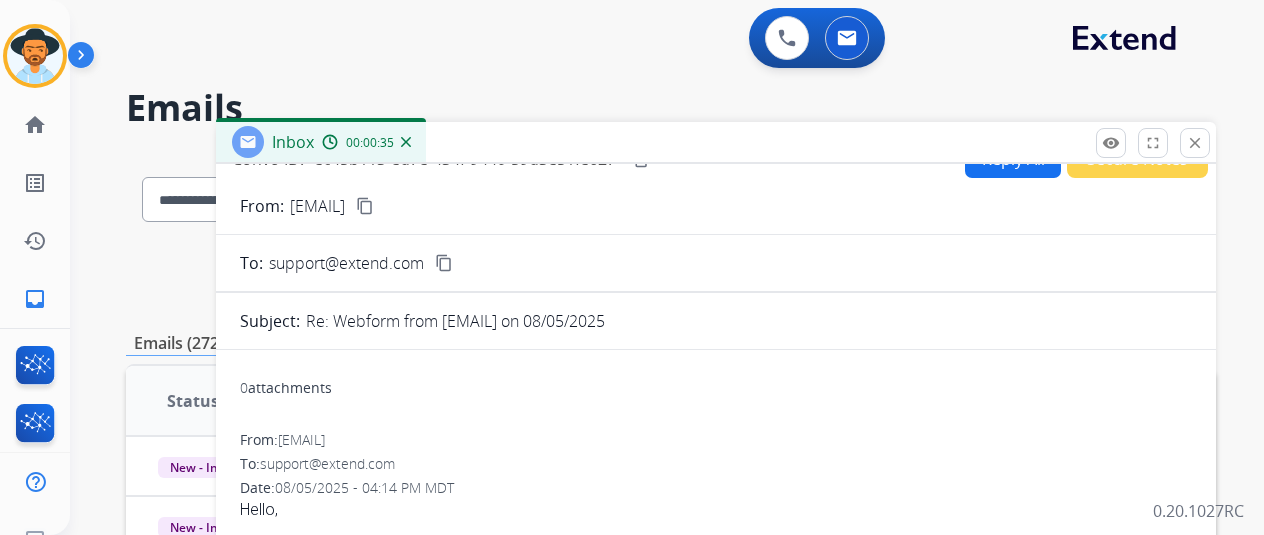scroll, scrollTop: 0, scrollLeft: 0, axis: both 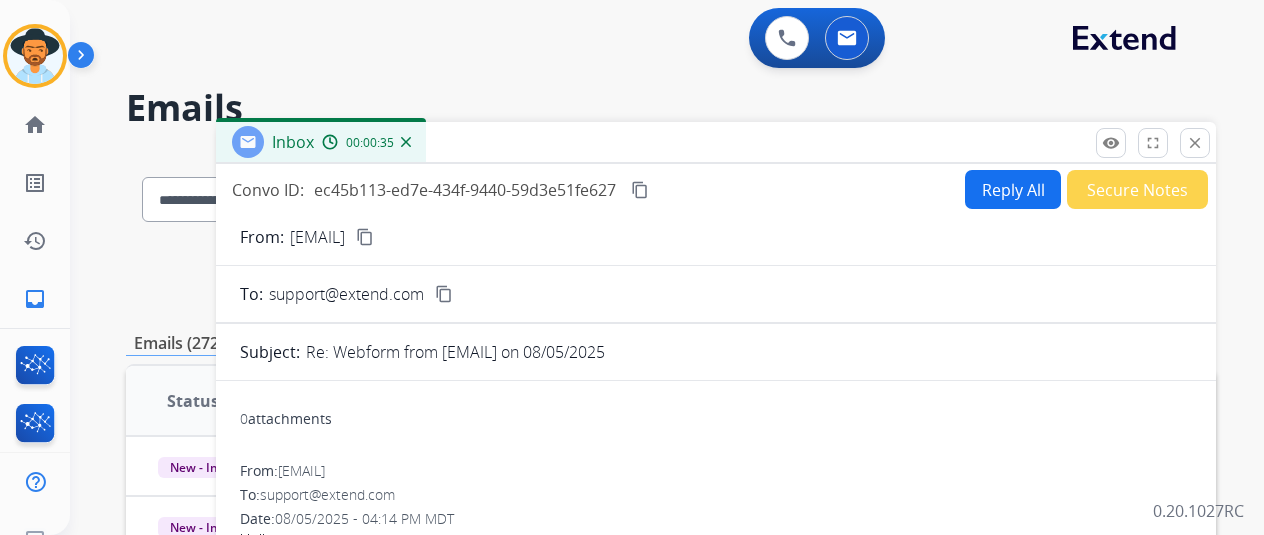 click on "Reply All" at bounding box center [1013, 189] 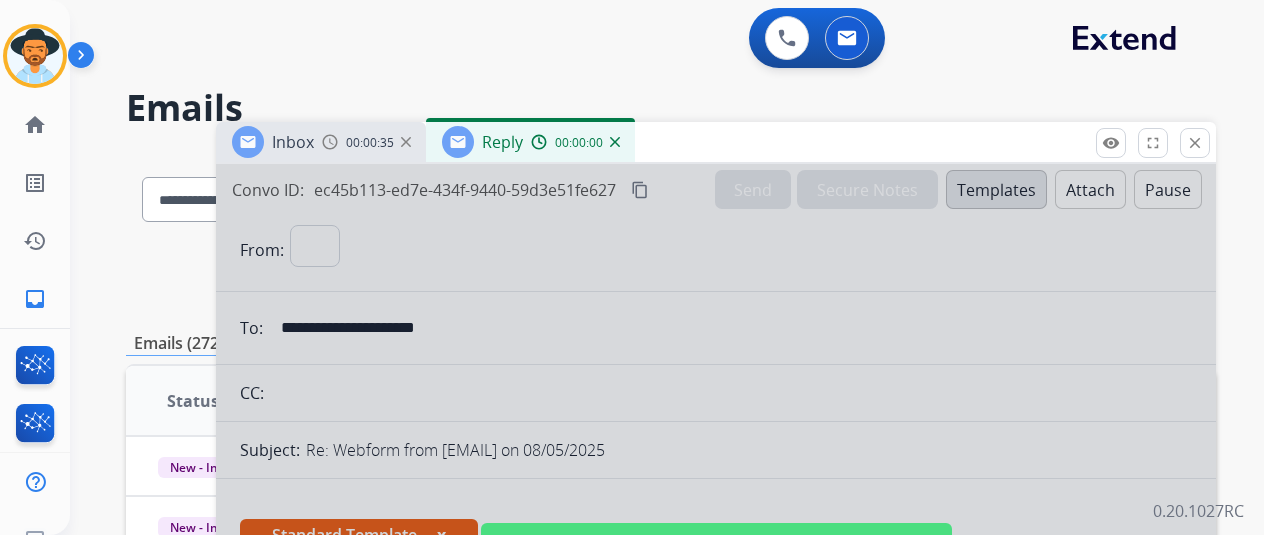 select on "**********" 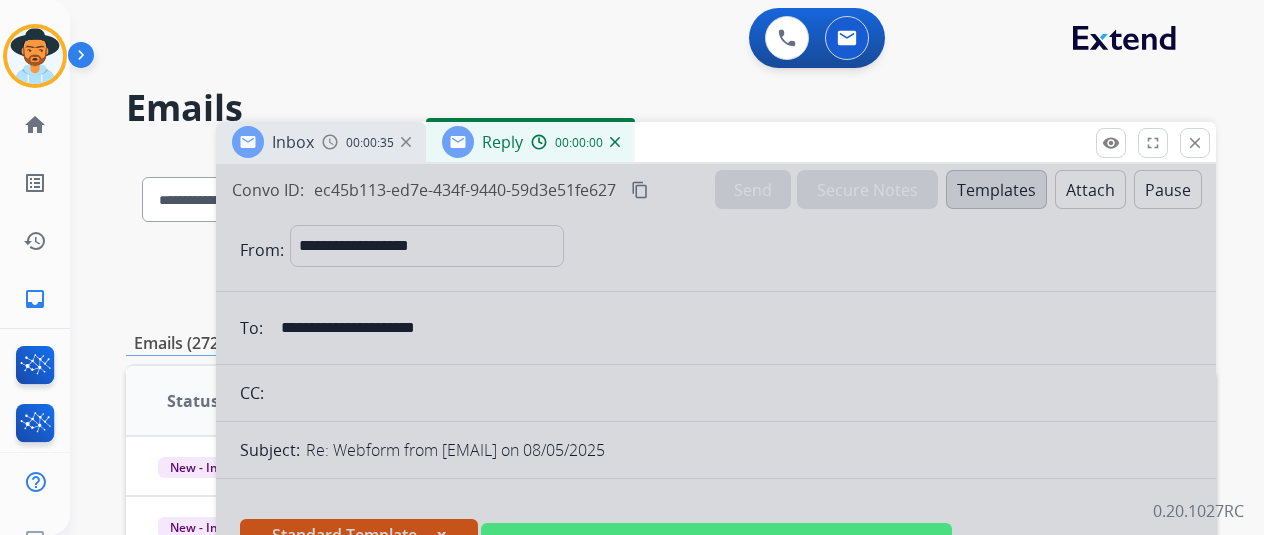 click at bounding box center (716, 537) 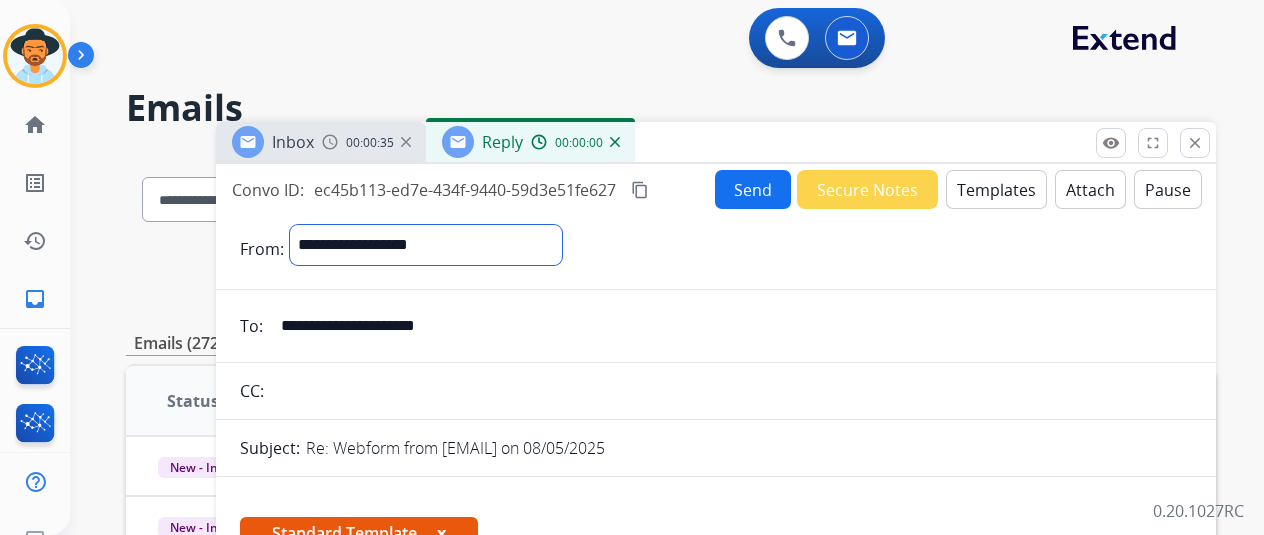 click on "**********" at bounding box center (426, 245) 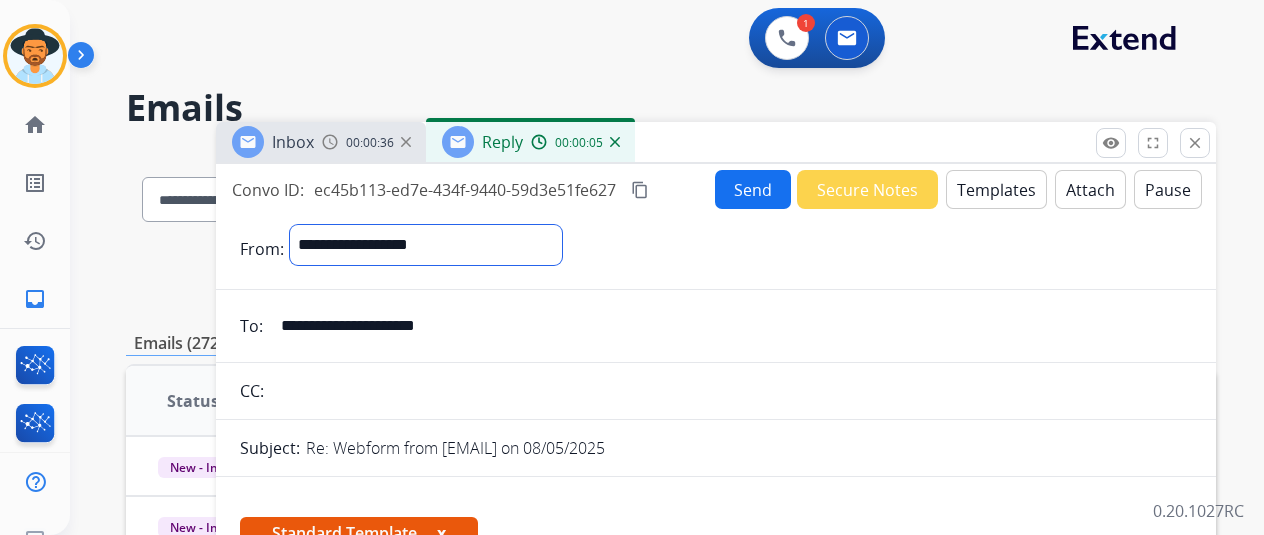 click at bounding box center [615, 142] 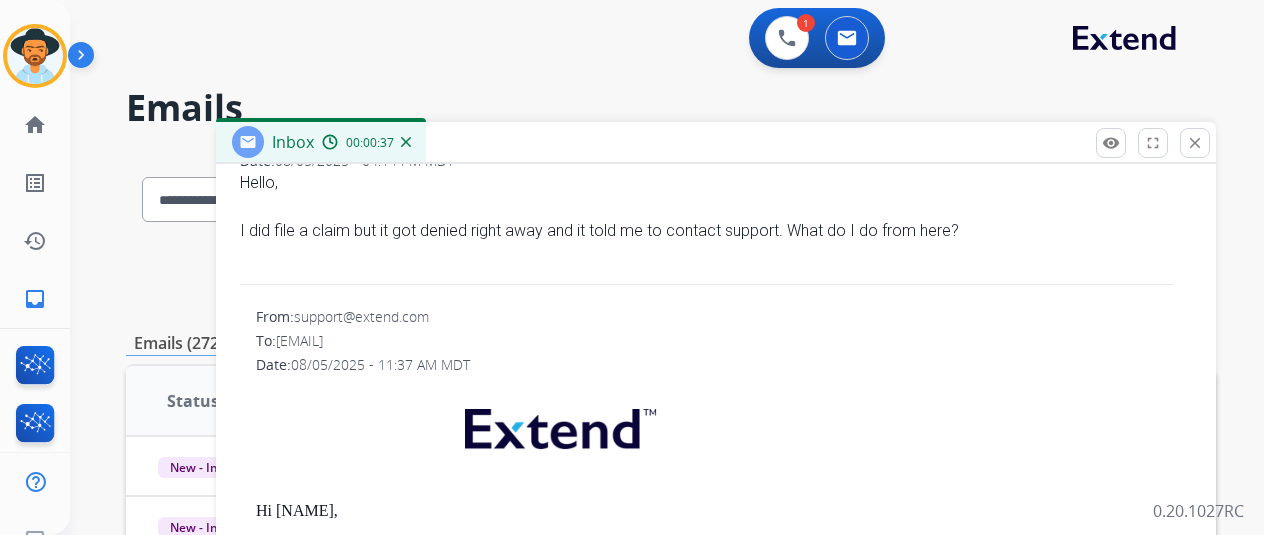 scroll, scrollTop: 400, scrollLeft: 0, axis: vertical 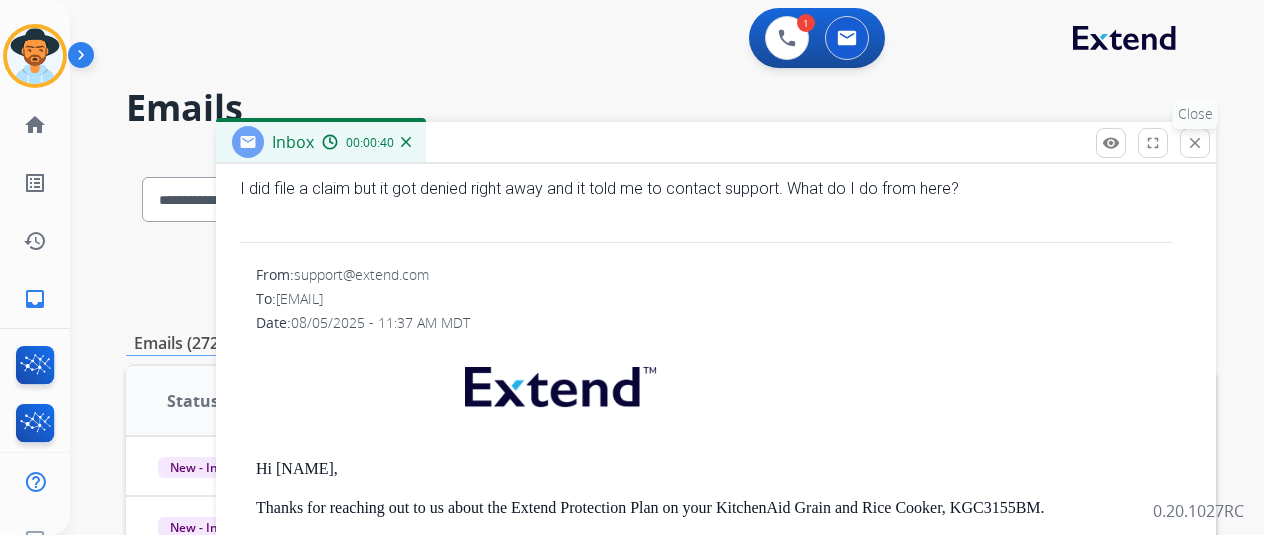 click on "close" at bounding box center [1195, 143] 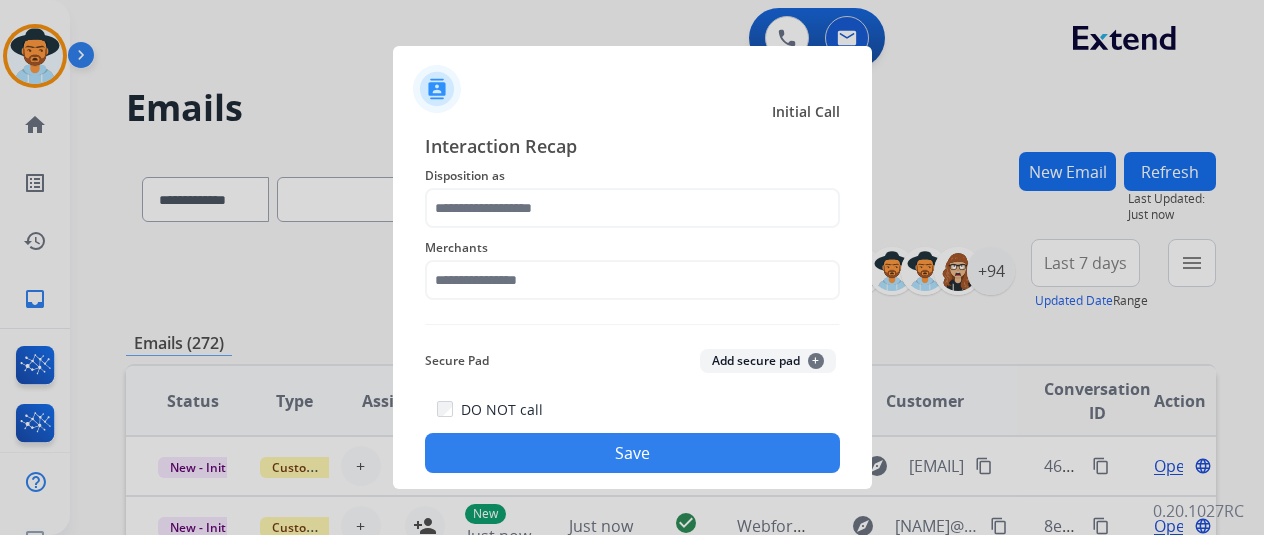click on "Merchants" 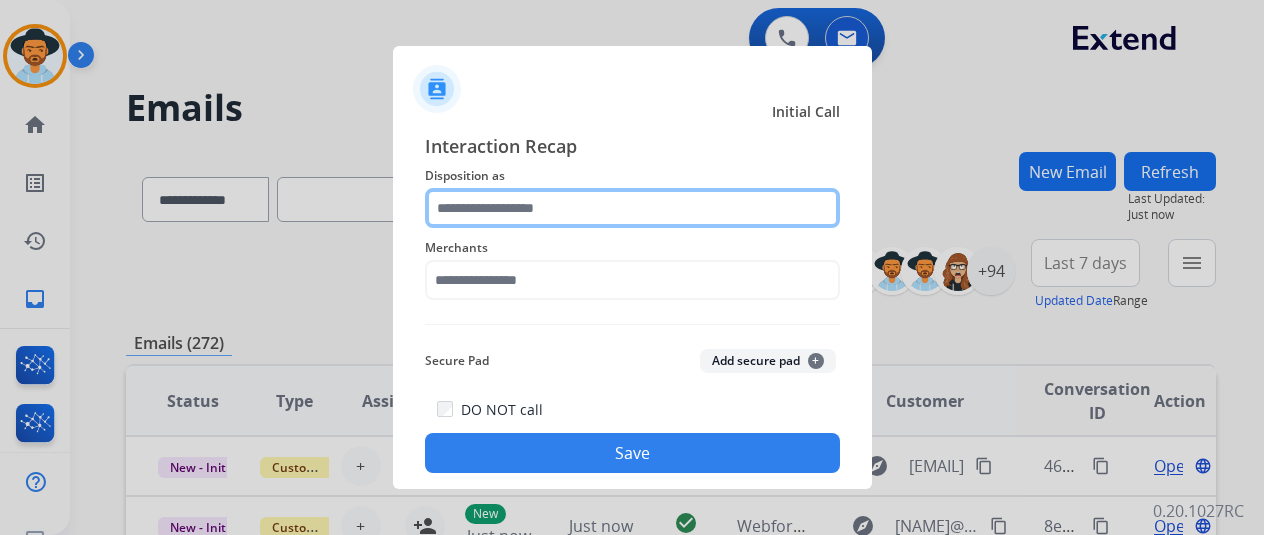 click 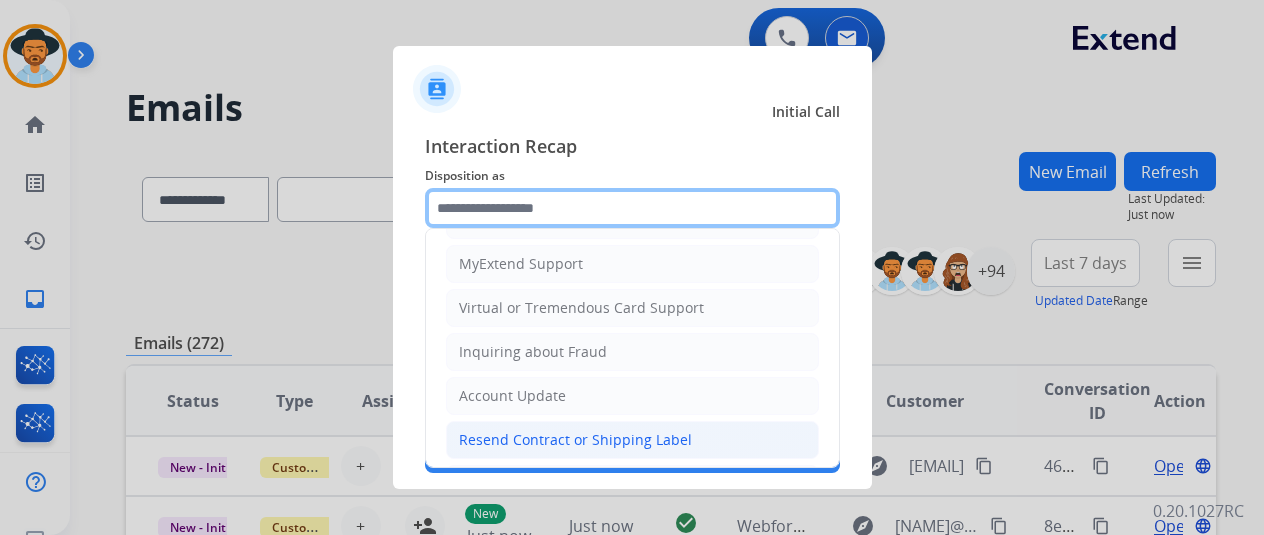 scroll, scrollTop: 303, scrollLeft: 0, axis: vertical 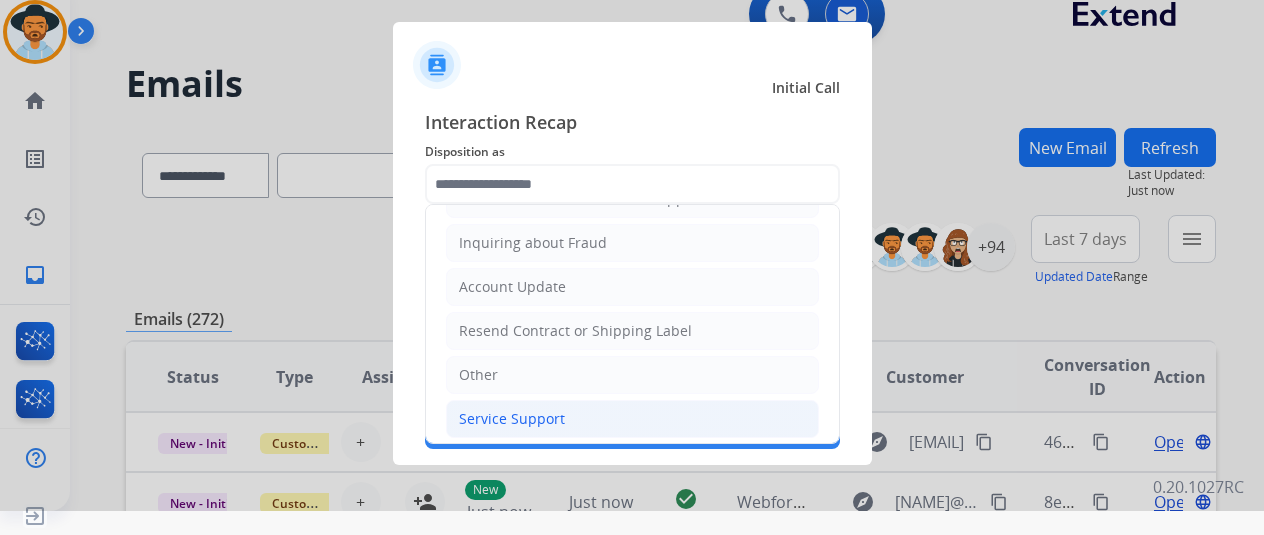 click on "Service Support" 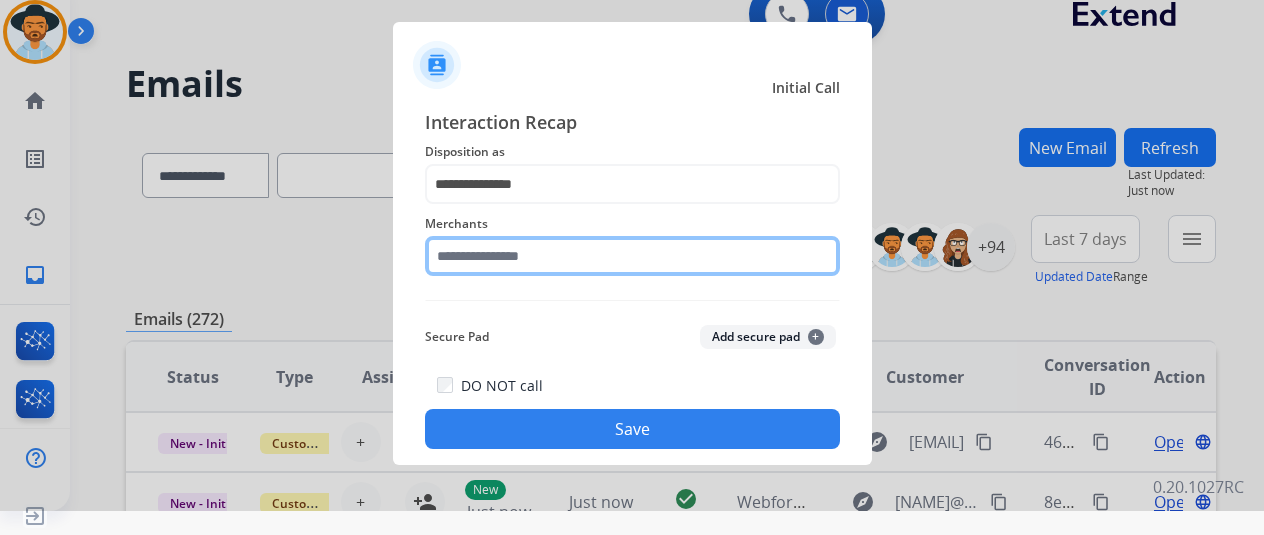 click 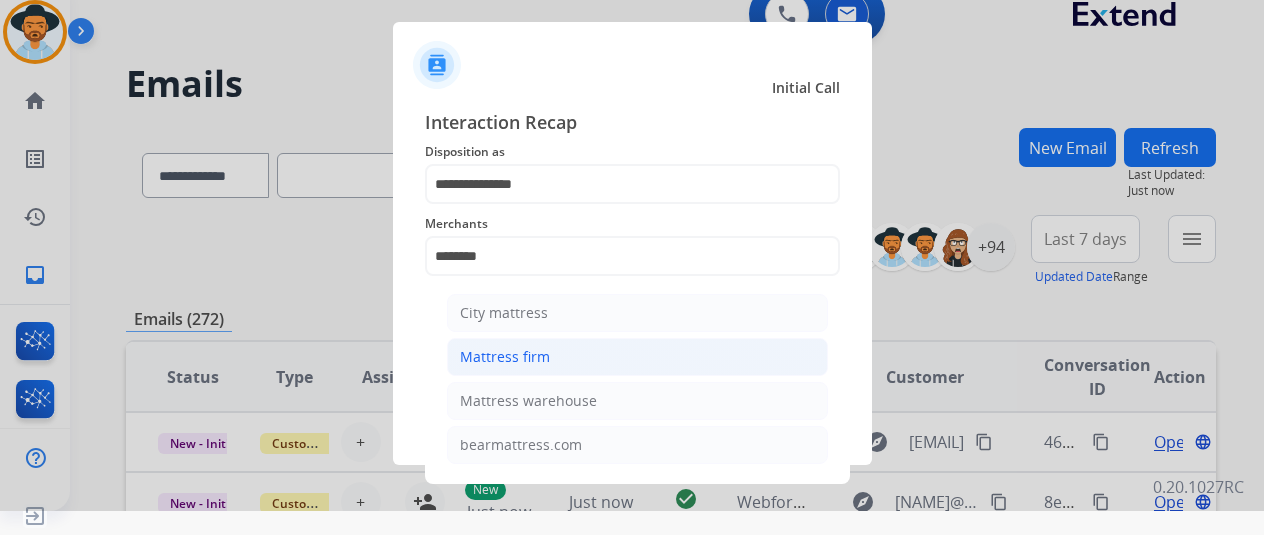 click on "Mattress firm" 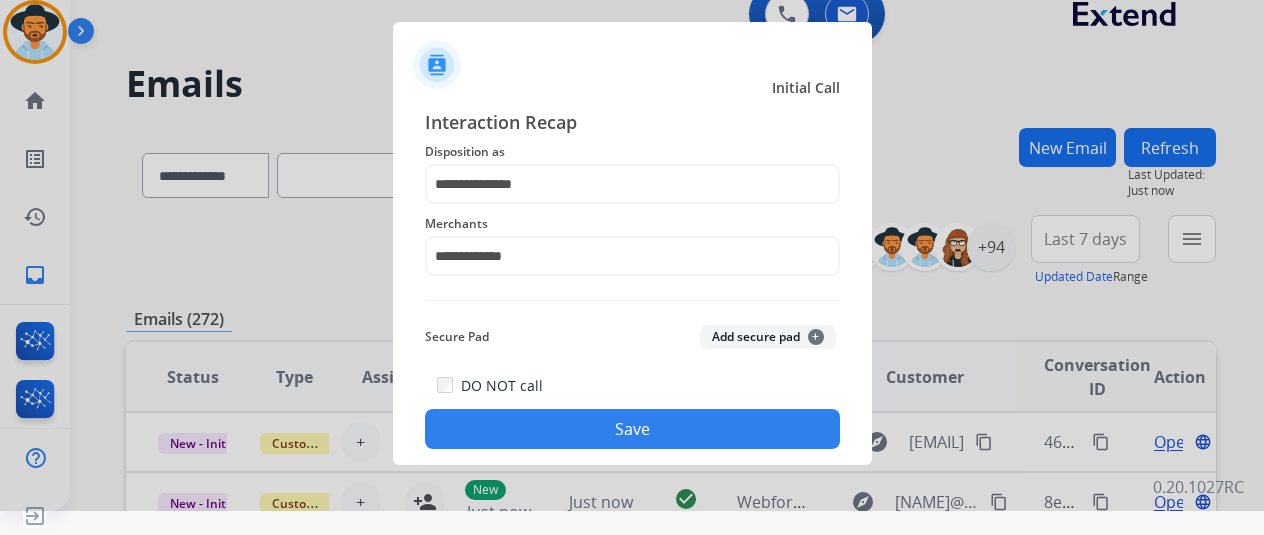 click on "Save" 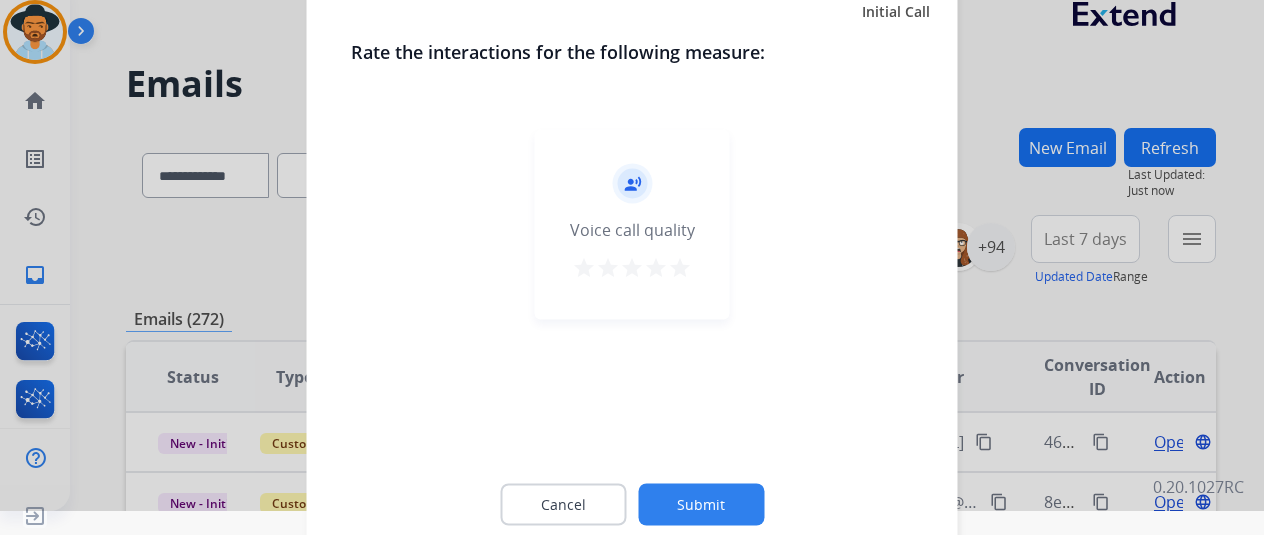 click on "record_voice_over   Voice call quality   star   star   star   star   star" 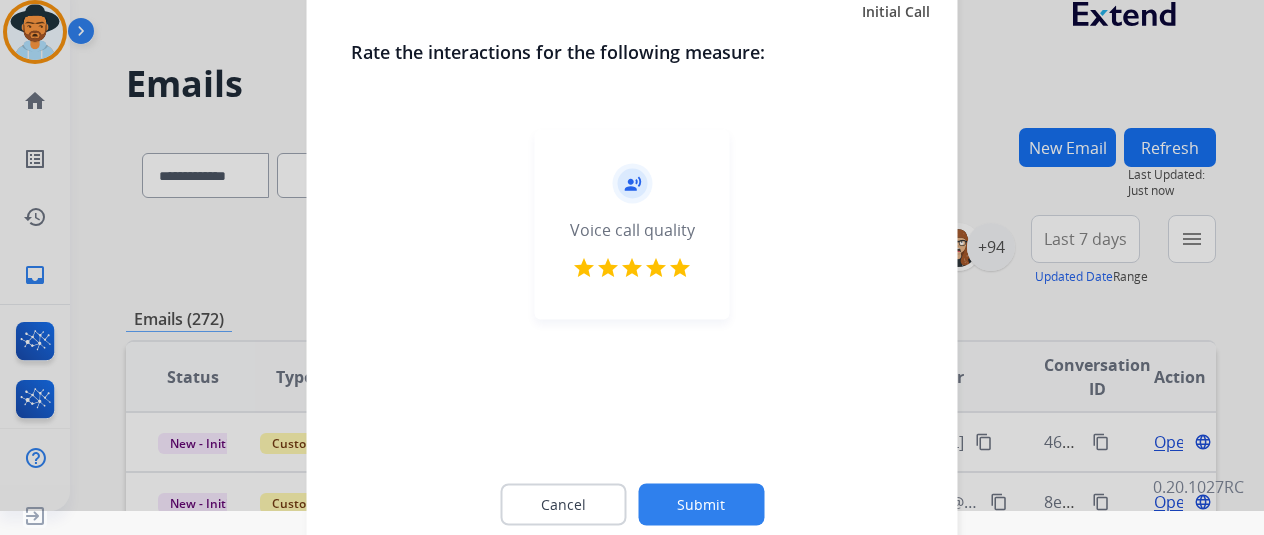 click on "Submit" 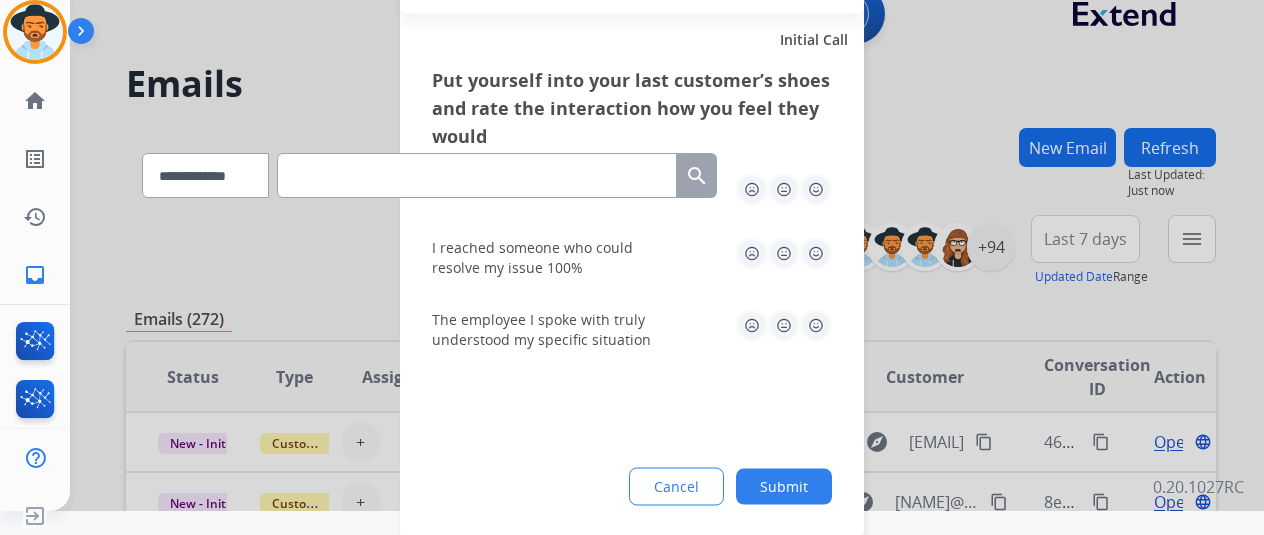 click 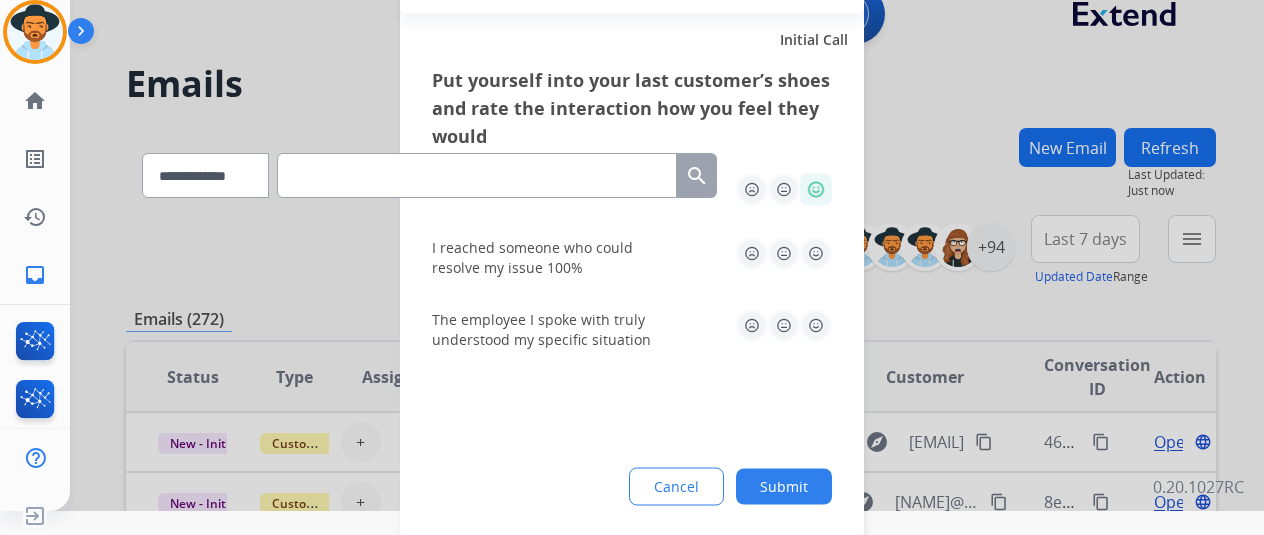 click 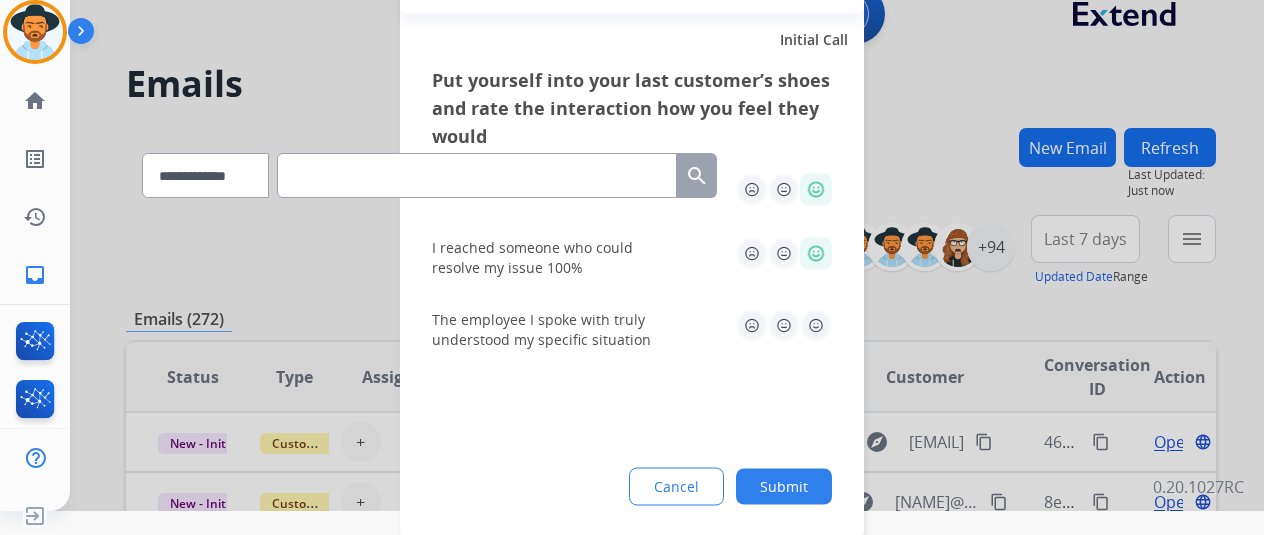 click 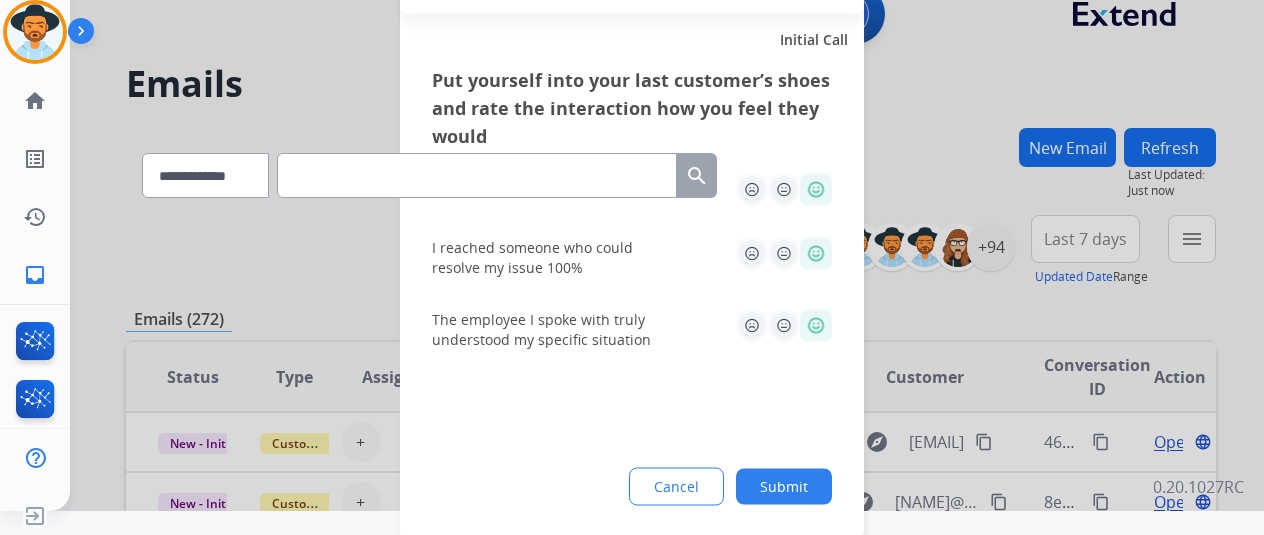 click on "Submit" 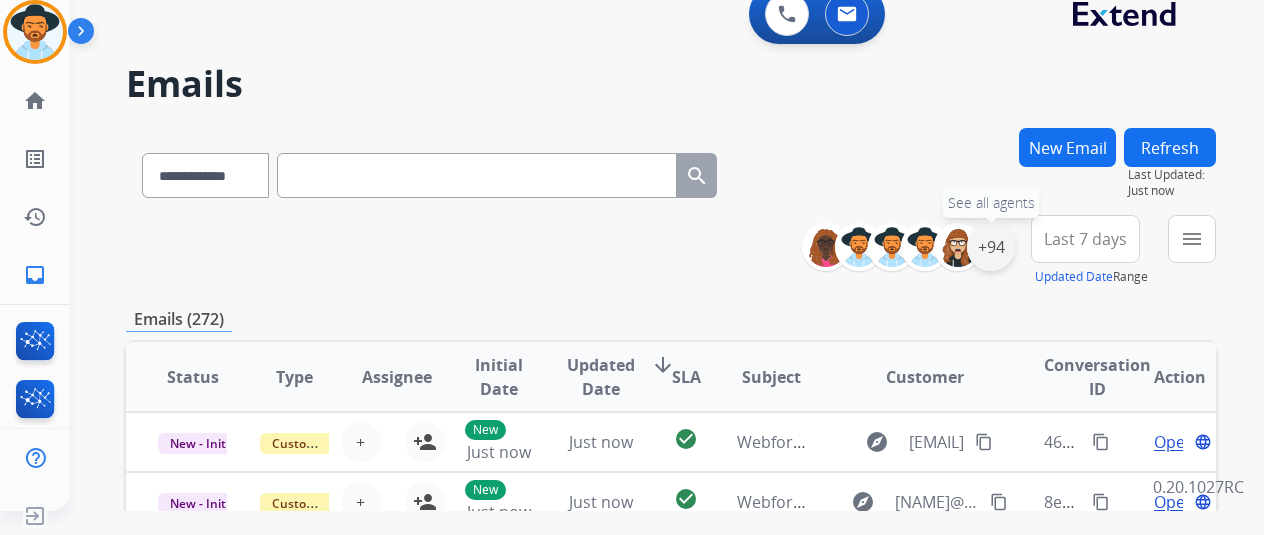 click on "+94" at bounding box center (991, 247) 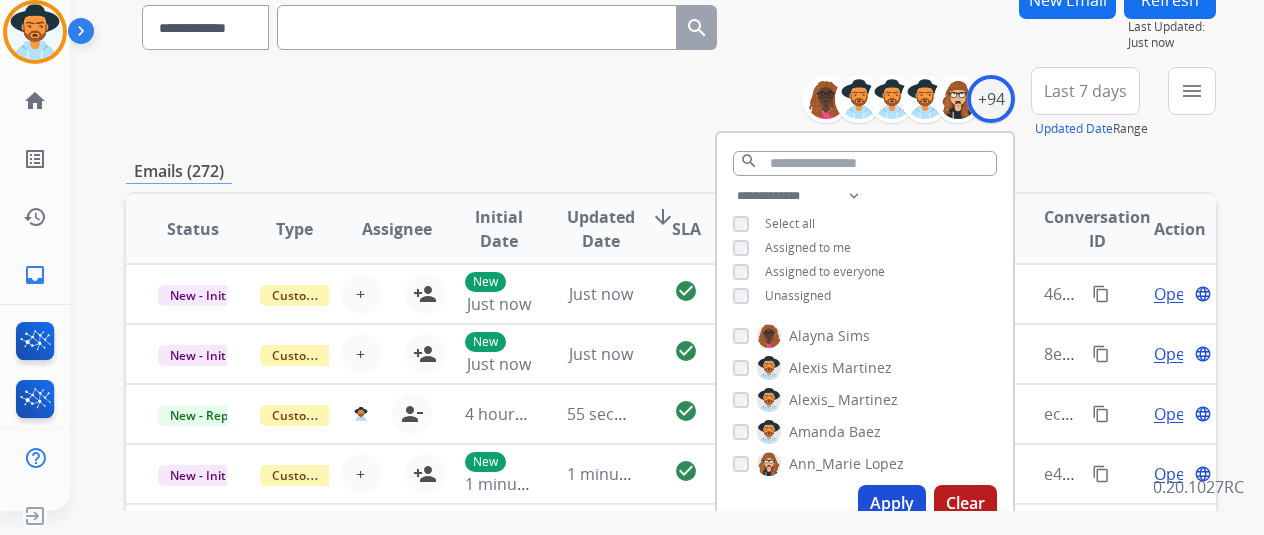 scroll, scrollTop: 200, scrollLeft: 0, axis: vertical 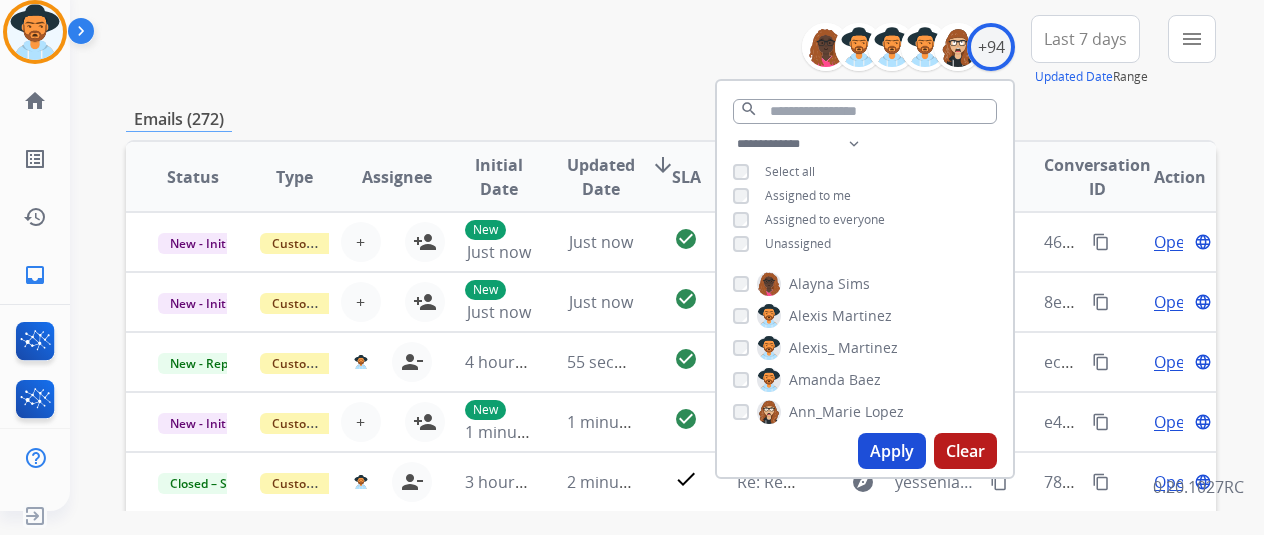 click on "Unassigned" at bounding box center (798, 243) 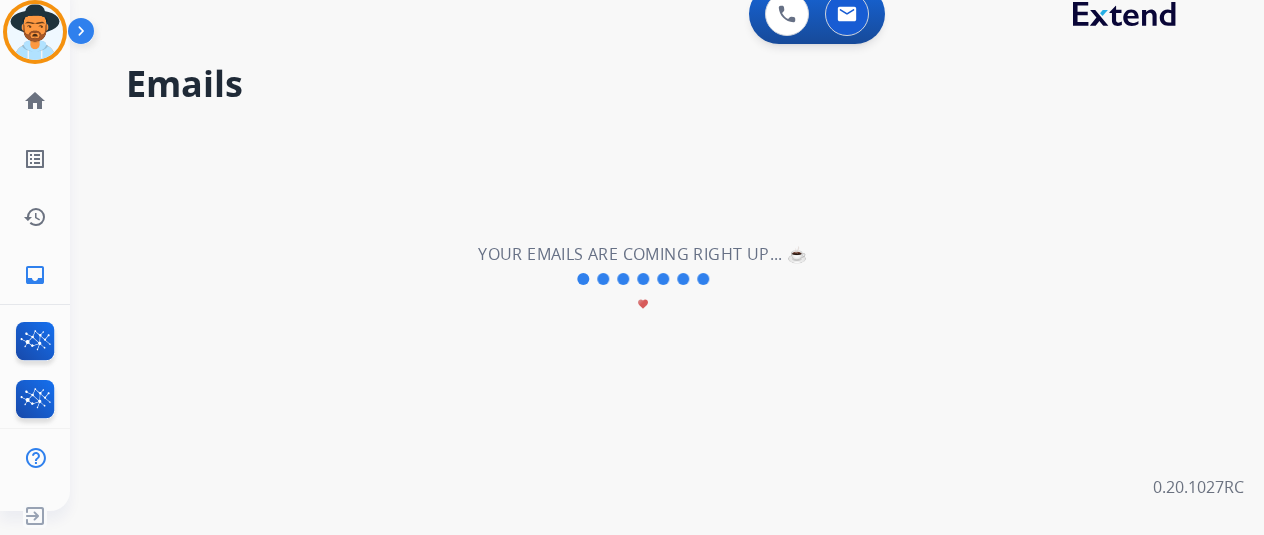 scroll, scrollTop: 0, scrollLeft: 0, axis: both 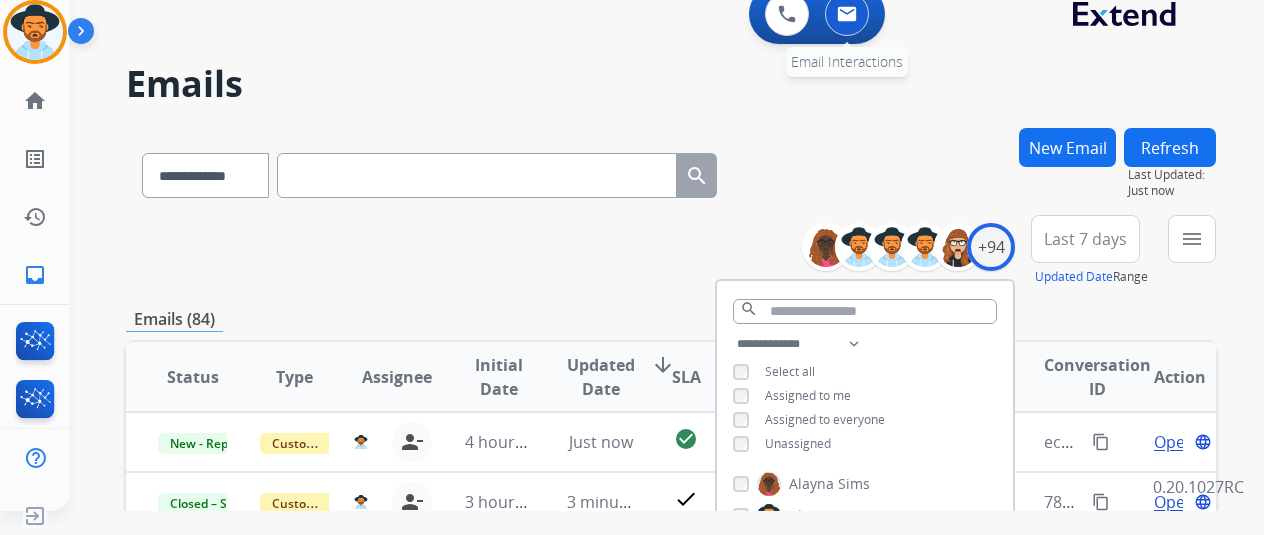 click at bounding box center [847, 14] 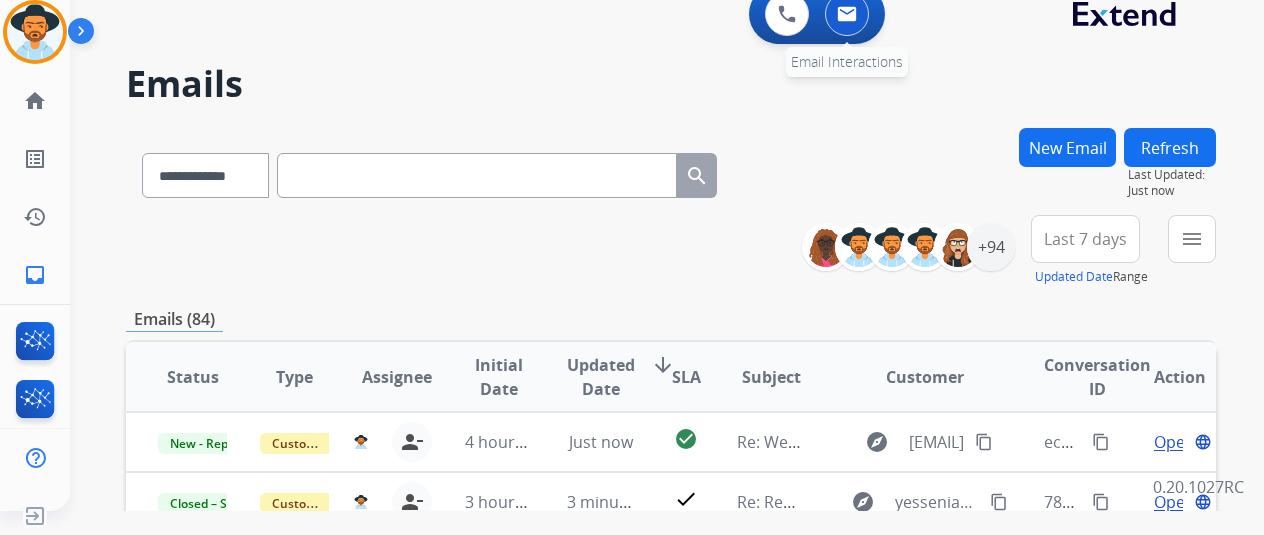 click at bounding box center (847, 14) 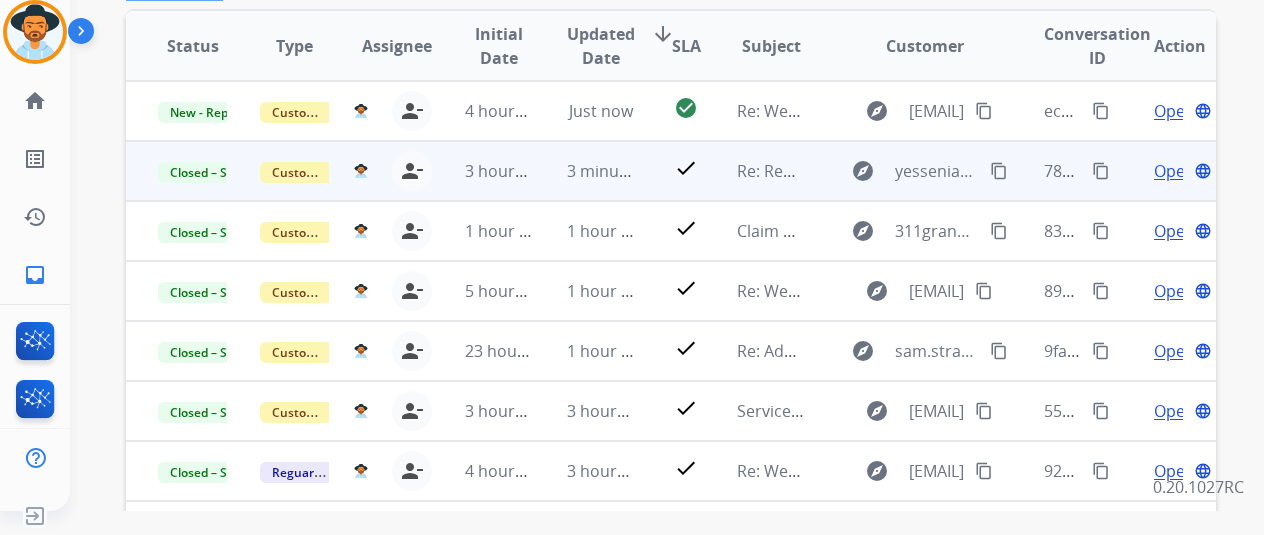 scroll, scrollTop: 300, scrollLeft: 0, axis: vertical 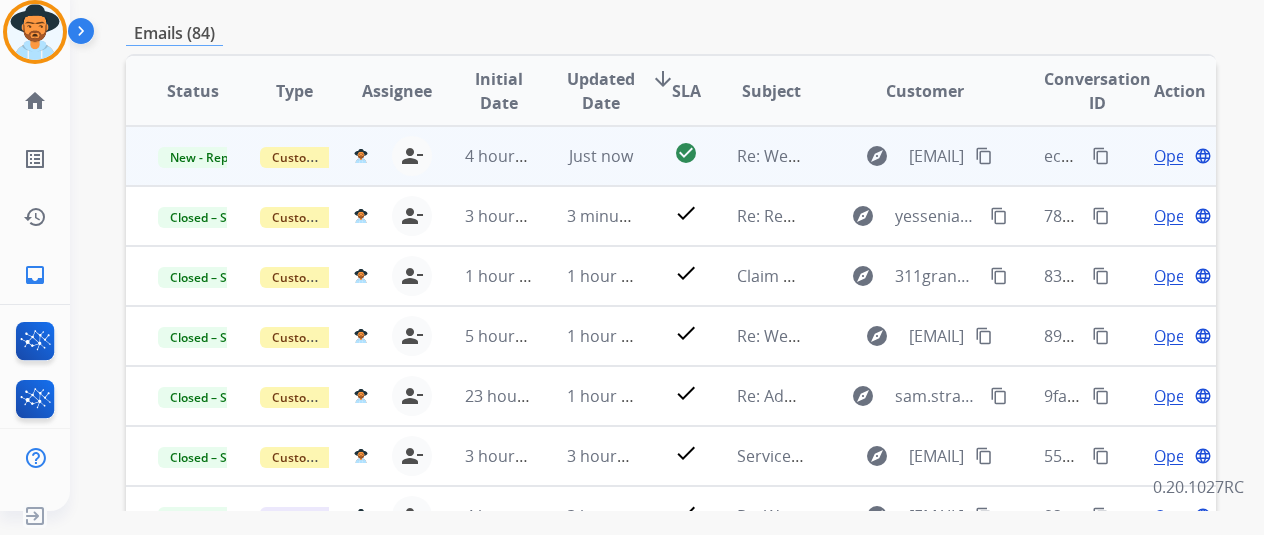 click on "Open" at bounding box center (1174, 156) 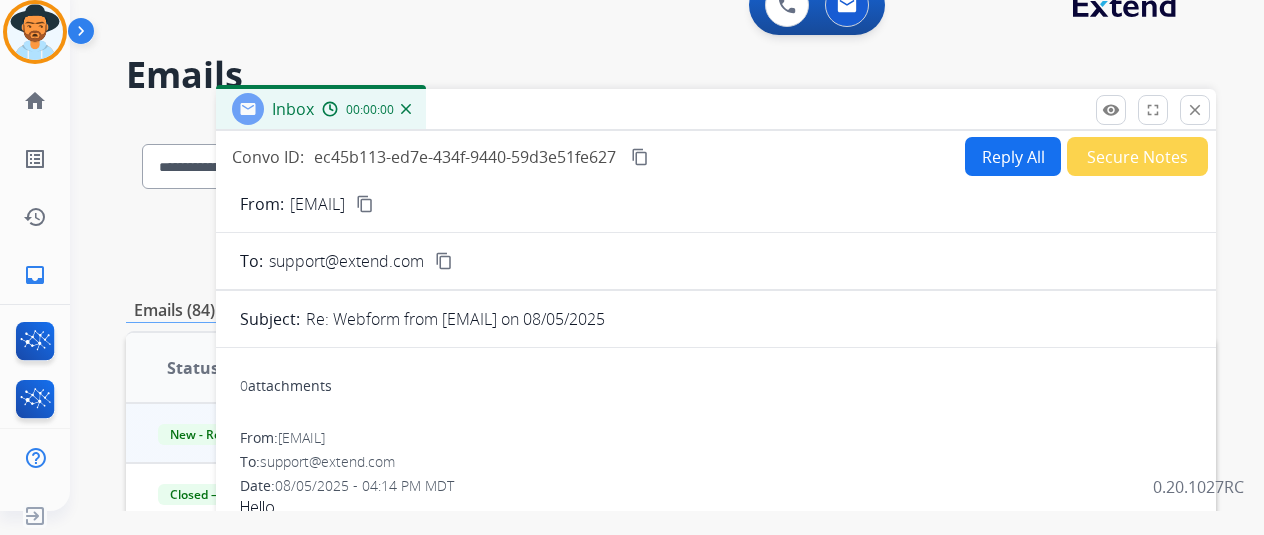 scroll, scrollTop: 0, scrollLeft: 0, axis: both 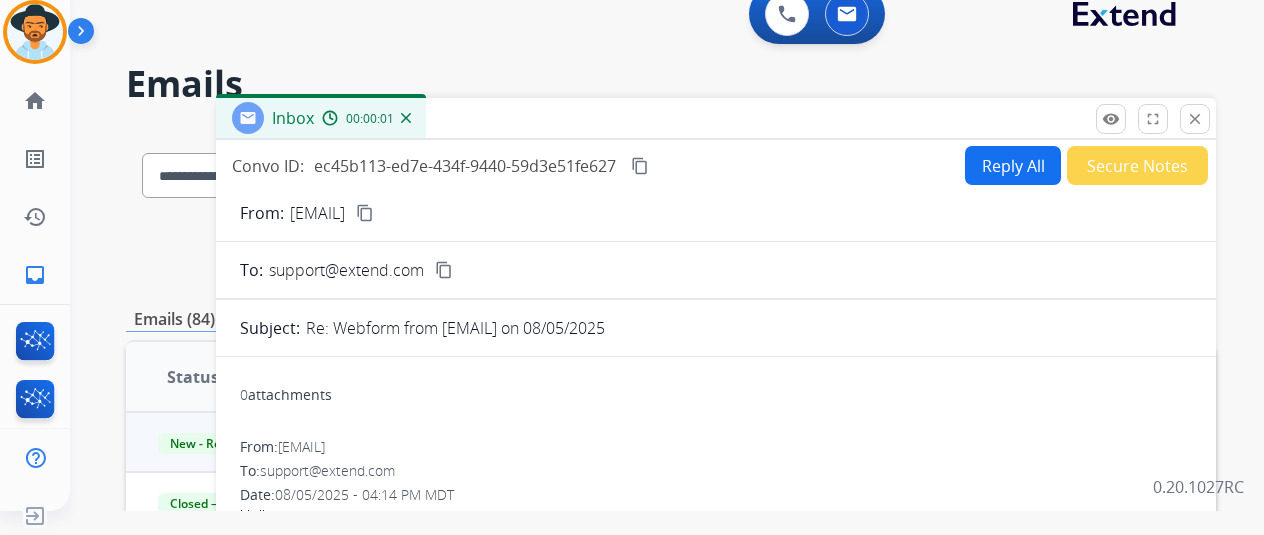 click on "Reply All" at bounding box center [1013, 165] 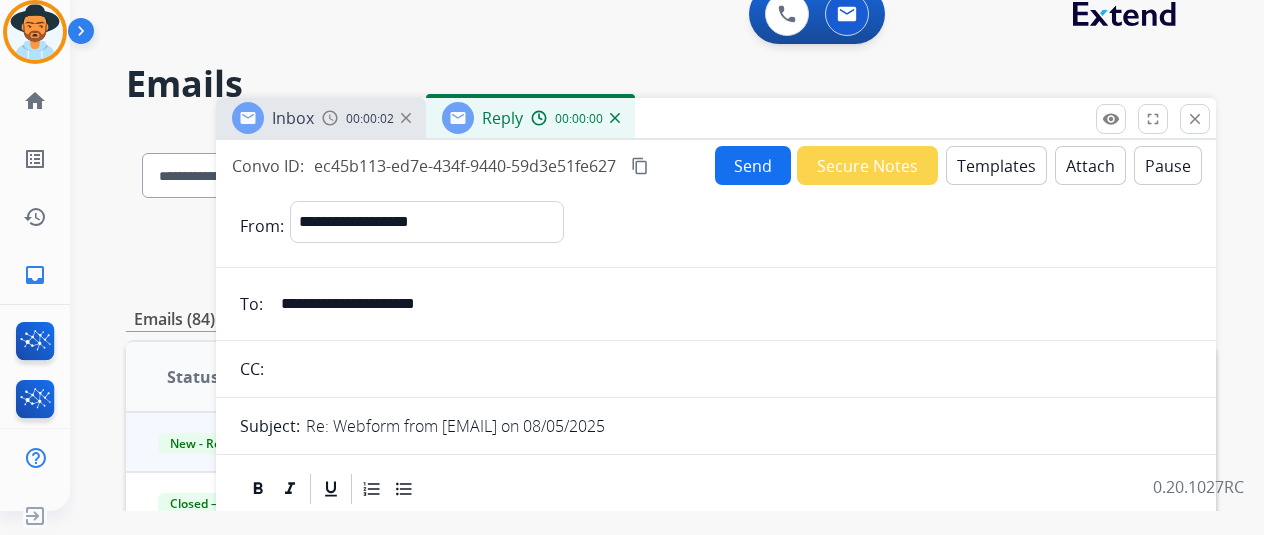 click on "Templates" at bounding box center (996, 165) 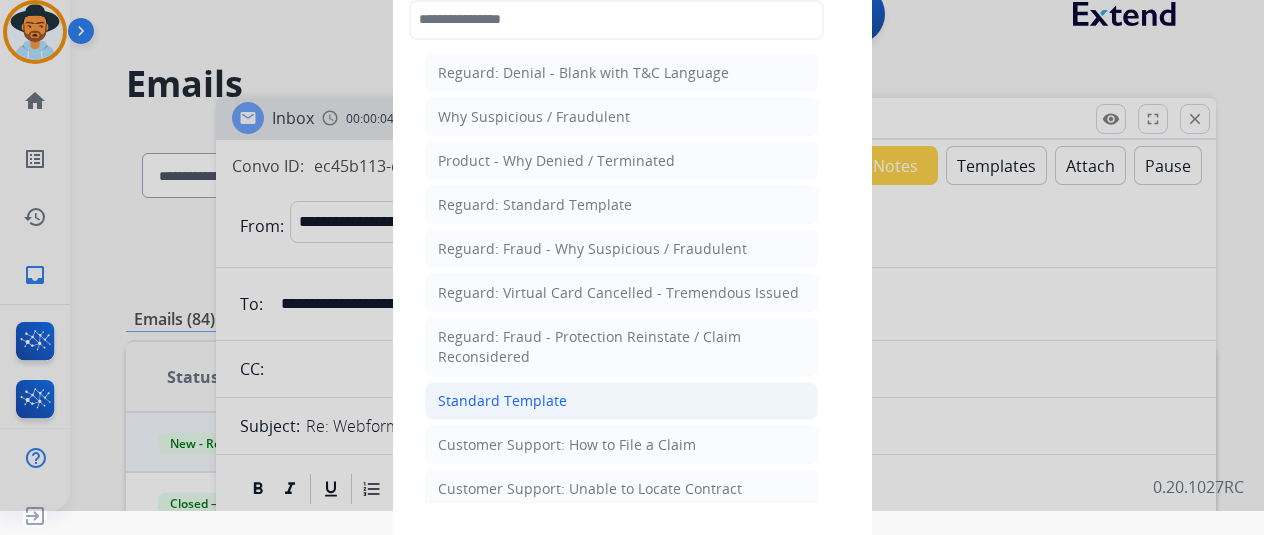 click on "Standard Template" 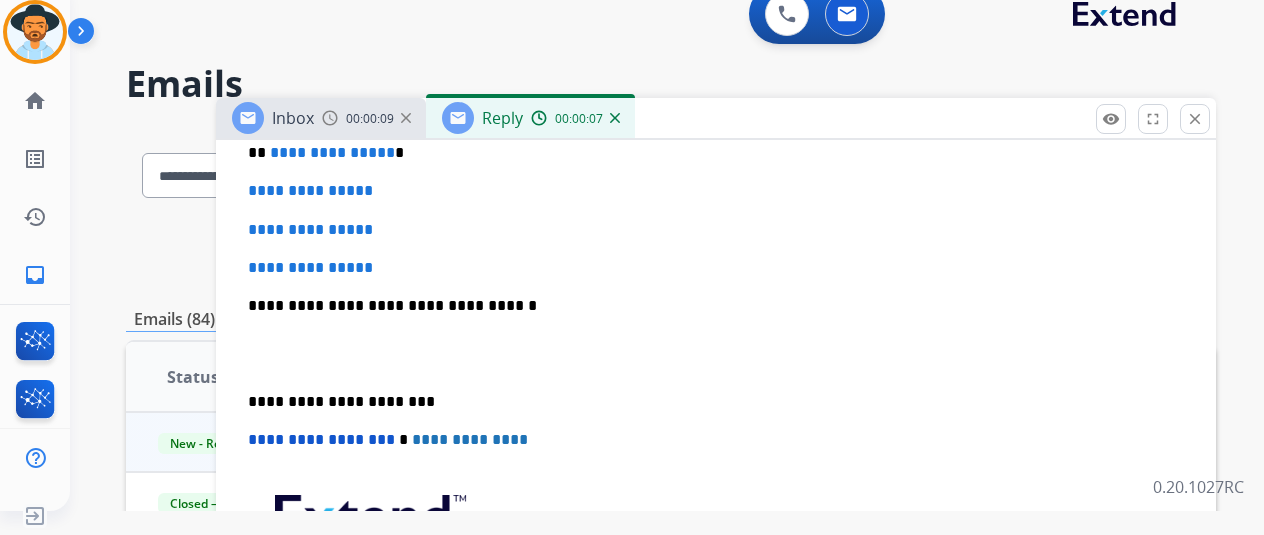 scroll, scrollTop: 526, scrollLeft: 0, axis: vertical 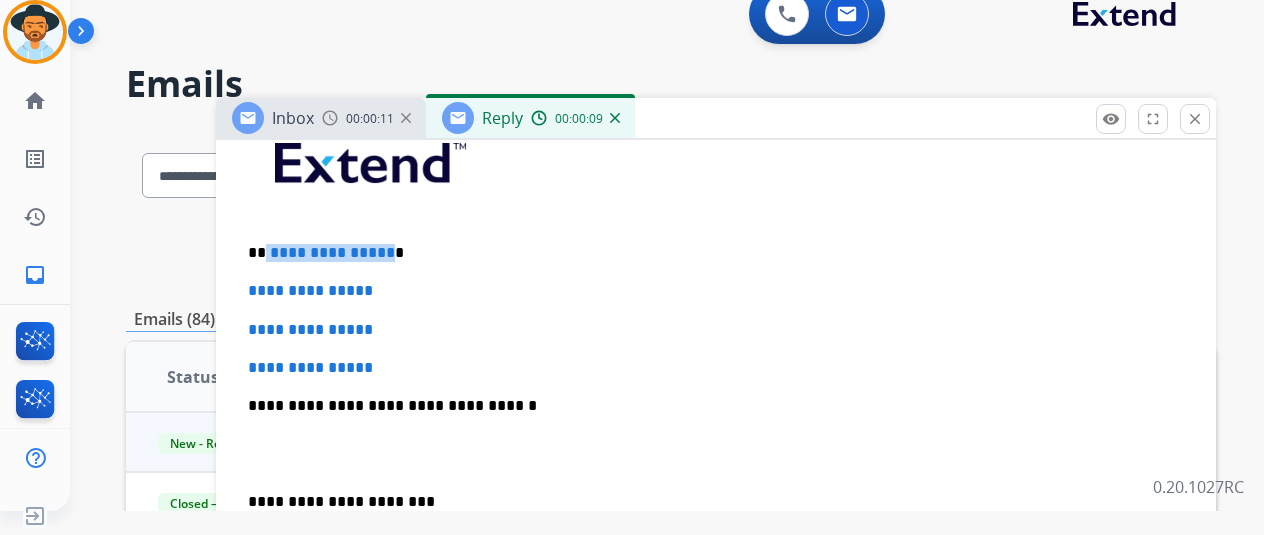 drag, startPoint x: 396, startPoint y: 254, endPoint x: 366, endPoint y: 240, distance: 33.105892 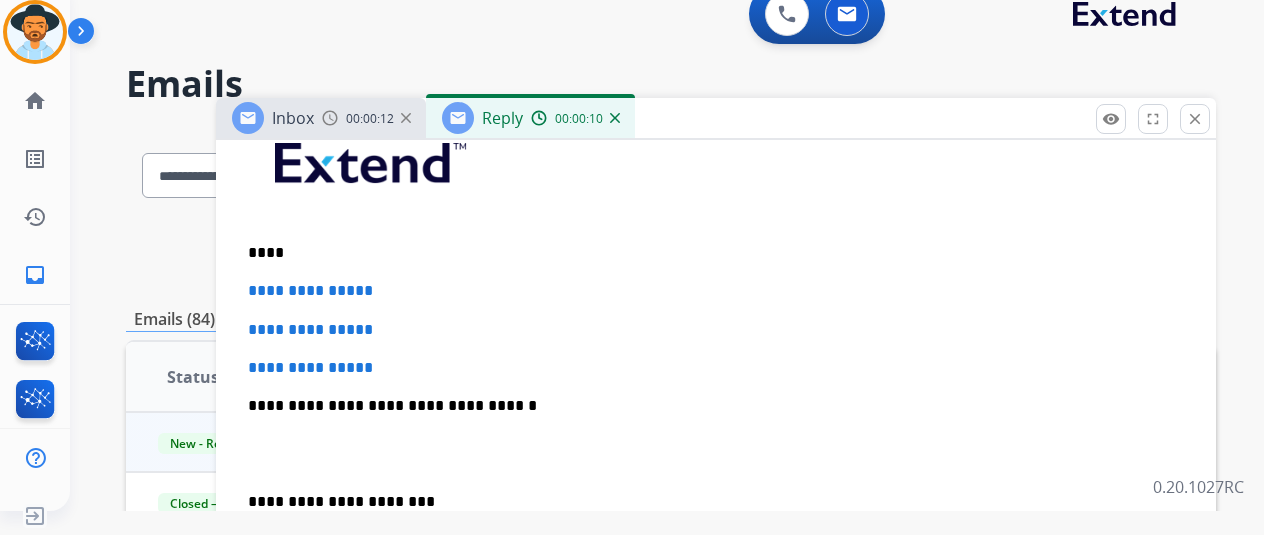 type 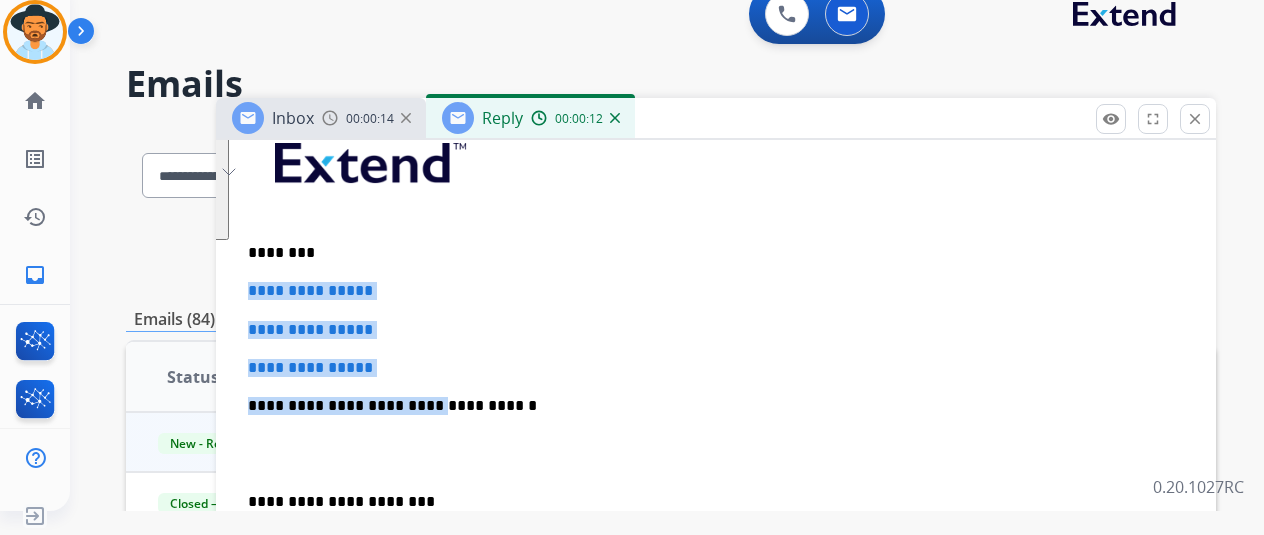 drag, startPoint x: 436, startPoint y: 375, endPoint x: 262, endPoint y: 281, distance: 197.76755 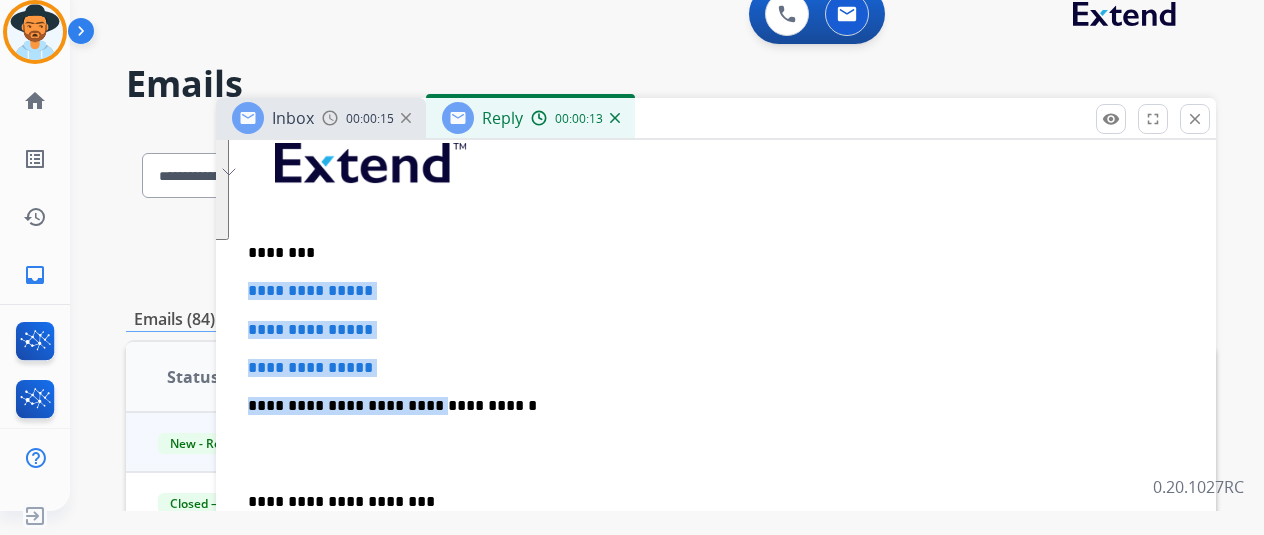 click on "**********" at bounding box center [716, 453] 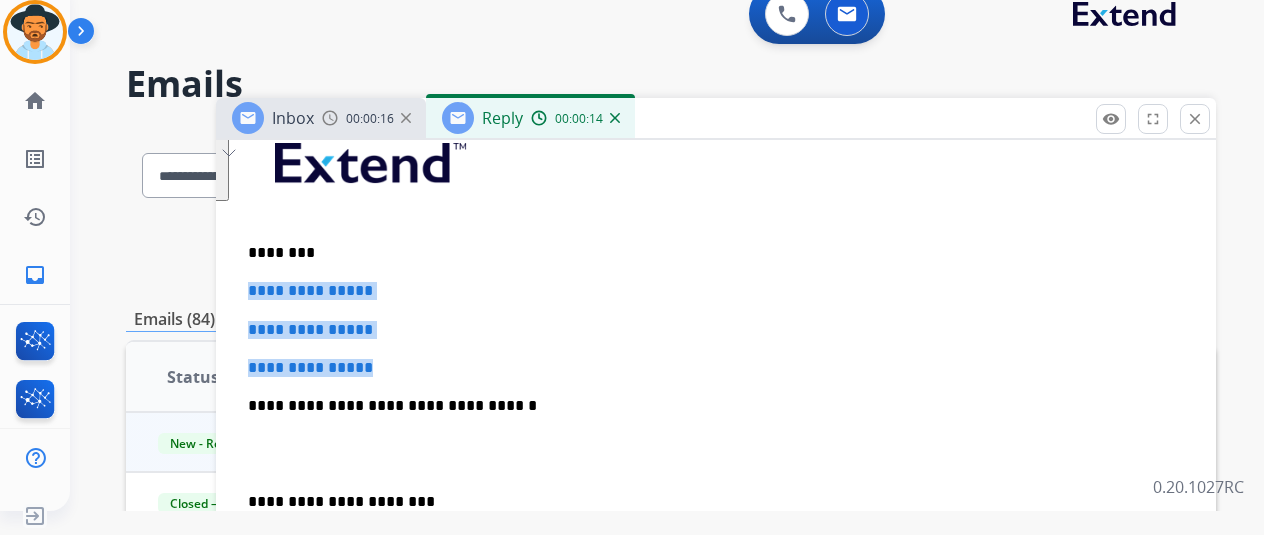 drag, startPoint x: 374, startPoint y: 337, endPoint x: 264, endPoint y: 280, distance: 123.89108 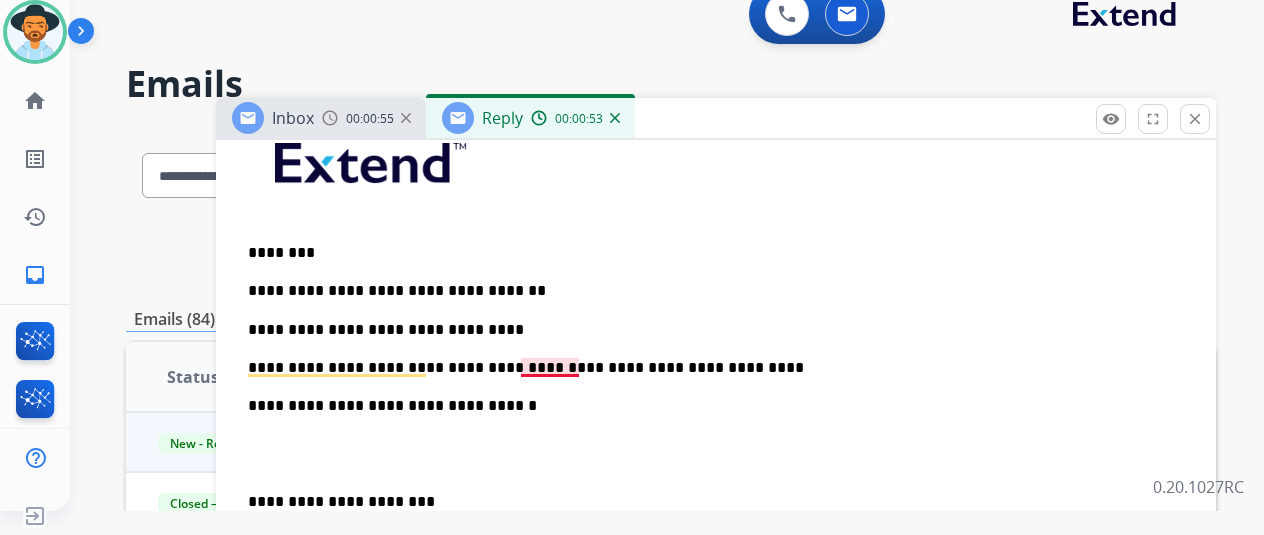 click on "**********" at bounding box center [708, 368] 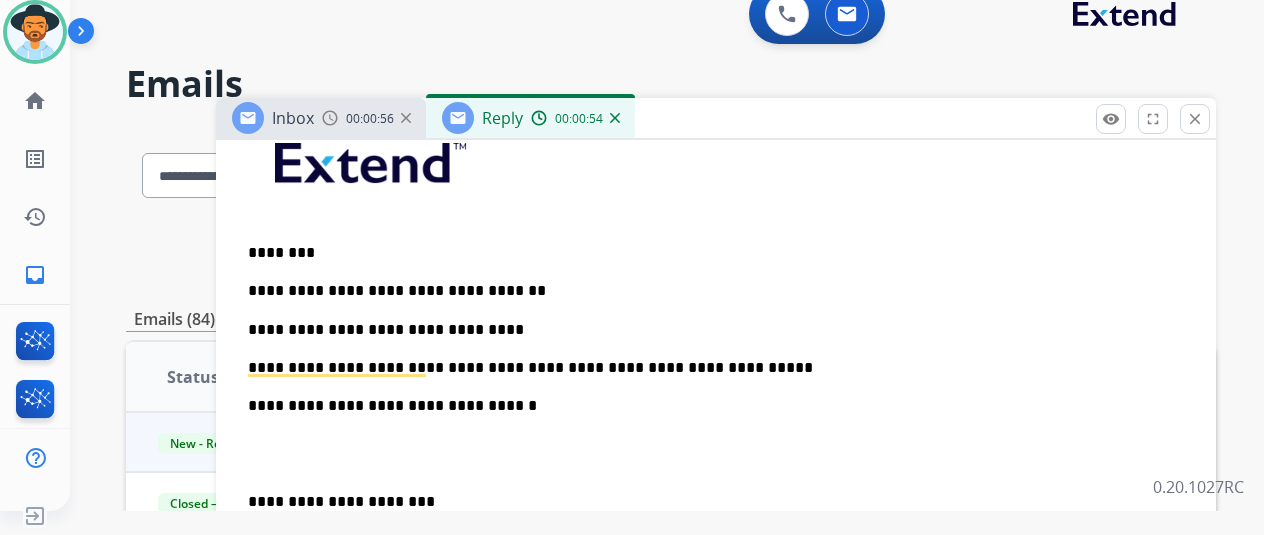 click on "**********" at bounding box center [716, 453] 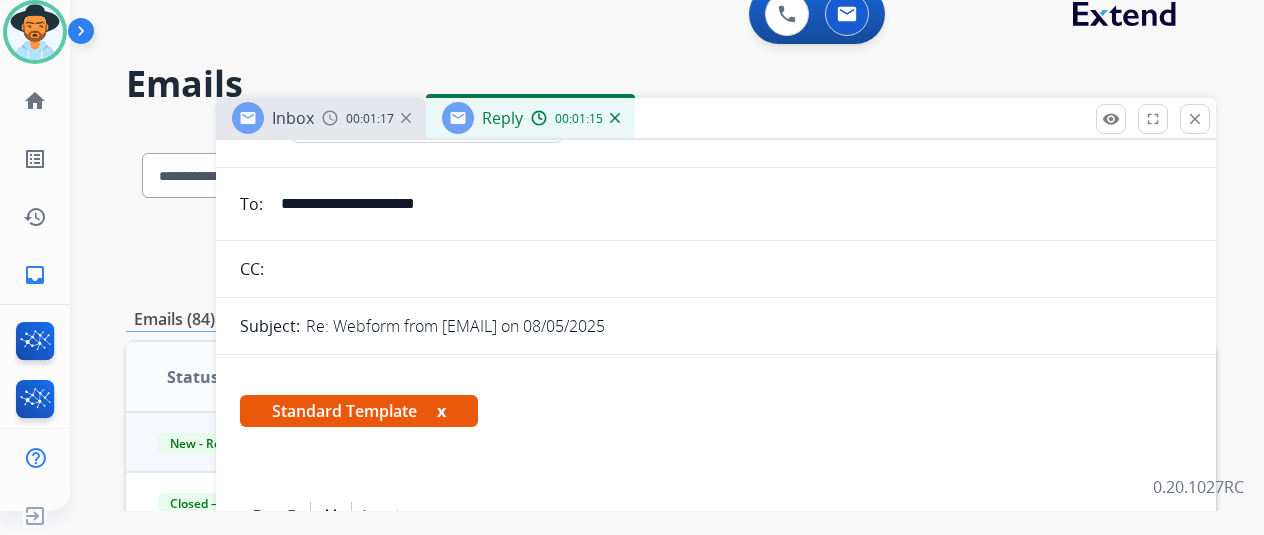 scroll, scrollTop: 0, scrollLeft: 0, axis: both 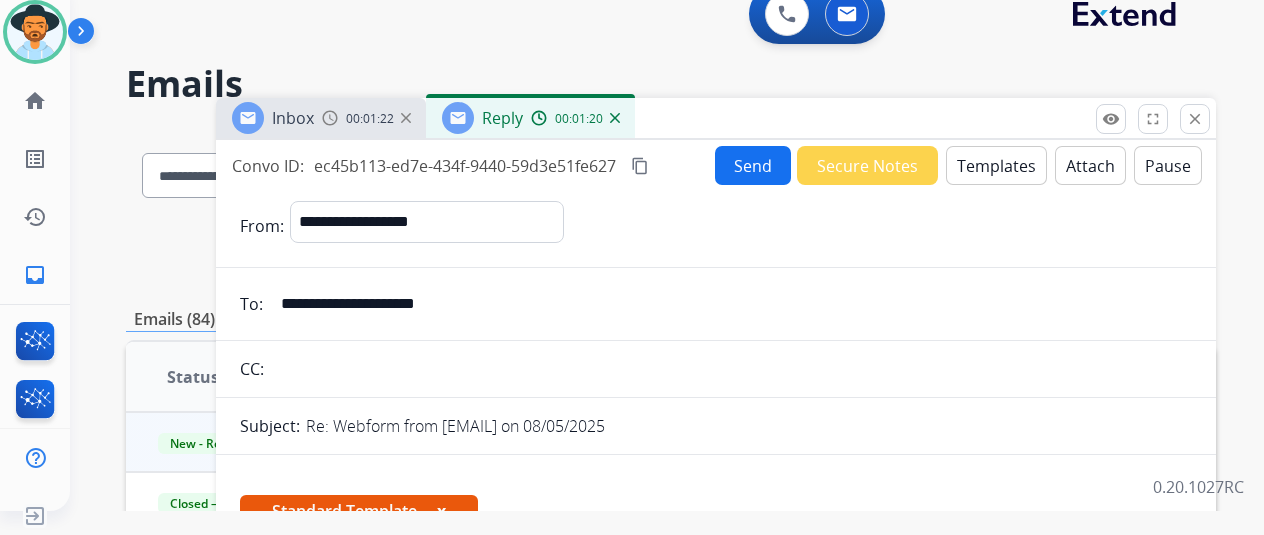 click on "Send" at bounding box center (753, 165) 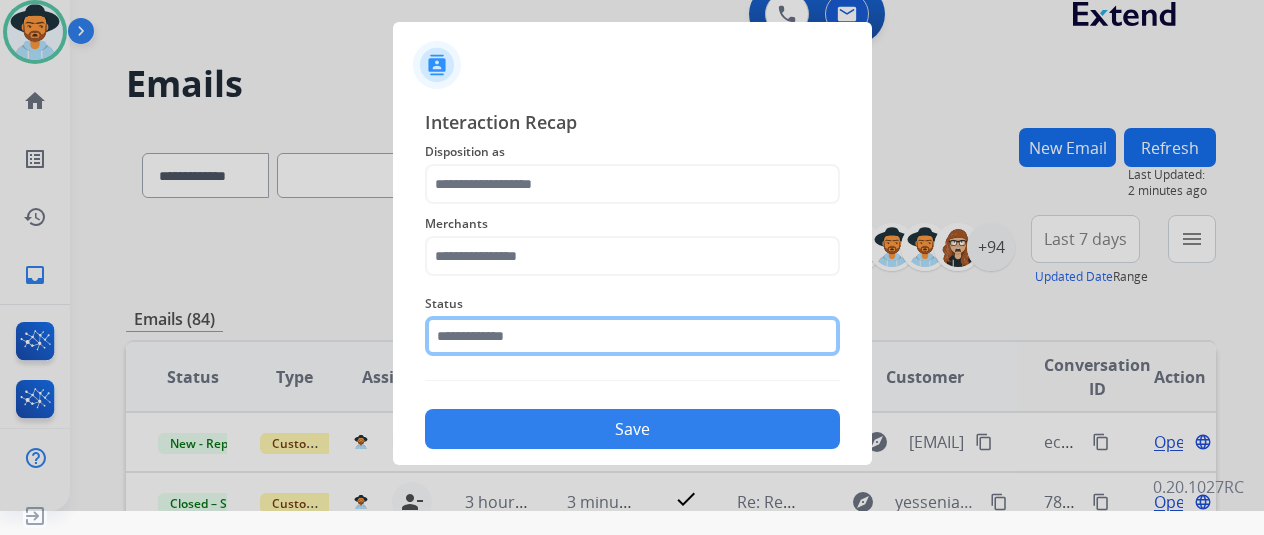 click 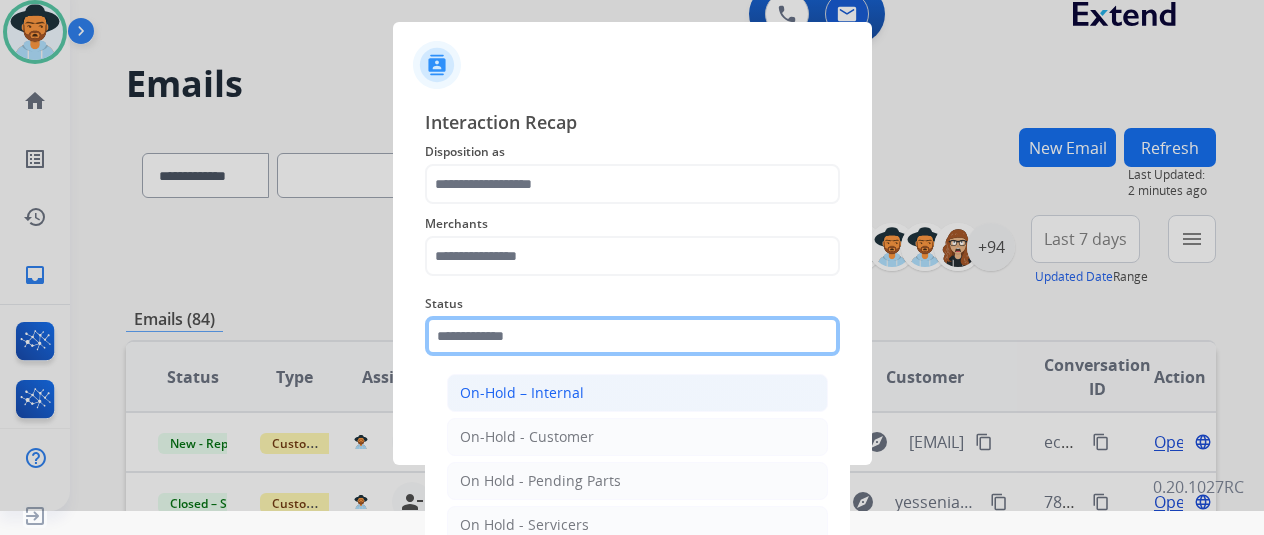scroll, scrollTop: 114, scrollLeft: 0, axis: vertical 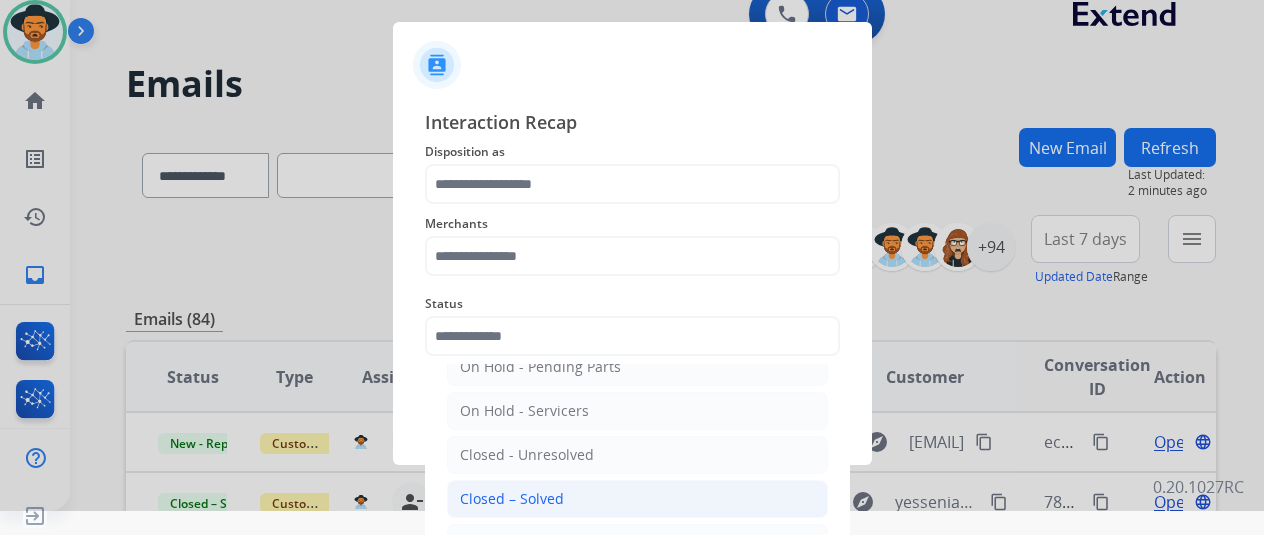 click on "Closed – Solved" 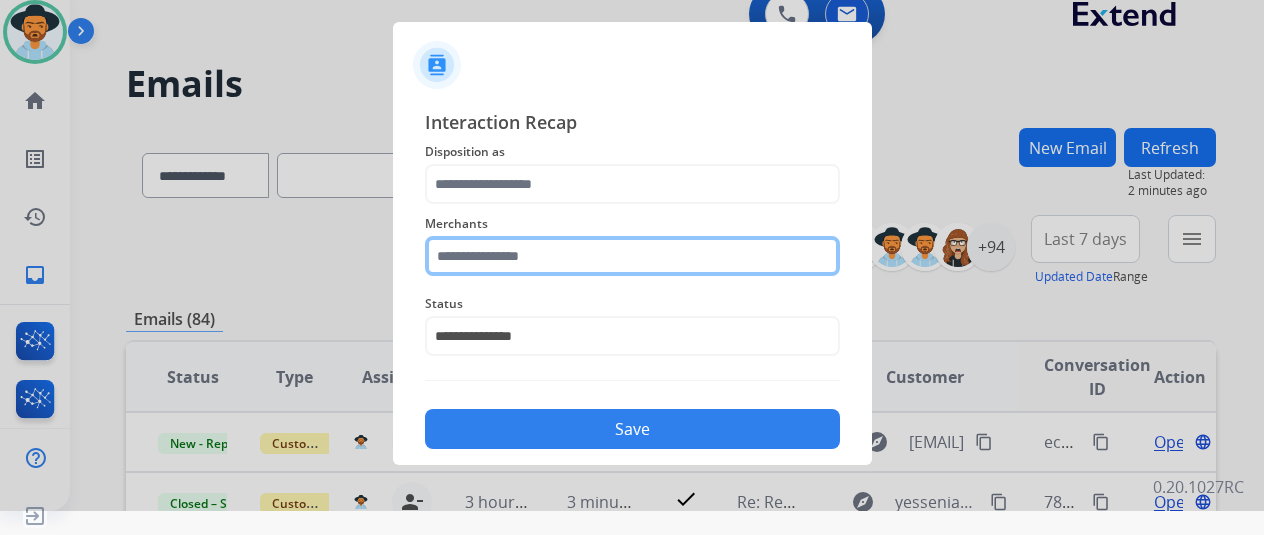 click 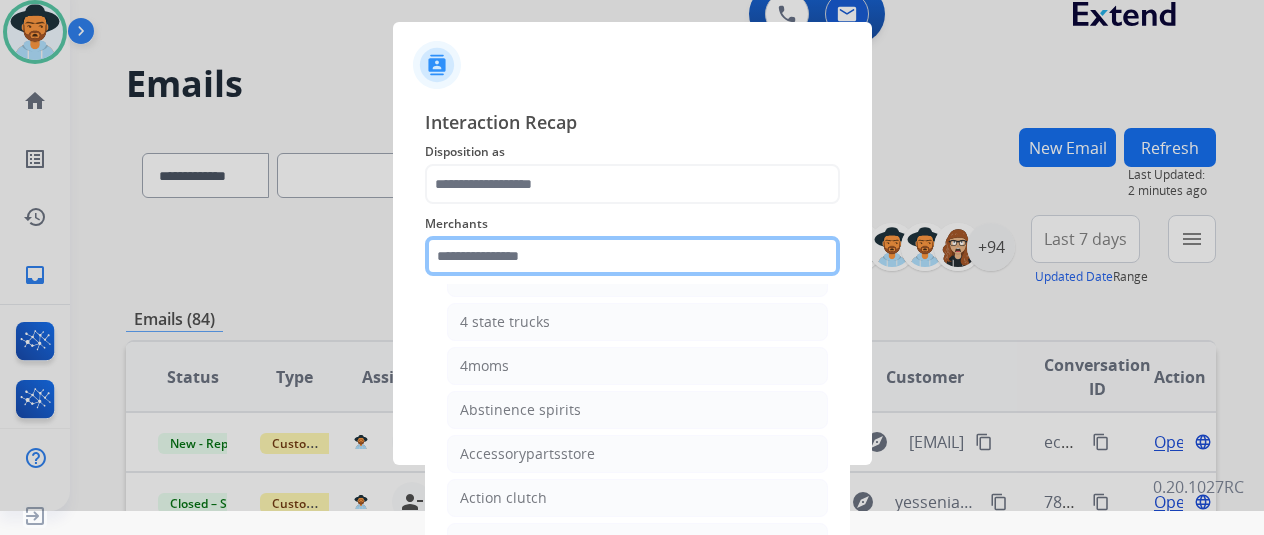 scroll, scrollTop: 300, scrollLeft: 0, axis: vertical 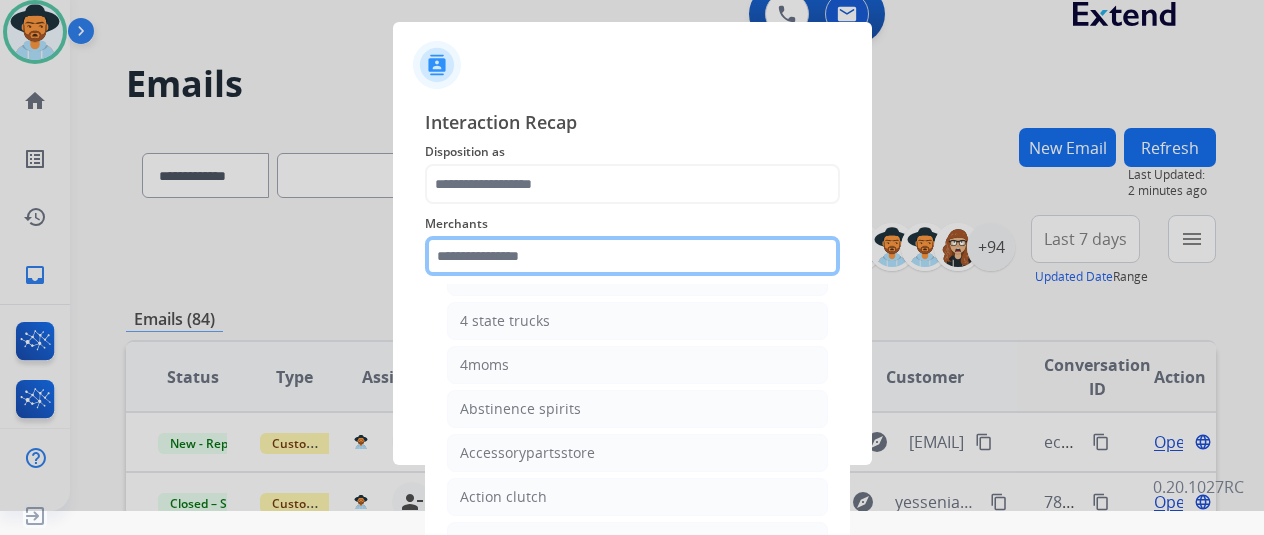 click 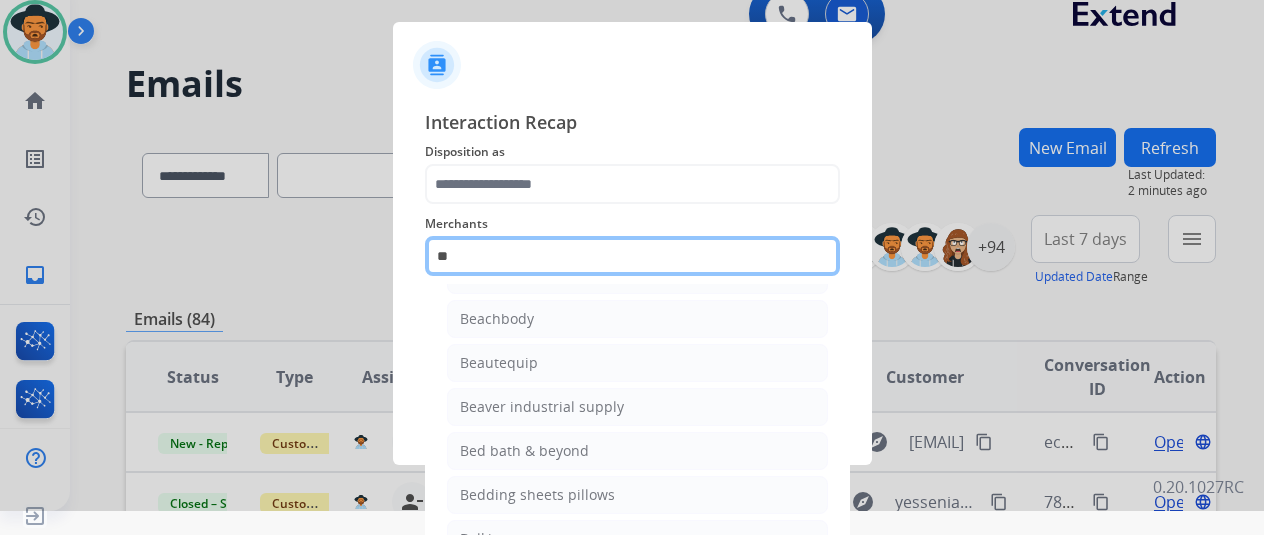 scroll, scrollTop: 0, scrollLeft: 0, axis: both 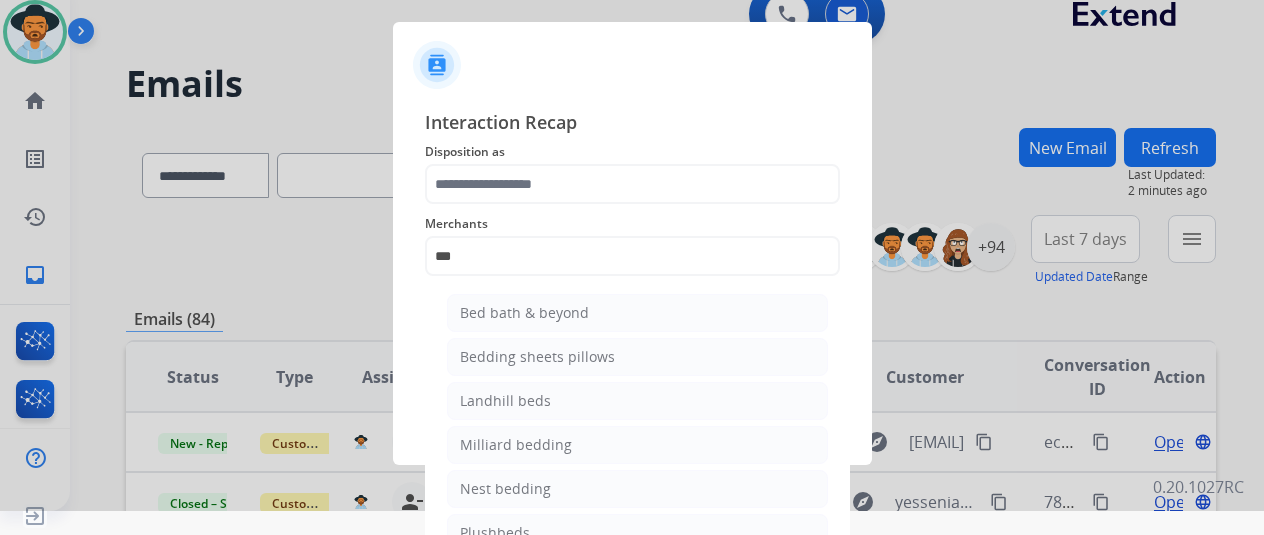 click on "Bed bath & beyond   Bedding sheets pillows   Landhill beds   Milliard bedding   Nest bedding   Plushbeds   Wink beds" 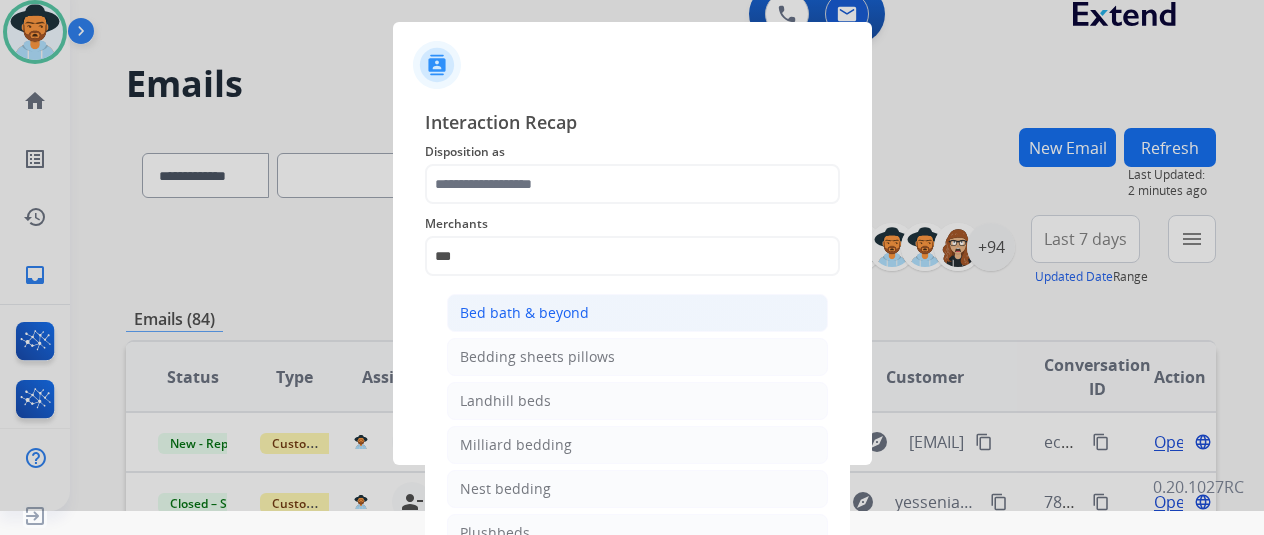 click on "Bed bath & beyond" 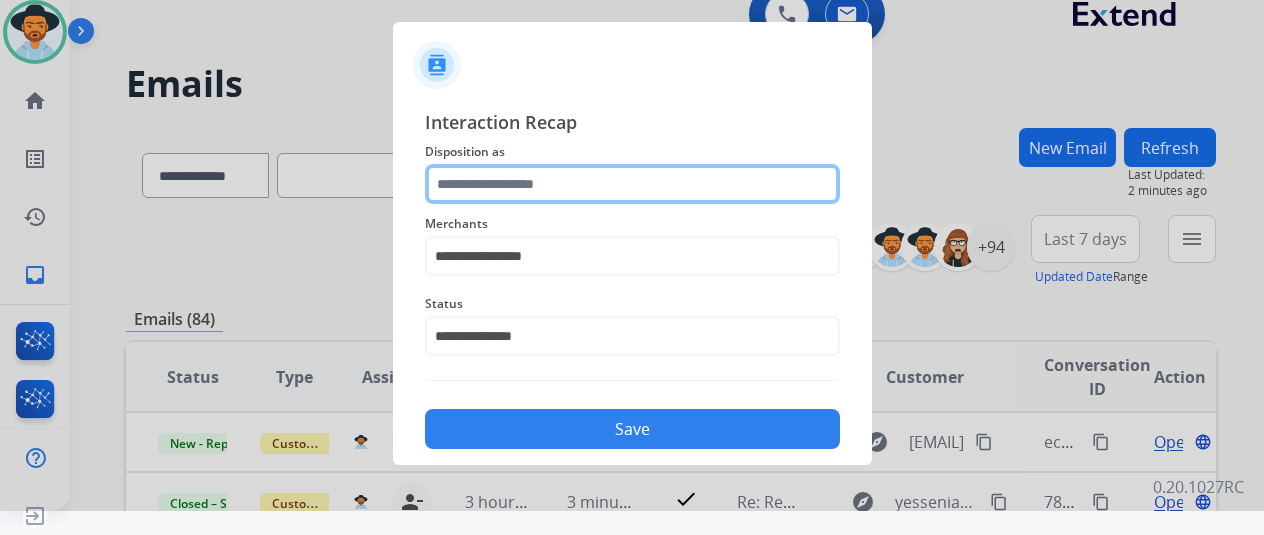 click 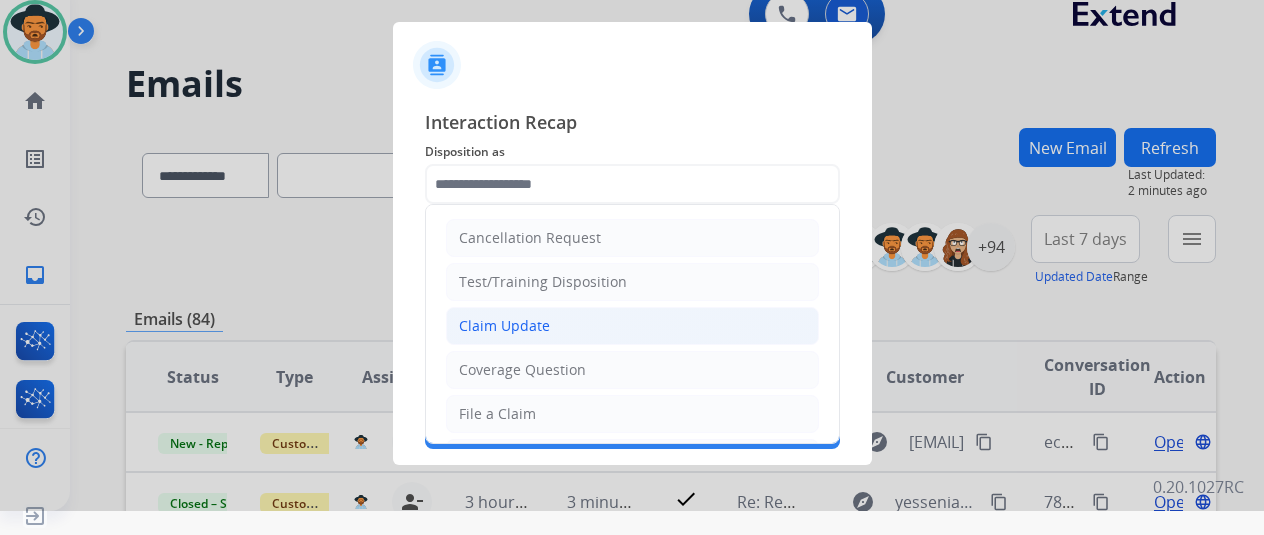 click on "Claim Update" 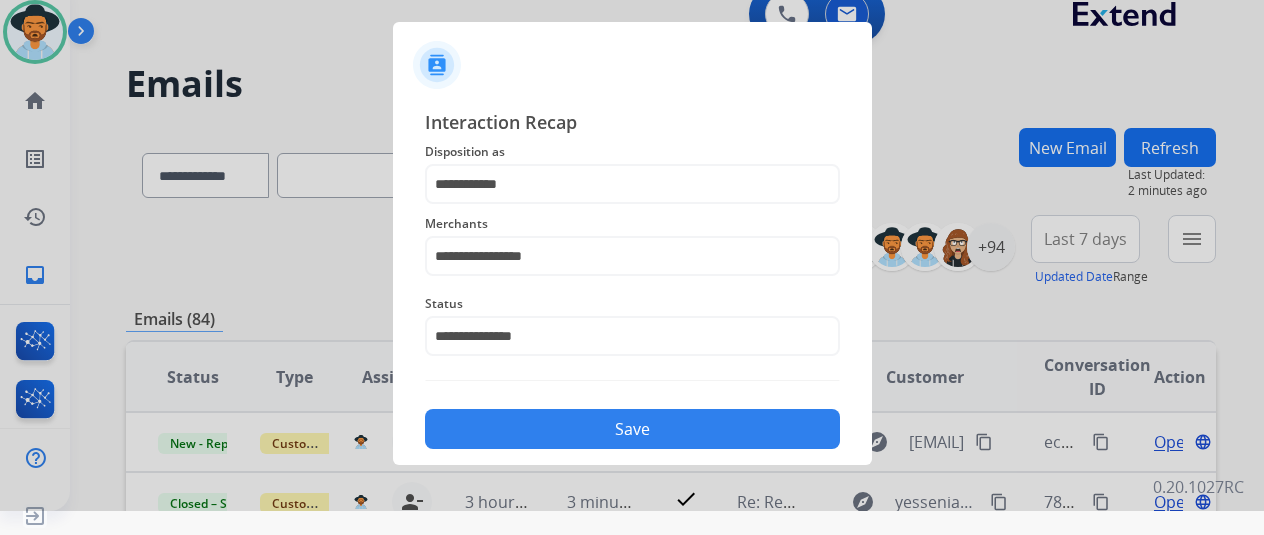 click on "Save" 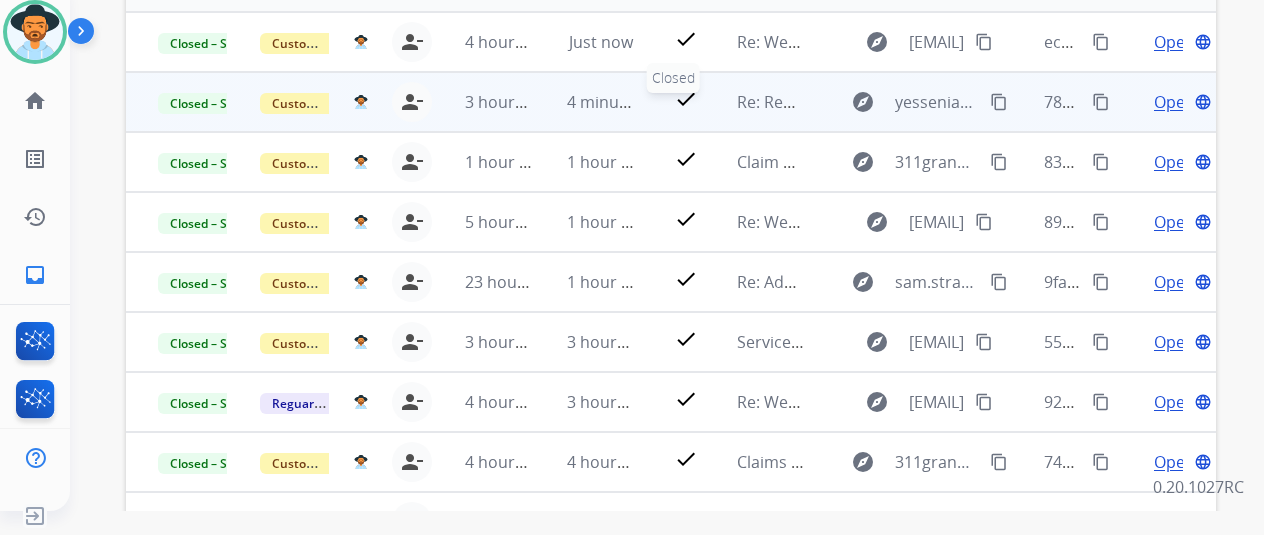 scroll, scrollTop: 0, scrollLeft: 0, axis: both 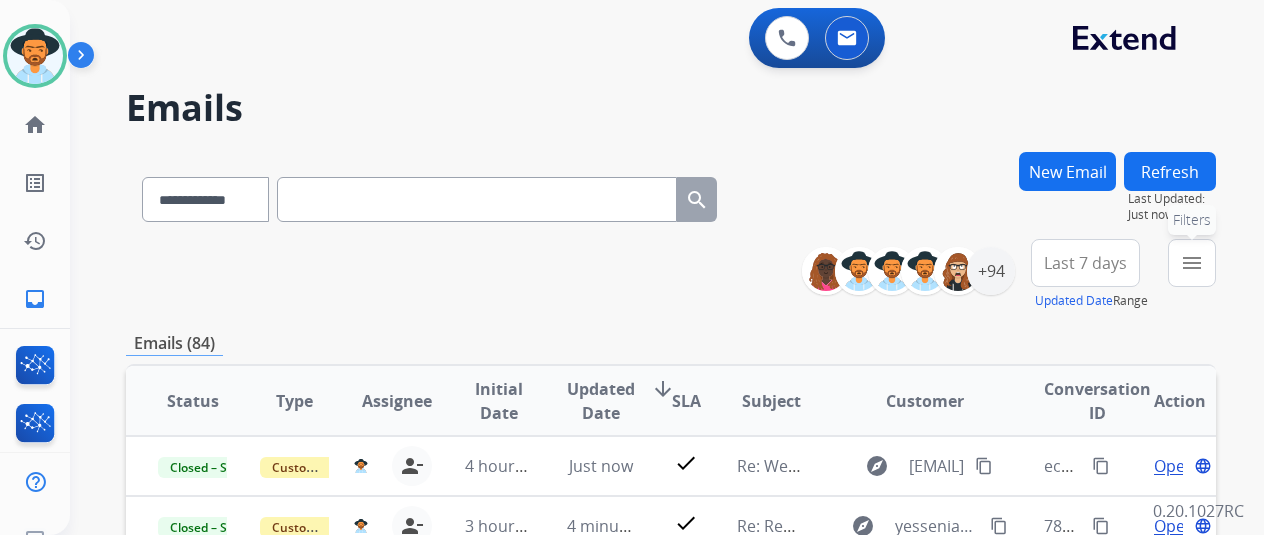 click on "menu" at bounding box center (1192, 263) 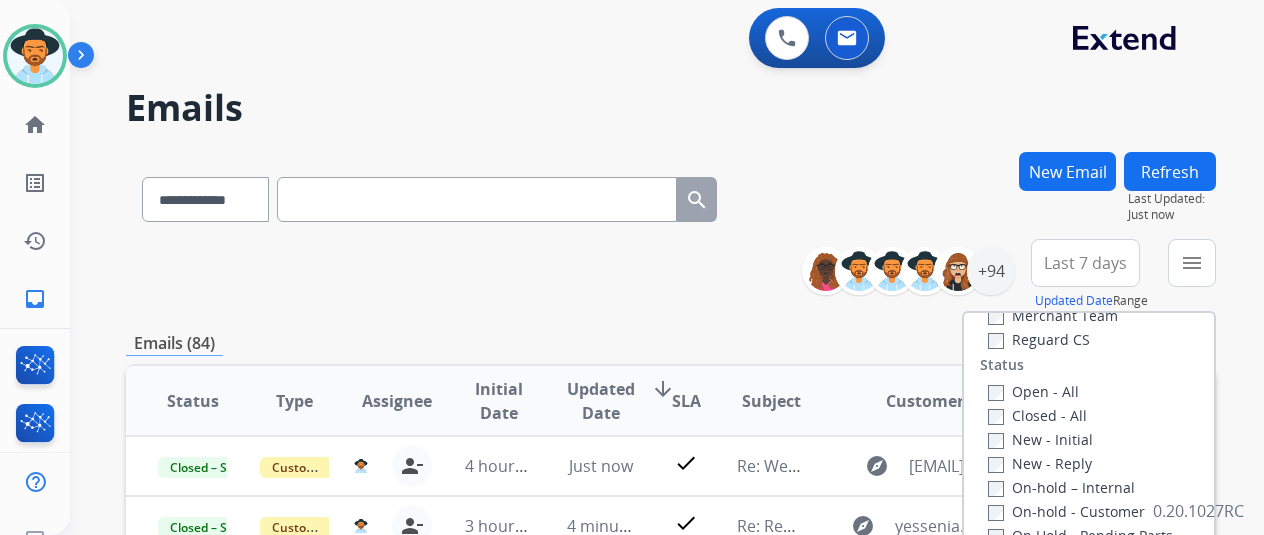 scroll, scrollTop: 228, scrollLeft: 0, axis: vertical 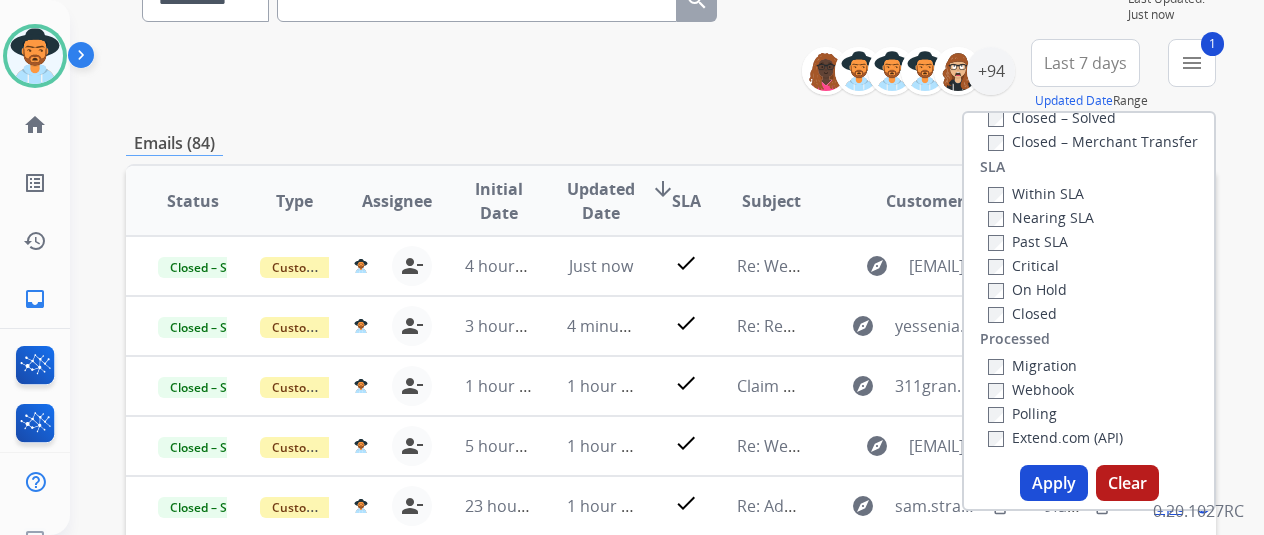 click on "Apply" at bounding box center (1054, 483) 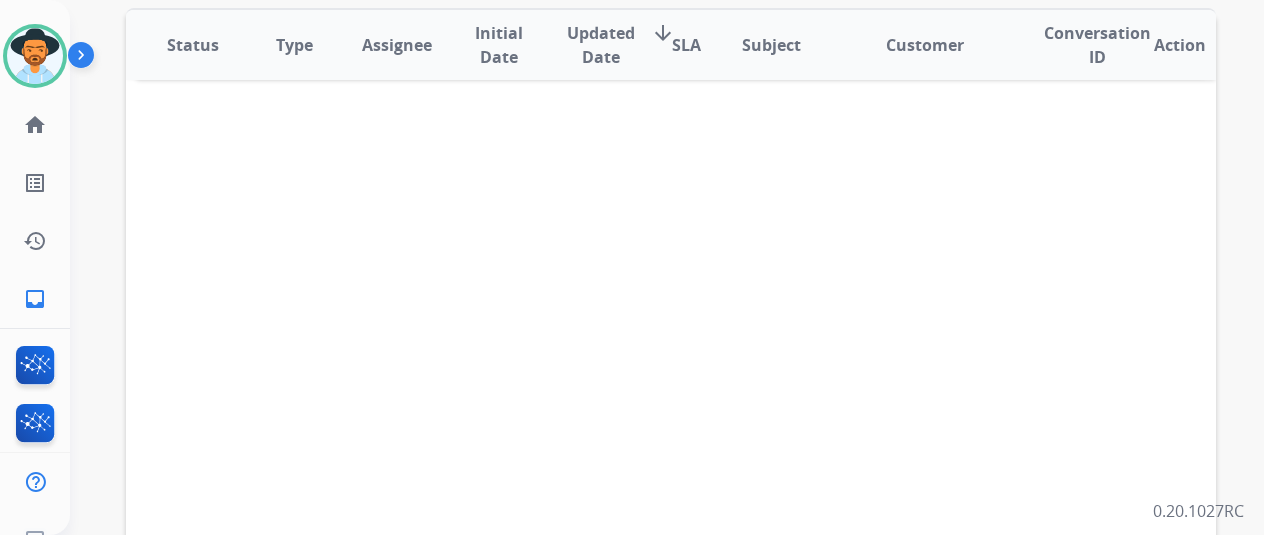 scroll, scrollTop: 100, scrollLeft: 0, axis: vertical 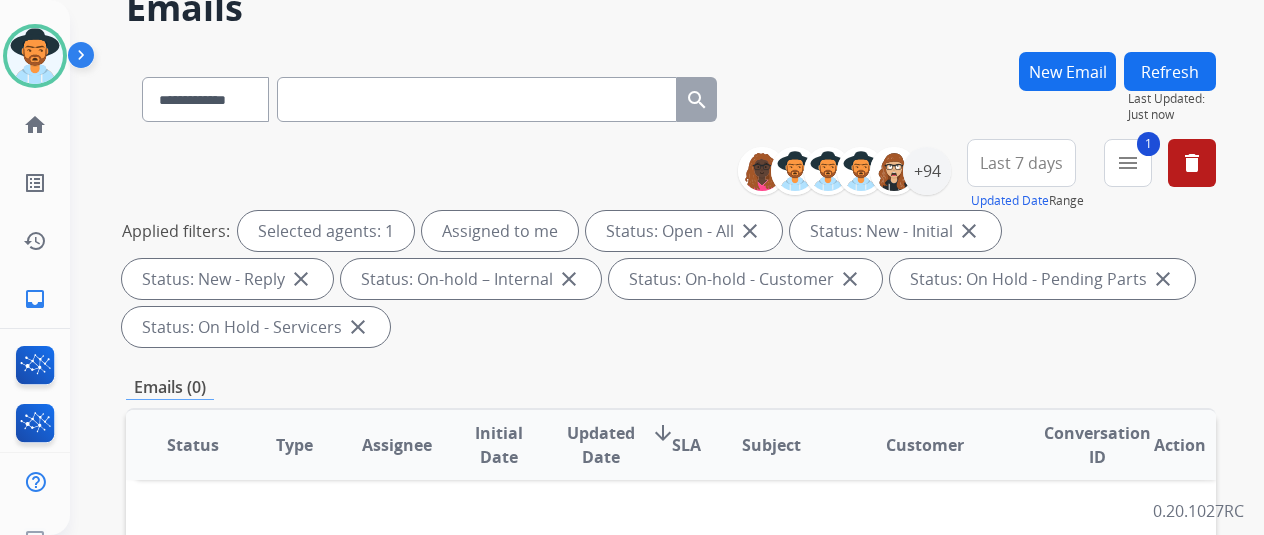 click on "Refresh" at bounding box center (1170, 71) 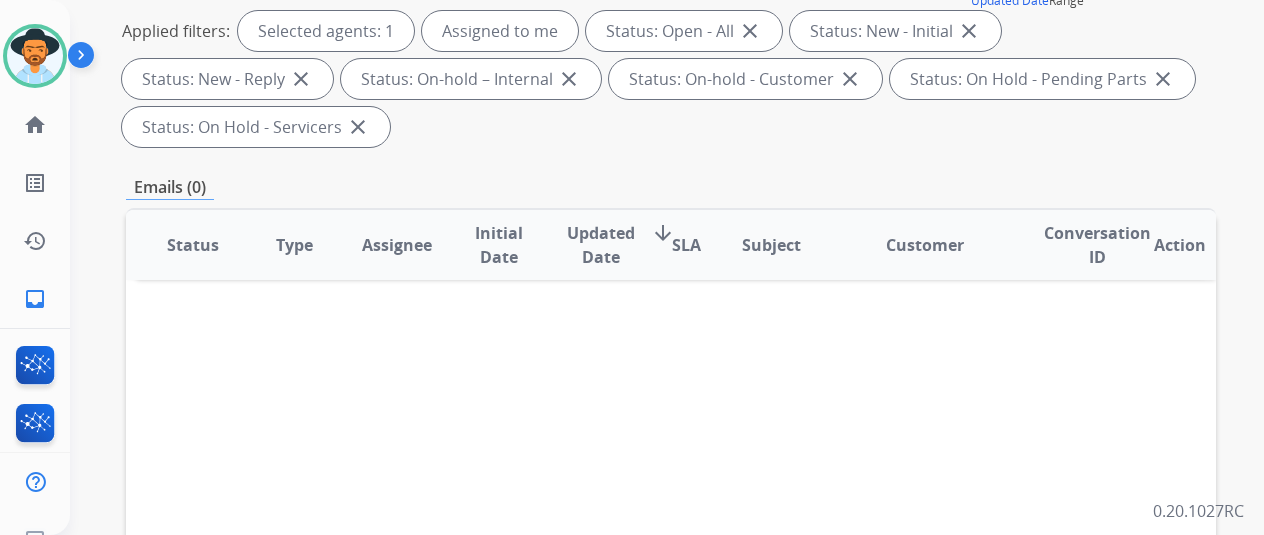 scroll, scrollTop: 0, scrollLeft: 0, axis: both 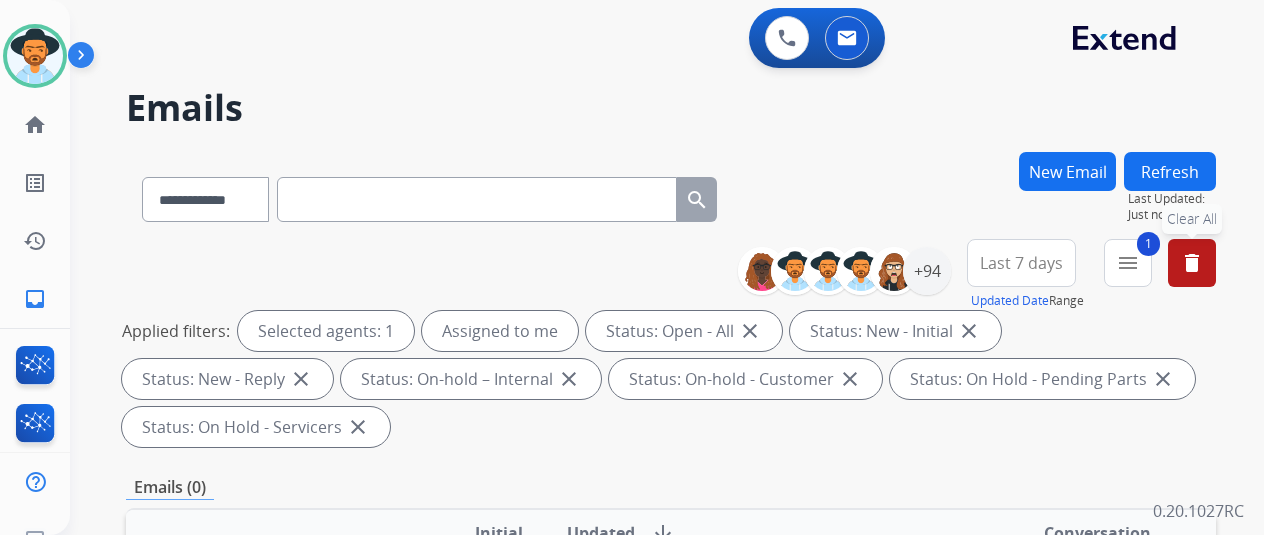 click on "delete" at bounding box center (1192, 263) 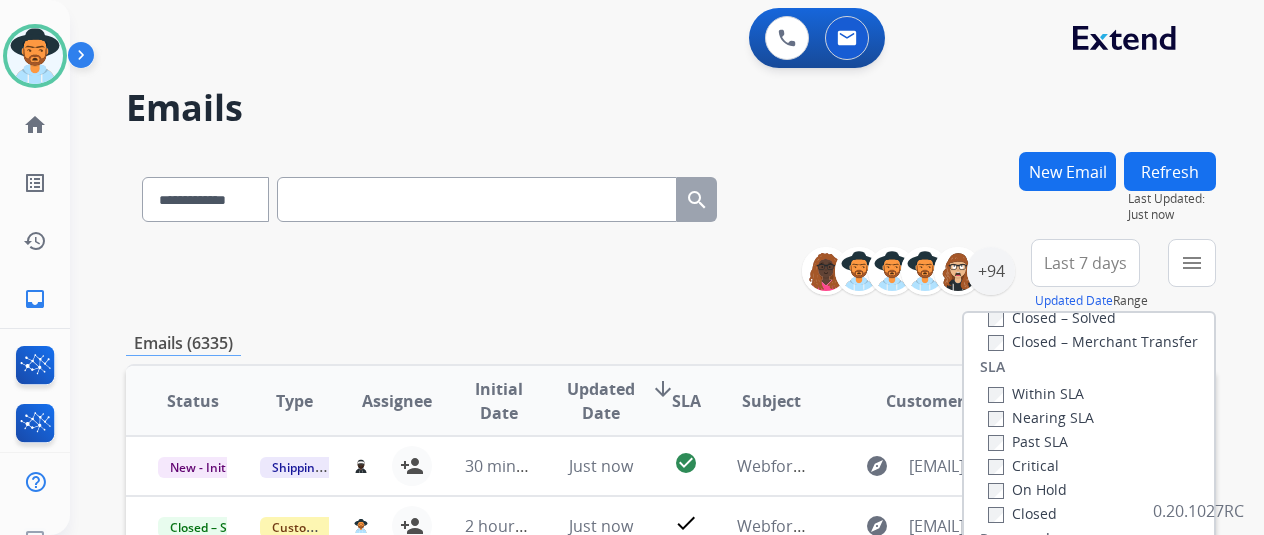 click on "**********" at bounding box center [671, 275] 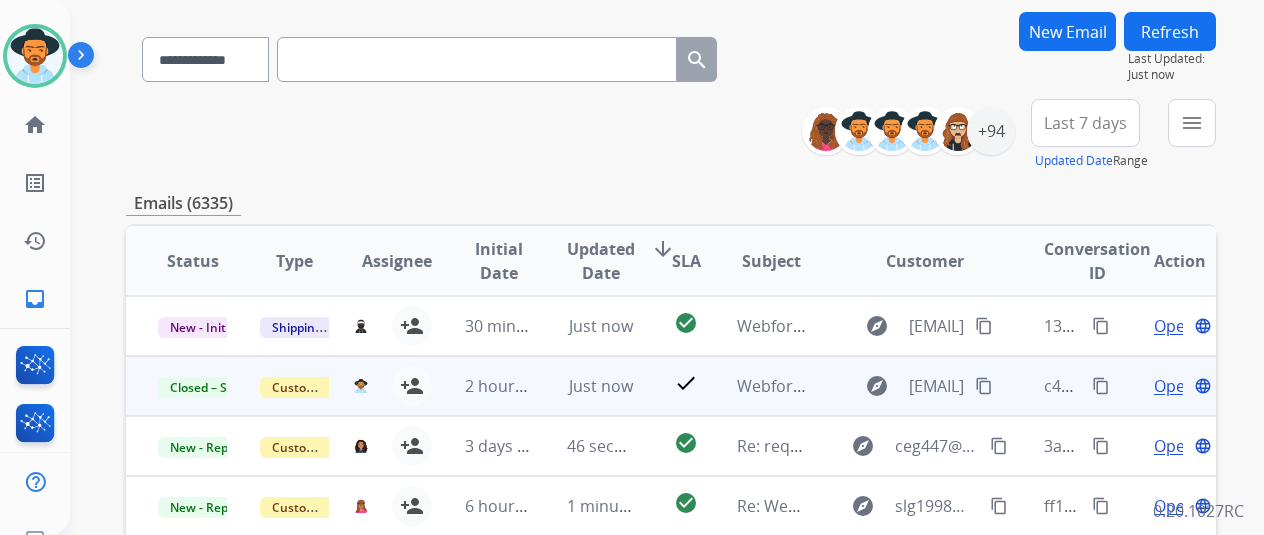 scroll, scrollTop: 200, scrollLeft: 0, axis: vertical 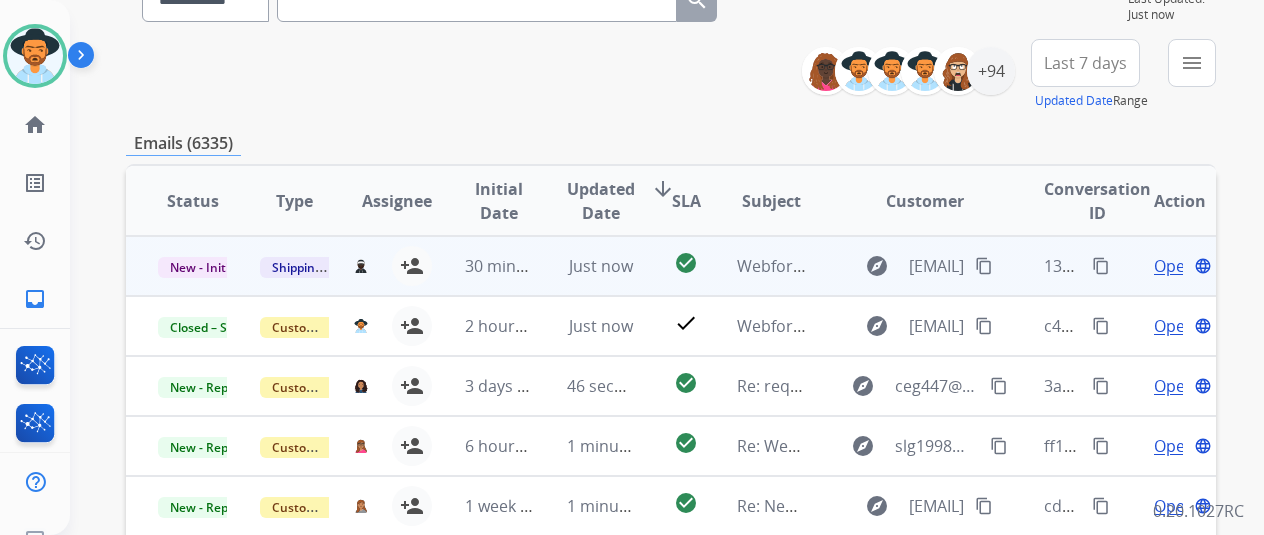 click on "Open" at bounding box center (1174, 266) 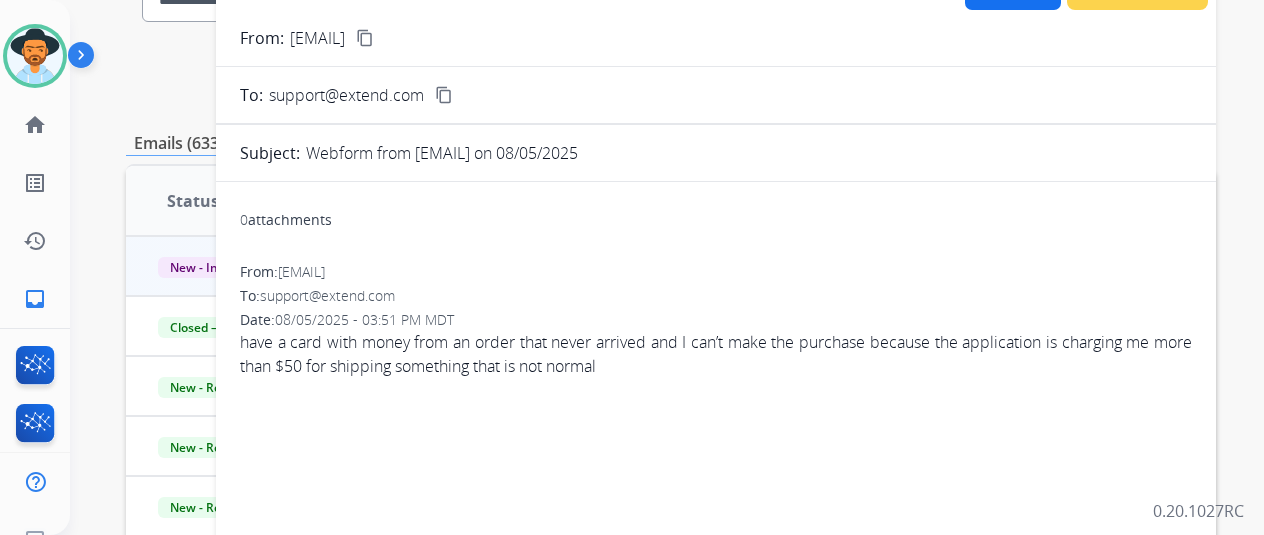 scroll, scrollTop: 0, scrollLeft: 0, axis: both 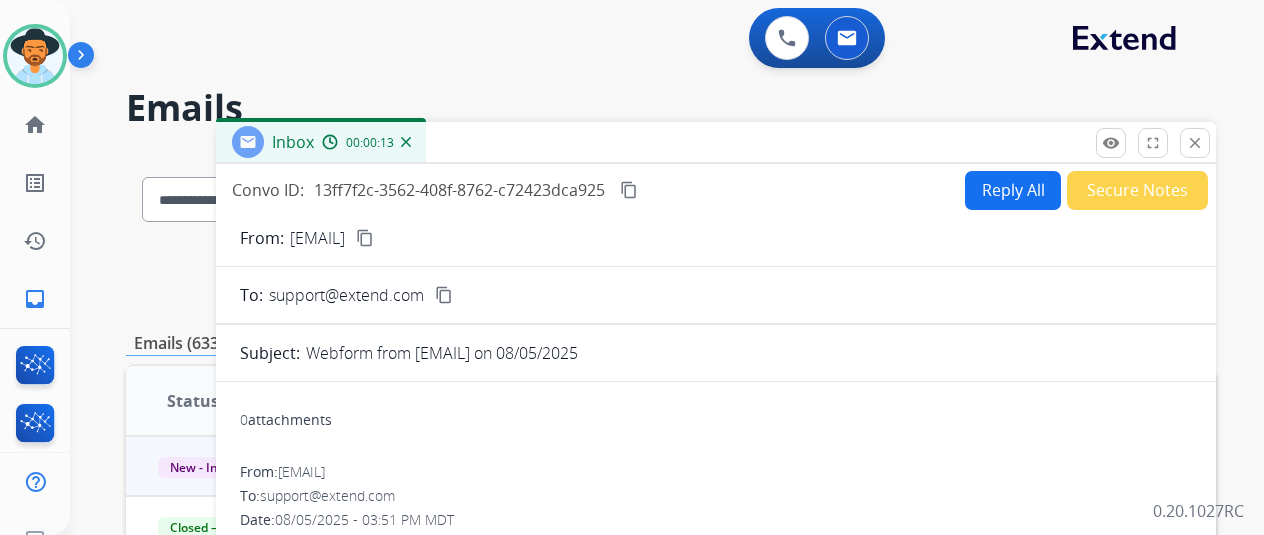 click on "content_copy" at bounding box center (365, 238) 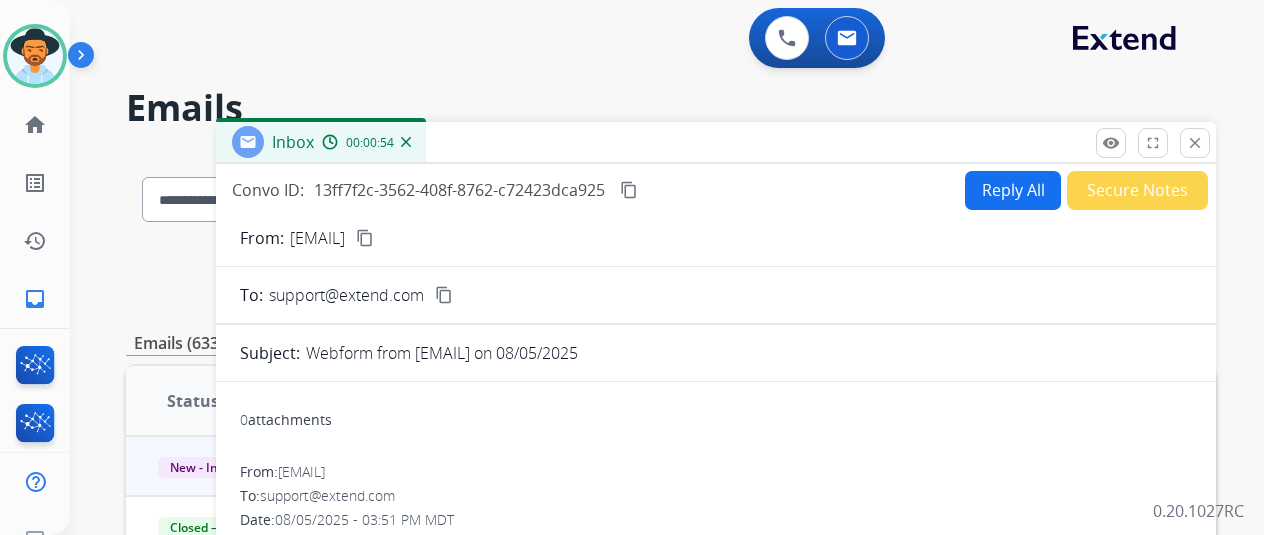 click on "Reply All" at bounding box center [1013, 190] 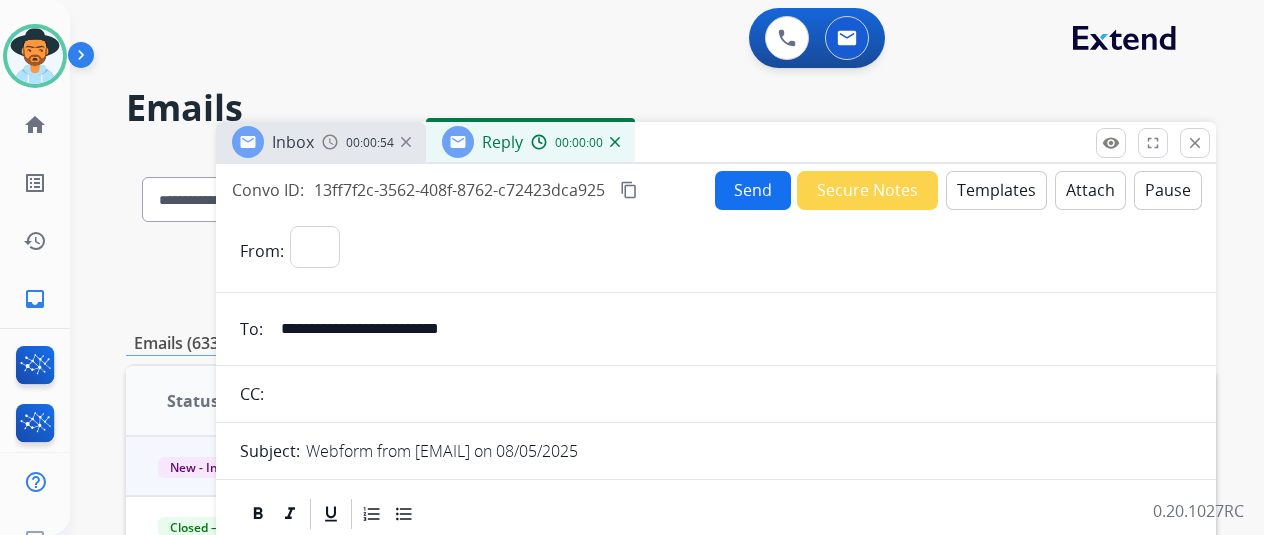 select on "**********" 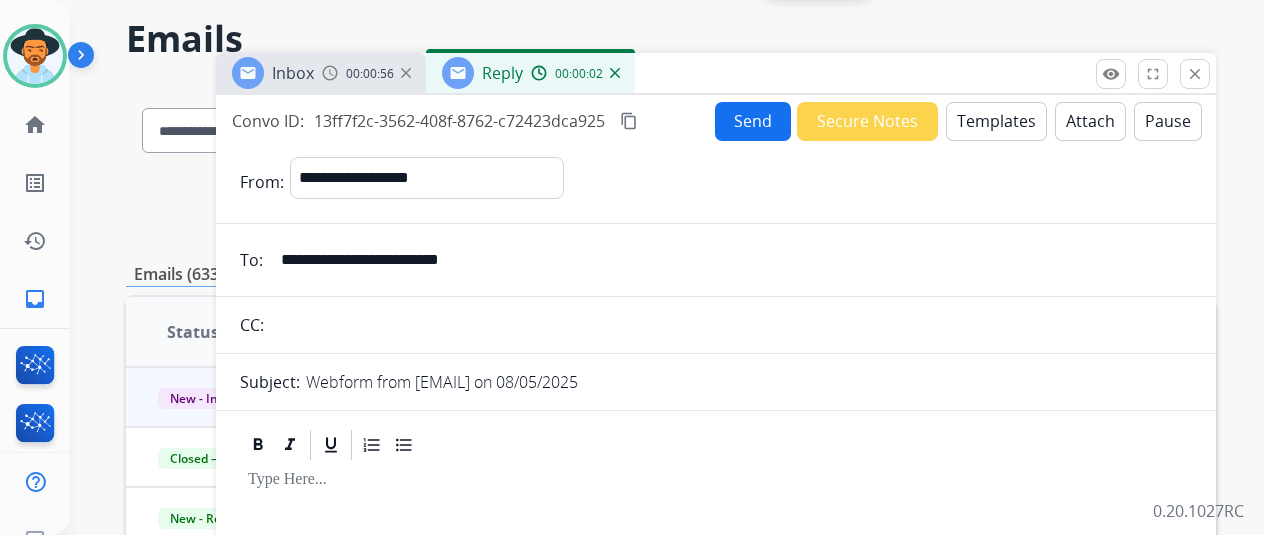 scroll, scrollTop: 100, scrollLeft: 0, axis: vertical 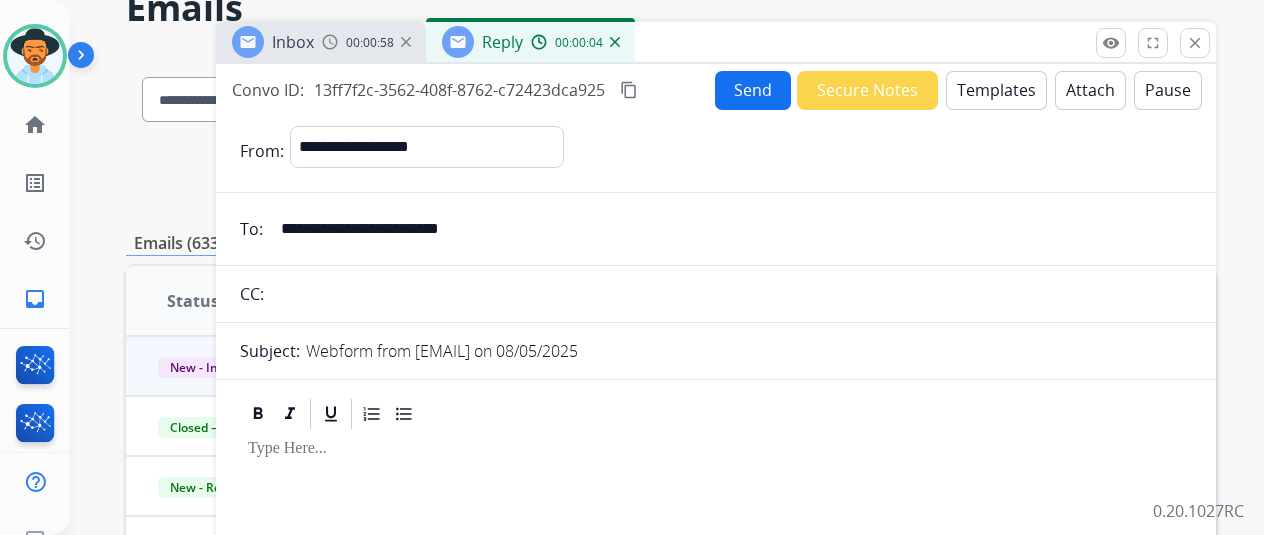 click on "Templates" at bounding box center [996, 90] 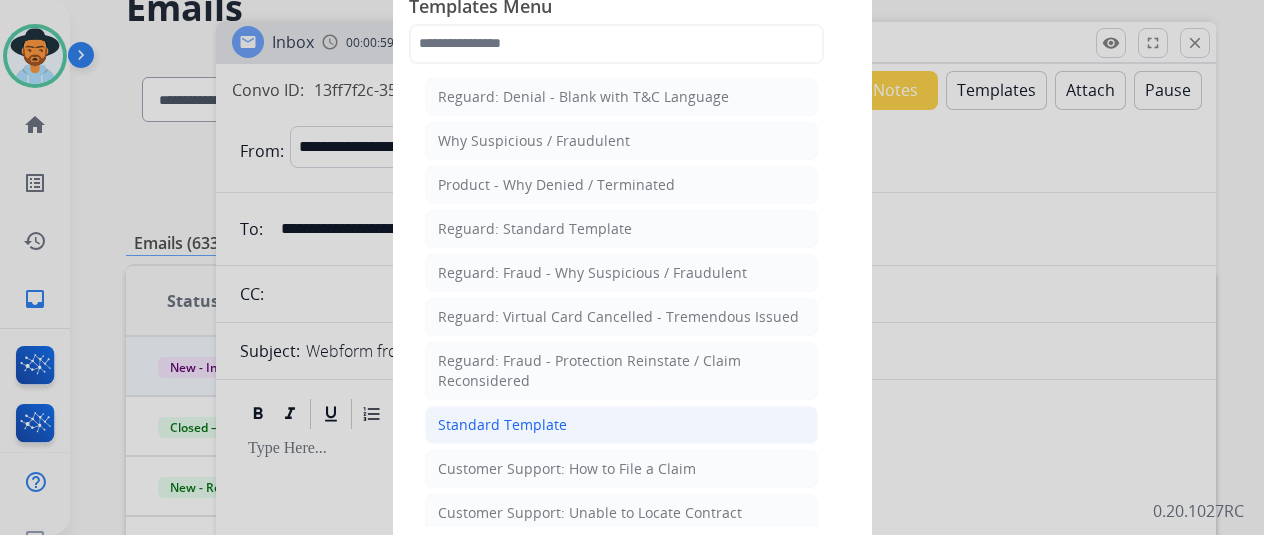 click on "Standard Template" 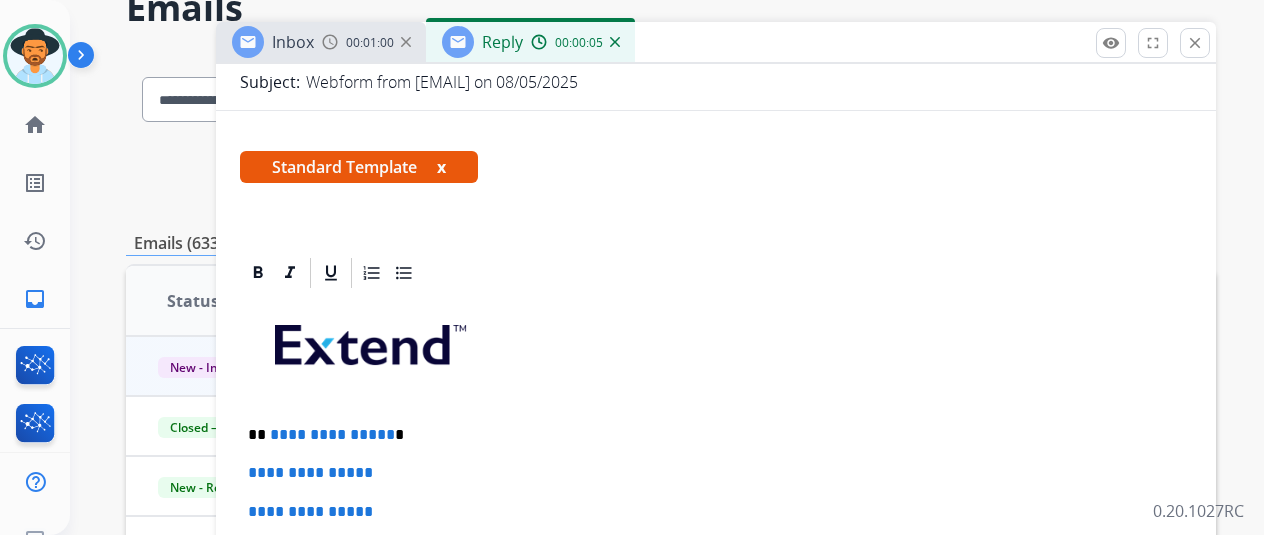 scroll, scrollTop: 300, scrollLeft: 0, axis: vertical 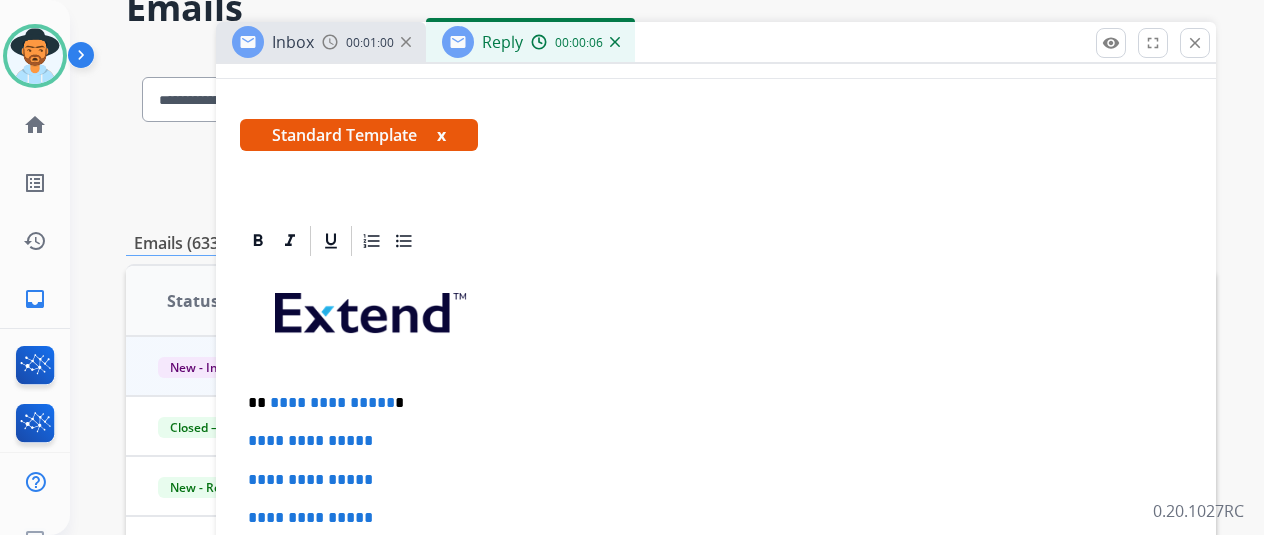 click on "**********" at bounding box center [332, 402] 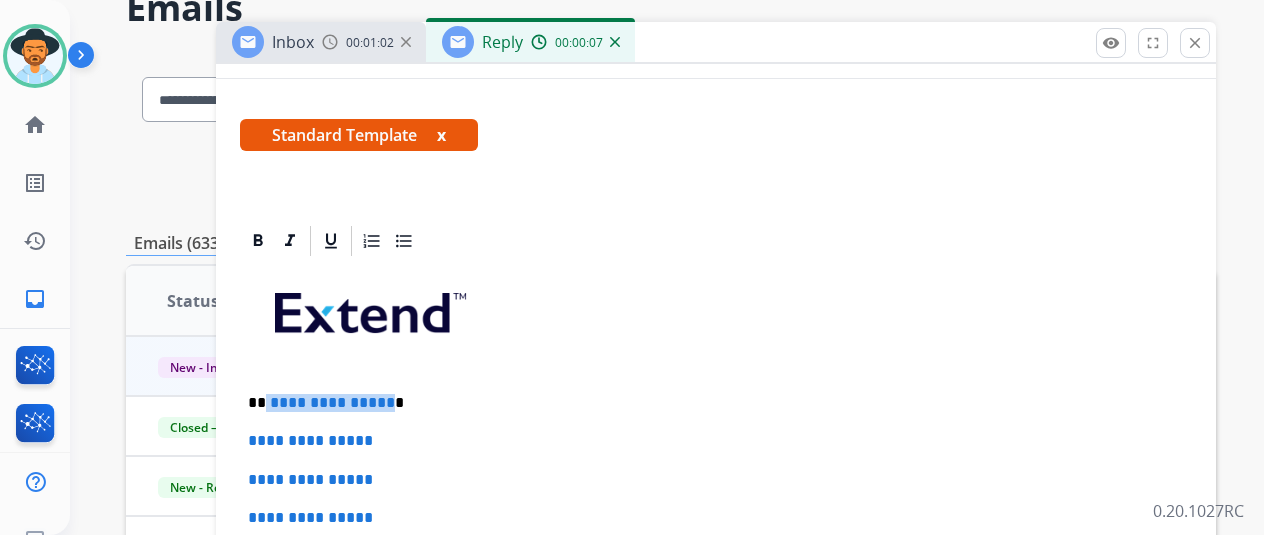 drag, startPoint x: 398, startPoint y: 403, endPoint x: 280, endPoint y: 391, distance: 118.6086 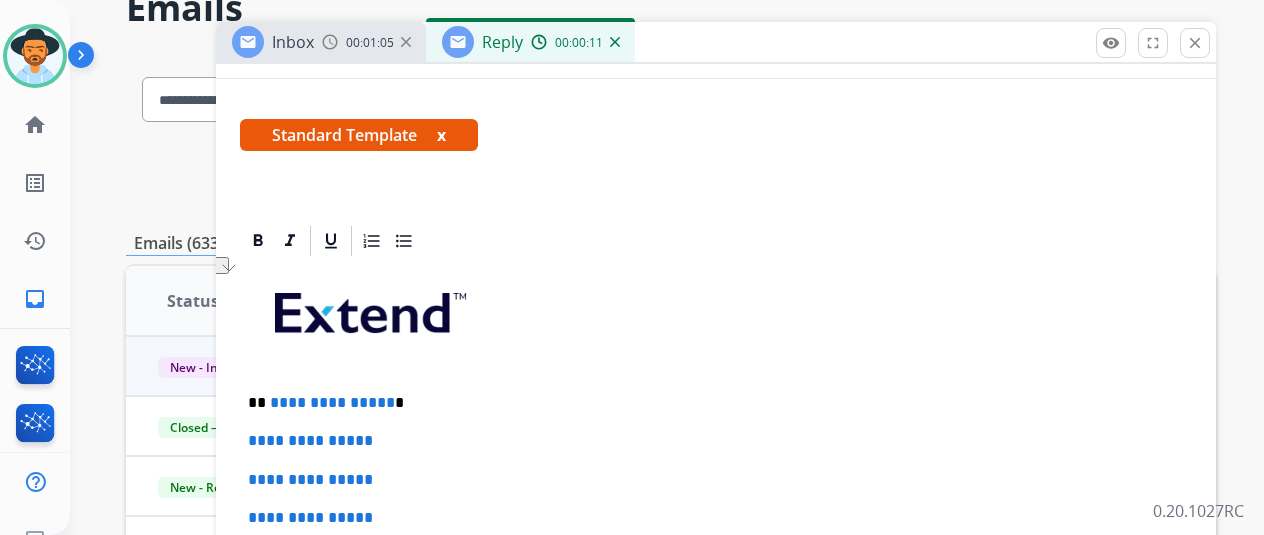 type 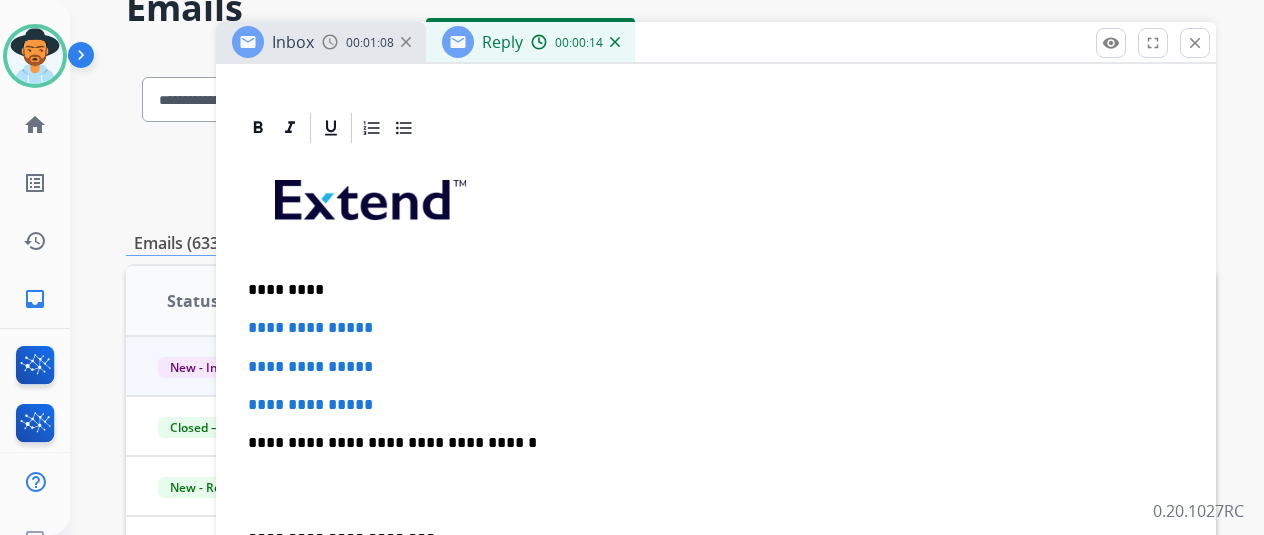 scroll, scrollTop: 500, scrollLeft: 0, axis: vertical 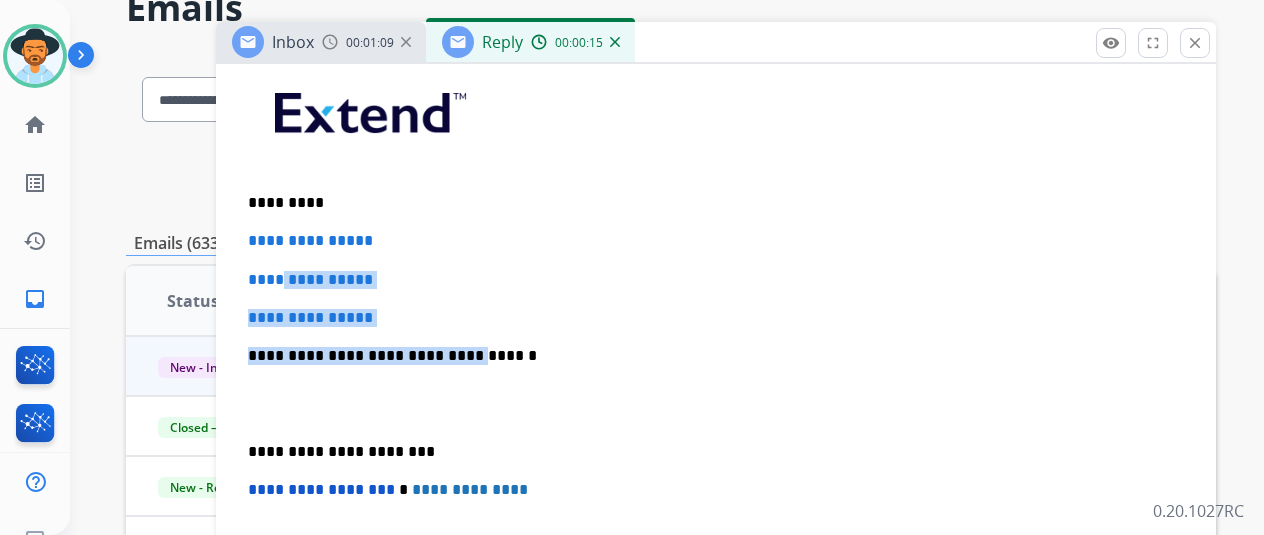 drag, startPoint x: 458, startPoint y: 327, endPoint x: 305, endPoint y: 263, distance: 165.84631 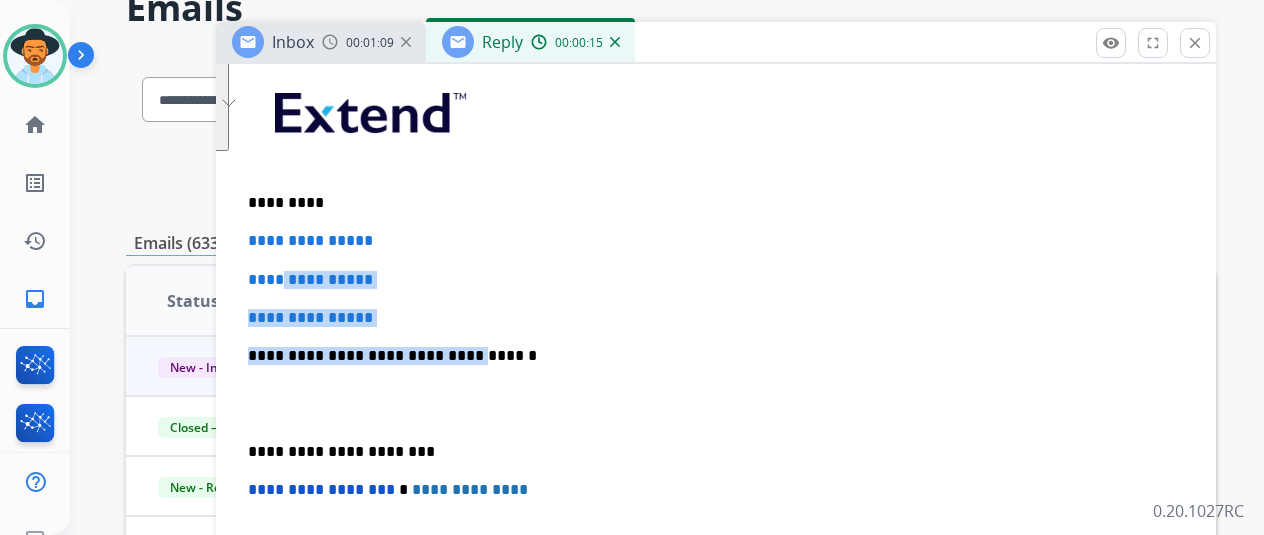 click on "**********" at bounding box center [310, 279] 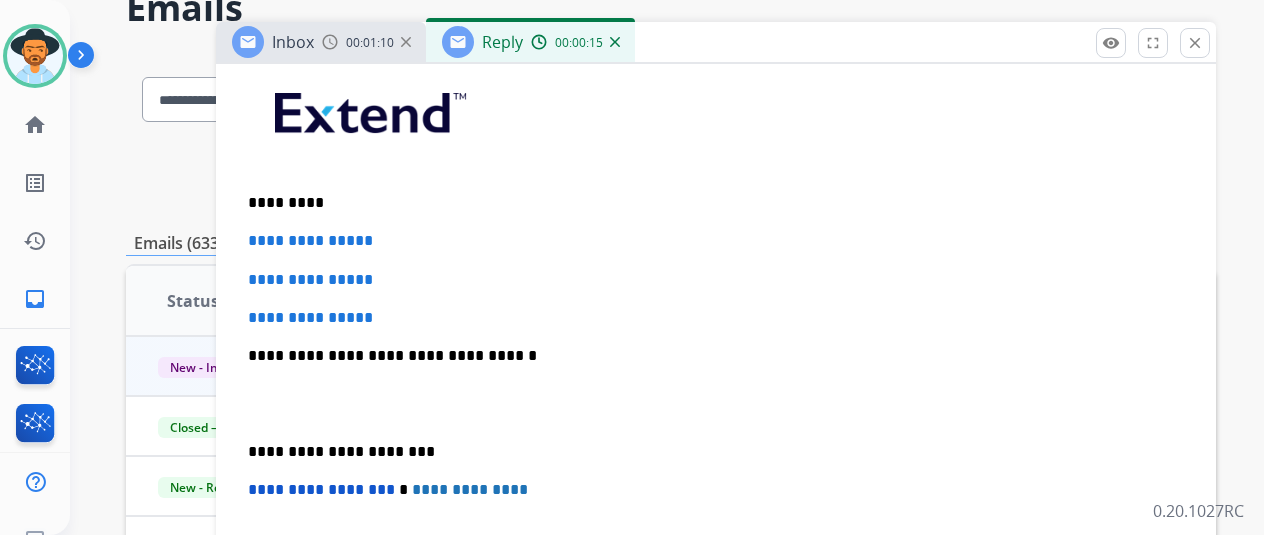 drag, startPoint x: 410, startPoint y: 302, endPoint x: 398, endPoint y: 300, distance: 12.165525 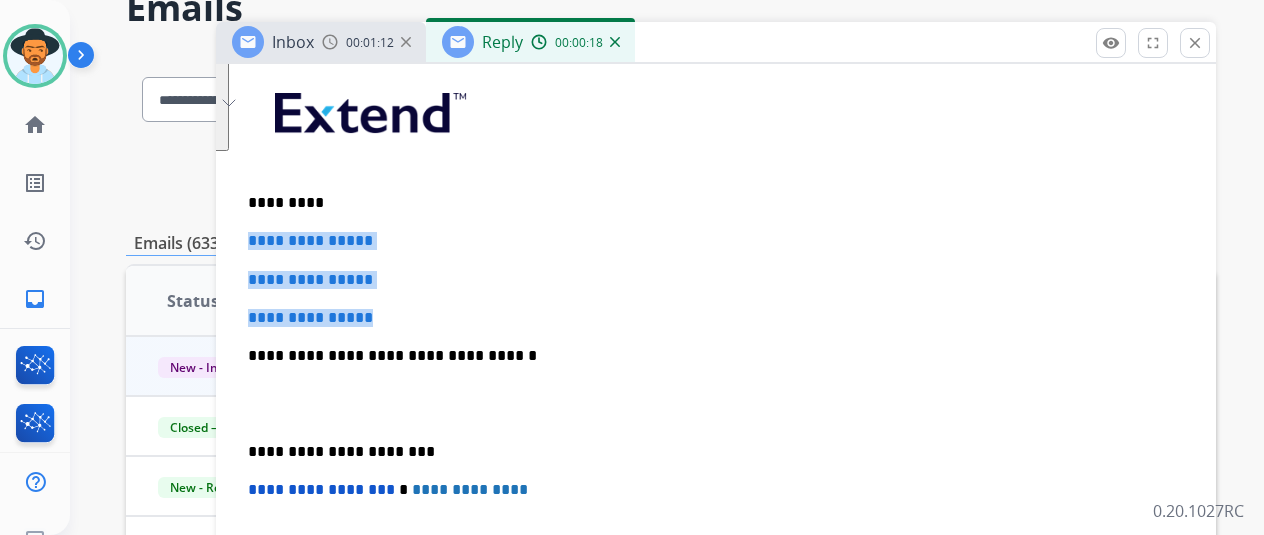 drag, startPoint x: 407, startPoint y: 303, endPoint x: 265, endPoint y: 235, distance: 157.44205 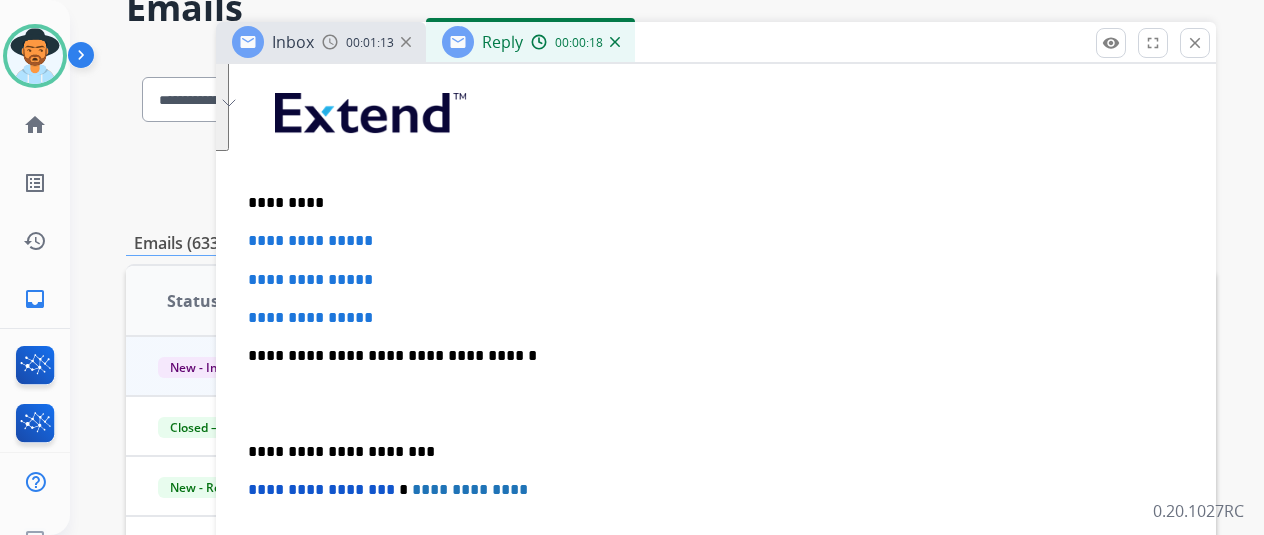 scroll, scrollTop: 499, scrollLeft: 0, axis: vertical 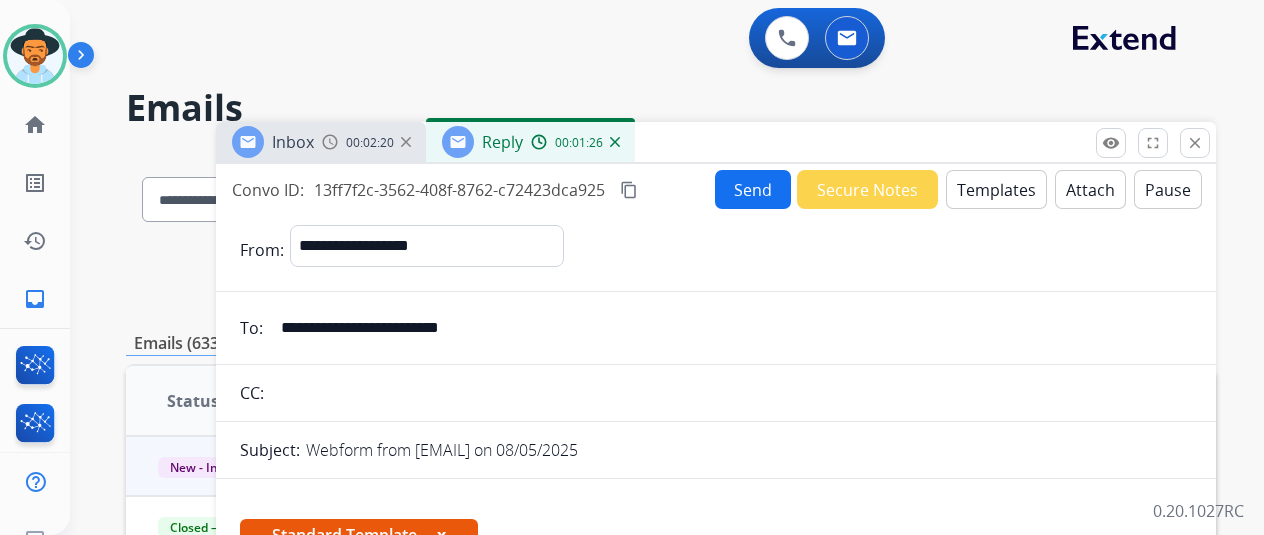 click on "**********" at bounding box center [716, 850] 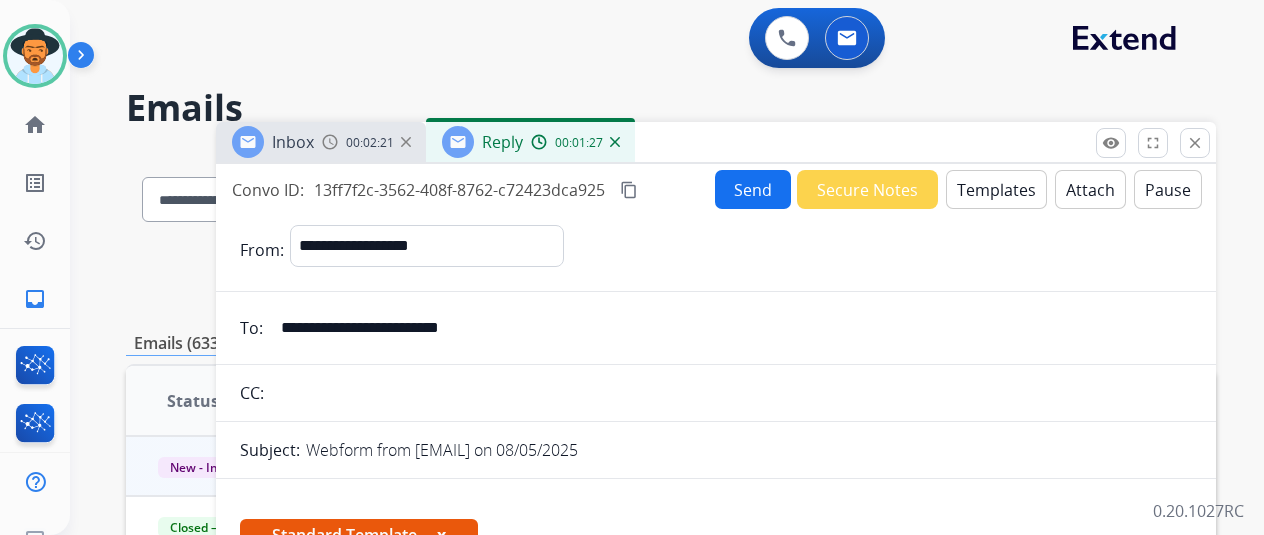 click on "Send" at bounding box center (753, 189) 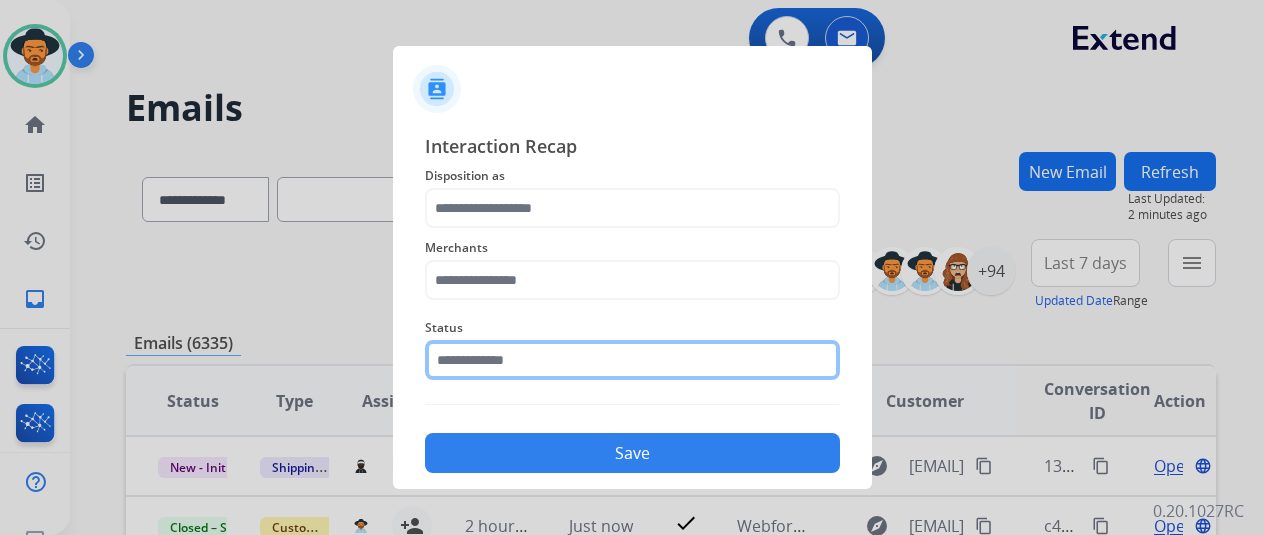 click 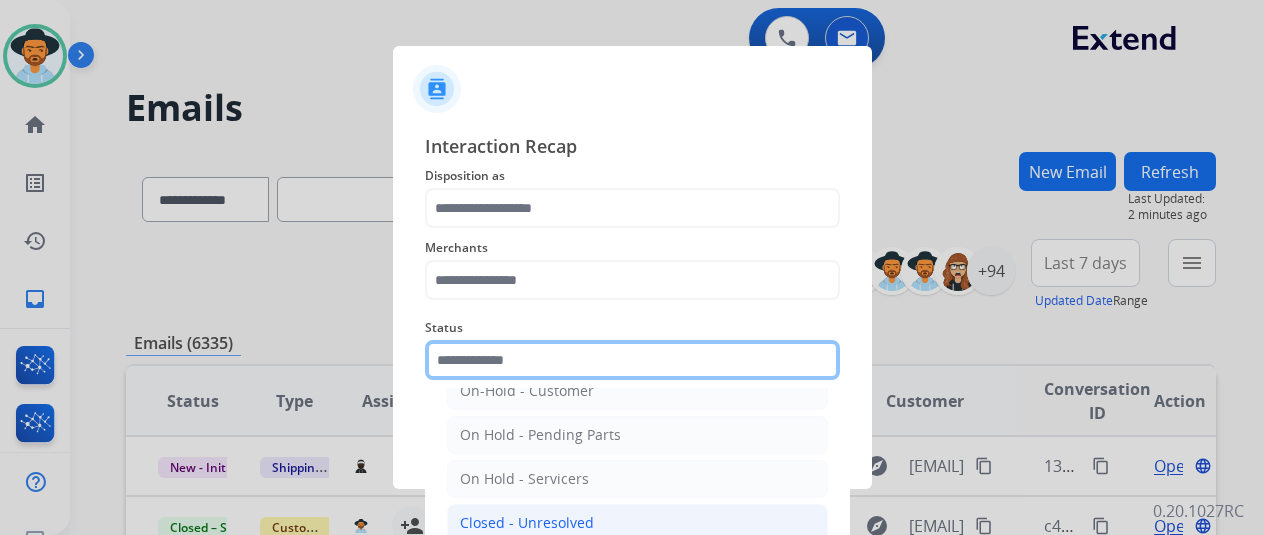 scroll, scrollTop: 114, scrollLeft: 0, axis: vertical 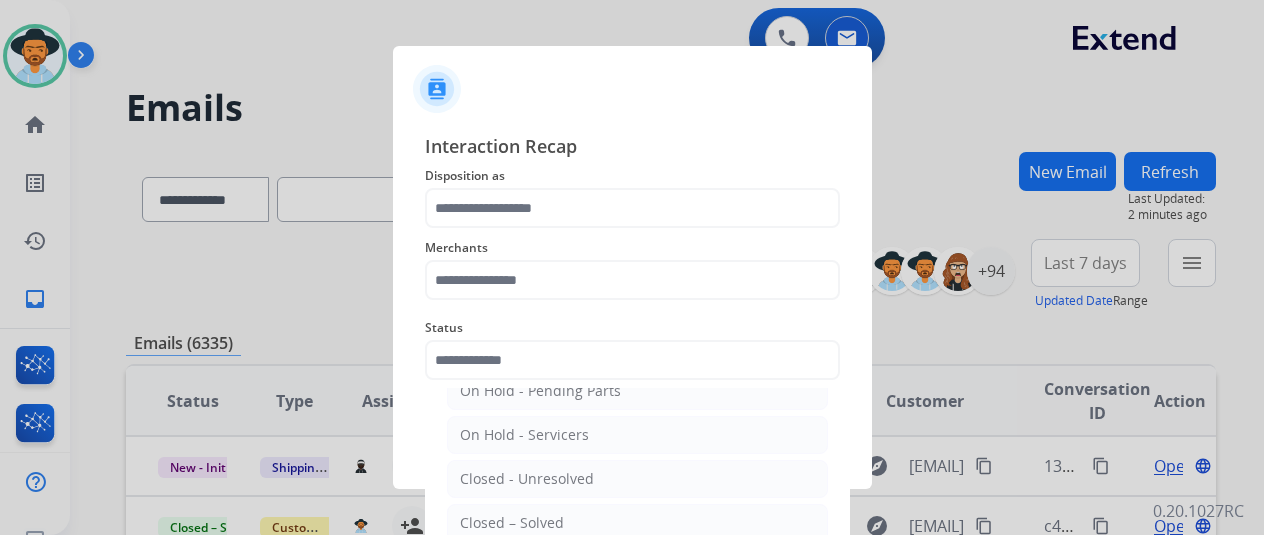 click on "Closed – Solved" 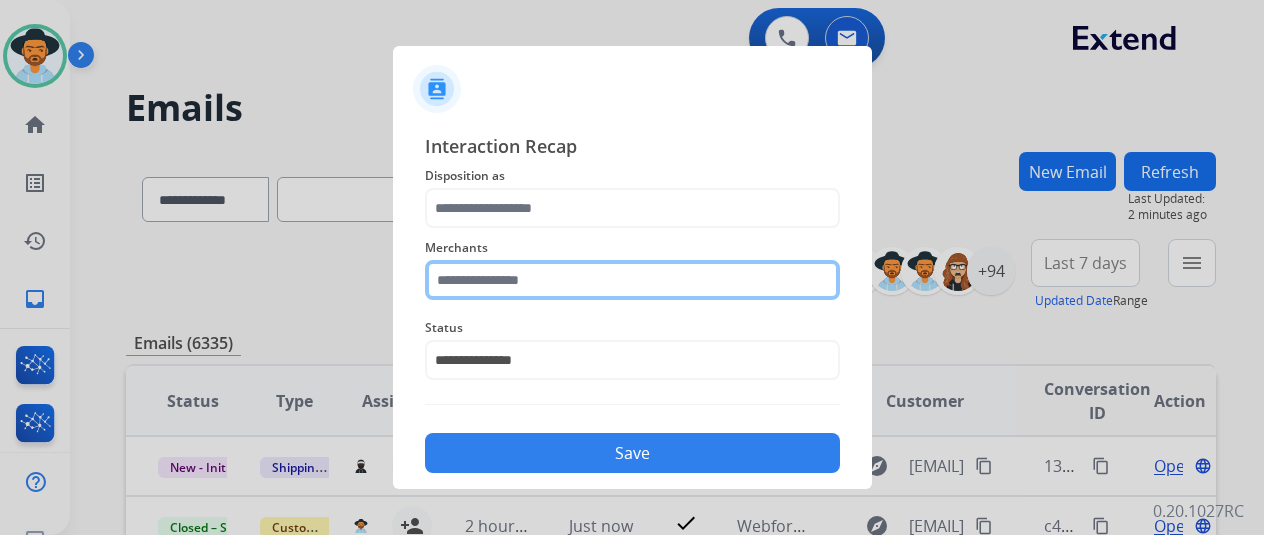 click 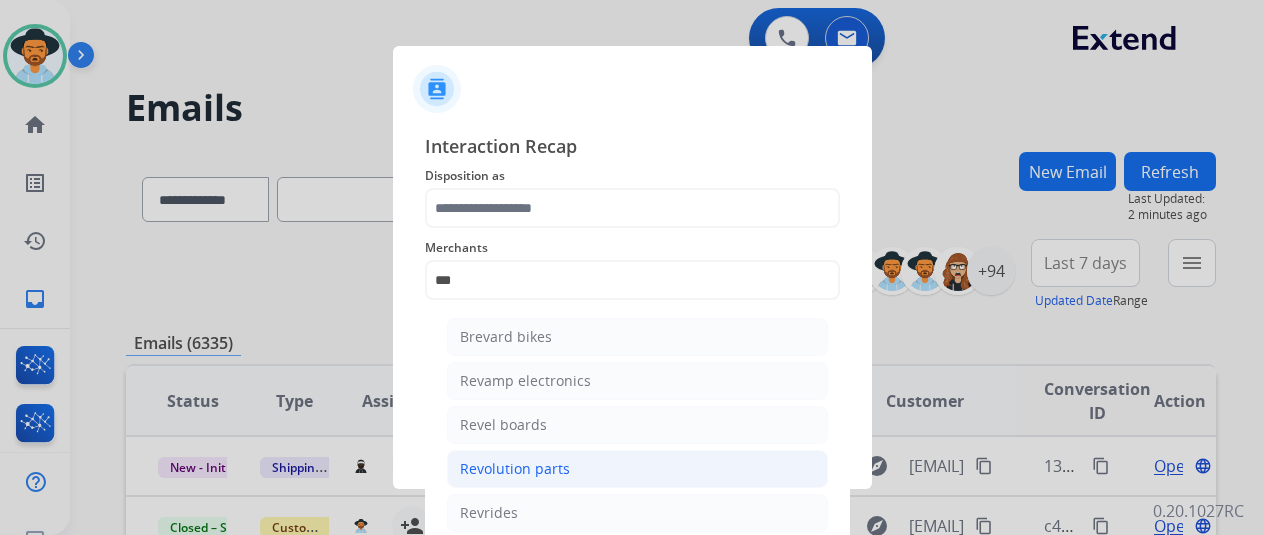 click on "Revolution parts" 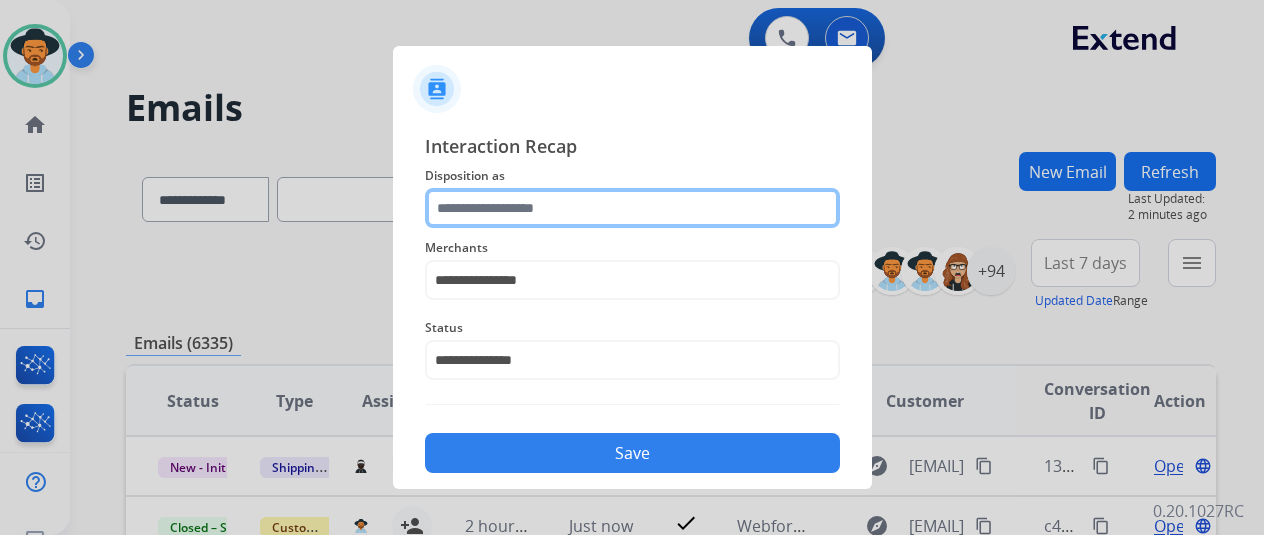 click 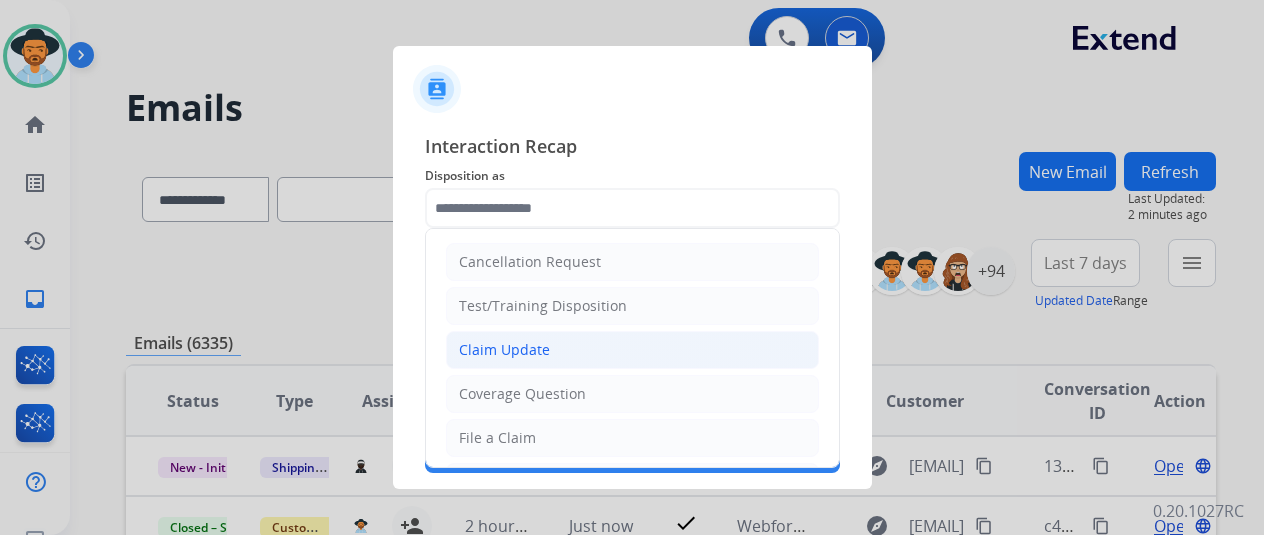 click on "Claim Update" 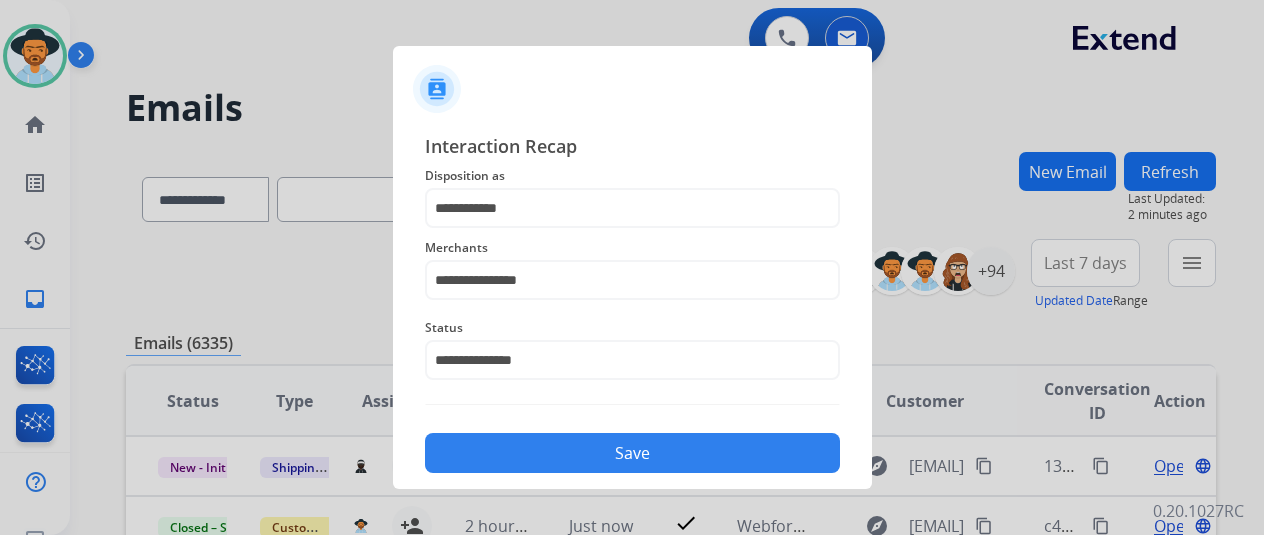 click on "Save" 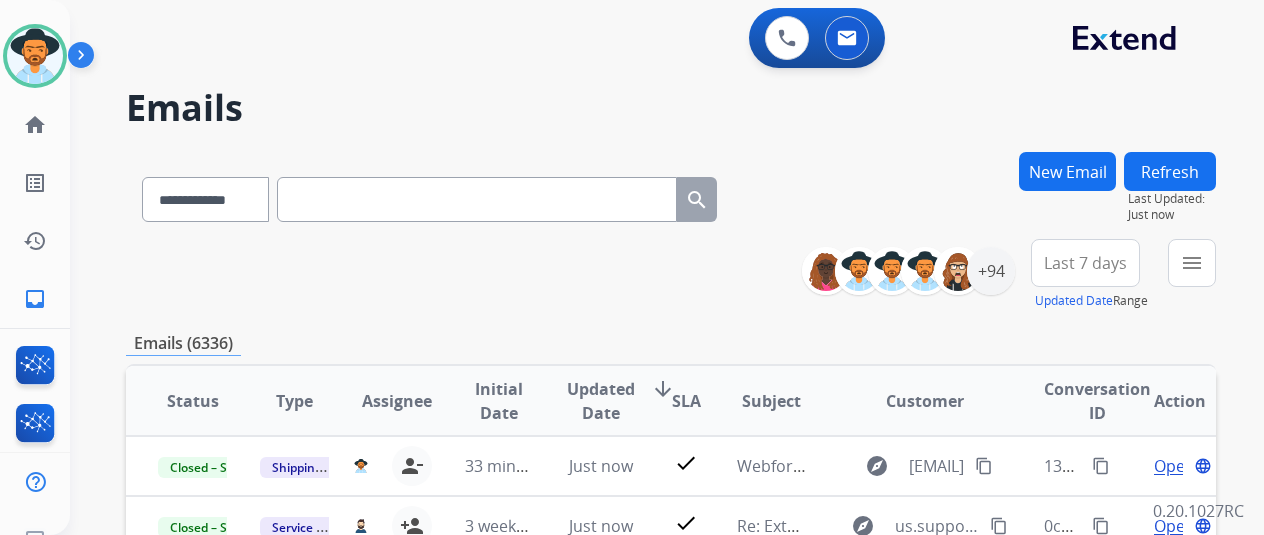 scroll, scrollTop: 2, scrollLeft: 0, axis: vertical 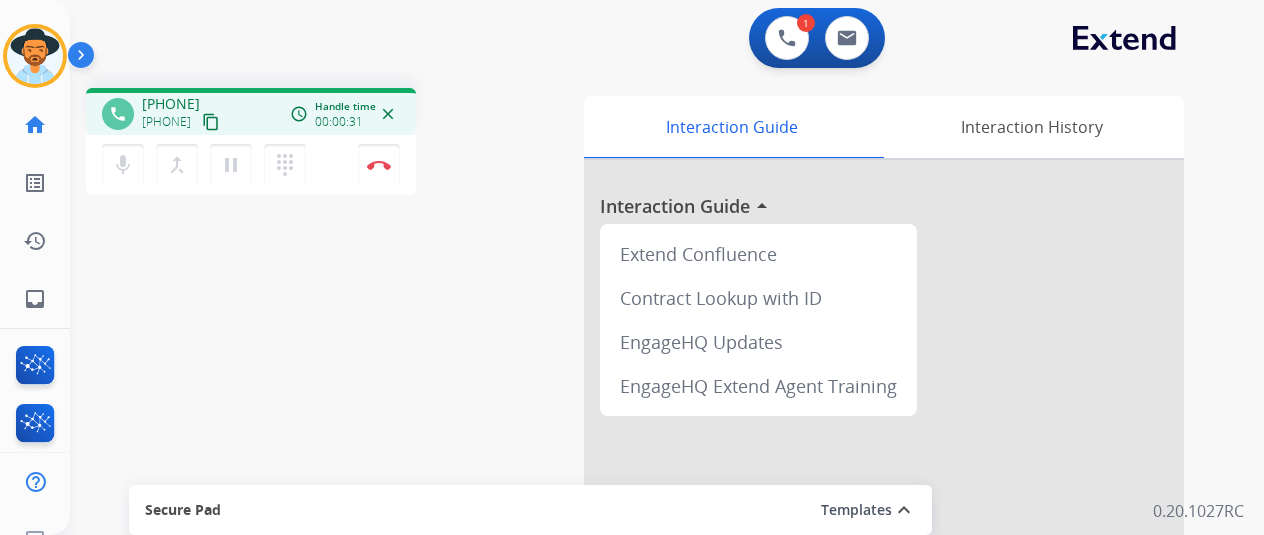 click on "content_copy" at bounding box center (211, 122) 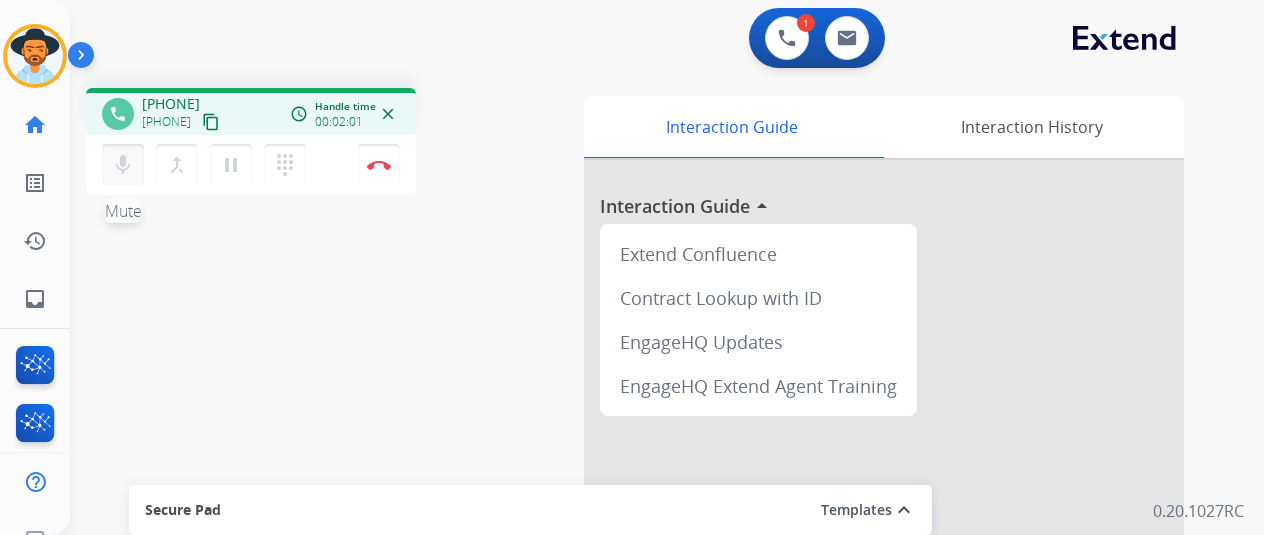 click on "mic Mute" at bounding box center [123, 165] 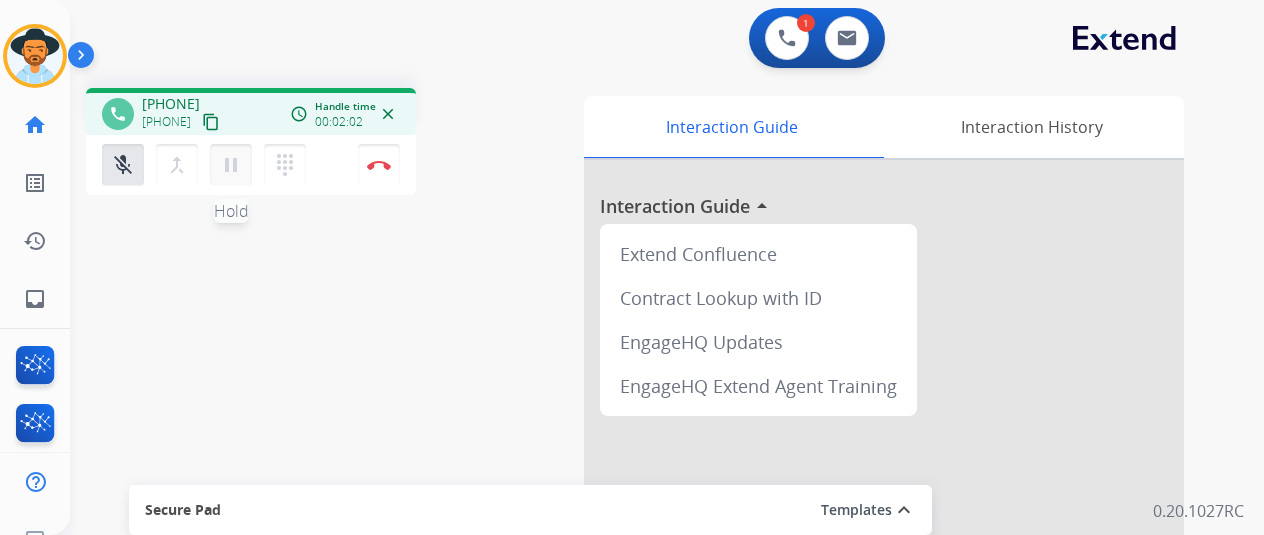 click on "pause Hold" at bounding box center (231, 165) 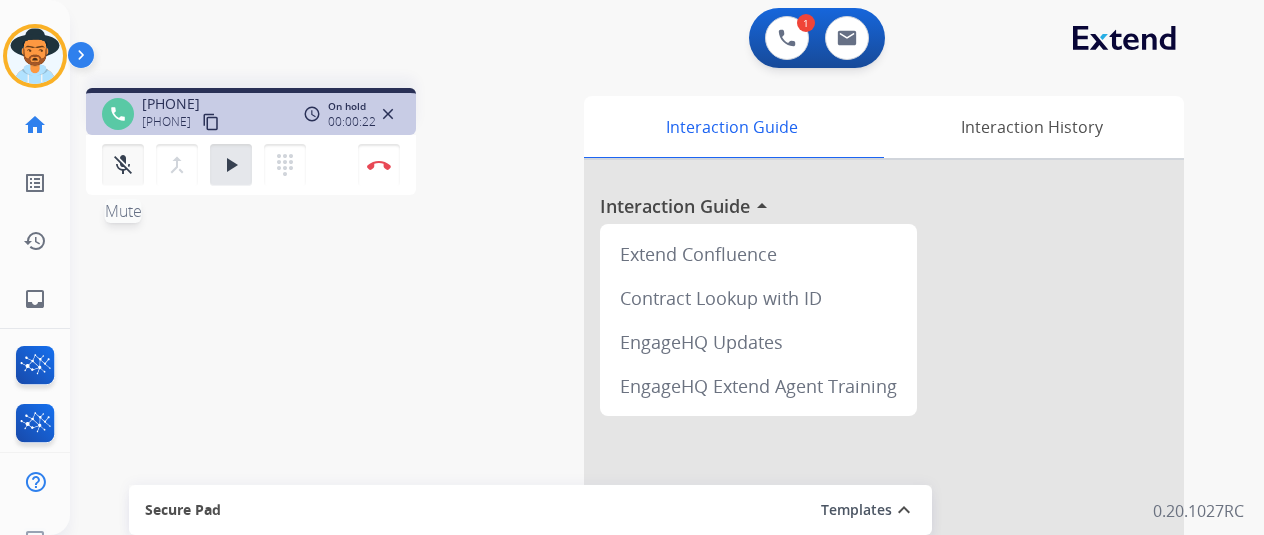 click on "mic_off Mute" at bounding box center [123, 165] 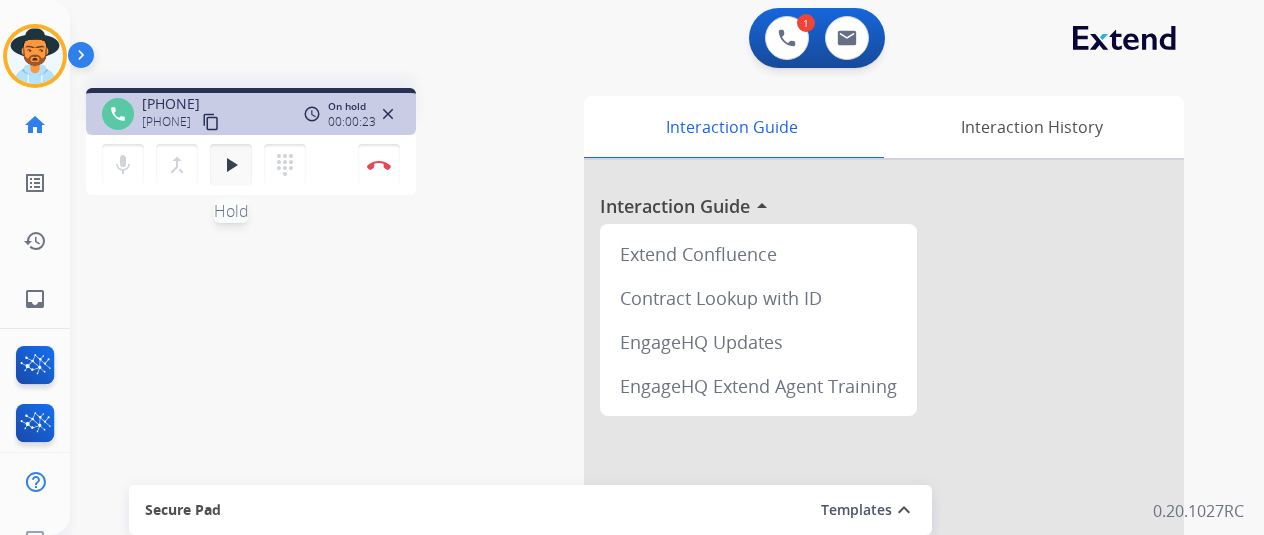 click on "play_arrow" at bounding box center (231, 165) 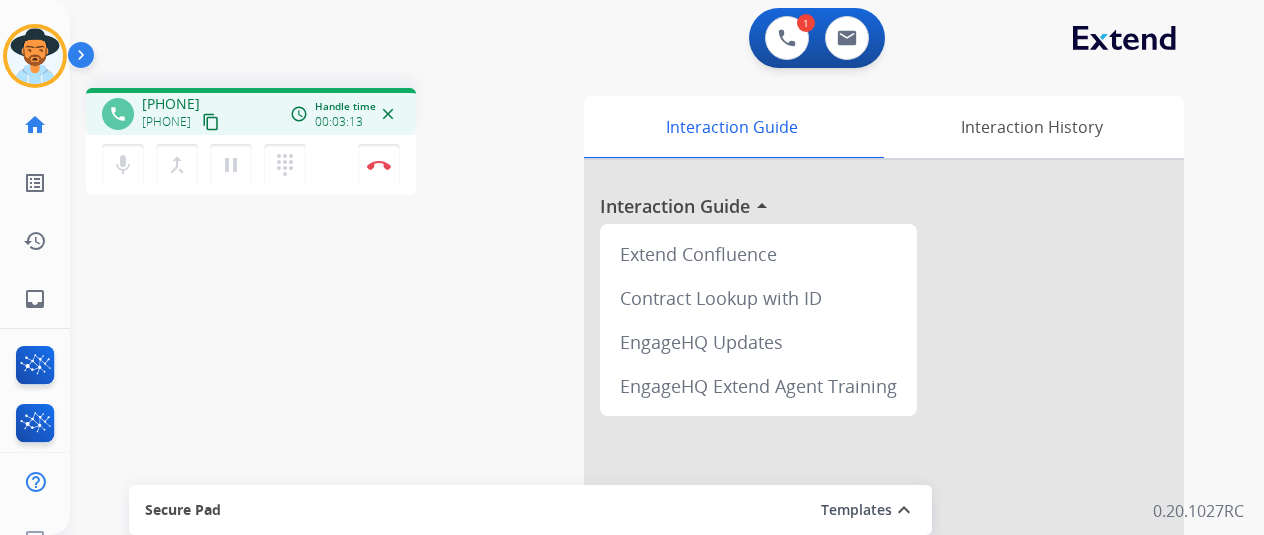 click on "mic Mute merge_type Bridge pause Hold dialpad Dialpad Disconnect" at bounding box center (251, 165) 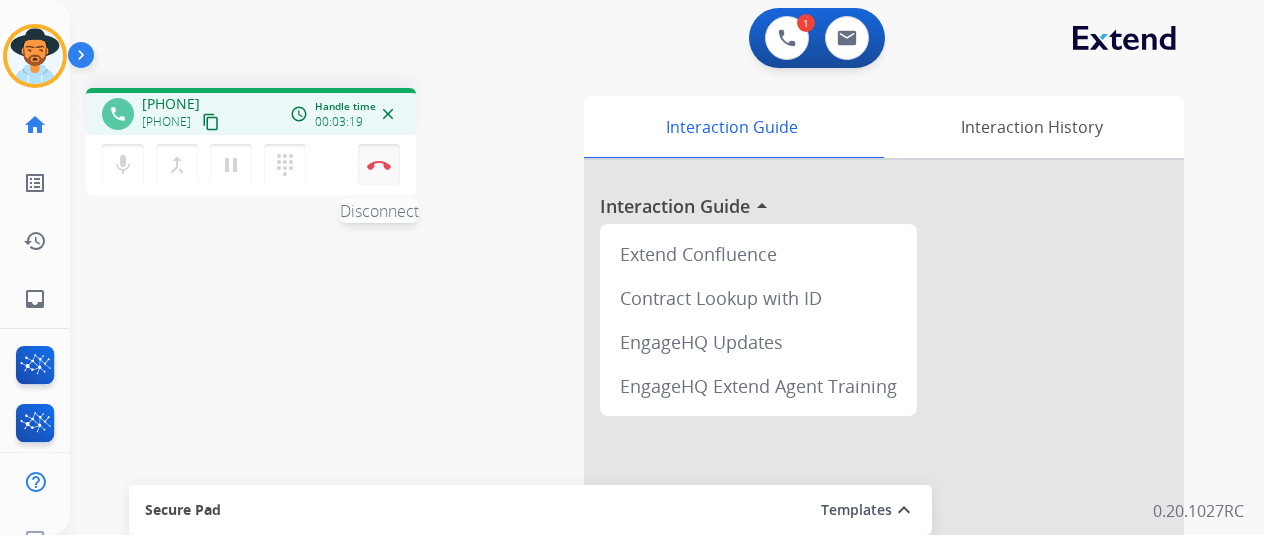 click on "Disconnect" at bounding box center [379, 165] 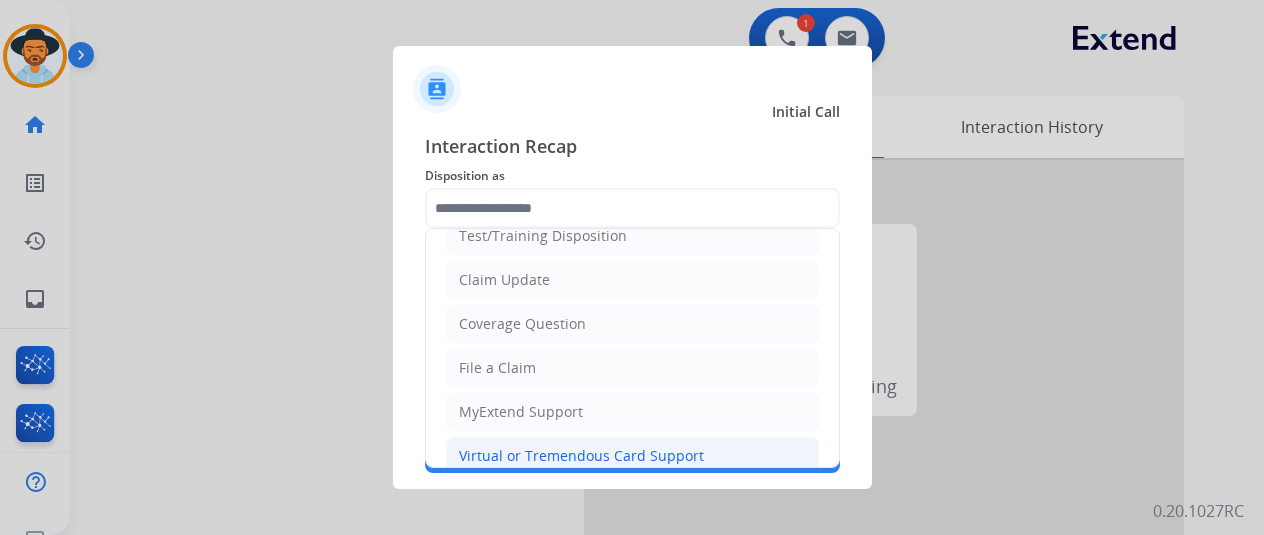 scroll, scrollTop: 100, scrollLeft: 0, axis: vertical 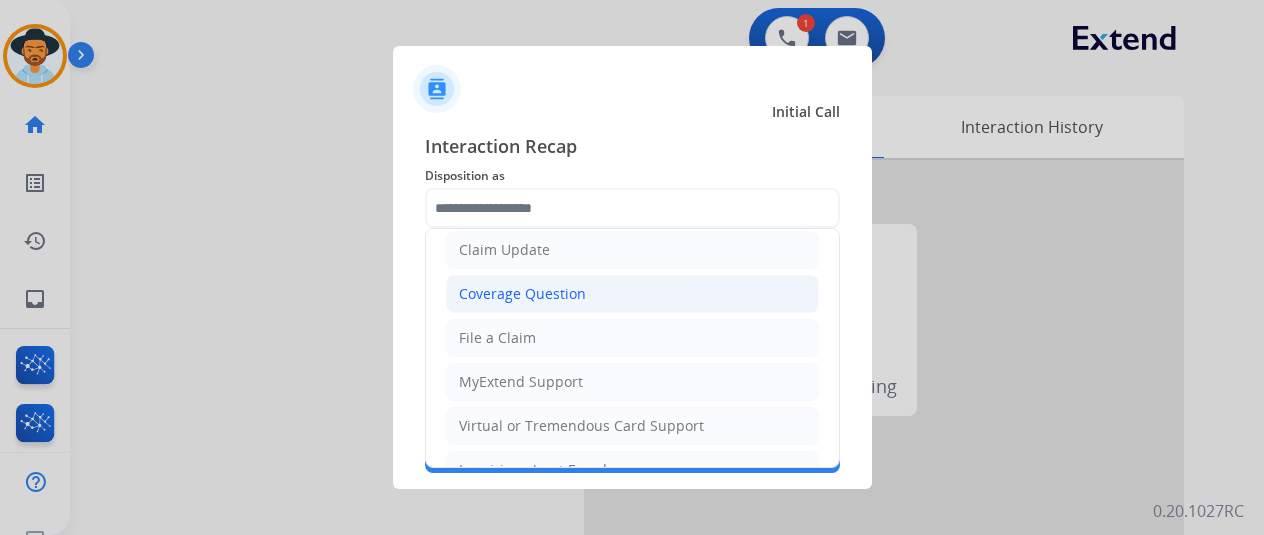 click on "Coverage Question" 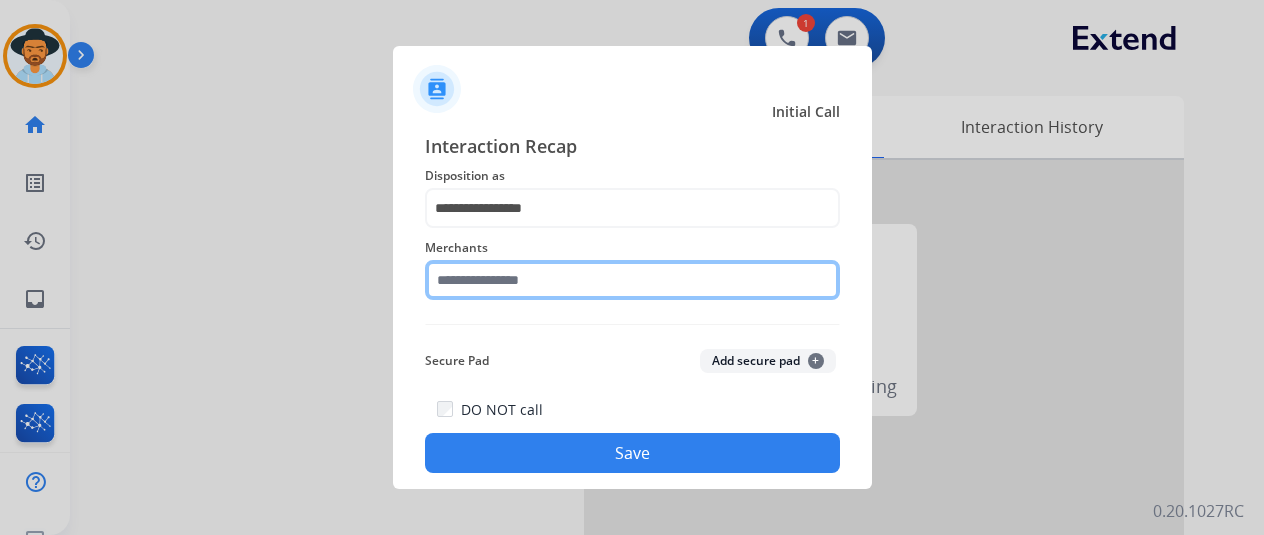 click 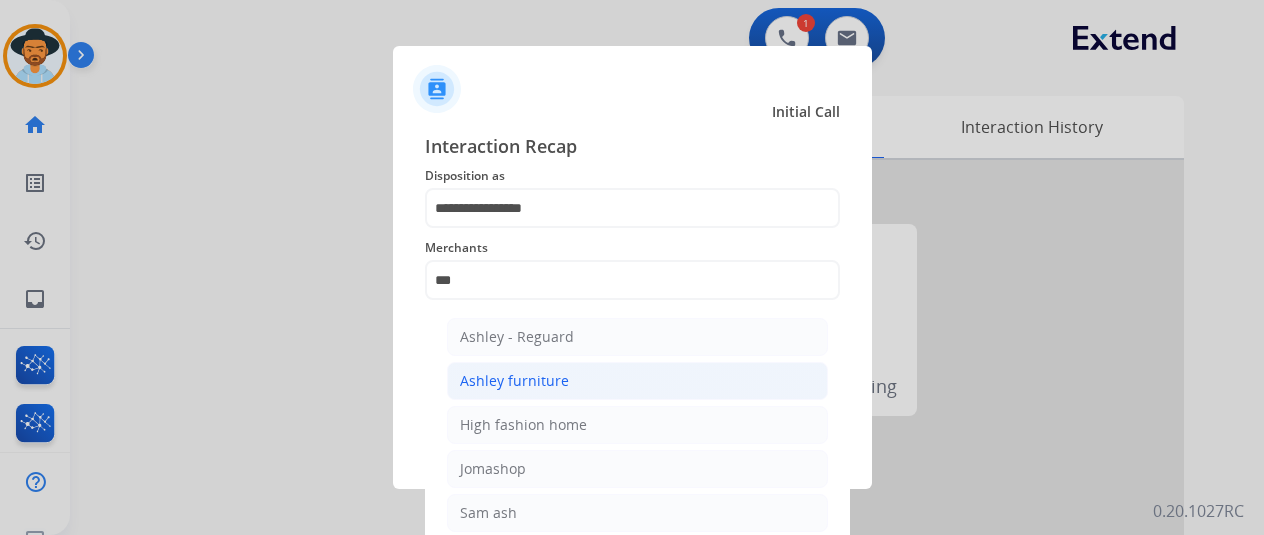 click on "Ashley furniture" 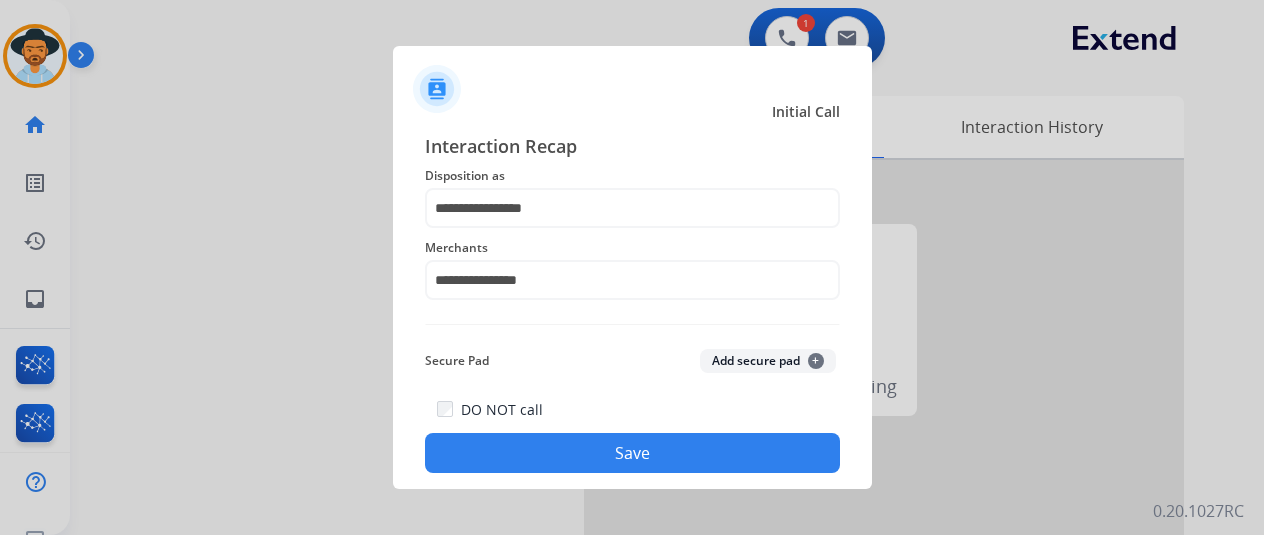 click on "Save" 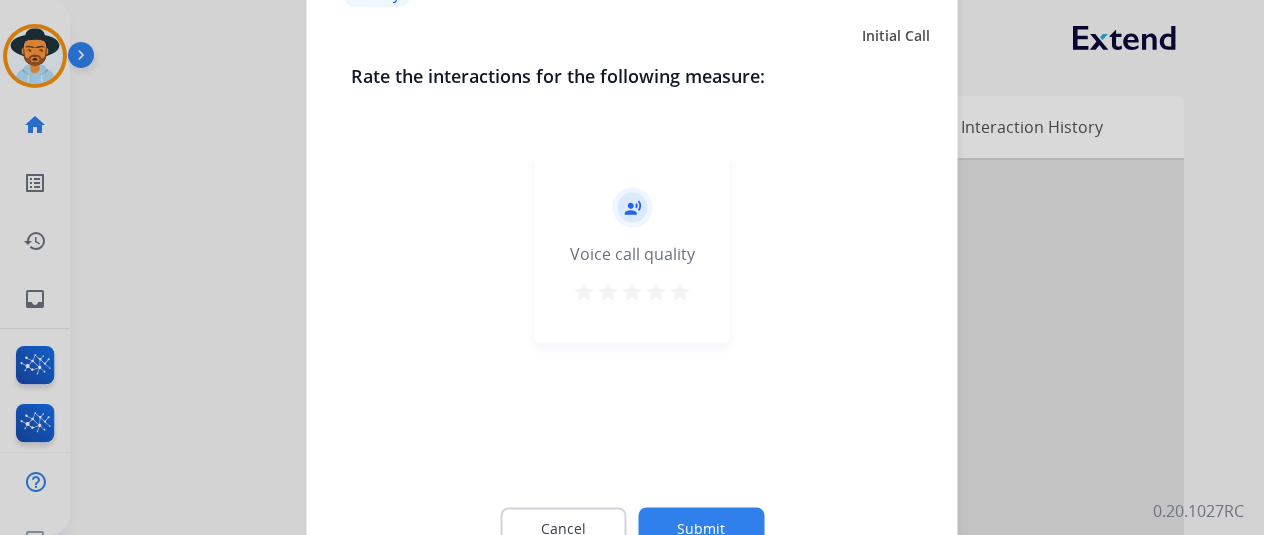 click on "star" at bounding box center [656, 291] 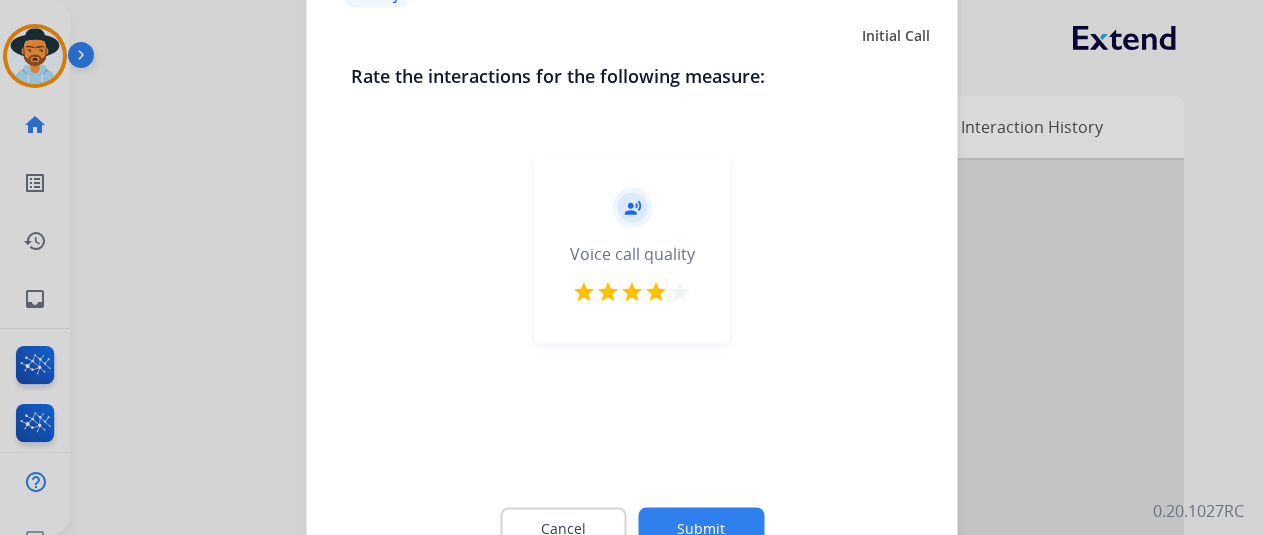 click on "Submit" 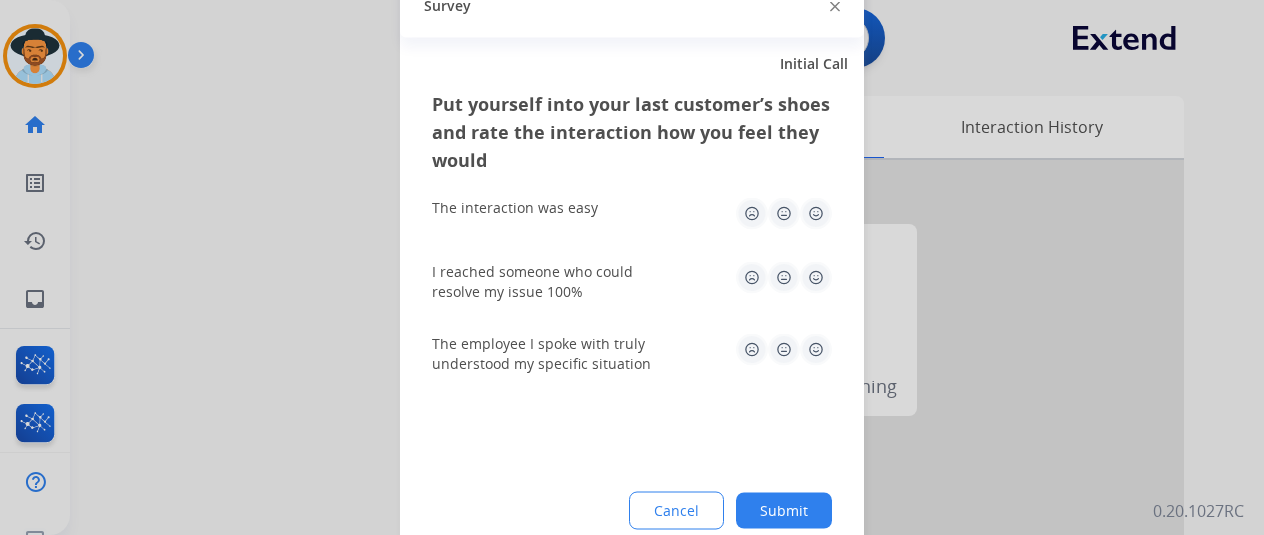 click 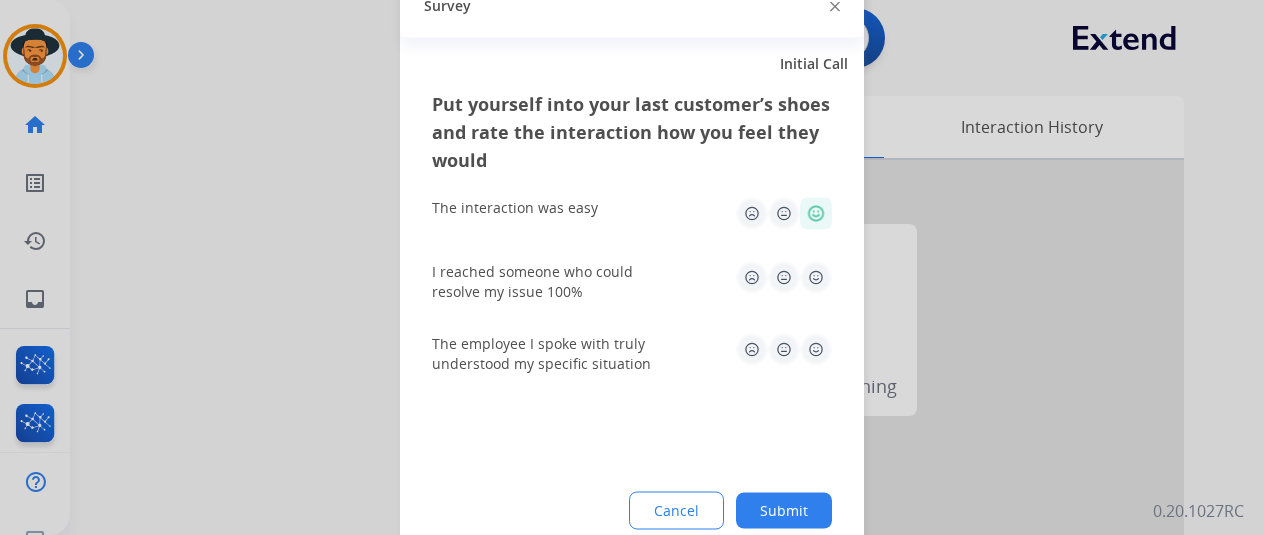 click 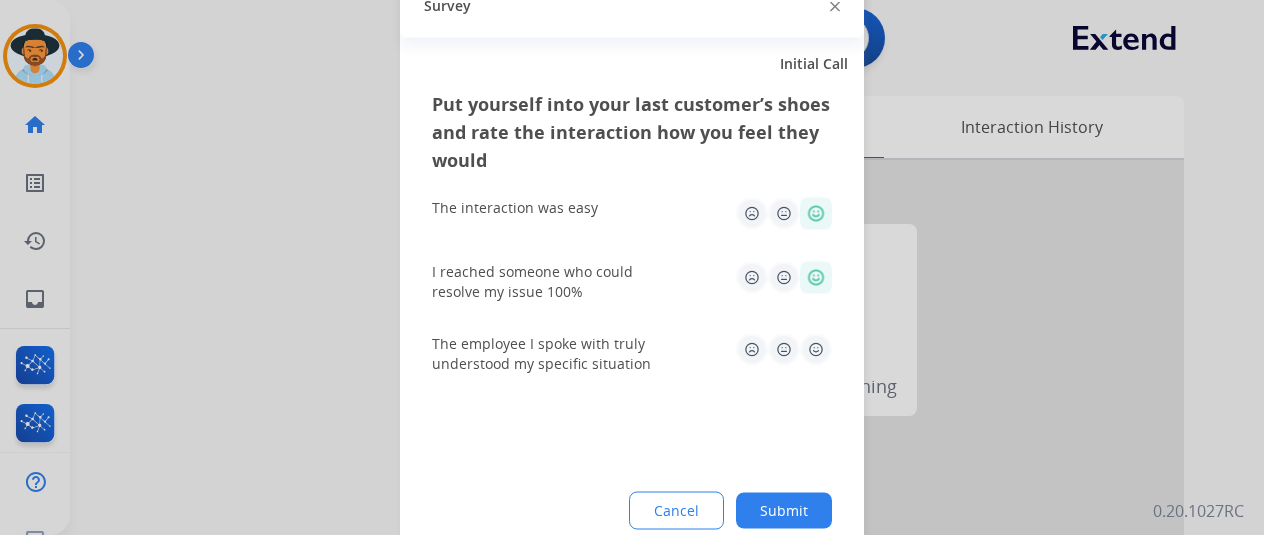 click 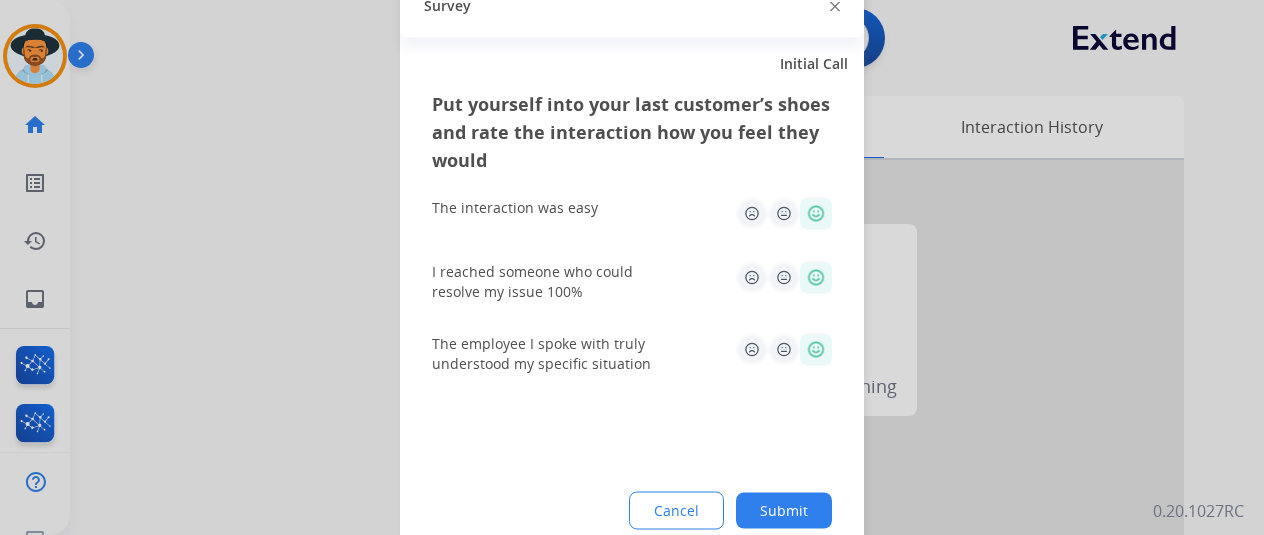 click on "Submit" 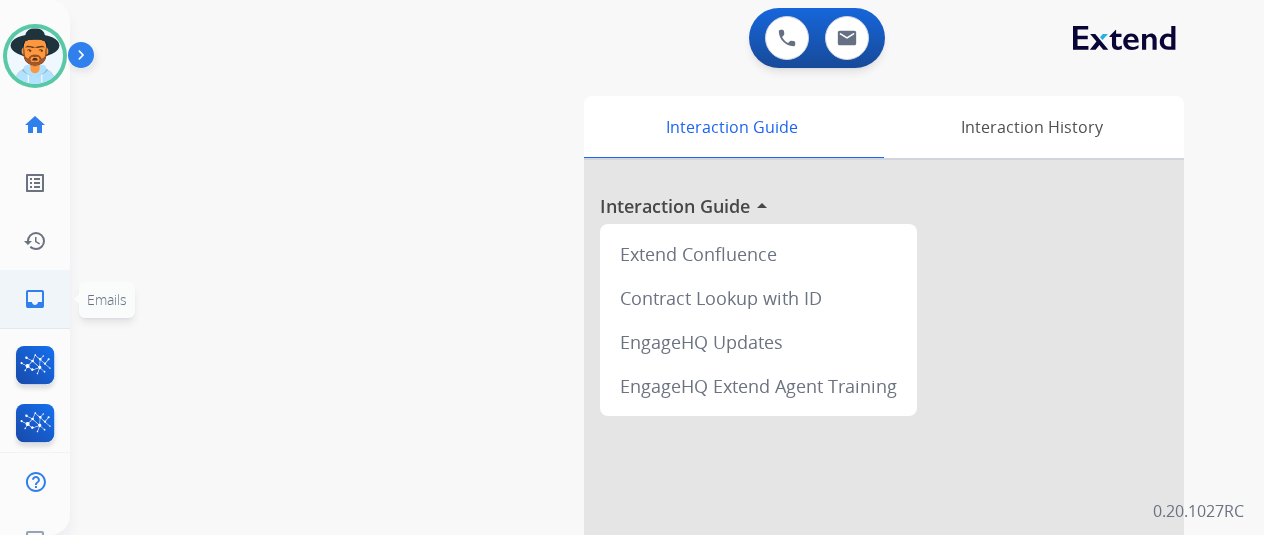 click on "inbox  Emails" 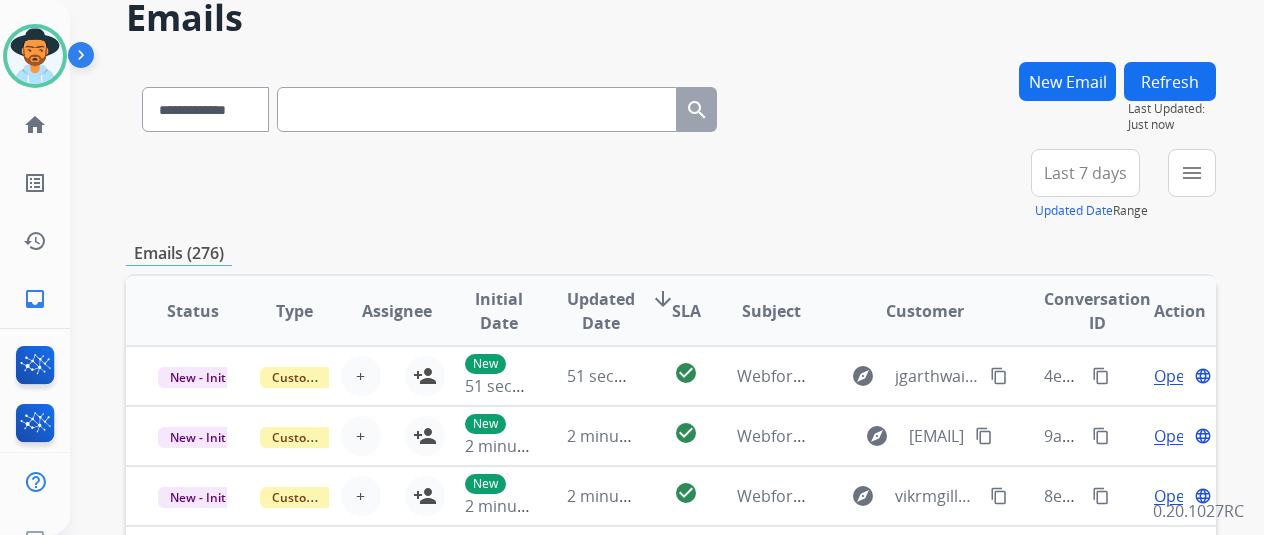 scroll, scrollTop: 200, scrollLeft: 0, axis: vertical 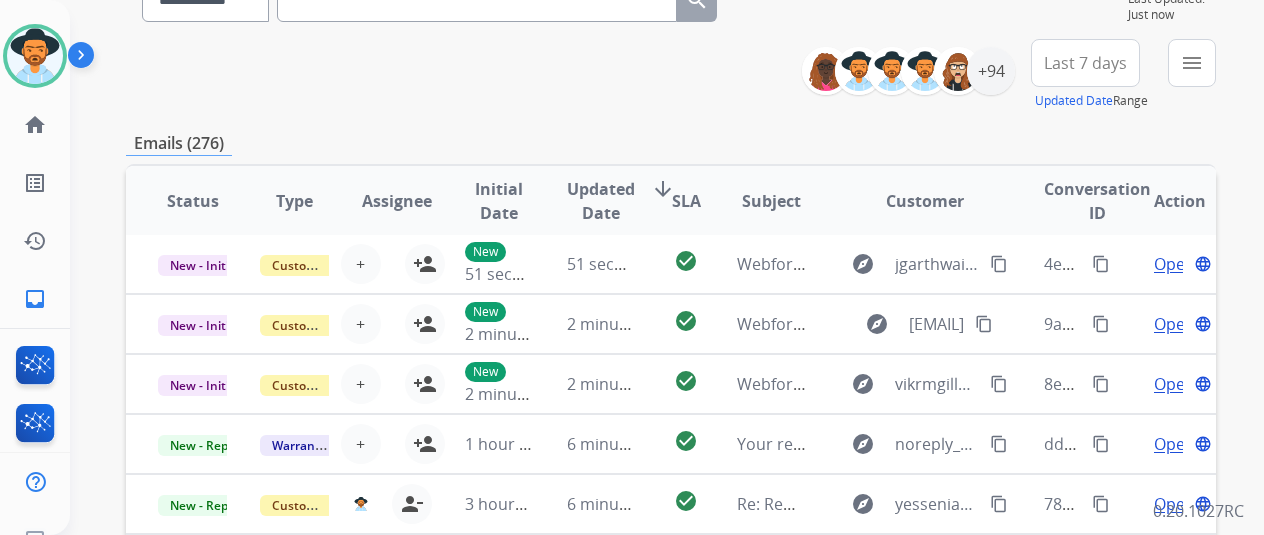 click on "0.20.1027RC" at bounding box center (1198, 511) 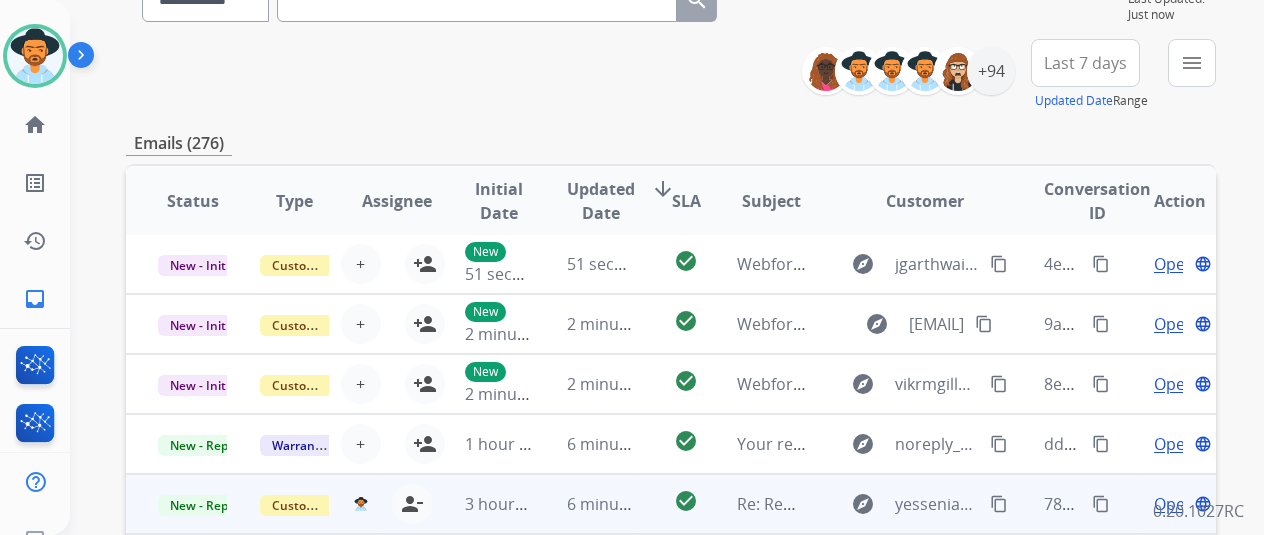 click on "Open" at bounding box center (1174, 504) 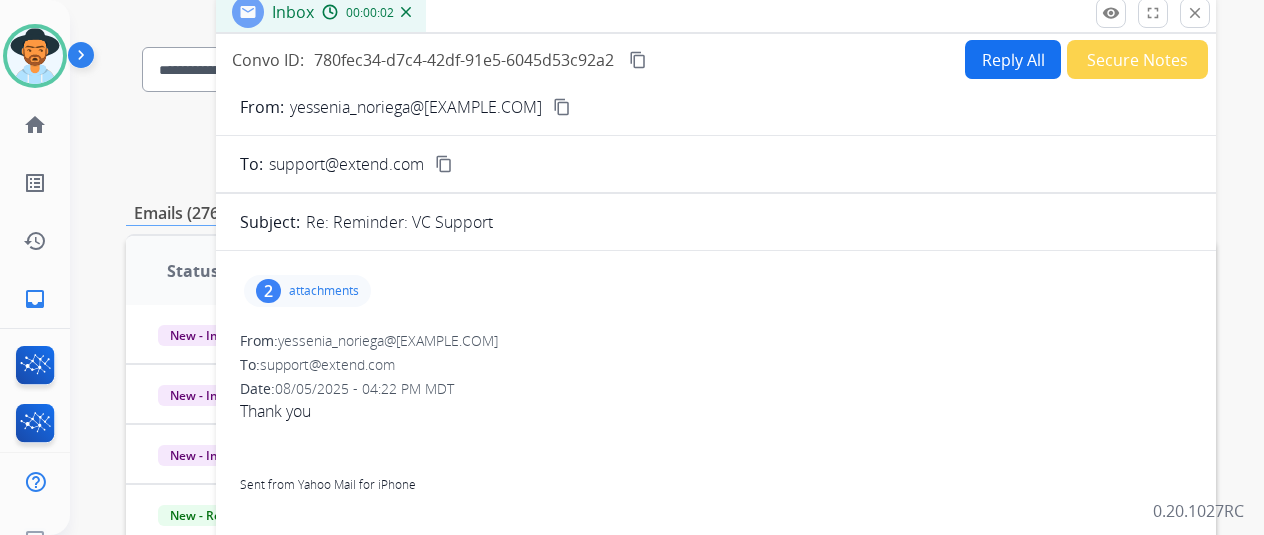 scroll, scrollTop: 100, scrollLeft: 0, axis: vertical 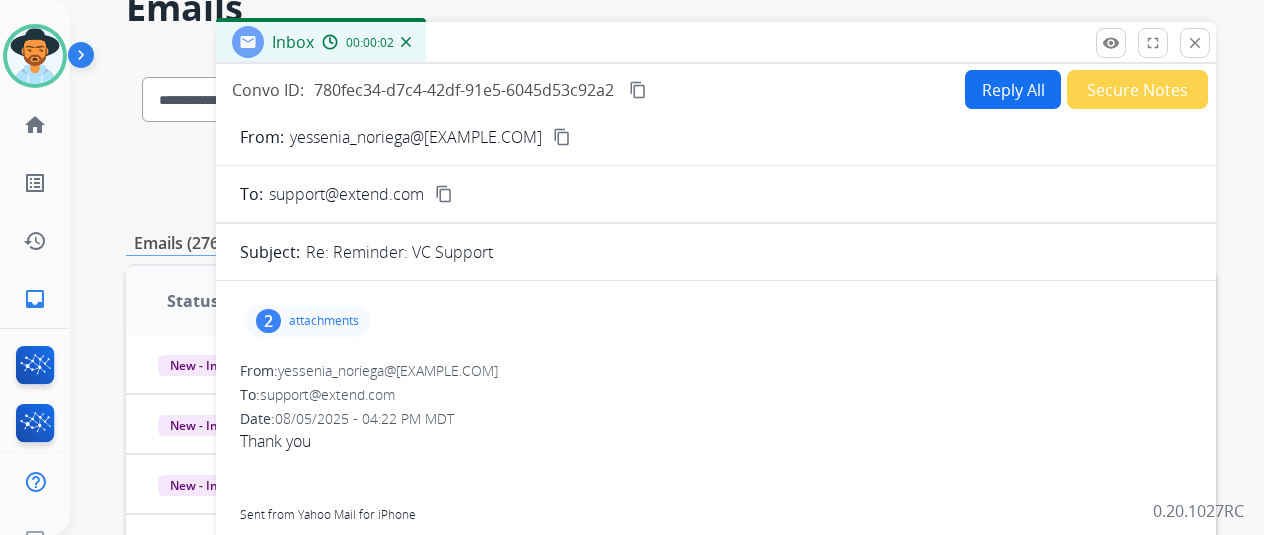 click on "attachments" at bounding box center [324, 321] 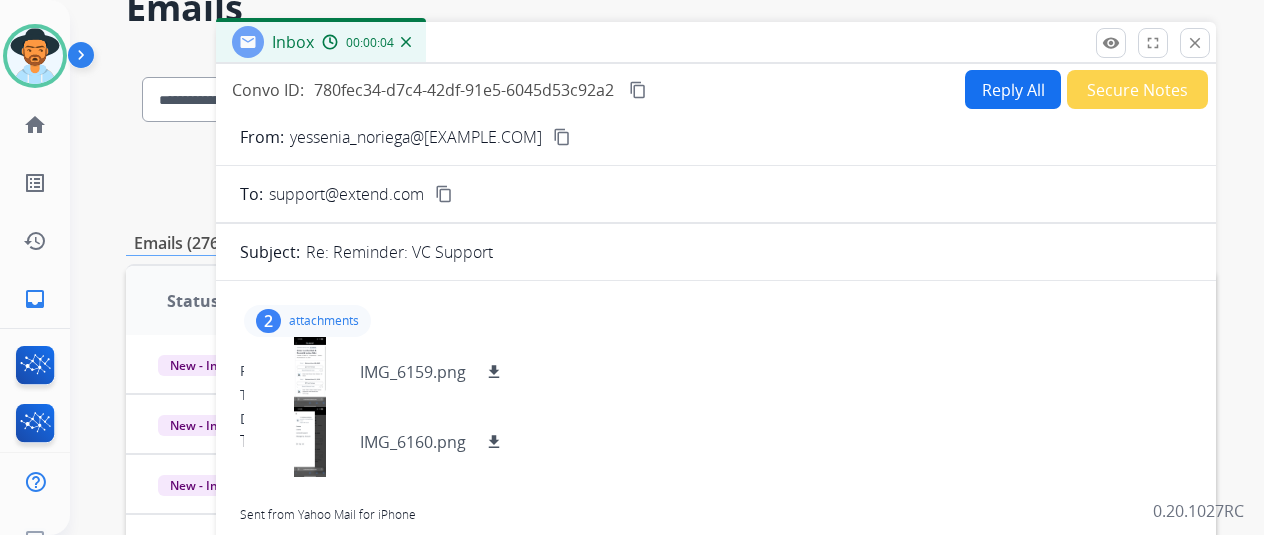click on "Secure Notes" at bounding box center (1137, 89) 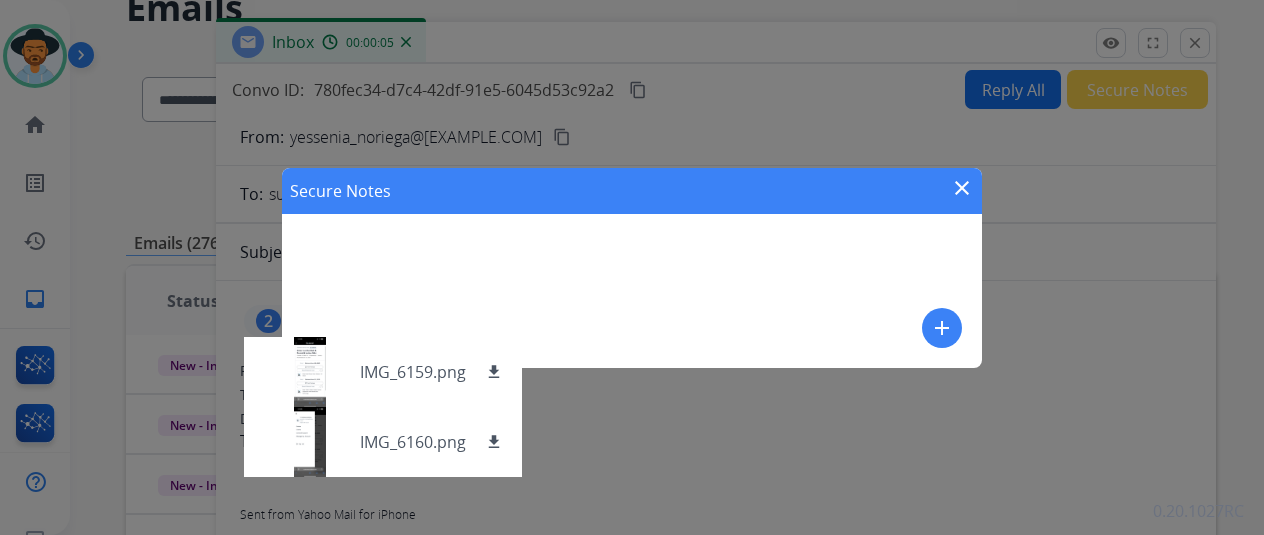 click on "Secure Notes close add" at bounding box center (632, 268) 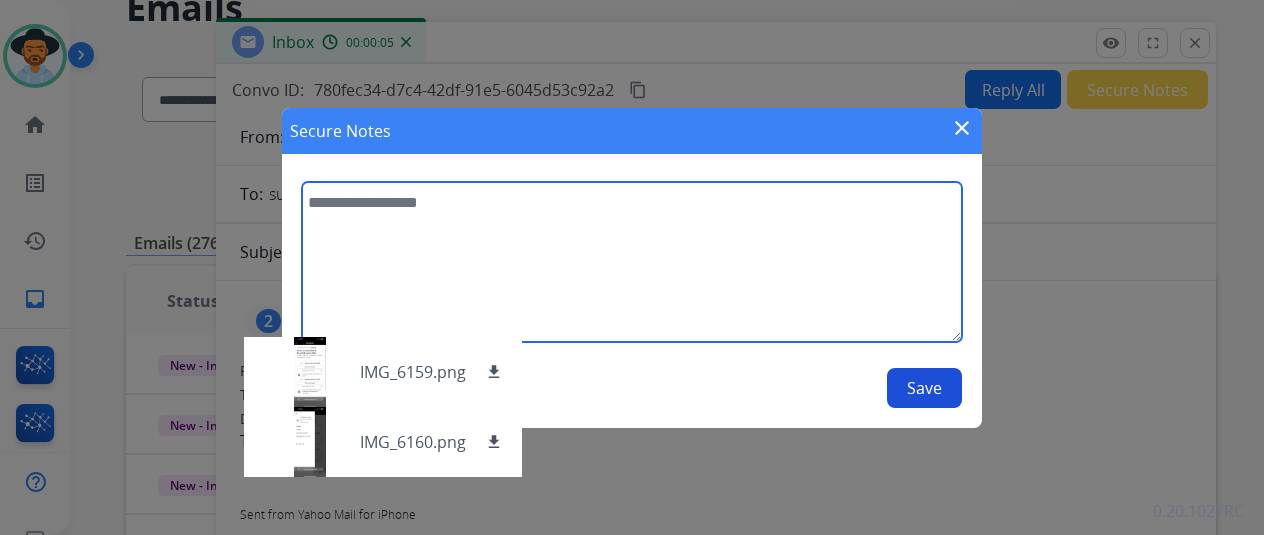 click at bounding box center (632, 262) 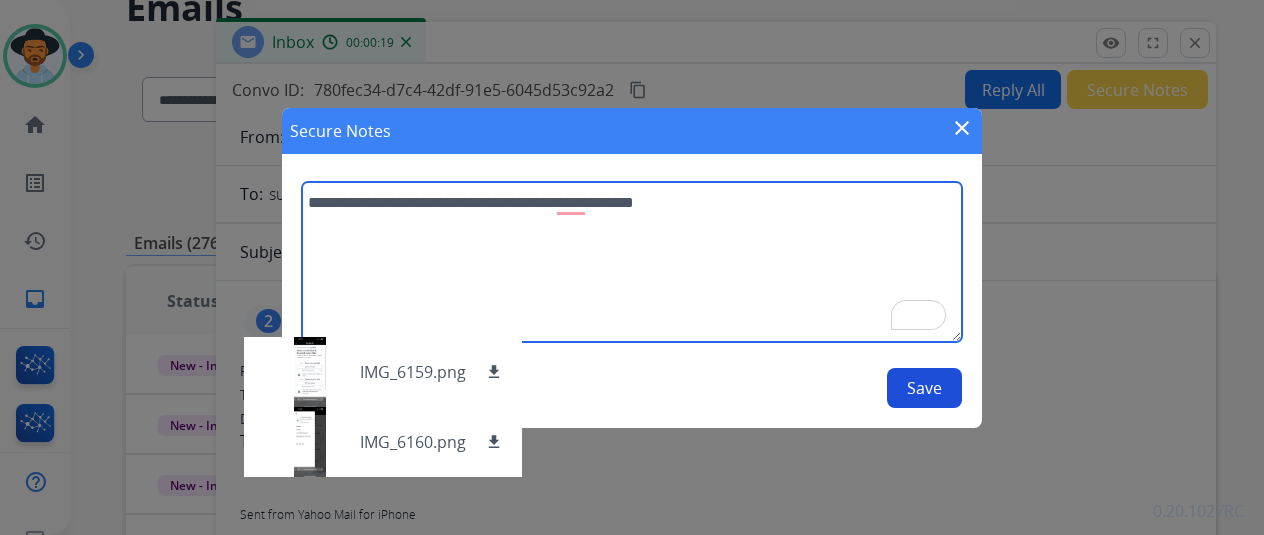 type on "**********" 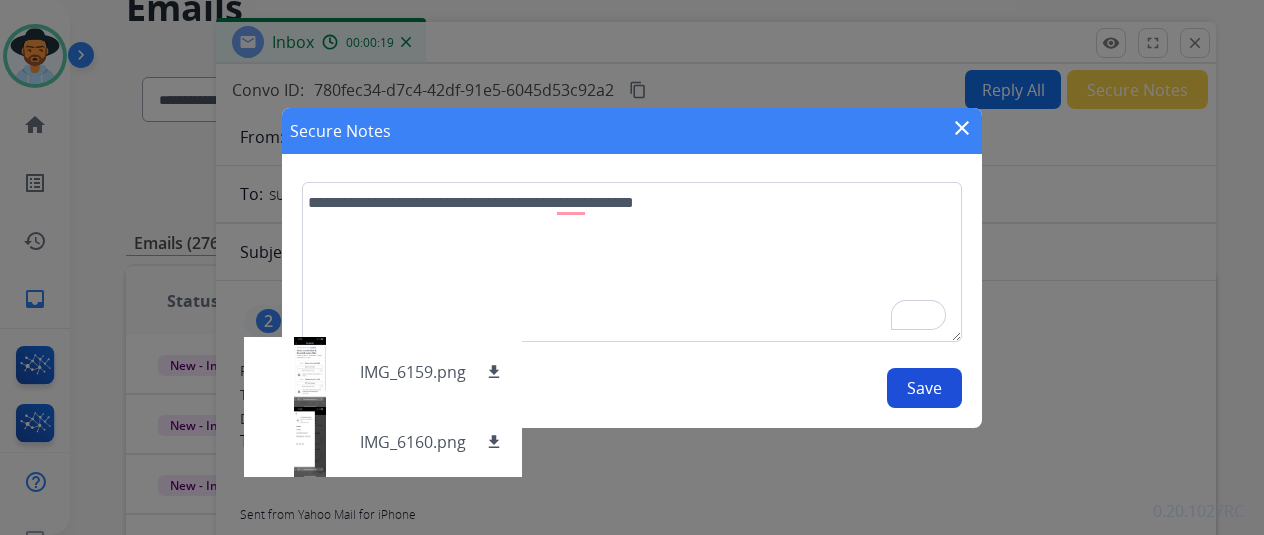 click on "Save" at bounding box center [924, 388] 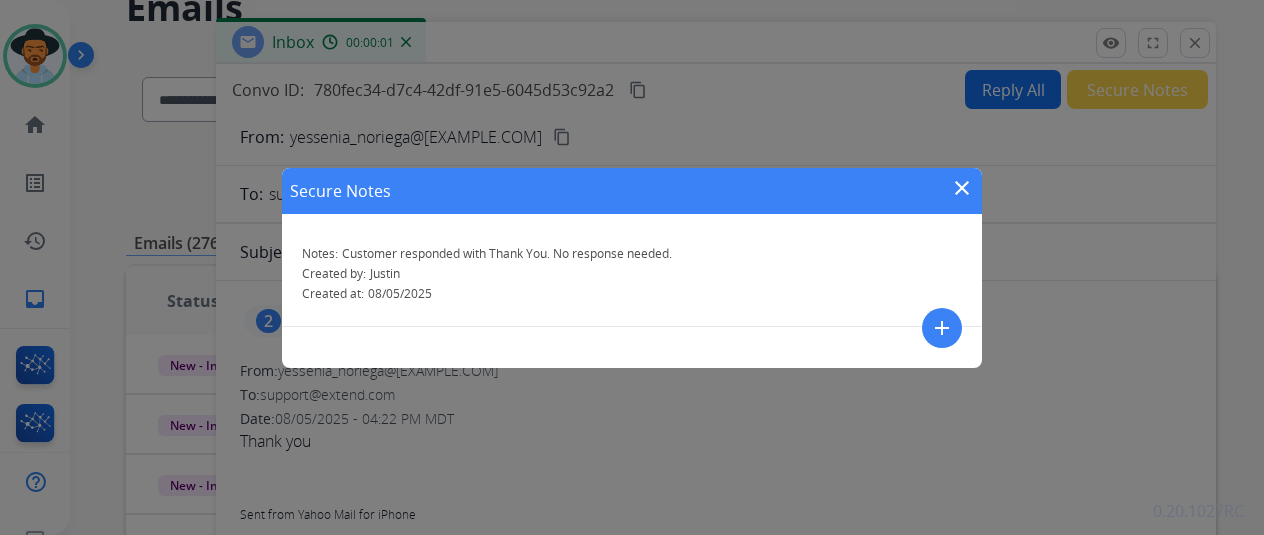 click on "close" at bounding box center [962, 188] 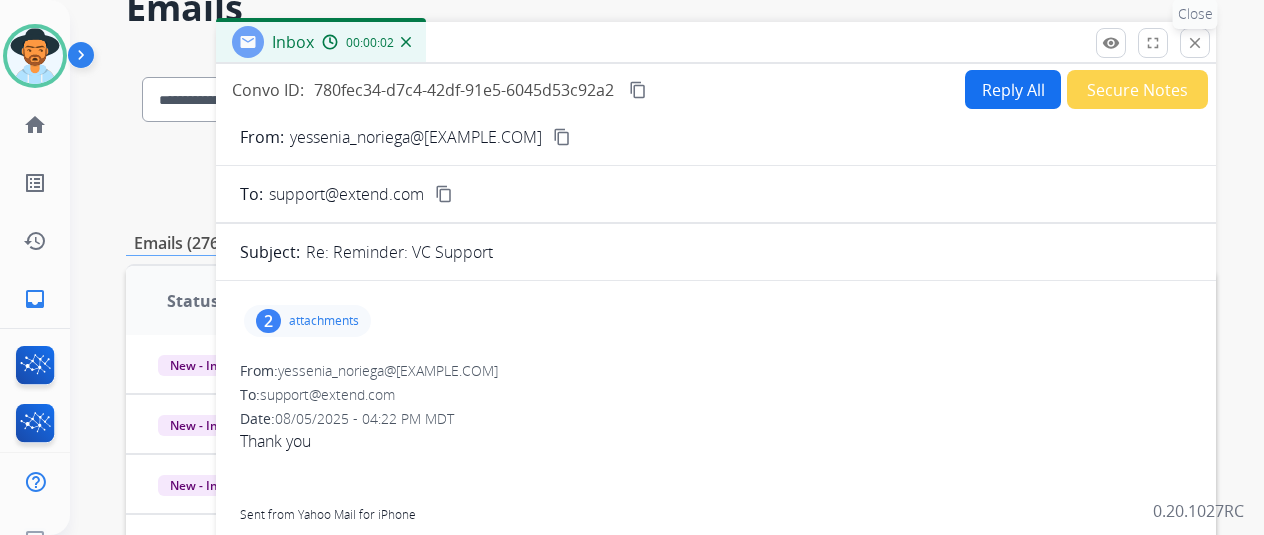 click on "close Close" at bounding box center [1195, 43] 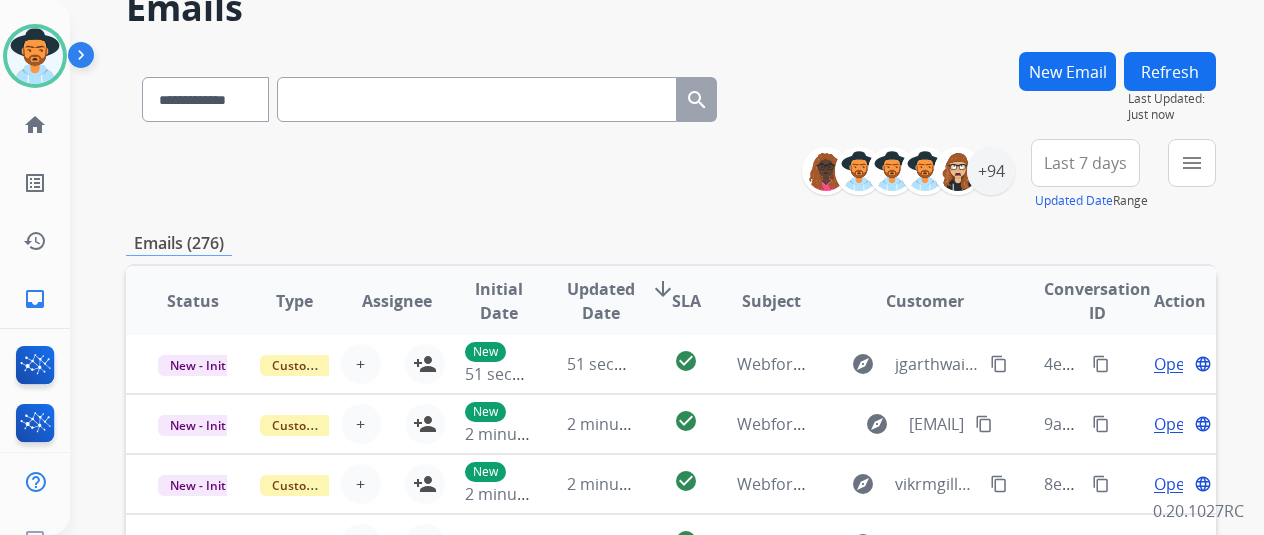 scroll, scrollTop: 18, scrollLeft: 0, axis: vertical 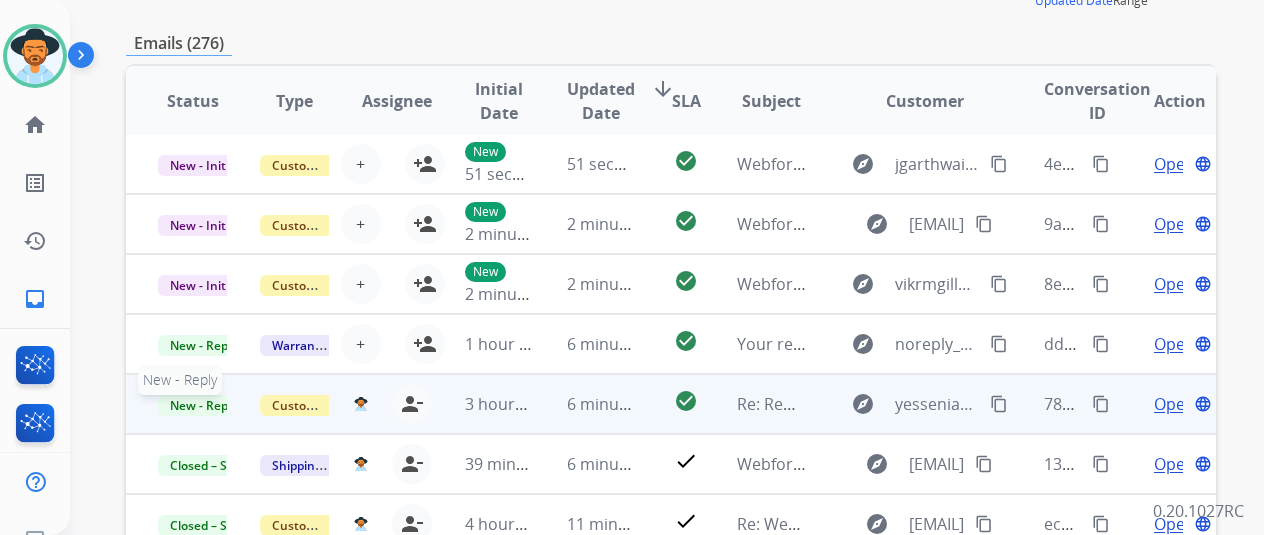 click on "New - Reply" at bounding box center (203, 405) 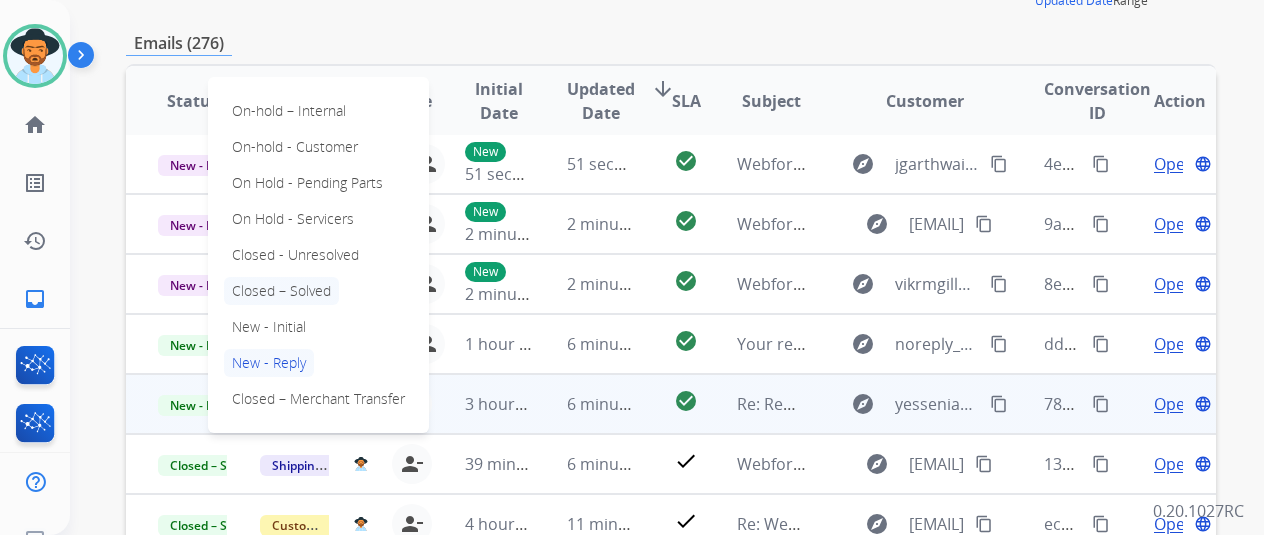 click on "Closed – Solved" at bounding box center [281, 291] 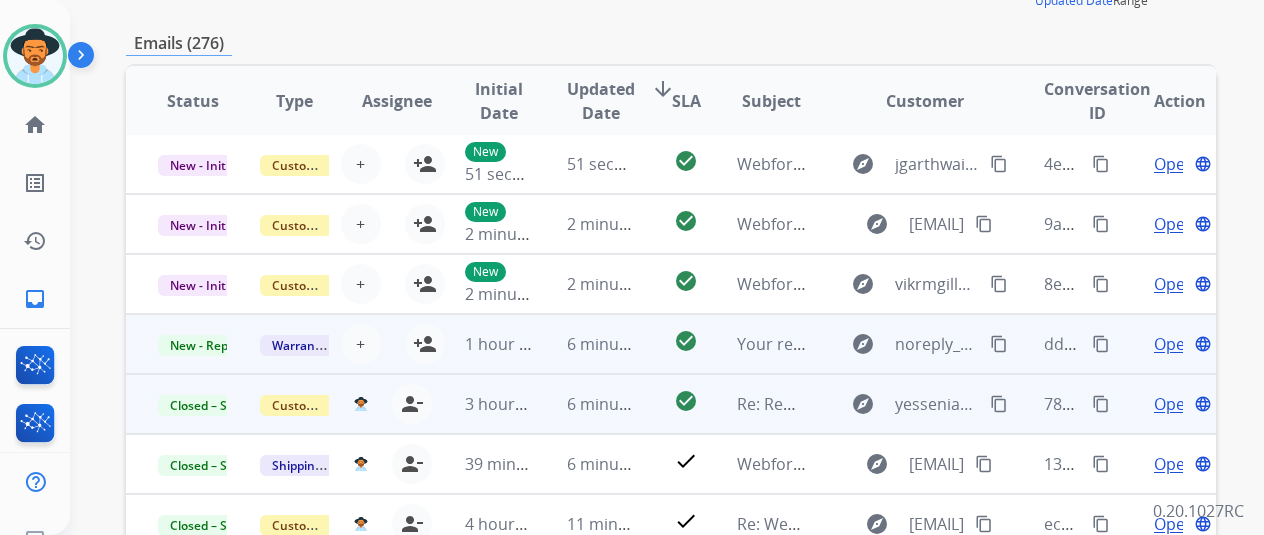 scroll, scrollTop: 0, scrollLeft: 0, axis: both 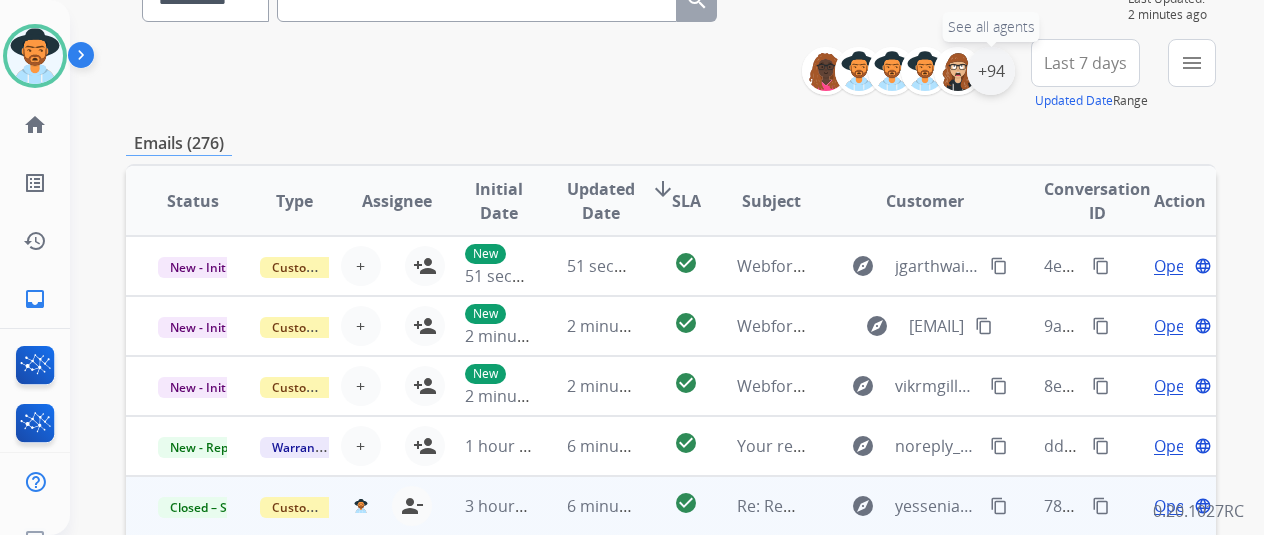click on "+94" at bounding box center [991, 71] 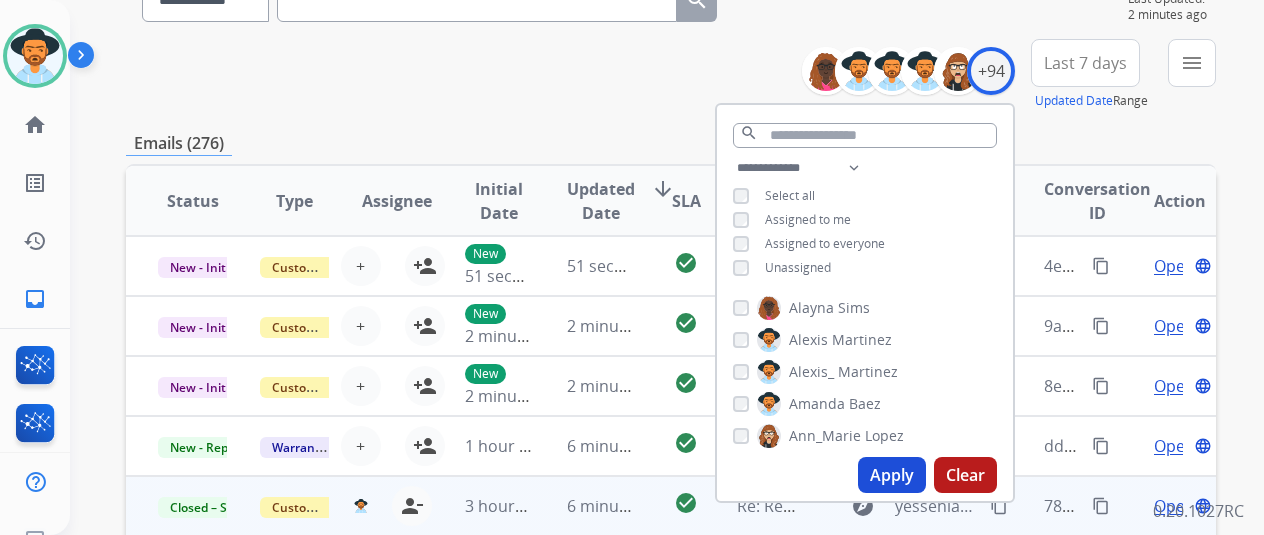 click on "Unassigned" at bounding box center [798, 267] 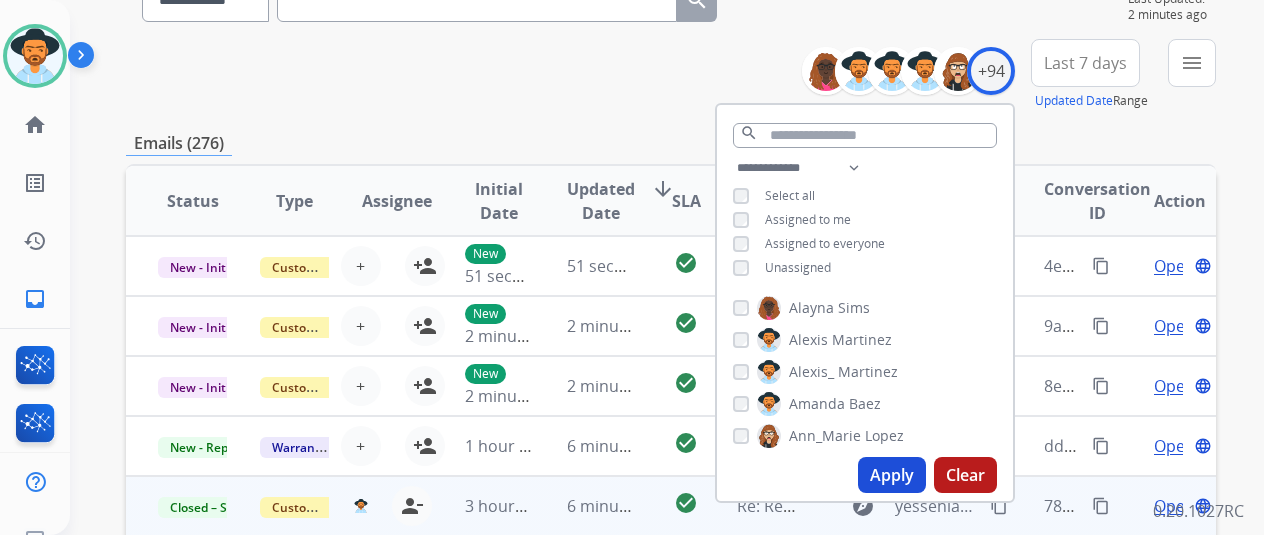 click on "Apply" at bounding box center (892, 475) 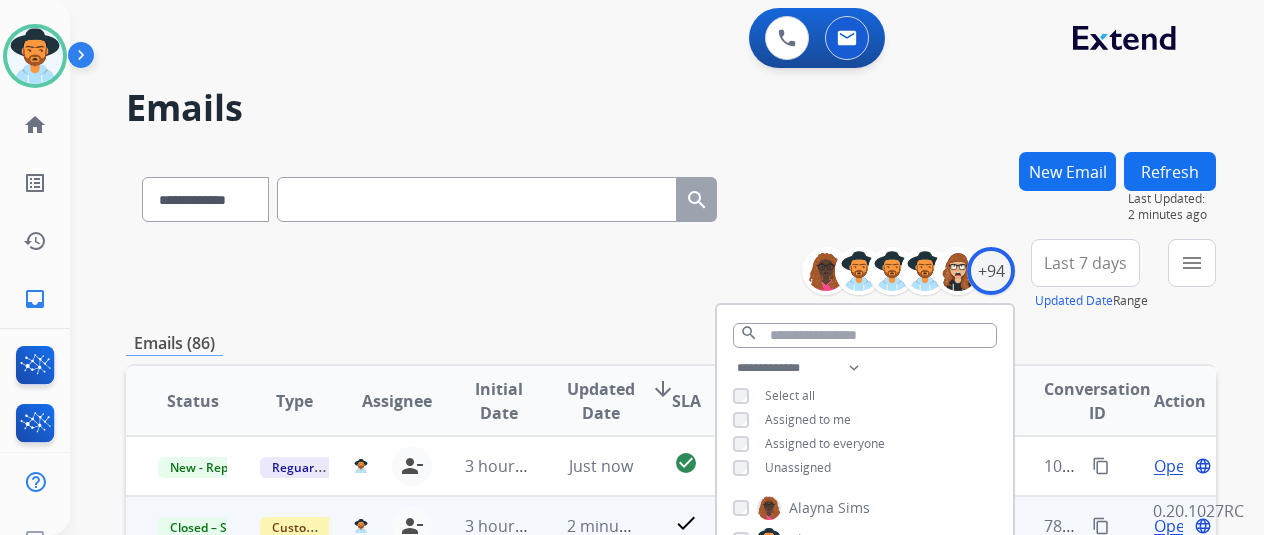 click on "**********" at bounding box center [671, 275] 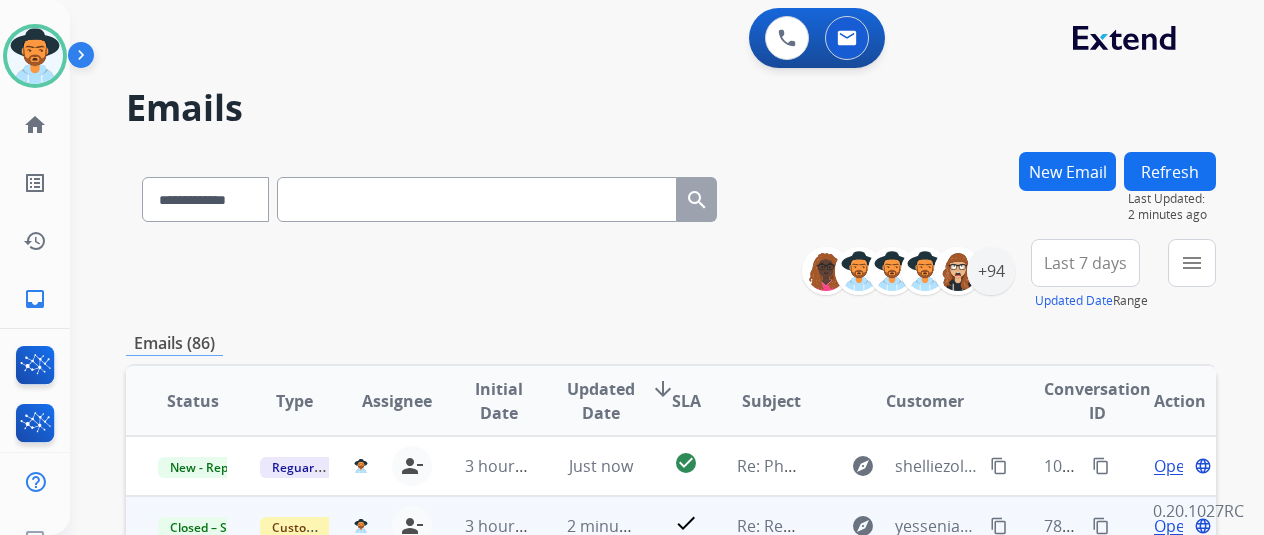 scroll, scrollTop: 2, scrollLeft: 0, axis: vertical 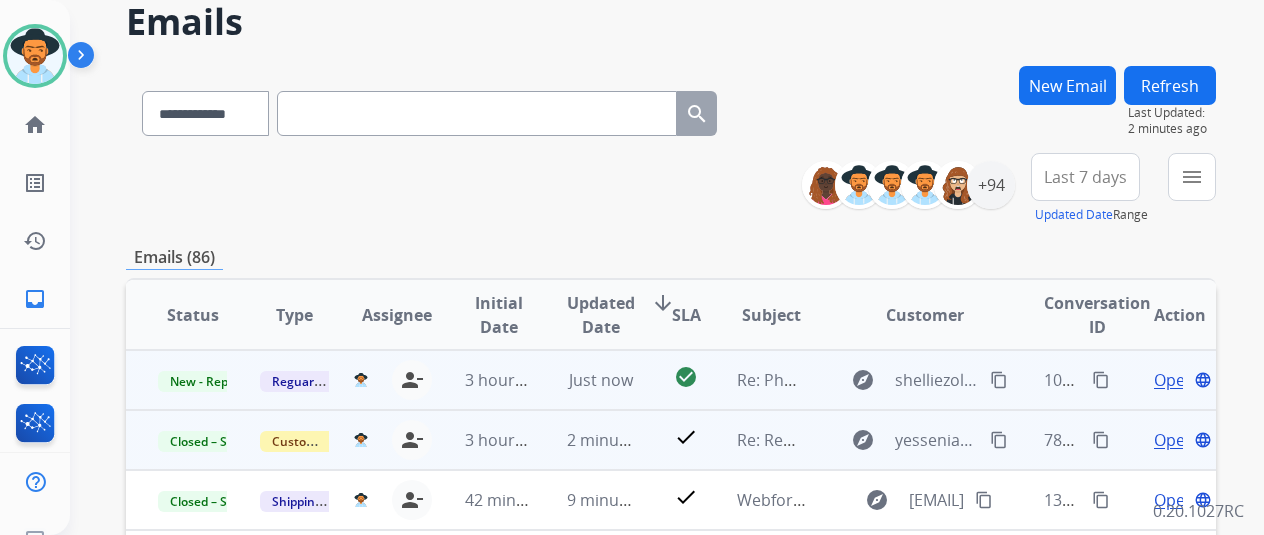 click on "Open" at bounding box center [1174, 380] 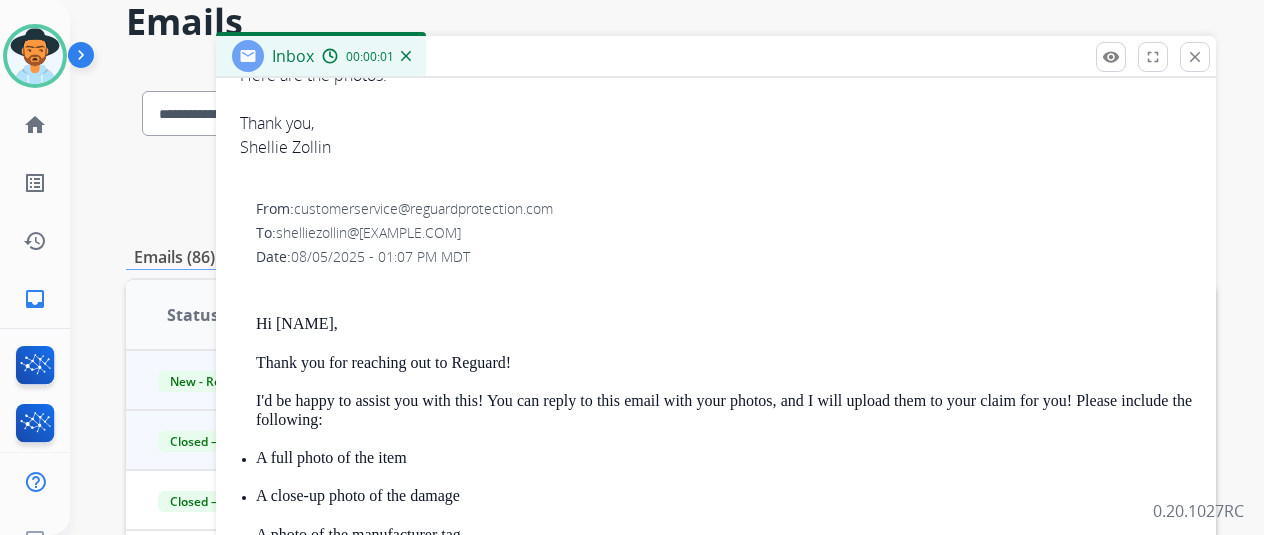 scroll, scrollTop: 450, scrollLeft: 0, axis: vertical 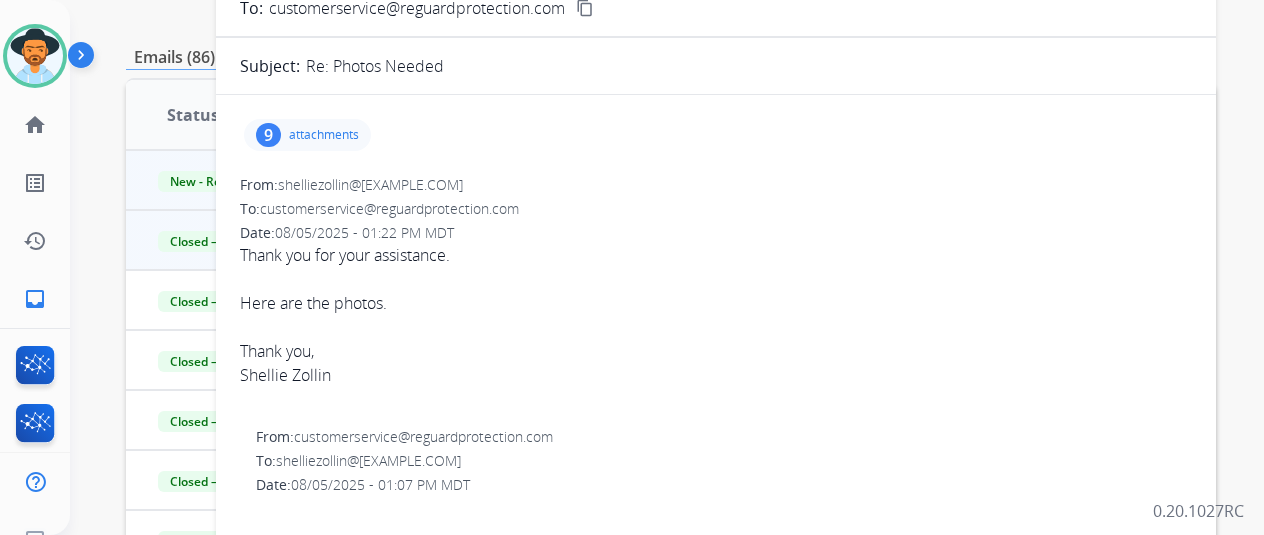 click on "attachments" at bounding box center (324, 135) 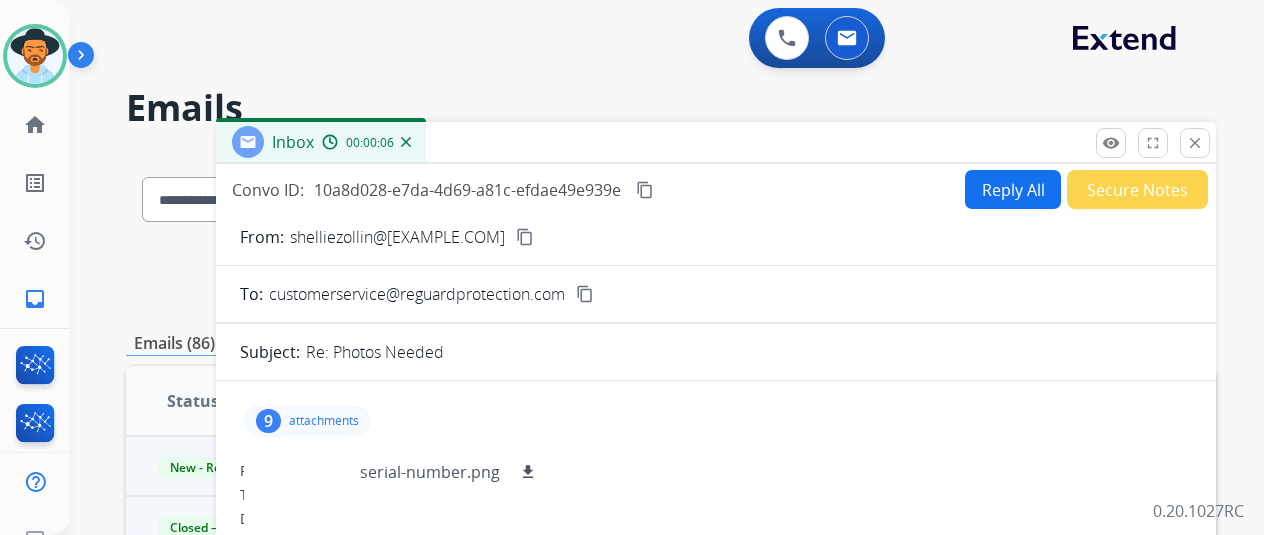 scroll, scrollTop: 0, scrollLeft: 0, axis: both 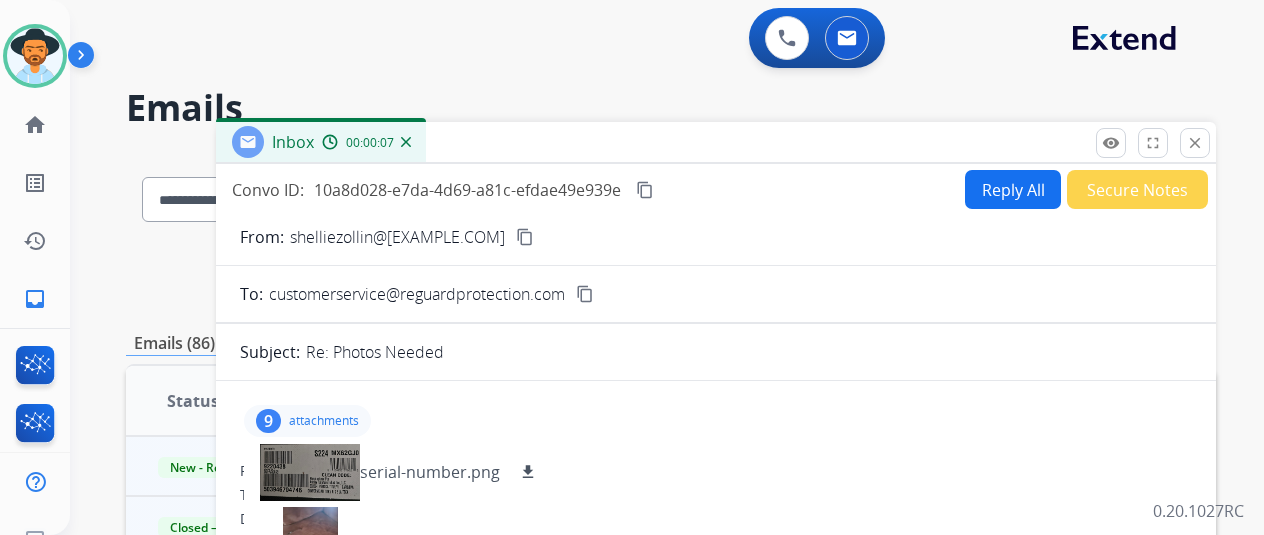 click on "content_copy" at bounding box center [525, 237] 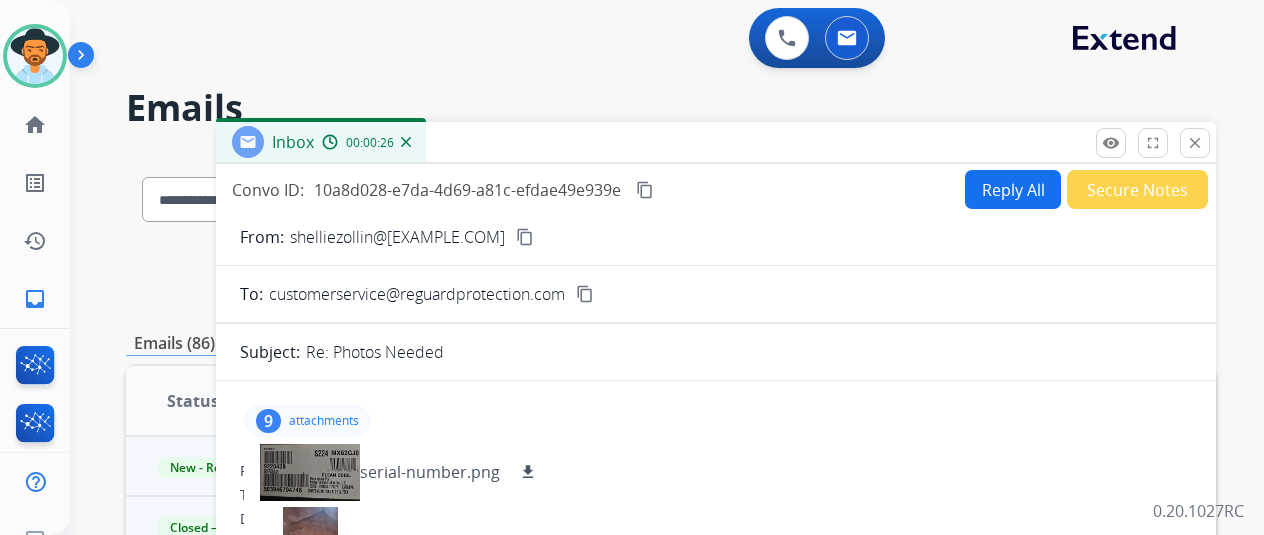 scroll, scrollTop: 100, scrollLeft: 0, axis: vertical 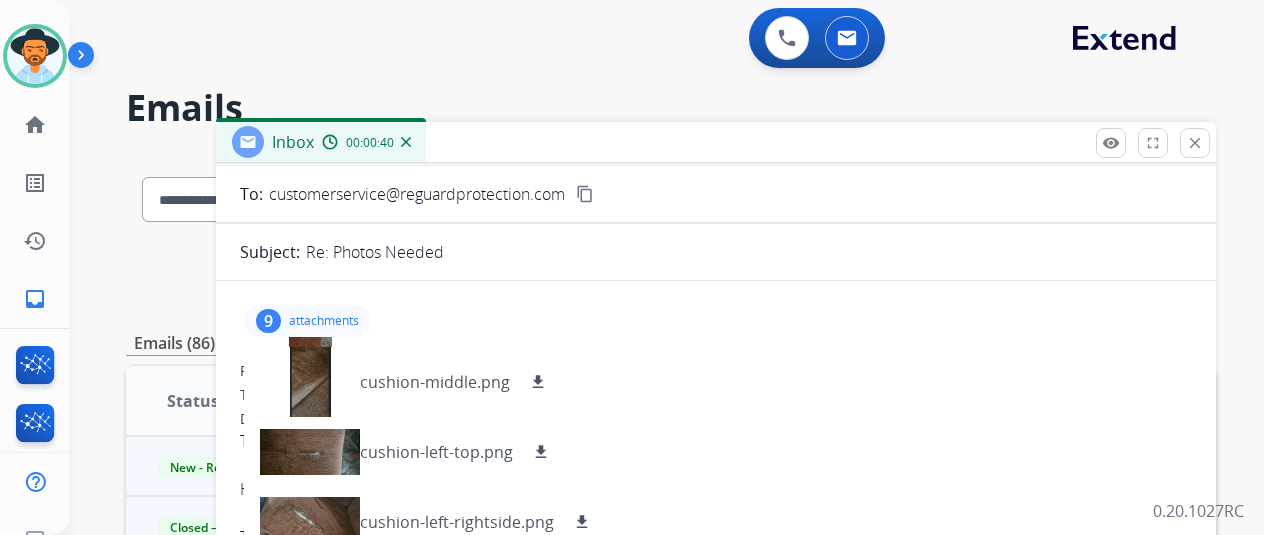click on "Thank you for your assistance.  Here are the photos. Thank you,  Shellie Zollin" at bounding box center (716, 501) 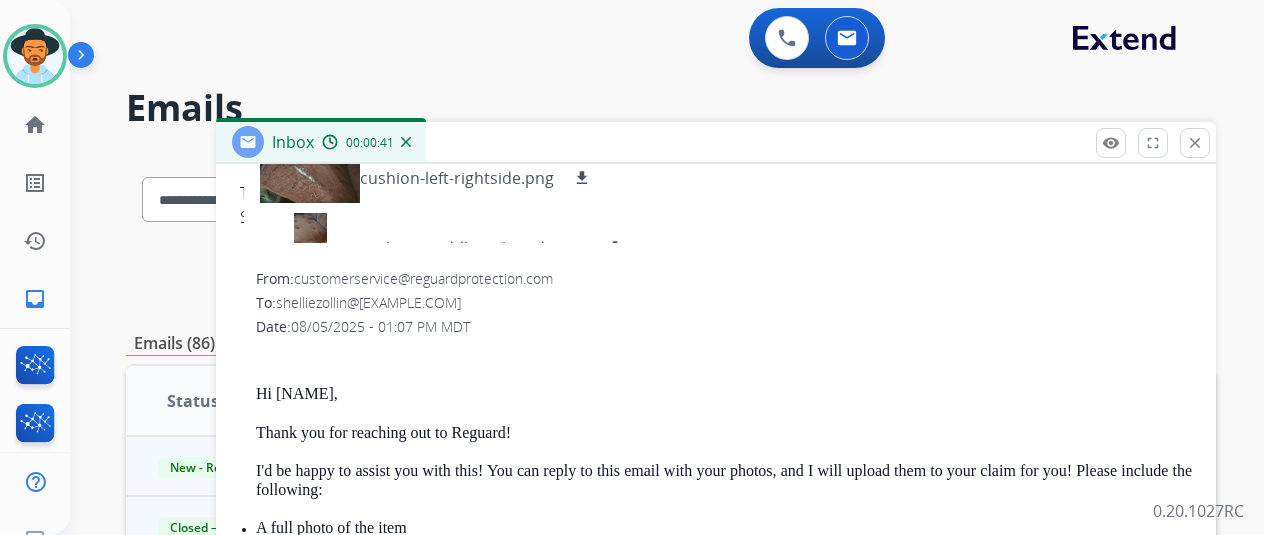 scroll, scrollTop: 450, scrollLeft: 0, axis: vertical 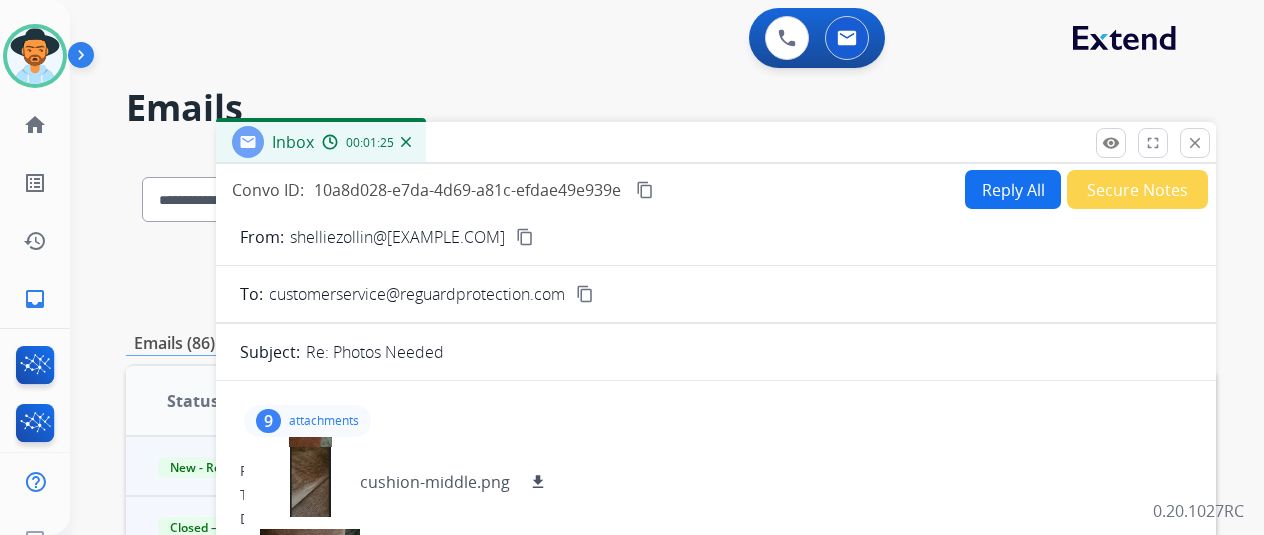 click on "Reply All" at bounding box center (1013, 189) 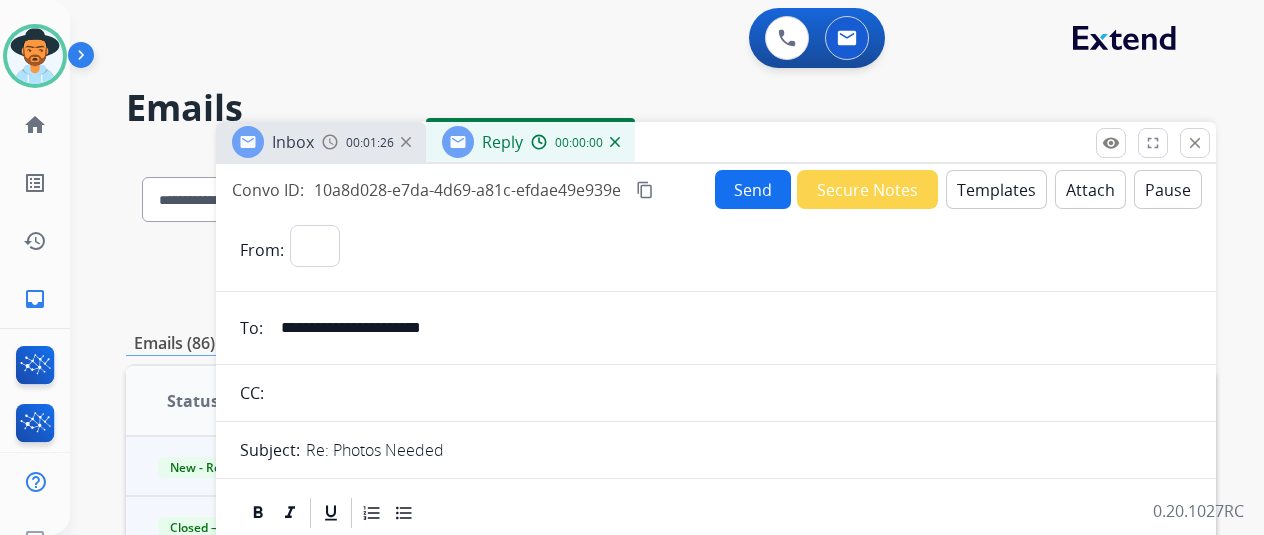 select on "**********" 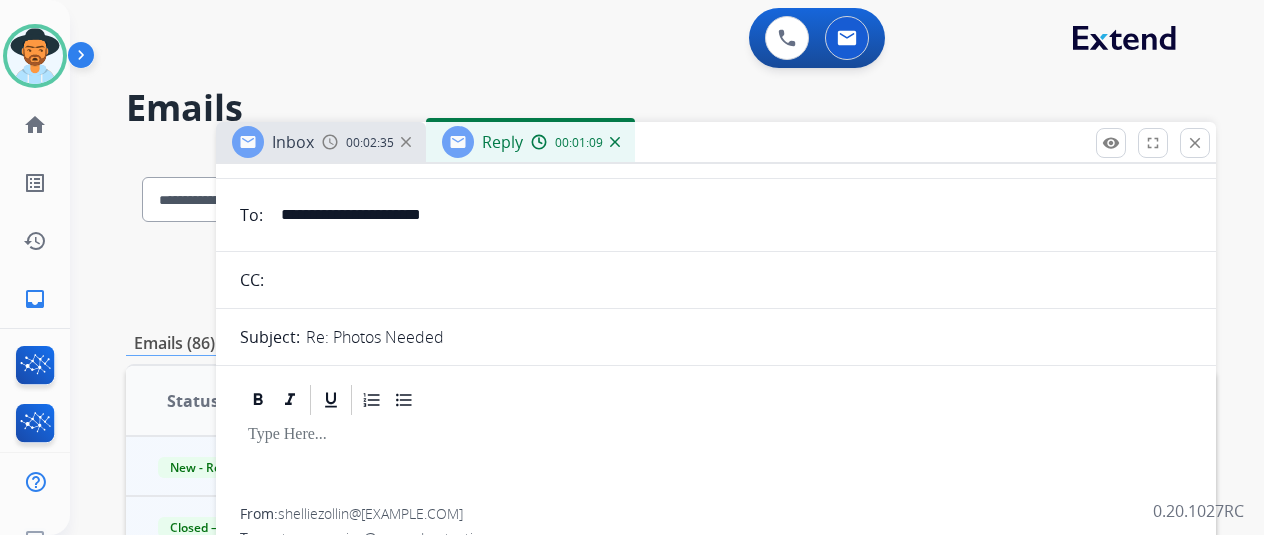 scroll, scrollTop: 0, scrollLeft: 0, axis: both 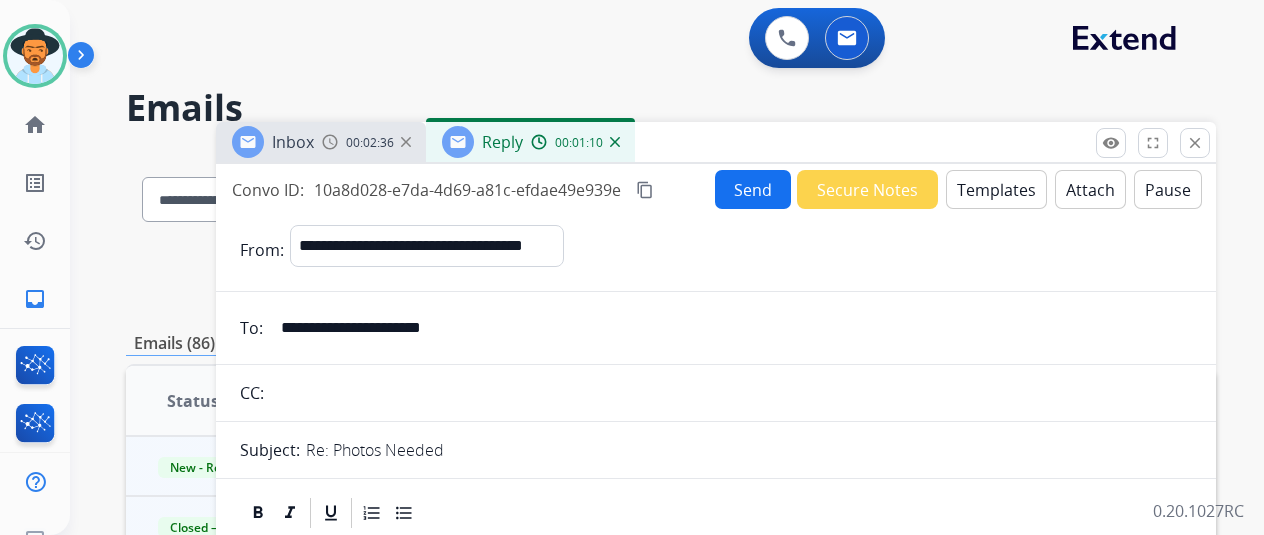click on "Templates" at bounding box center (996, 189) 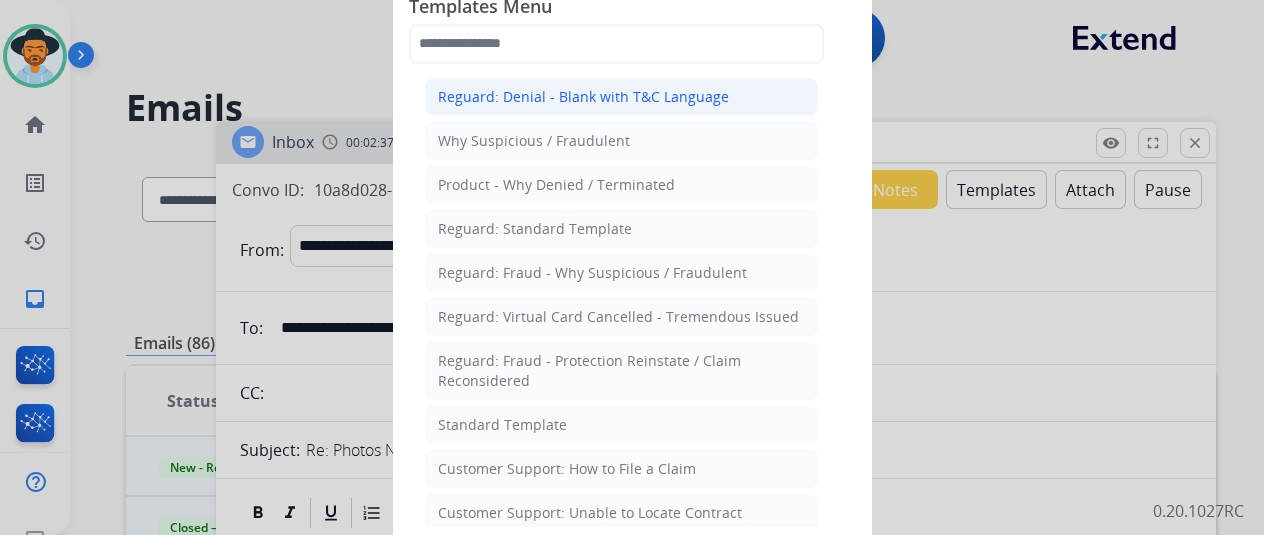 click on "Reguard: Denial - Blank with T&C Language" 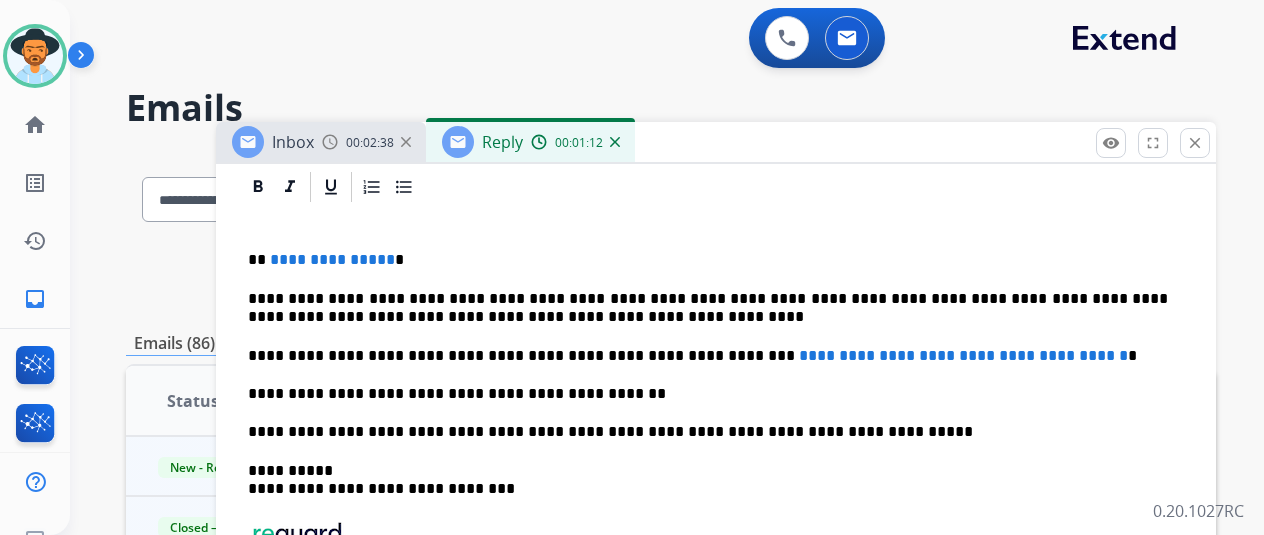 scroll, scrollTop: 500, scrollLeft: 0, axis: vertical 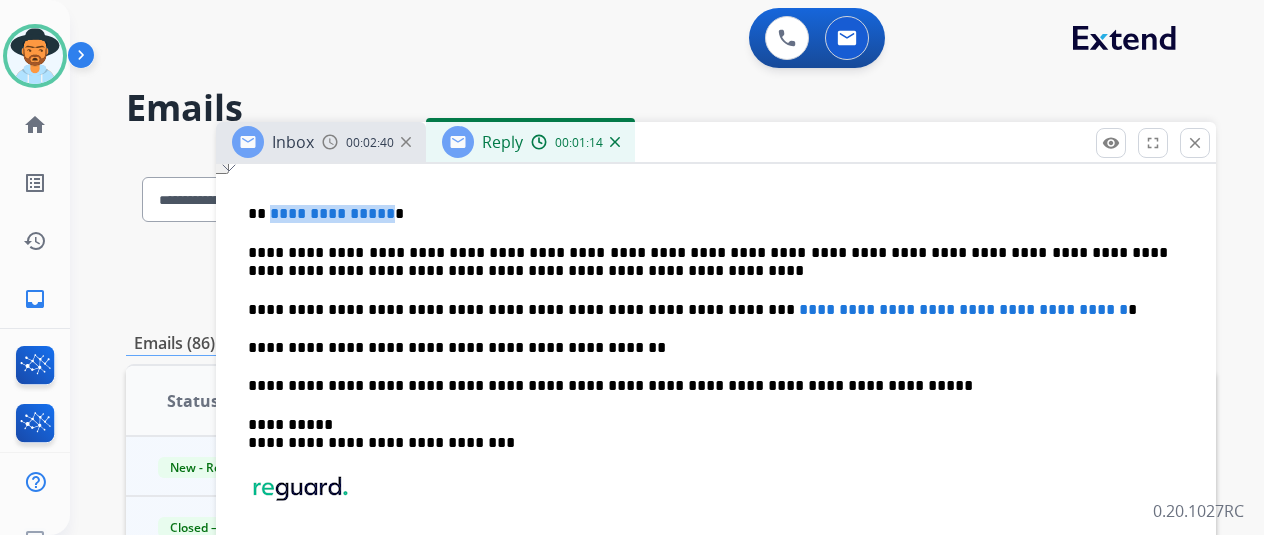 drag, startPoint x: 398, startPoint y: 215, endPoint x: 282, endPoint y: 206, distance: 116.34862 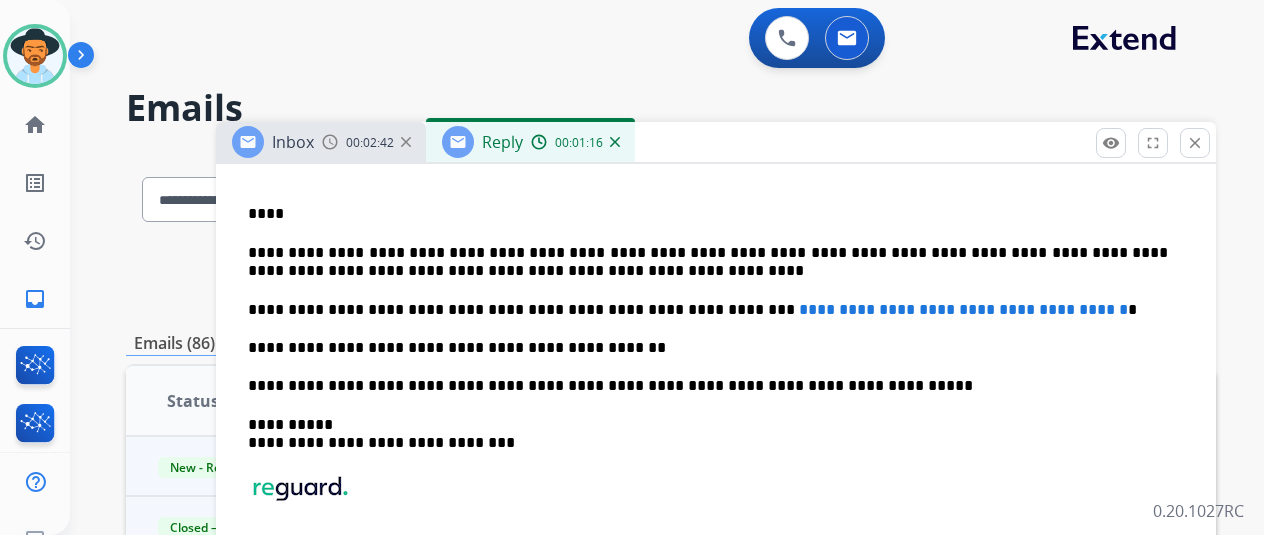type 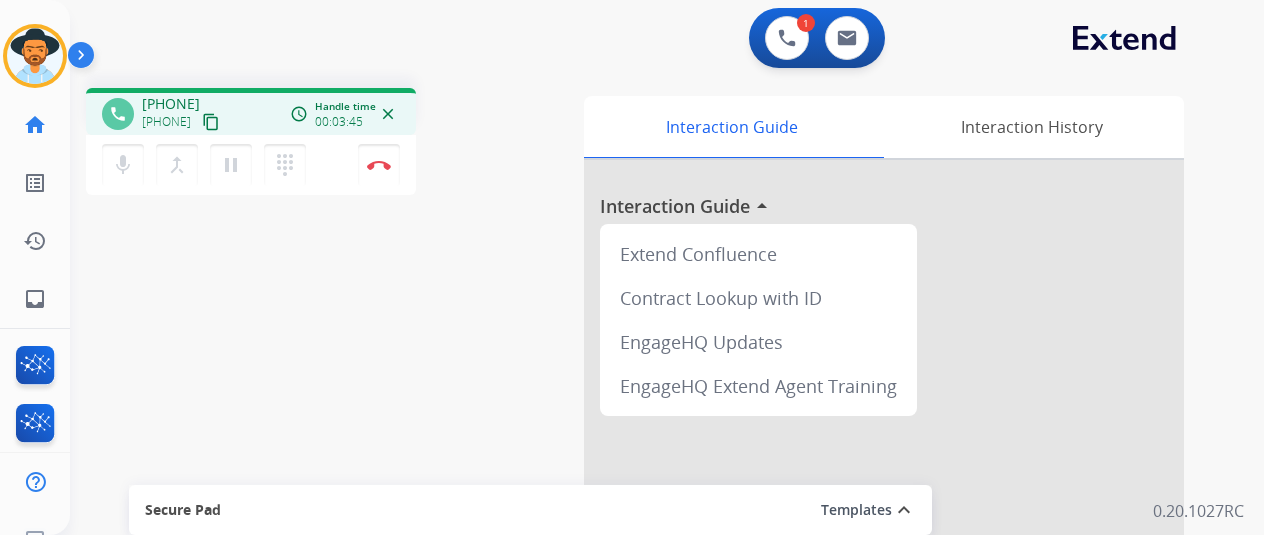 click on "content_copy" at bounding box center (211, 122) 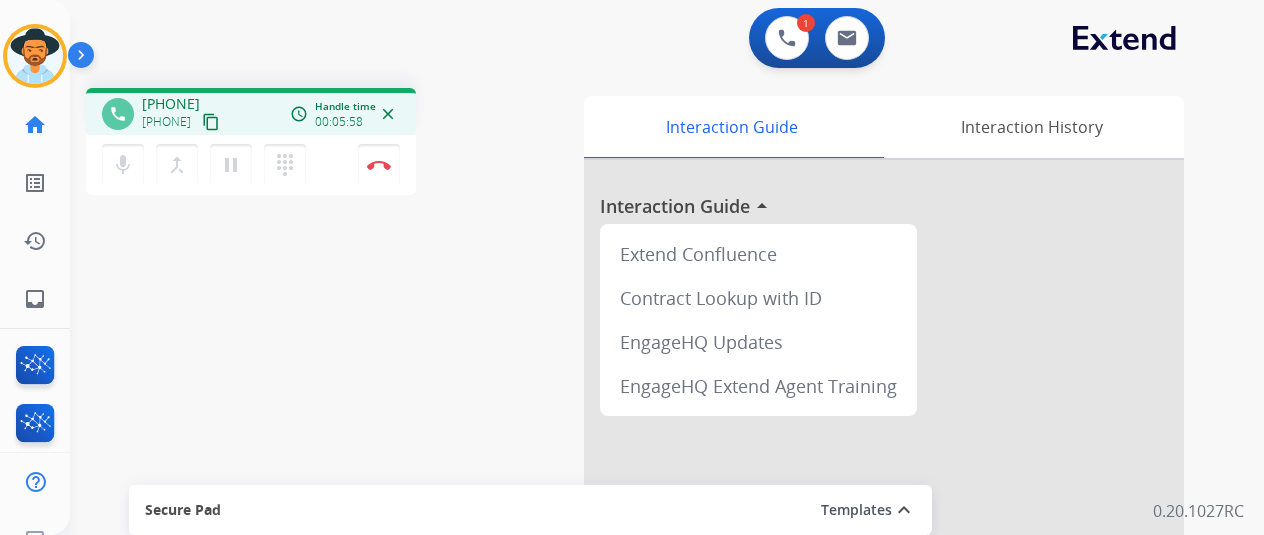 click on "mic Mute merge_type Bridge pause Hold dialpad Dialpad Disconnect" at bounding box center [251, 165] 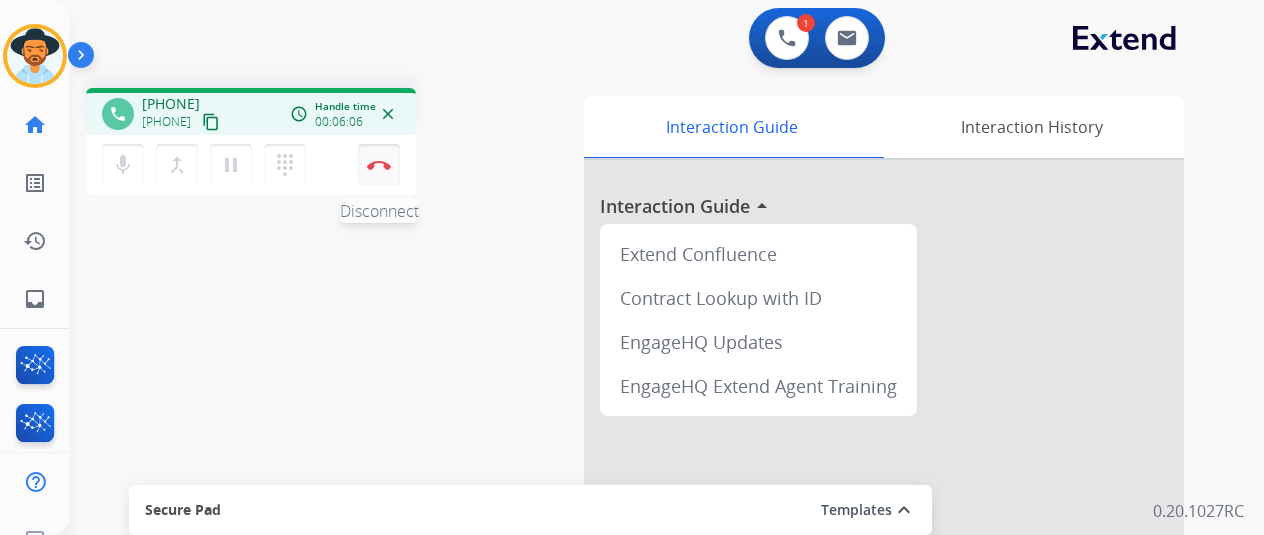 click on "Disconnect" at bounding box center (379, 165) 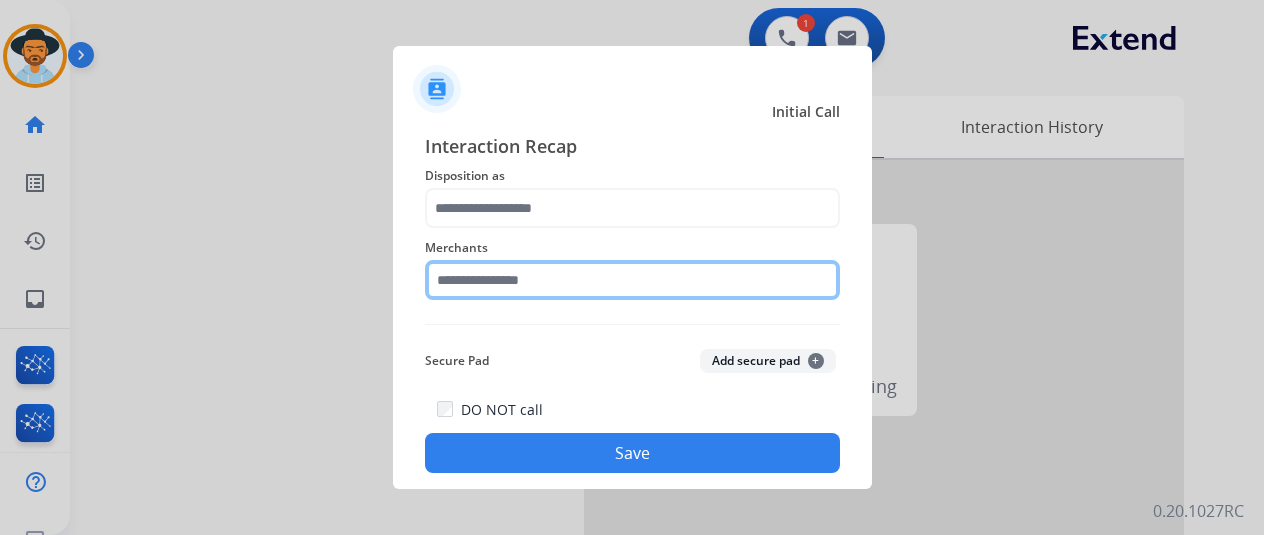click 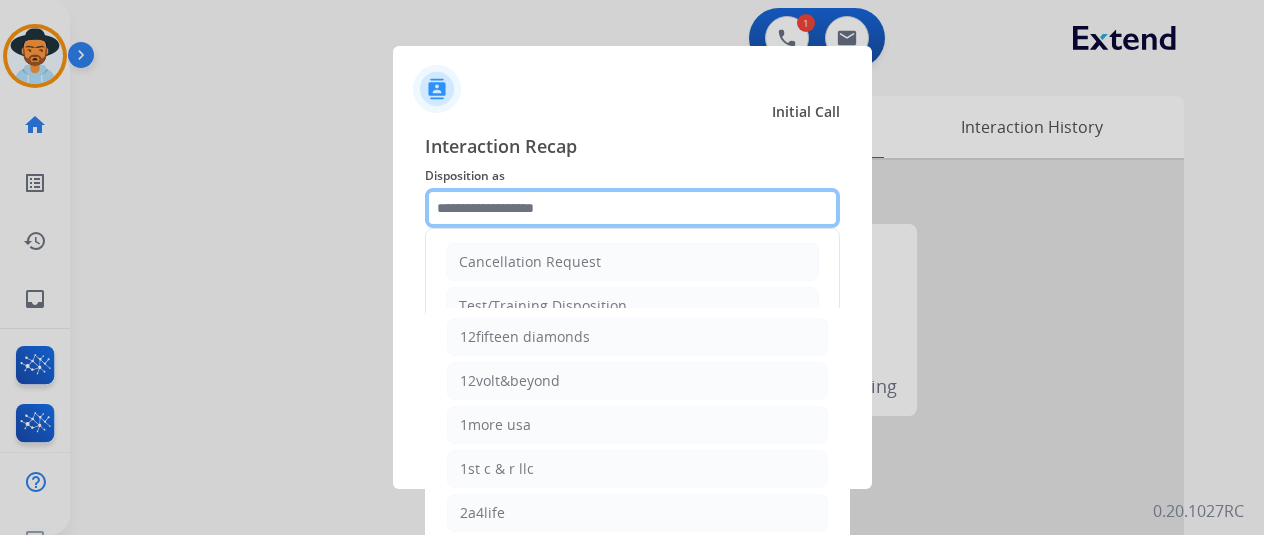 click 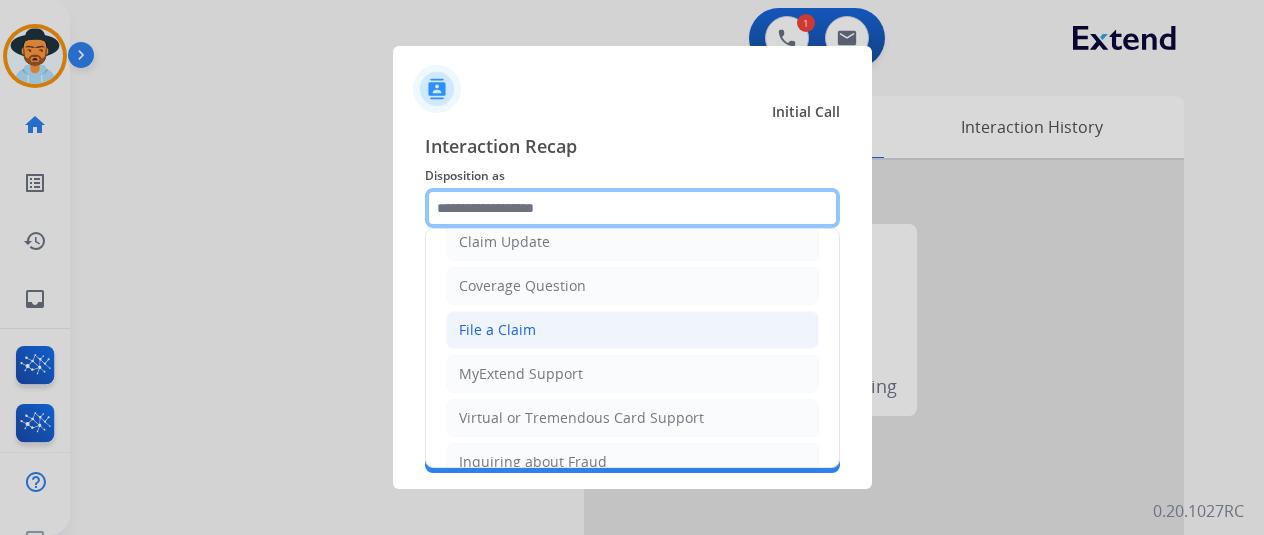 scroll, scrollTop: 100, scrollLeft: 0, axis: vertical 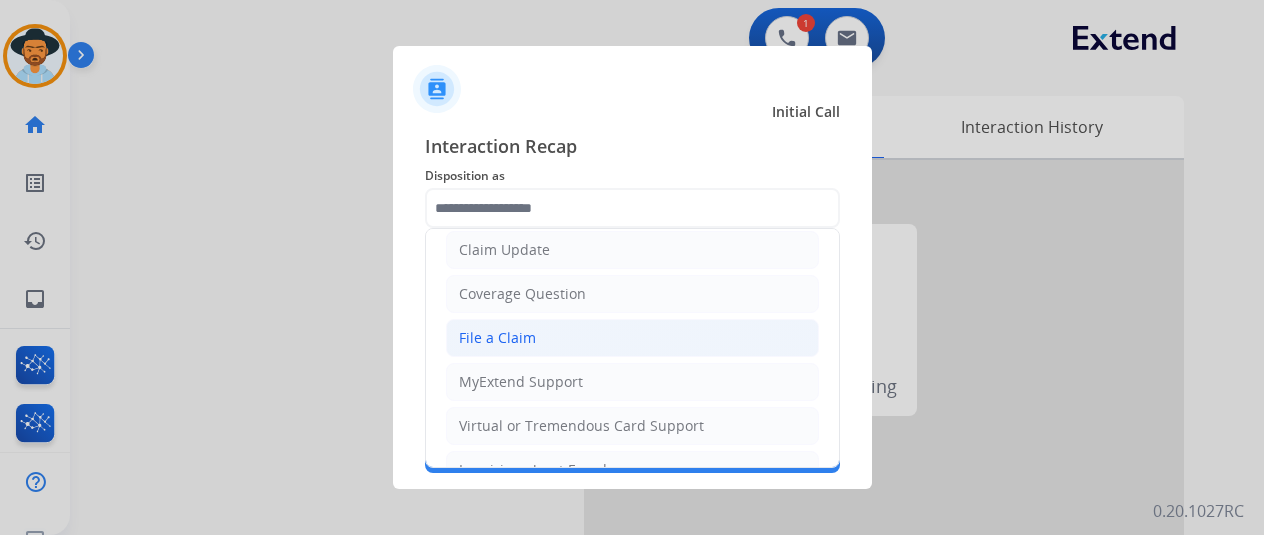 click on "File a Claim" 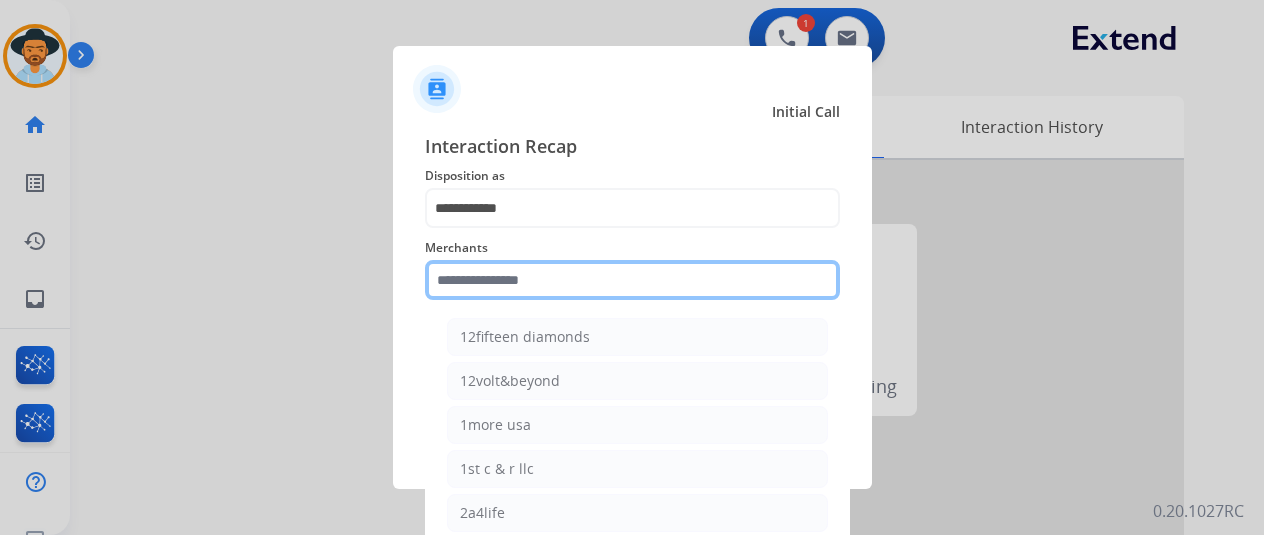 click 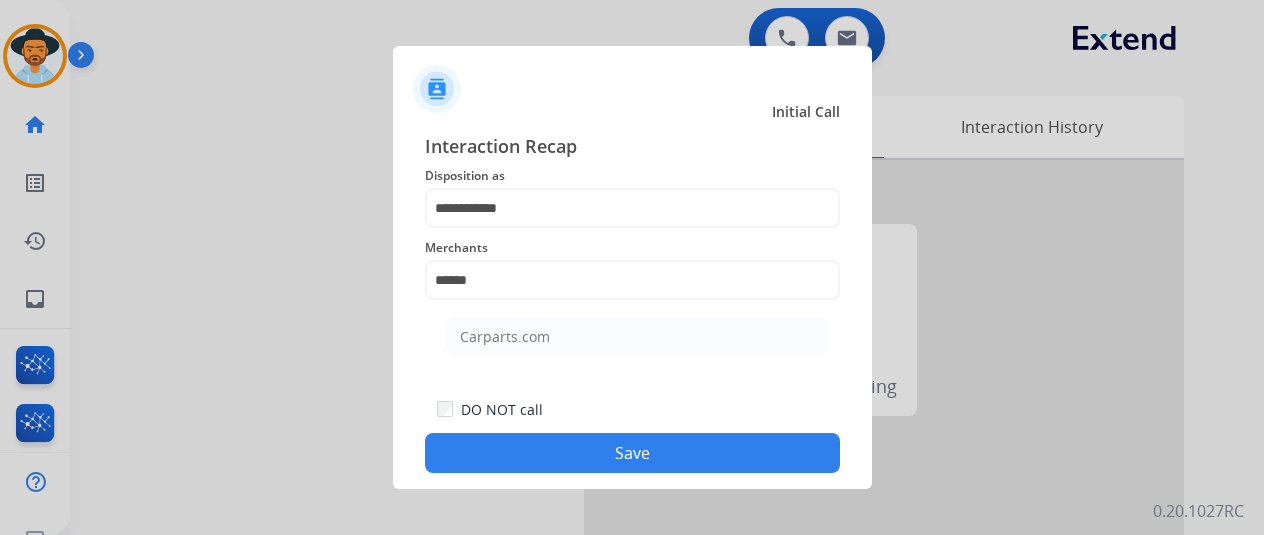click on "Carparts.com" 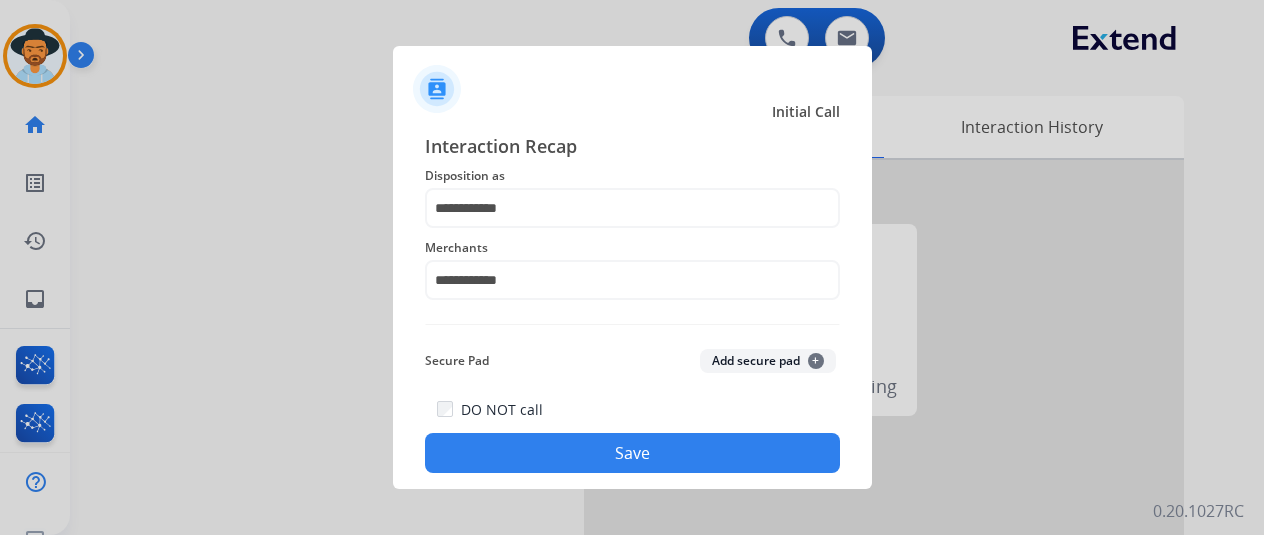 click on "Save" 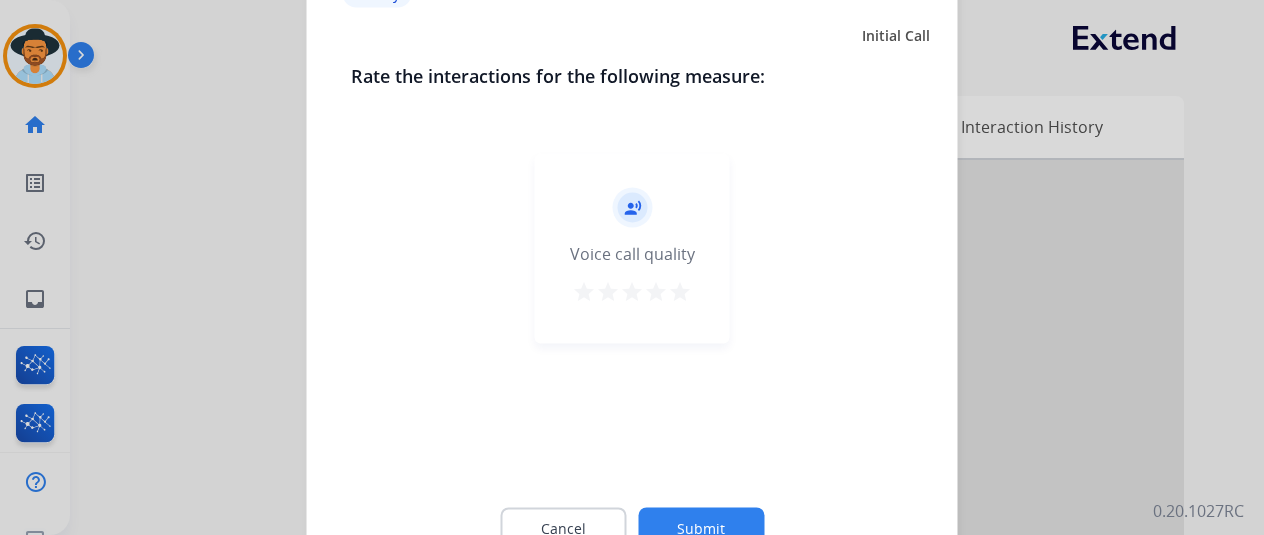 click on "star" at bounding box center [632, 291] 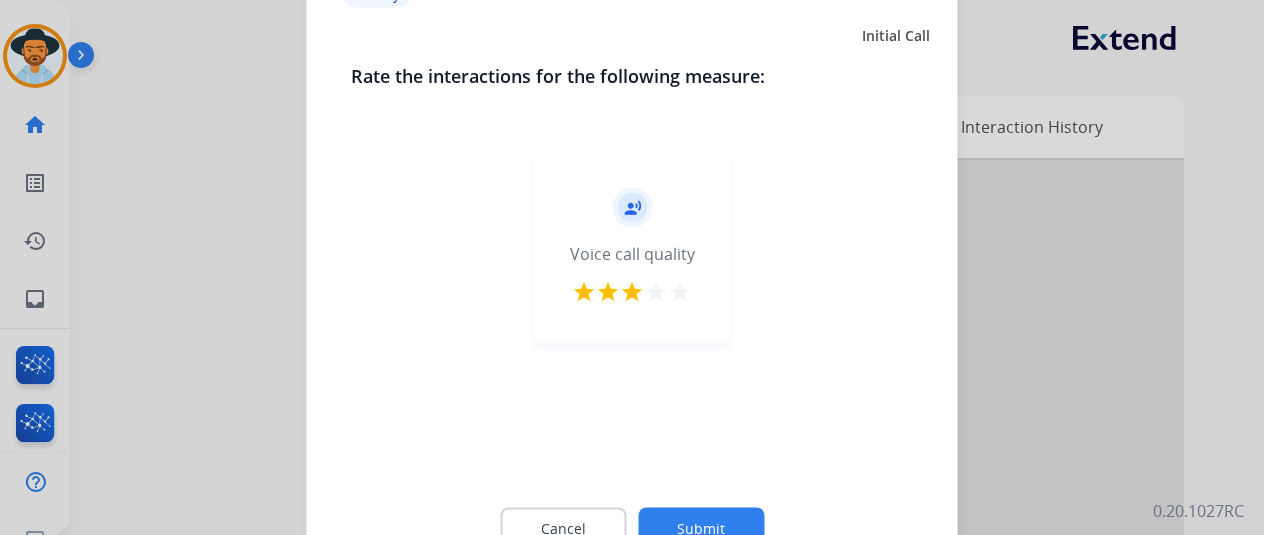 click on "star" at bounding box center (656, 291) 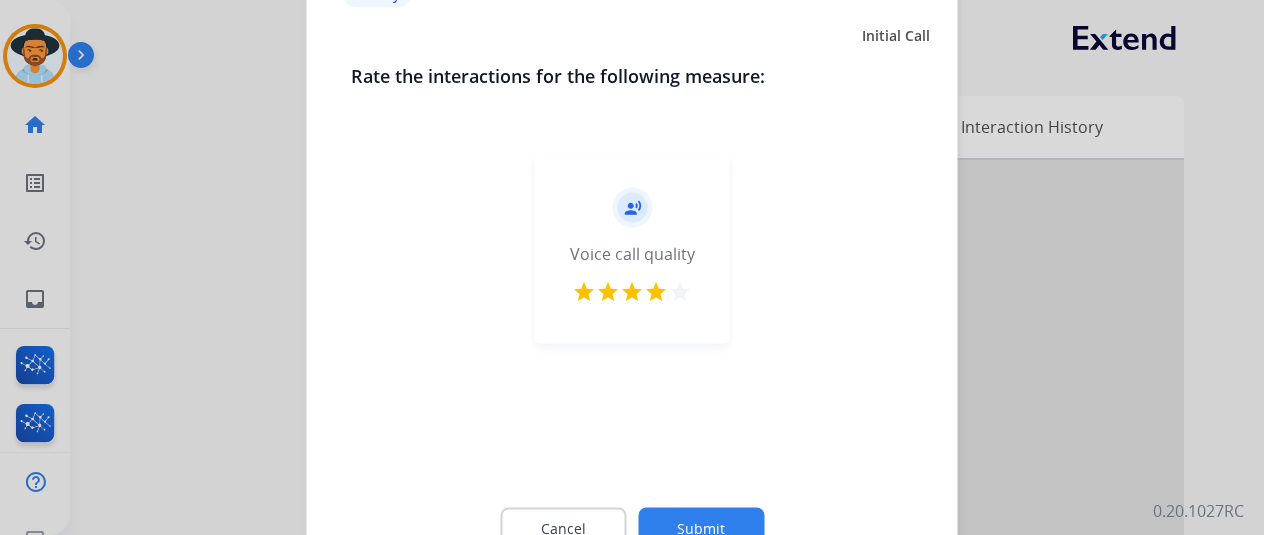 click on "Submit" 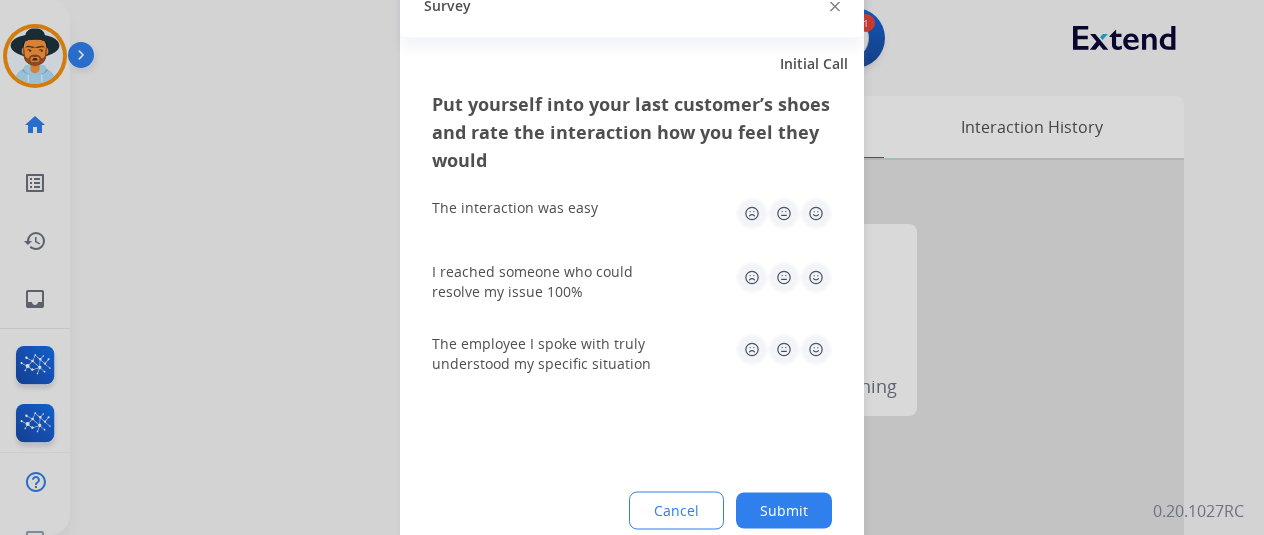 click 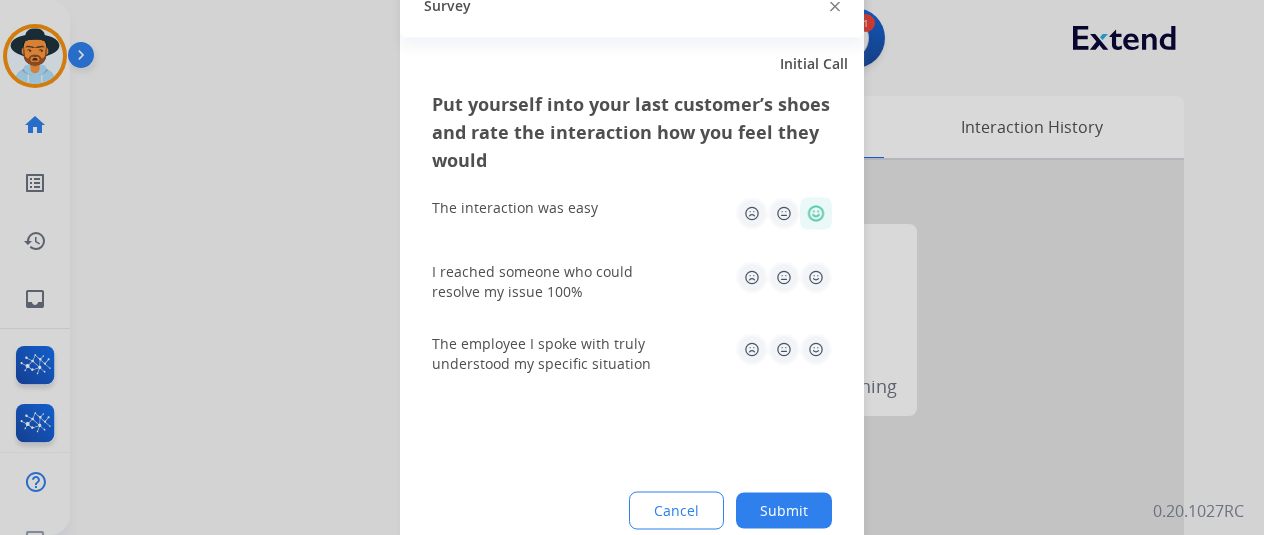 drag, startPoint x: 810, startPoint y: 259, endPoint x: 808, endPoint y: 340, distance: 81.02469 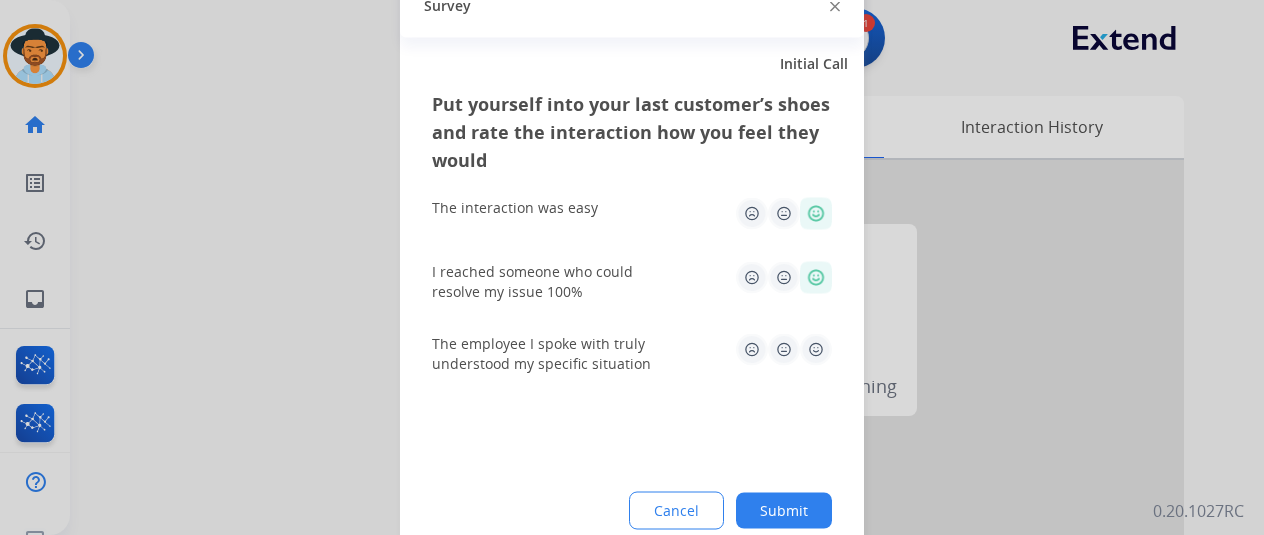 click 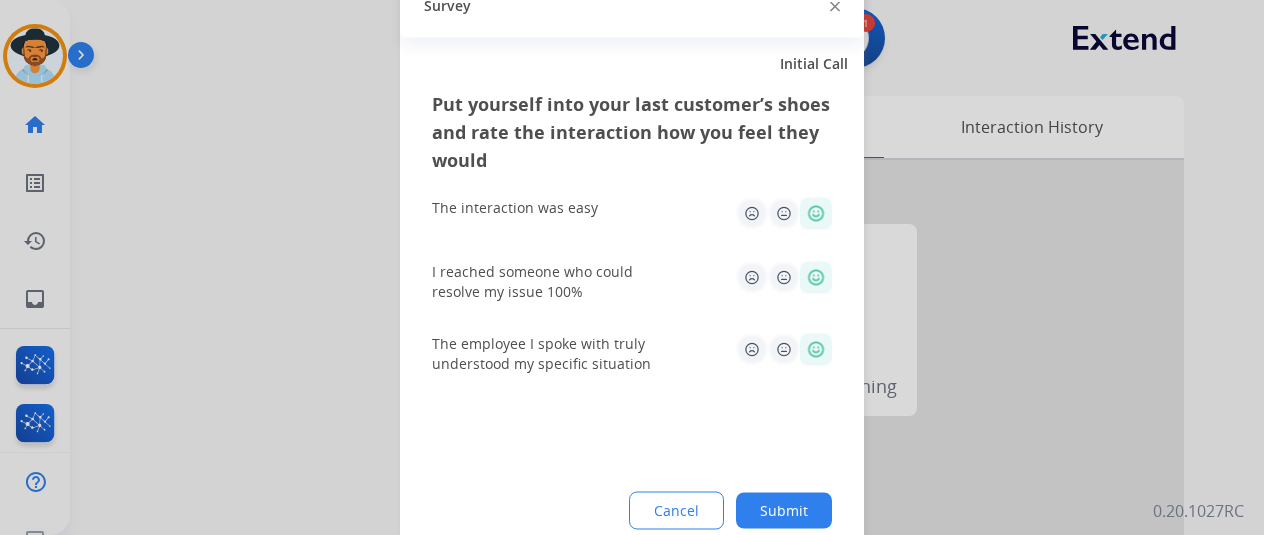 click on "Submit" 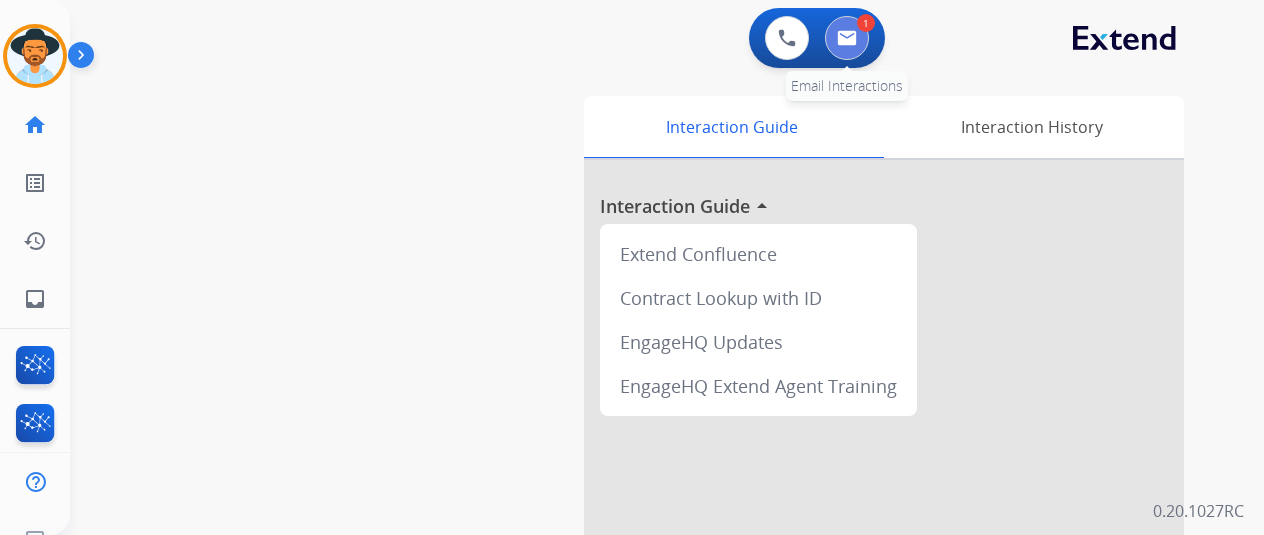 click at bounding box center [847, 38] 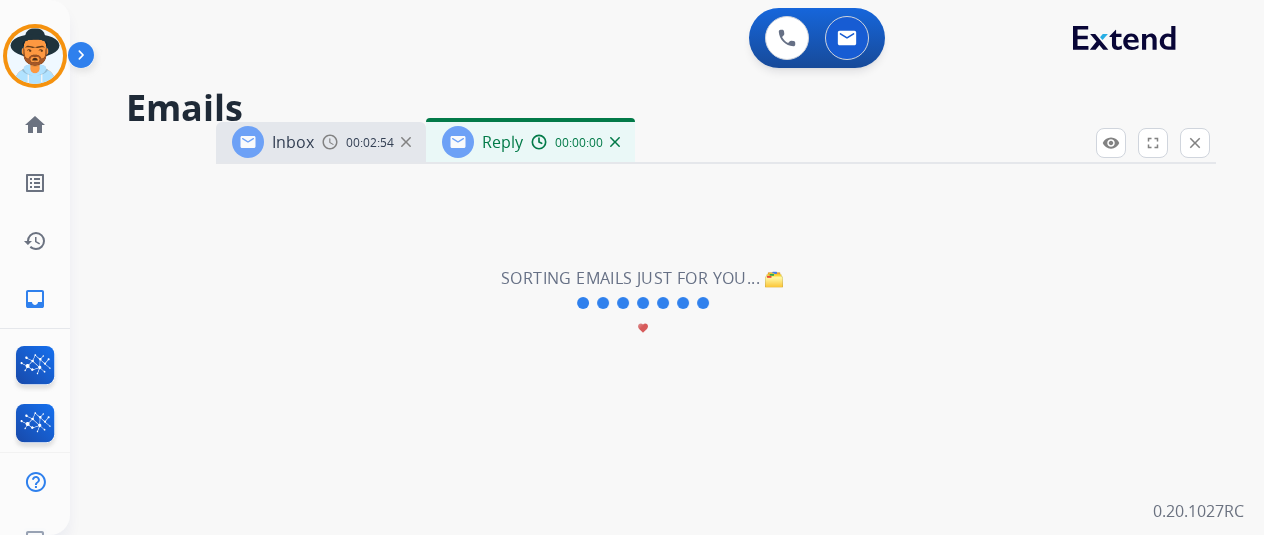 select on "**********" 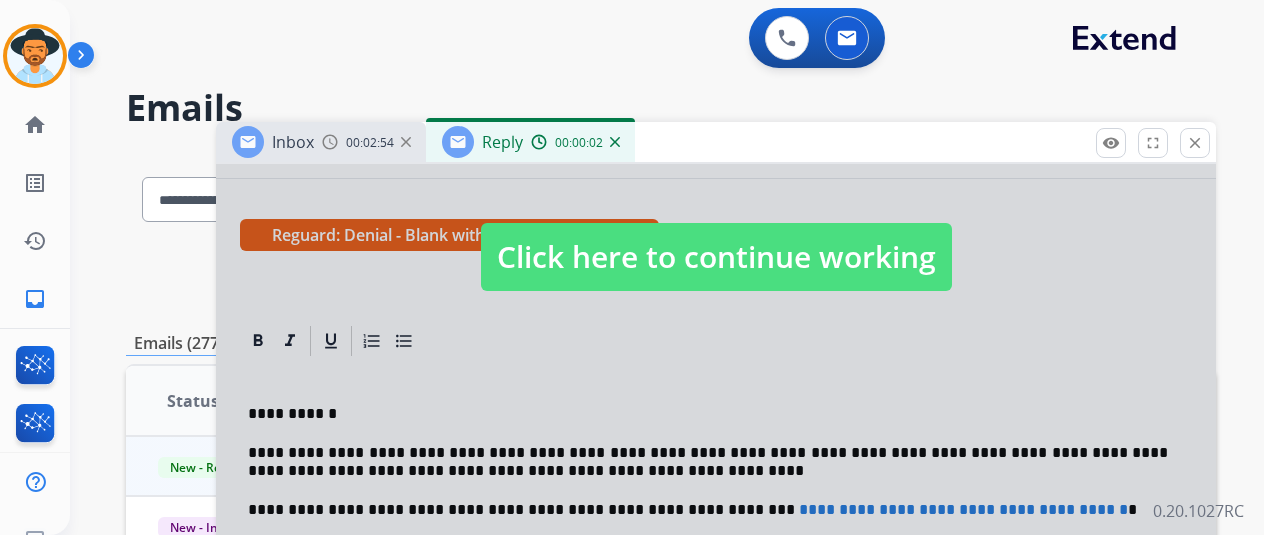 click on "Click here to continue working" at bounding box center [716, 257] 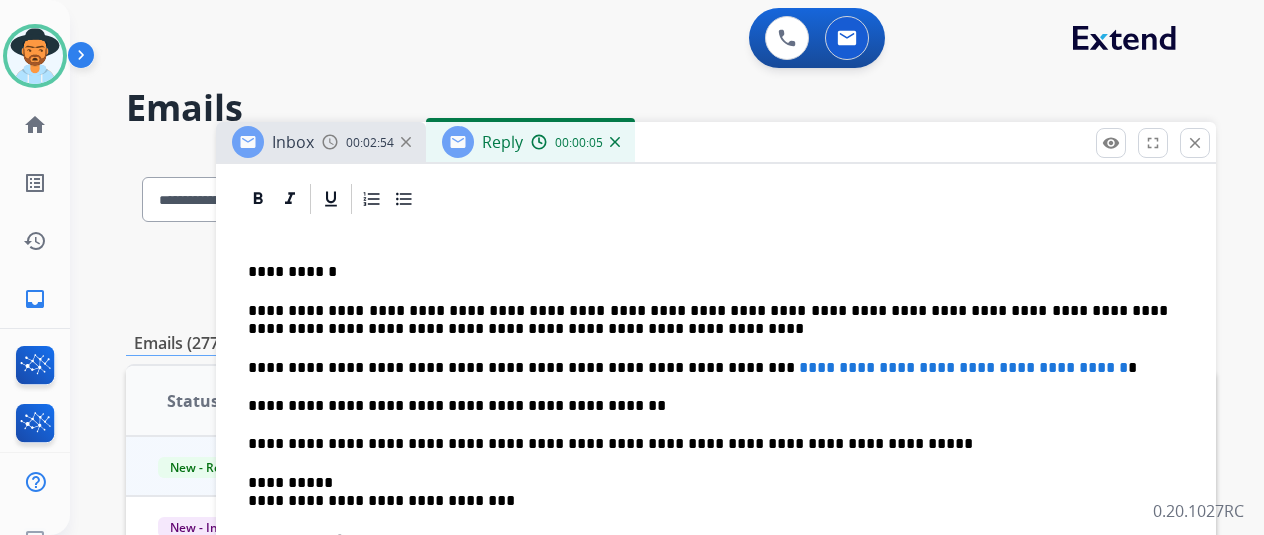 scroll, scrollTop: 500, scrollLeft: 0, axis: vertical 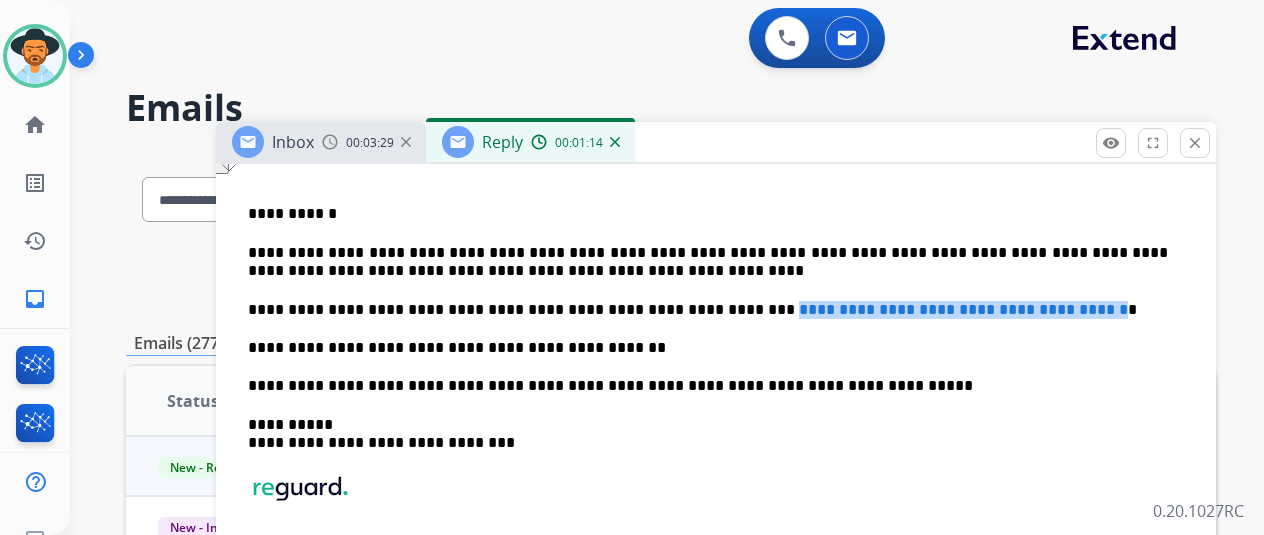 drag, startPoint x: 700, startPoint y: 306, endPoint x: 1093, endPoint y: 307, distance: 393.00128 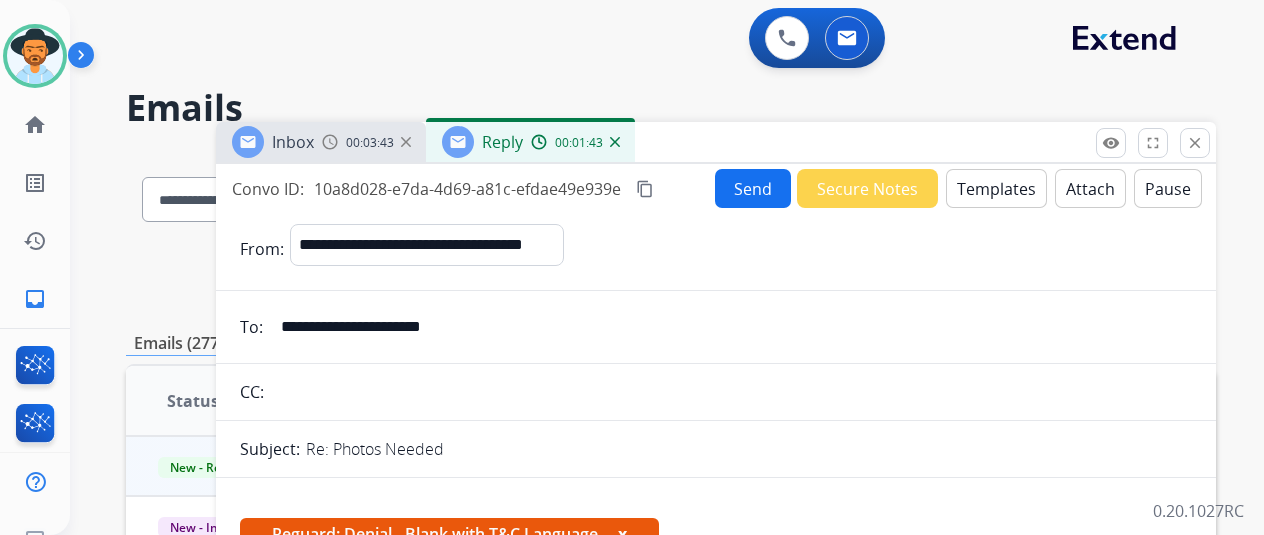 scroll, scrollTop: 0, scrollLeft: 0, axis: both 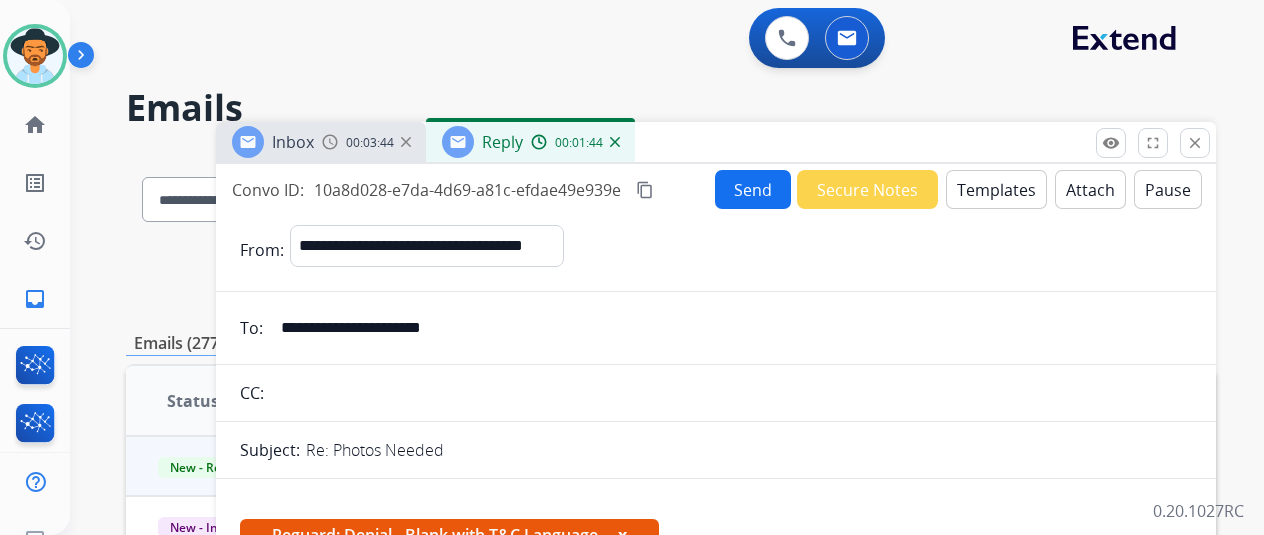click on "Attach" at bounding box center (1090, 189) 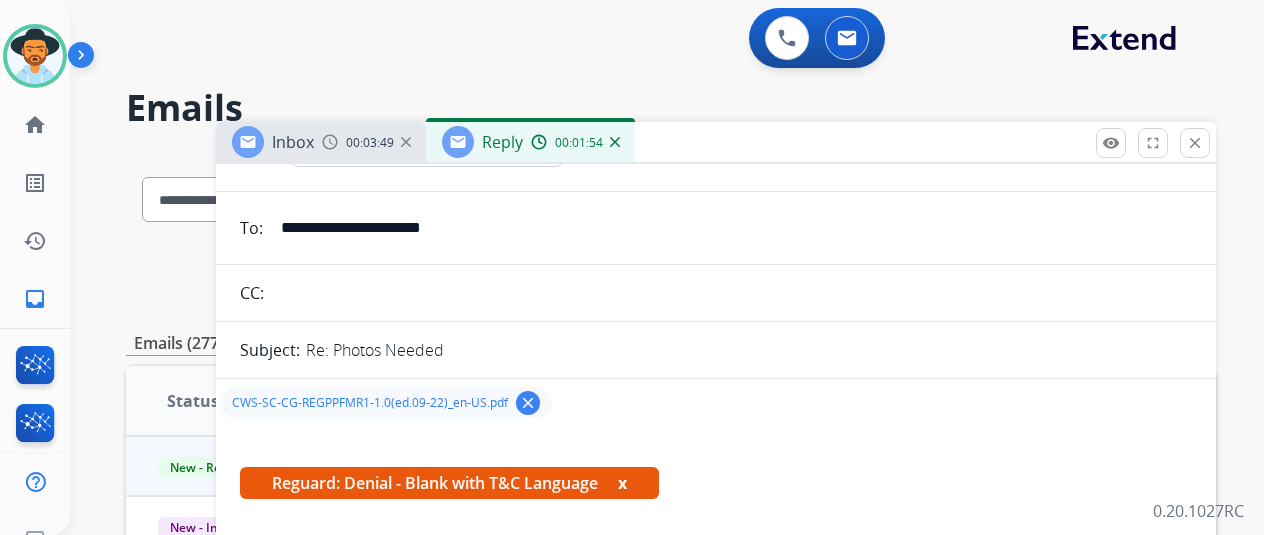 scroll, scrollTop: 0, scrollLeft: 0, axis: both 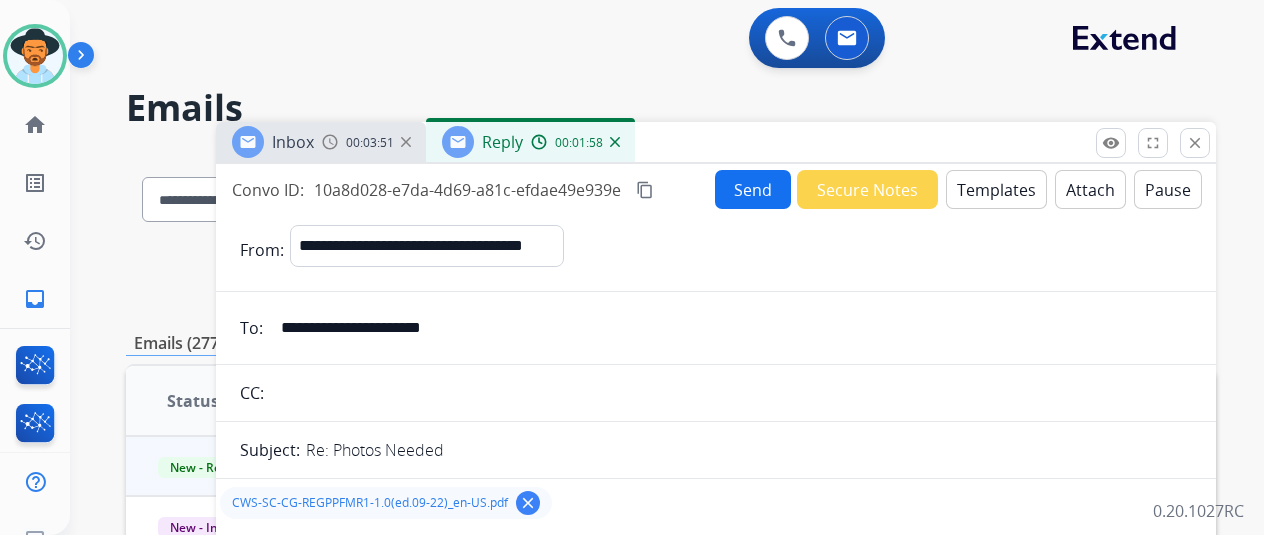 click on "Send" at bounding box center (753, 189) 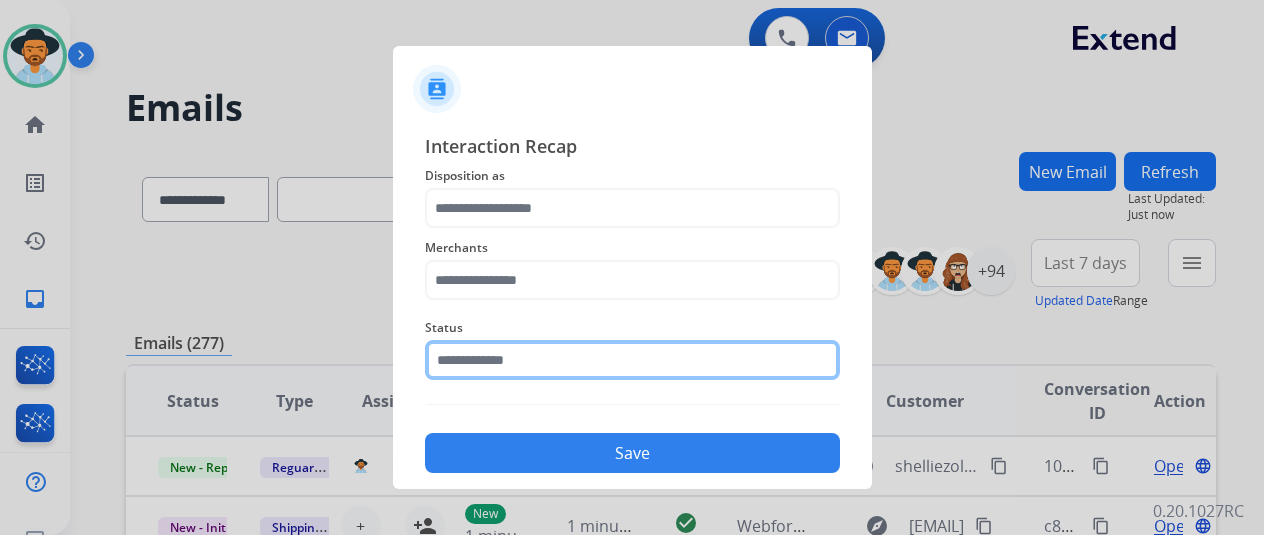 click 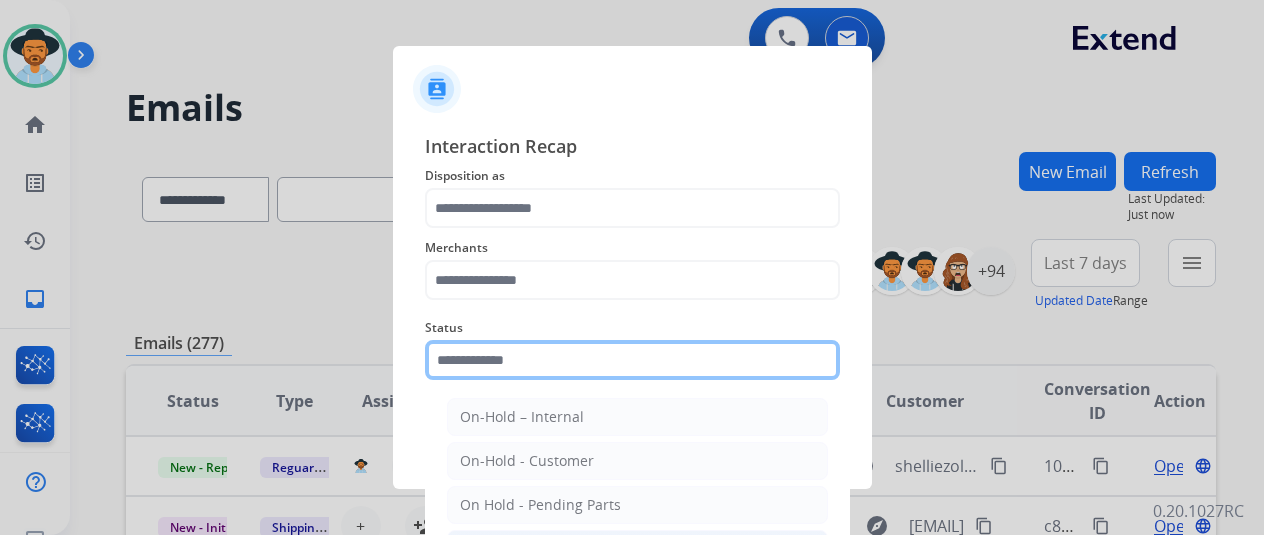 scroll, scrollTop: 114, scrollLeft: 0, axis: vertical 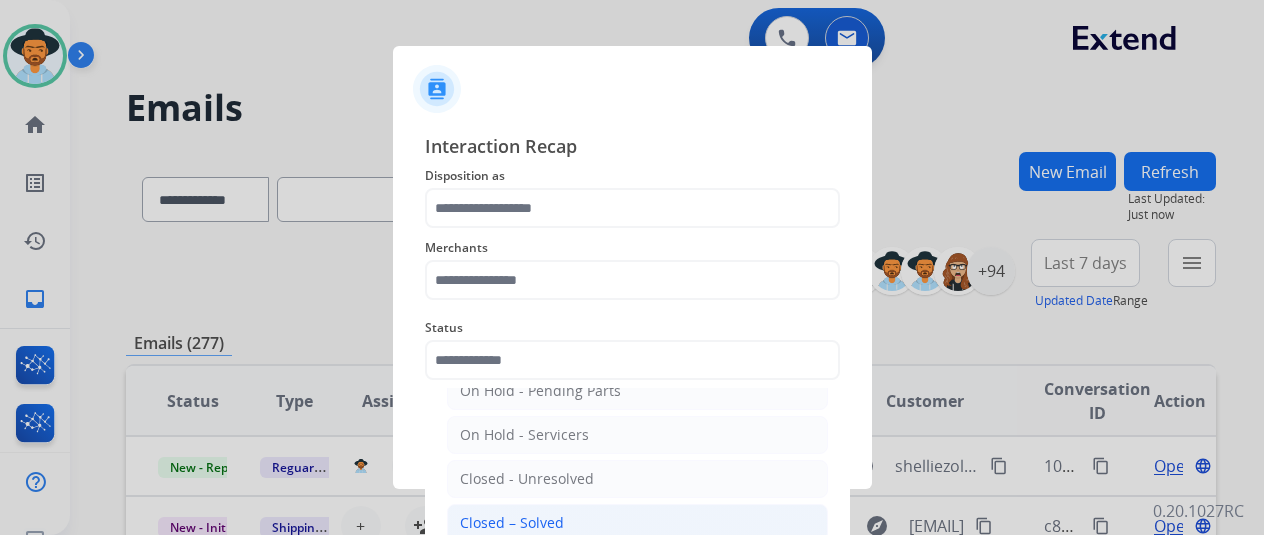 click on "Closed – Solved" 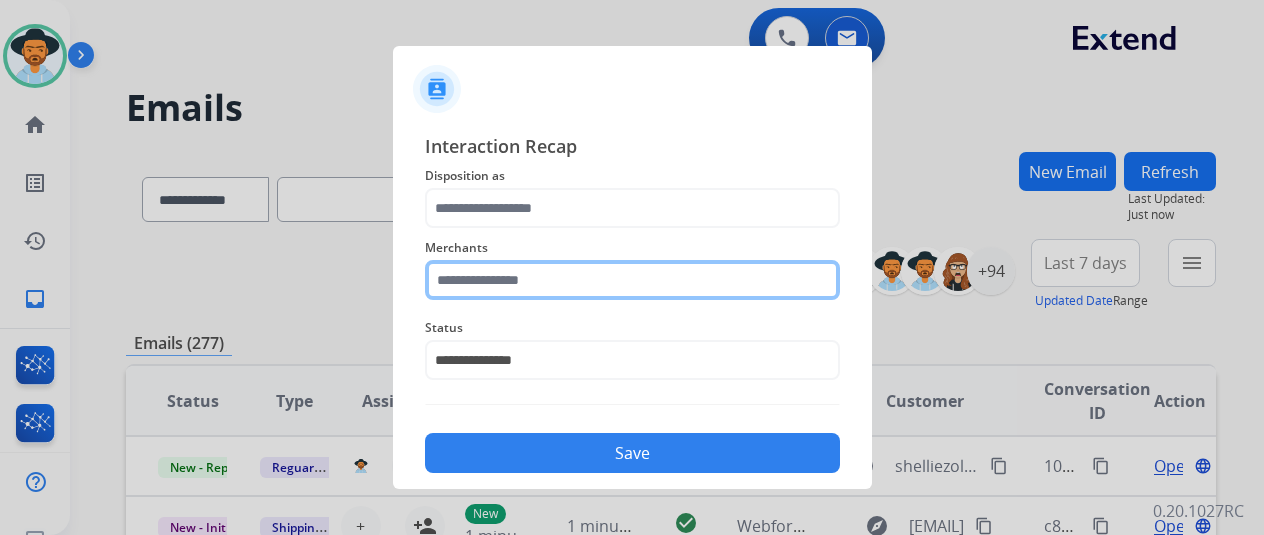 click 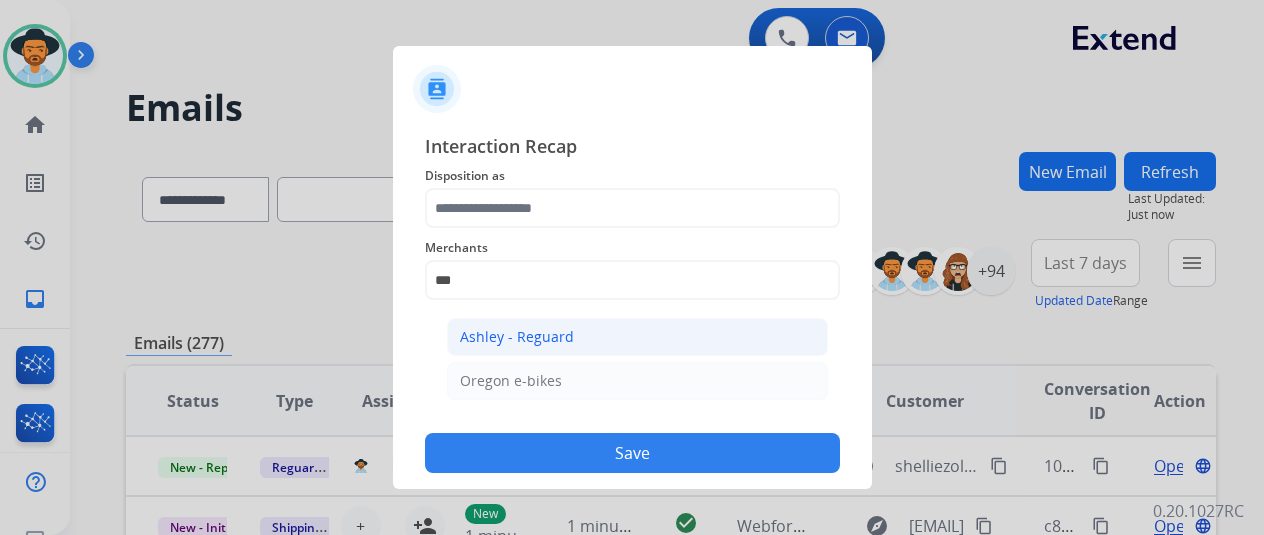 click on "Ashley - Reguard" 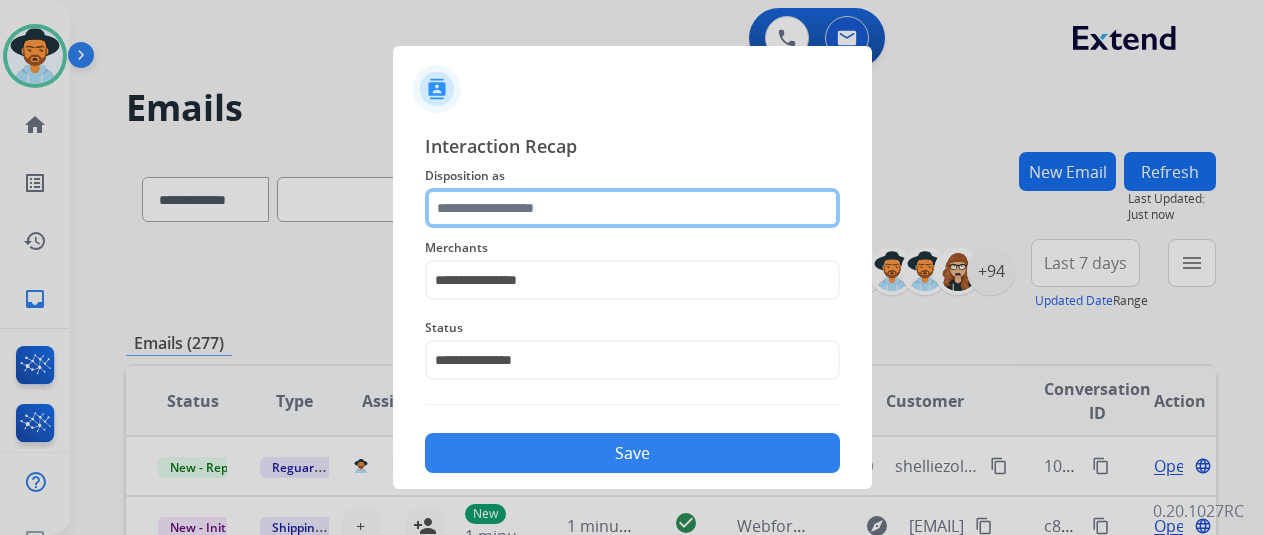 click 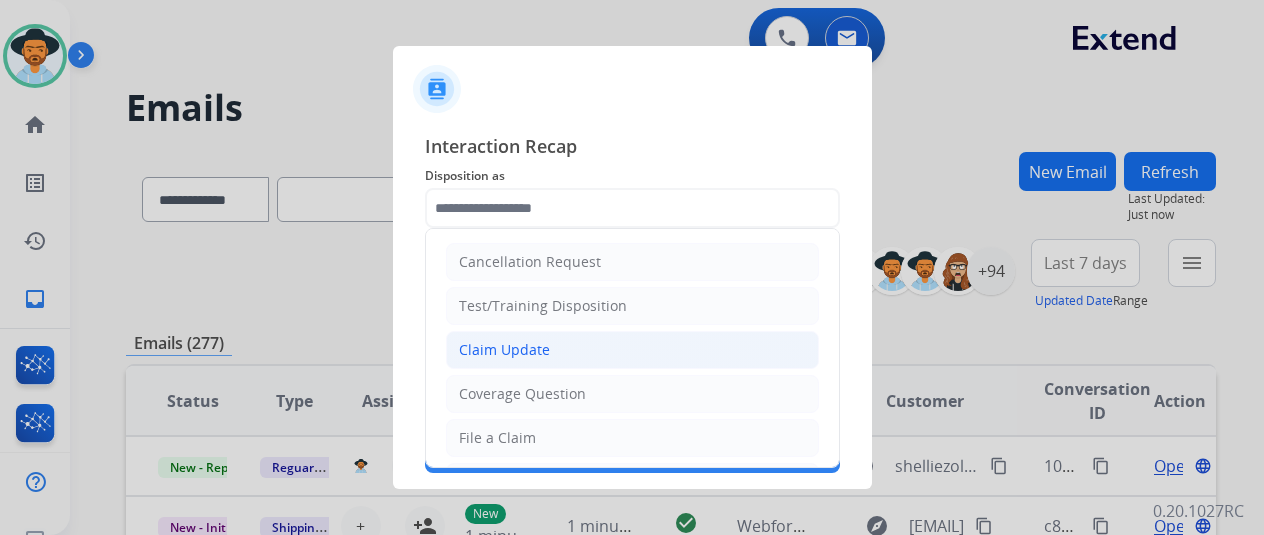 click on "Claim Update" 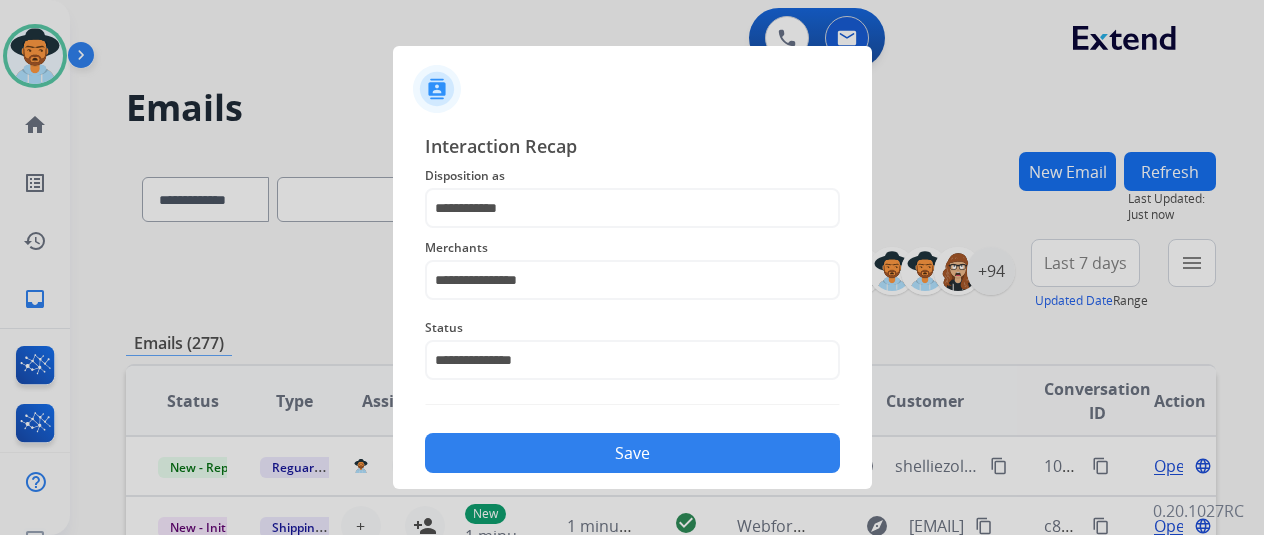 click on "Save" 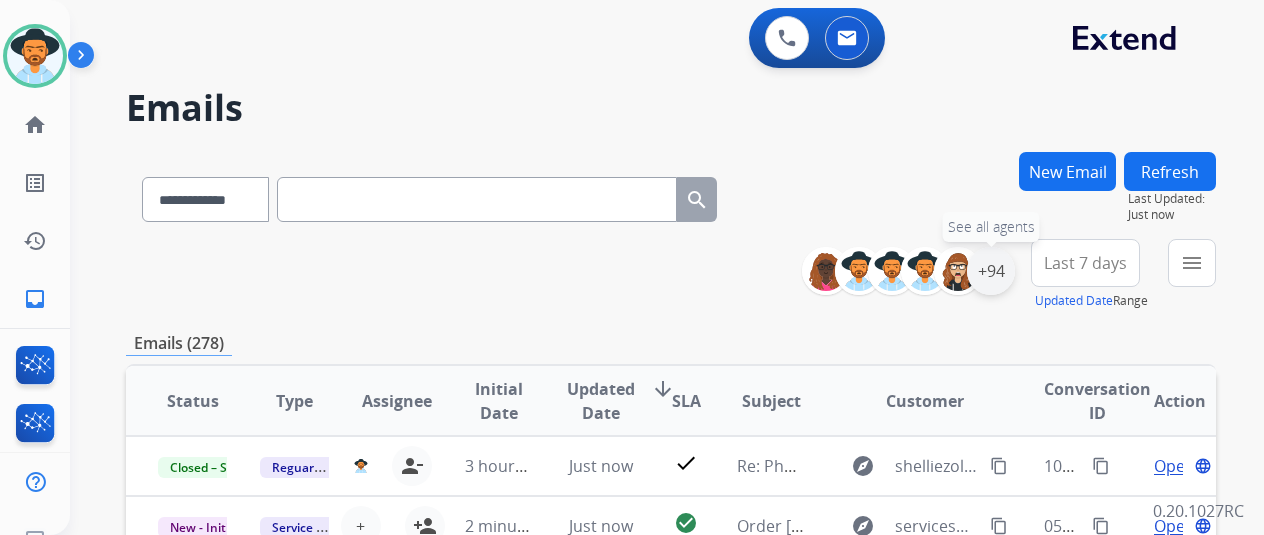 click on "+94" at bounding box center (991, 271) 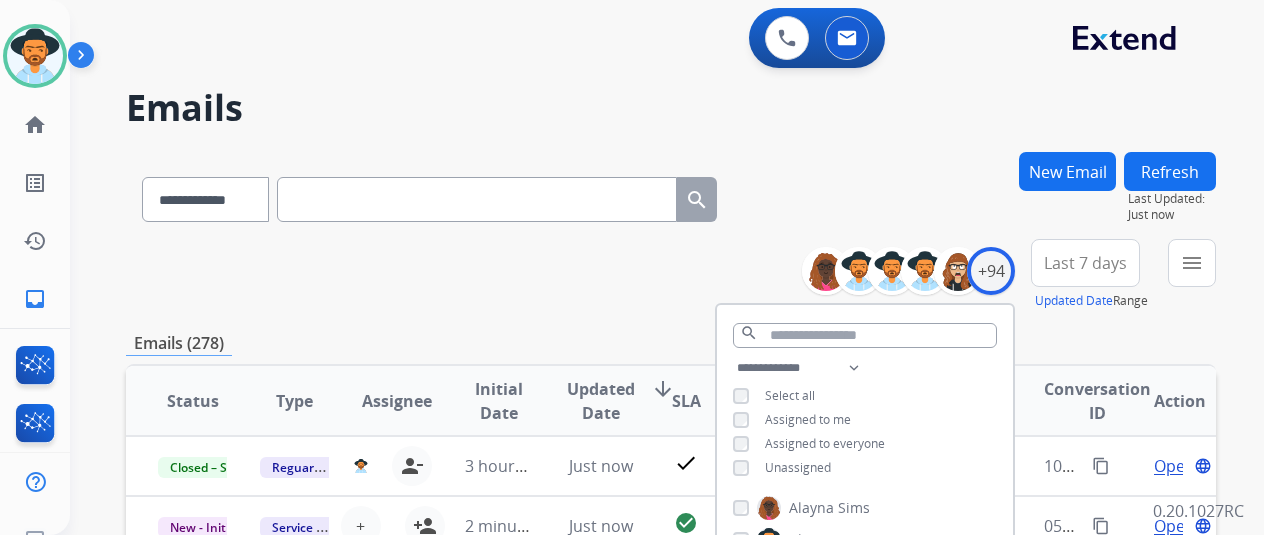 click on "**********" at bounding box center (865, 420) 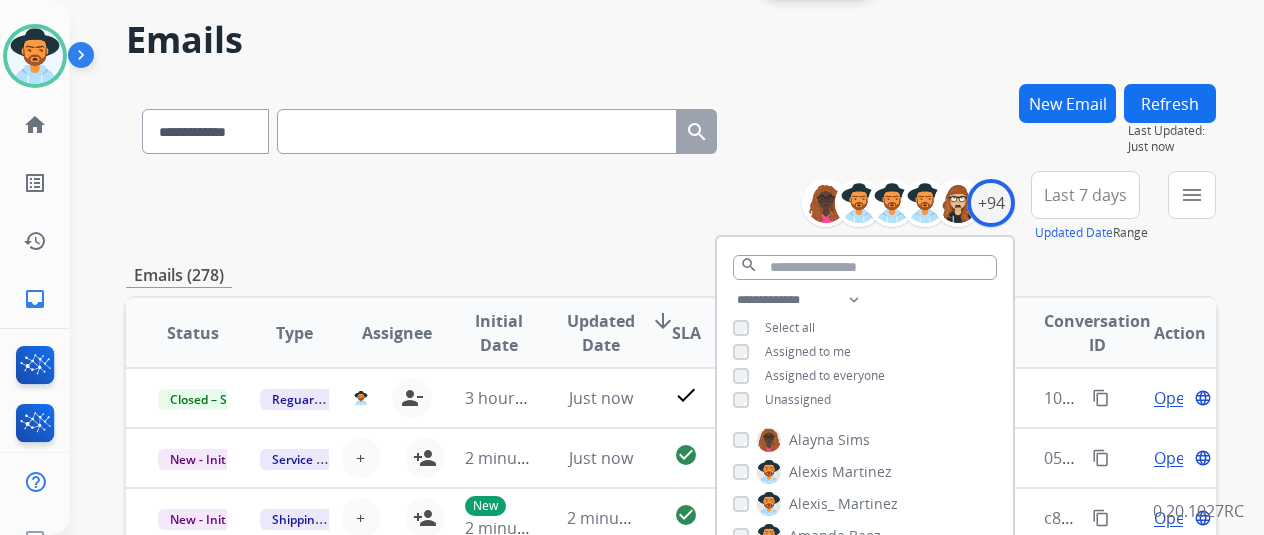 scroll, scrollTop: 100, scrollLeft: 0, axis: vertical 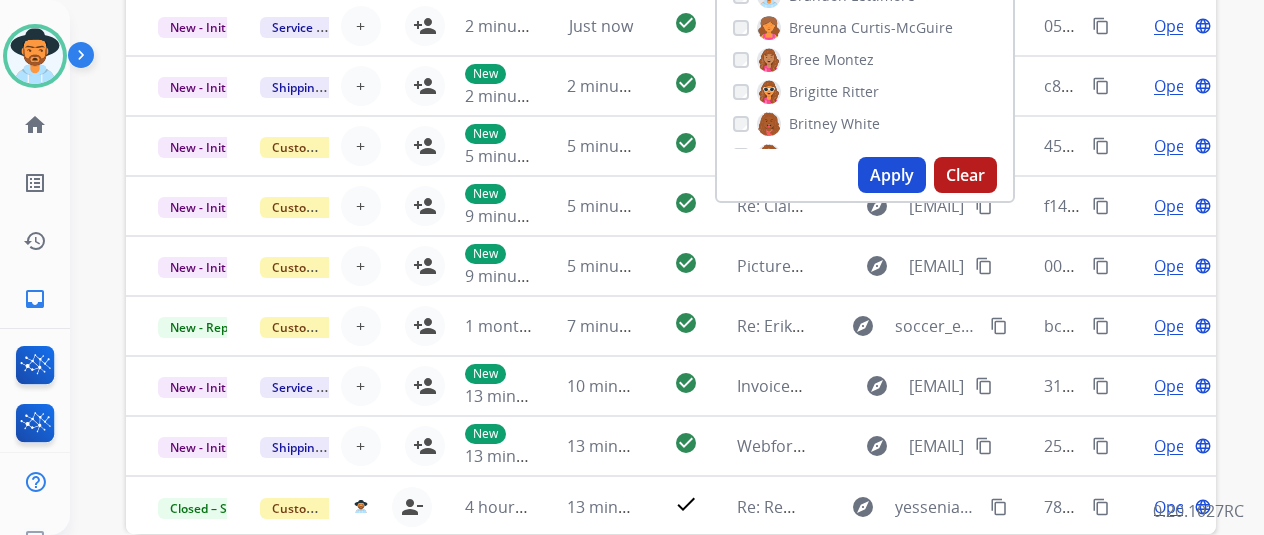 click on "Apply" at bounding box center [892, 175] 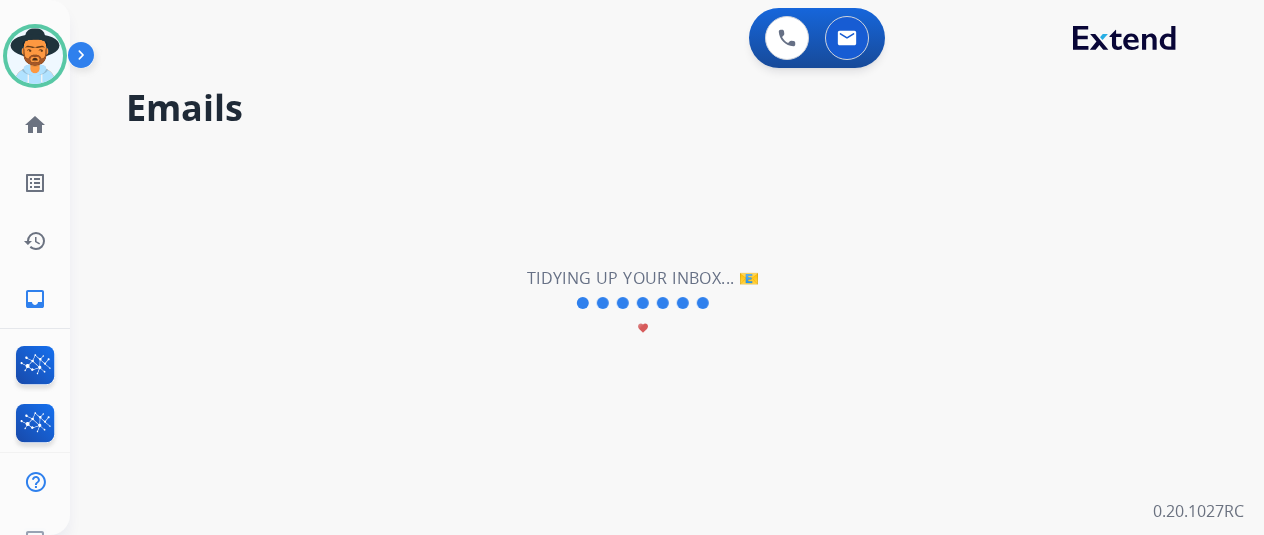 scroll, scrollTop: 0, scrollLeft: 0, axis: both 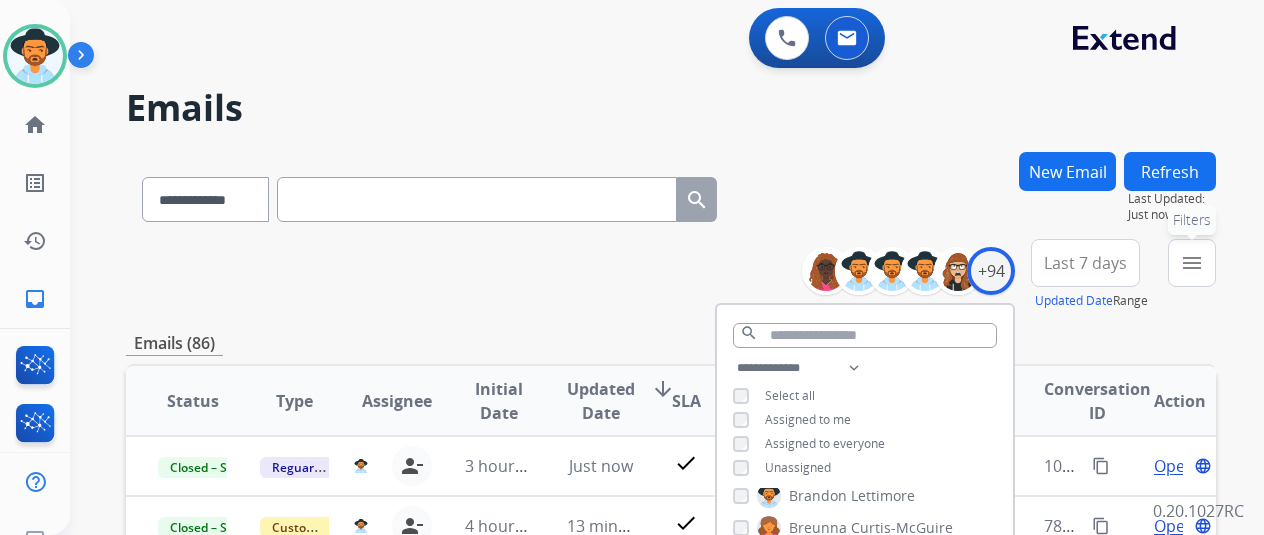 click on "menu  Filters" at bounding box center [1192, 263] 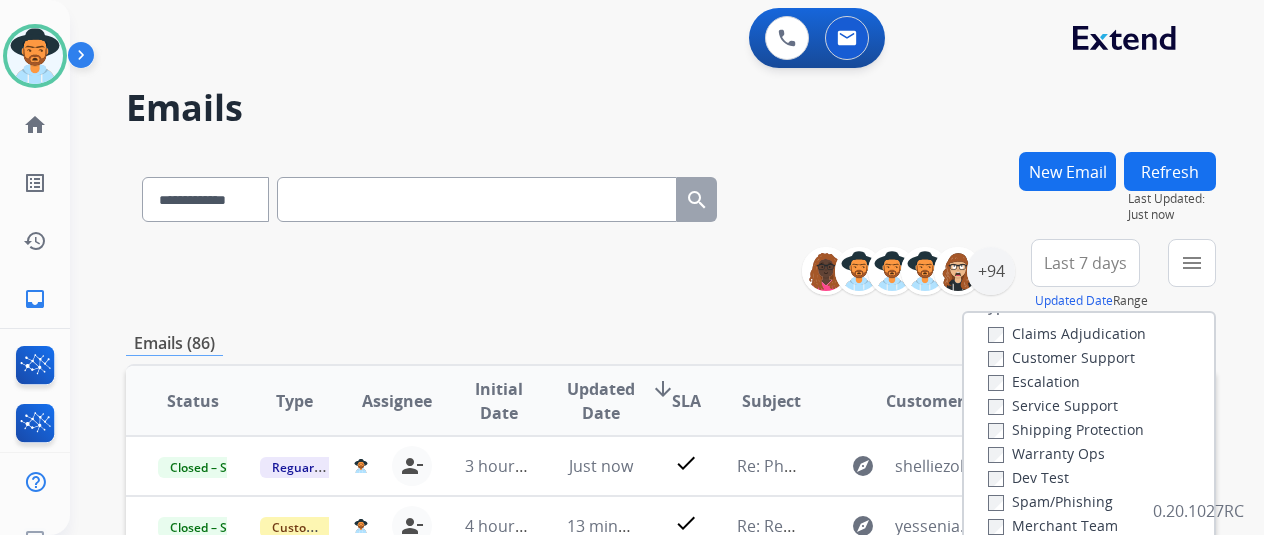 scroll, scrollTop: 200, scrollLeft: 0, axis: vertical 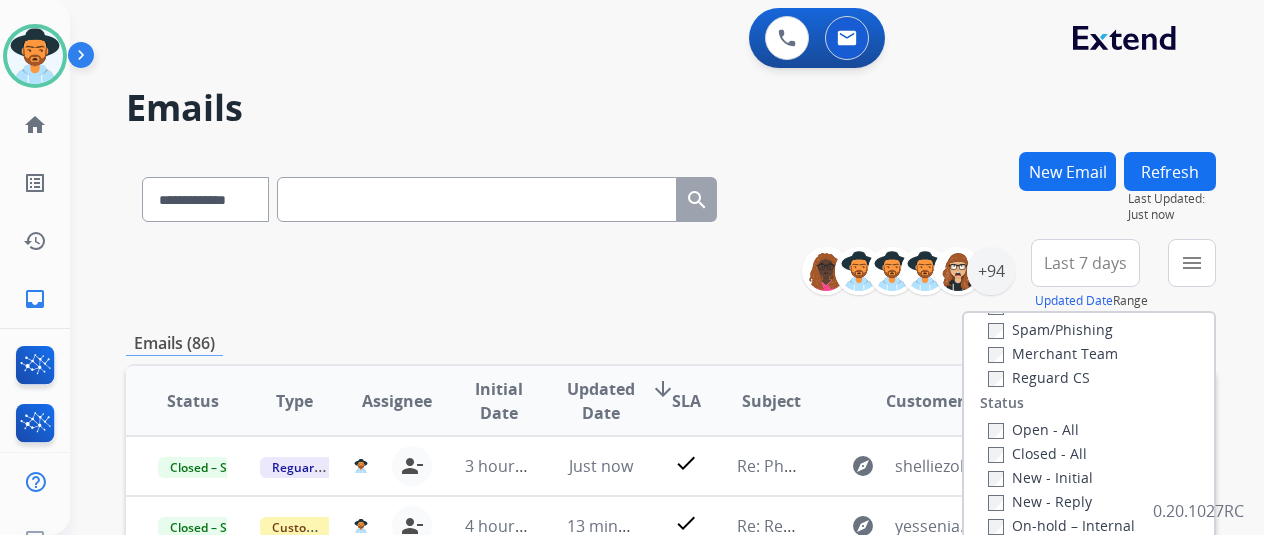 click on "Open - All" at bounding box center (1033, 429) 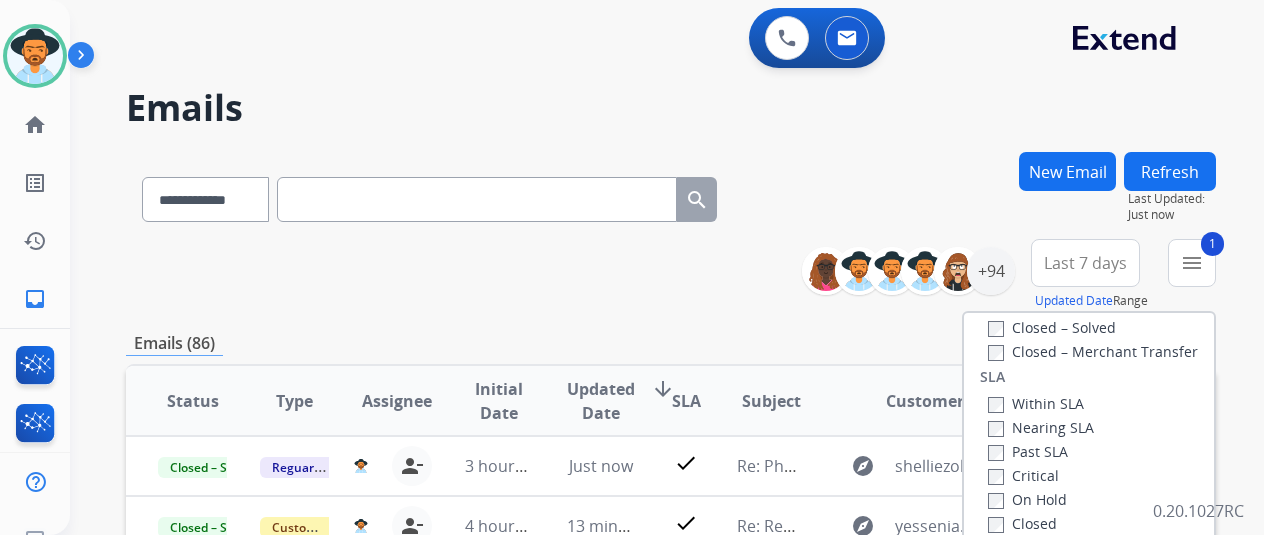 scroll, scrollTop: 528, scrollLeft: 0, axis: vertical 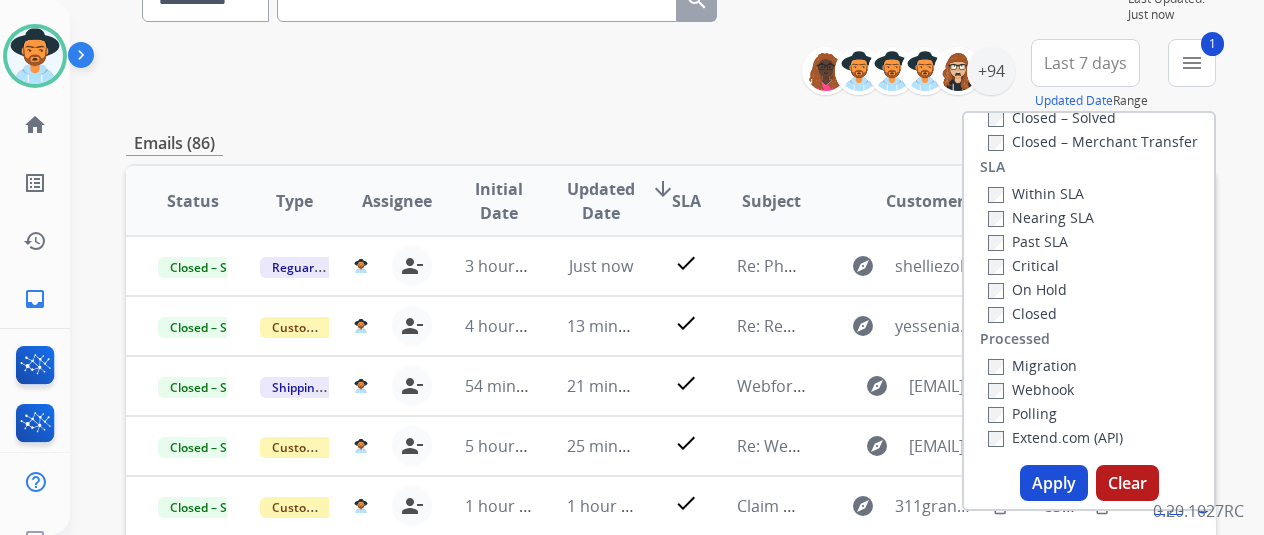 click on "Apply" at bounding box center [1054, 483] 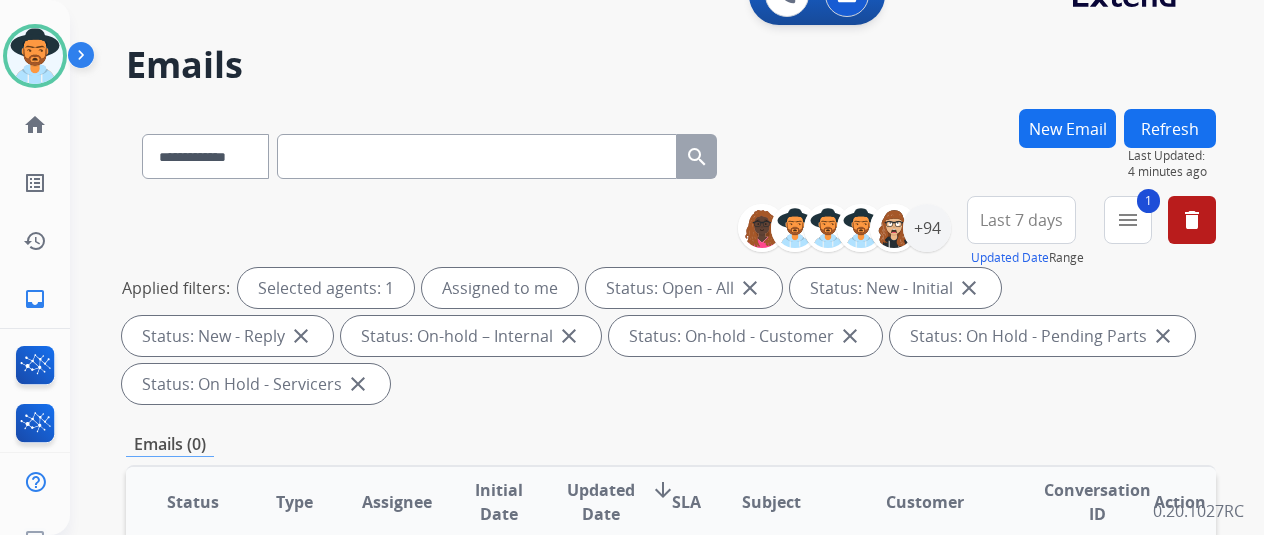scroll, scrollTop: 0, scrollLeft: 0, axis: both 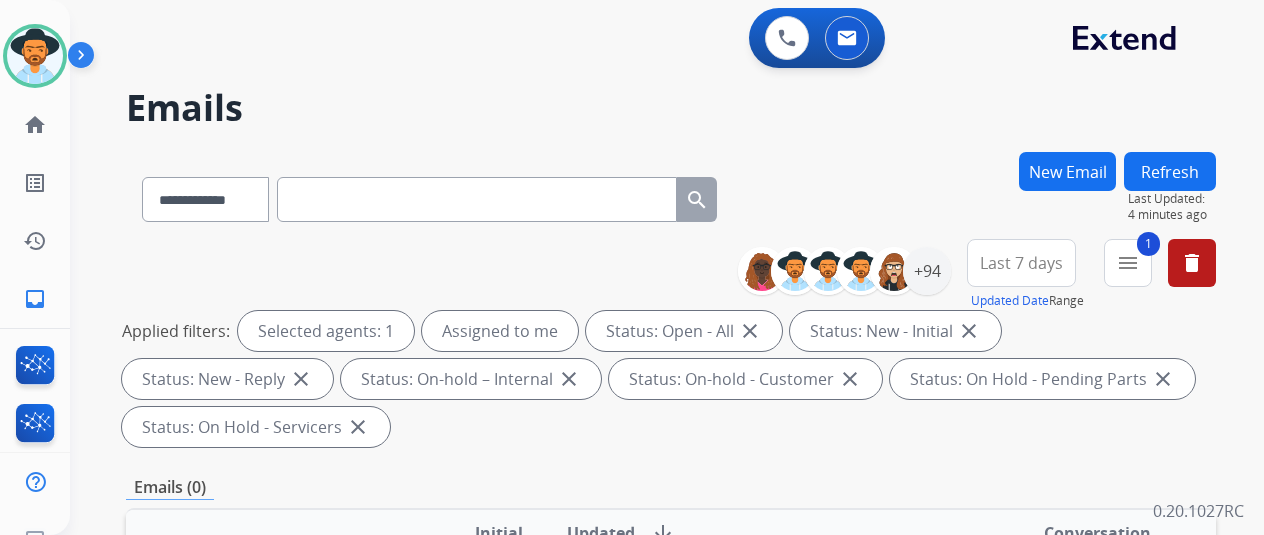 click on "Refresh" at bounding box center (1170, 171) 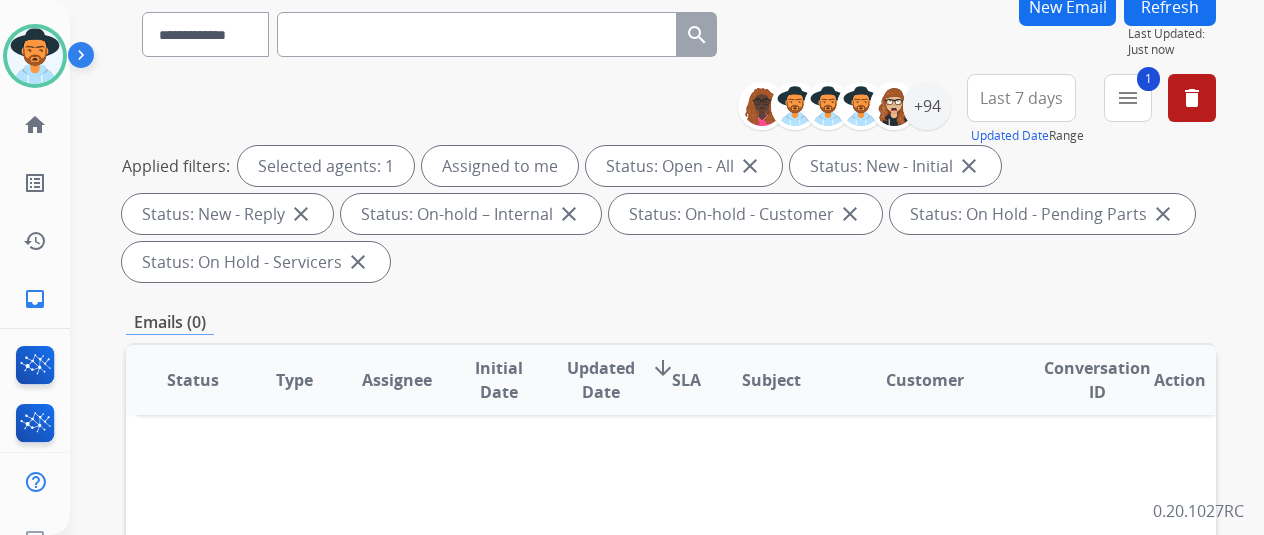 scroll, scrollTop: 200, scrollLeft: 0, axis: vertical 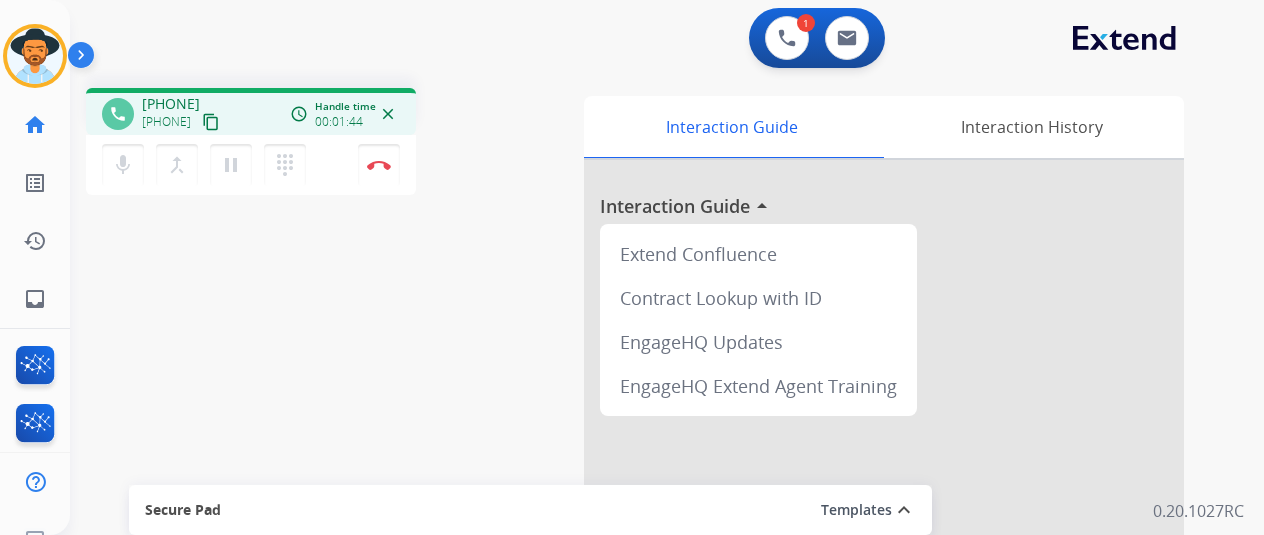 click on "+14802321915 content_copy" at bounding box center (182, 122) 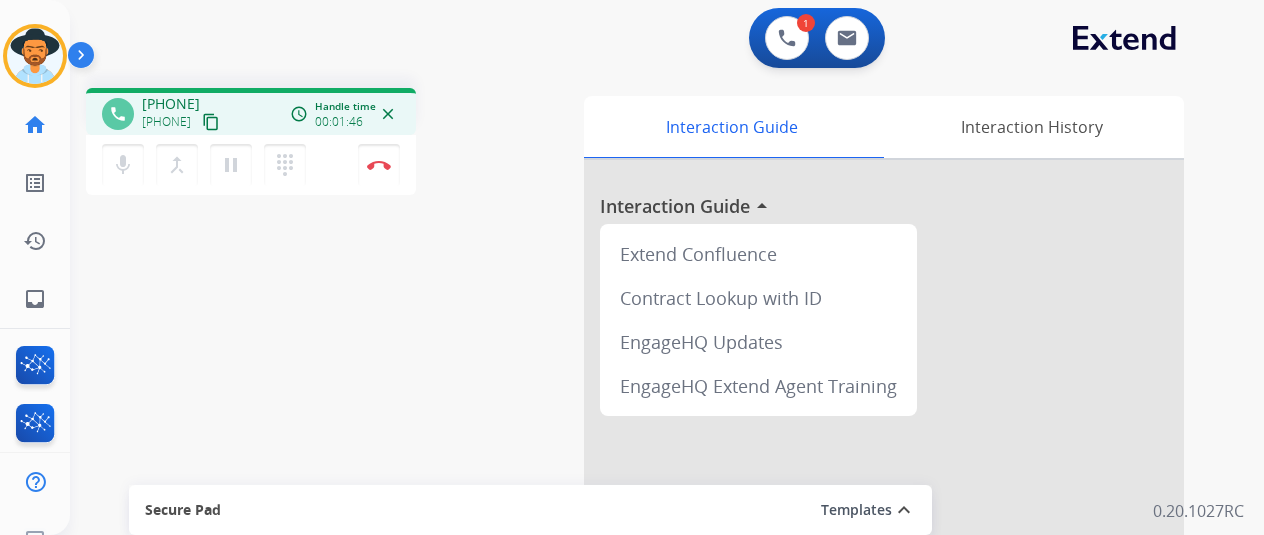 click on "content_copy" at bounding box center (211, 122) 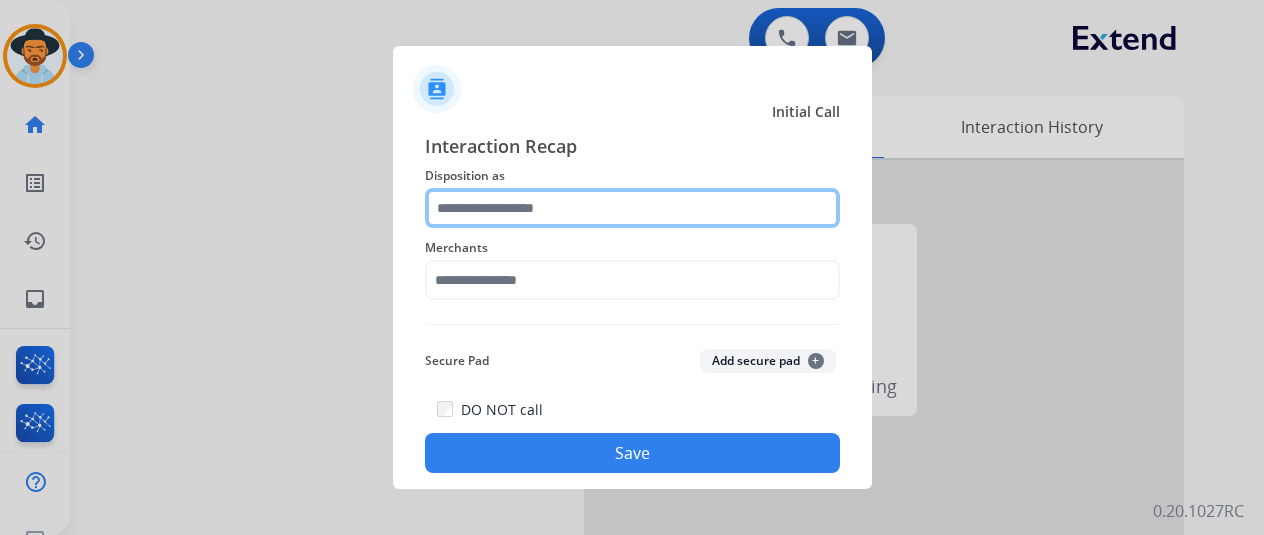 click 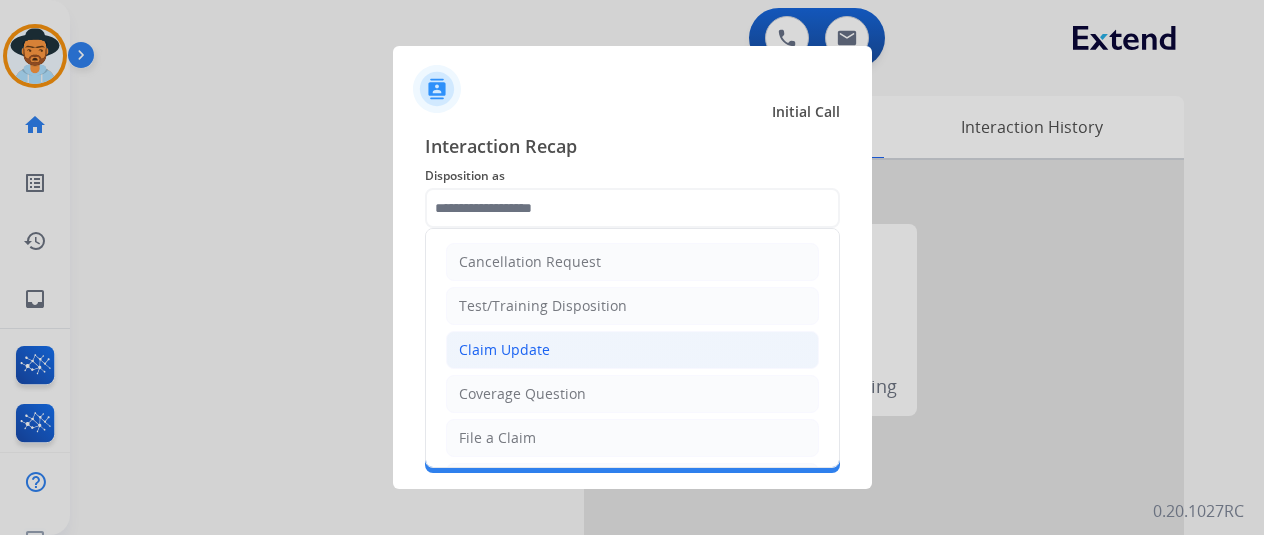 click on "Claim Update" 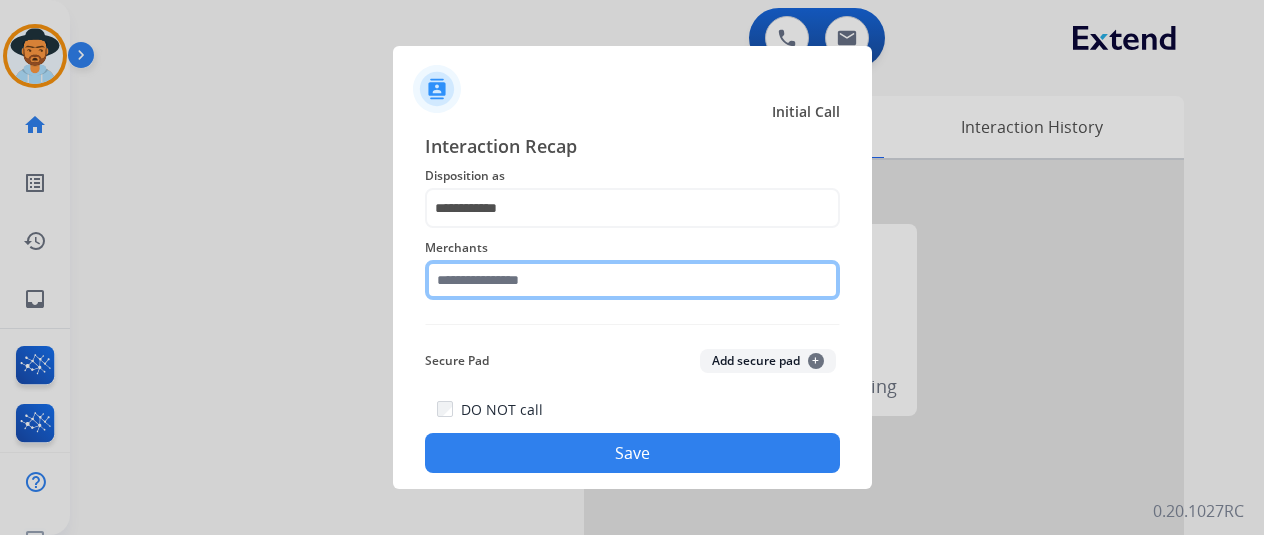 click 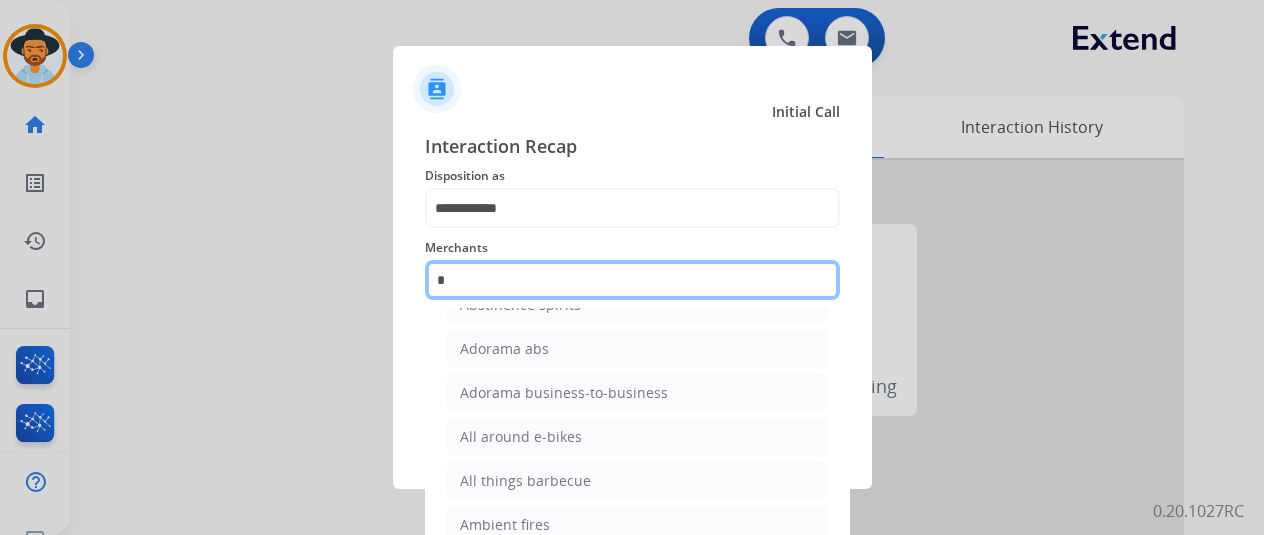 scroll, scrollTop: 0, scrollLeft: 0, axis: both 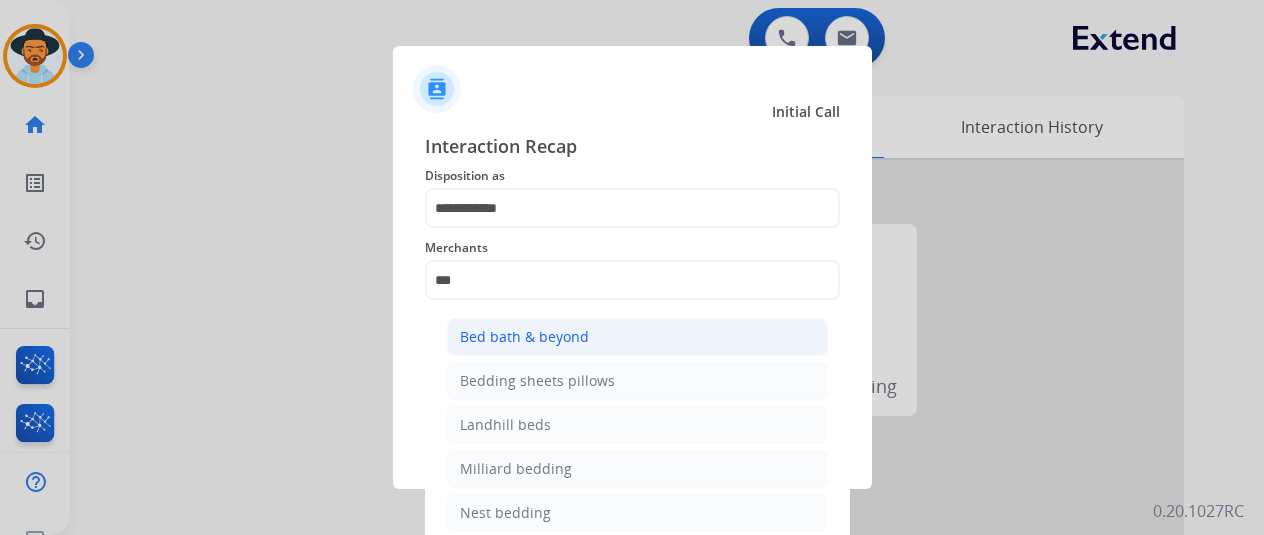 click on "Bed bath & beyond" 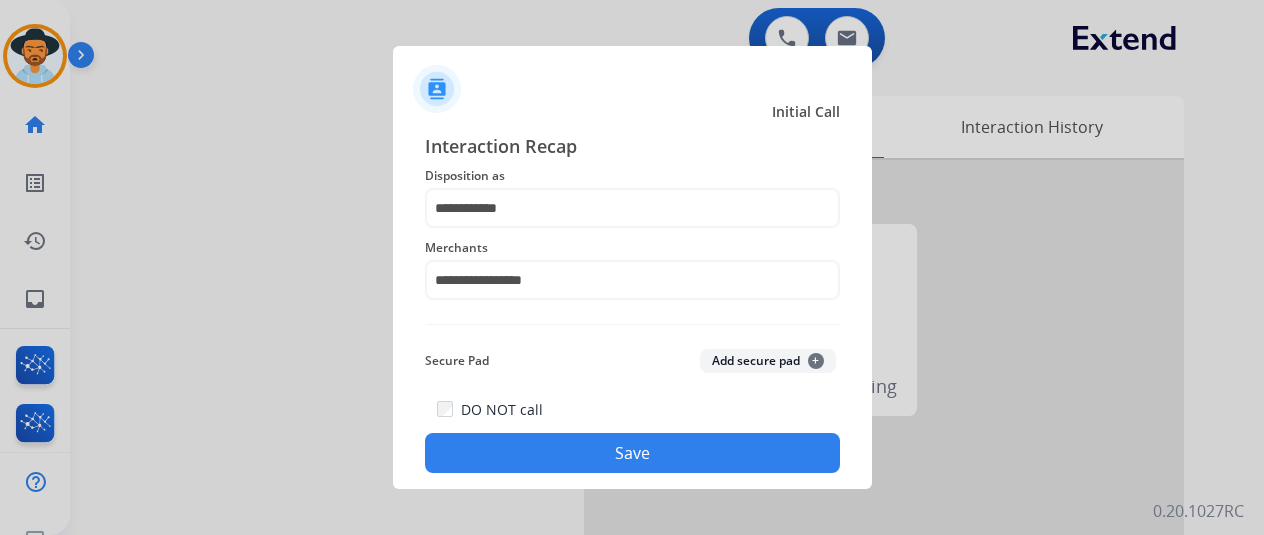click on "**********" 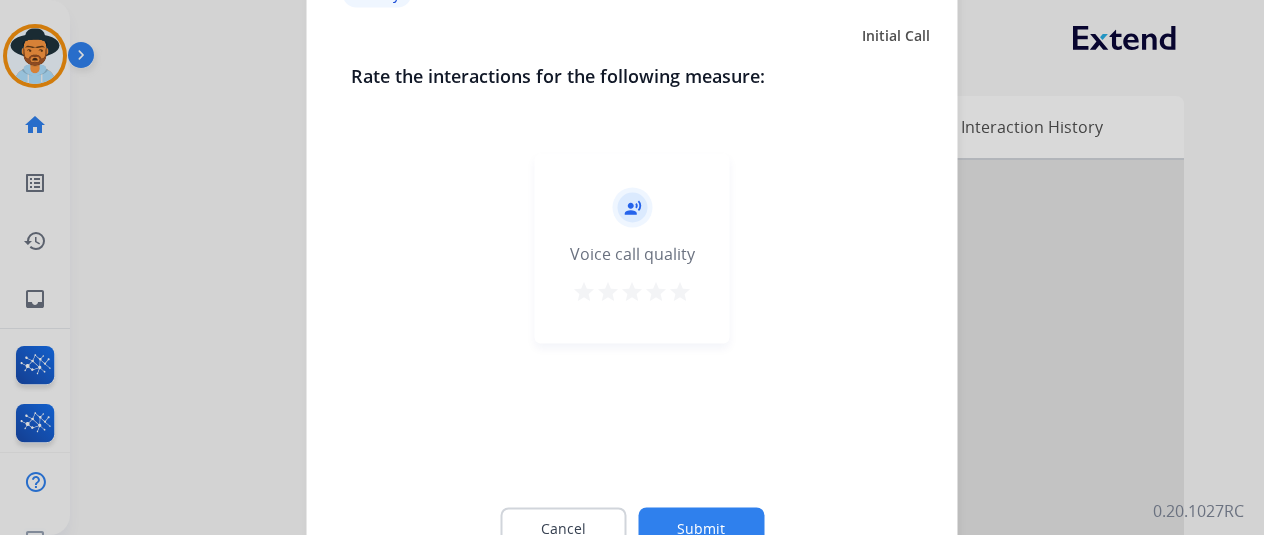 click on "star" at bounding box center (680, 291) 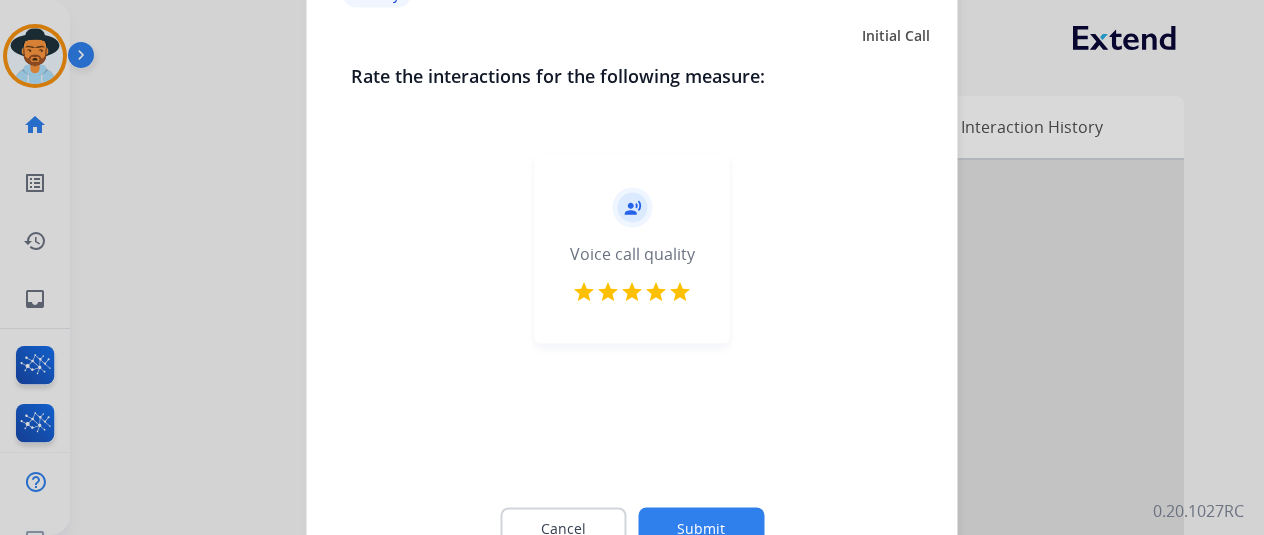 click on "Submit" 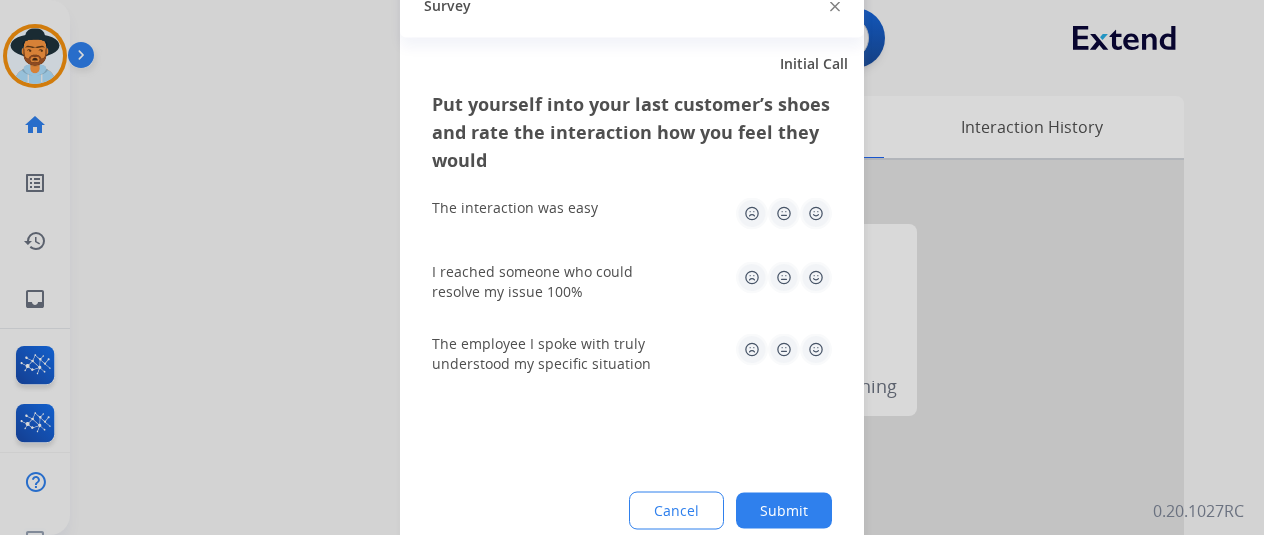 click 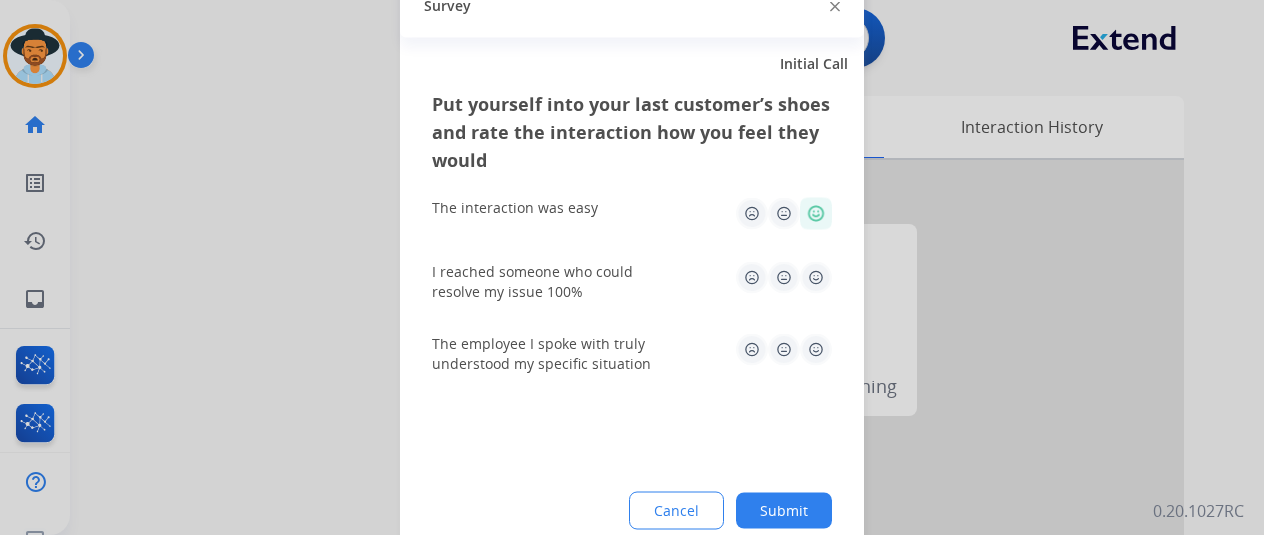 click 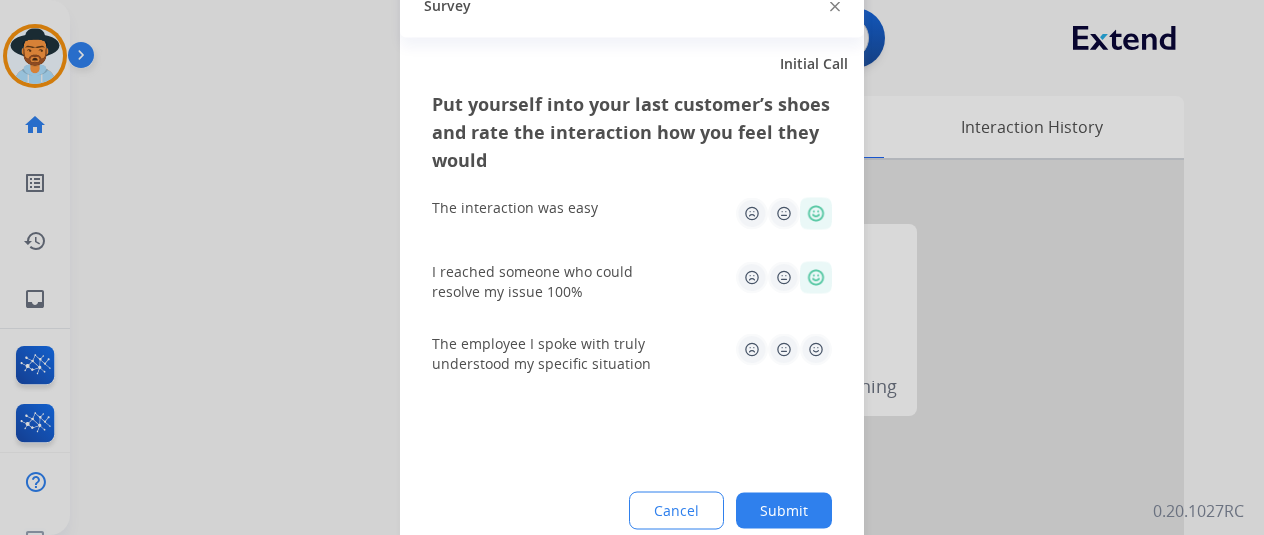 click 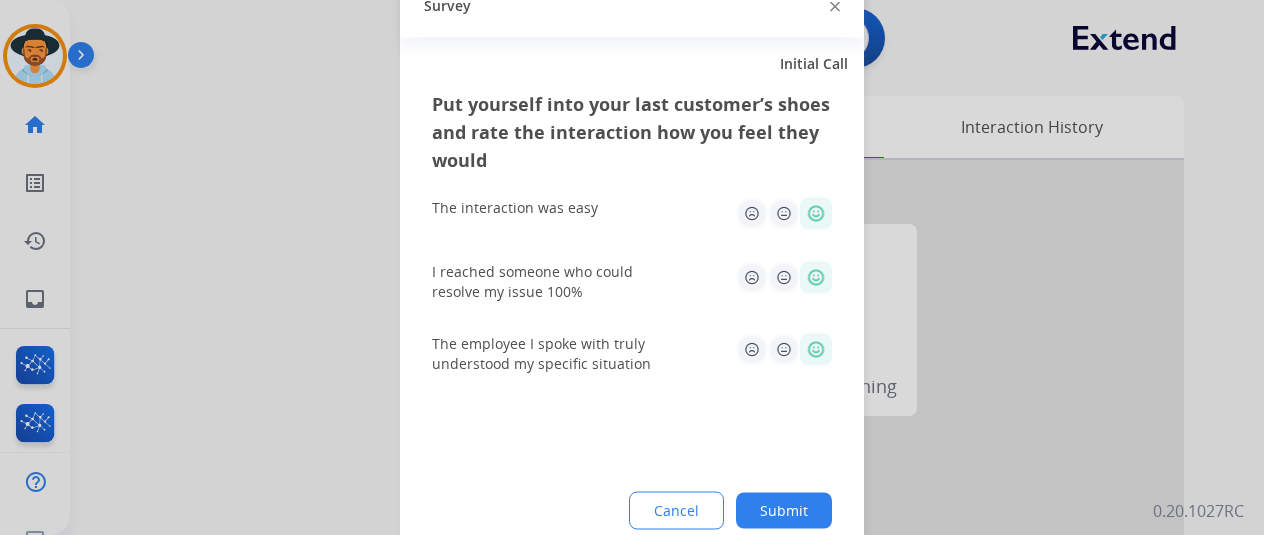 click on "Submit" 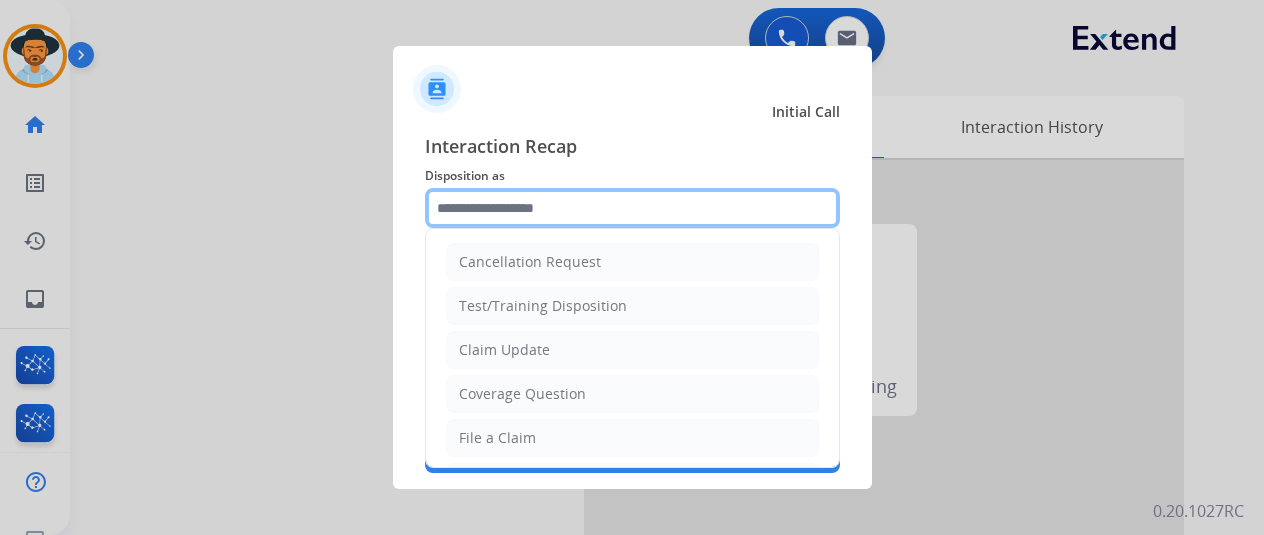 click 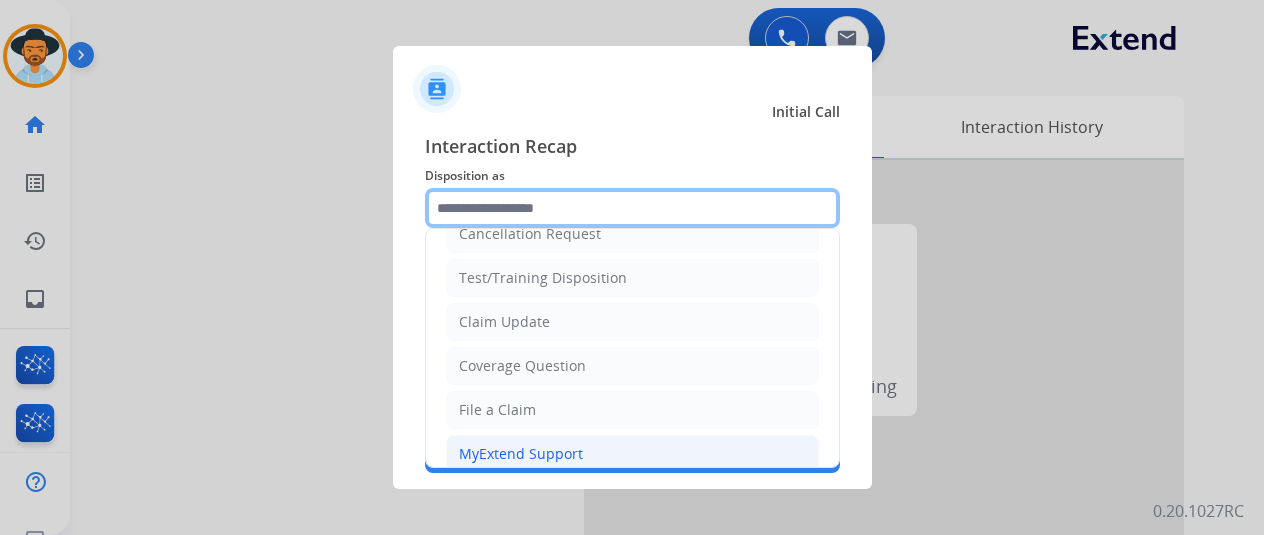 scroll, scrollTop: 0, scrollLeft: 0, axis: both 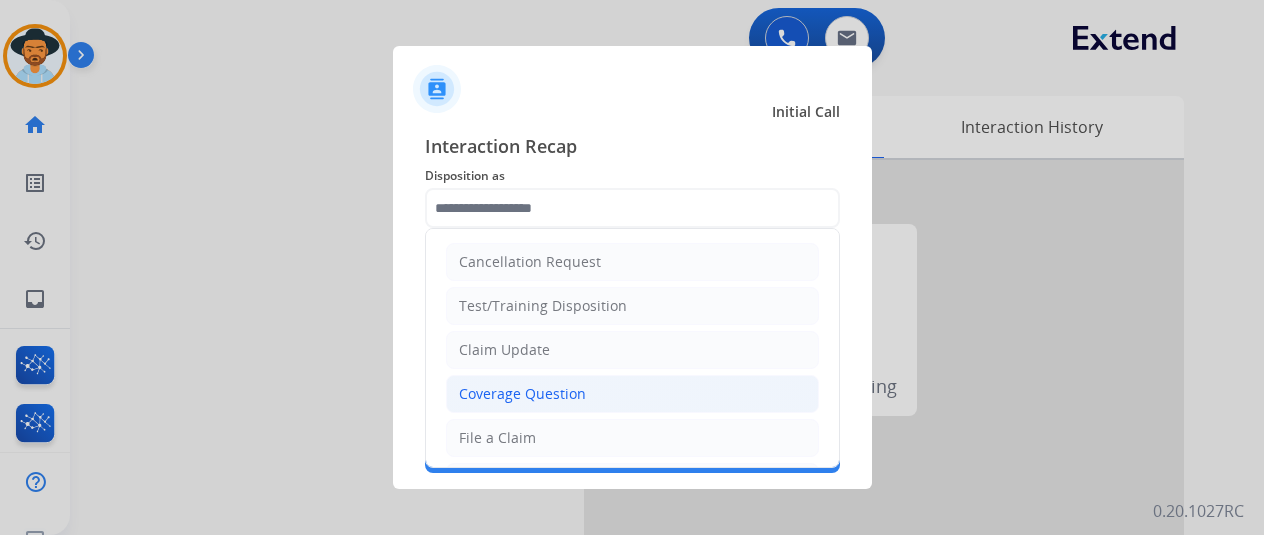 click on "Coverage Question" 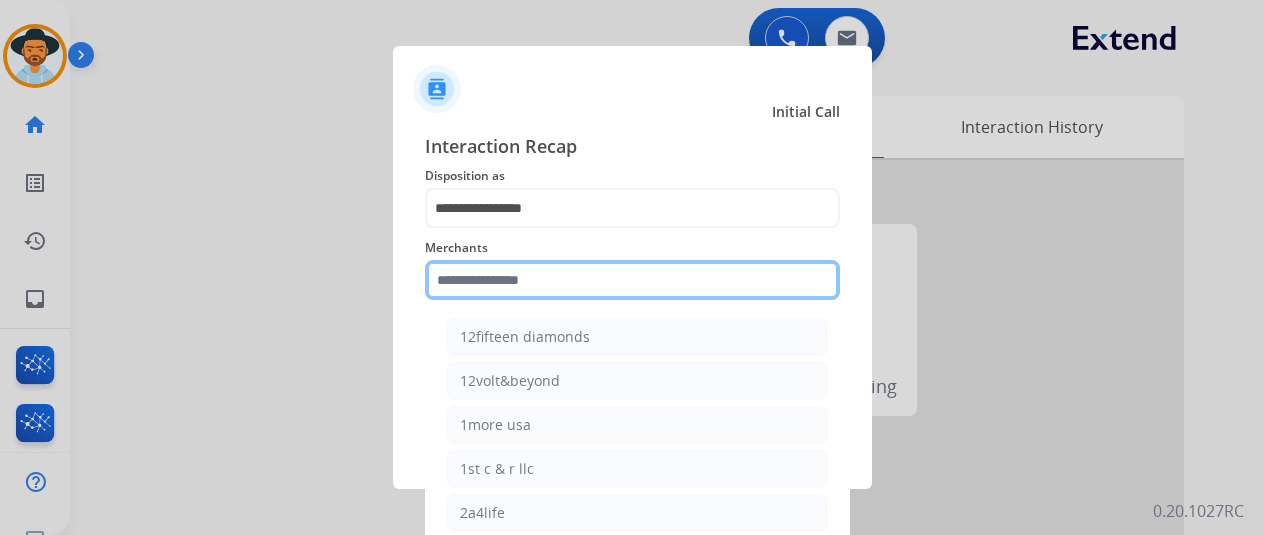 click 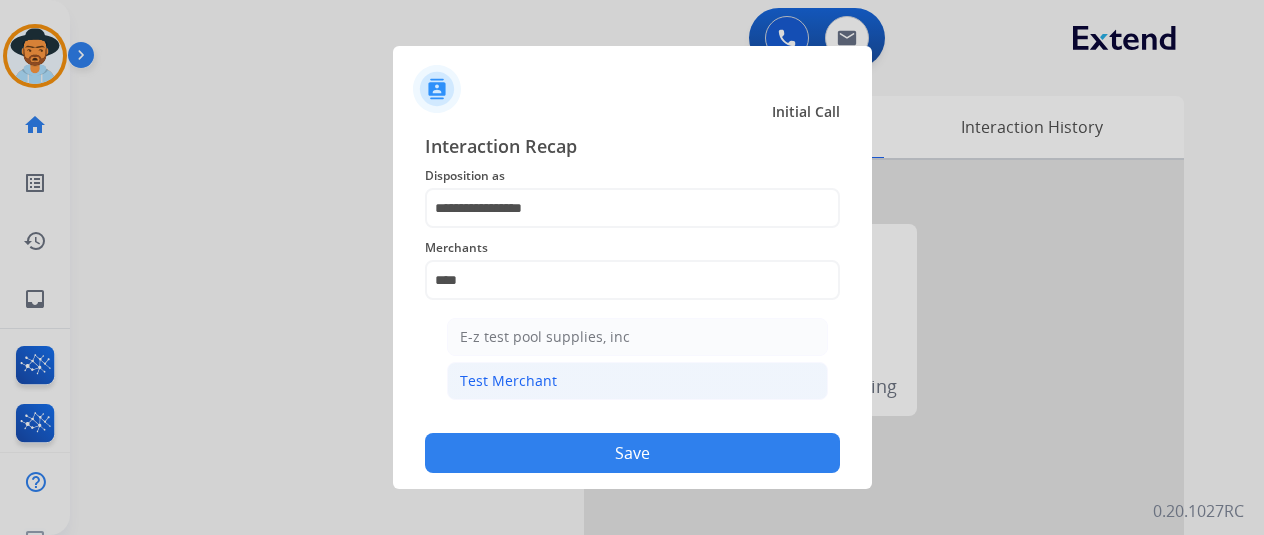 click on "Test Merchant" 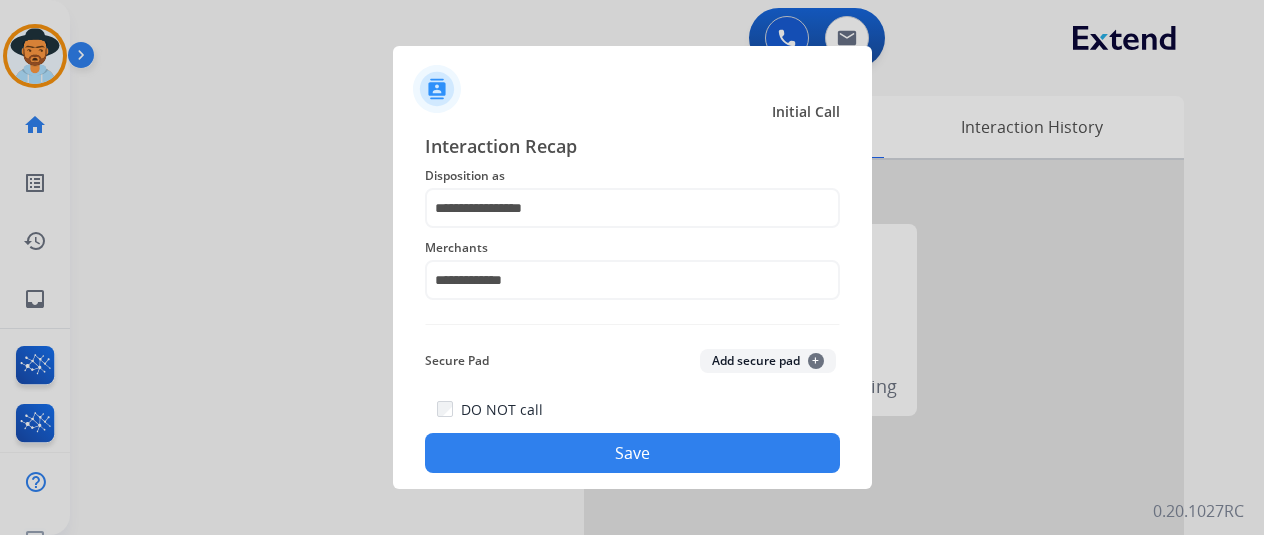 click on "Save" 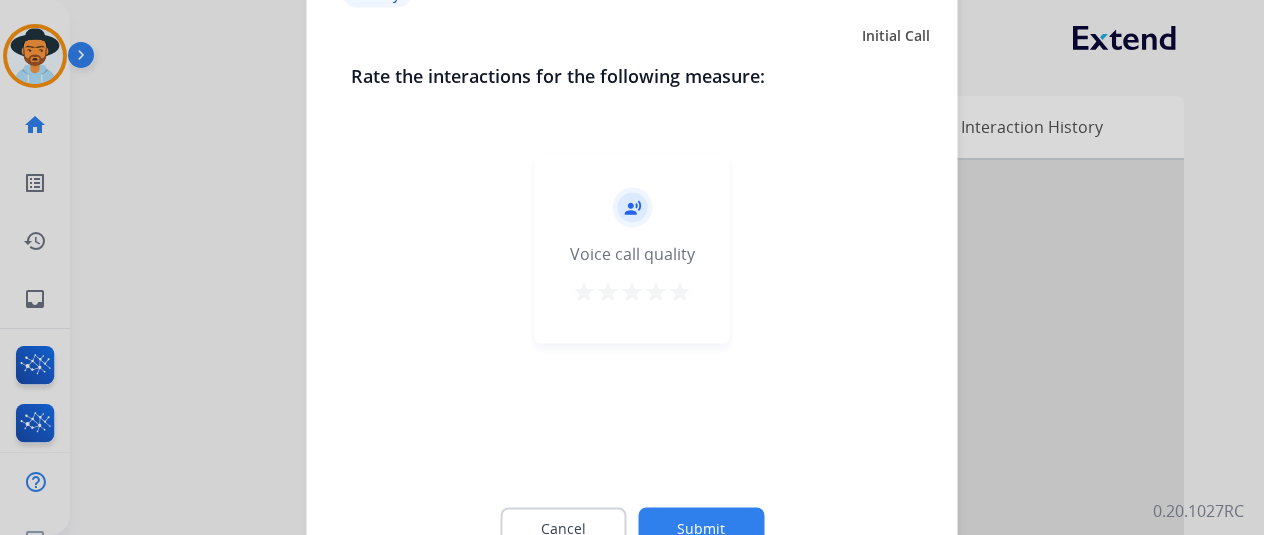 click on "star" at bounding box center (680, 294) 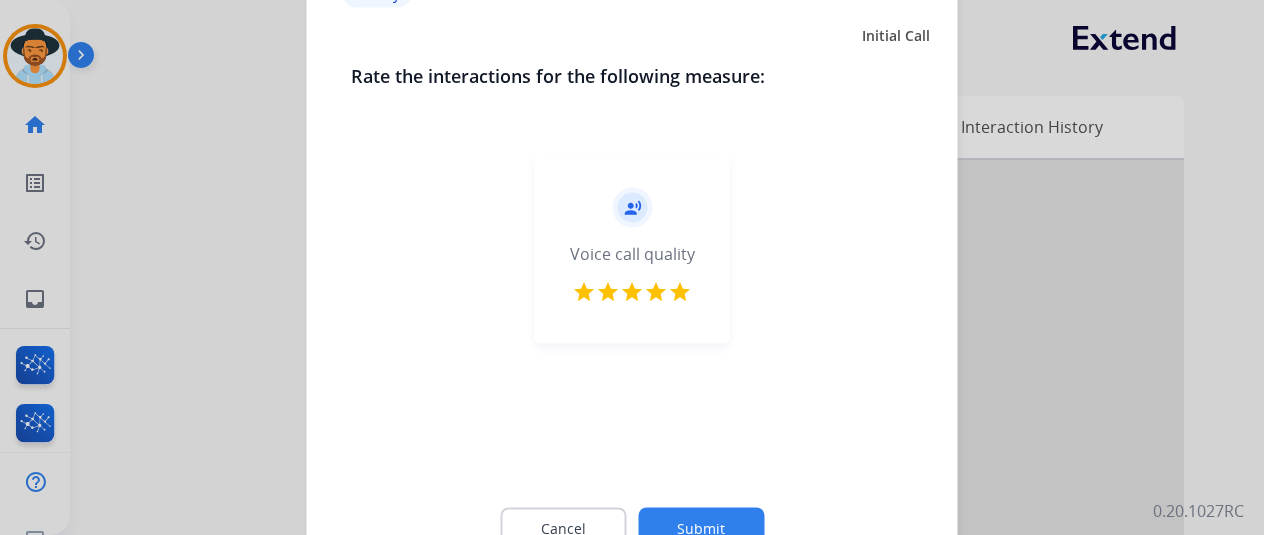 click on "Submit" 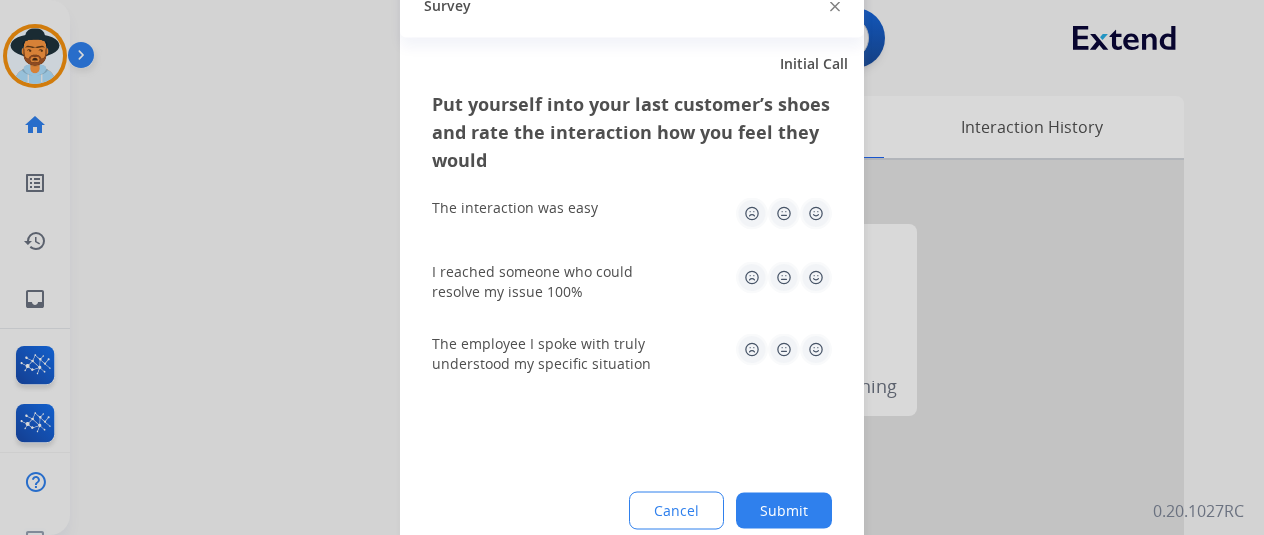click 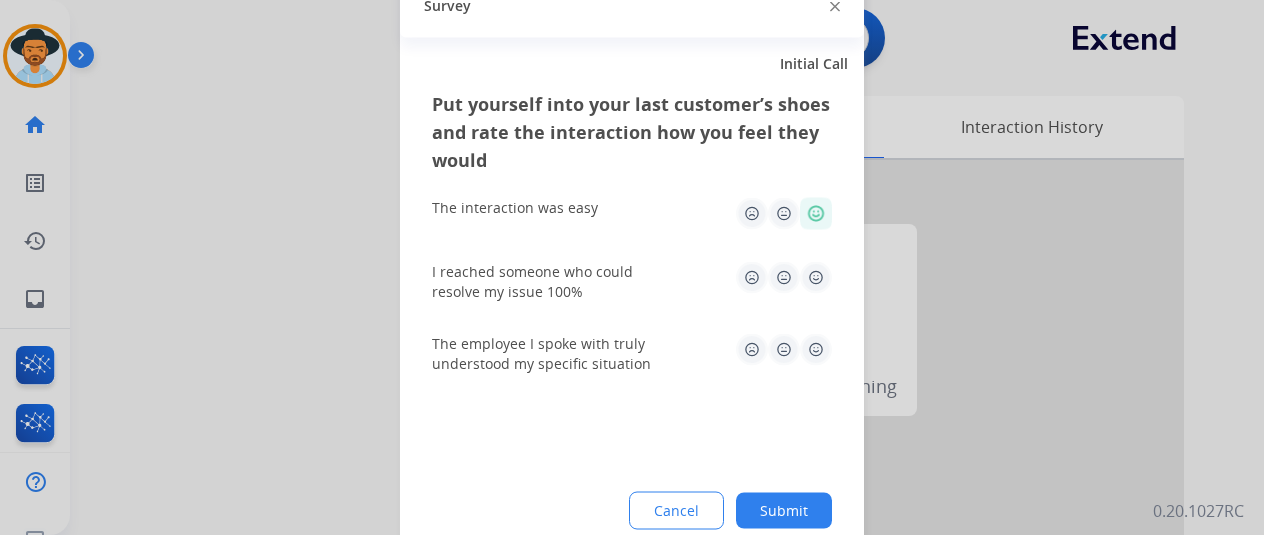 click 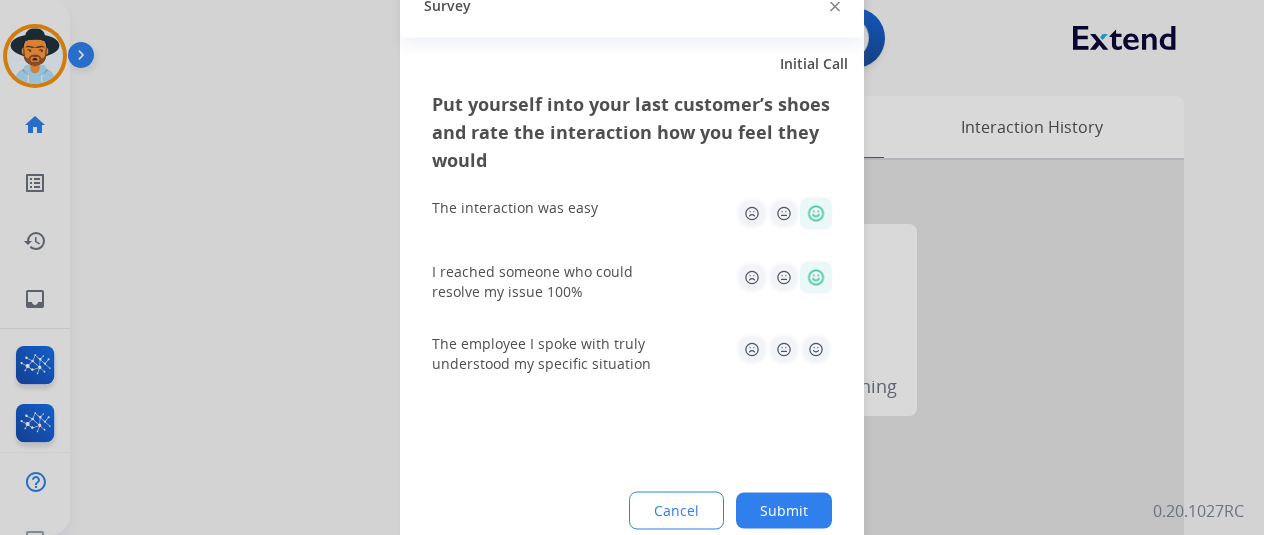 click 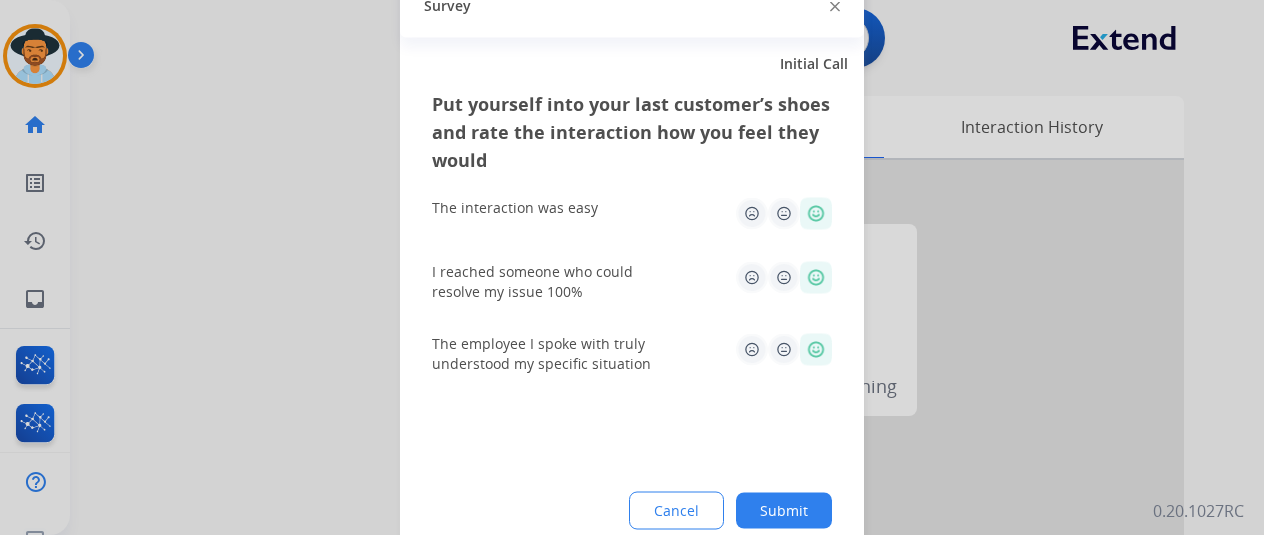click on "Submit" 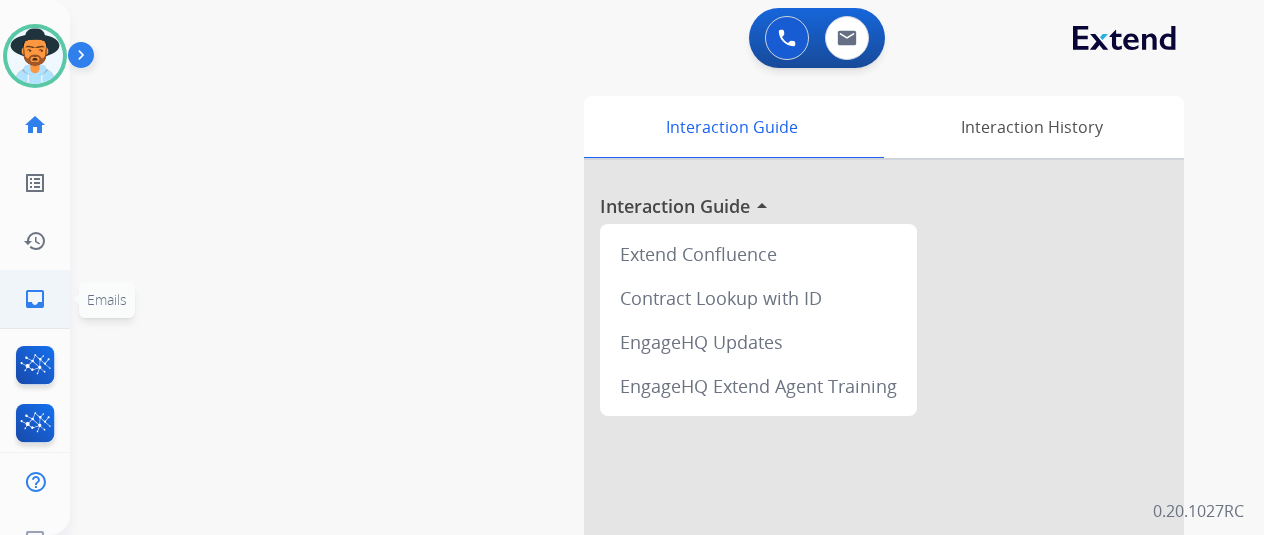 click on "inbox" 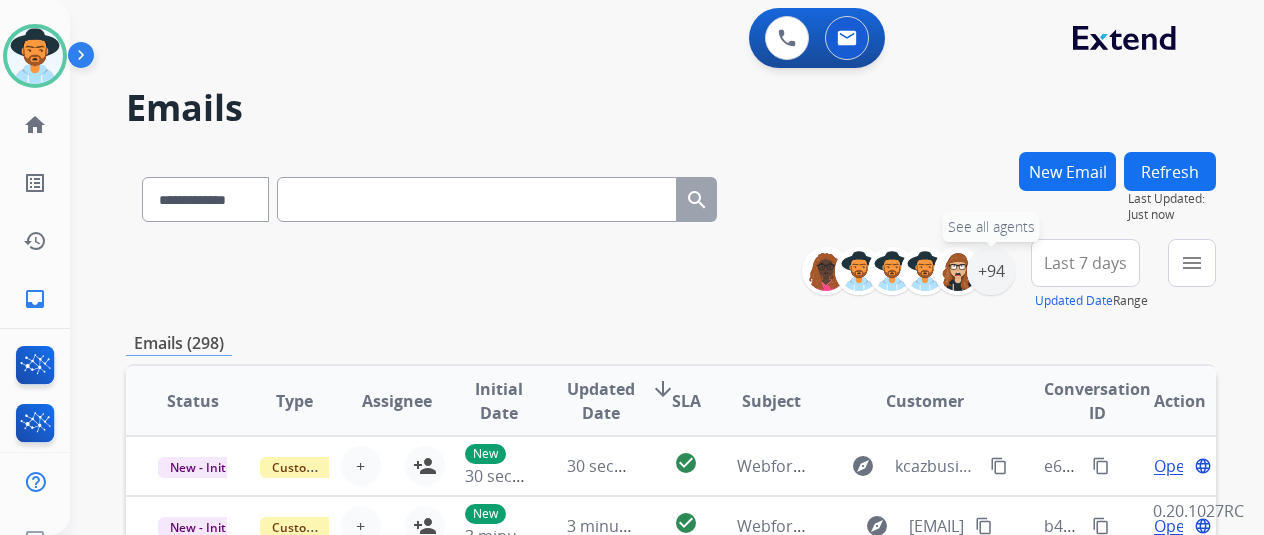 click on "+94" at bounding box center (991, 271) 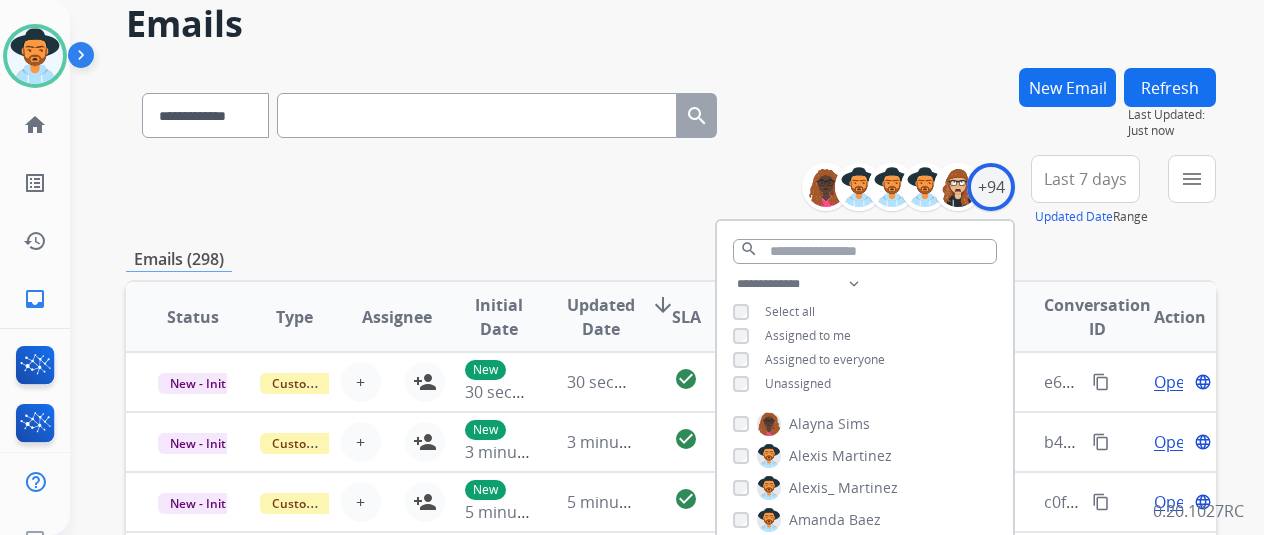 scroll, scrollTop: 200, scrollLeft: 0, axis: vertical 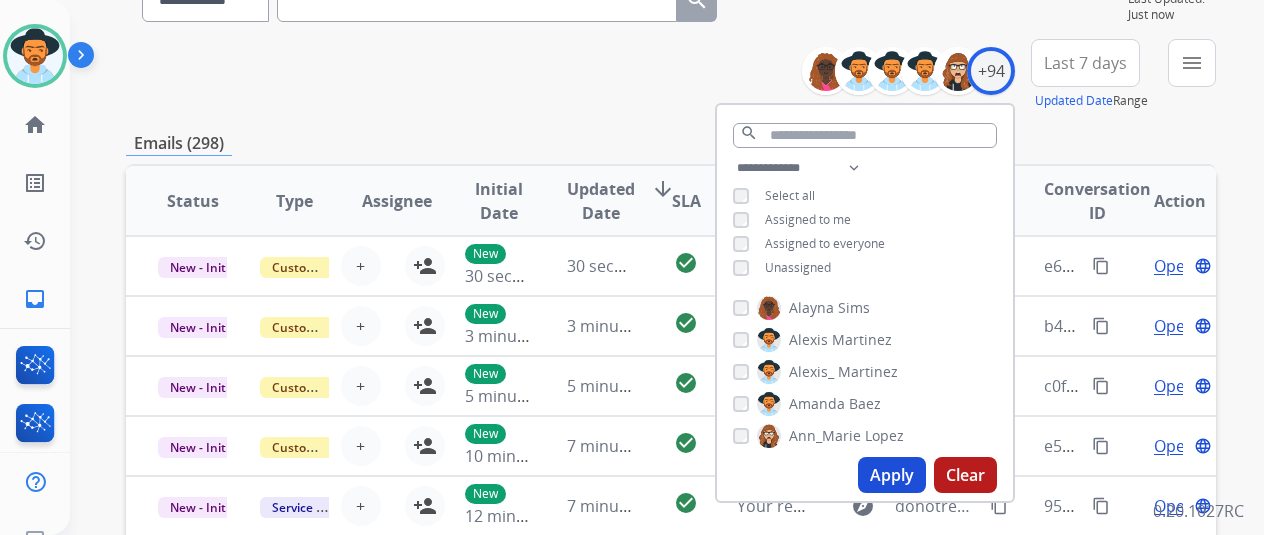 click on "Apply" at bounding box center [892, 475] 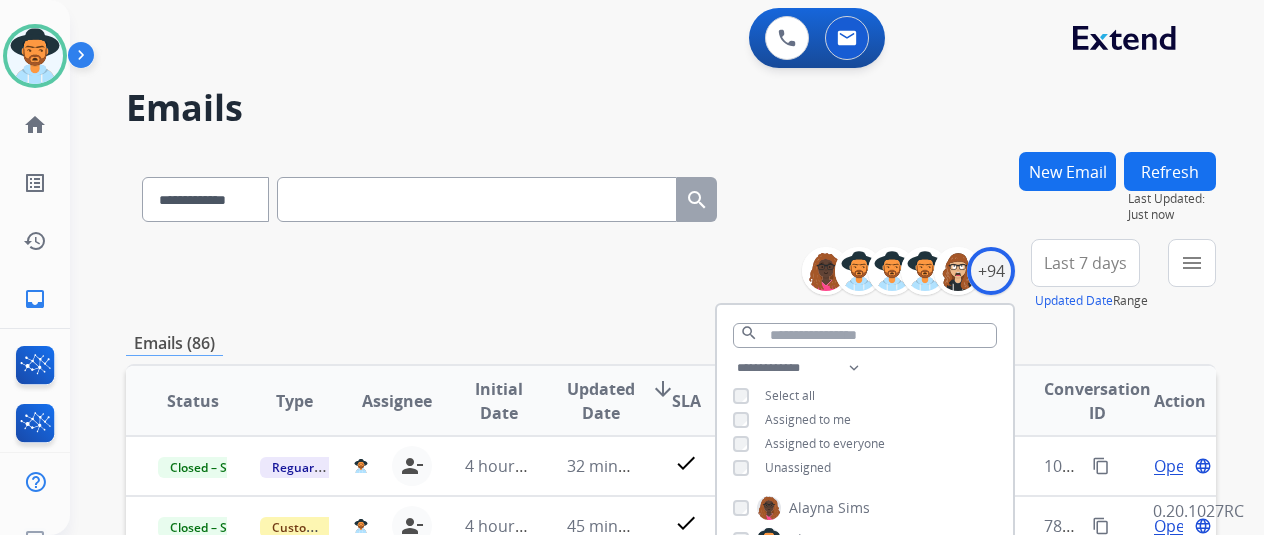 drag, startPoint x: 621, startPoint y: 326, endPoint x: 608, endPoint y: 312, distance: 19.104973 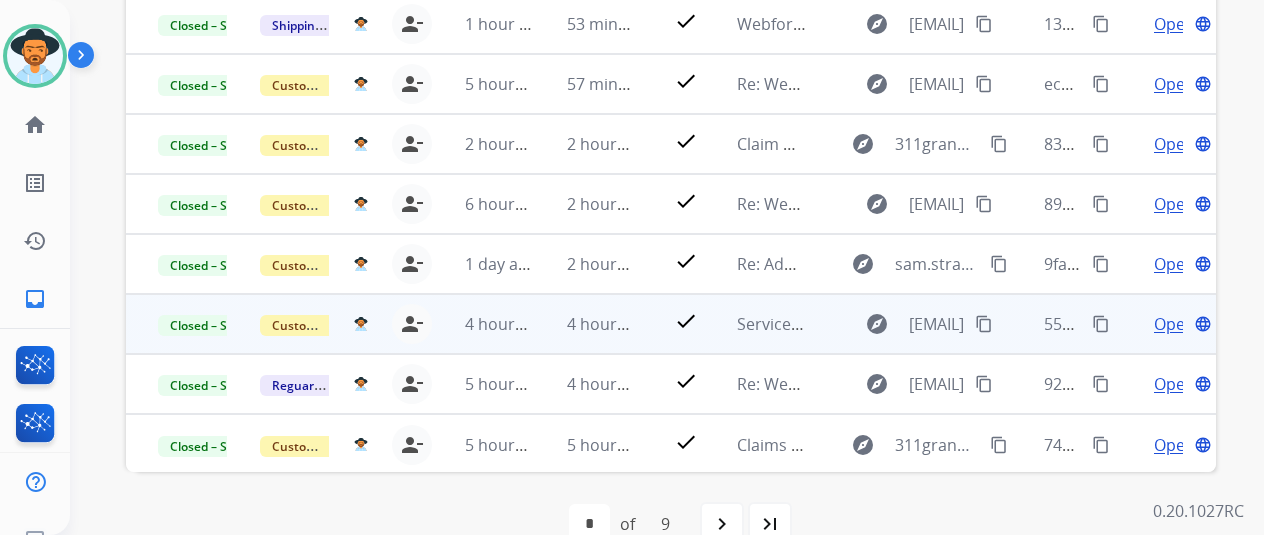 scroll, scrollTop: 586, scrollLeft: 0, axis: vertical 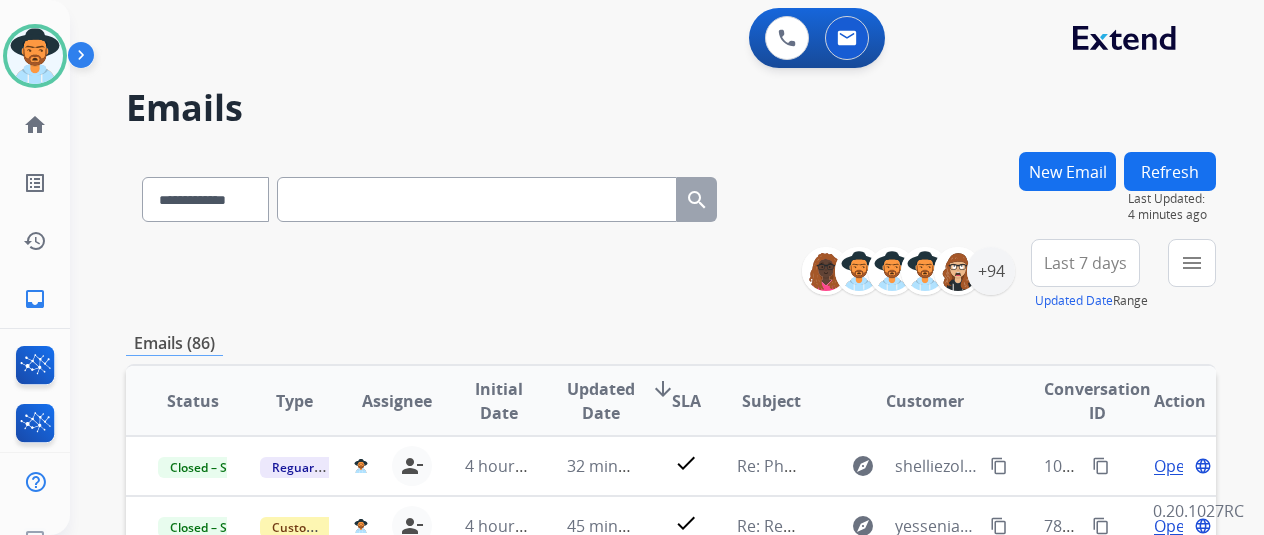 click on "Refresh" at bounding box center (1170, 171) 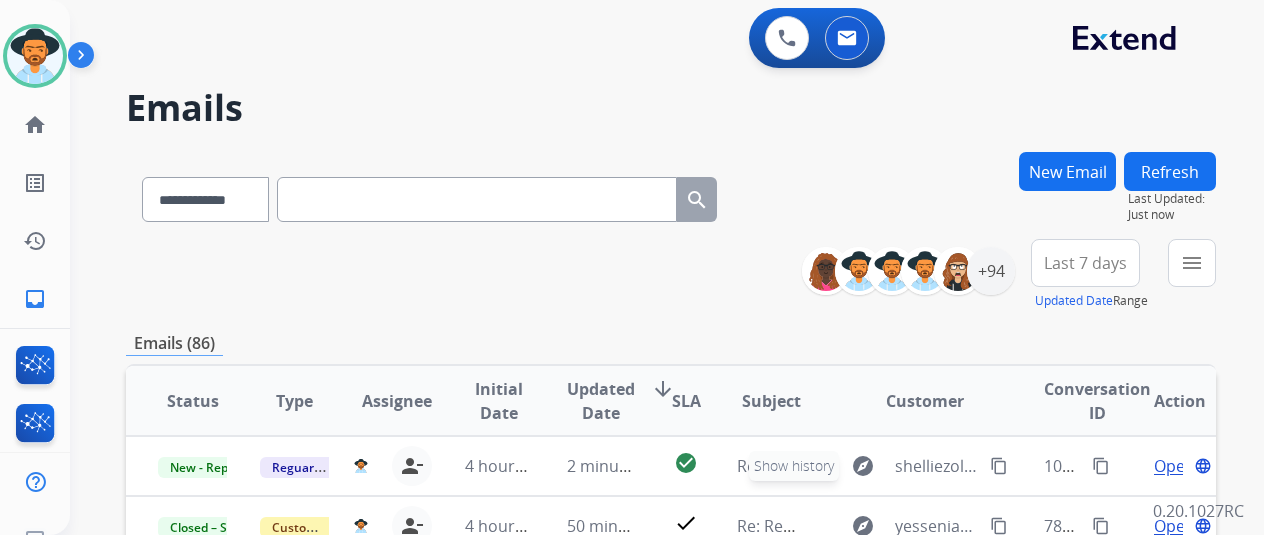 scroll, scrollTop: 2, scrollLeft: 0, axis: vertical 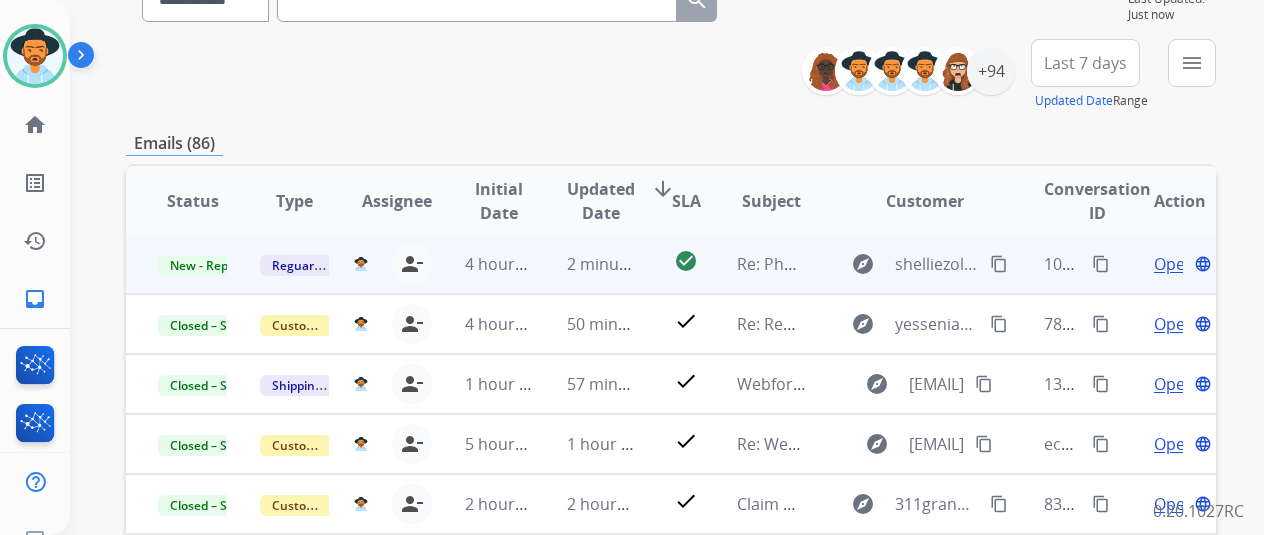 click on "Open language" at bounding box center [1180, 264] 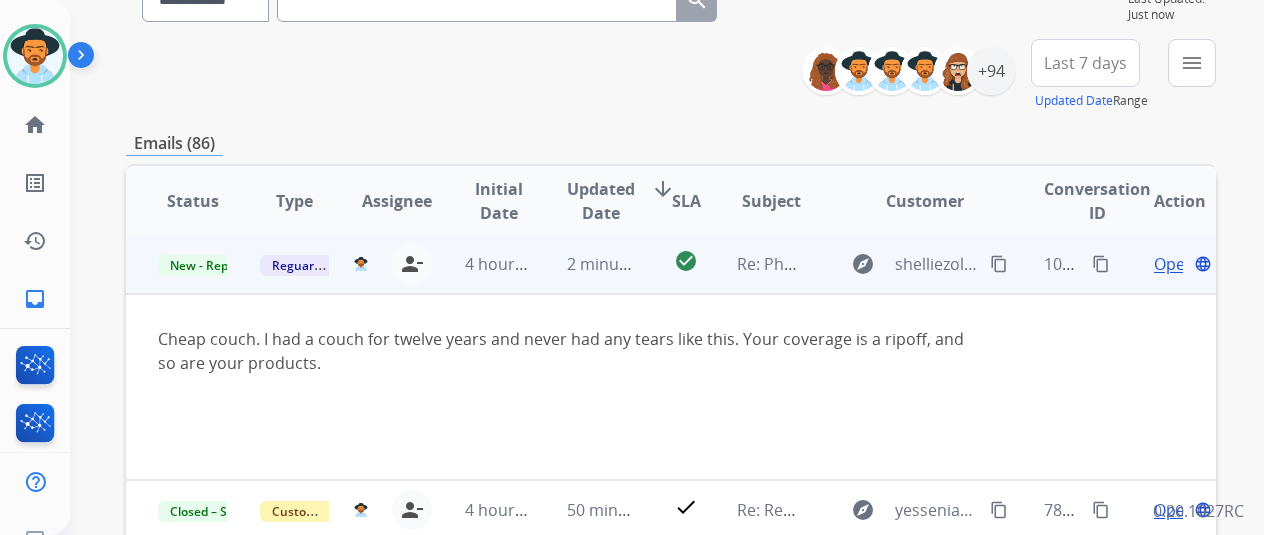 scroll, scrollTop: 0, scrollLeft: 0, axis: both 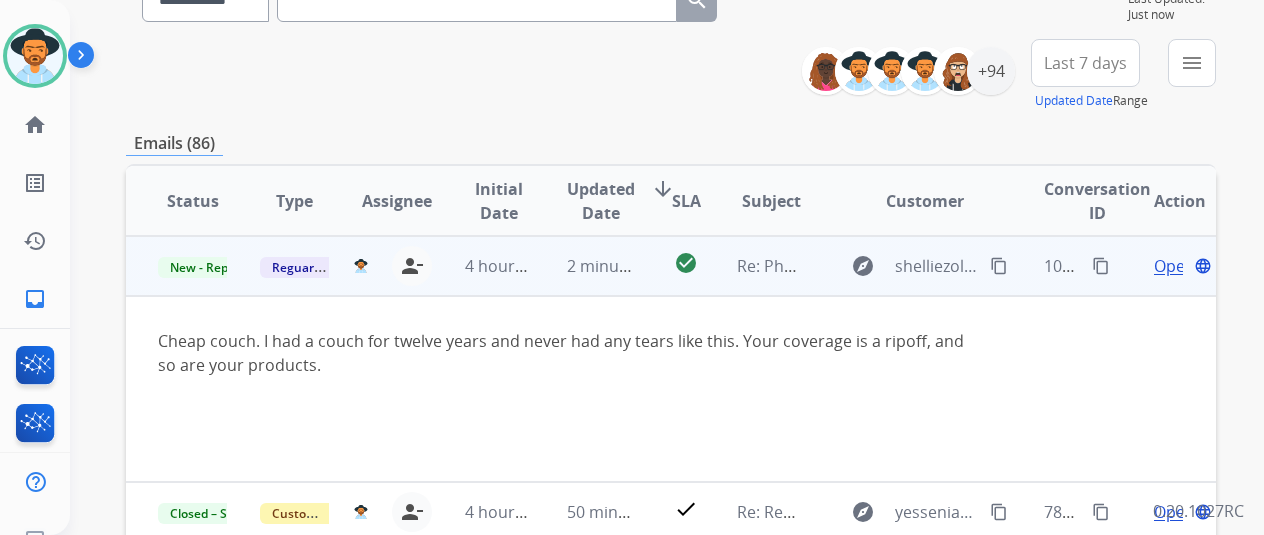 click on "Open" at bounding box center (1174, 266) 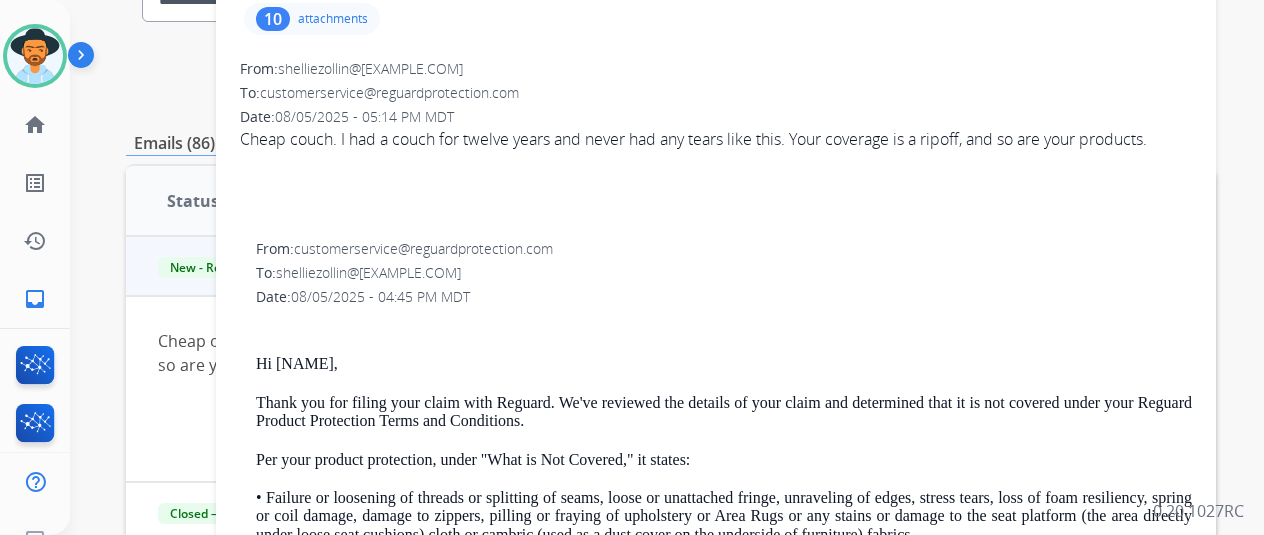 scroll, scrollTop: 0, scrollLeft: 0, axis: both 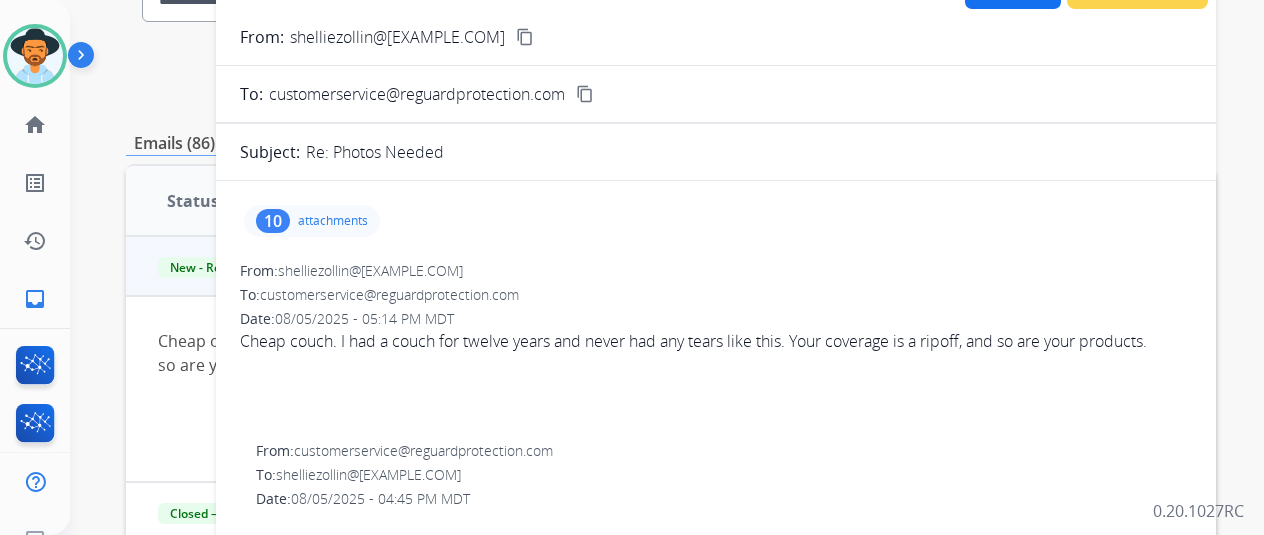 click on "attachments" at bounding box center (333, 221) 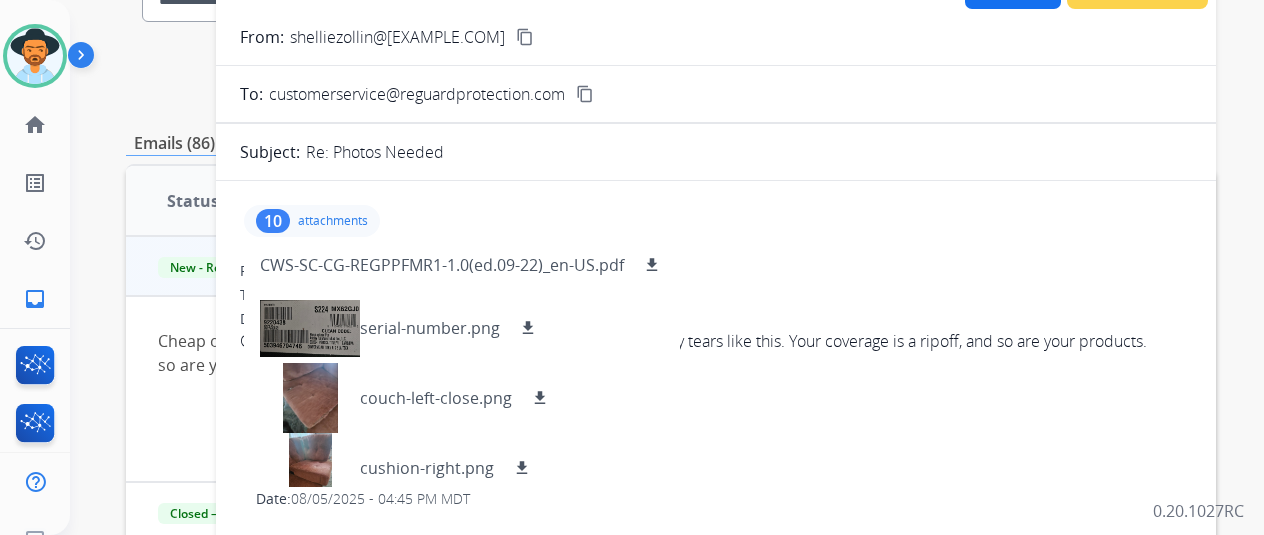 click on "attachments" at bounding box center [333, 221] 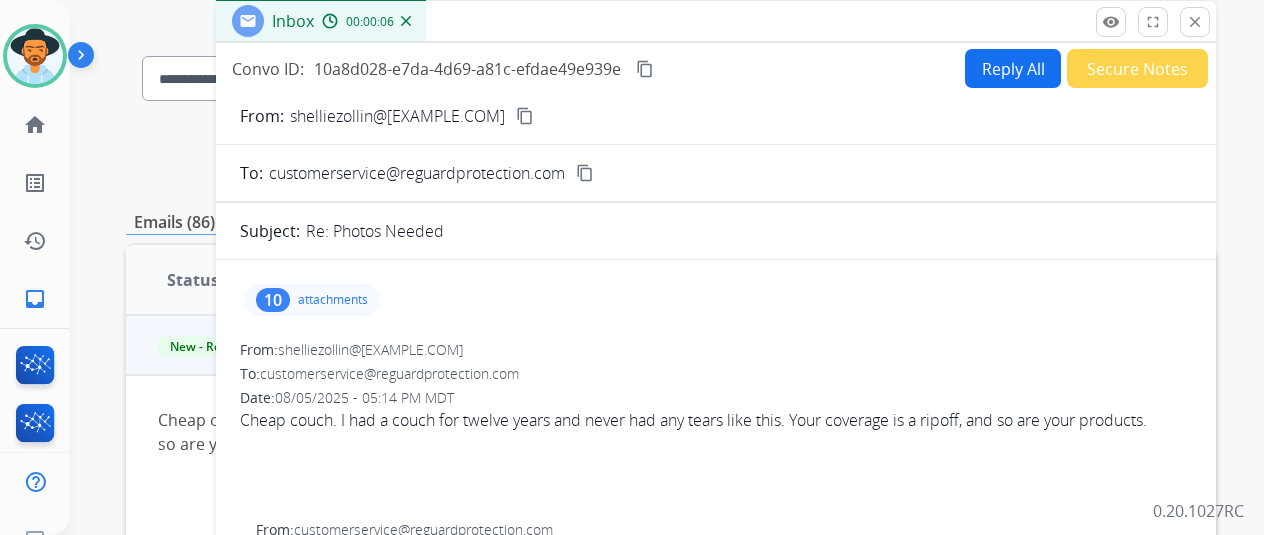 scroll, scrollTop: 0, scrollLeft: 0, axis: both 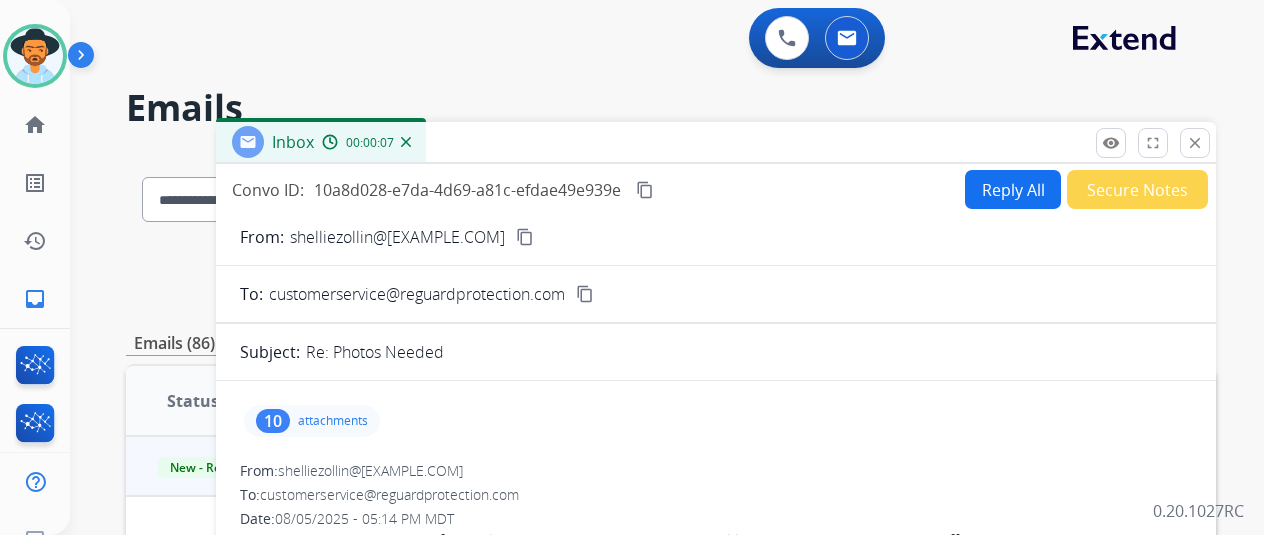 click on "Secure Notes" at bounding box center (1137, 189) 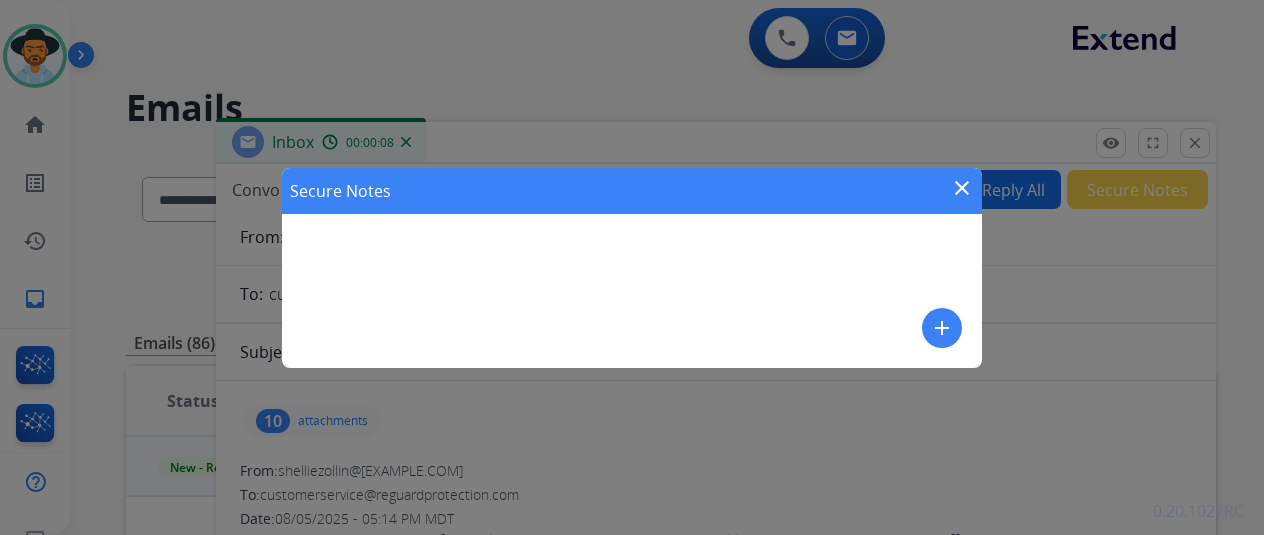 click on "Secure Notes close add" at bounding box center [632, 268] 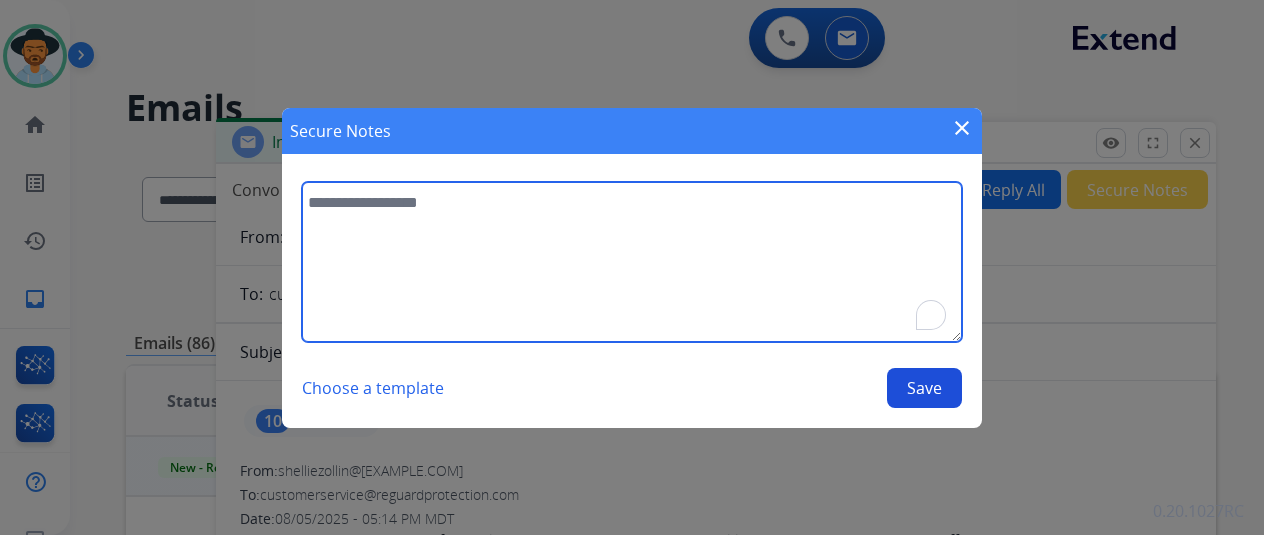 click at bounding box center [632, 262] 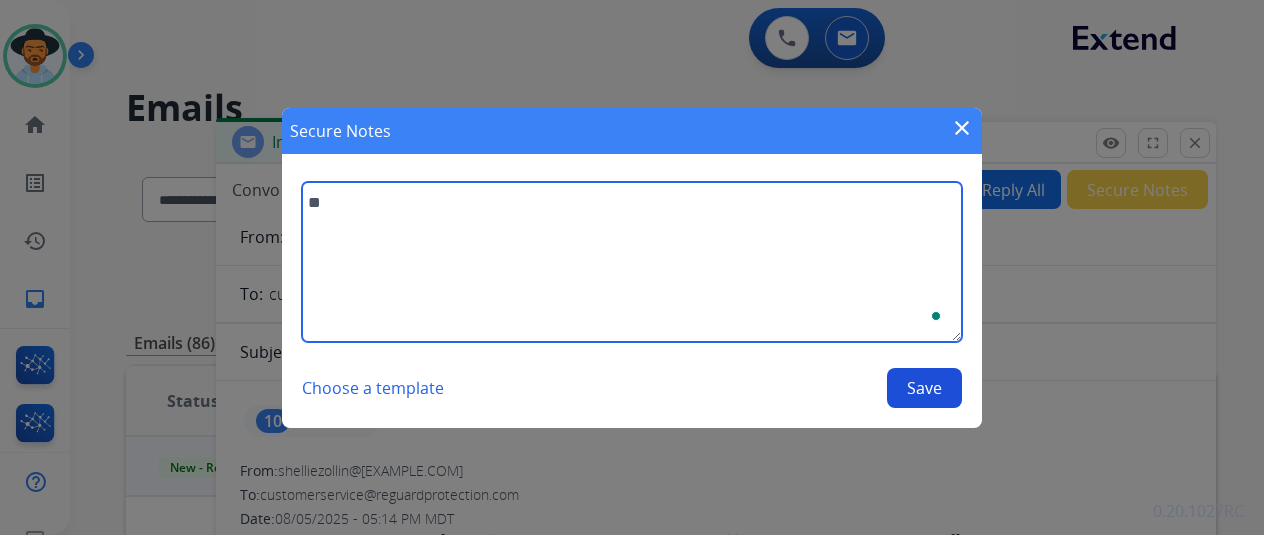 type on "*" 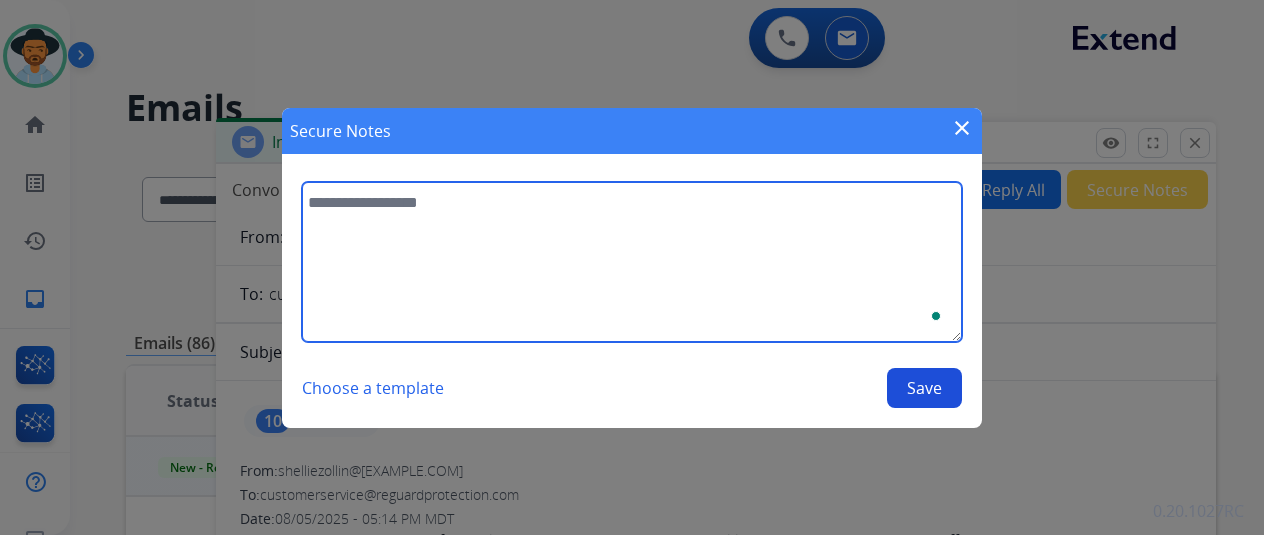 type on "*" 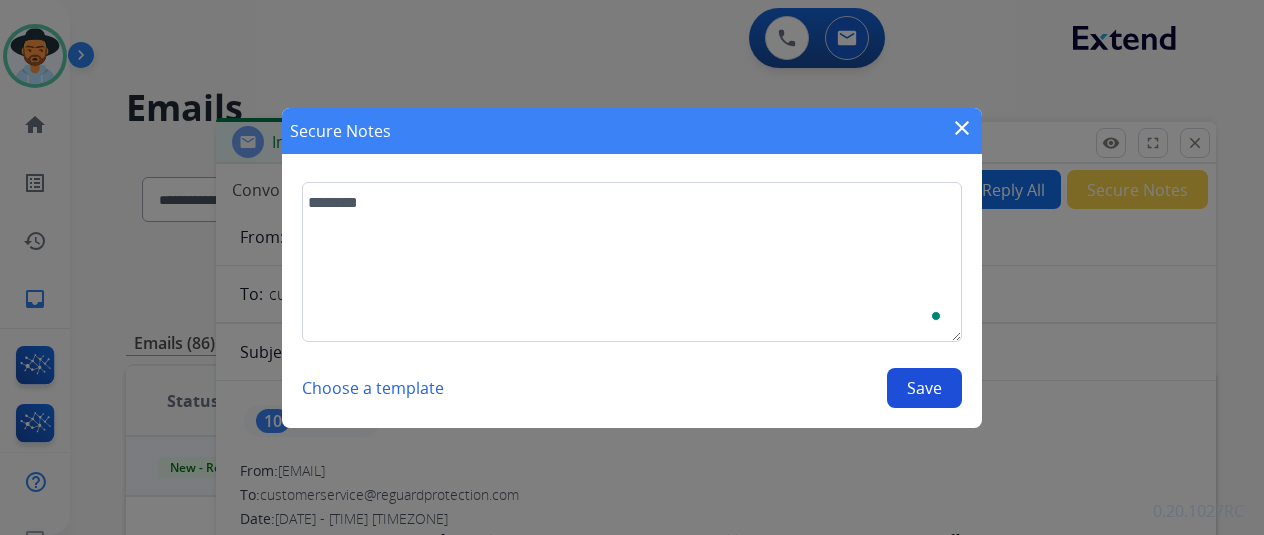 scroll, scrollTop: 0, scrollLeft: 0, axis: both 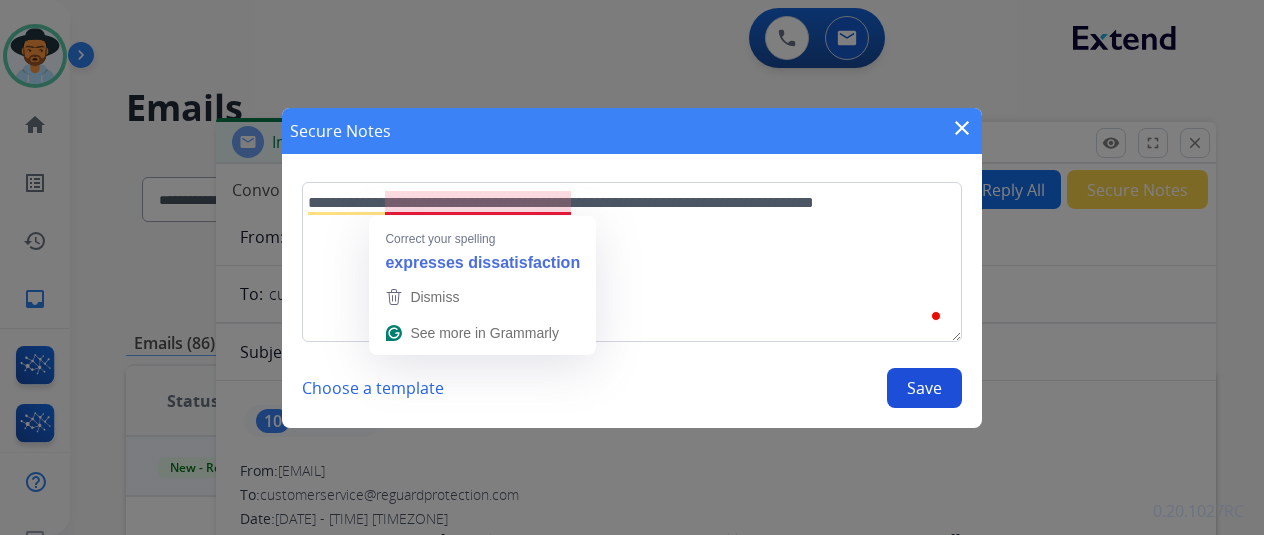 click on "**********" at bounding box center (632, 262) 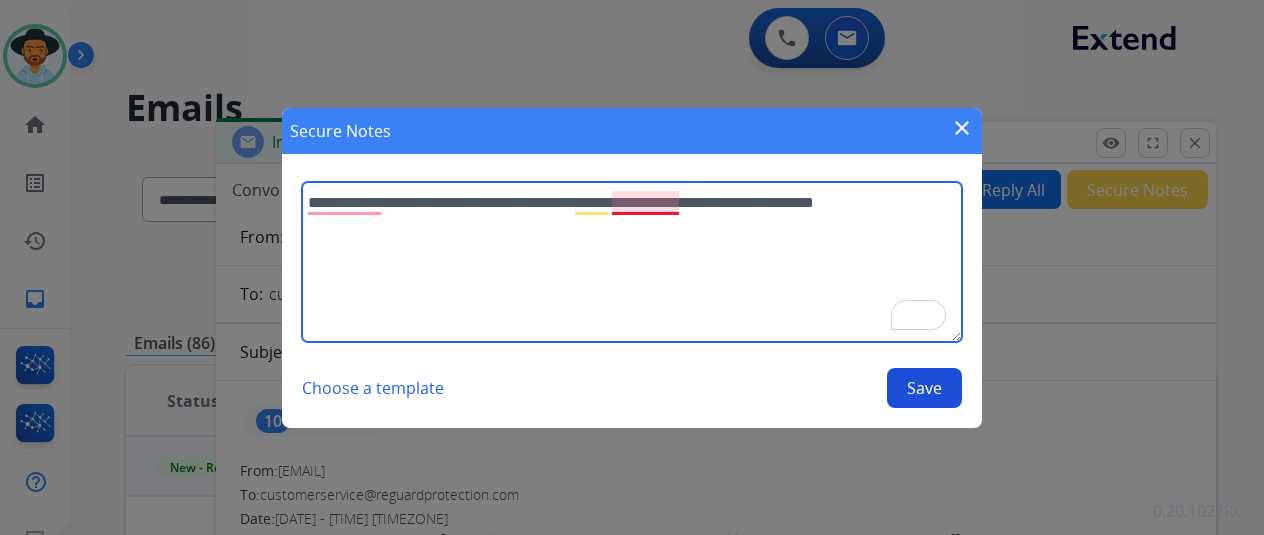 click on "**********" at bounding box center [632, 262] 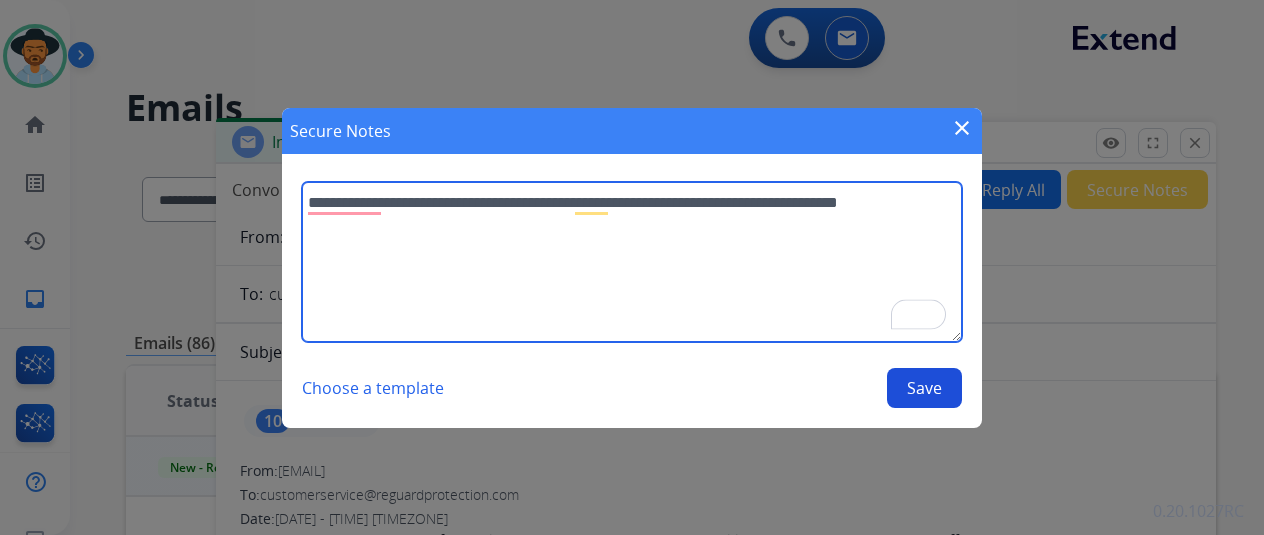 click on "**********" at bounding box center [632, 262] 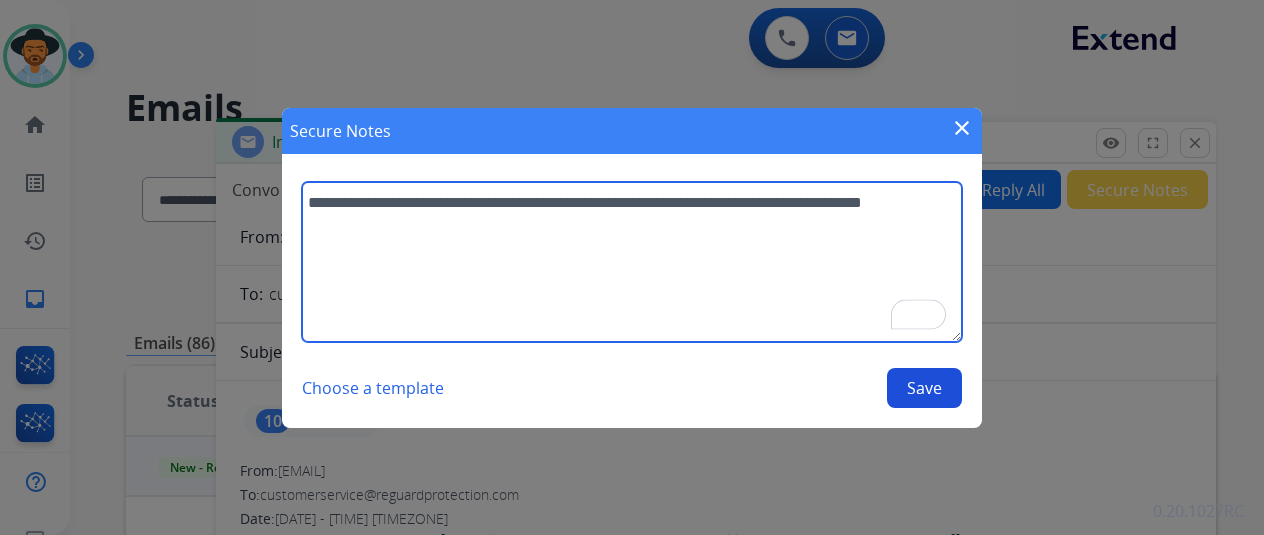 type on "**********" 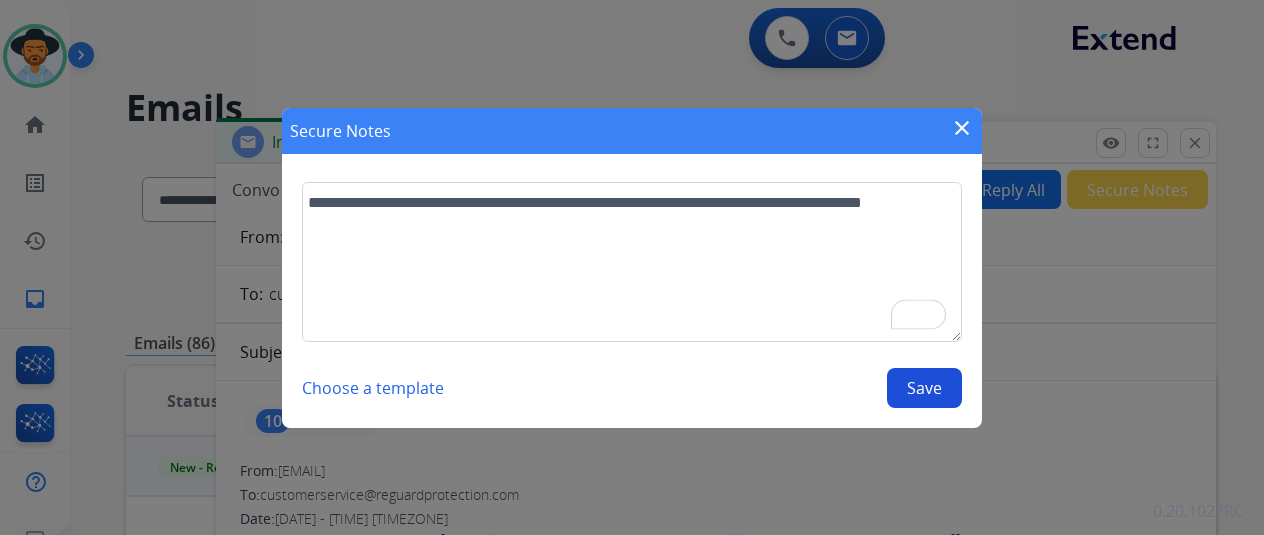 click on "Save" at bounding box center (924, 388) 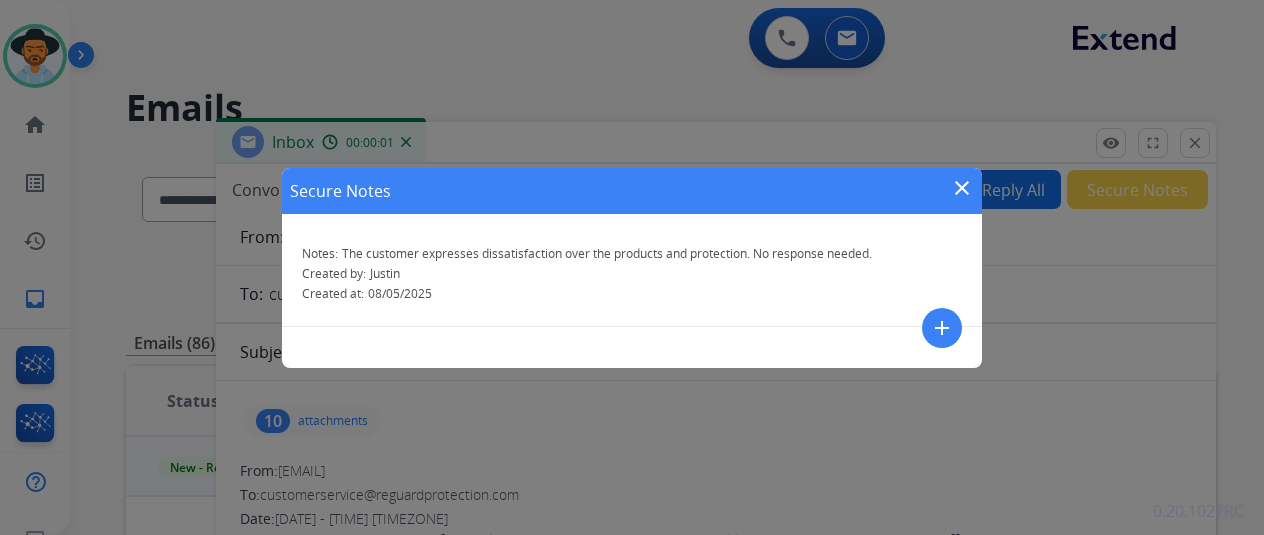 click on "close" at bounding box center (962, 188) 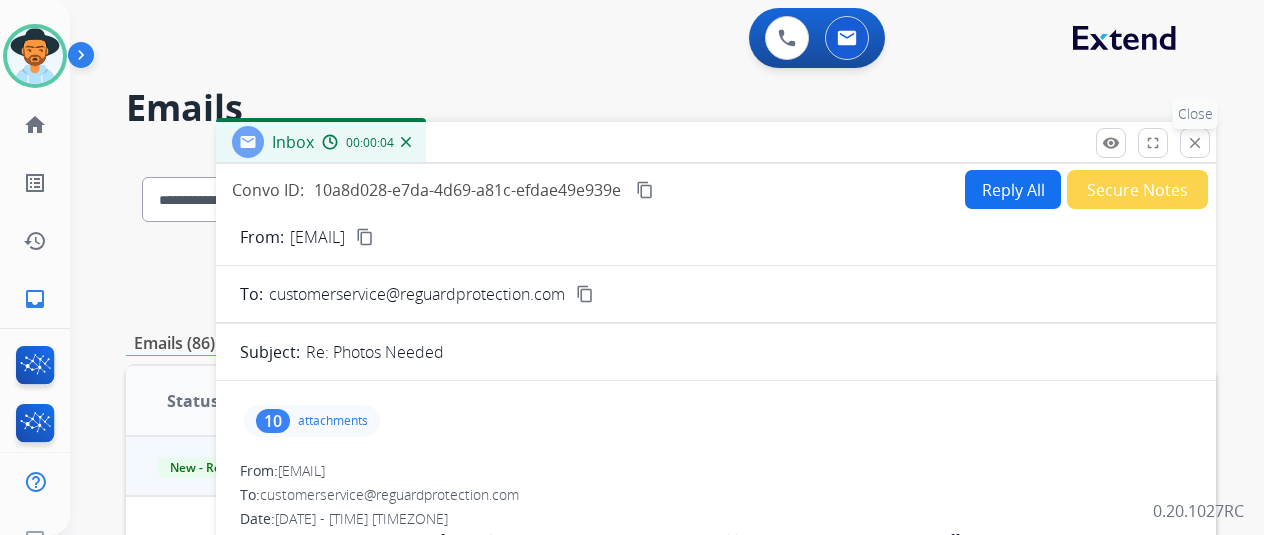 click on "close" at bounding box center [1195, 143] 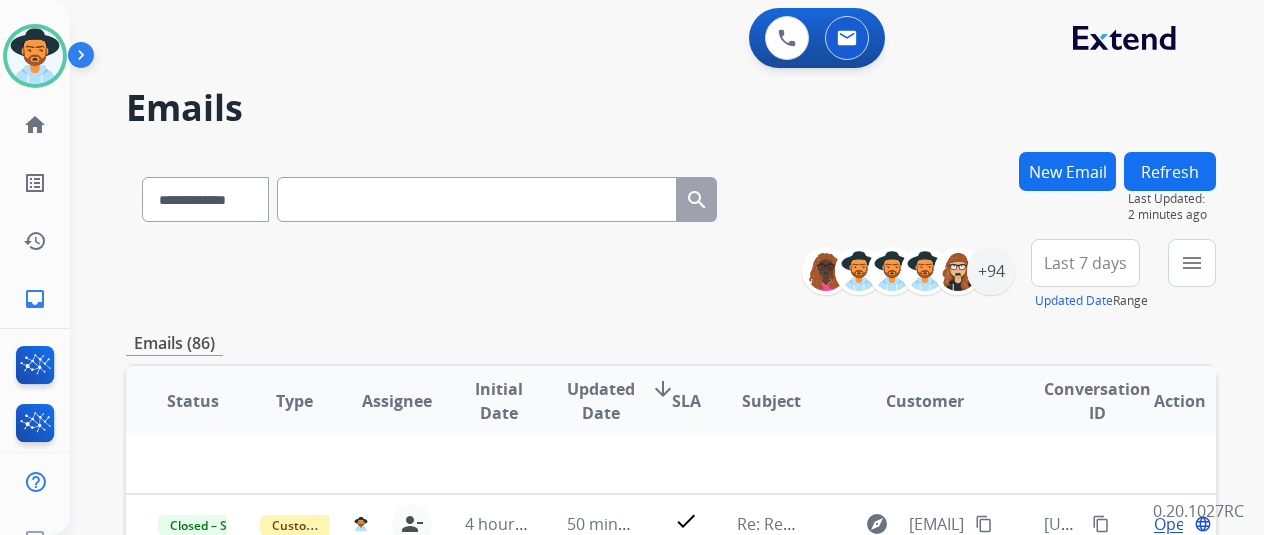 scroll, scrollTop: 0, scrollLeft: 0, axis: both 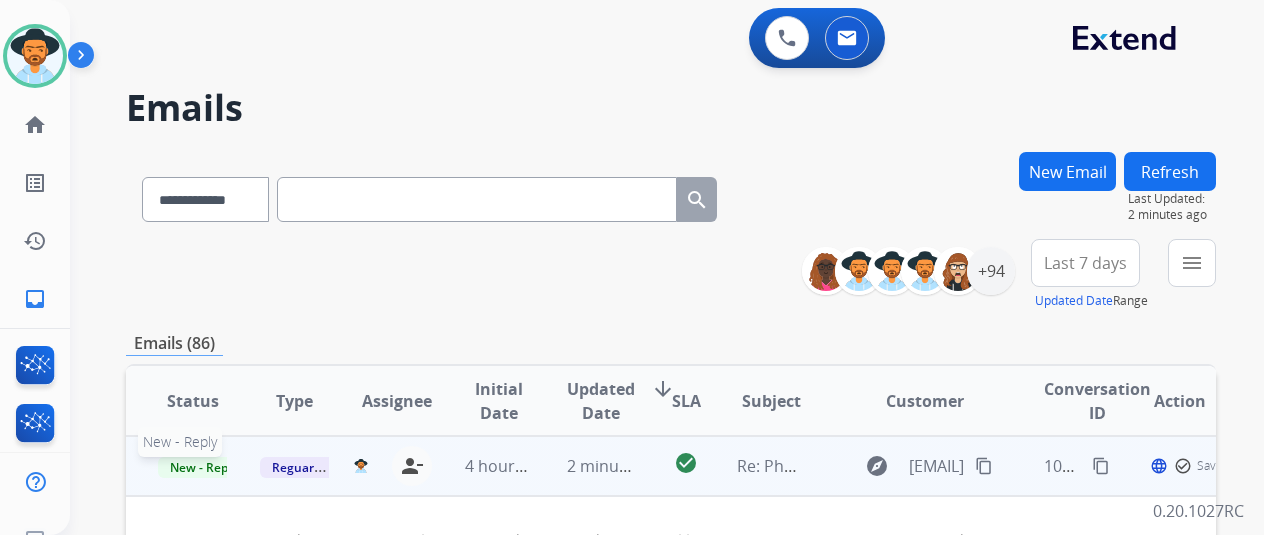click on "New - Reply" at bounding box center [203, 467] 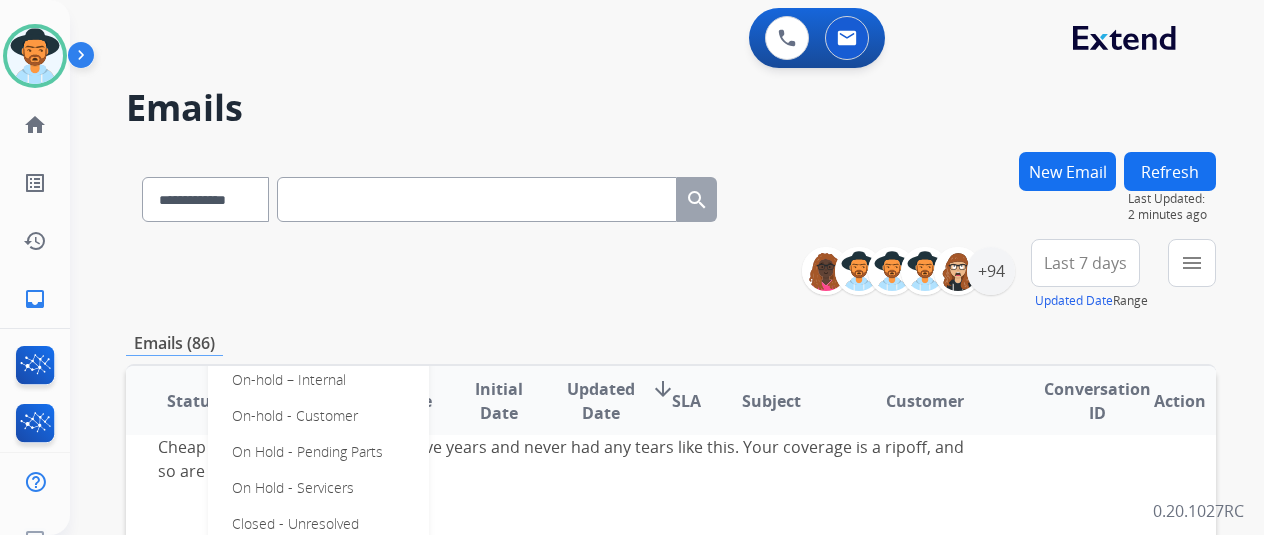 scroll, scrollTop: 188, scrollLeft: 0, axis: vertical 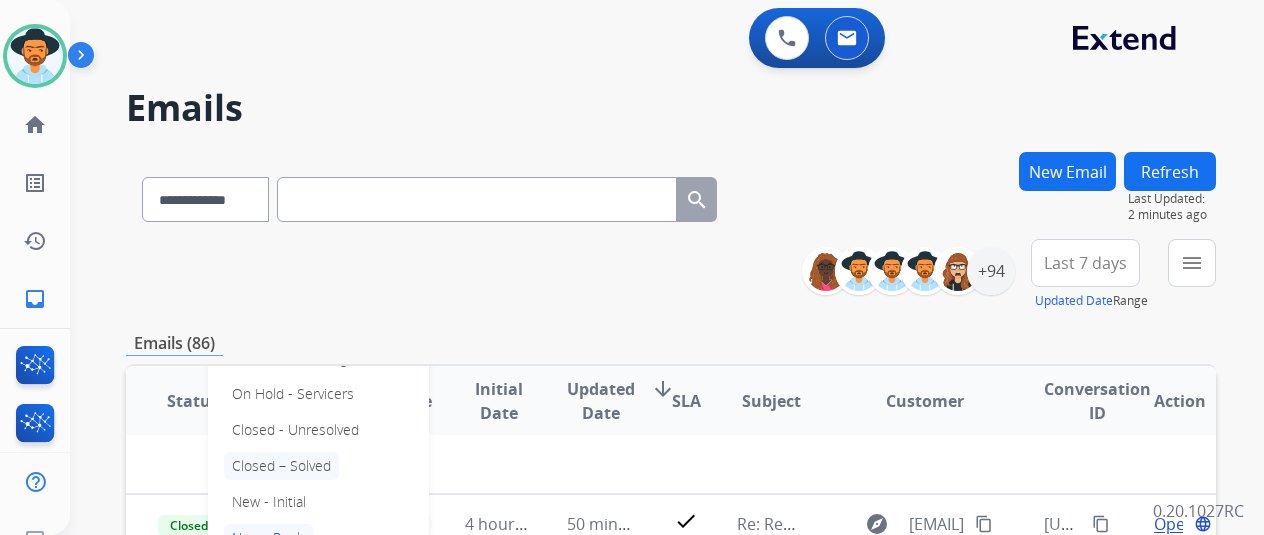click on "Closed – Solved" at bounding box center [281, 466] 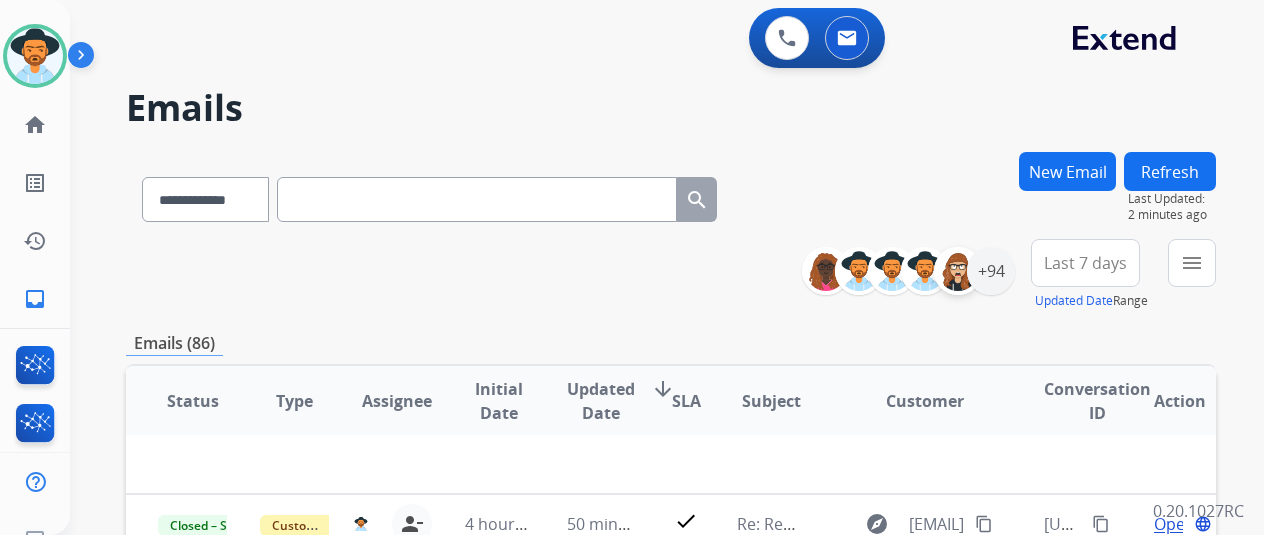 scroll, scrollTop: 0, scrollLeft: 0, axis: both 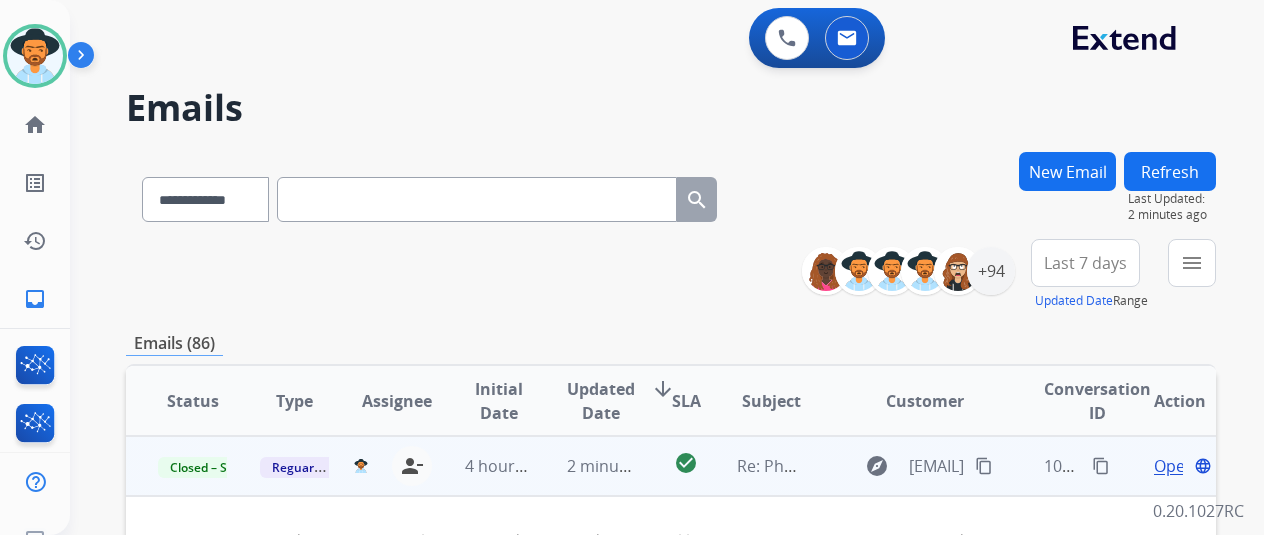 click on "**********" at bounding box center [643, 339] 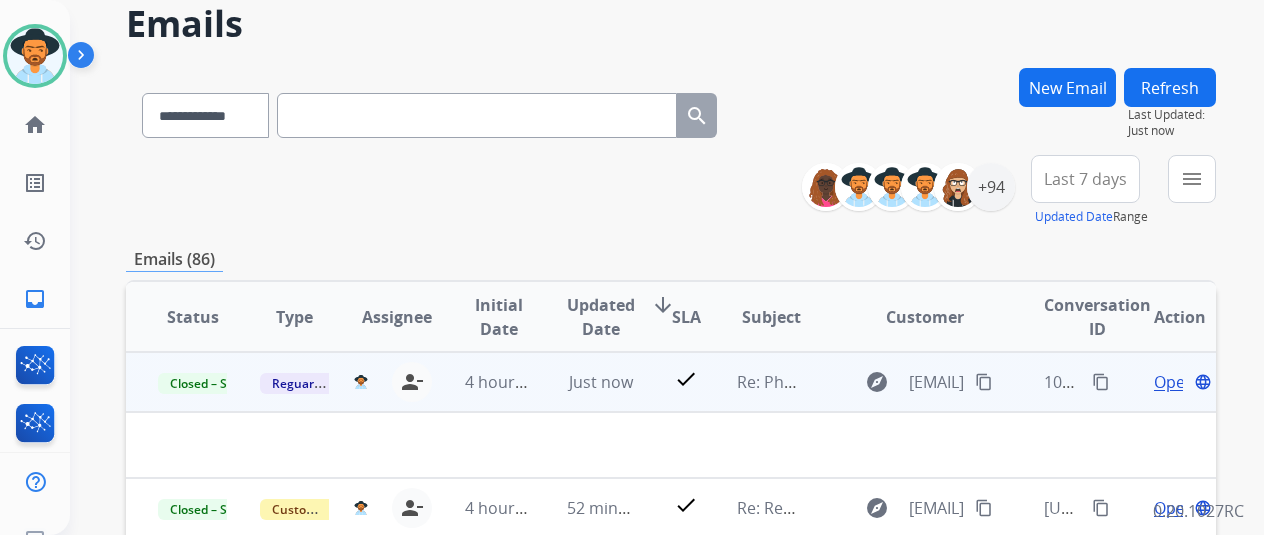 scroll, scrollTop: 200, scrollLeft: 0, axis: vertical 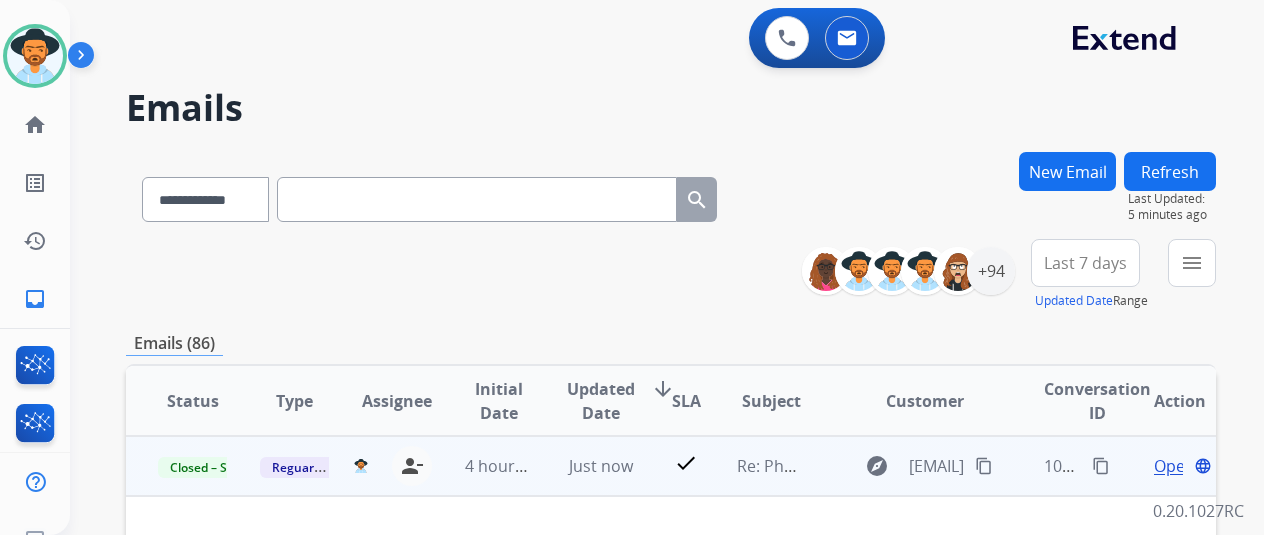 click on "Refresh" at bounding box center [1170, 171] 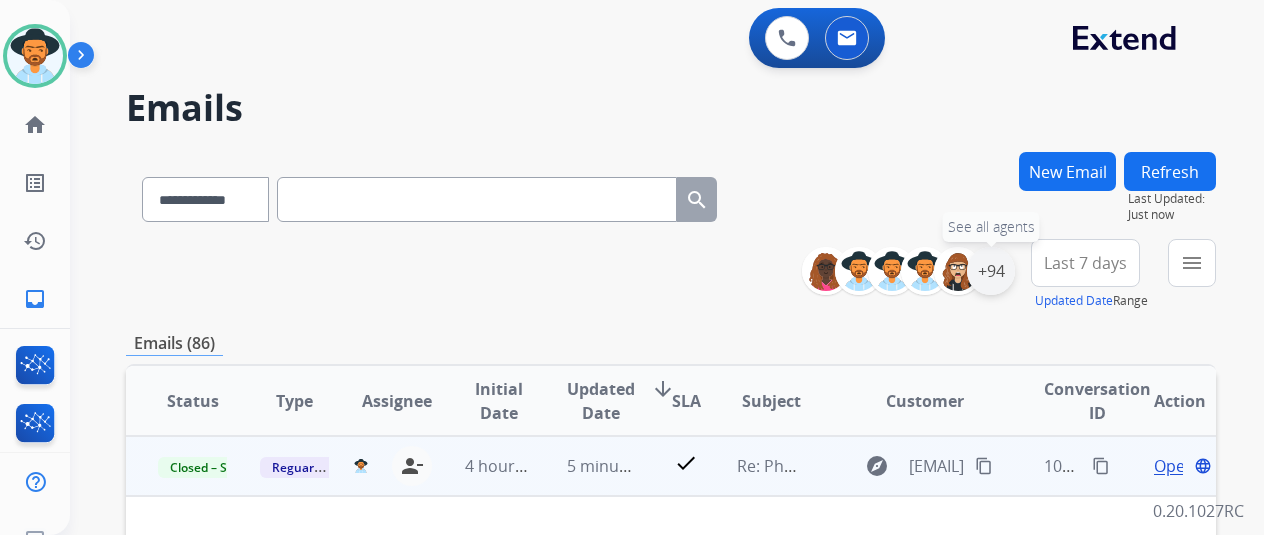 scroll, scrollTop: 200, scrollLeft: 0, axis: vertical 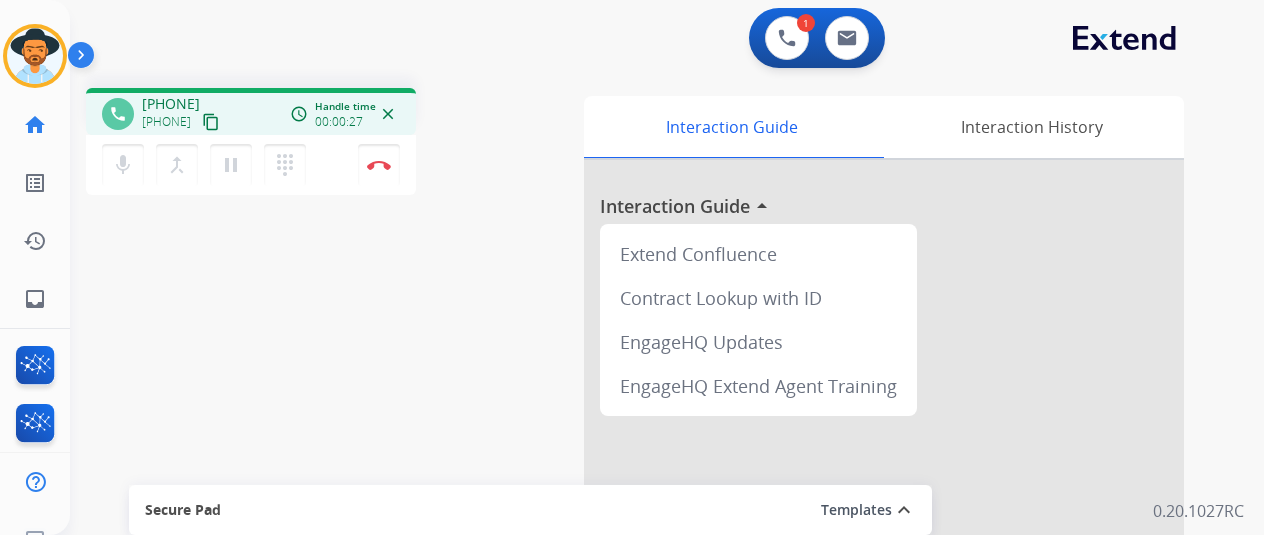 click on "mic Mute merge_type Bridge pause Hold dialpad Dialpad Disconnect" at bounding box center [251, 165] 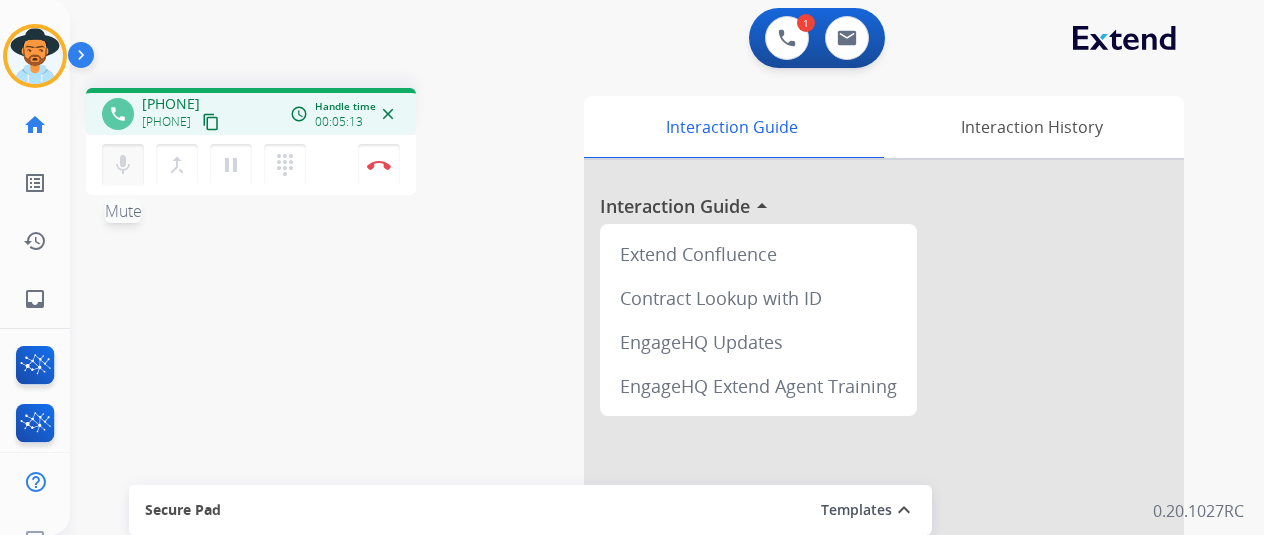 click on "mic Mute" at bounding box center (123, 165) 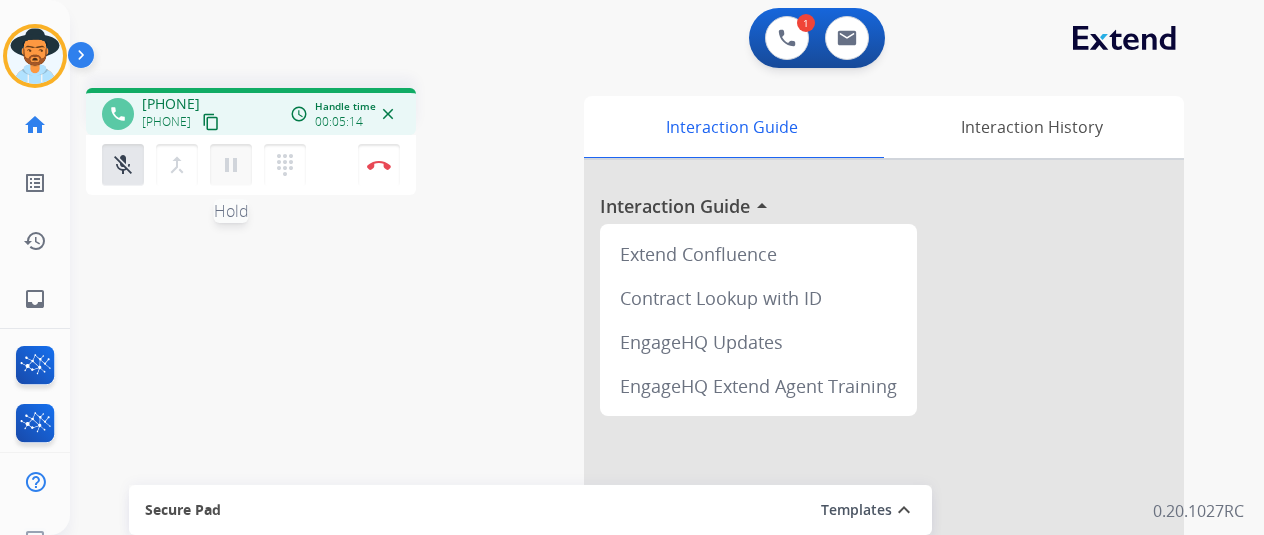 click on "pause" at bounding box center (231, 165) 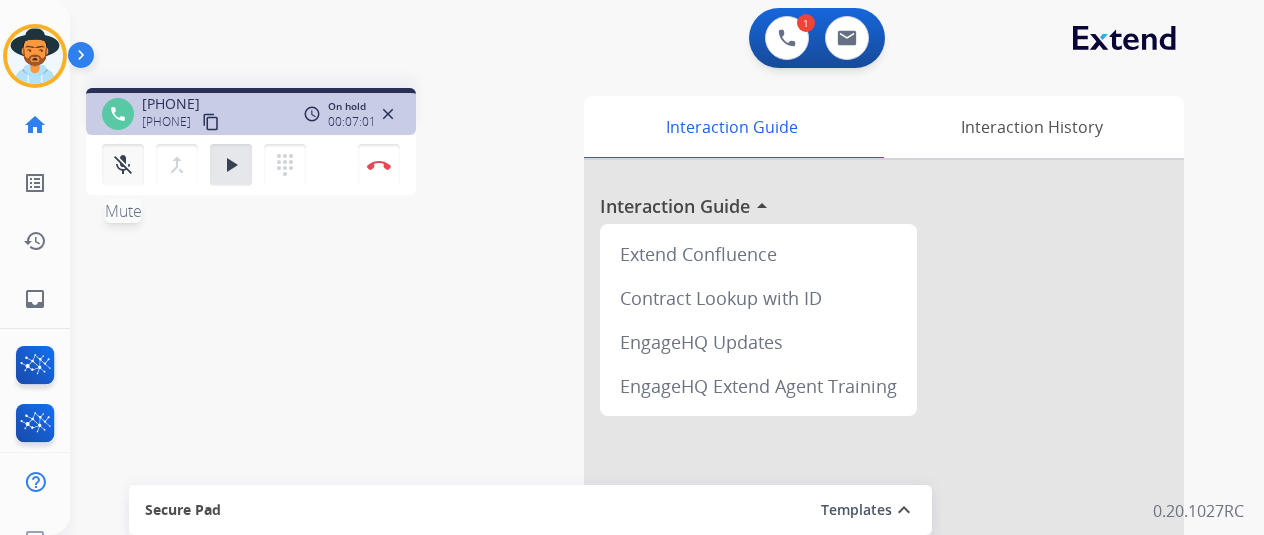 click on "mic_off" at bounding box center [123, 165] 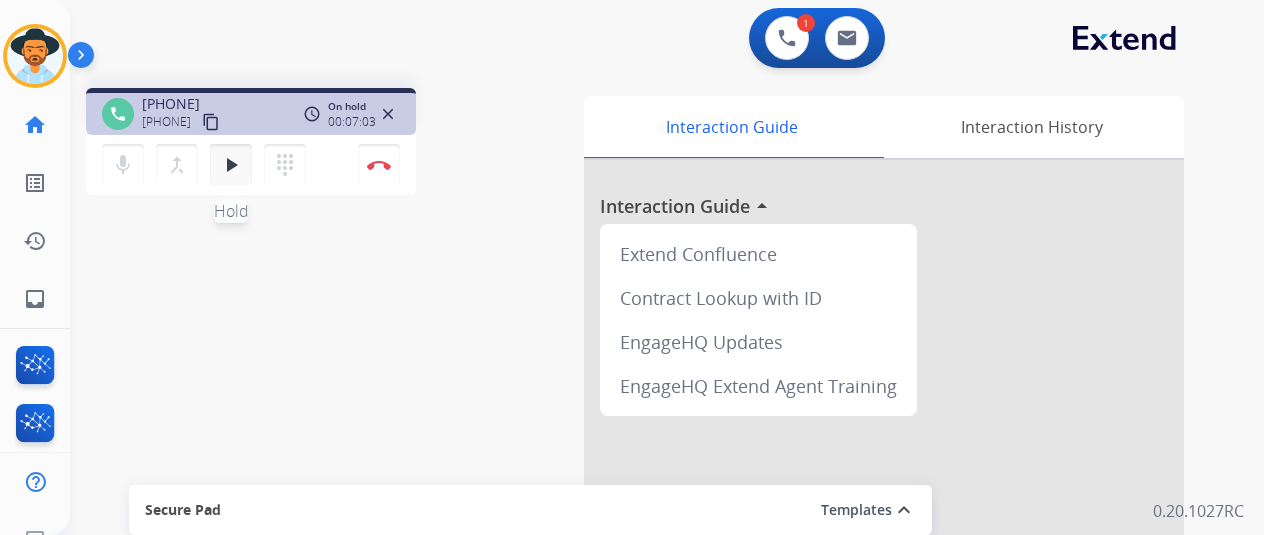 click on "play_arrow" at bounding box center [231, 165] 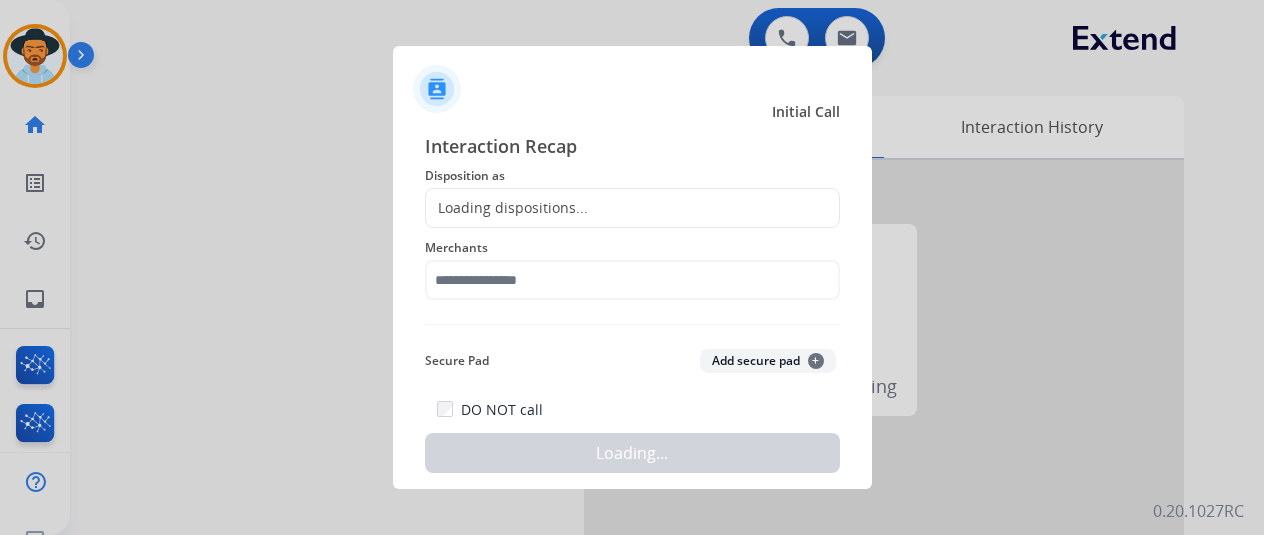 drag, startPoint x: 395, startPoint y: 154, endPoint x: 486, endPoint y: 187, distance: 96.79876 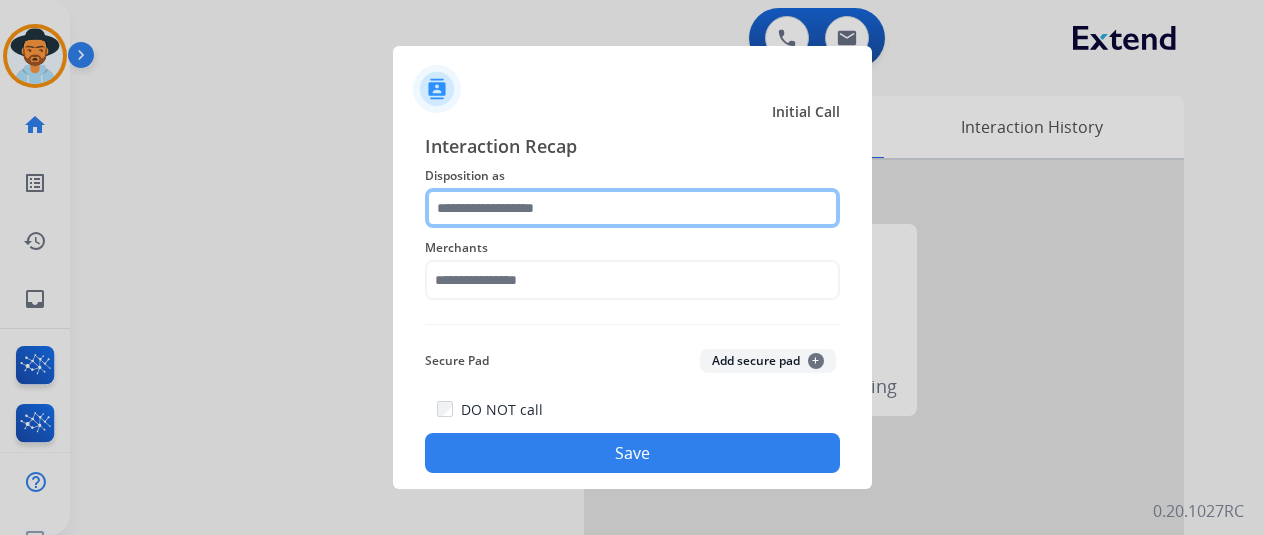 click 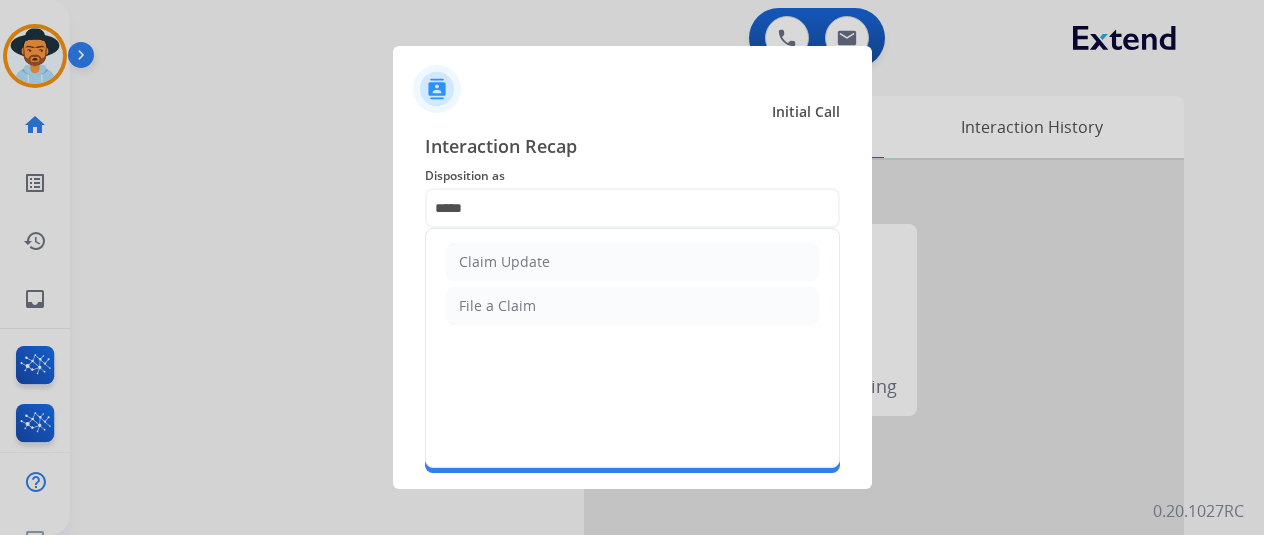 drag, startPoint x: 592, startPoint y: 254, endPoint x: 597, endPoint y: 264, distance: 11.18034 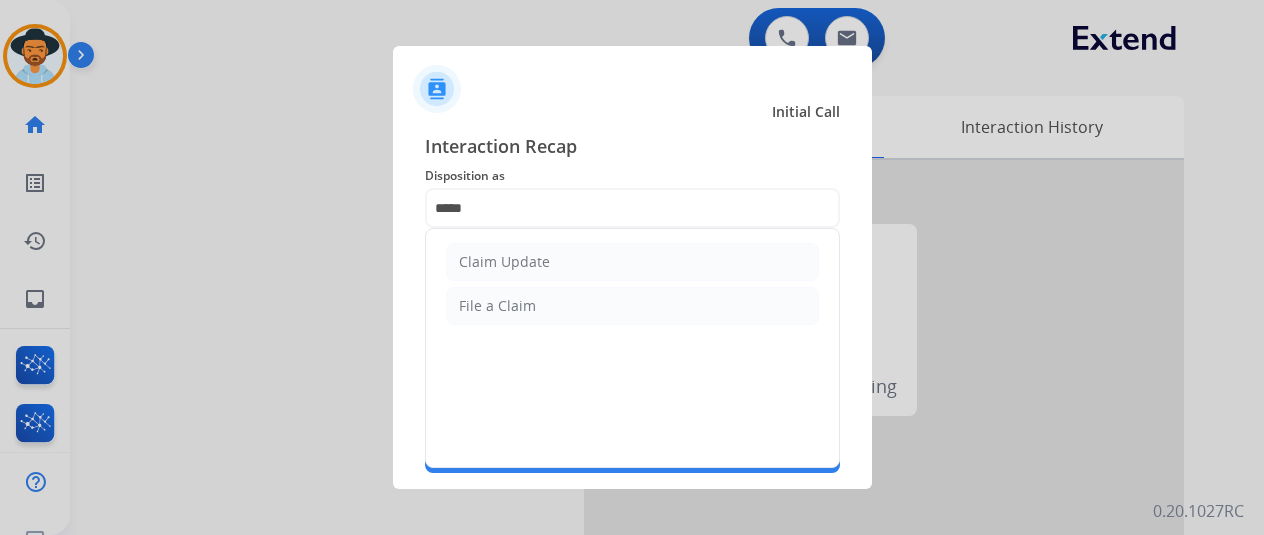 click on "Claim Update" 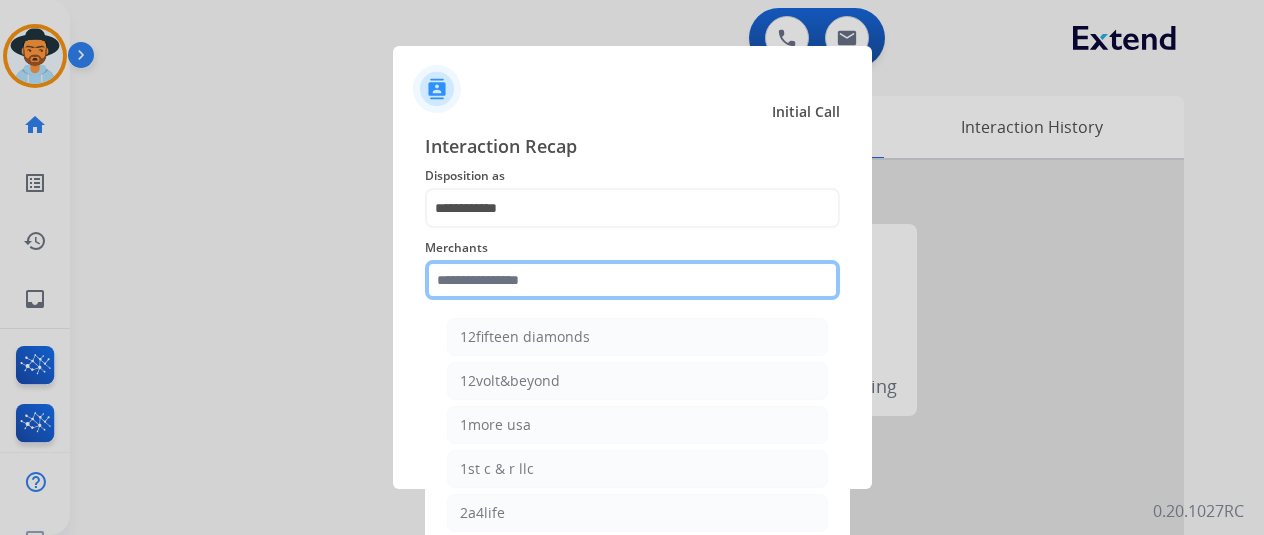 click 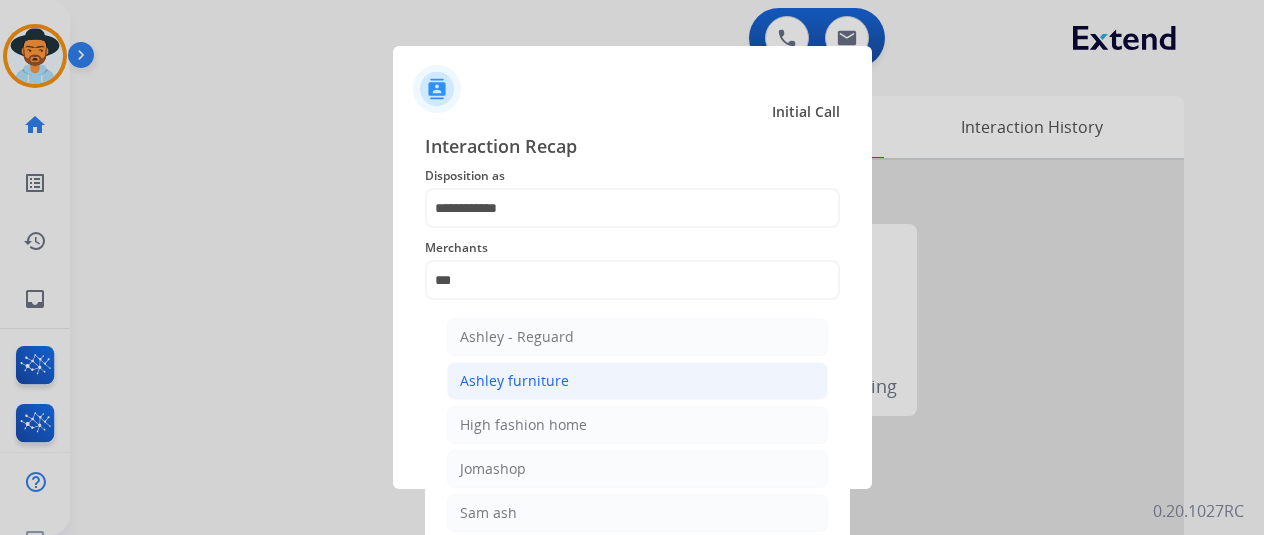 click on "Ashley furniture" 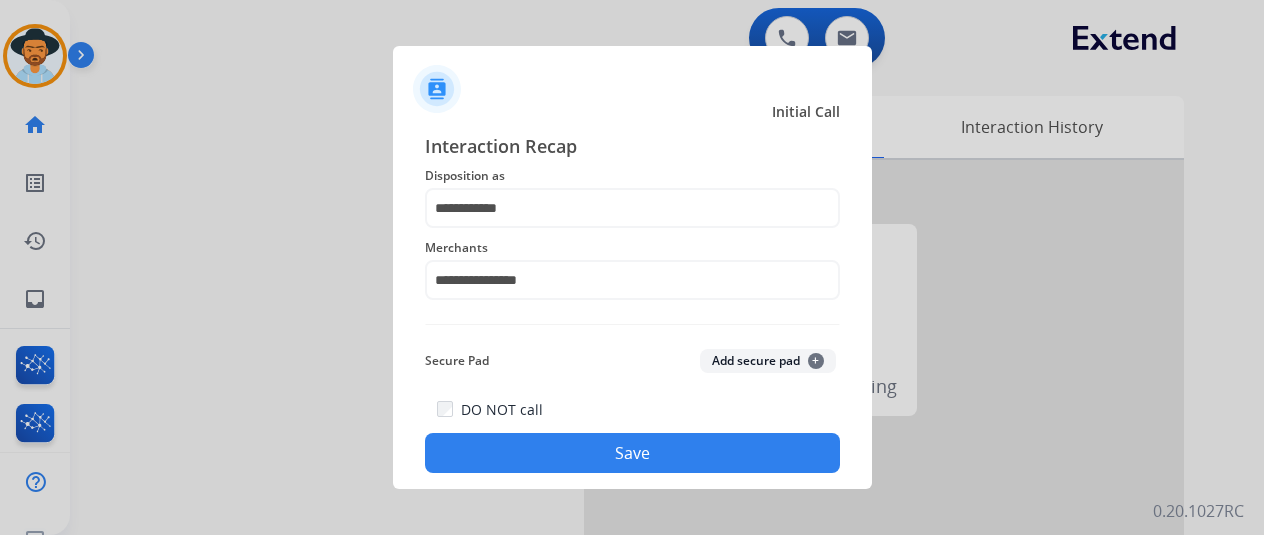 click on "Save" 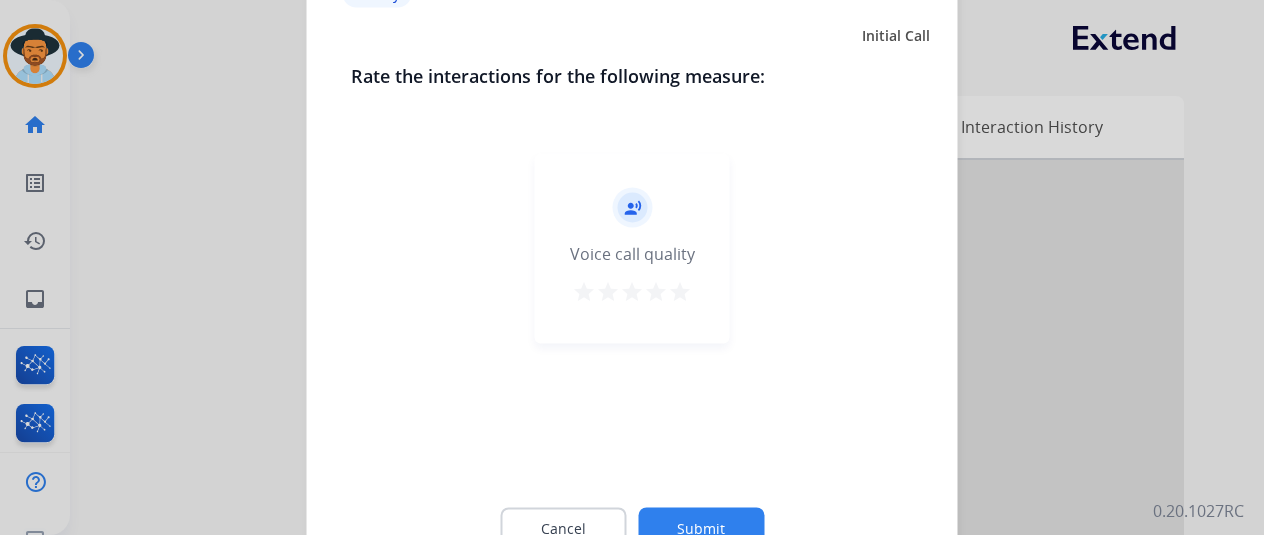 click on "star" at bounding box center [680, 291] 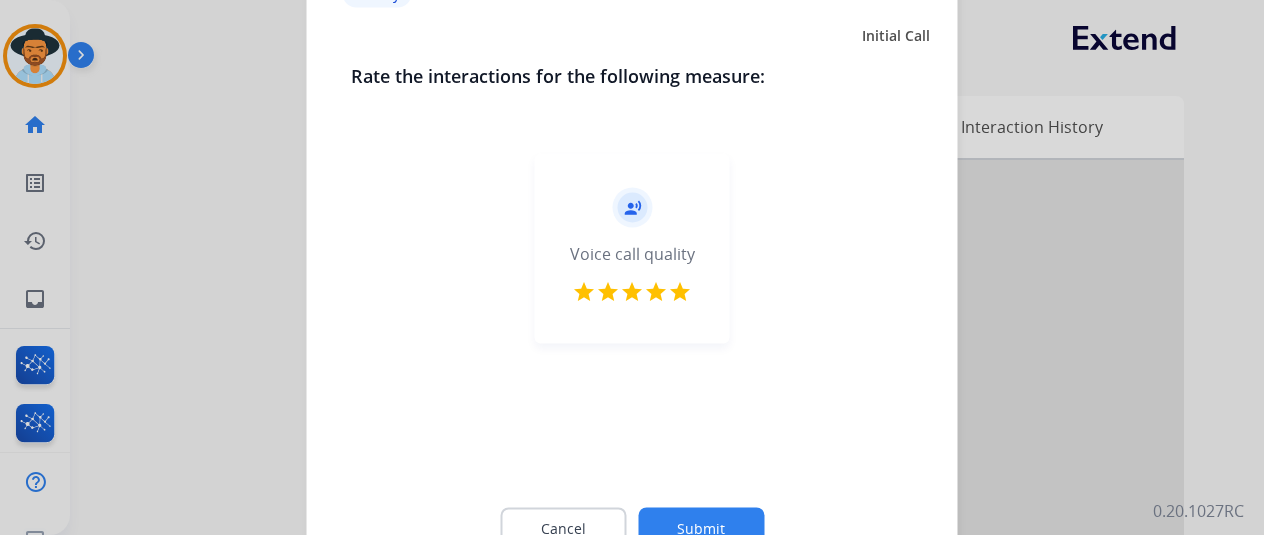 click on "Submit" 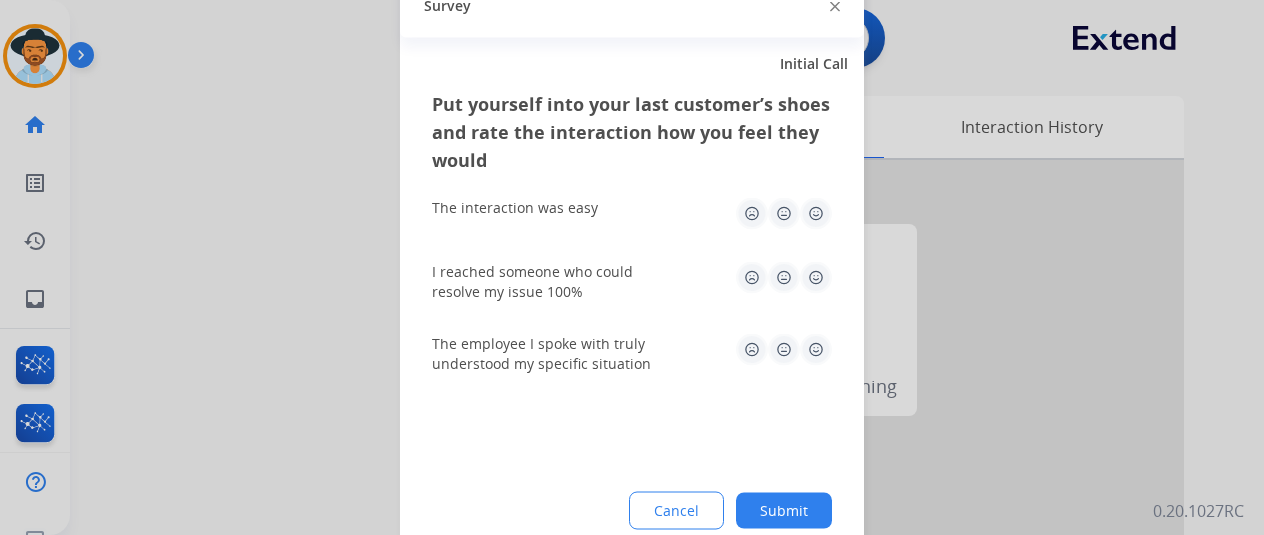 click 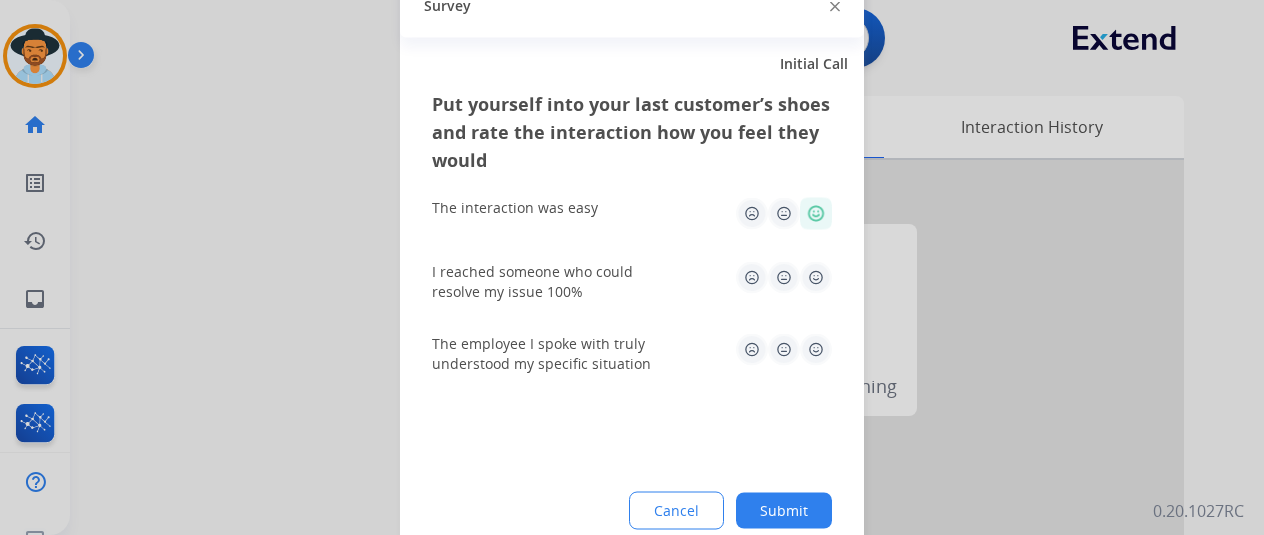 click 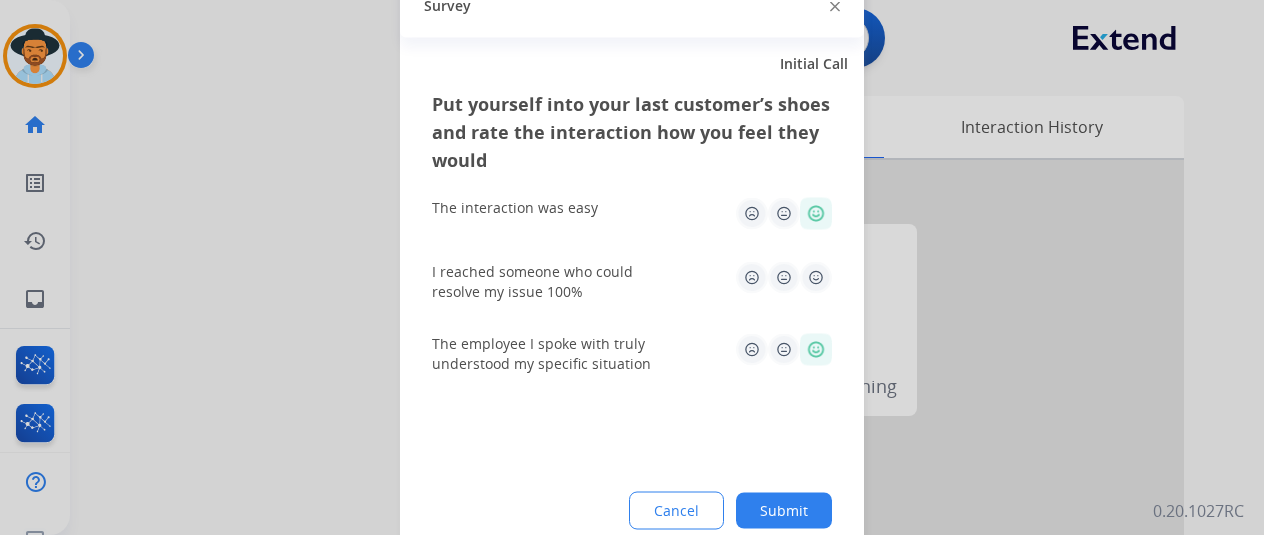 click 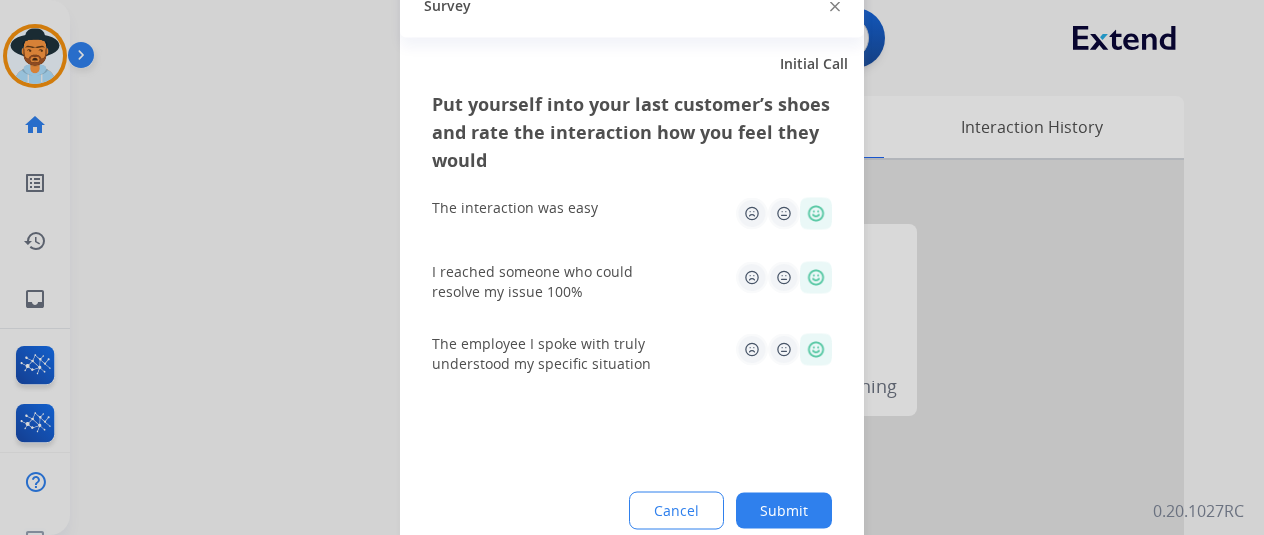 click on "Submit" 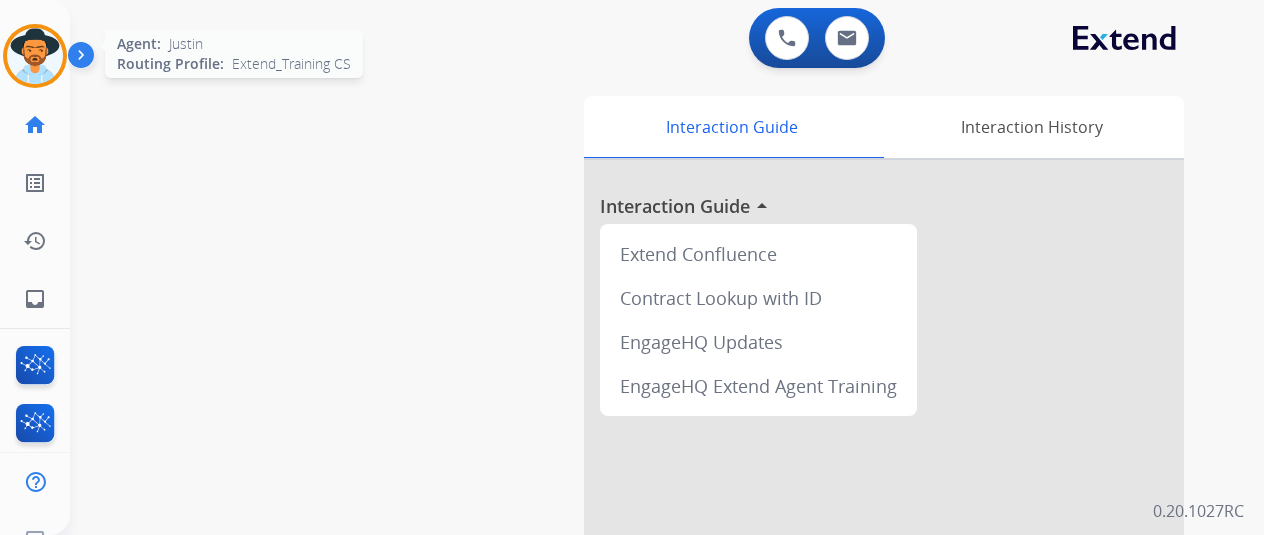 click at bounding box center (35, 56) 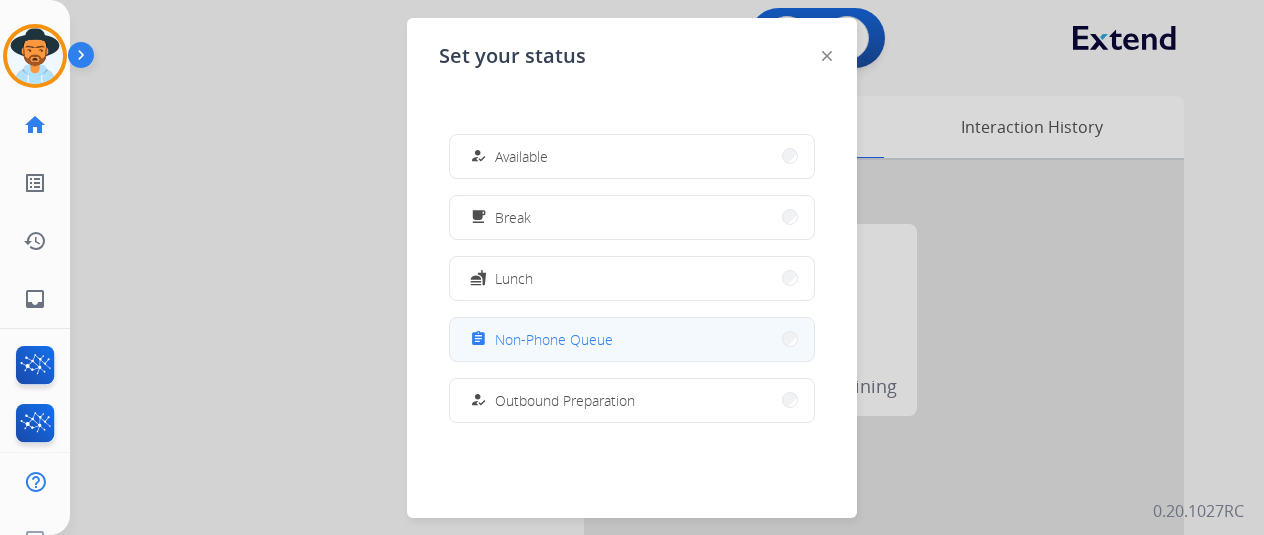 click on "Non-Phone Queue" at bounding box center (554, 339) 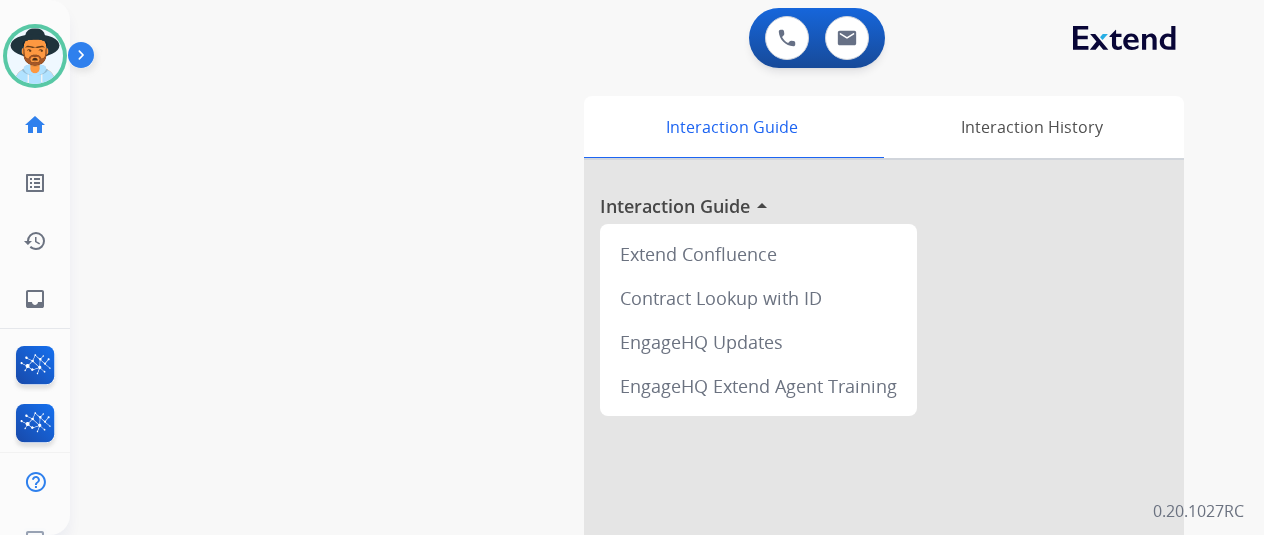drag, startPoint x: 43, startPoint y: 45, endPoint x: 90, endPoint y: 55, distance: 48.052055 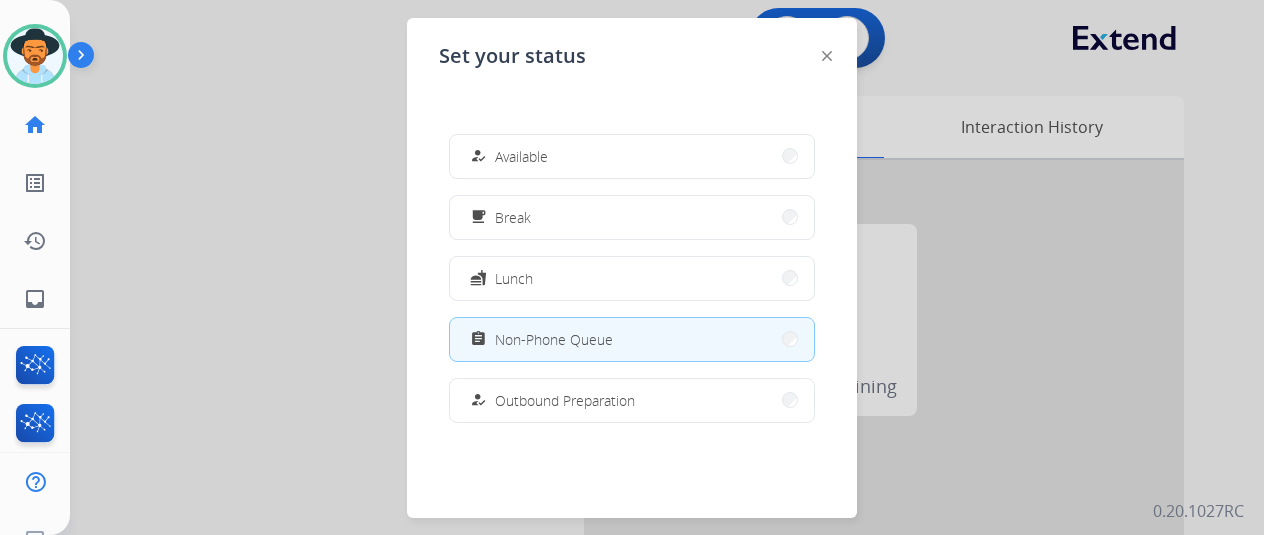 click on "Available" at bounding box center (521, 156) 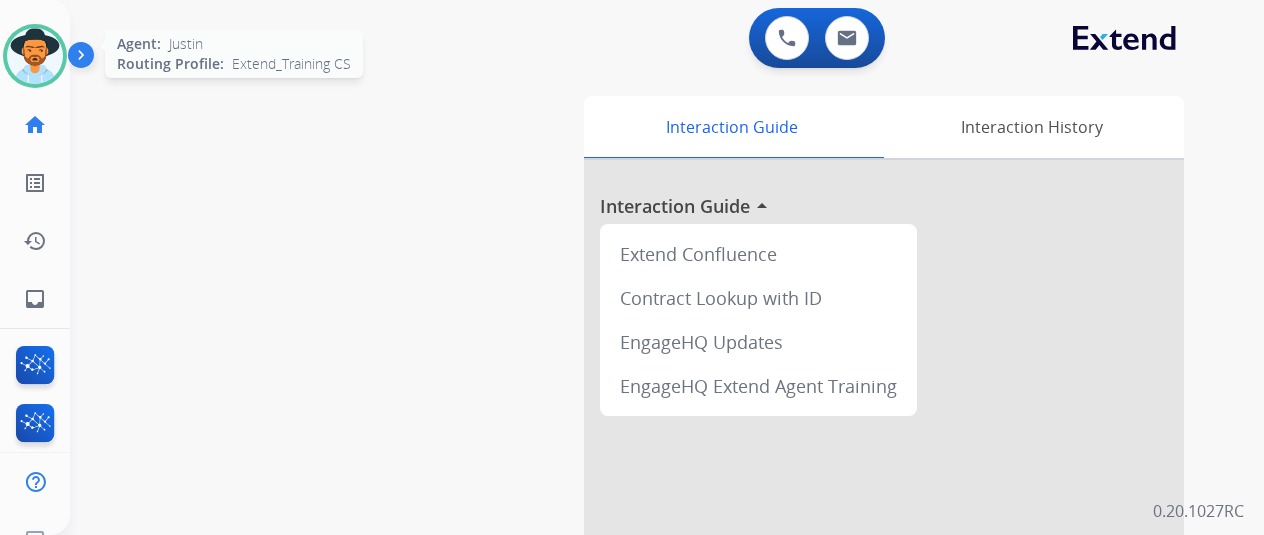 click at bounding box center (35, 56) 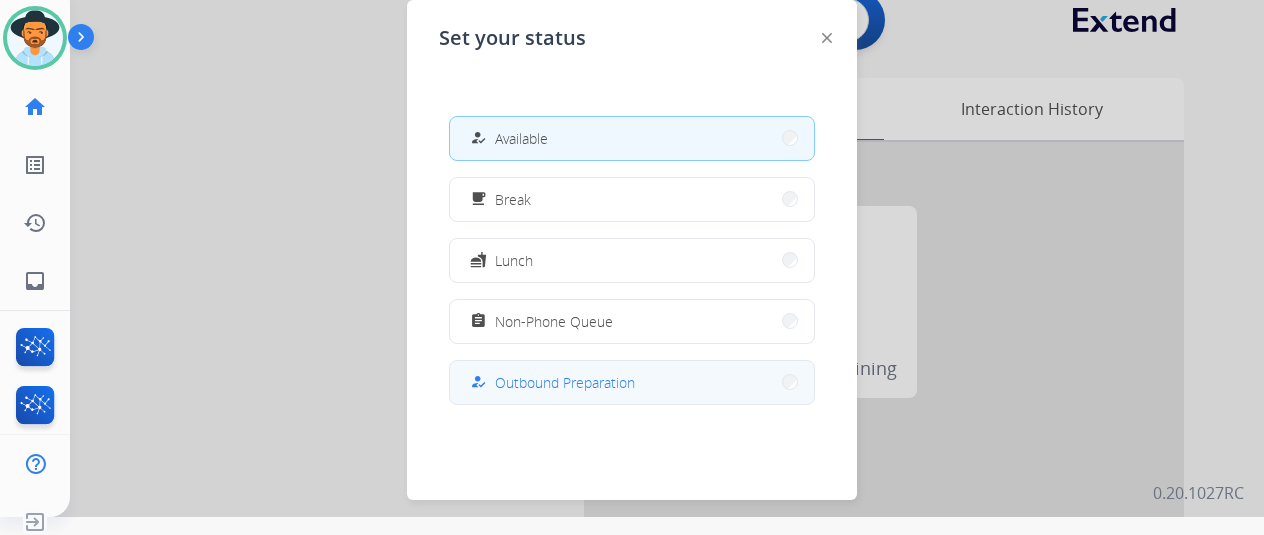 scroll, scrollTop: 24, scrollLeft: 0, axis: vertical 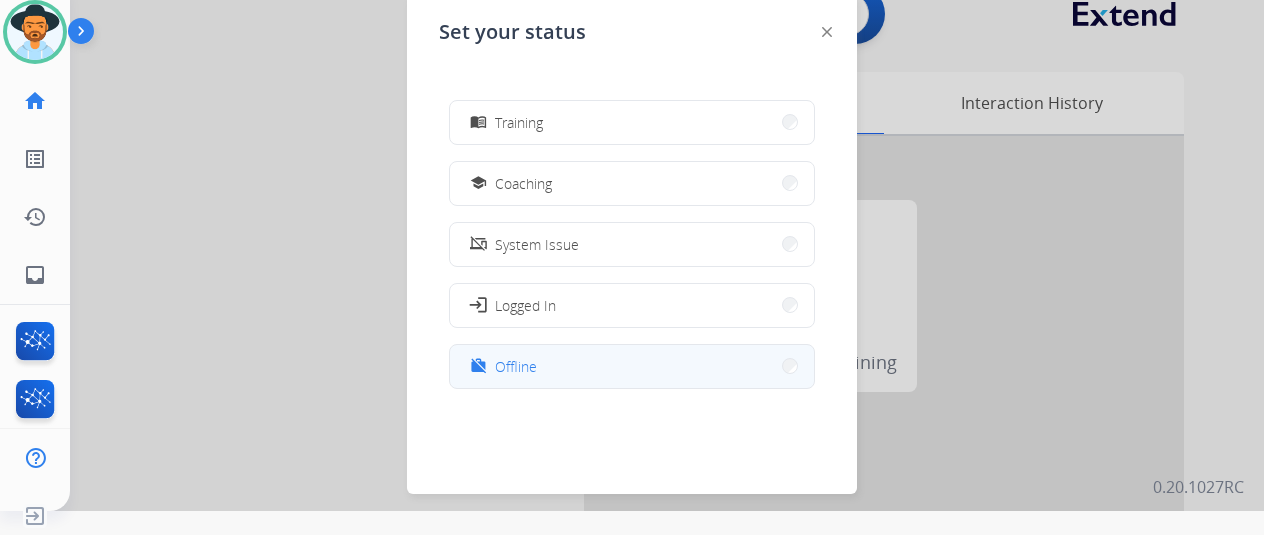 click on "work_off Offline" at bounding box center [632, 366] 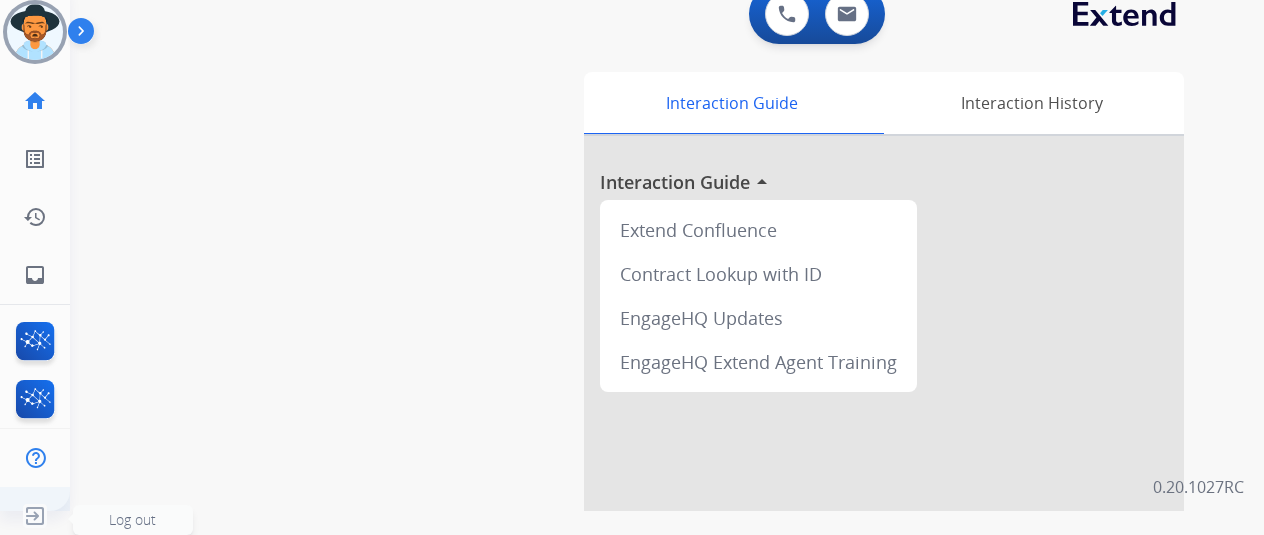 click 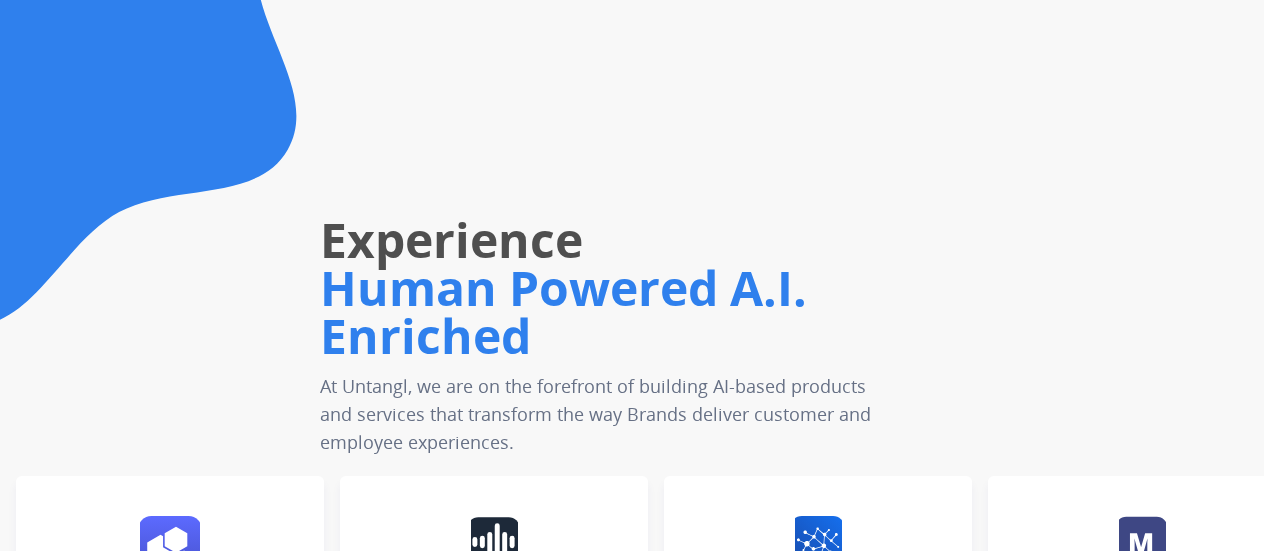 scroll, scrollTop: 0, scrollLeft: 0, axis: both 